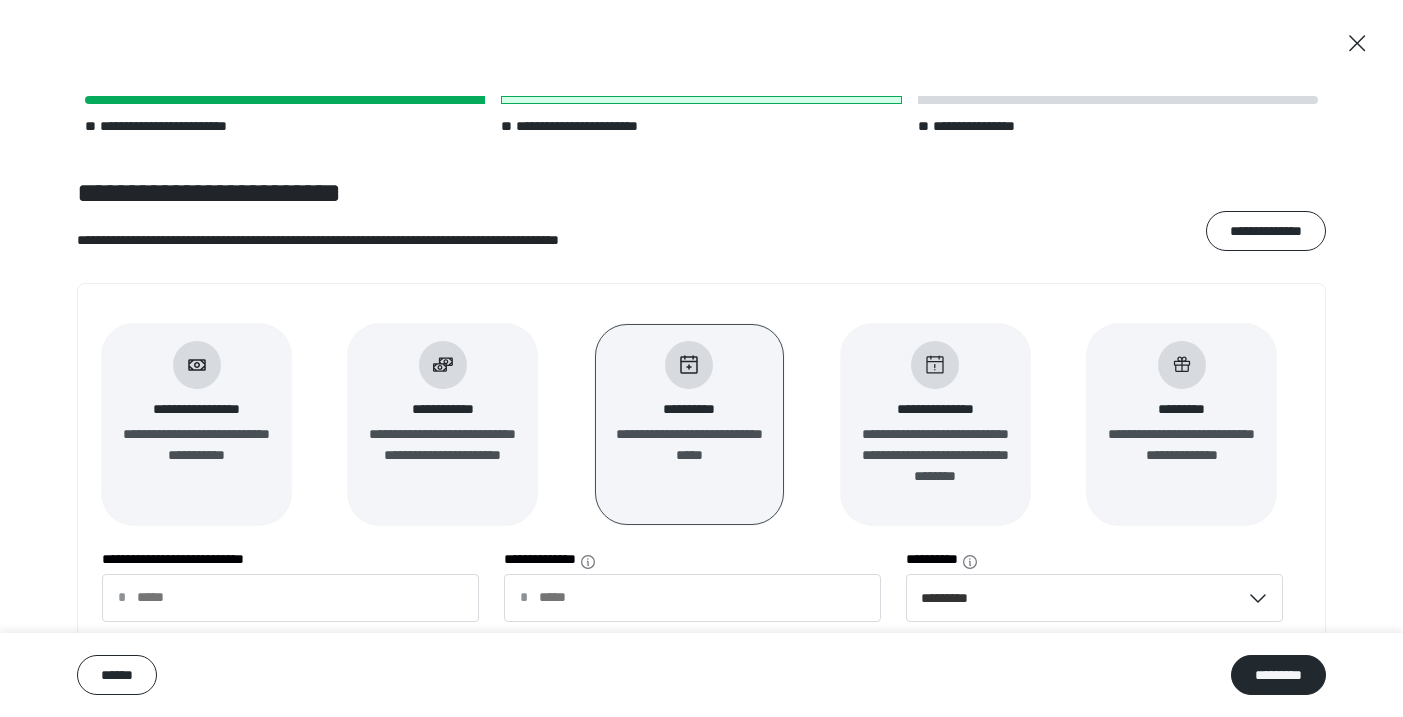 scroll, scrollTop: 0, scrollLeft: 0, axis: both 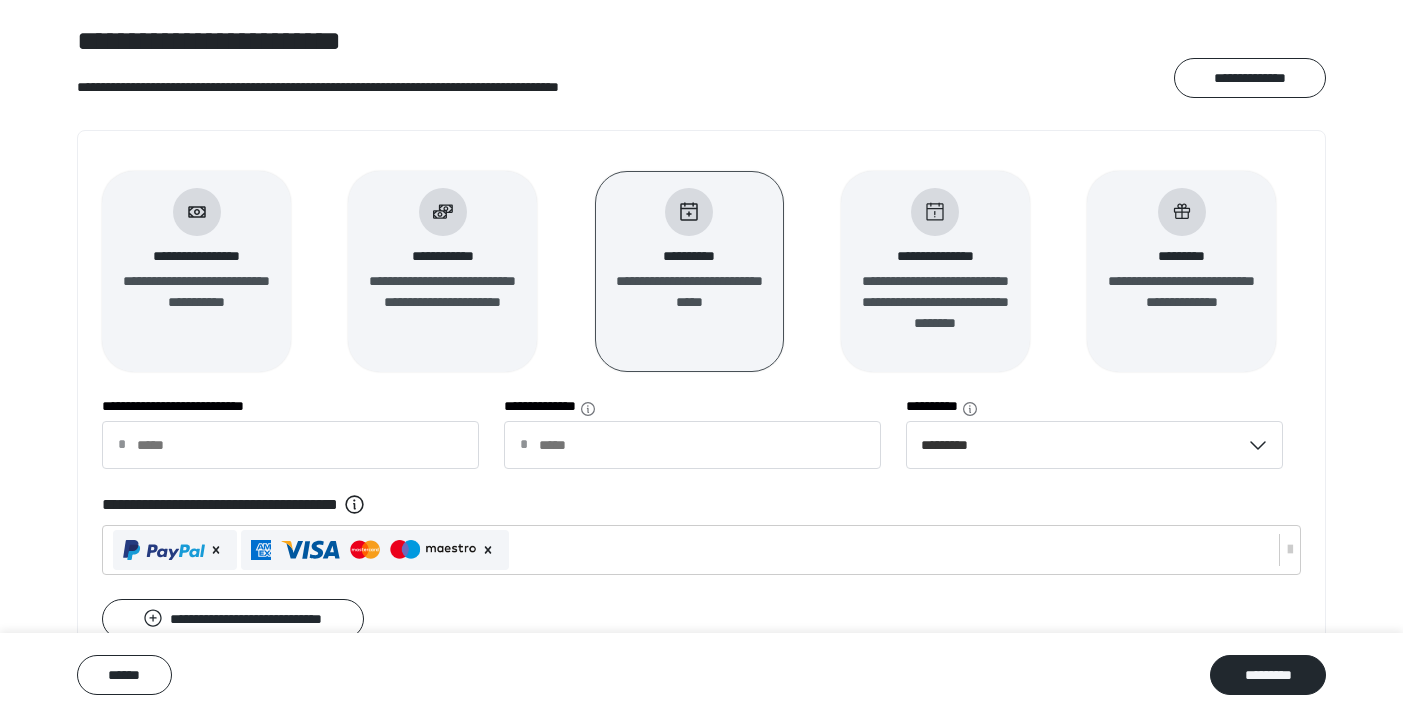click on "* **" at bounding box center (290, 445) 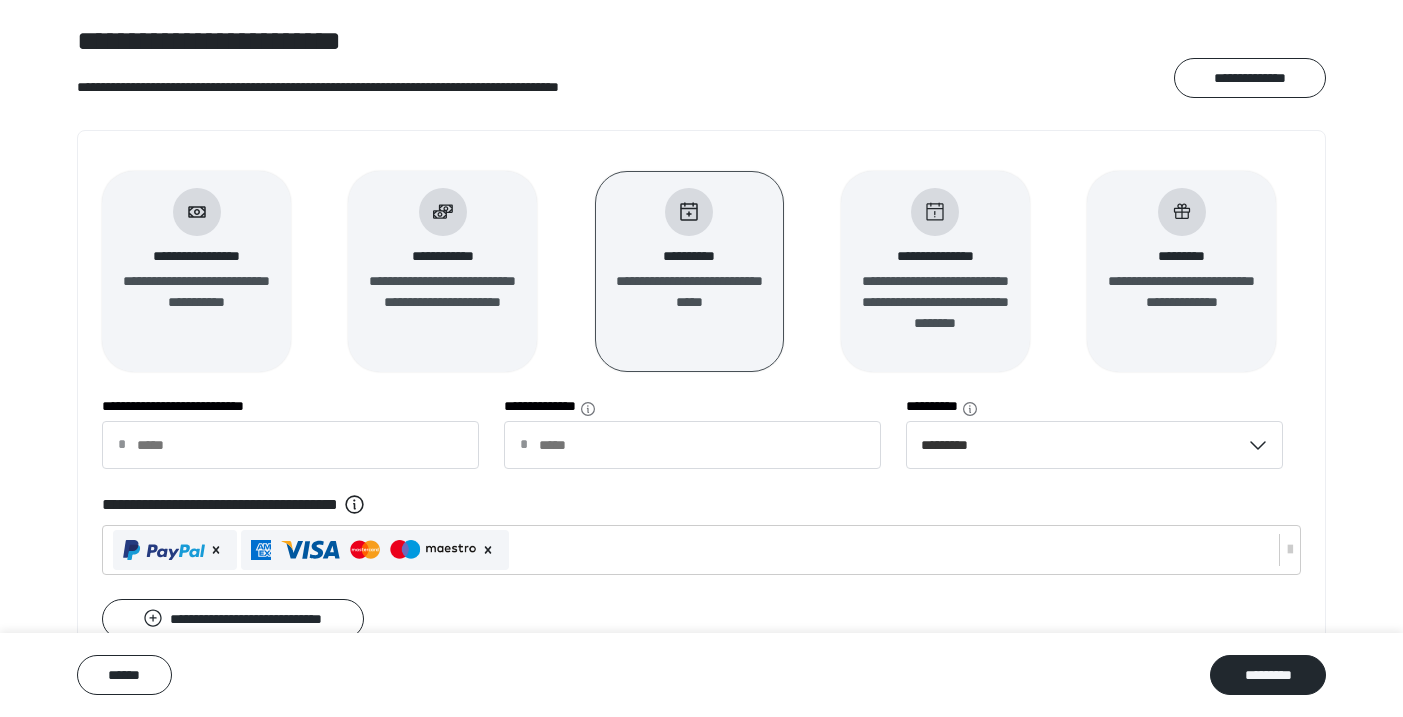 type on "*" 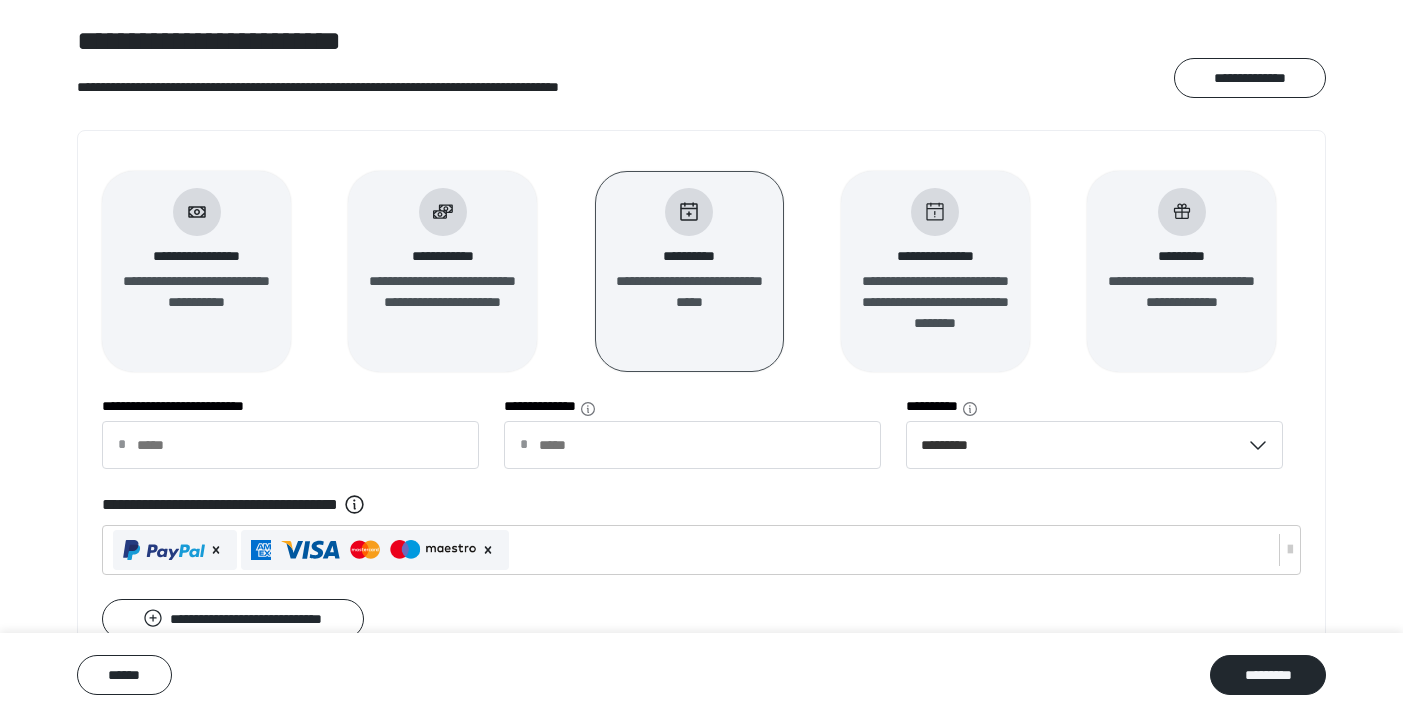 type on "**" 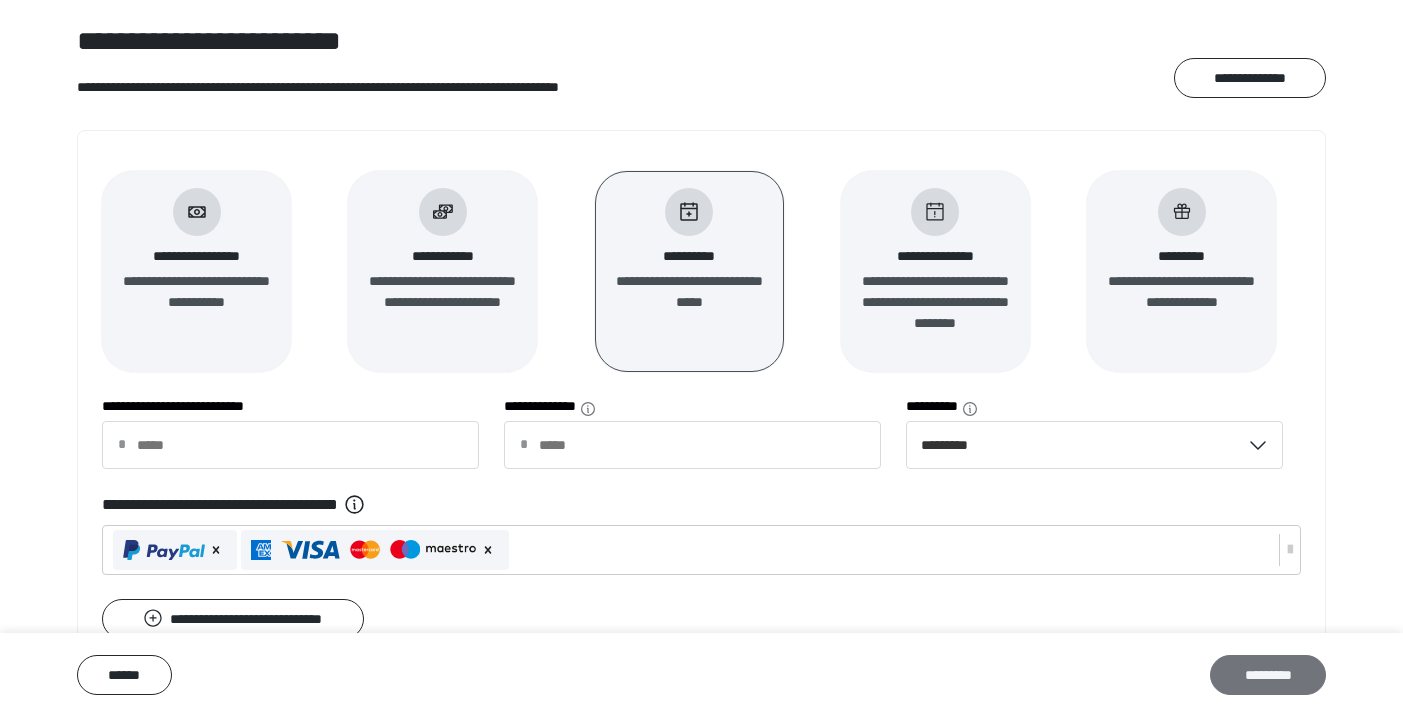 type on "**" 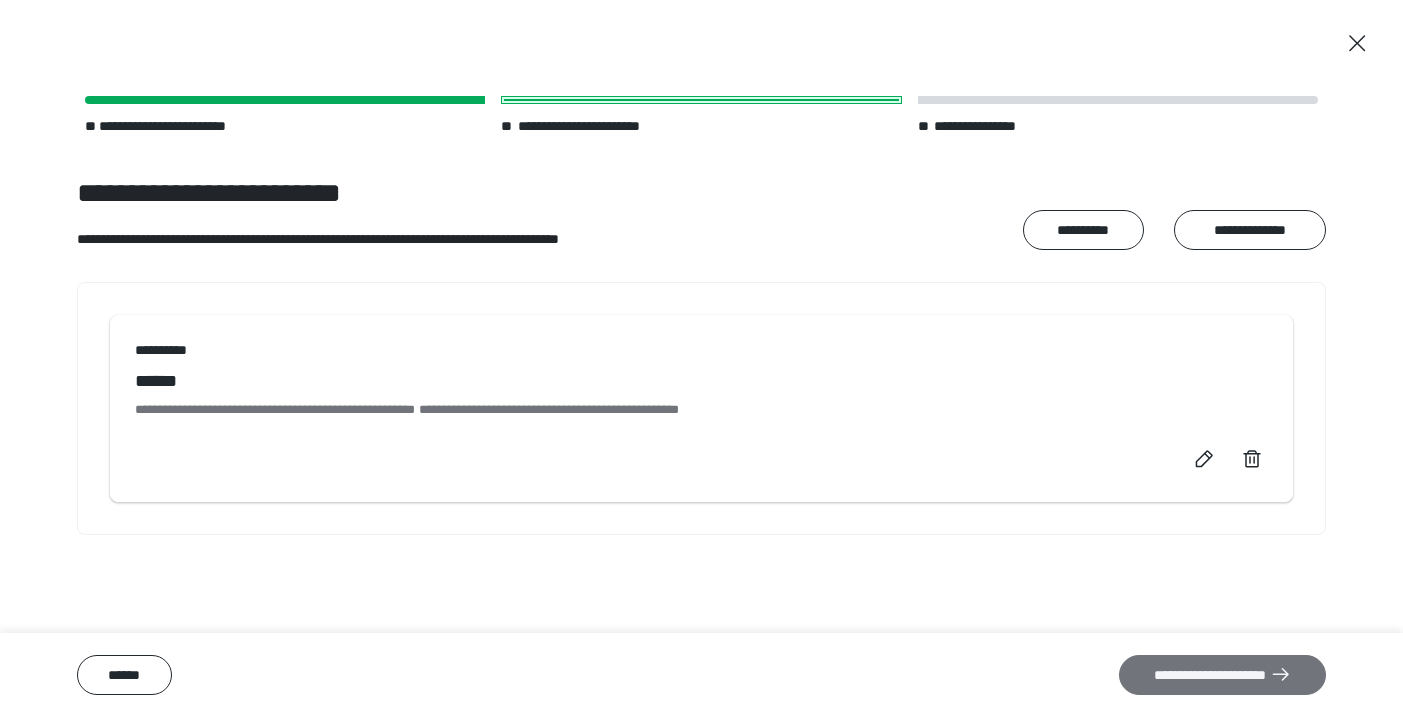 click on "**********" at bounding box center (1222, 675) 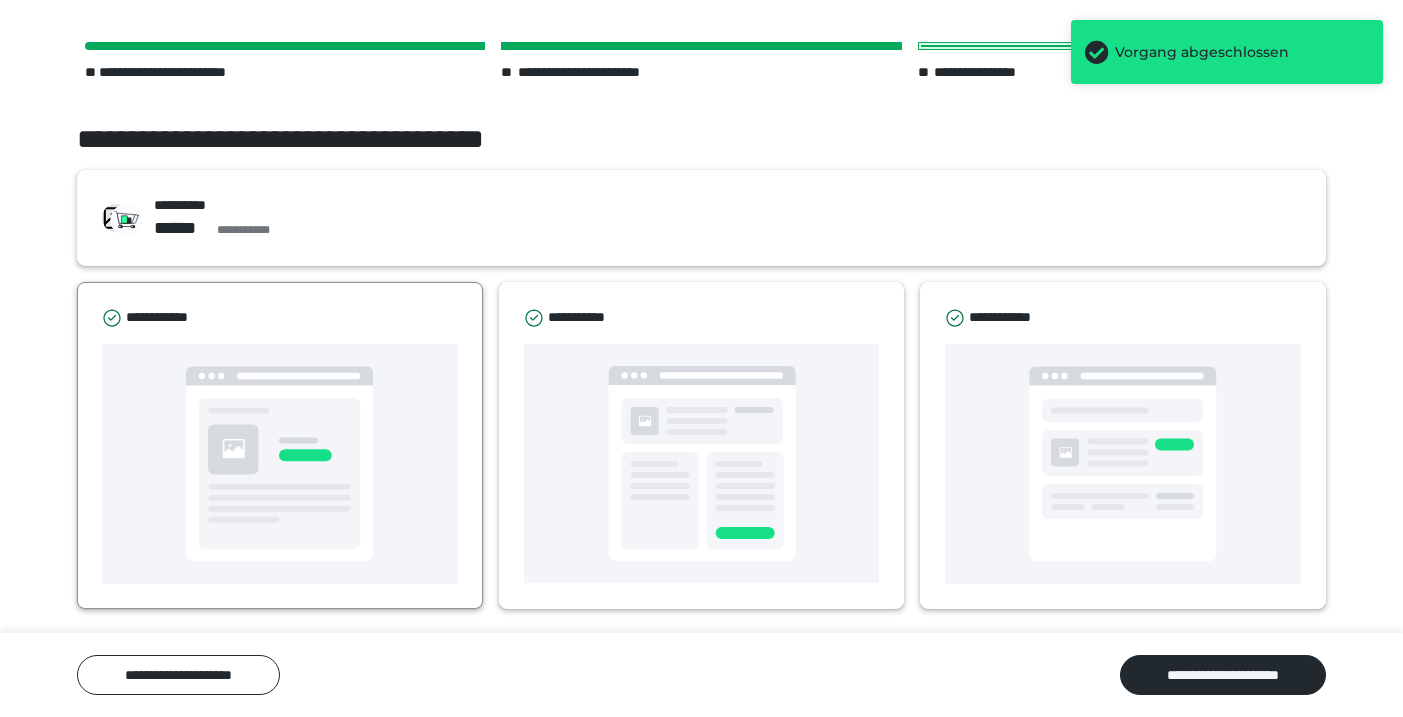 scroll, scrollTop: 54, scrollLeft: 0, axis: vertical 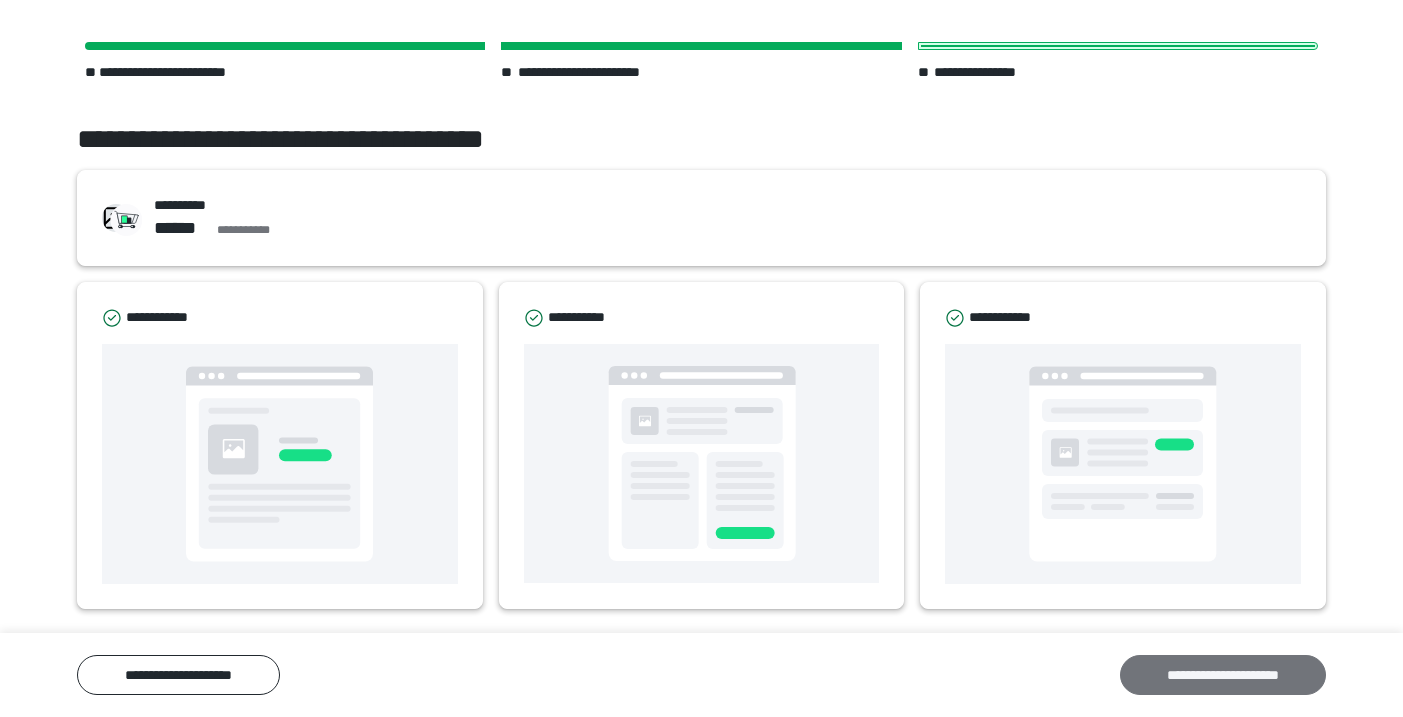click on "**********" at bounding box center (1223, 675) 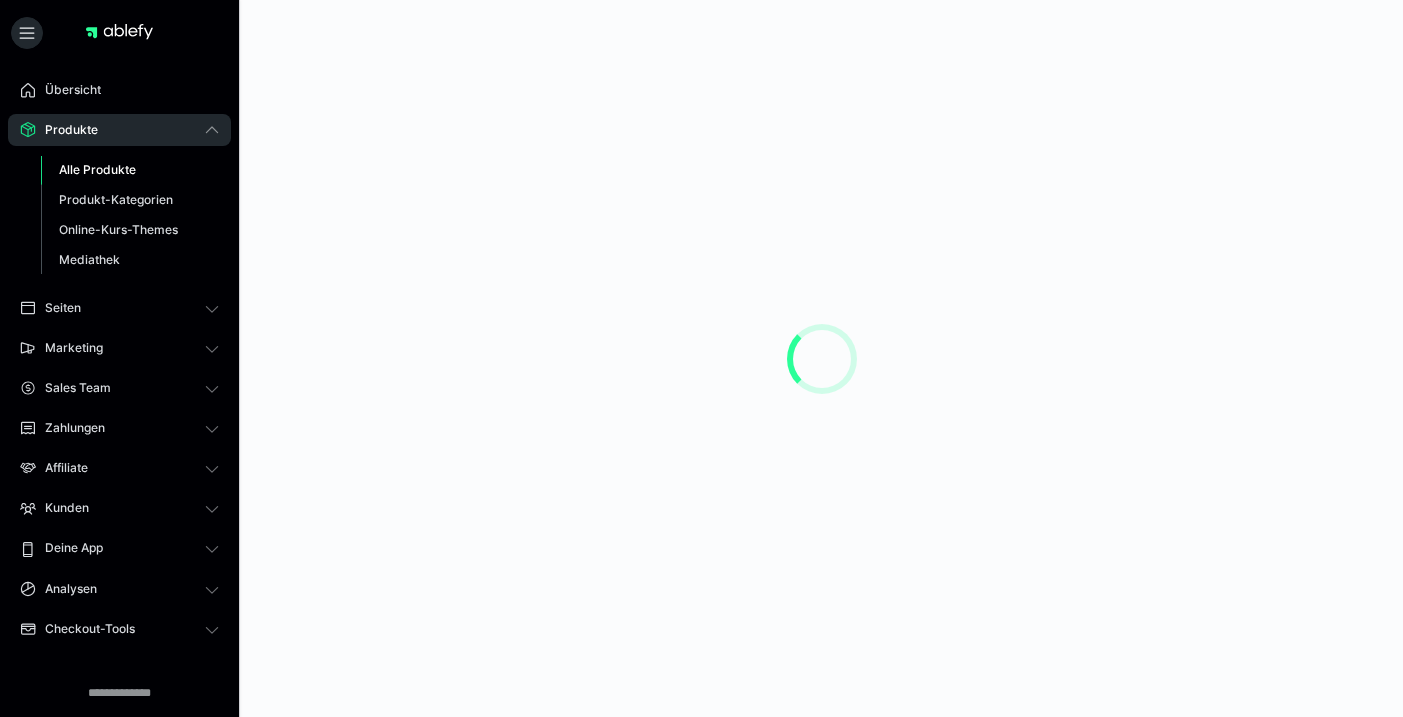 scroll, scrollTop: 0, scrollLeft: 0, axis: both 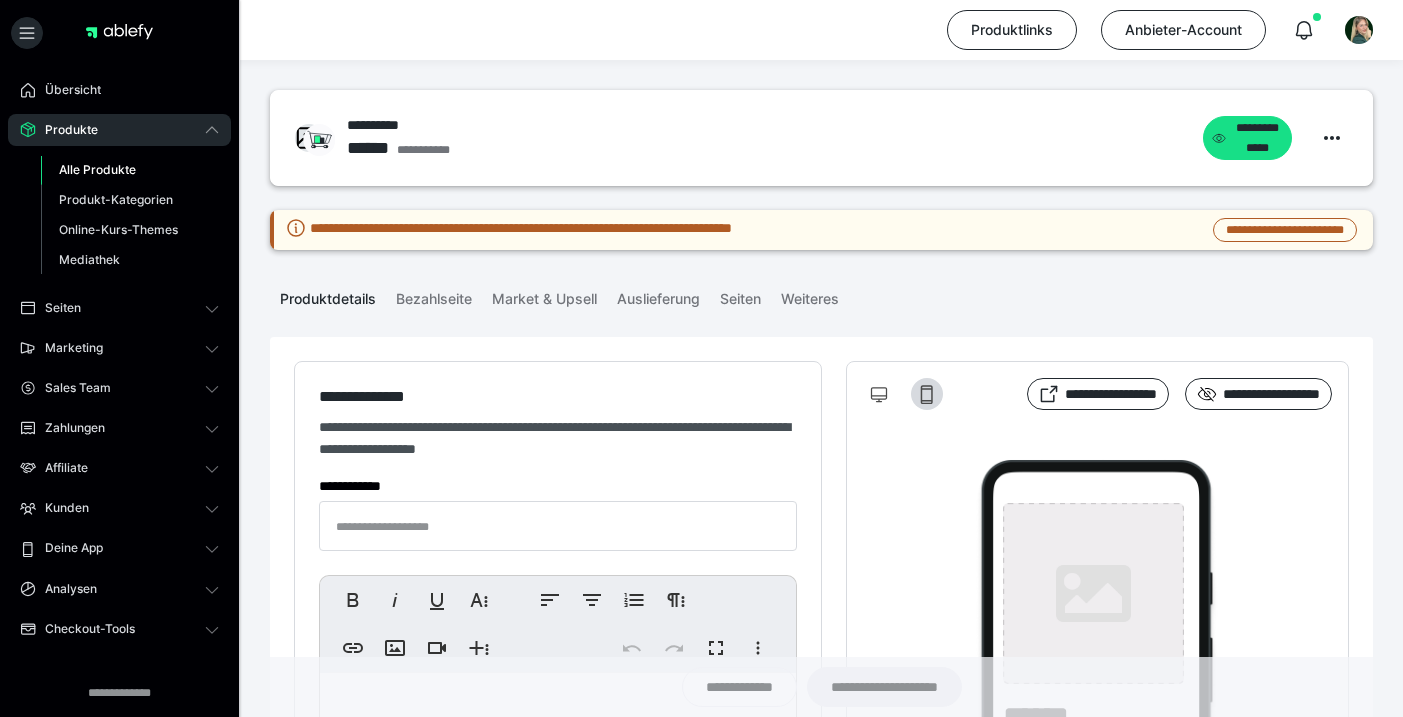 type on "**********" 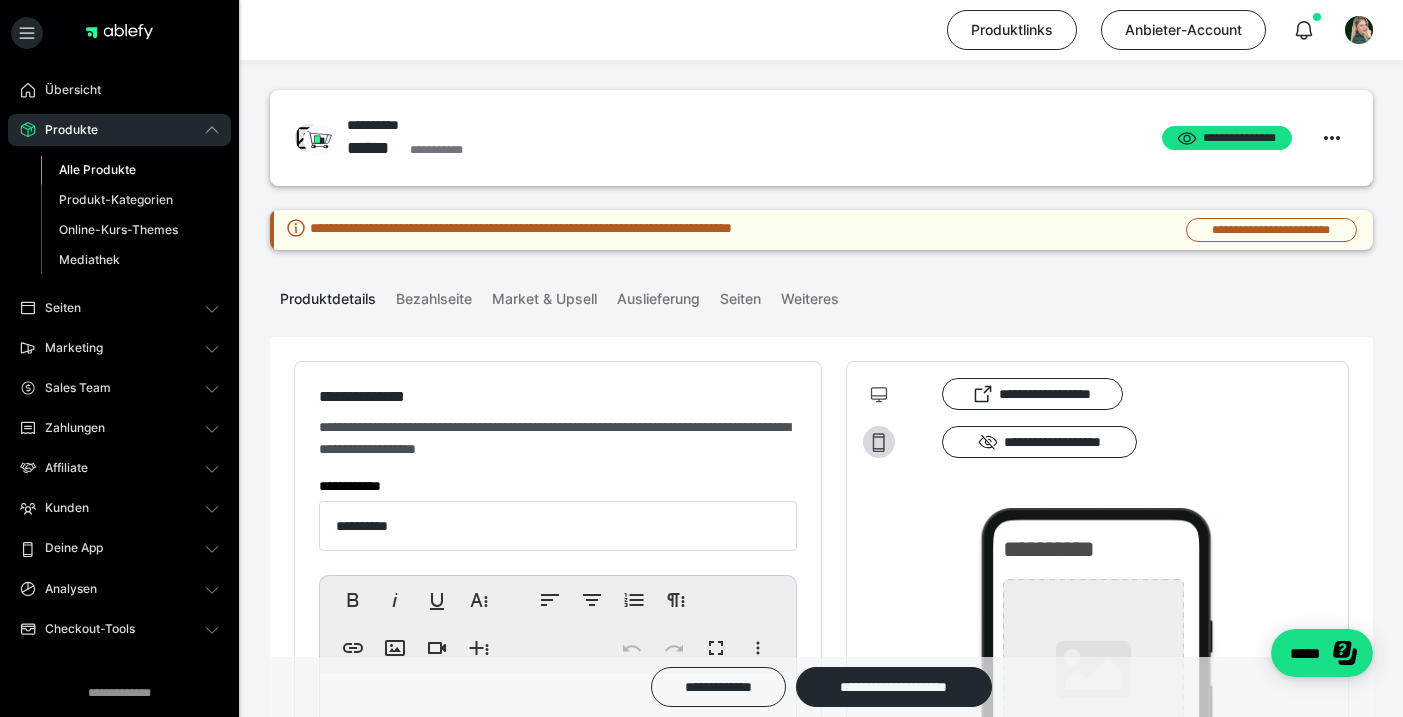 scroll, scrollTop: 0, scrollLeft: 0, axis: both 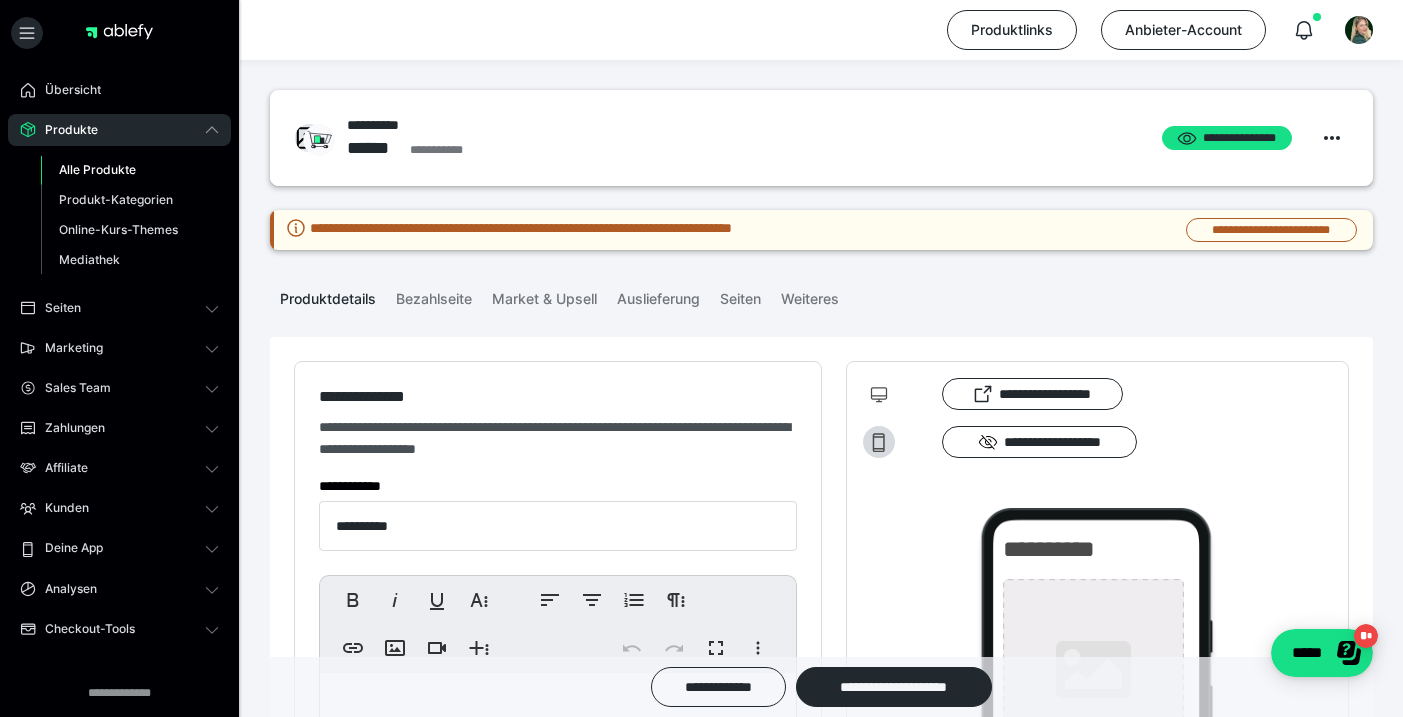 click on "Alle Produkte" at bounding box center [97, 169] 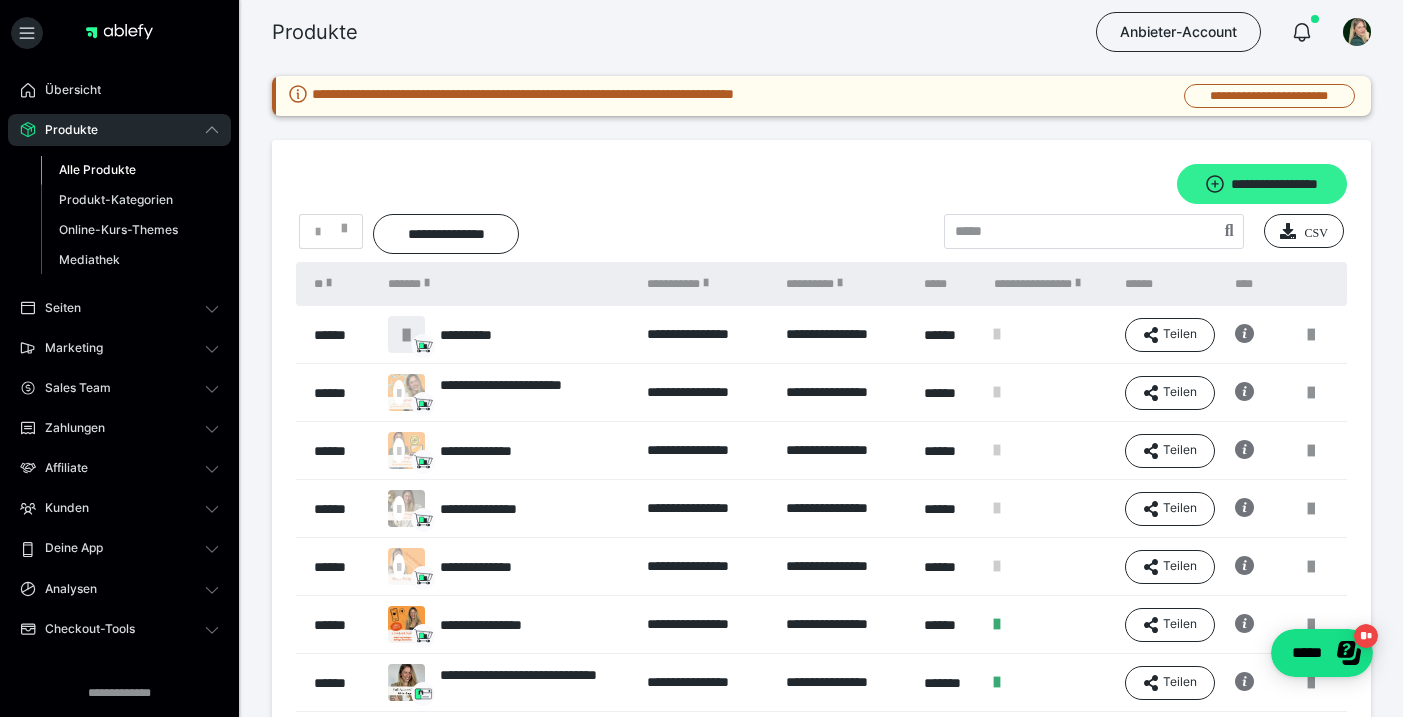 click on "**********" at bounding box center (1262, 184) 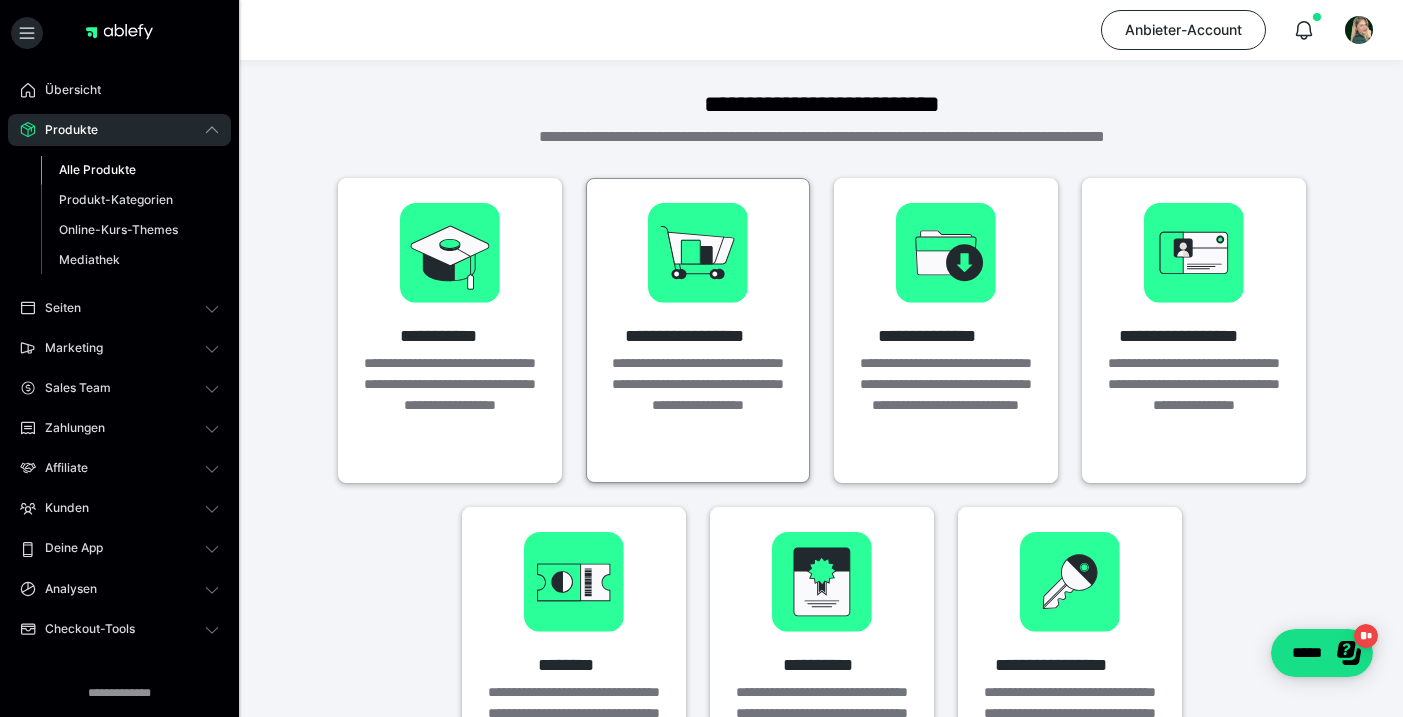 click on "**********" at bounding box center [698, 320] 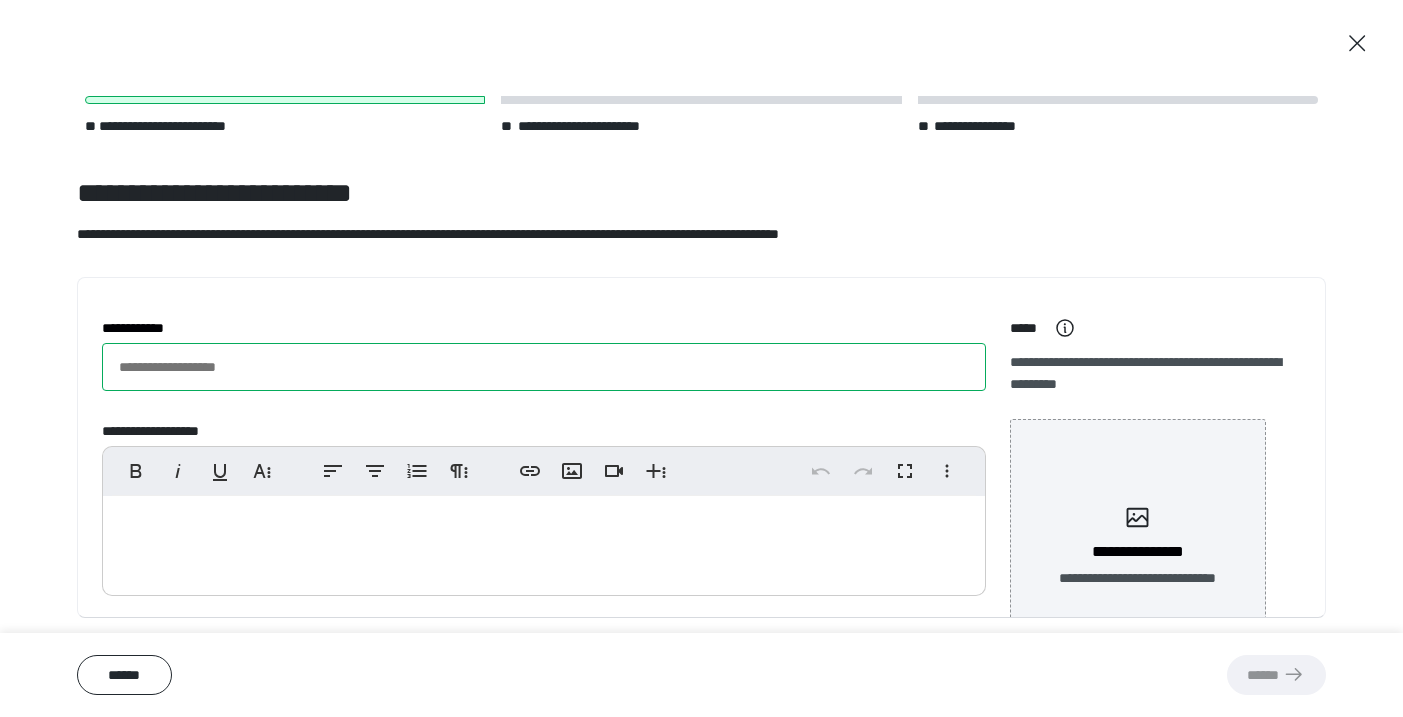 click on "**********" at bounding box center [544, 367] 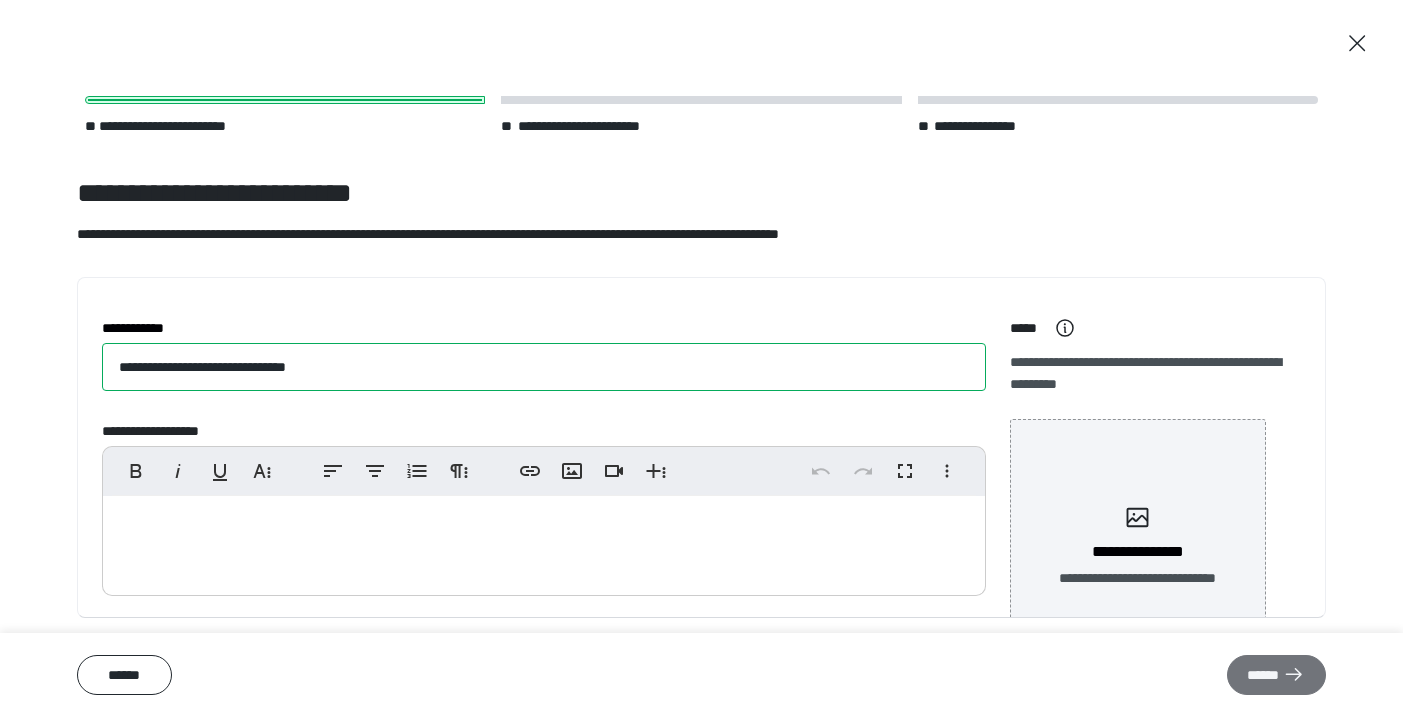 type on "**********" 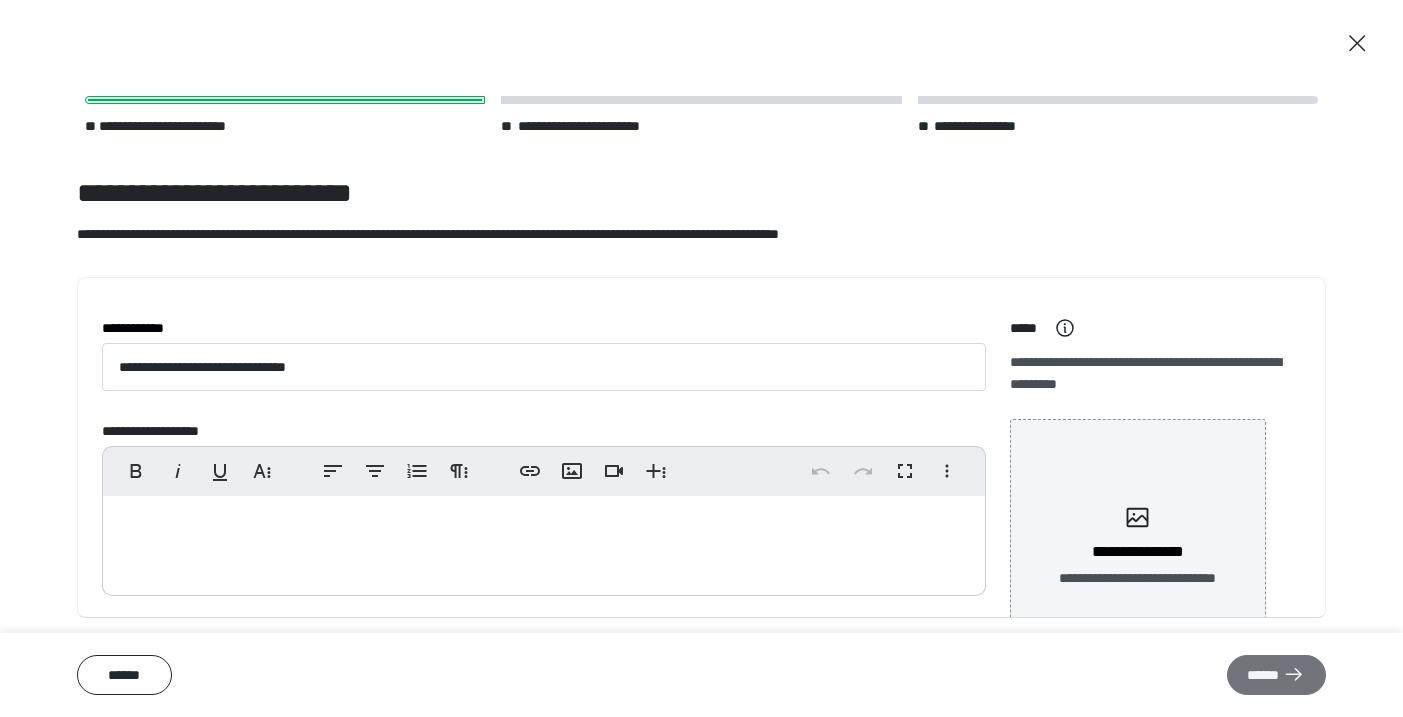 click on "******" at bounding box center (1276, 675) 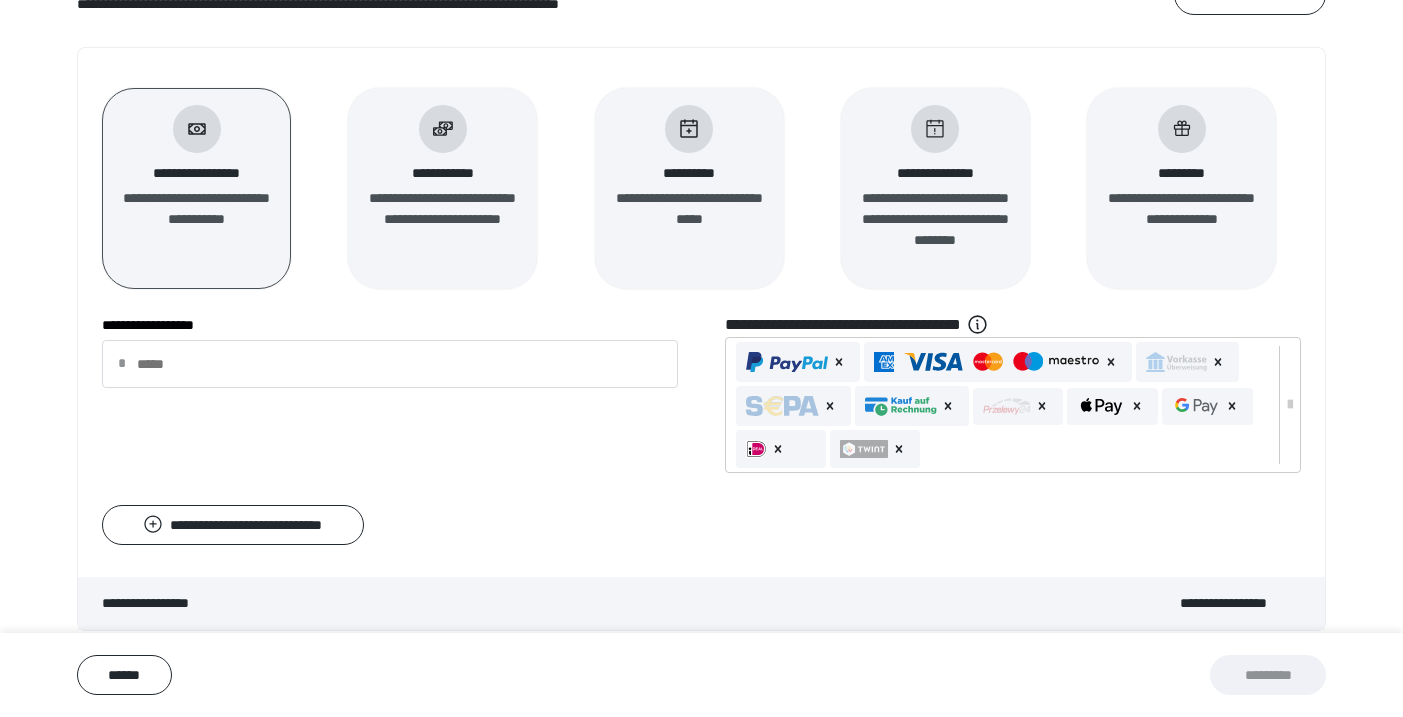 scroll, scrollTop: 252, scrollLeft: 0, axis: vertical 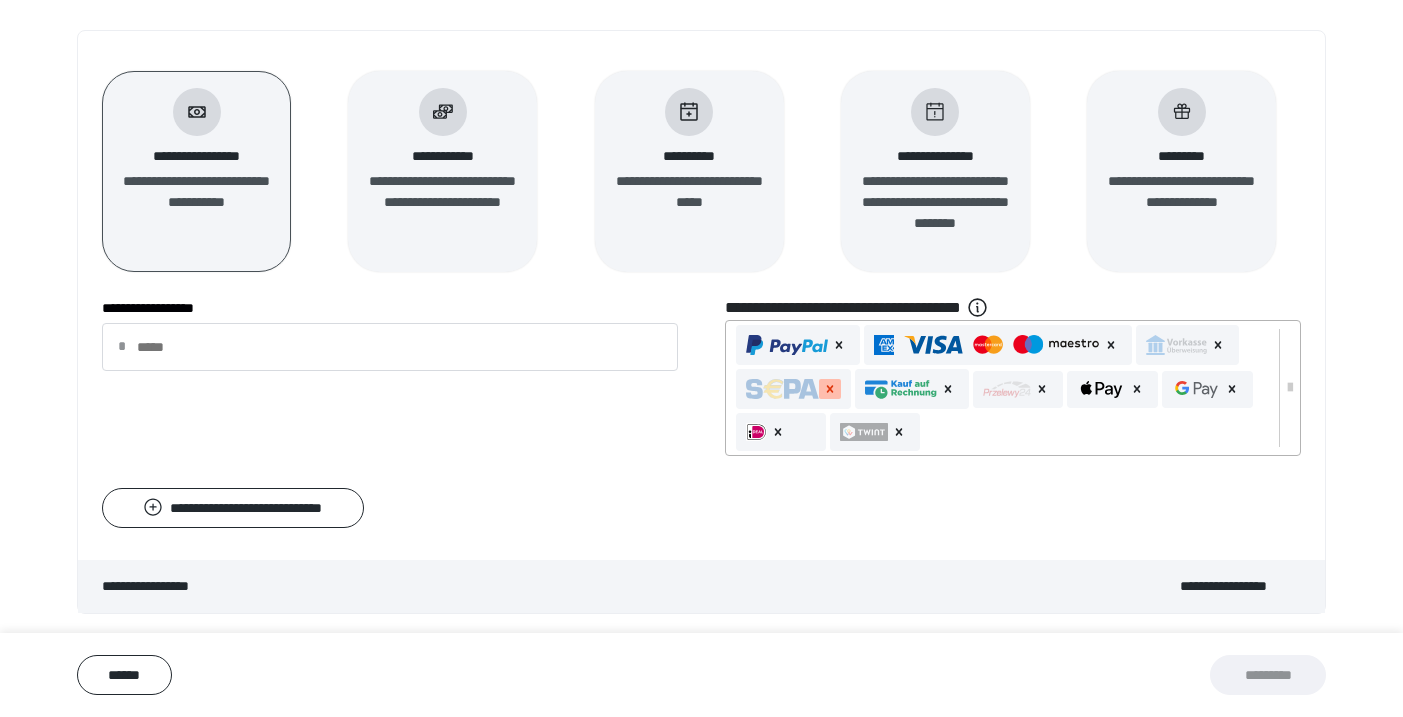 click 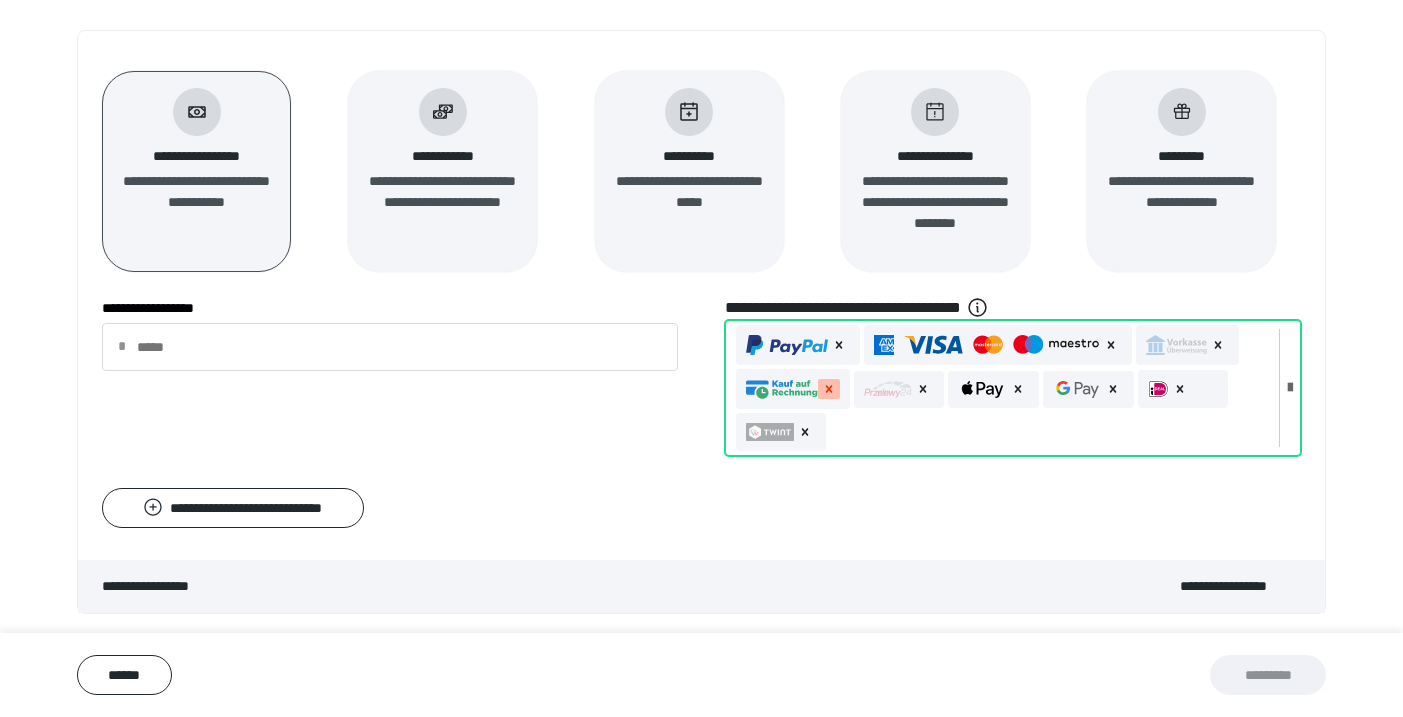 click 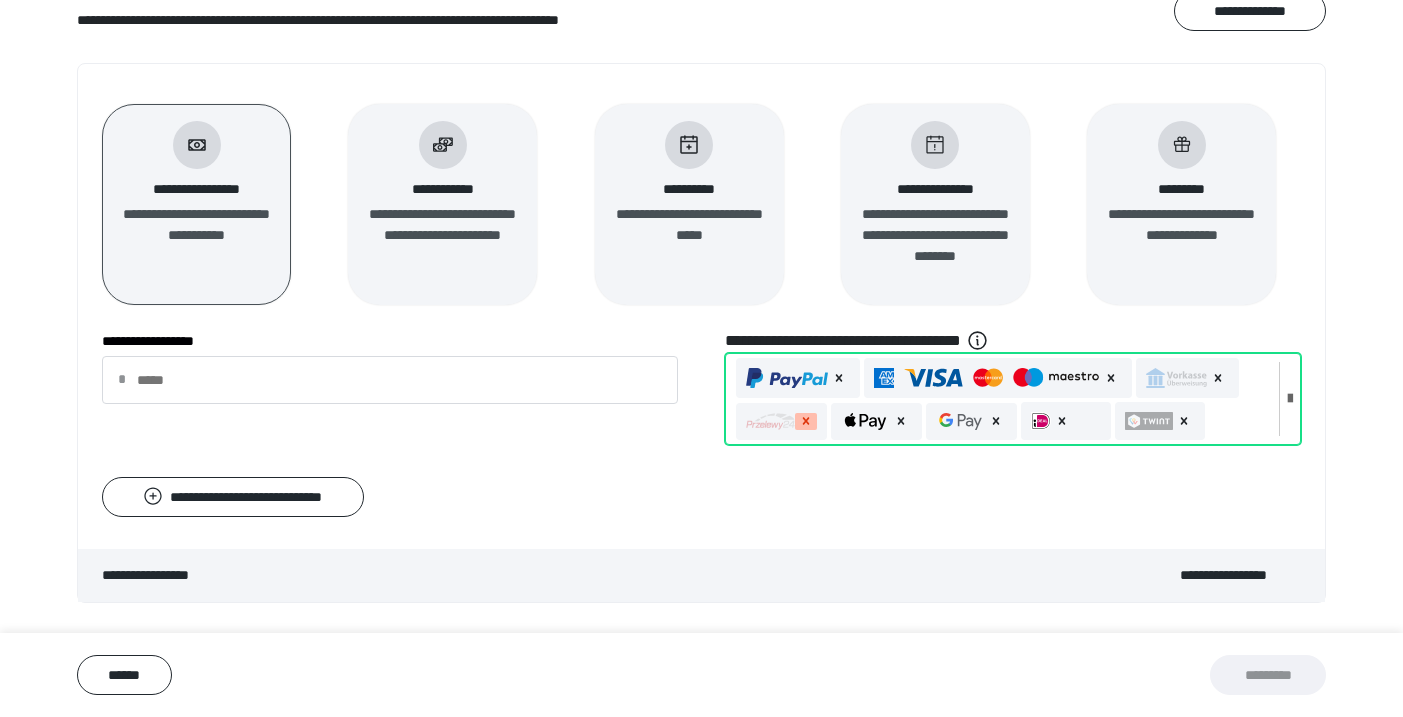 click 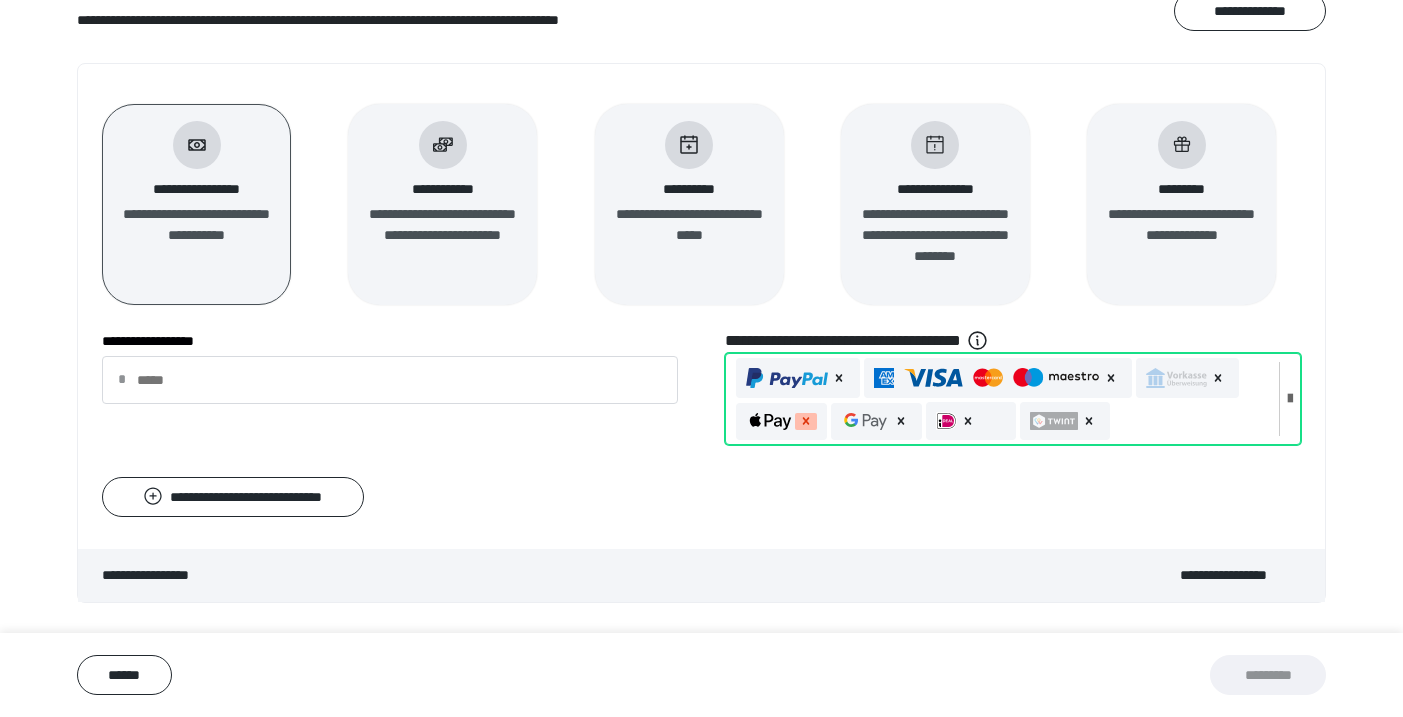 click 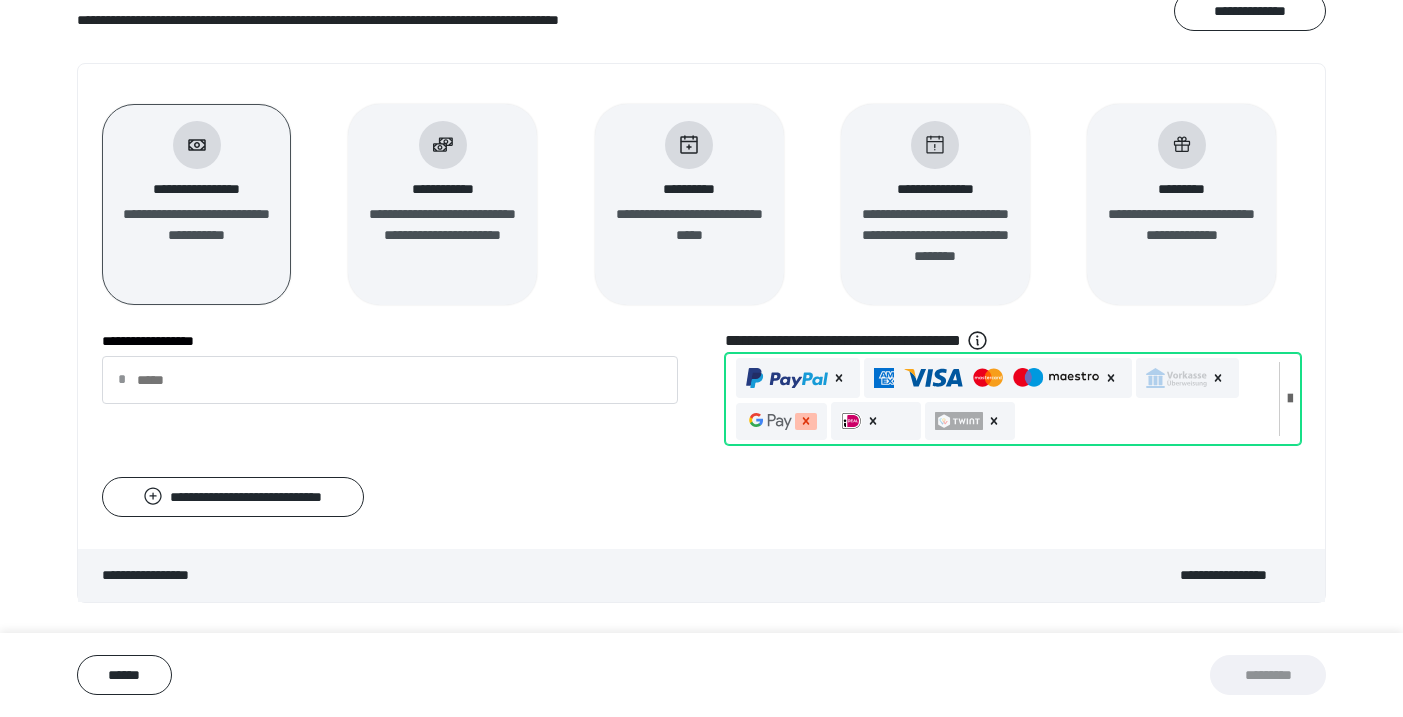 click 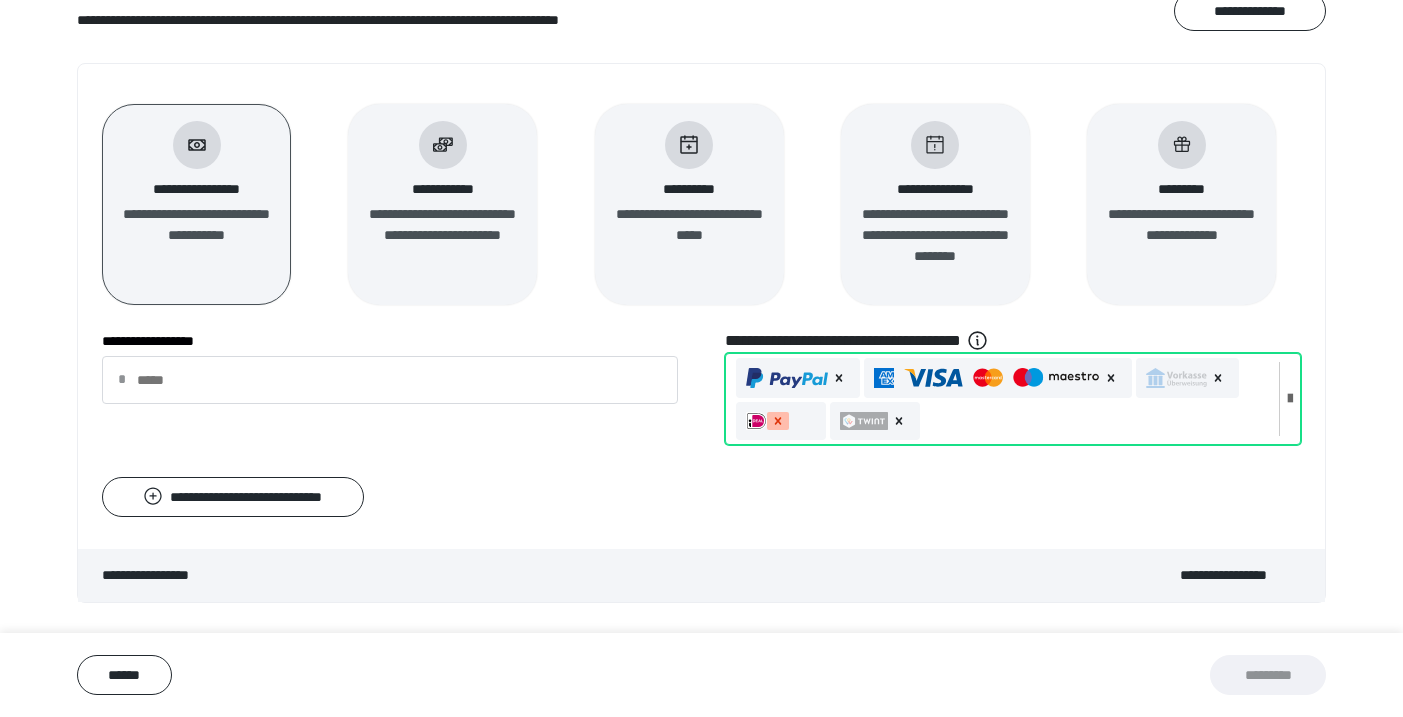 click 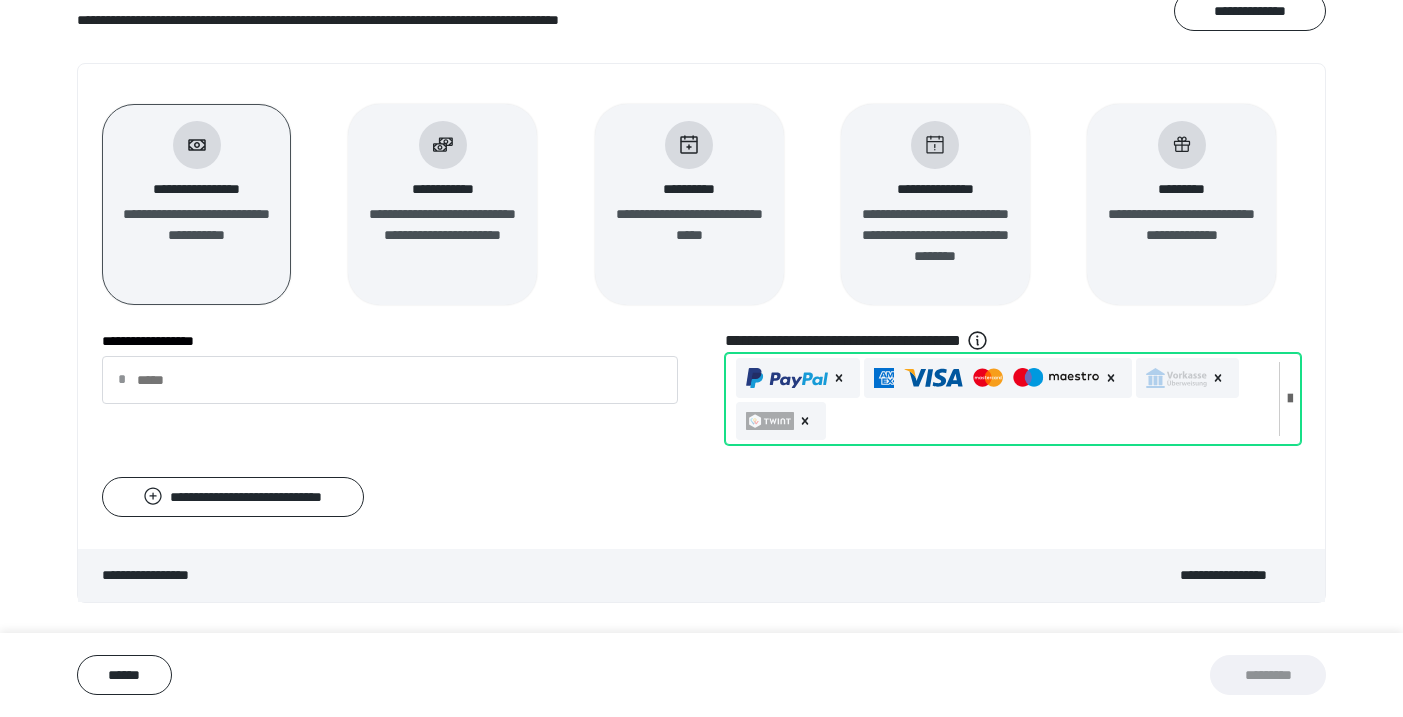 click 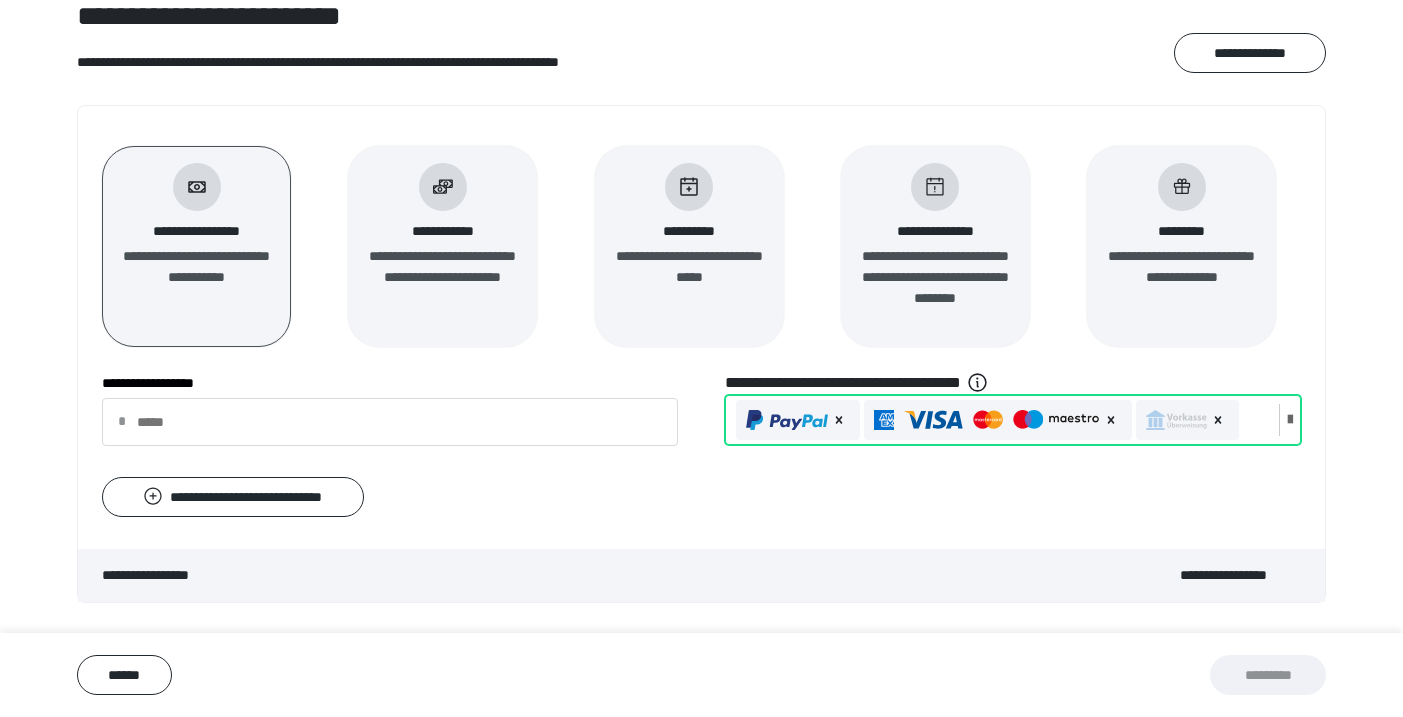 scroll, scrollTop: 177, scrollLeft: 0, axis: vertical 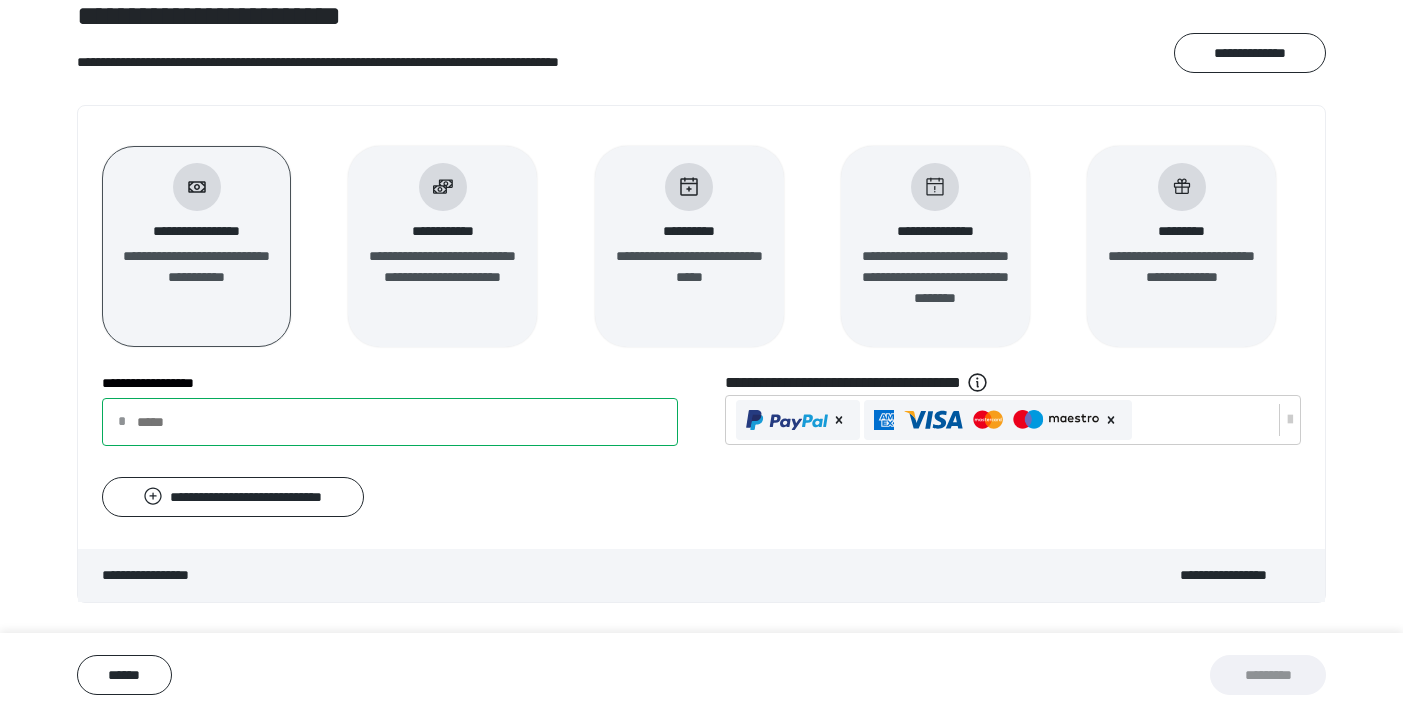 click on "**********" at bounding box center [390, 422] 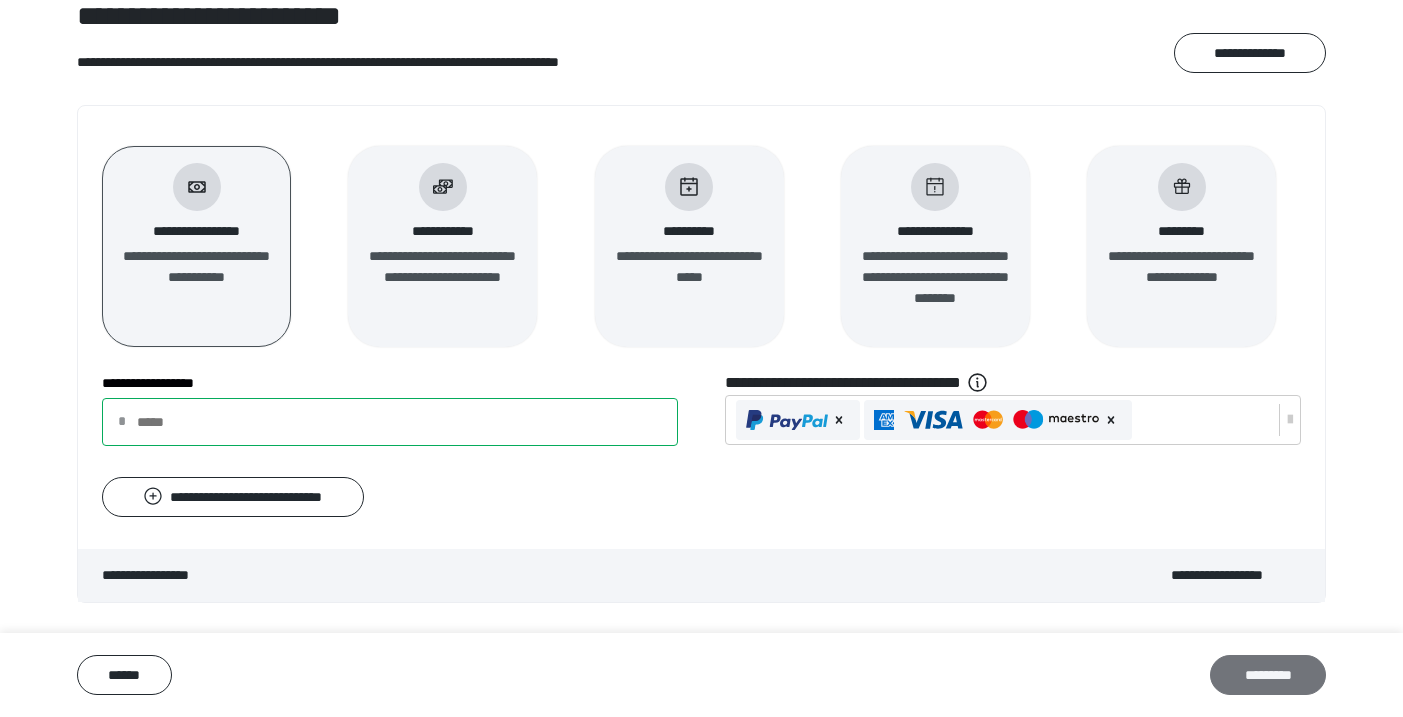 type on "**" 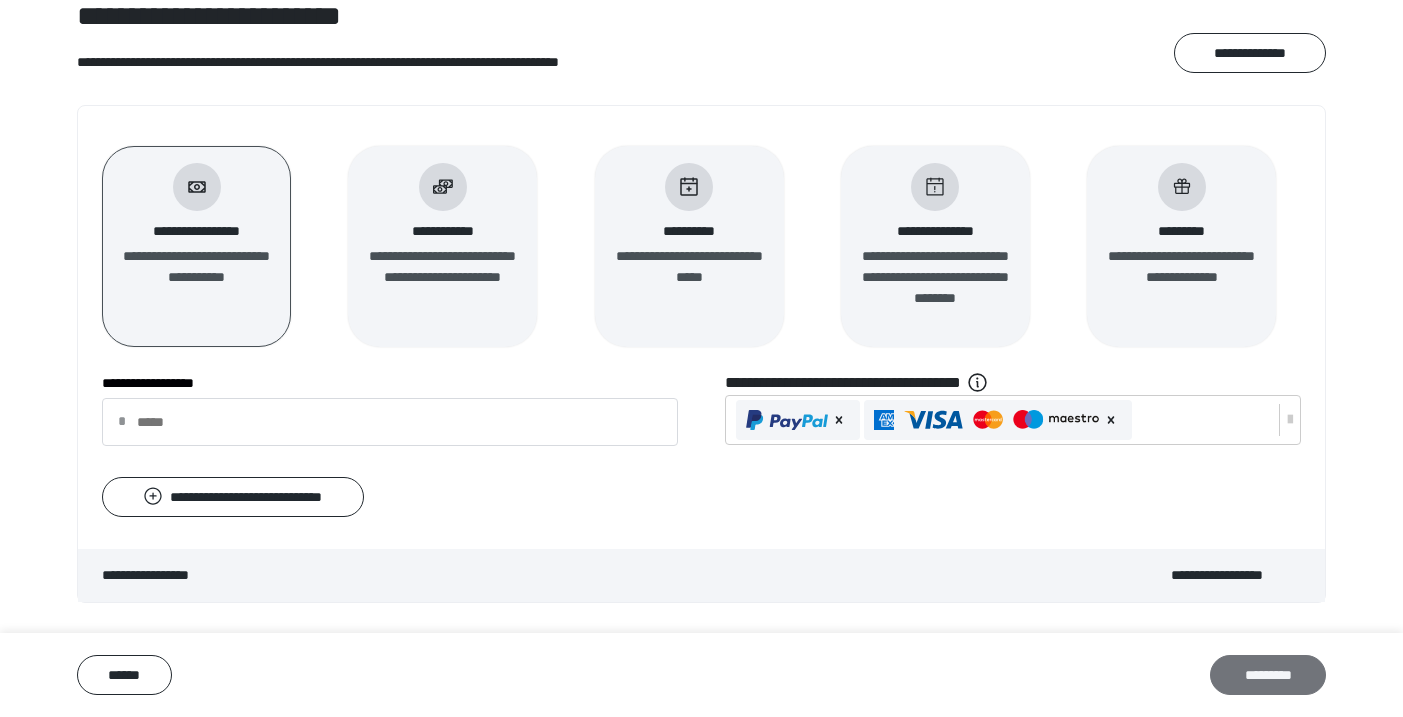 click on "*********" at bounding box center (1268, 675) 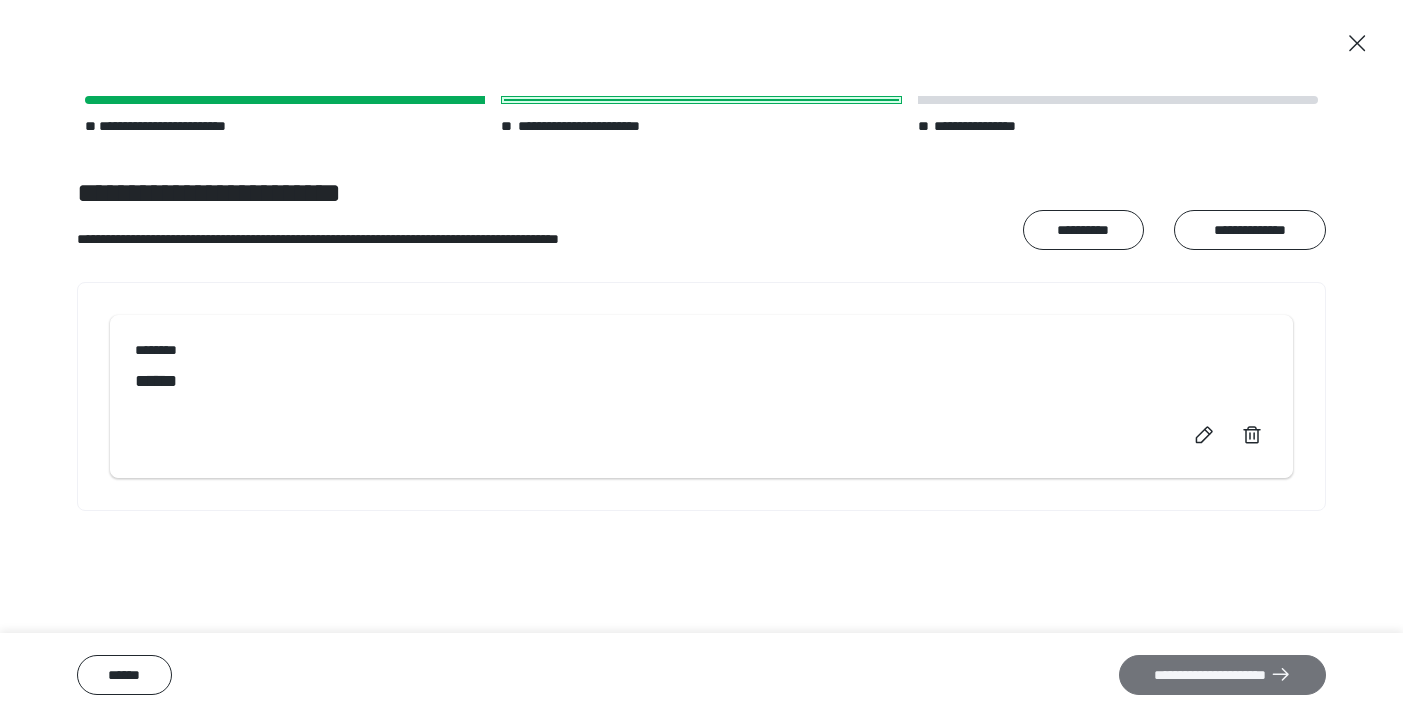 click on "**********" at bounding box center [1222, 675] 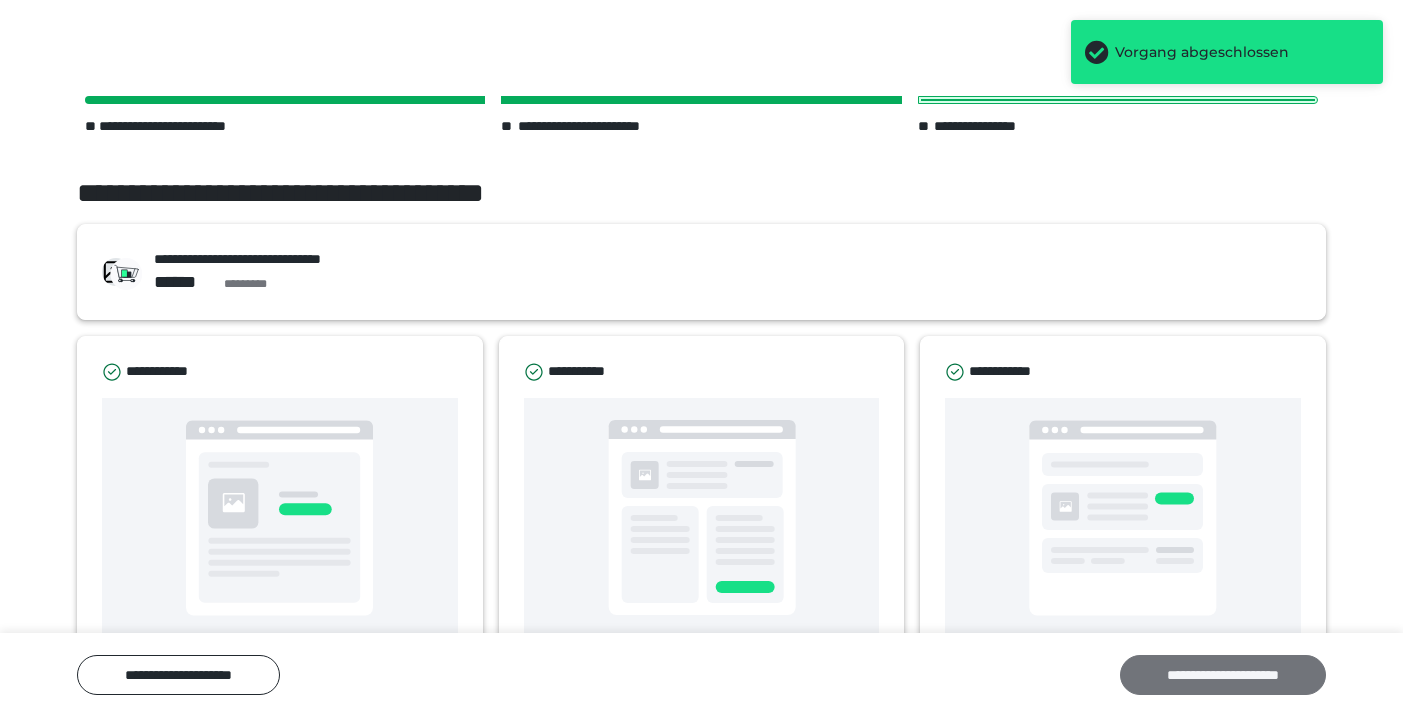 click on "**********" at bounding box center [1223, 675] 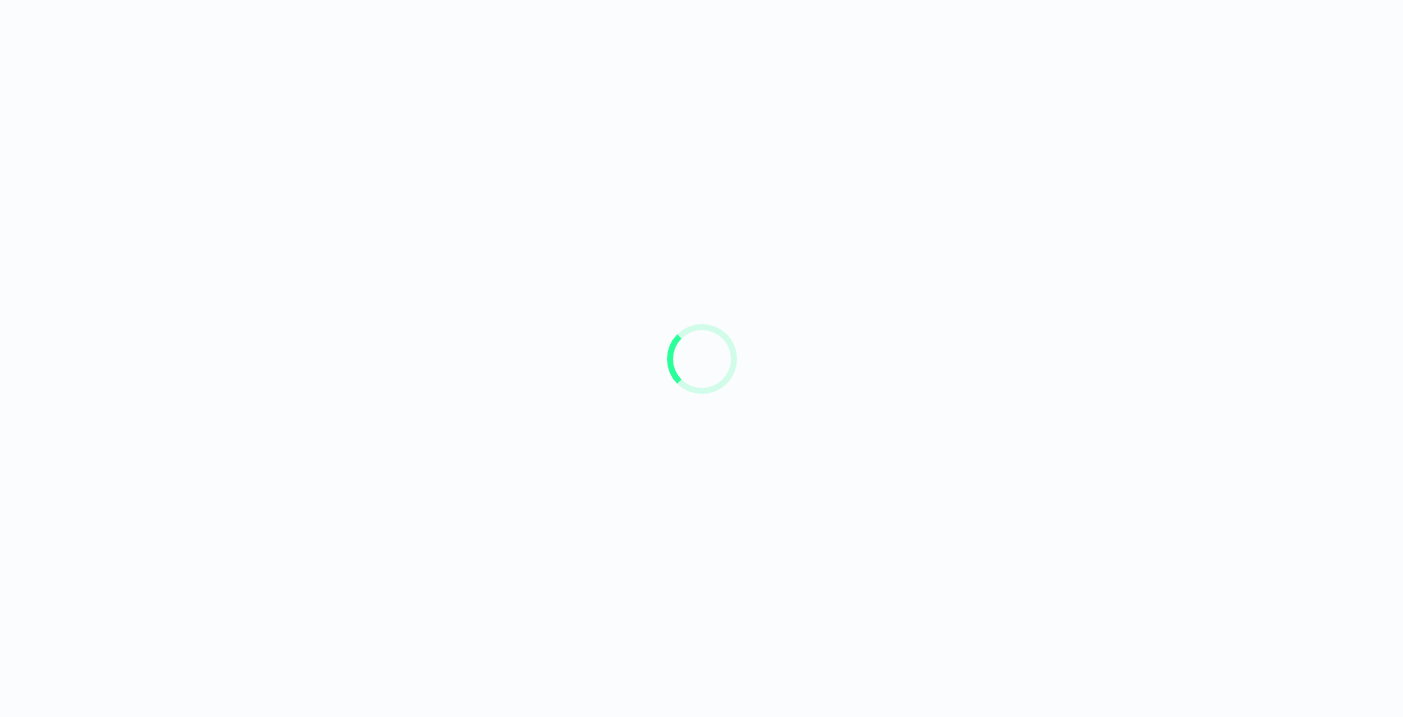 scroll, scrollTop: 0, scrollLeft: 0, axis: both 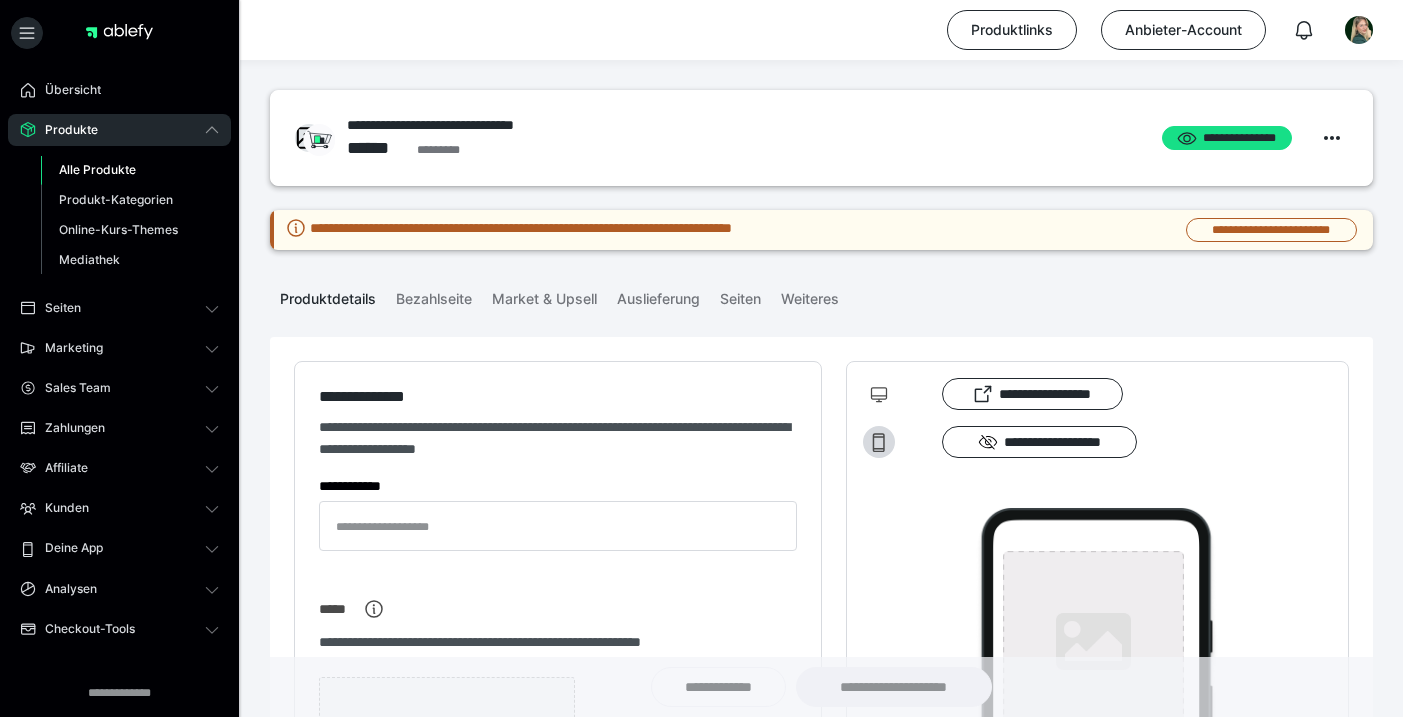 type on "**********" 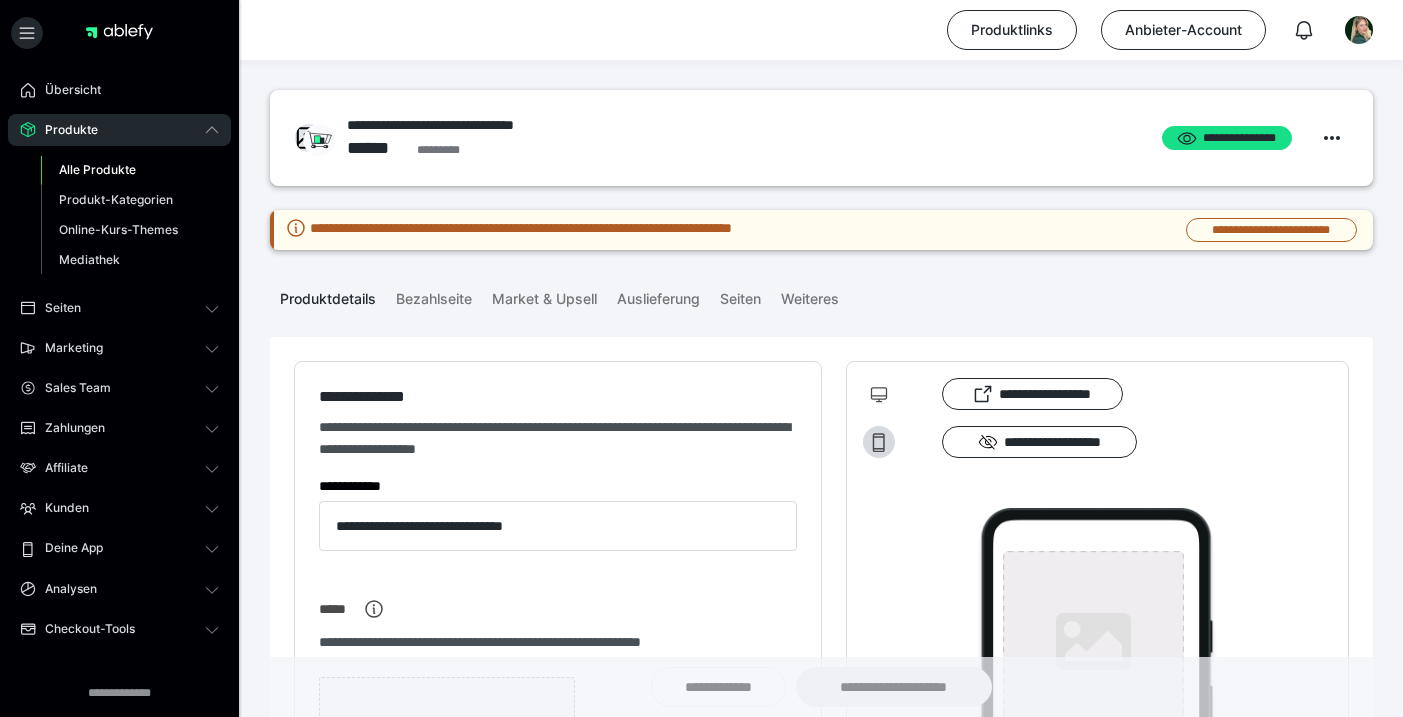 type on "**********" 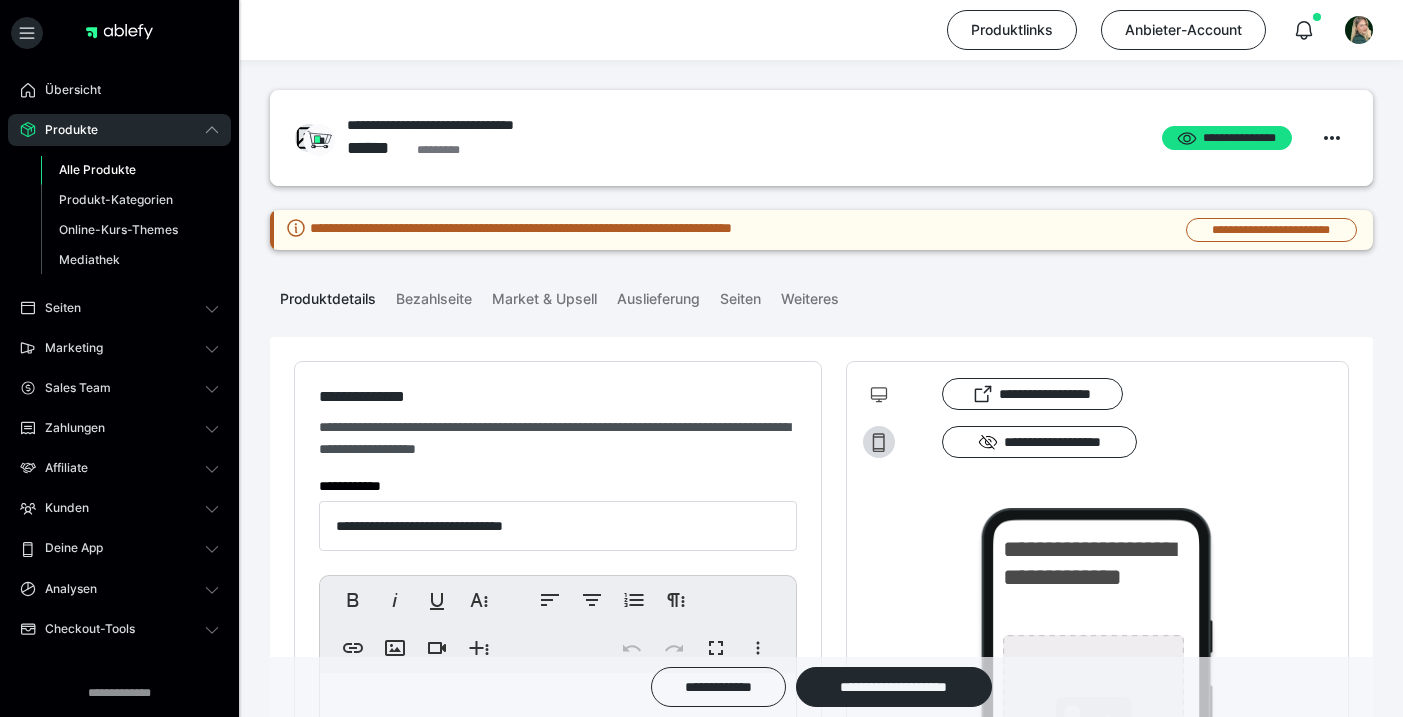 click on "Alle Produkte" at bounding box center (97, 169) 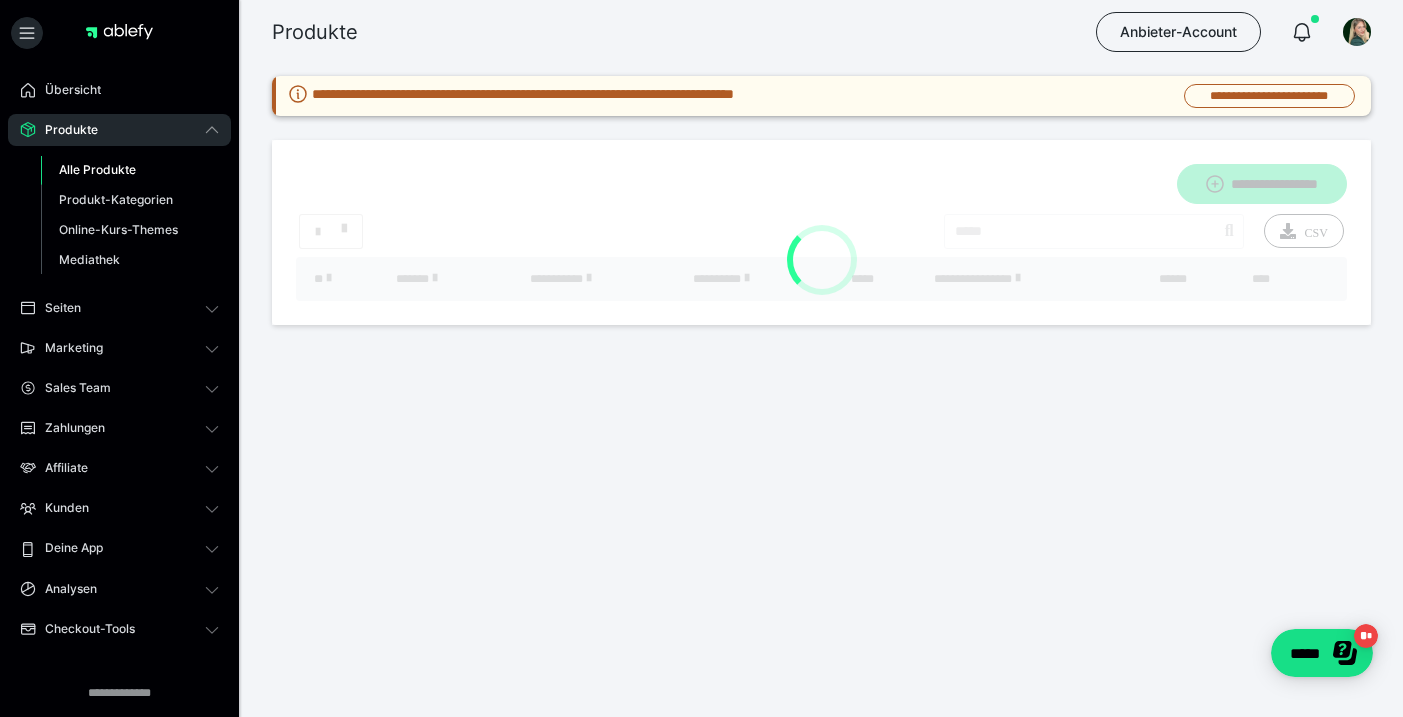 scroll, scrollTop: 0, scrollLeft: 0, axis: both 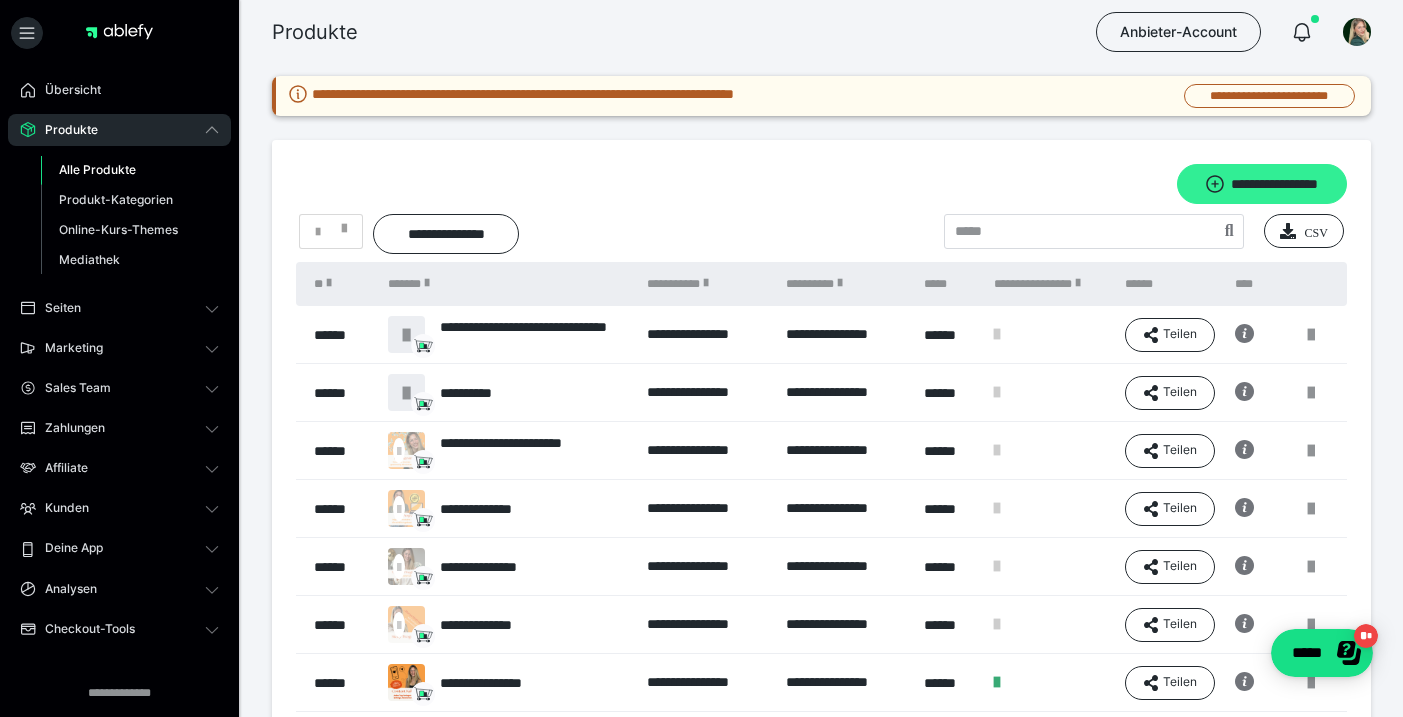 click on "**********" at bounding box center (1262, 184) 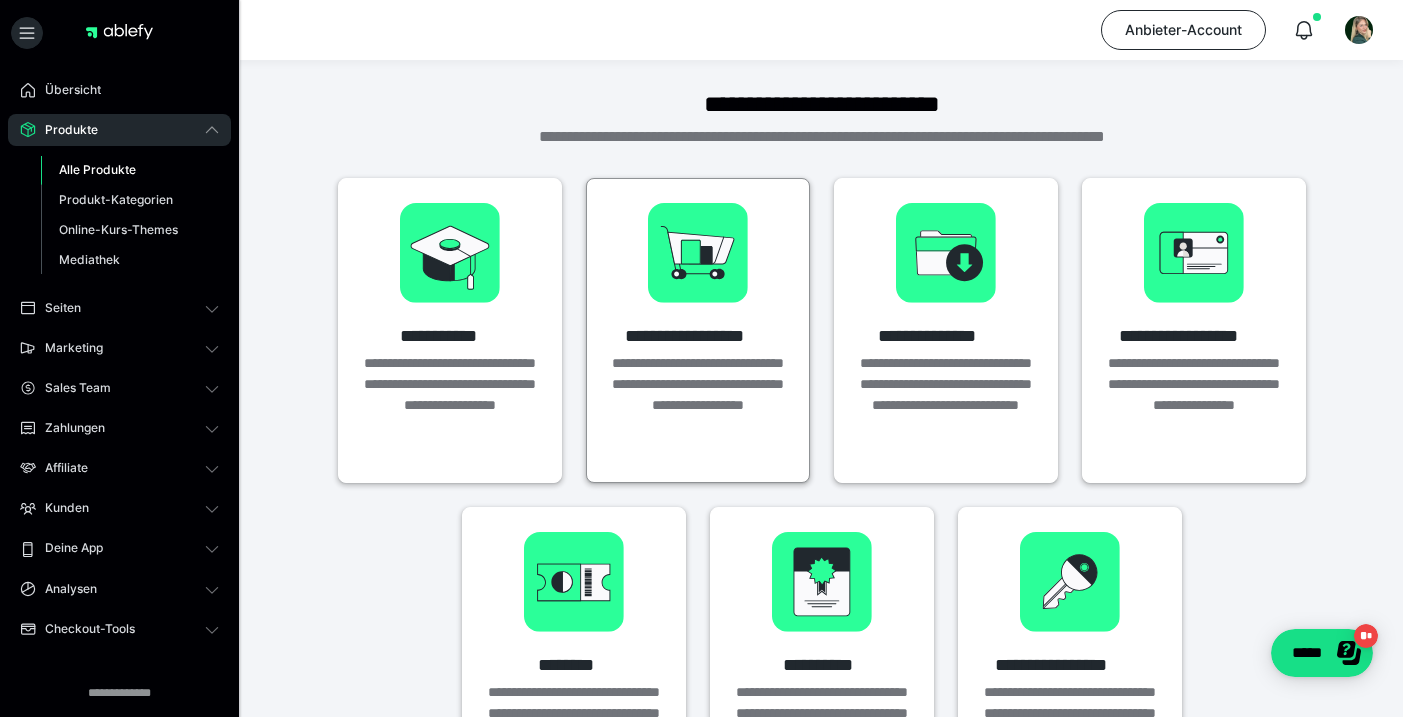 click on "**********" at bounding box center [698, 320] 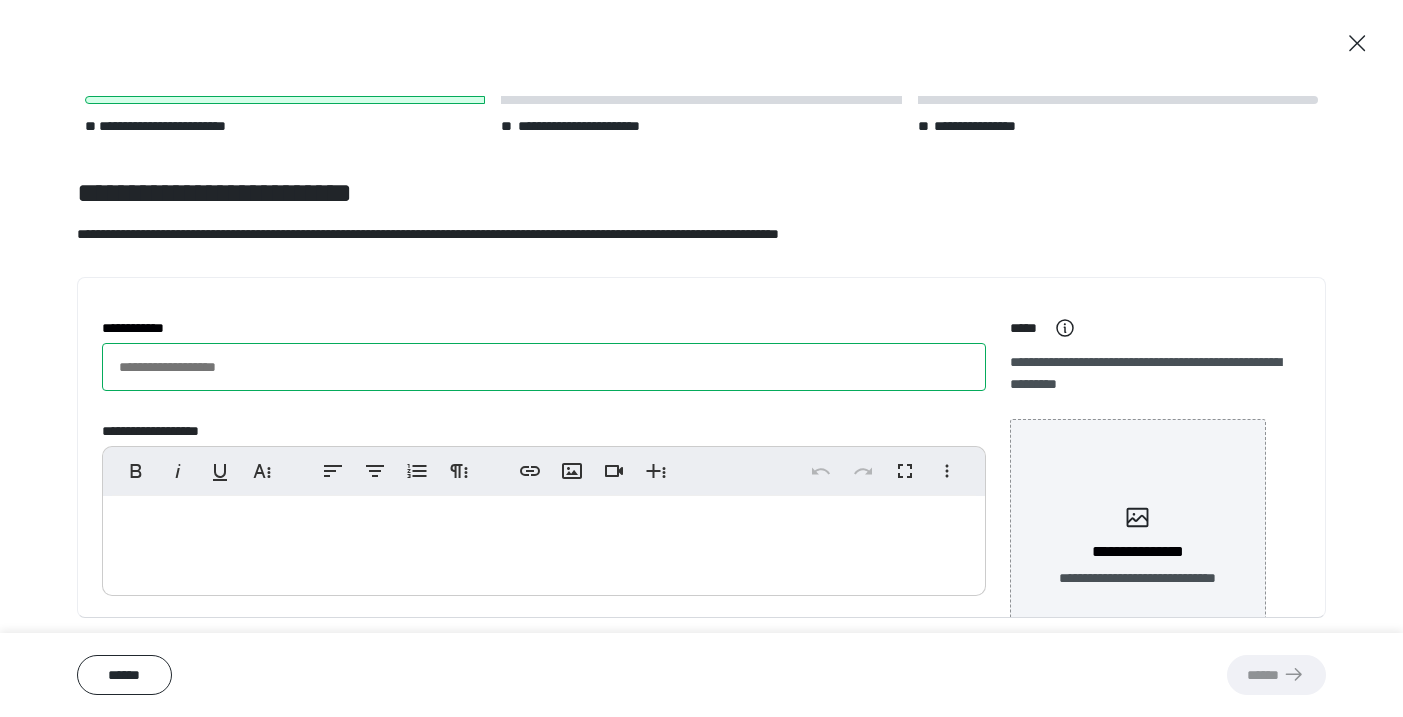 click on "**********" at bounding box center [544, 367] 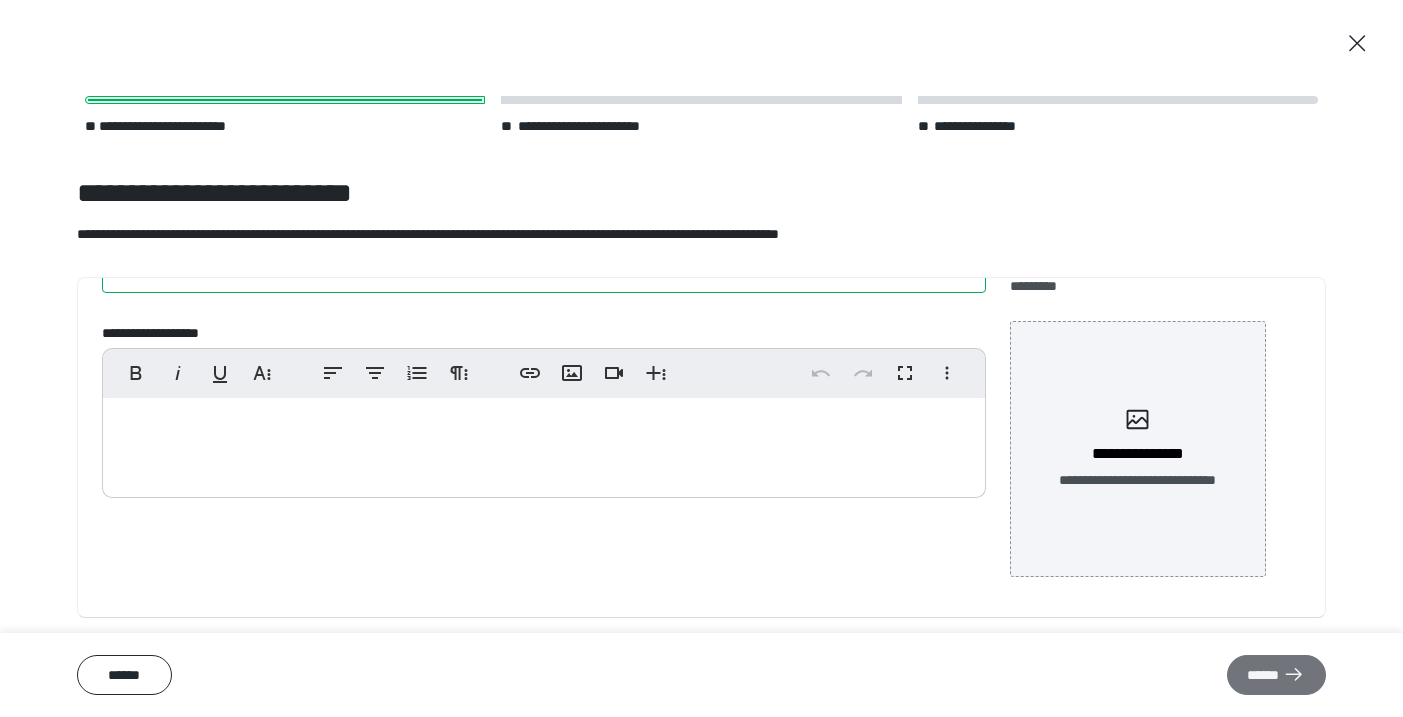 scroll, scrollTop: 99, scrollLeft: 0, axis: vertical 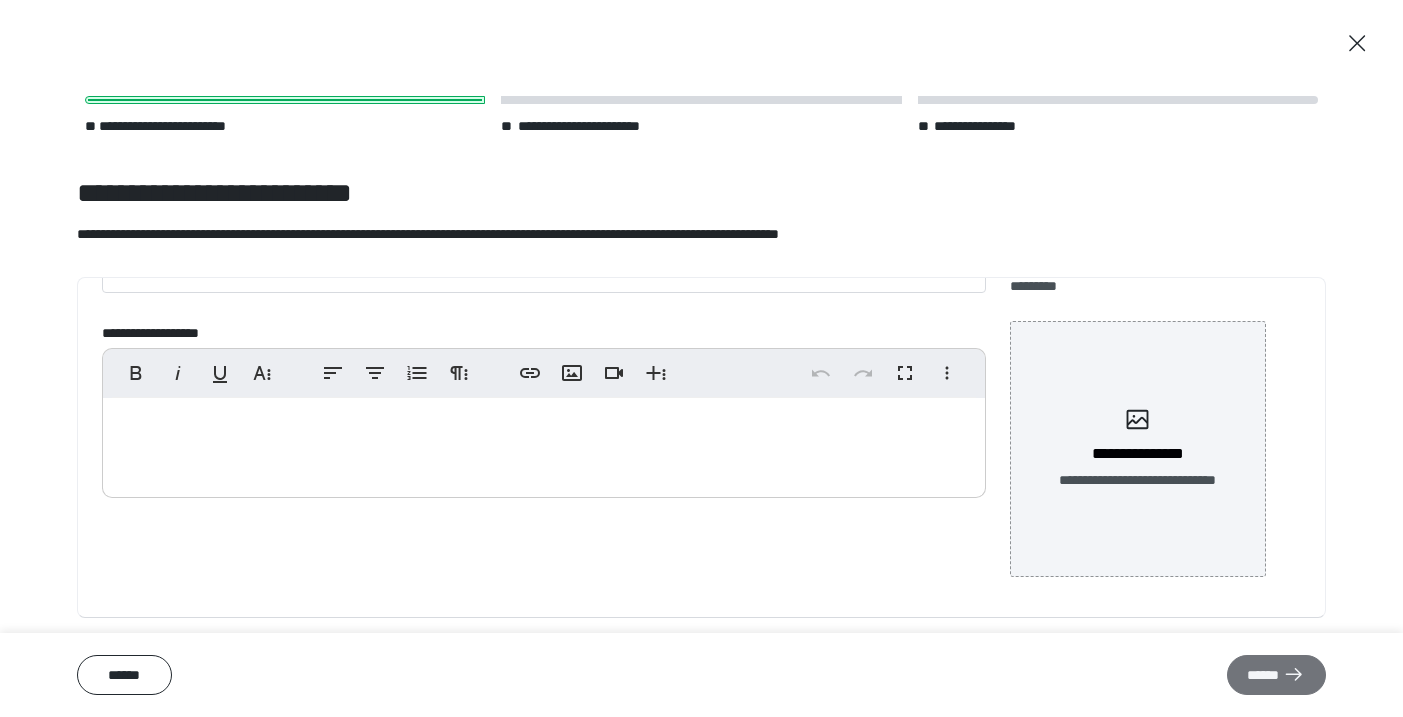 click on "******" at bounding box center (1276, 675) 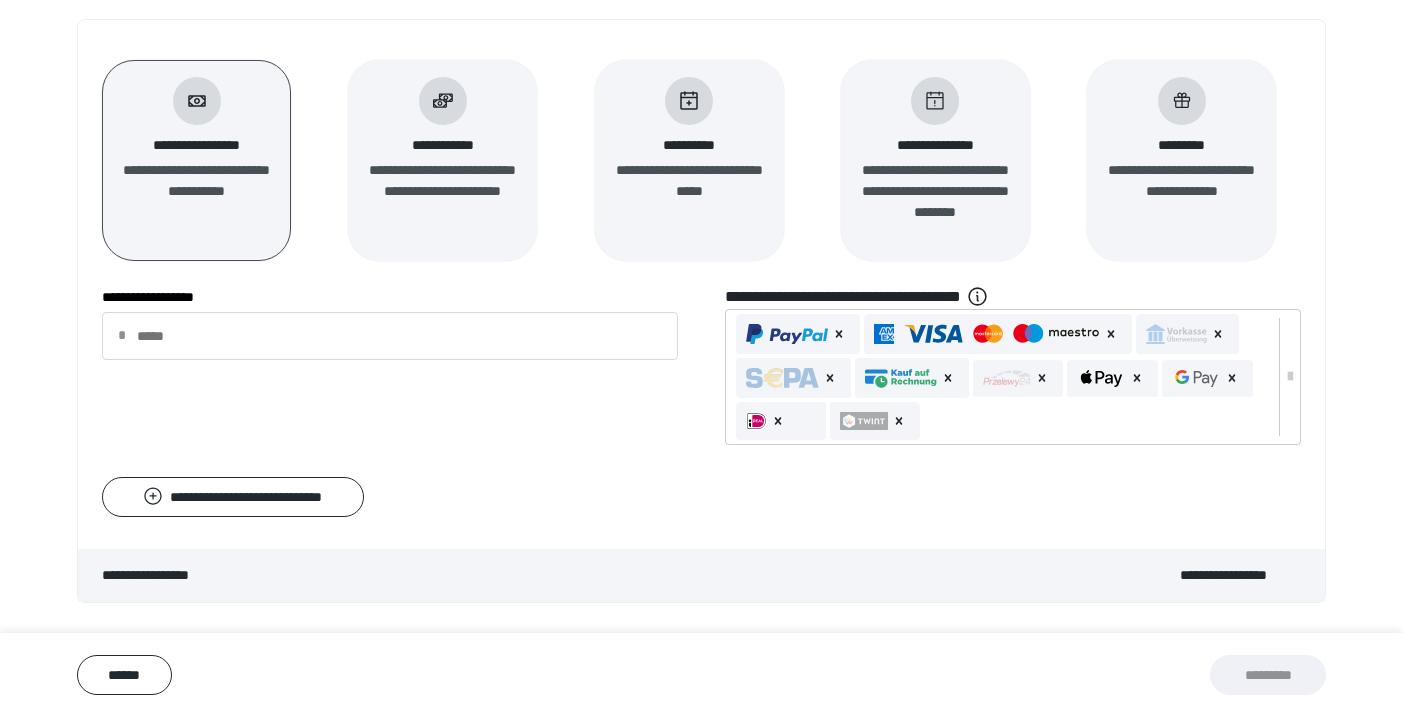 scroll, scrollTop: 263, scrollLeft: 0, axis: vertical 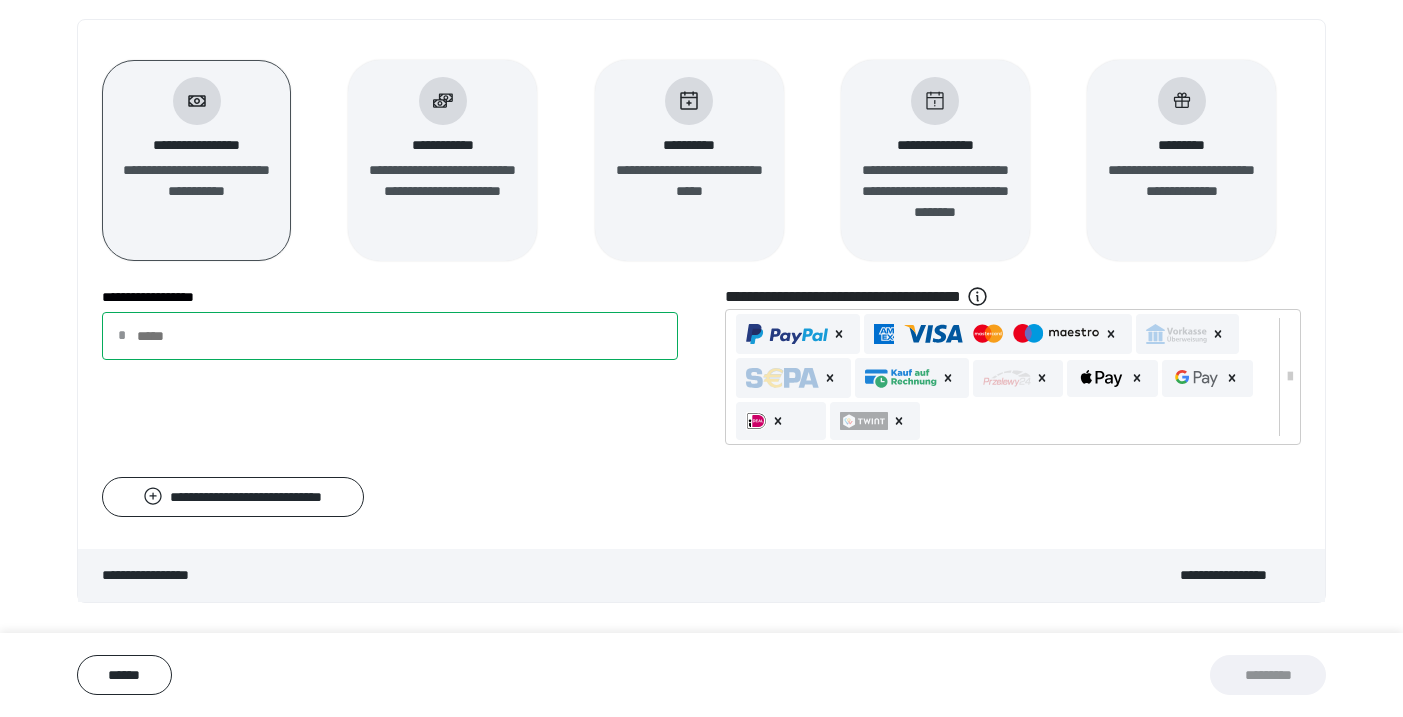 click on "**********" at bounding box center [390, 336] 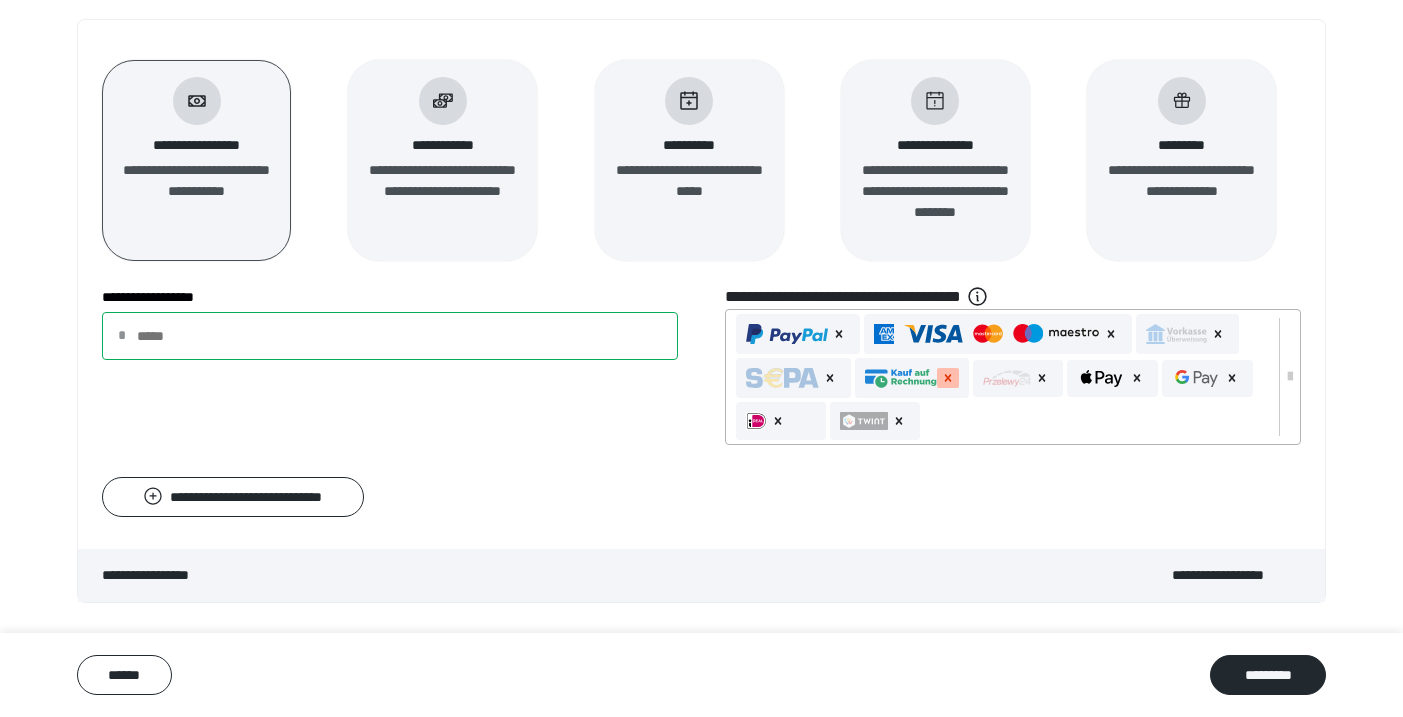 click 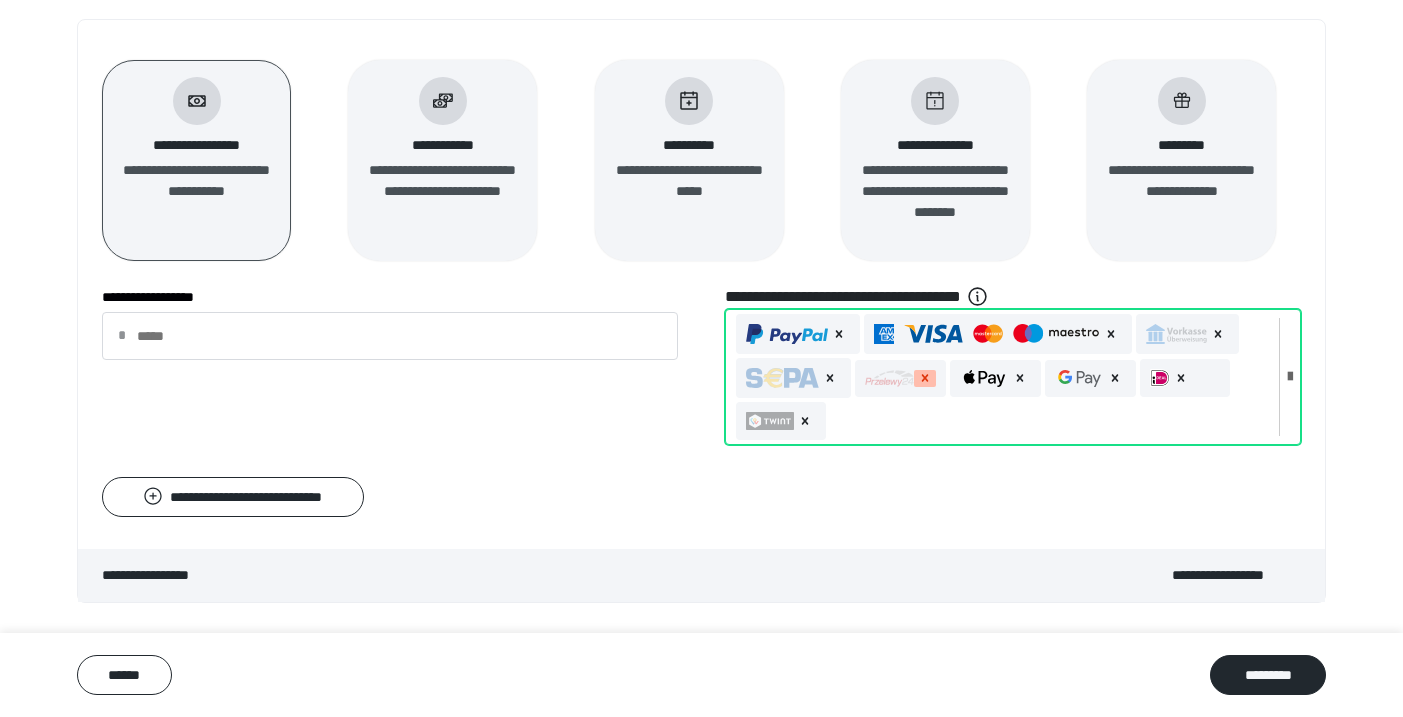 click 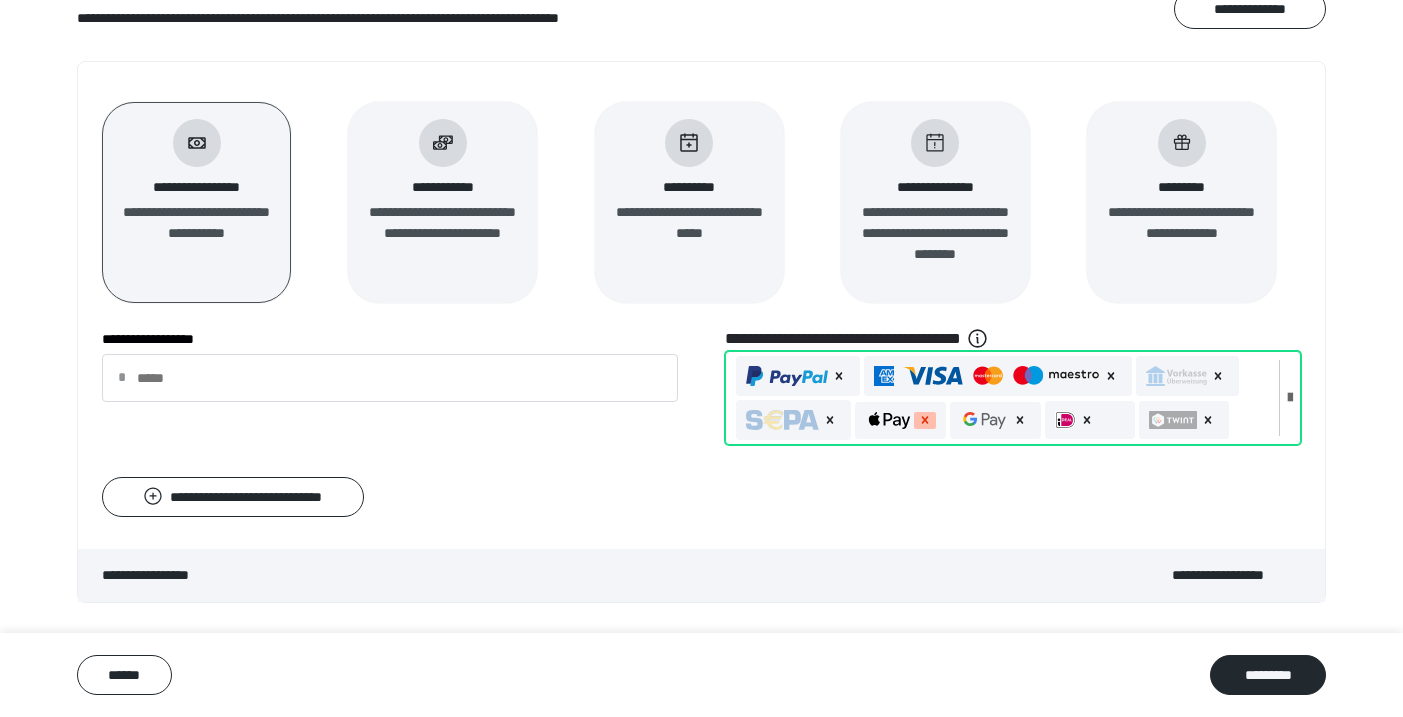 click 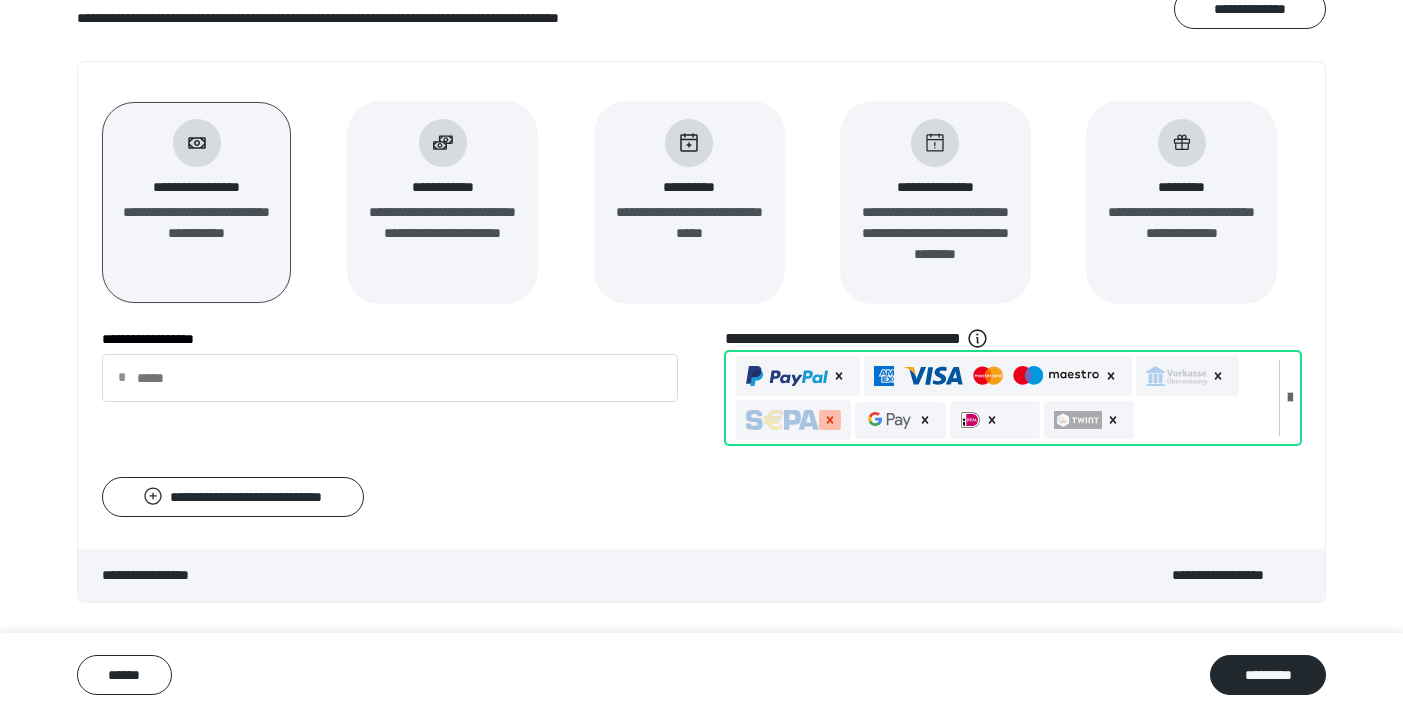 click 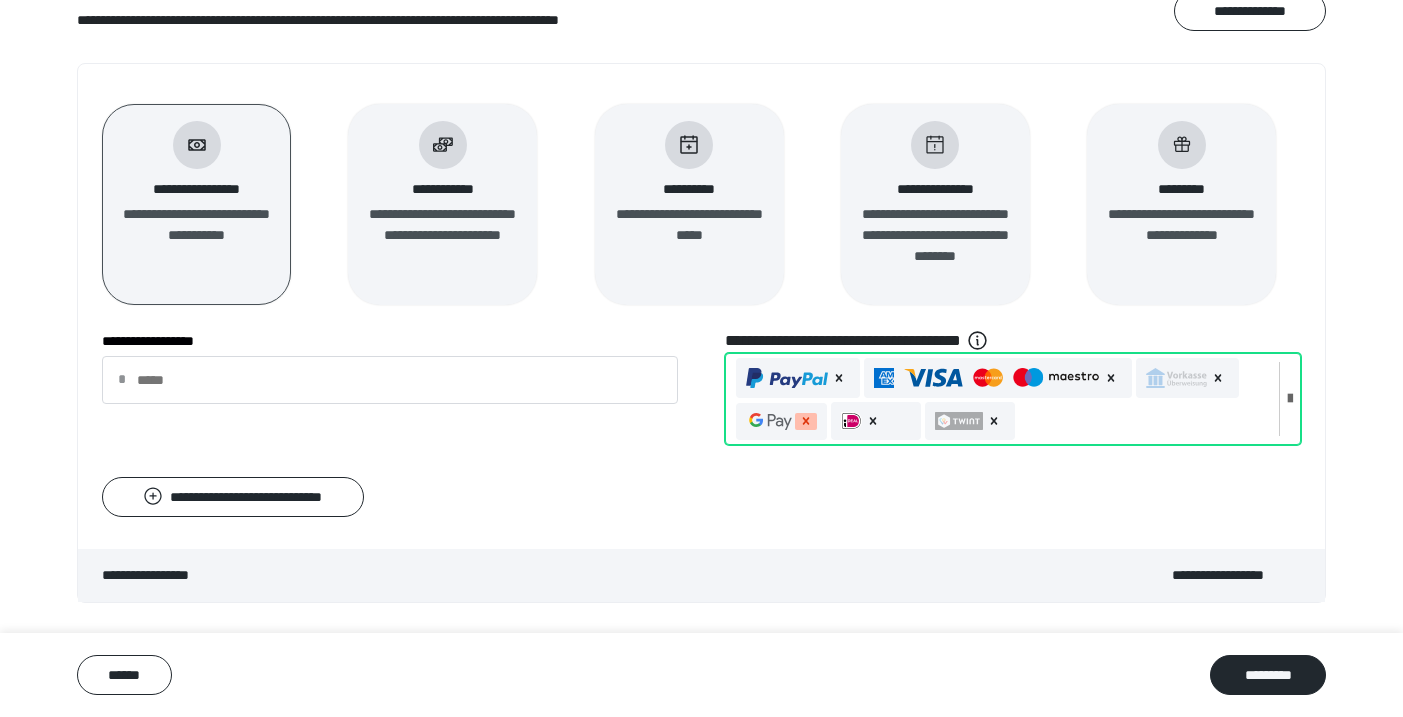 click 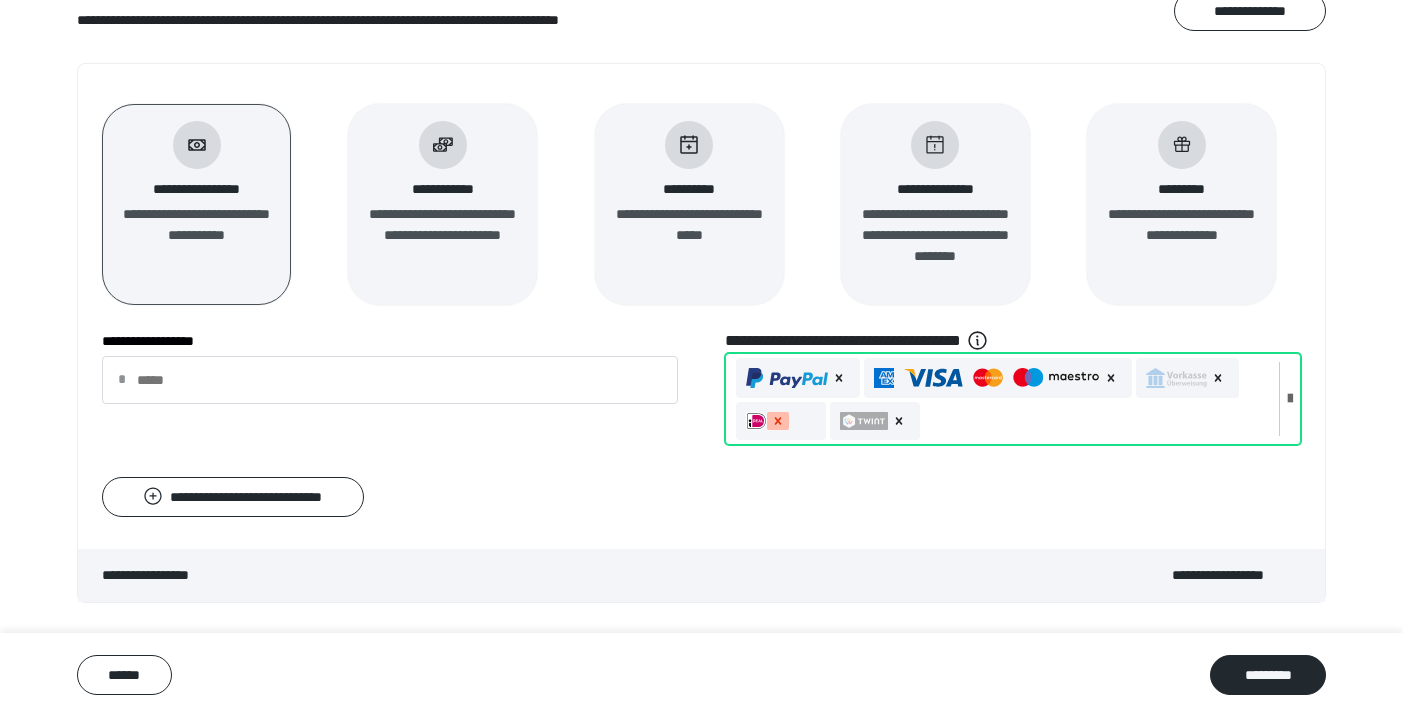 click 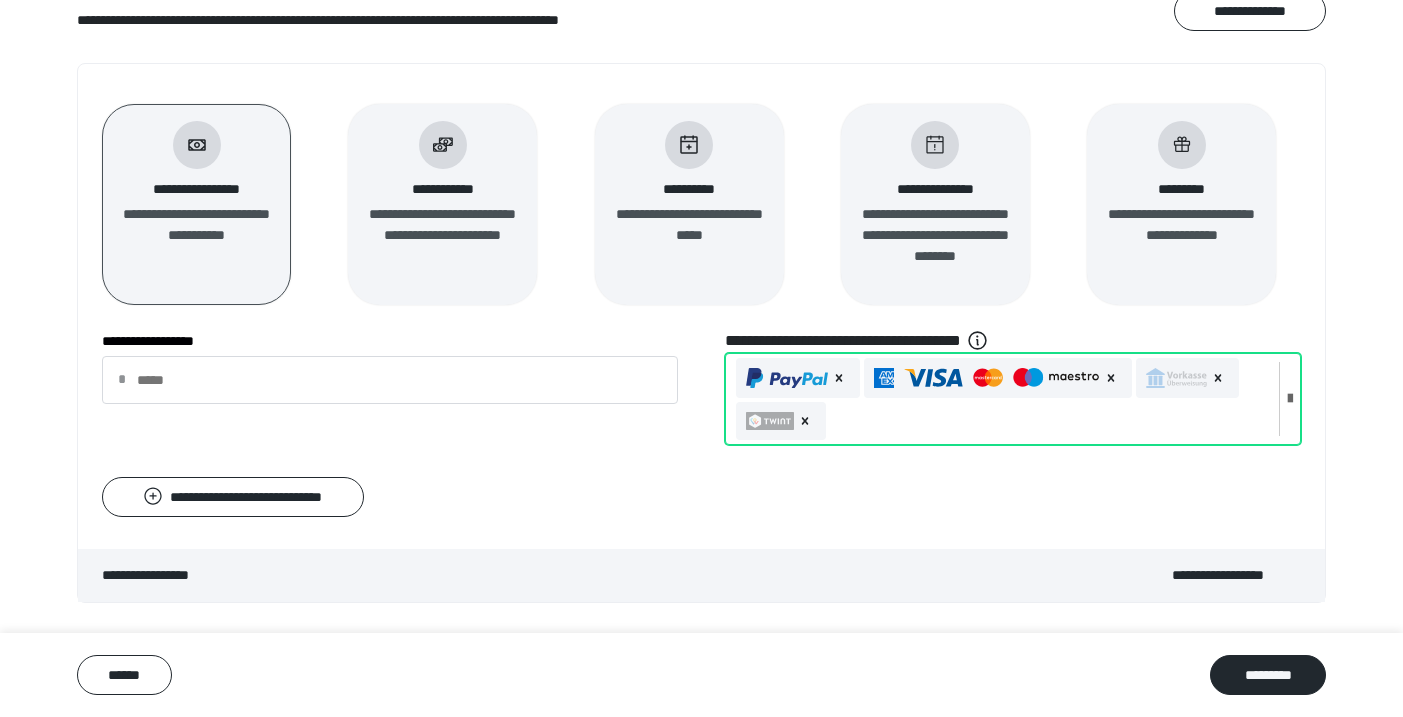 drag, startPoint x: 802, startPoint y: 419, endPoint x: 1010, endPoint y: 399, distance: 208.95932 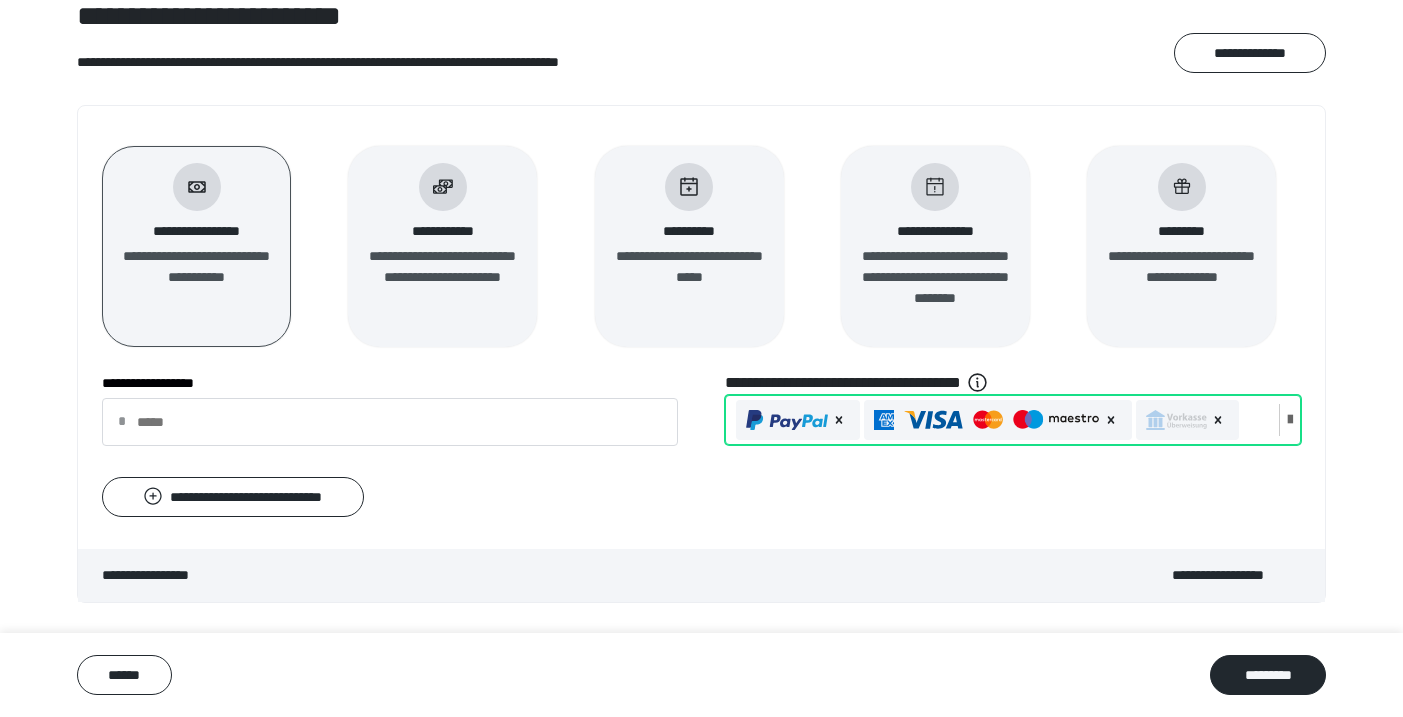 click 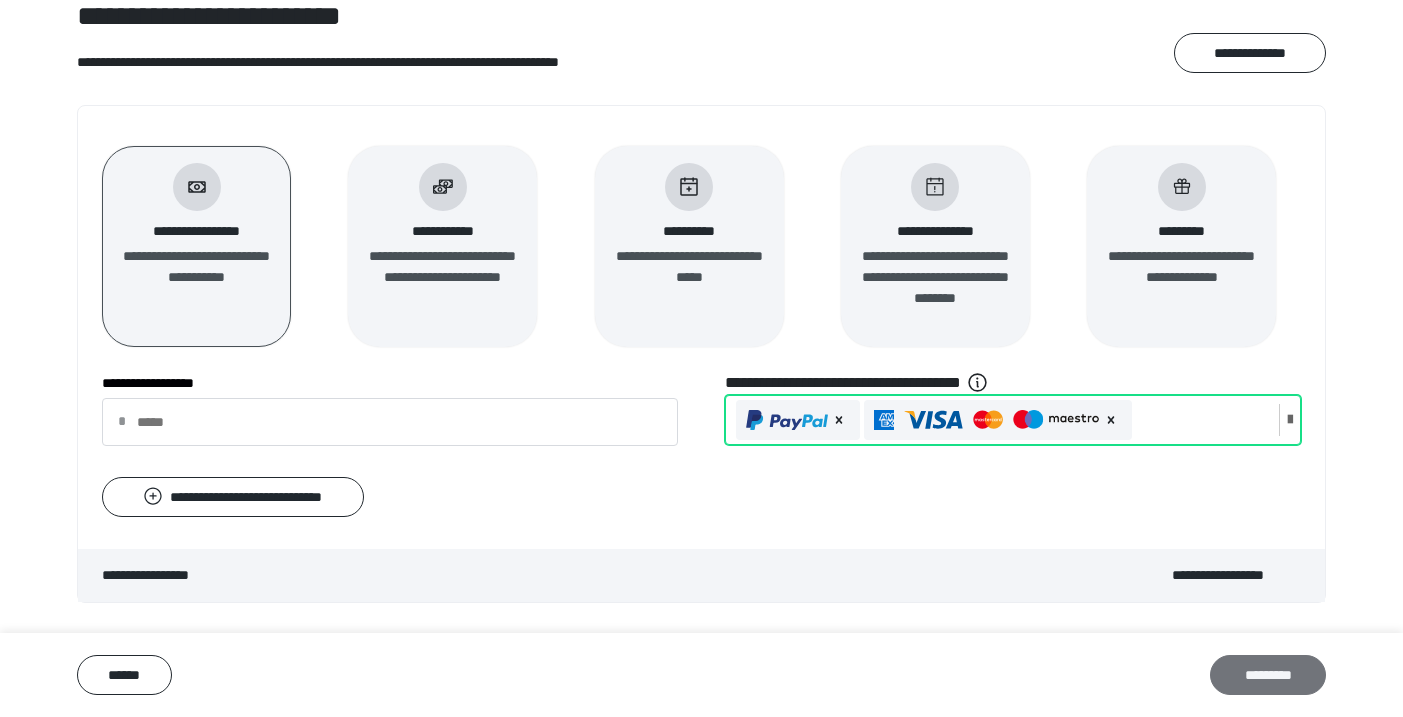 click on "*********" at bounding box center [1268, 675] 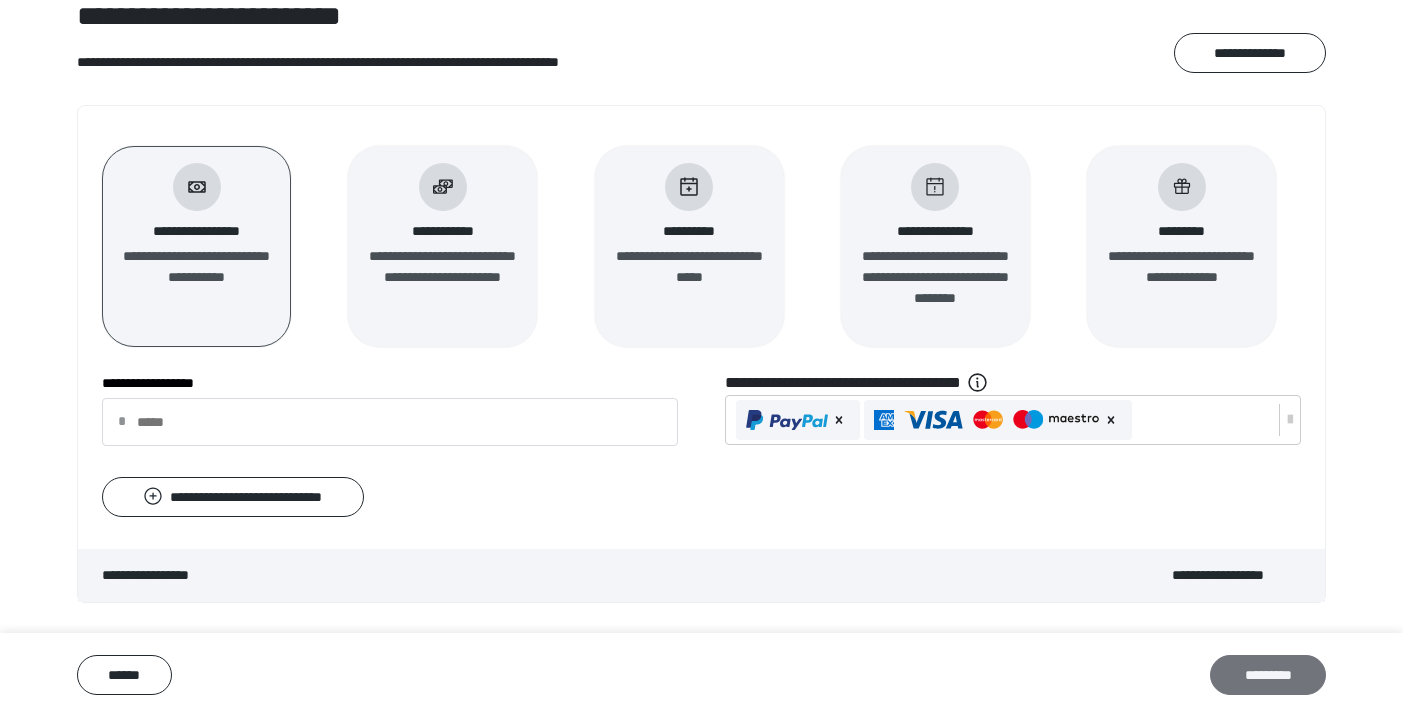 scroll, scrollTop: 0, scrollLeft: 0, axis: both 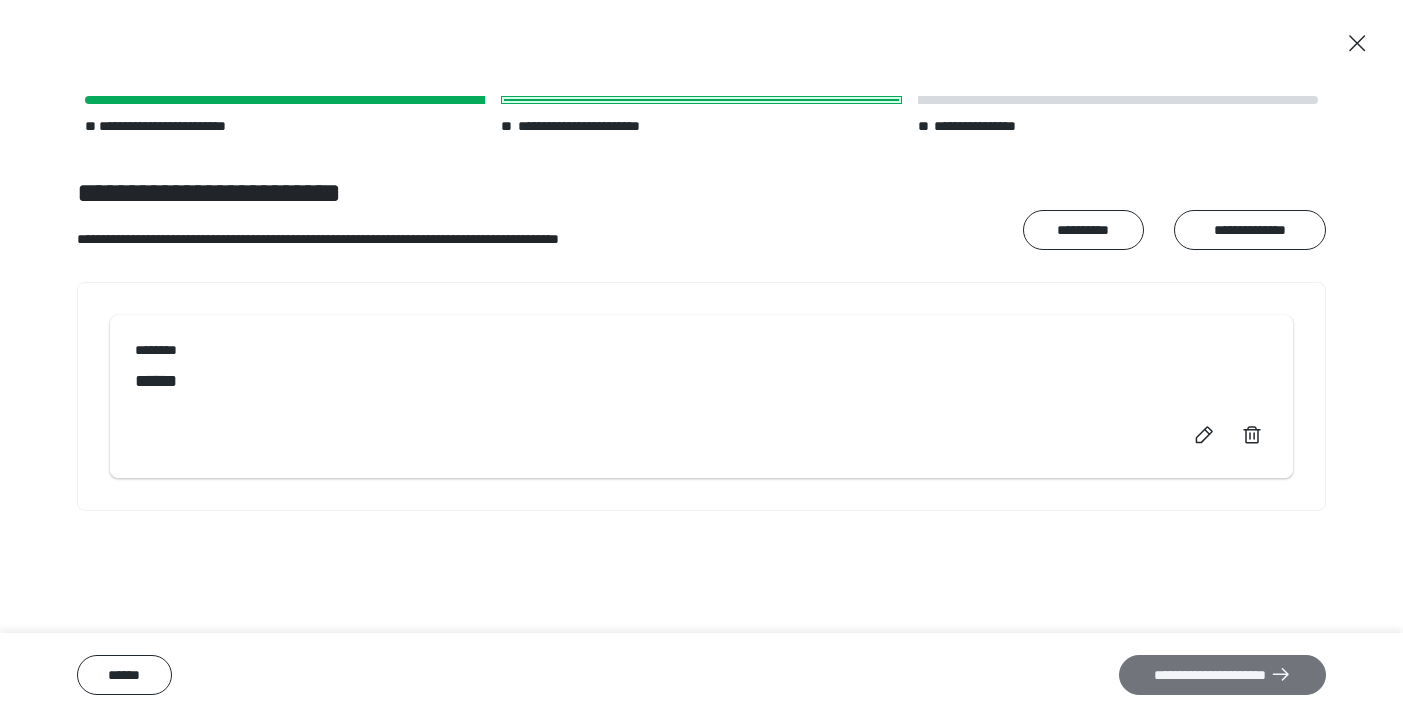 click on "**********" at bounding box center (1222, 675) 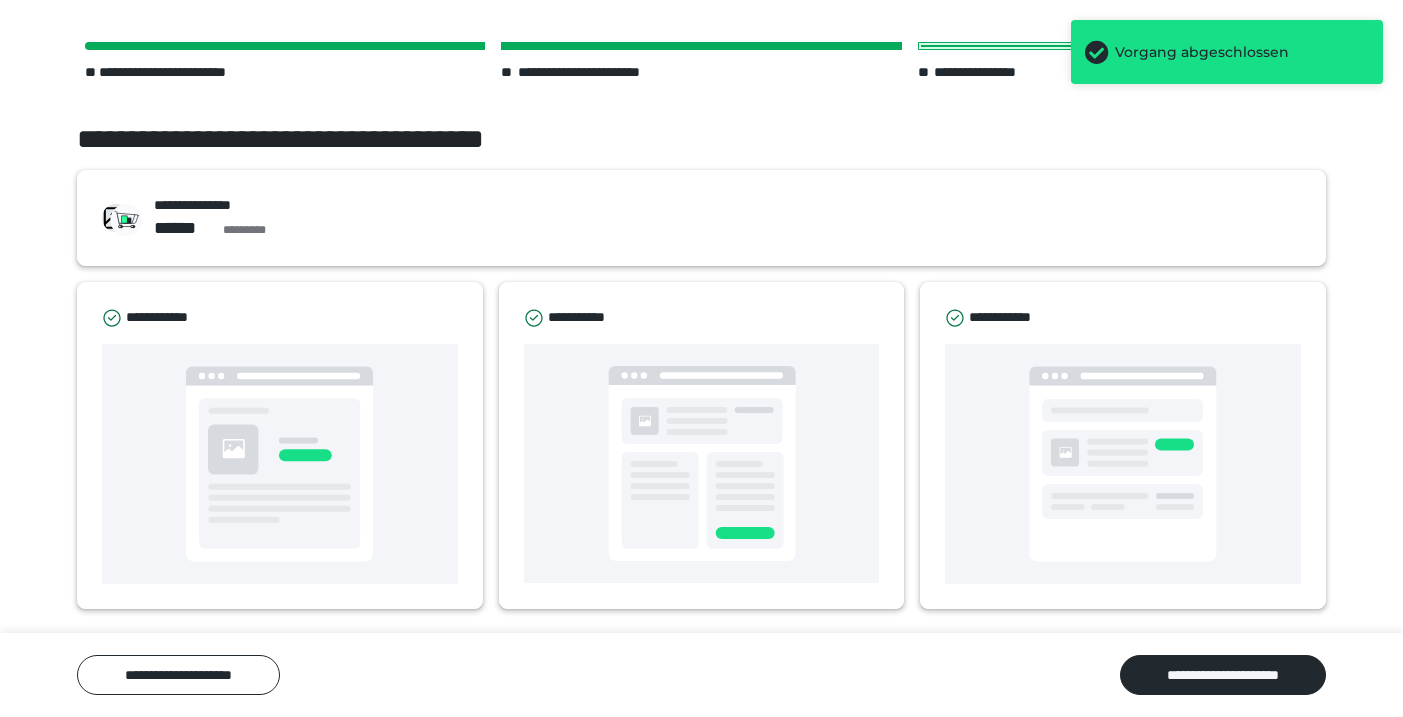 scroll, scrollTop: 54, scrollLeft: 0, axis: vertical 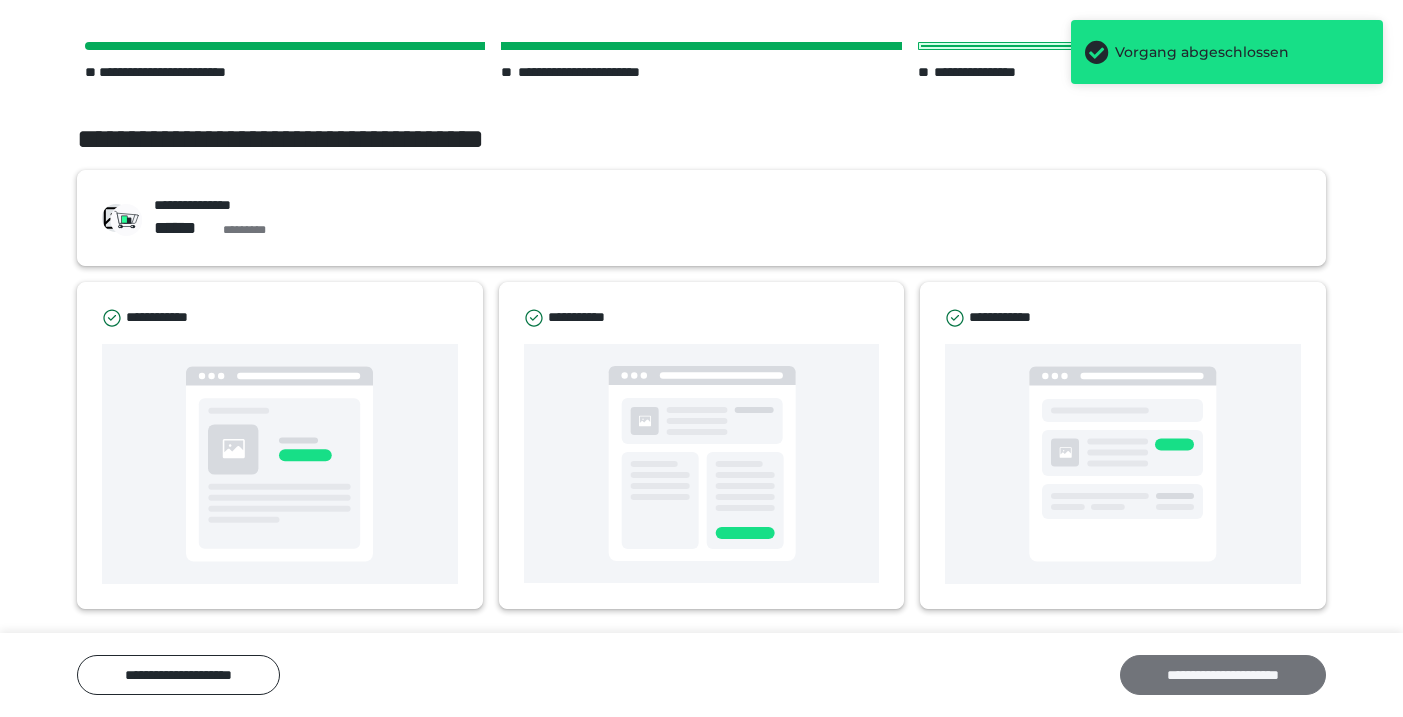 click on "**********" at bounding box center [1223, 675] 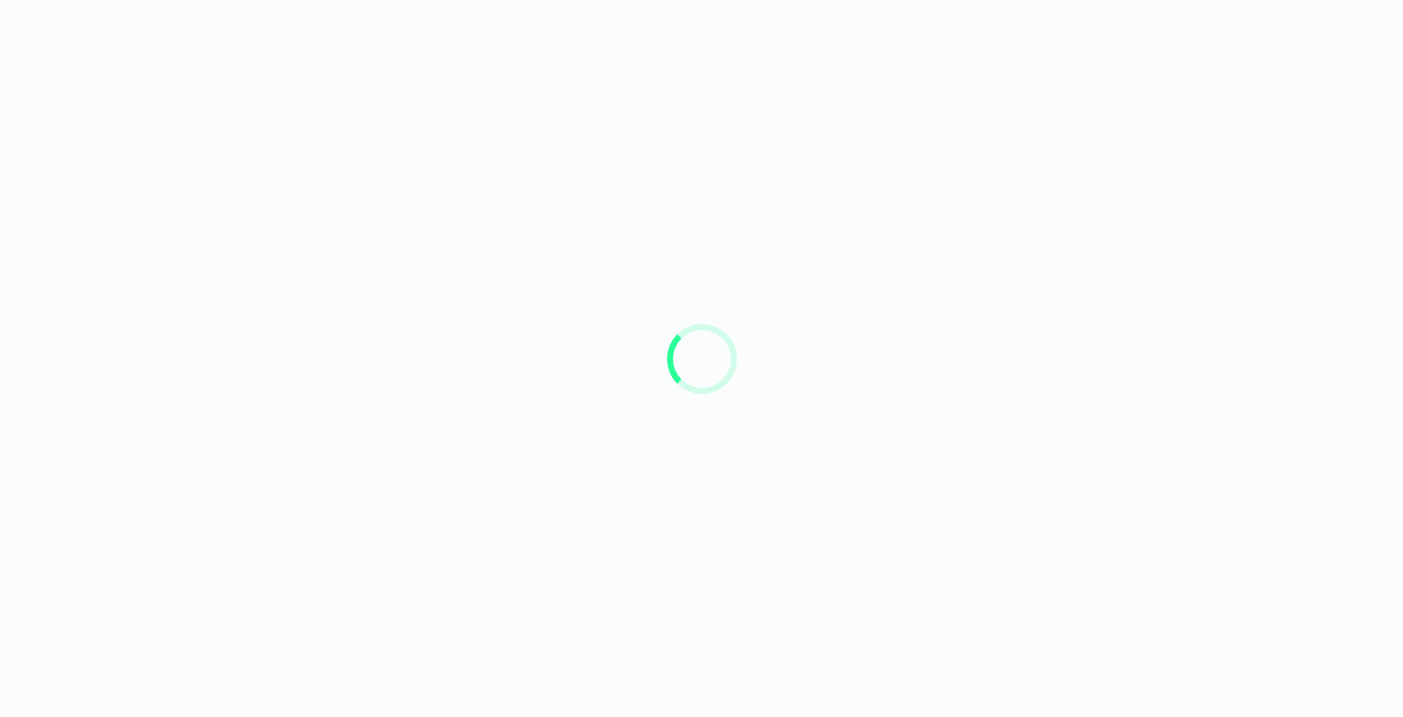 scroll, scrollTop: 0, scrollLeft: 0, axis: both 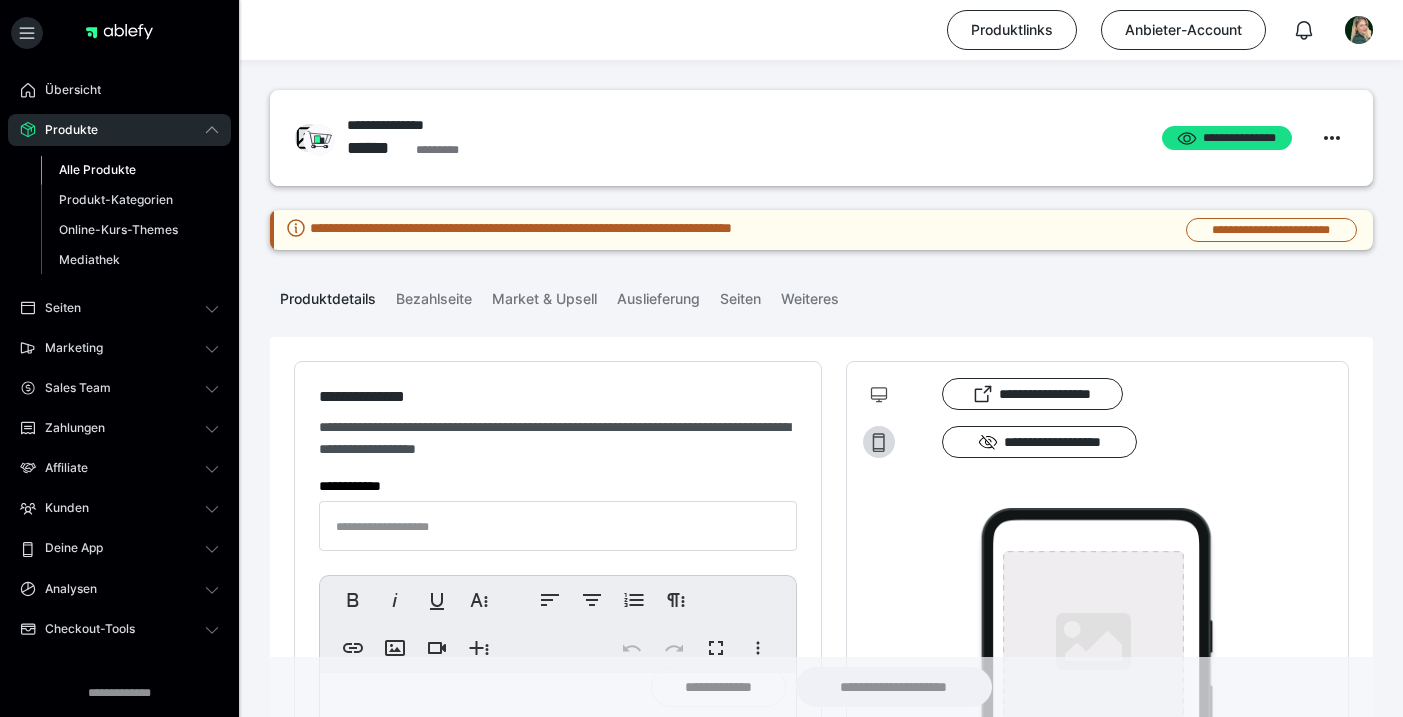 type on "**********" 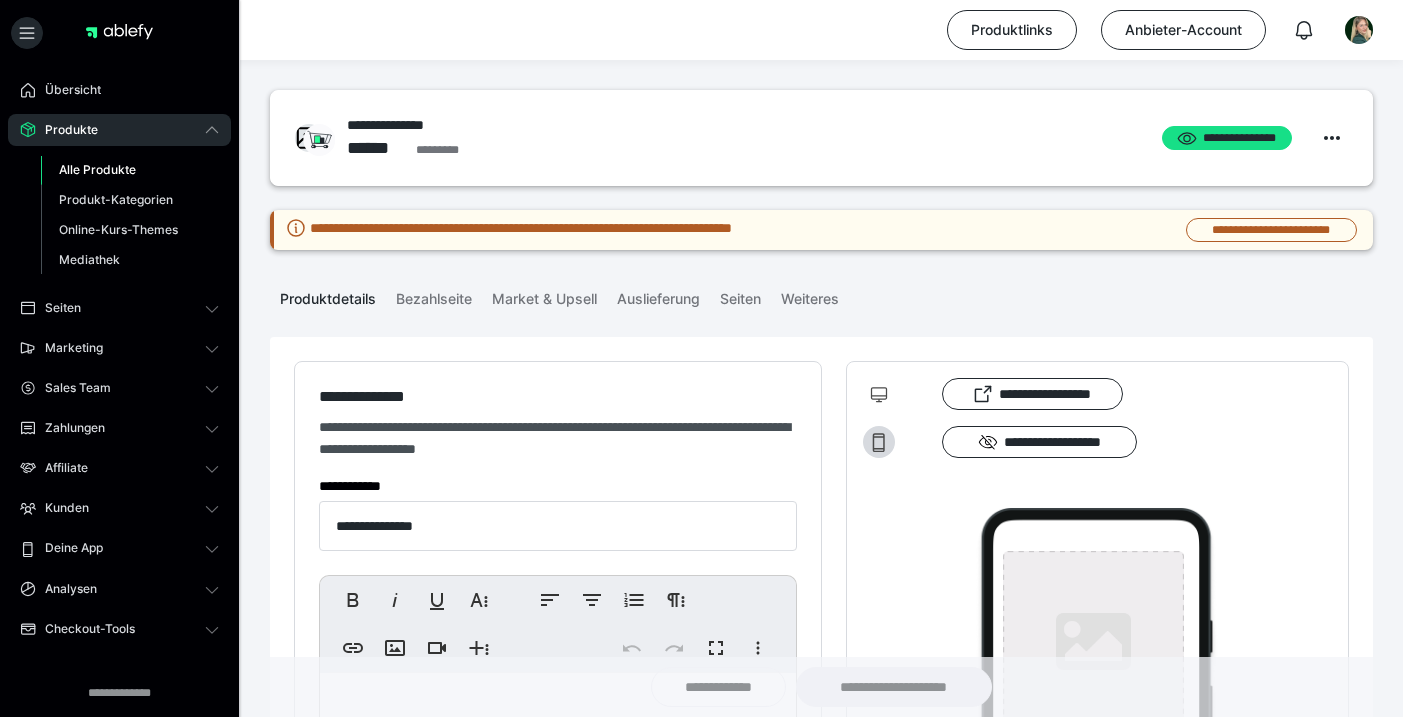 type on "**********" 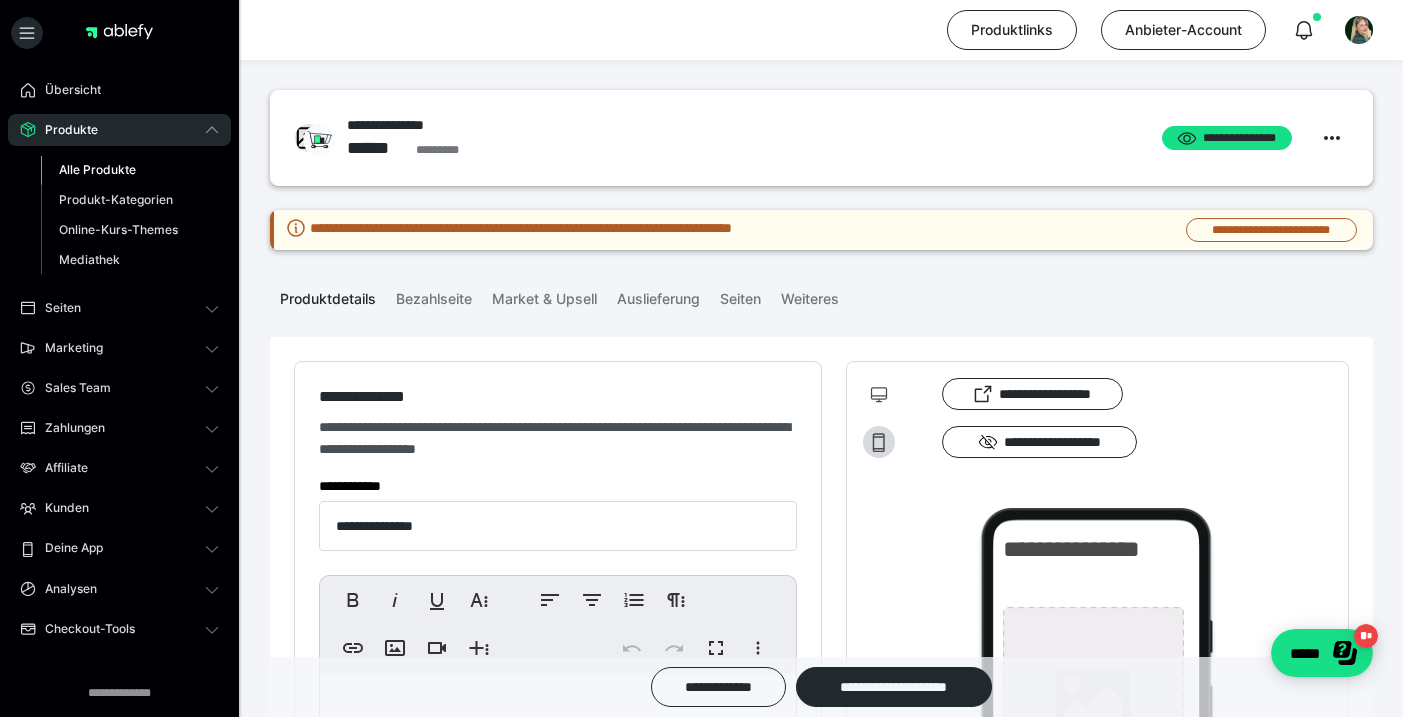 scroll, scrollTop: 0, scrollLeft: 0, axis: both 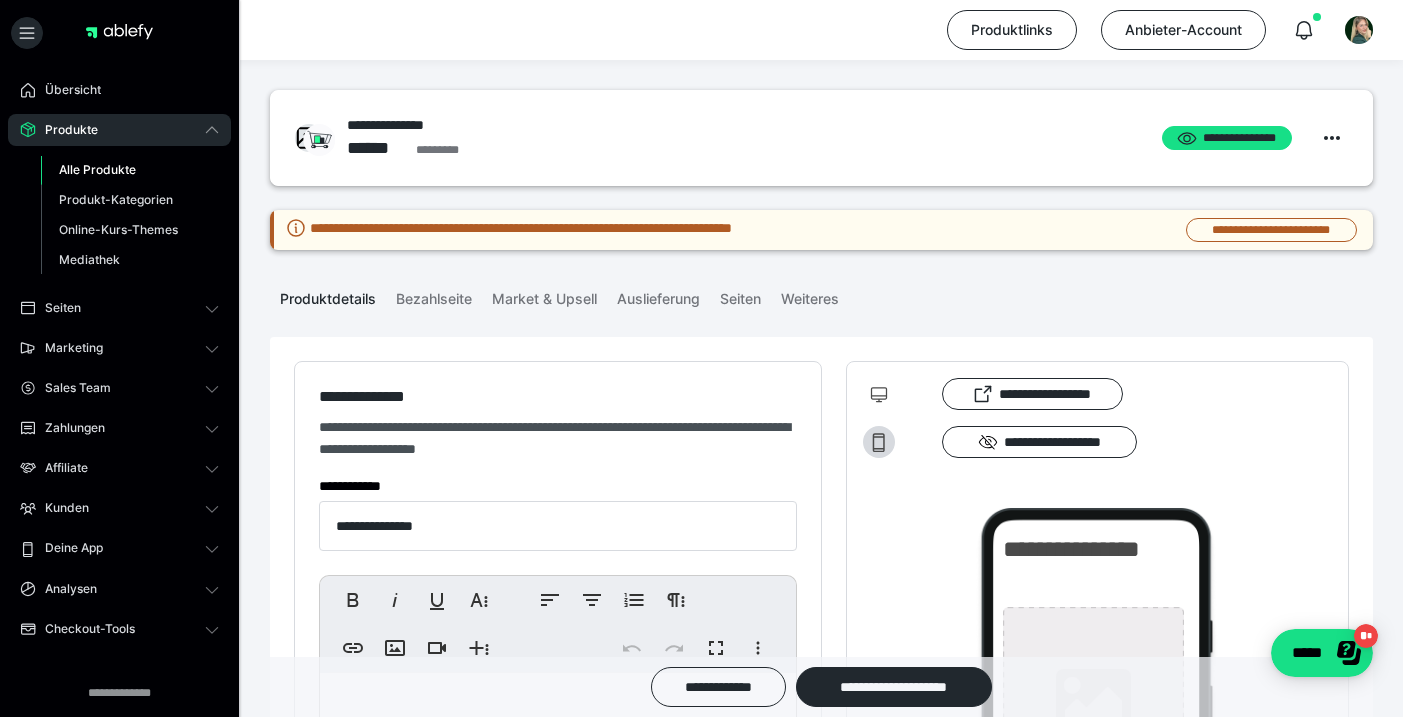 click on "Alle Produkte" at bounding box center (97, 169) 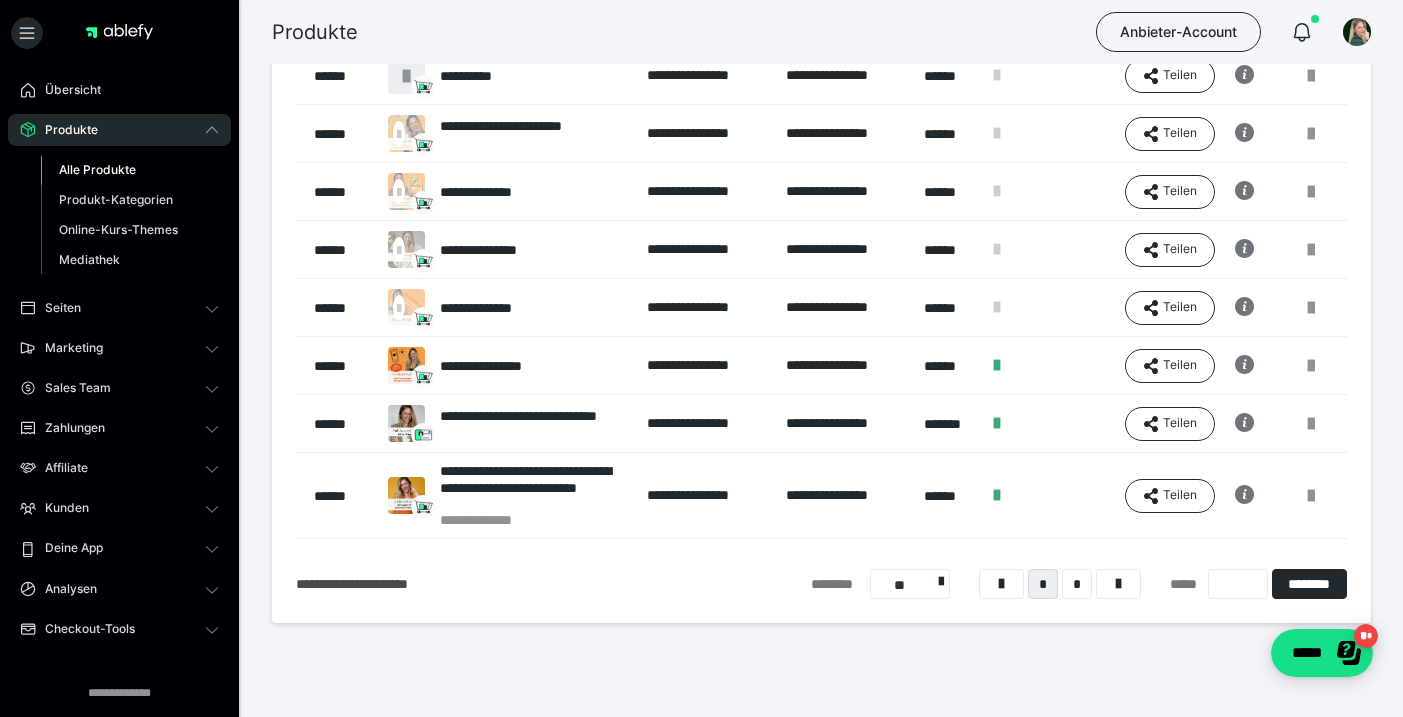 scroll, scrollTop: 379, scrollLeft: 0, axis: vertical 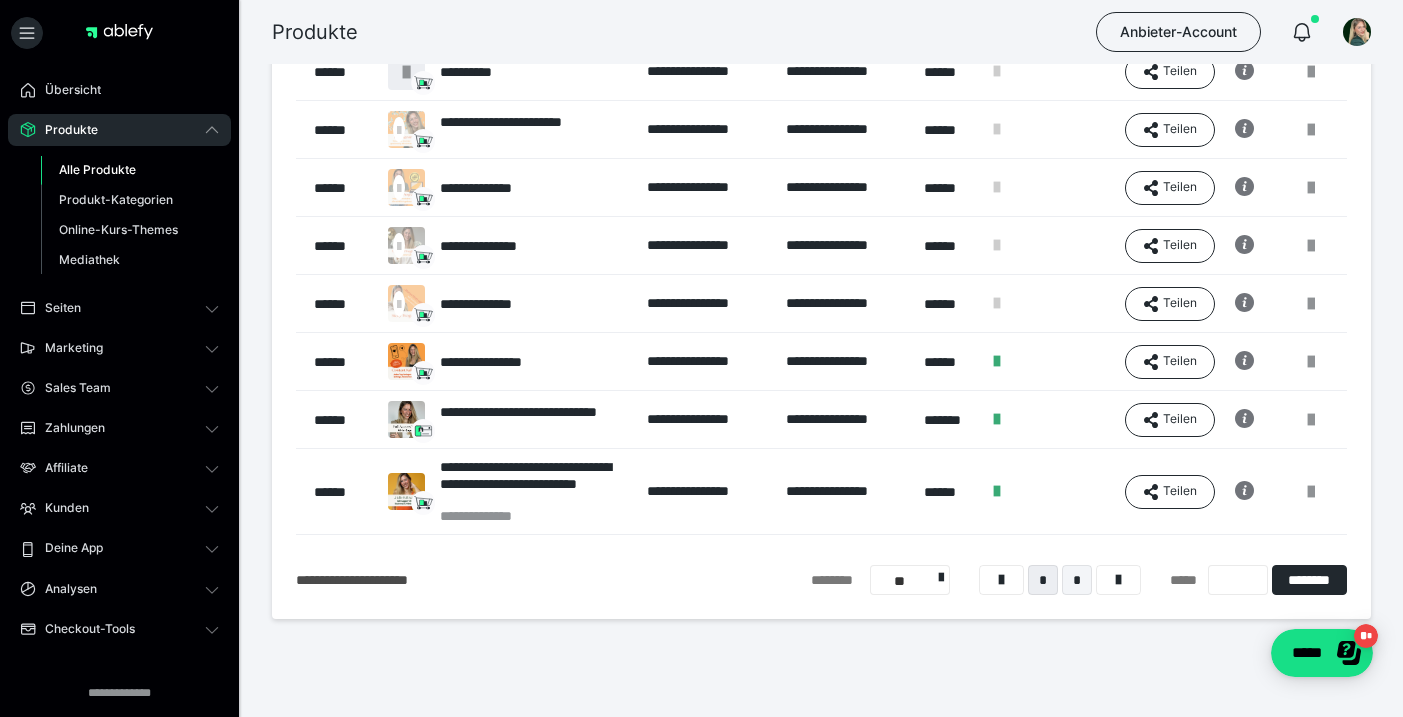 click on "*" at bounding box center [1077, 580] 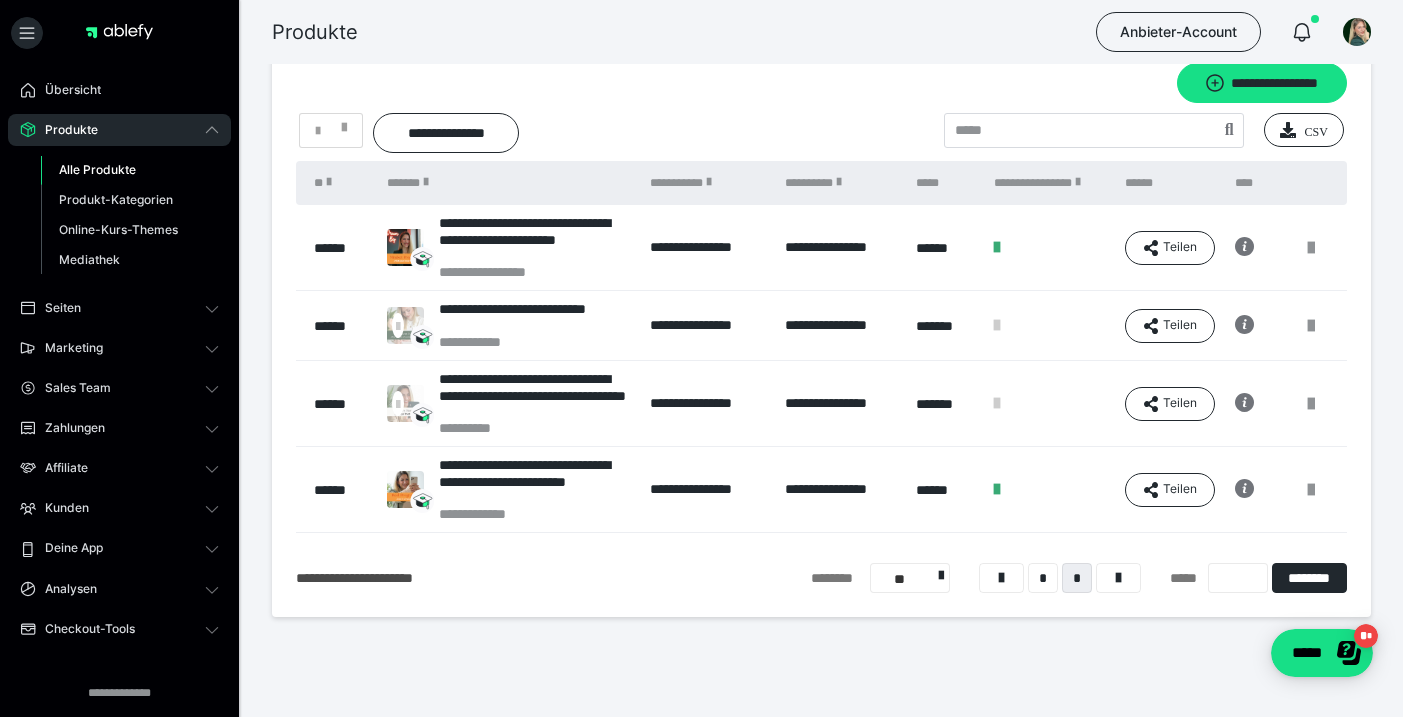scroll, scrollTop: 102, scrollLeft: 0, axis: vertical 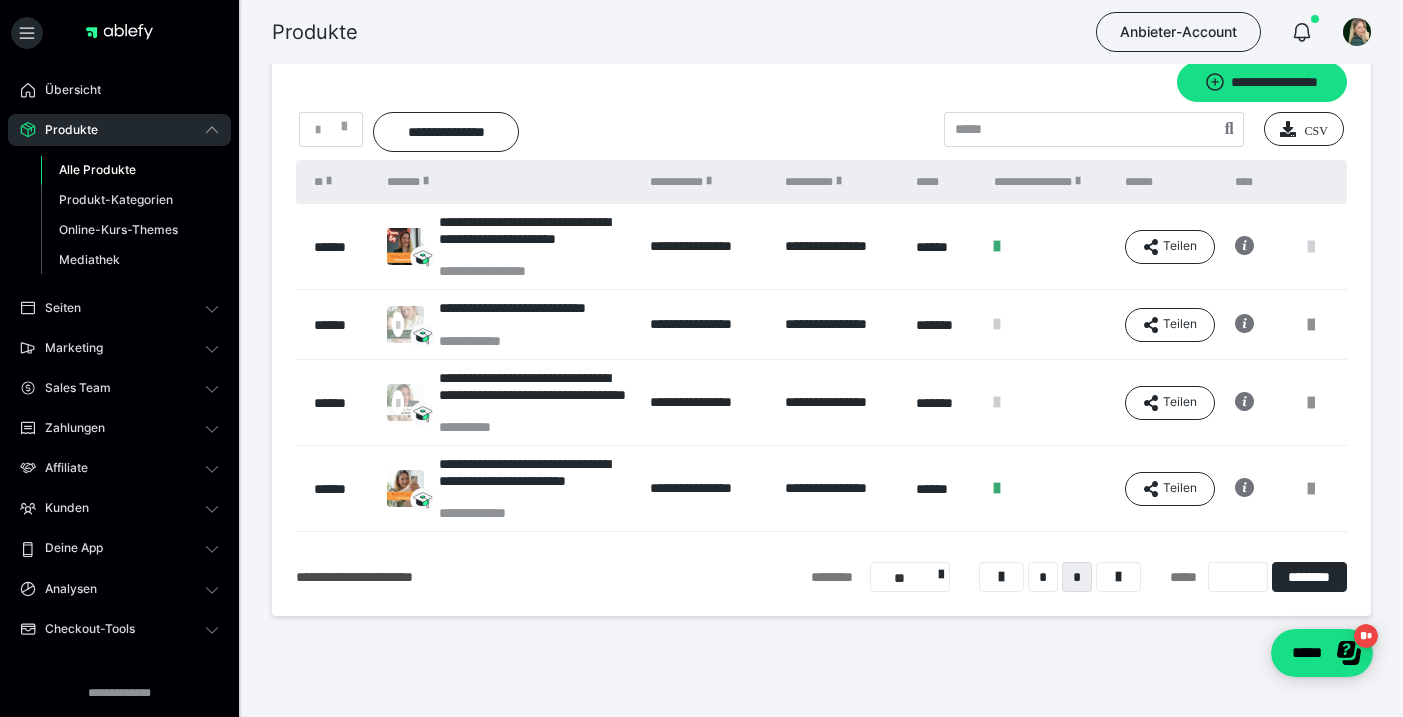 click at bounding box center (1311, 247) 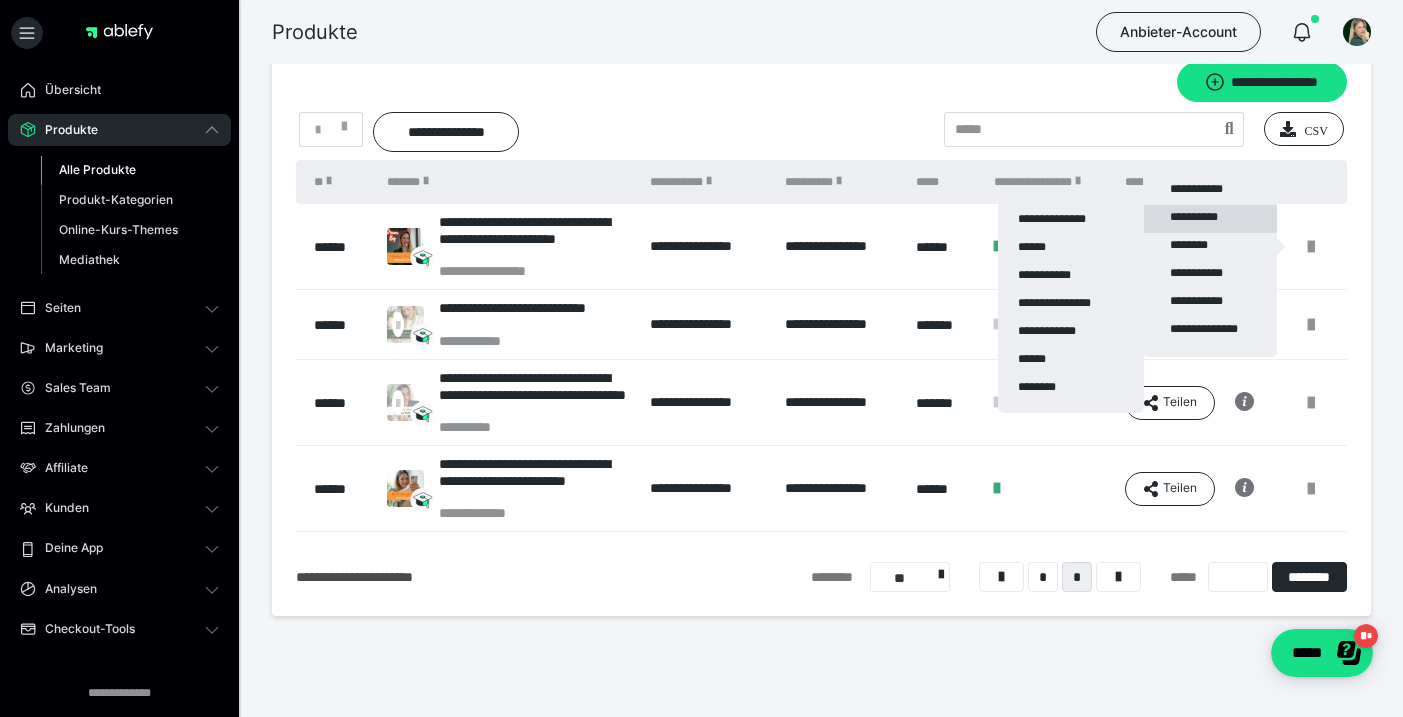 click on "**********" at bounding box center [1210, 219] 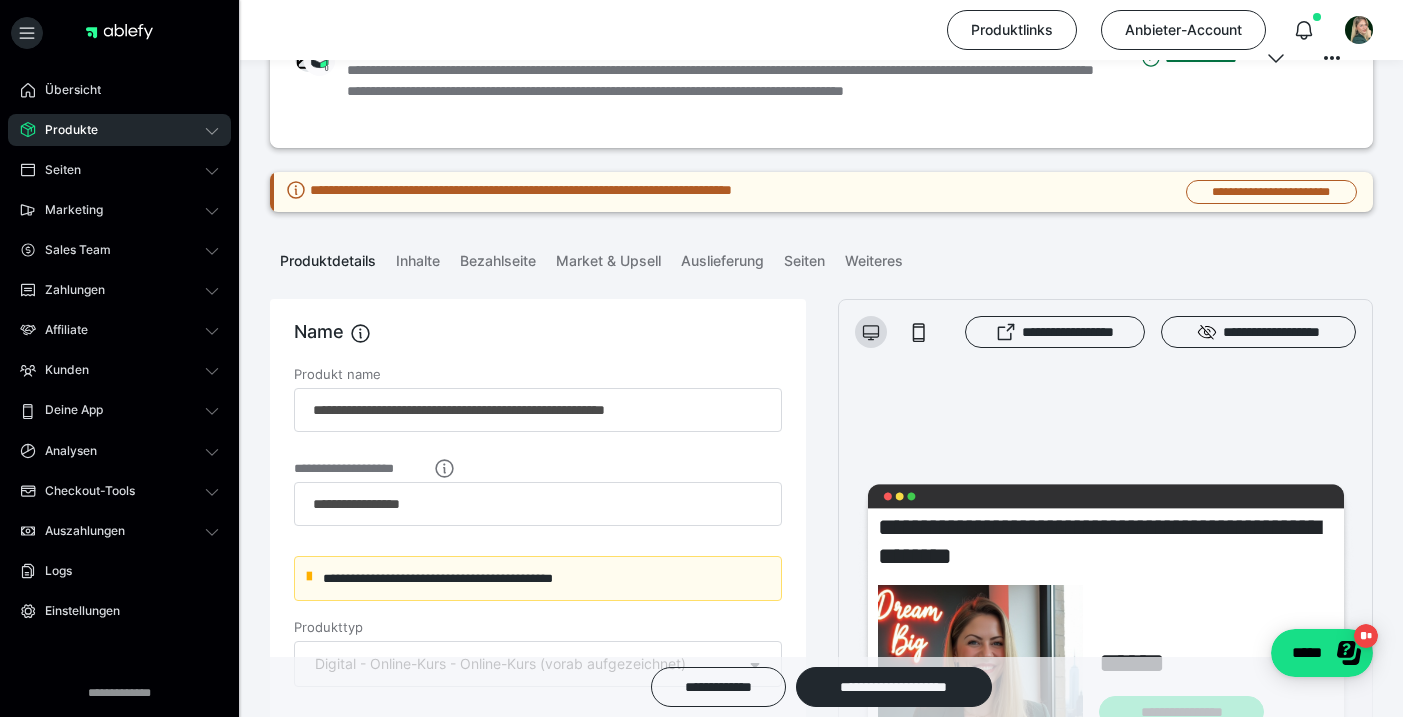 scroll, scrollTop: 124, scrollLeft: 0, axis: vertical 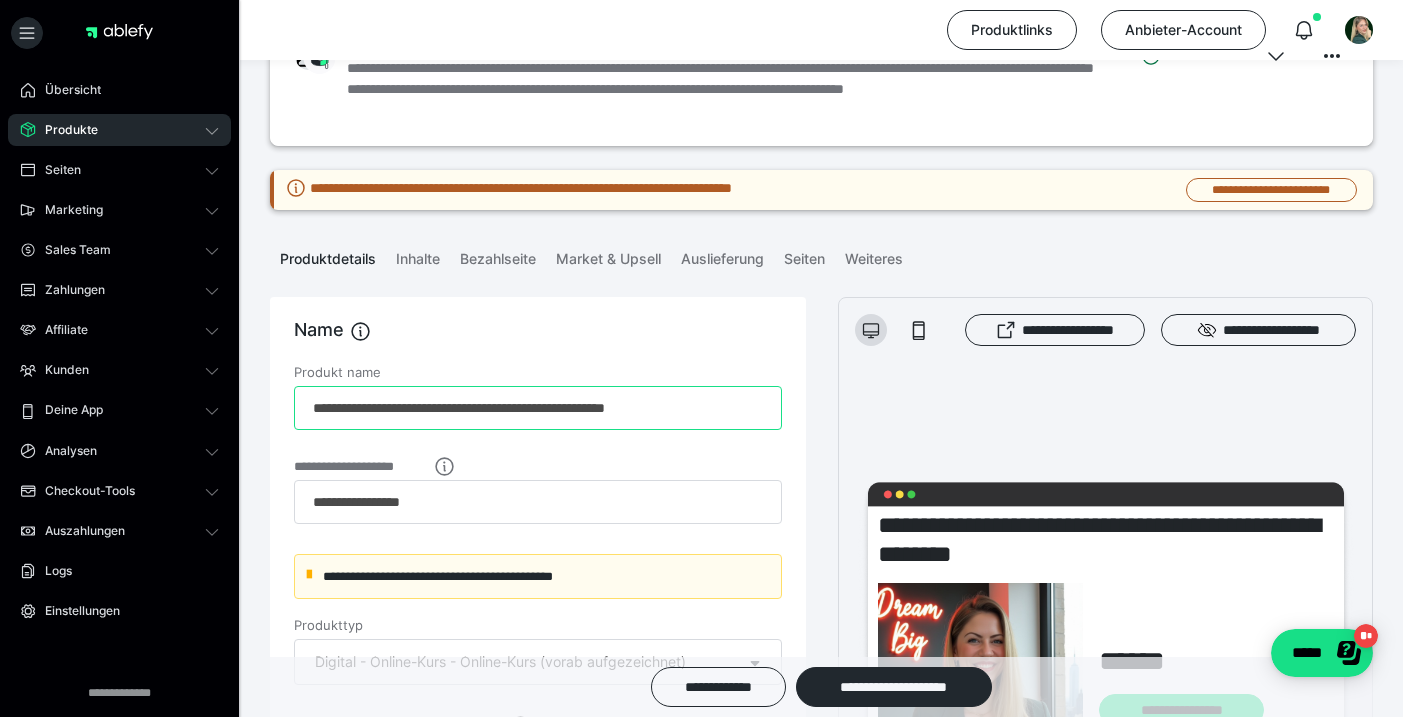 click on "**********" at bounding box center (538, 408) 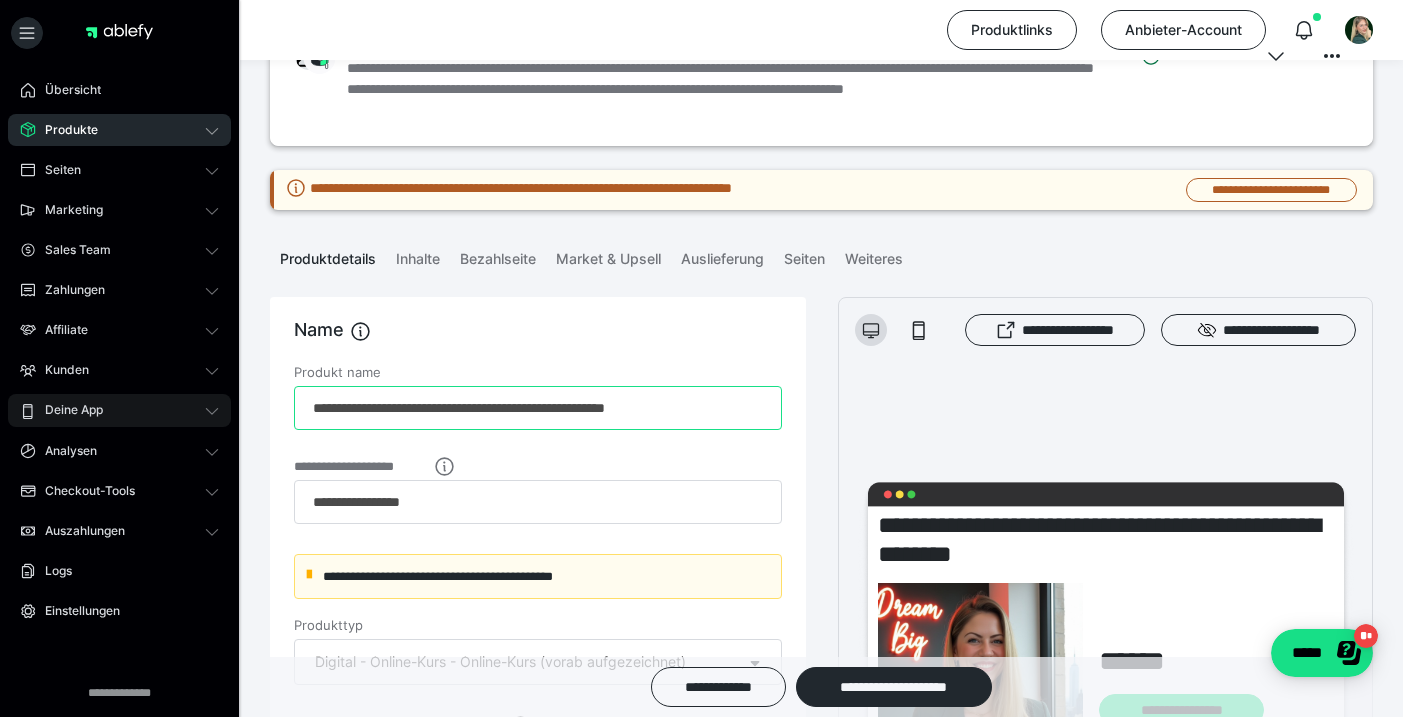 drag, startPoint x: 456, startPoint y: 410, endPoint x: 224, endPoint y: 417, distance: 232.10558 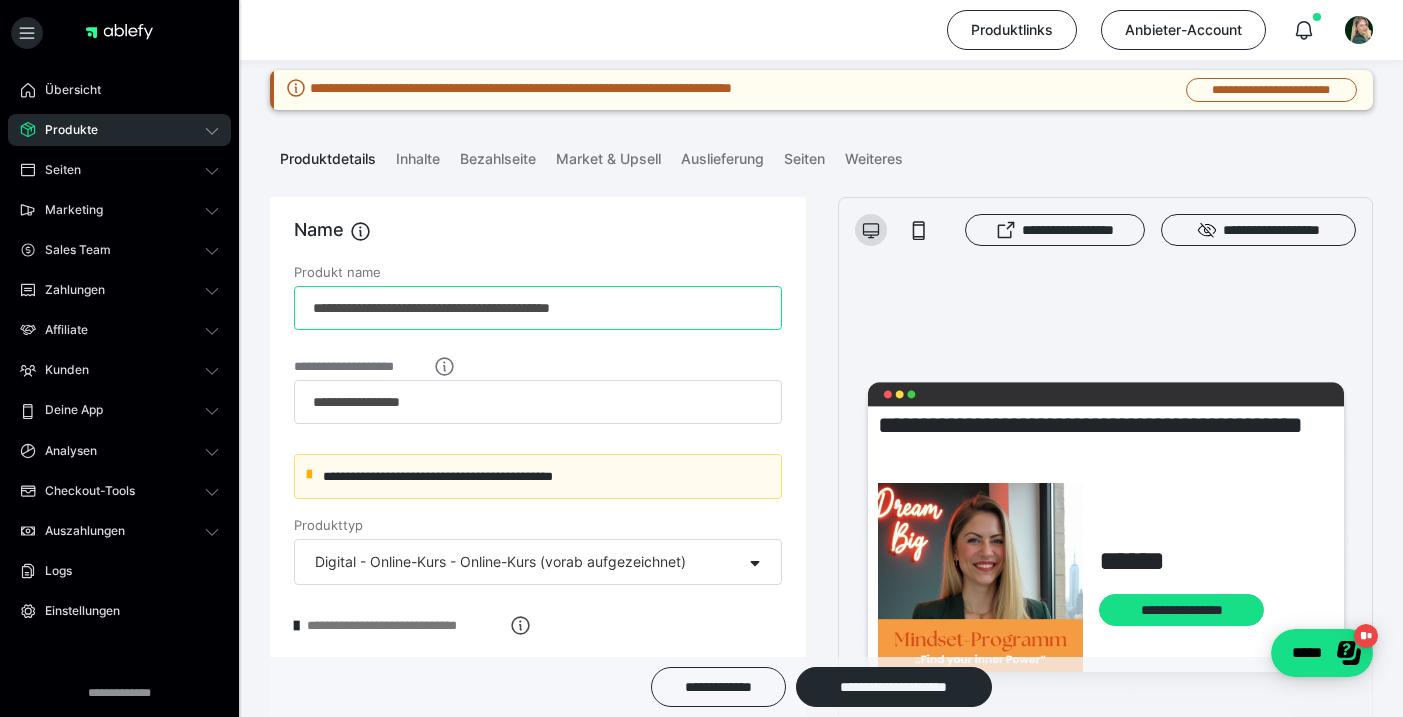 scroll, scrollTop: 226, scrollLeft: 0, axis: vertical 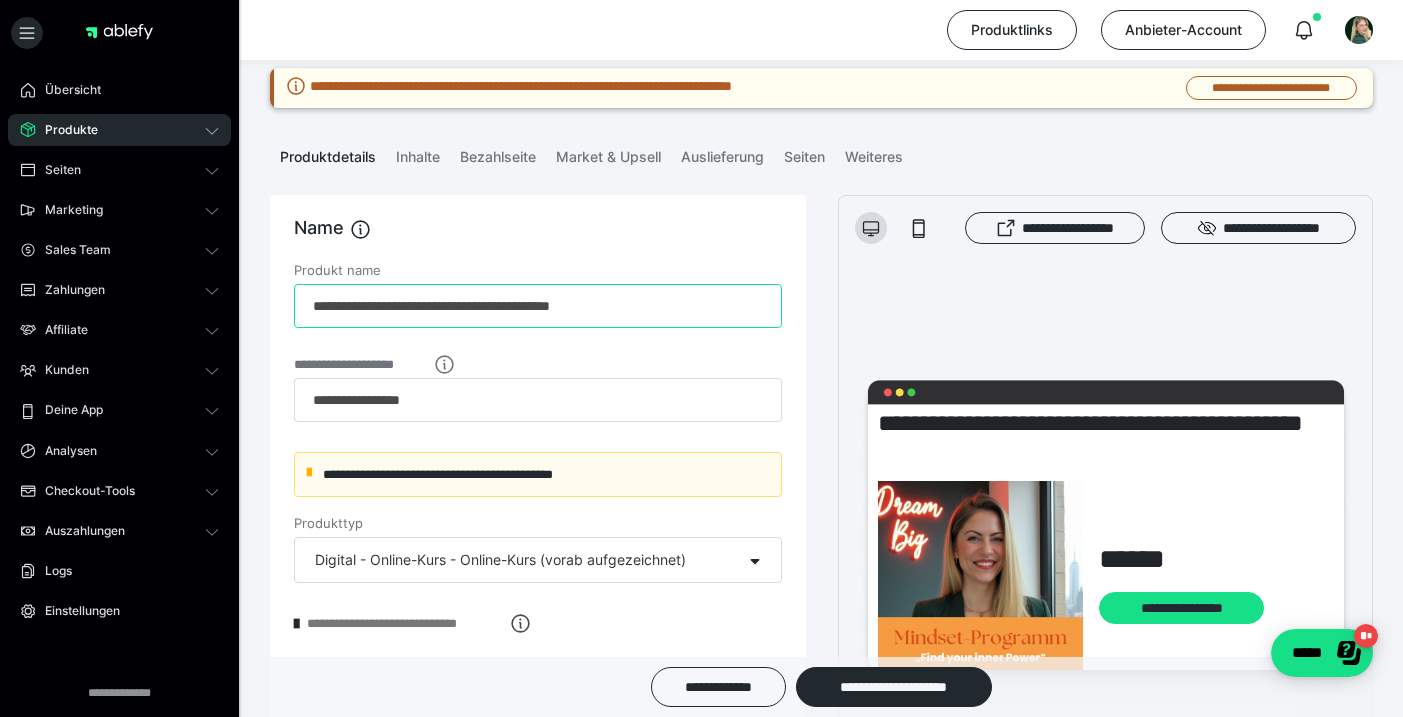 drag, startPoint x: 389, startPoint y: 306, endPoint x: 674, endPoint y: 307, distance: 285.00174 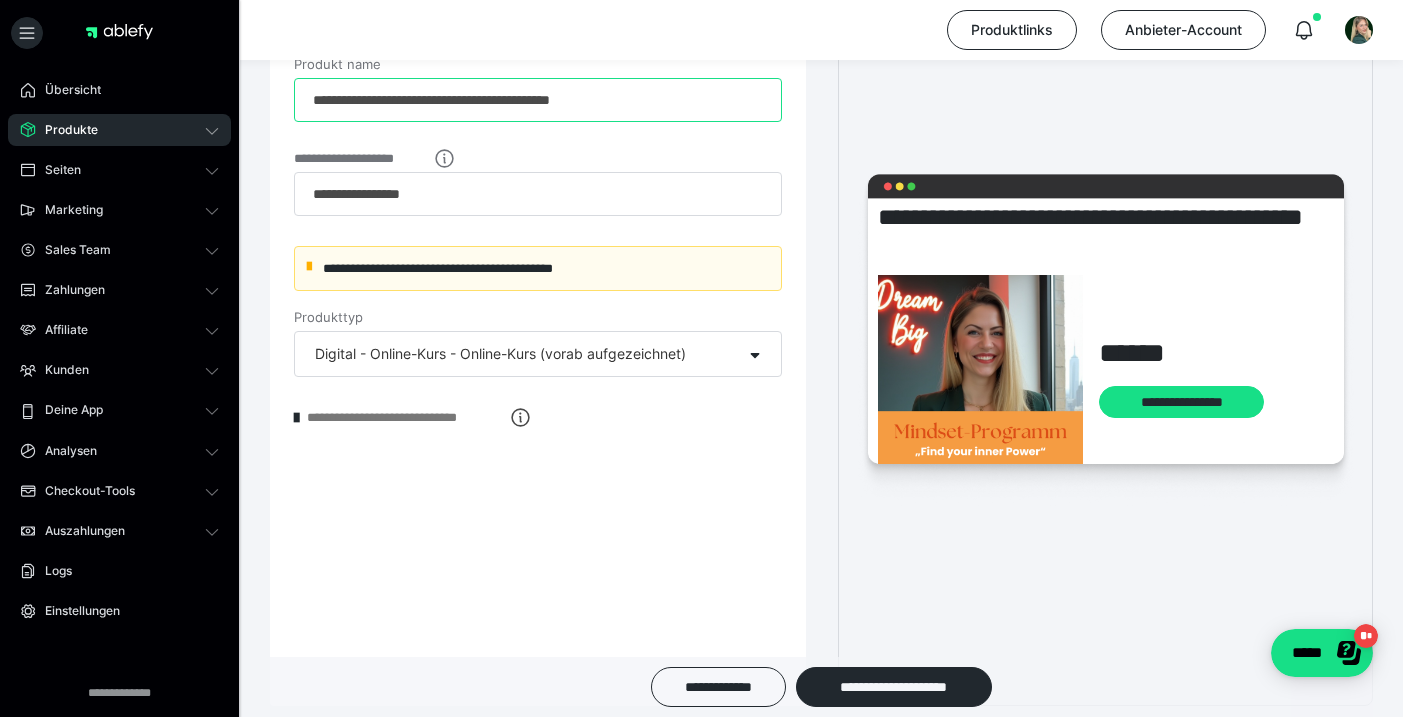 scroll, scrollTop: 432, scrollLeft: 0, axis: vertical 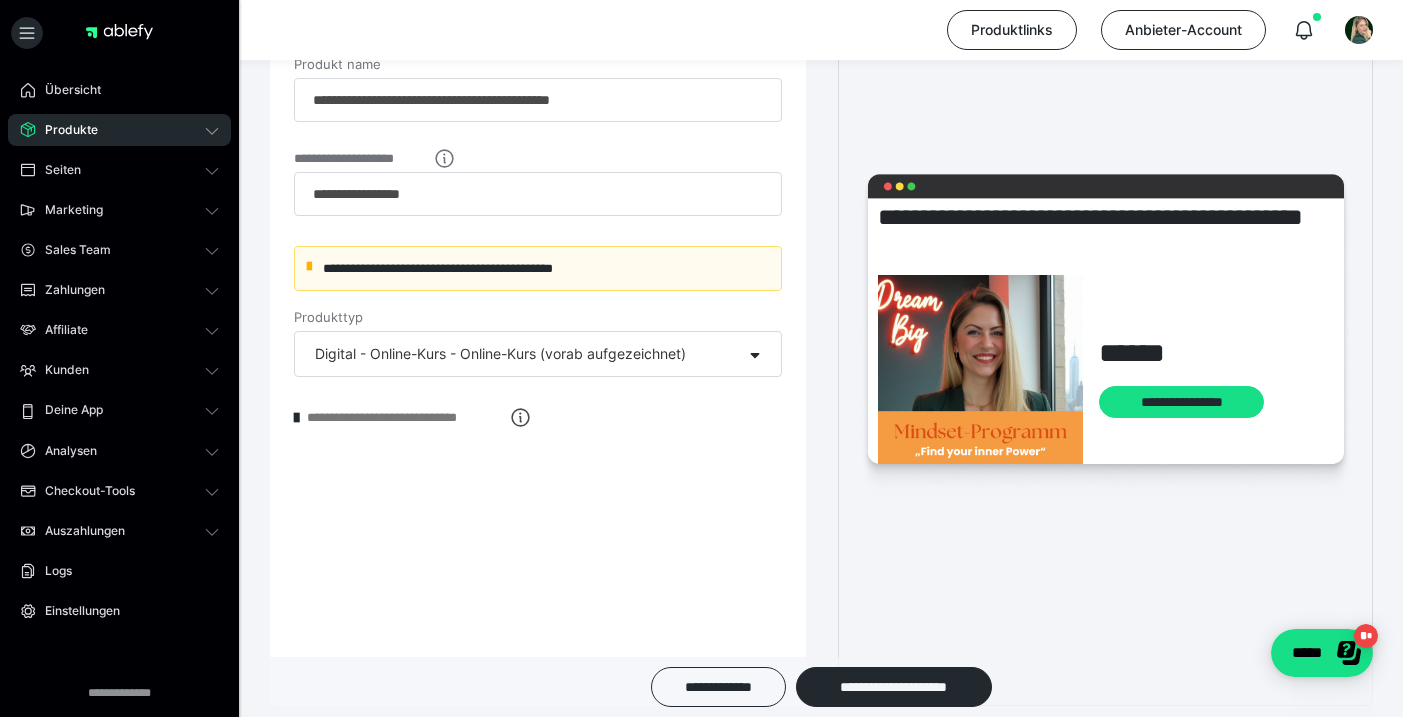 click on "Digital - Online-Kurs - Online-Kurs (vorab aufgezeichnet)" at bounding box center (500, 354) 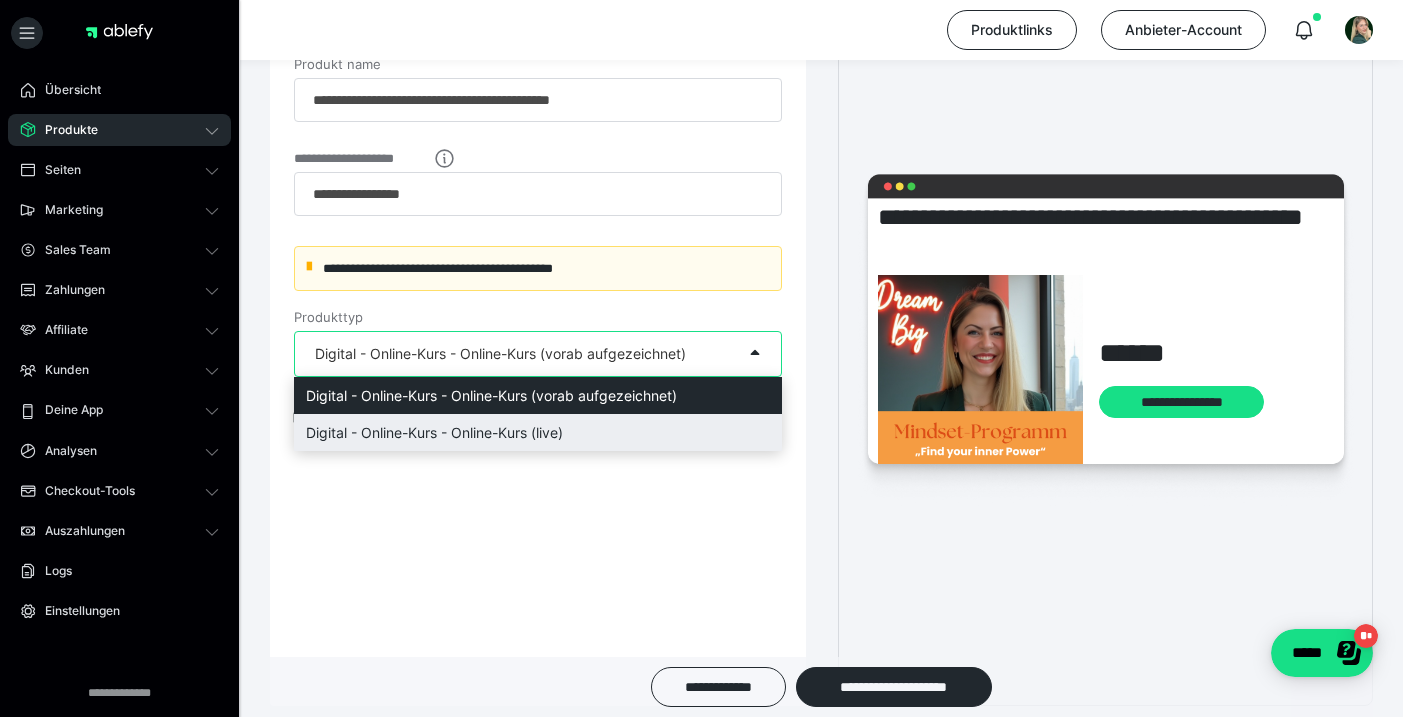 drag, startPoint x: 531, startPoint y: 506, endPoint x: 534, endPoint y: 466, distance: 40.112343 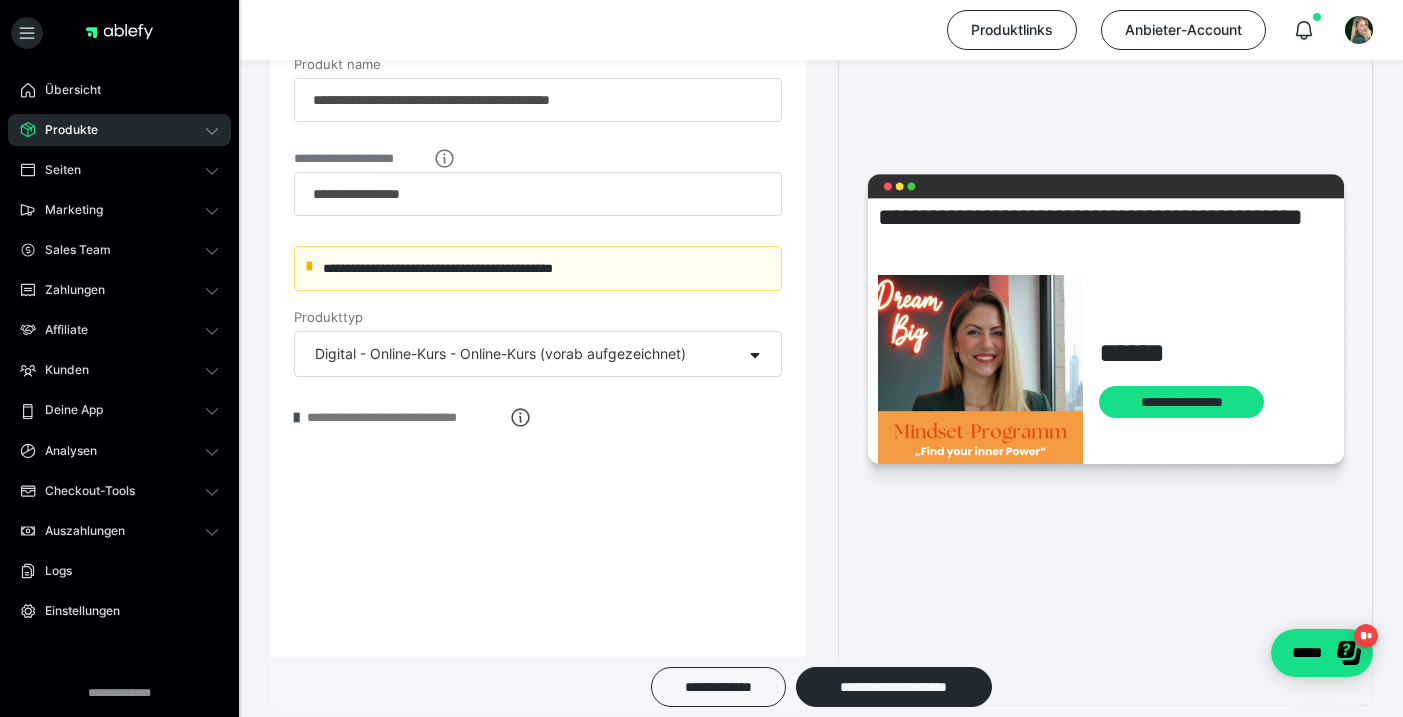 click at bounding box center [296, 418] 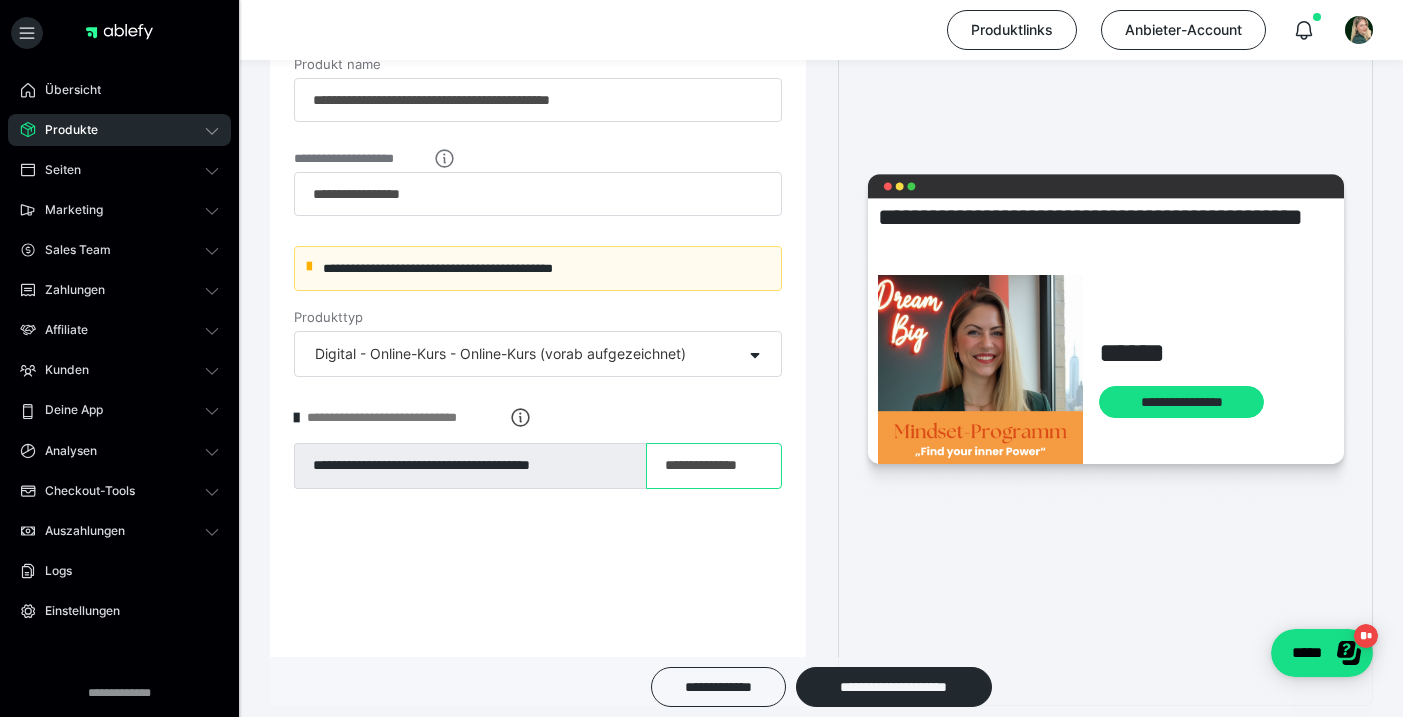 drag, startPoint x: 659, startPoint y: 472, endPoint x: 776, endPoint y: 468, distance: 117.06836 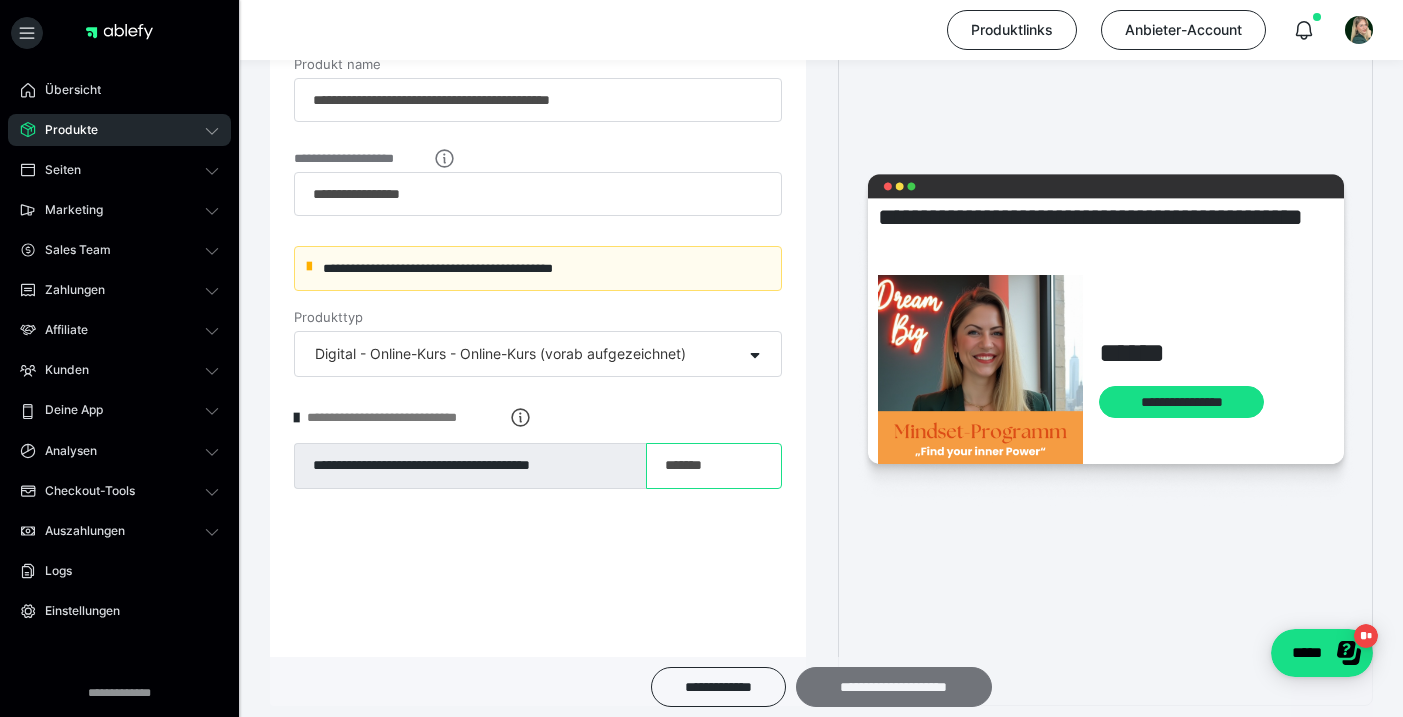 type on "*******" 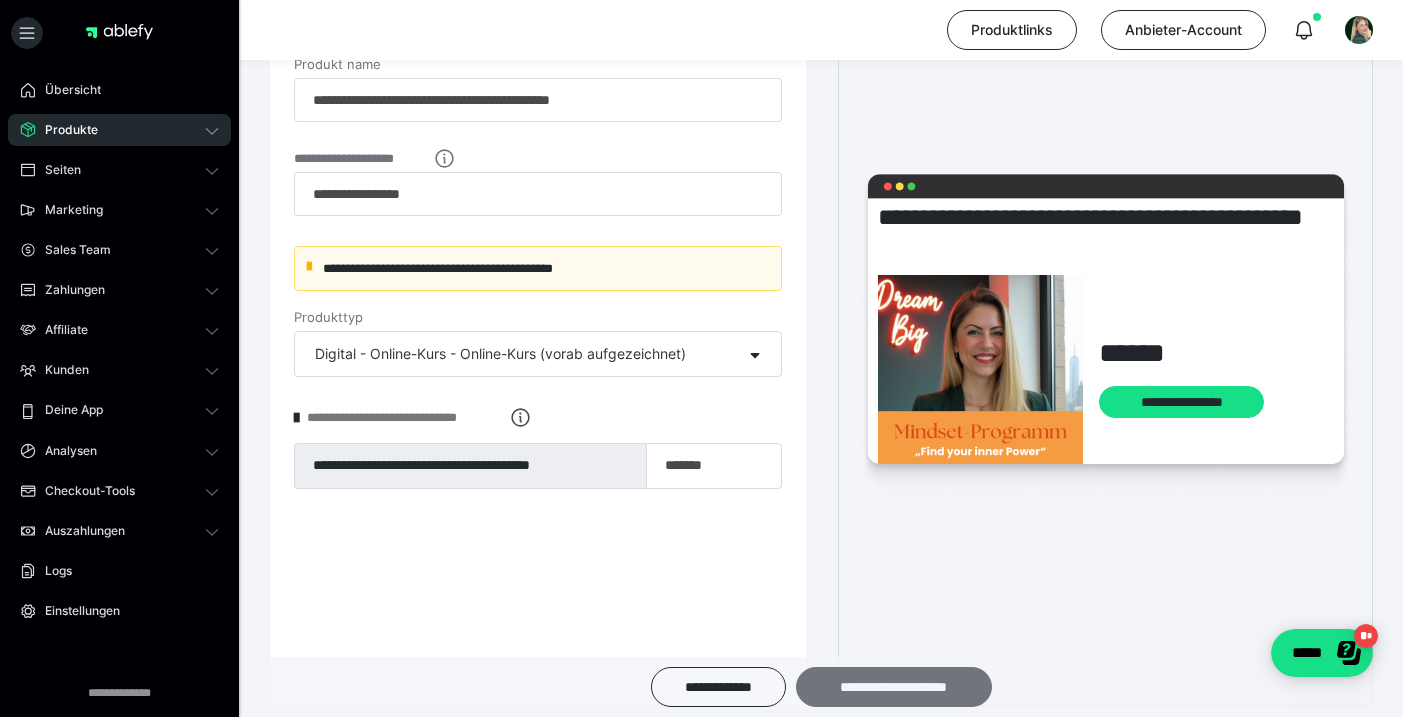 click on "**********" at bounding box center (894, 687) 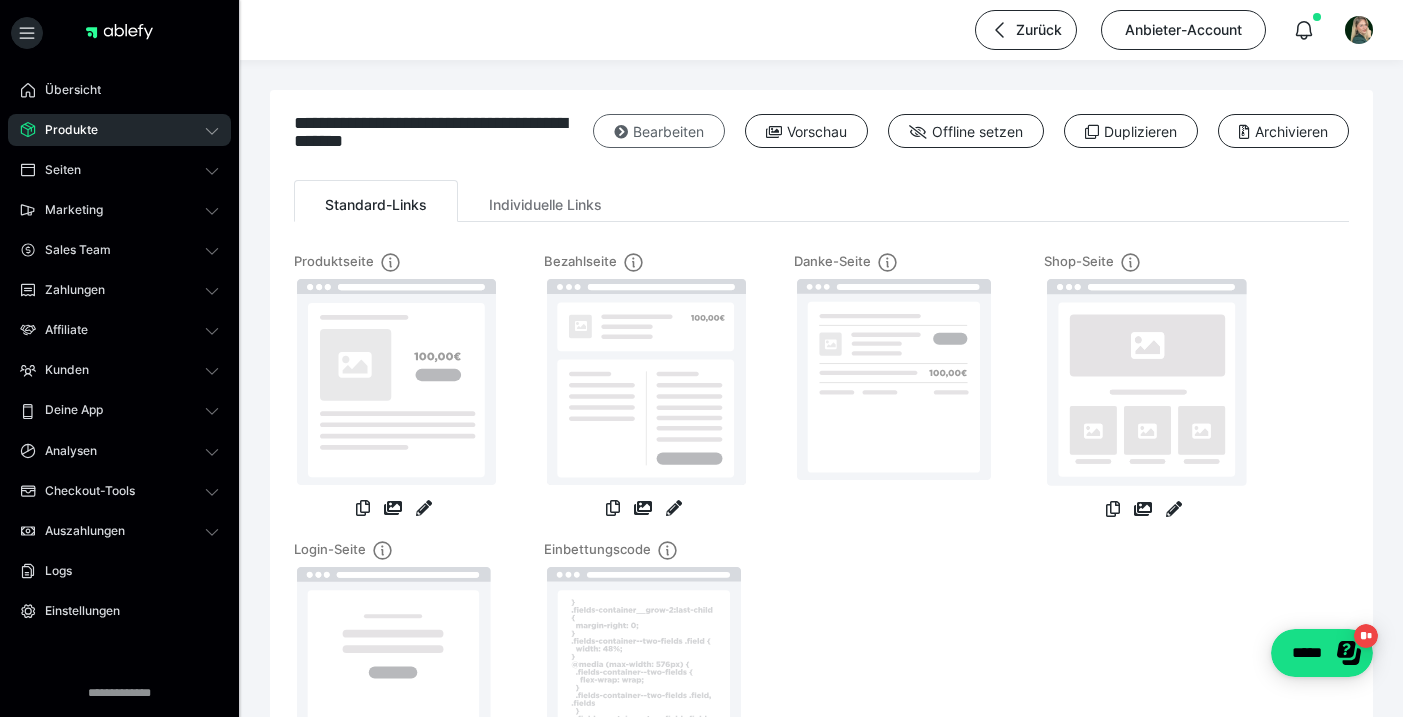 click on "Bearbeiten" at bounding box center (659, 131) 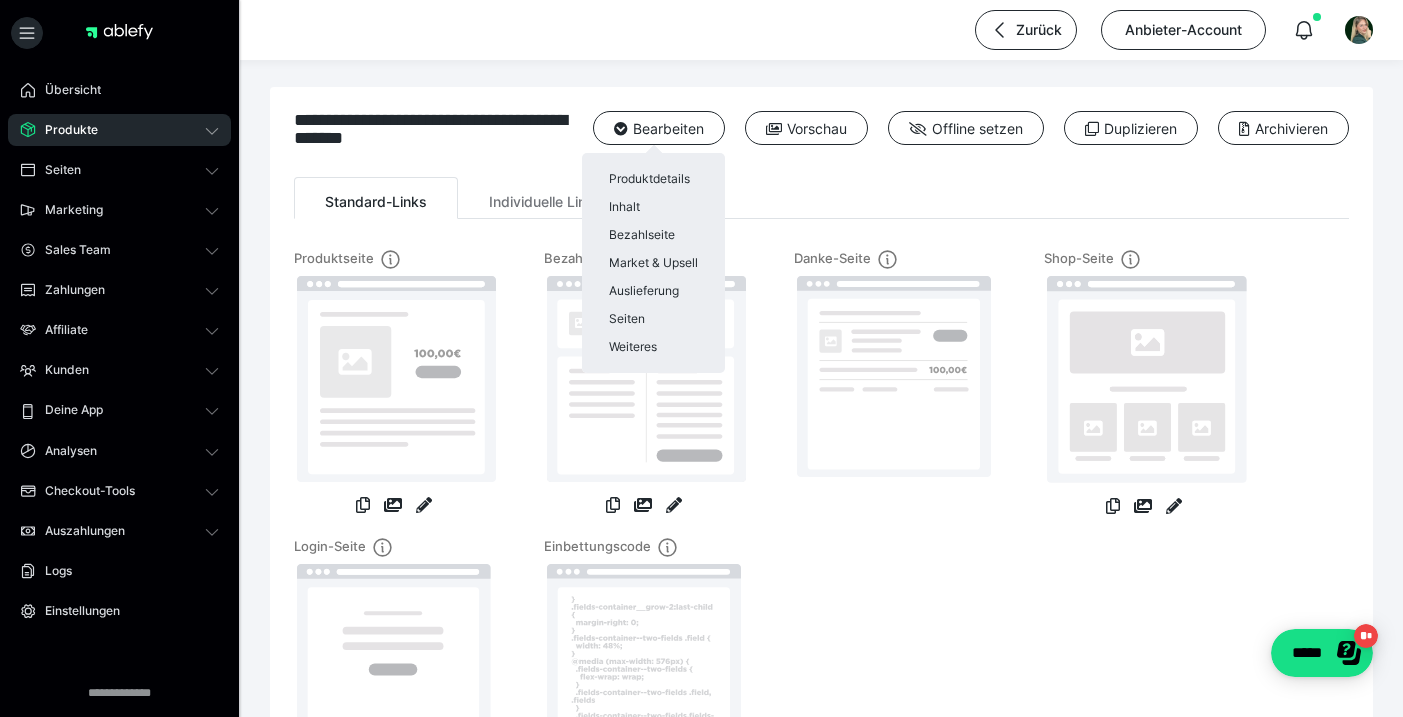 scroll, scrollTop: 0, scrollLeft: 1, axis: horizontal 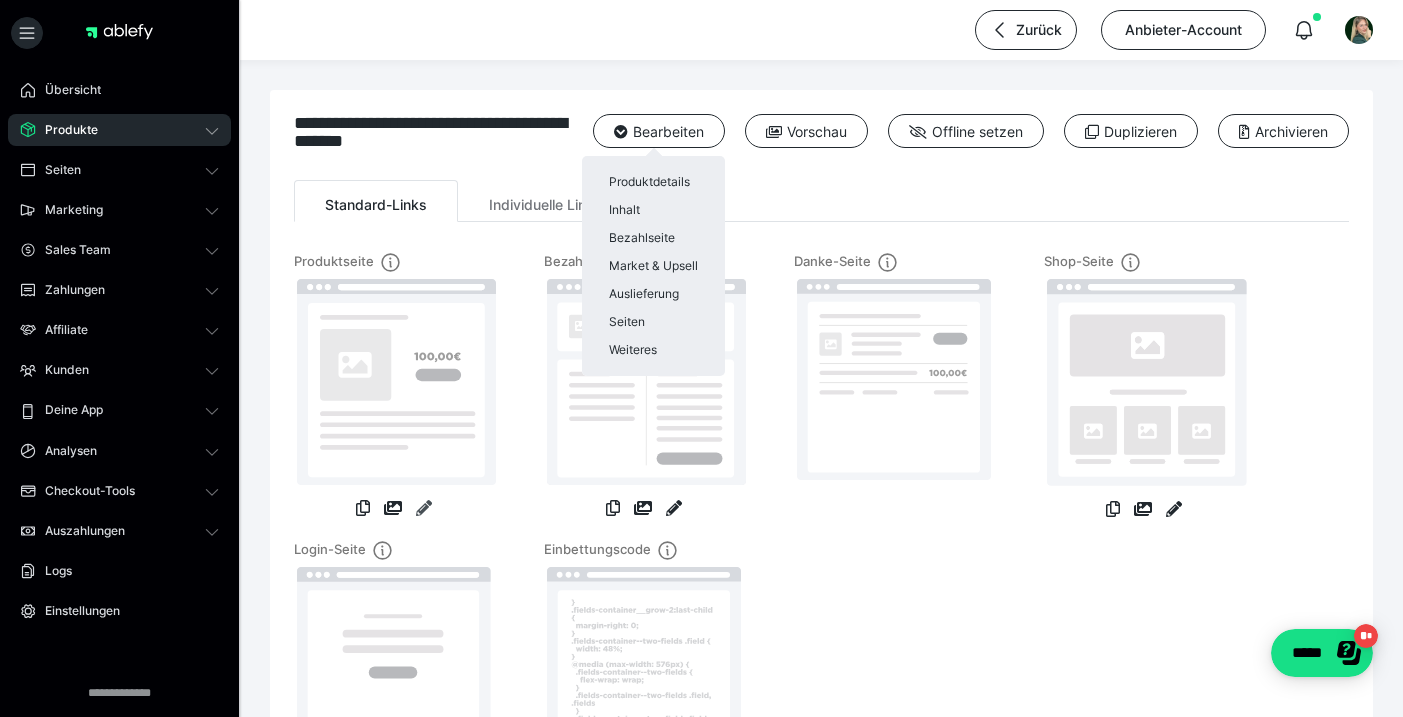 click at bounding box center [701, 358] 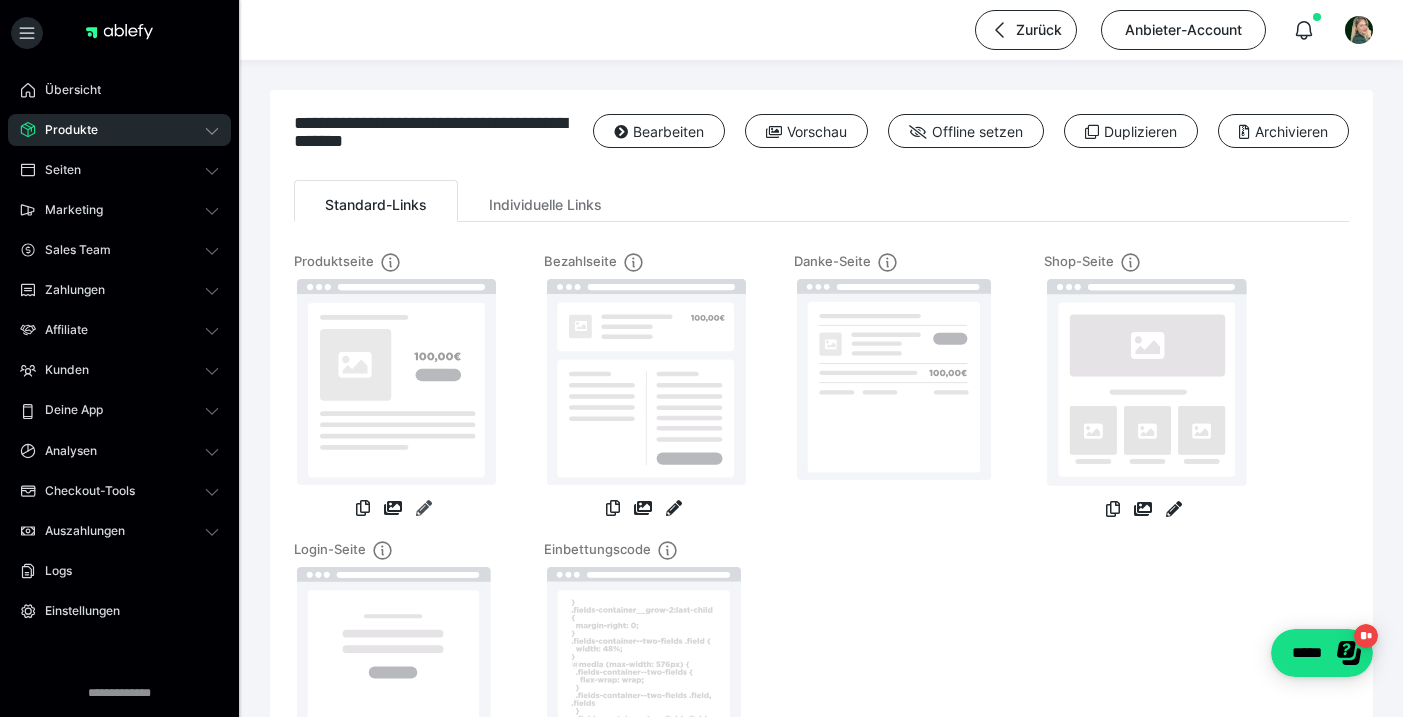 scroll, scrollTop: 0, scrollLeft: 0, axis: both 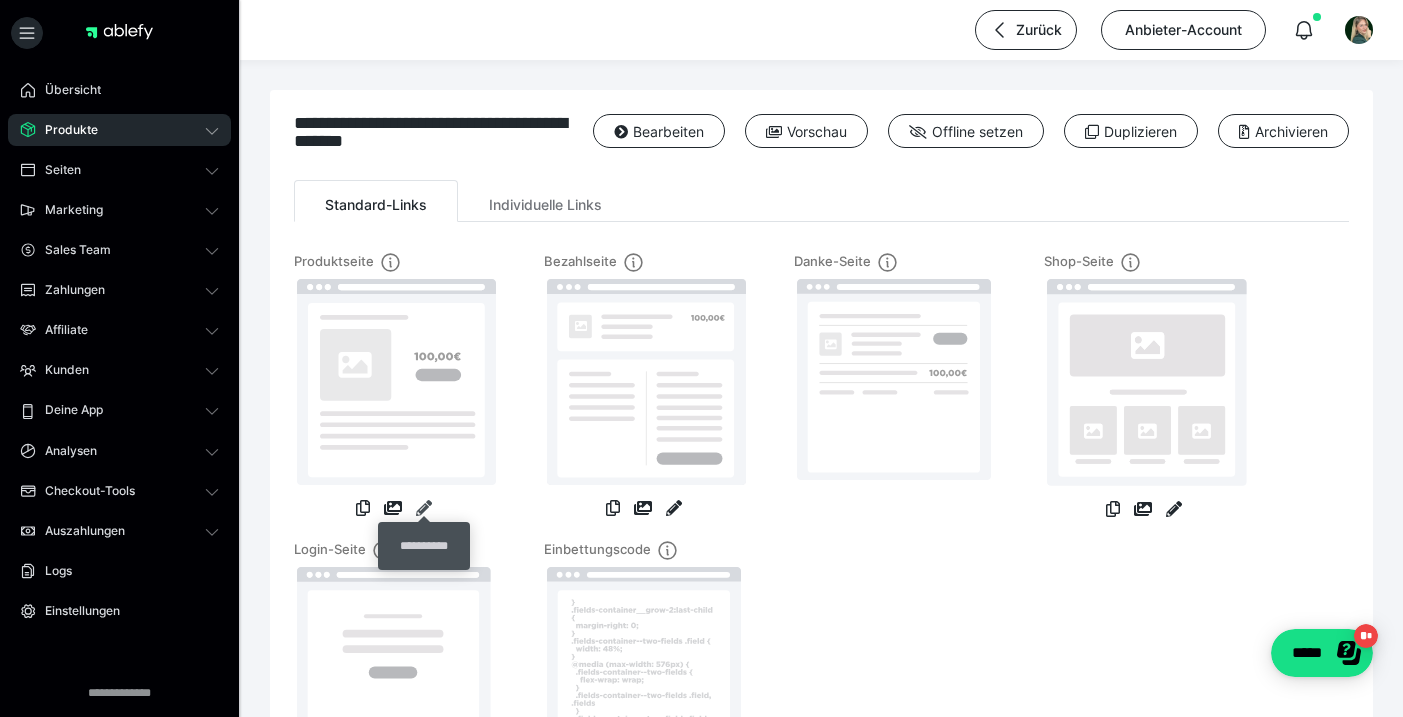 click at bounding box center [424, 508] 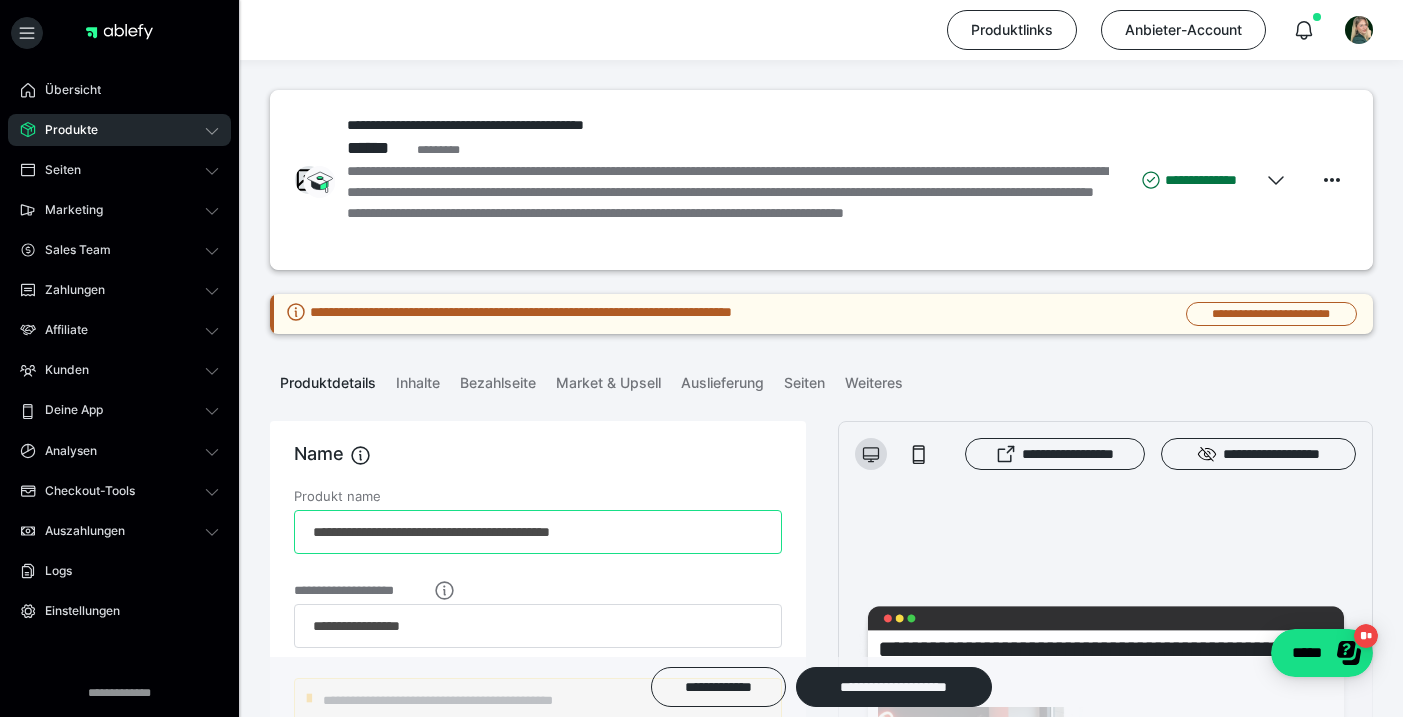drag, startPoint x: 376, startPoint y: 529, endPoint x: 399, endPoint y: 531, distance: 23.086792 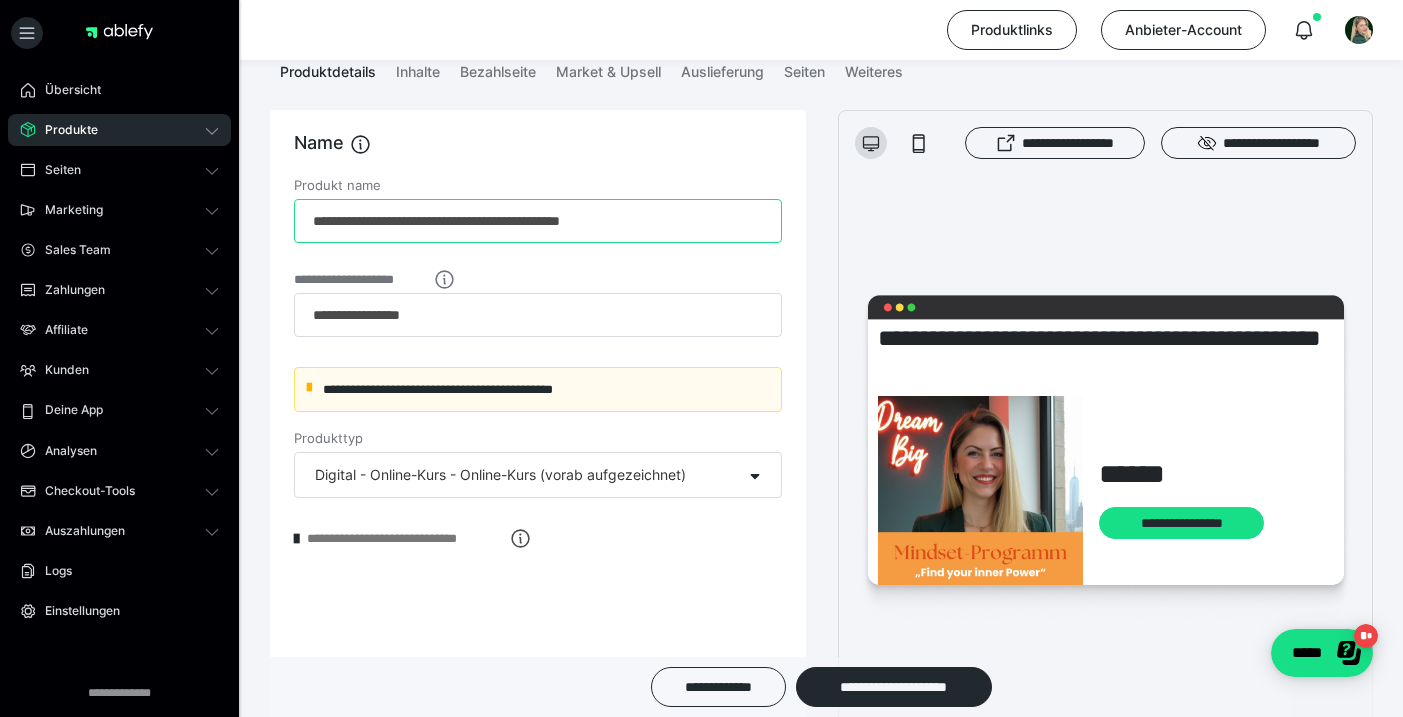 scroll, scrollTop: 313, scrollLeft: 0, axis: vertical 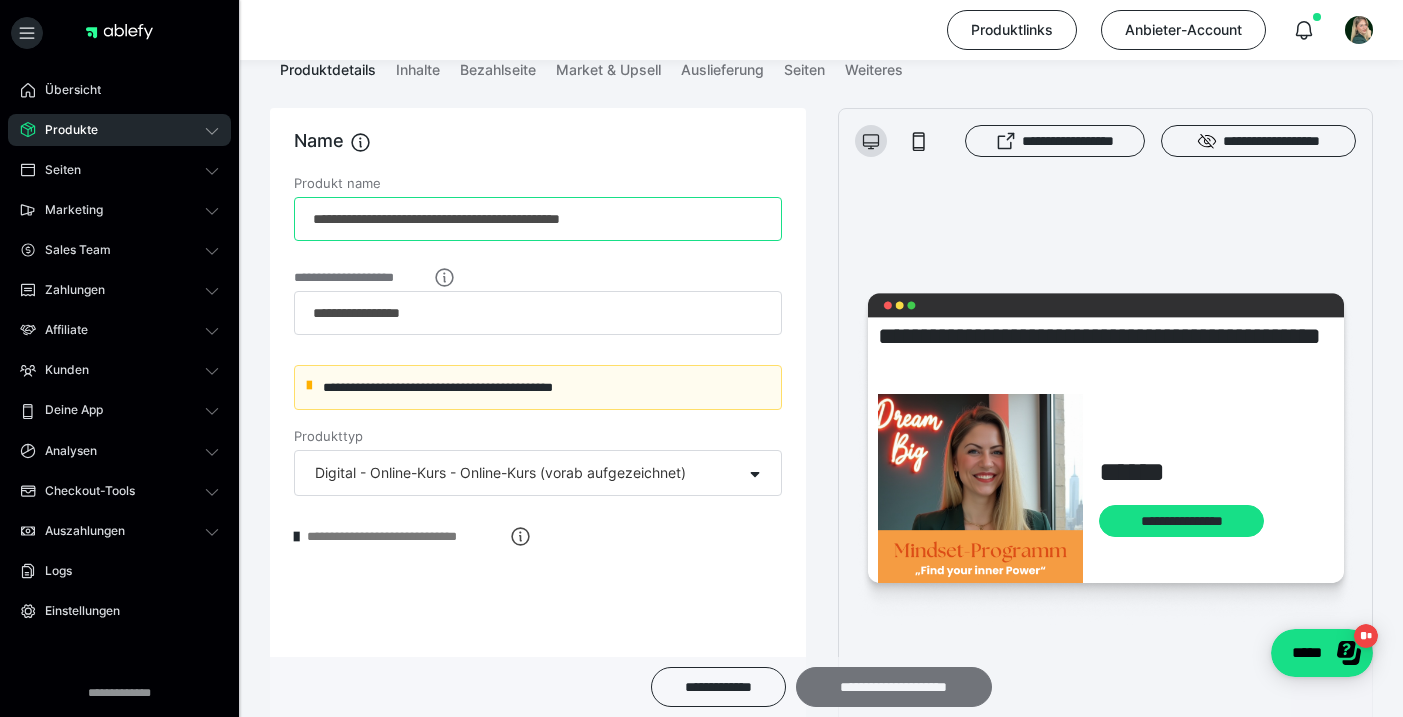 type on "**********" 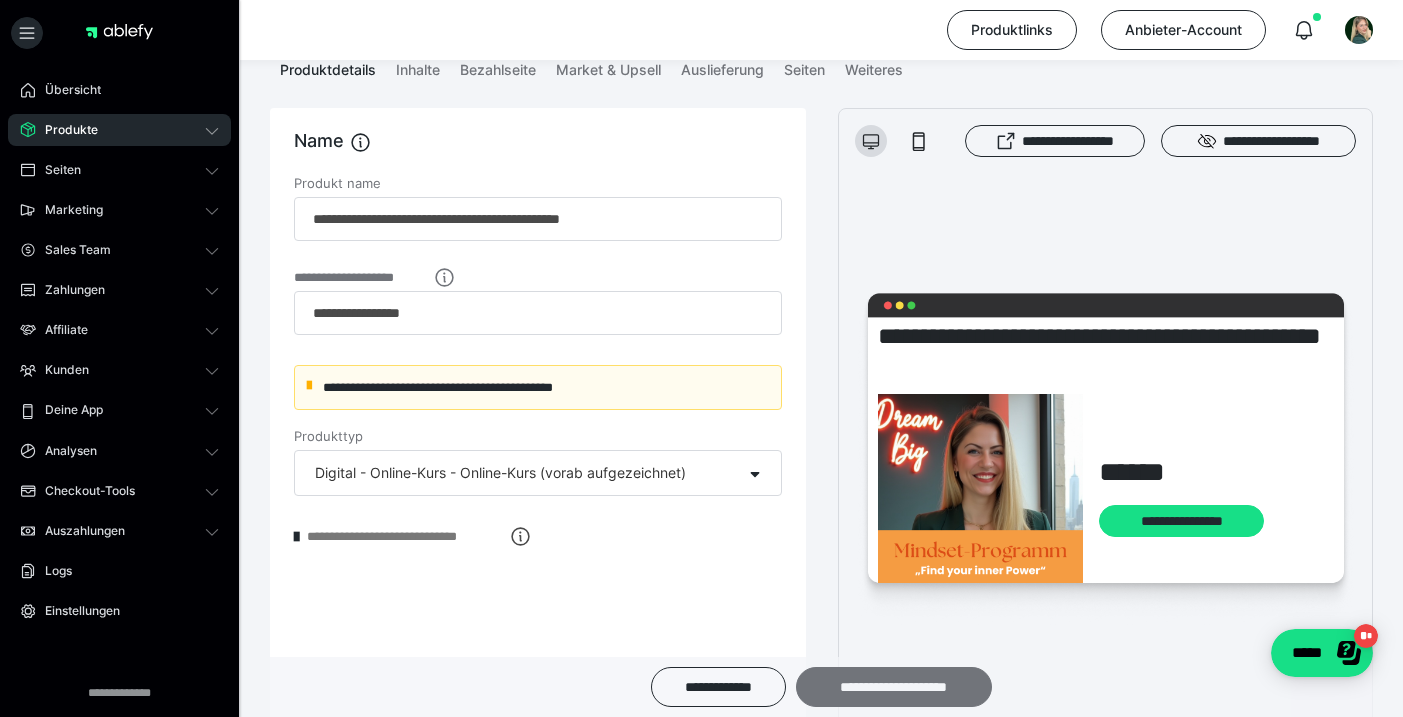 click on "**********" at bounding box center [894, 687] 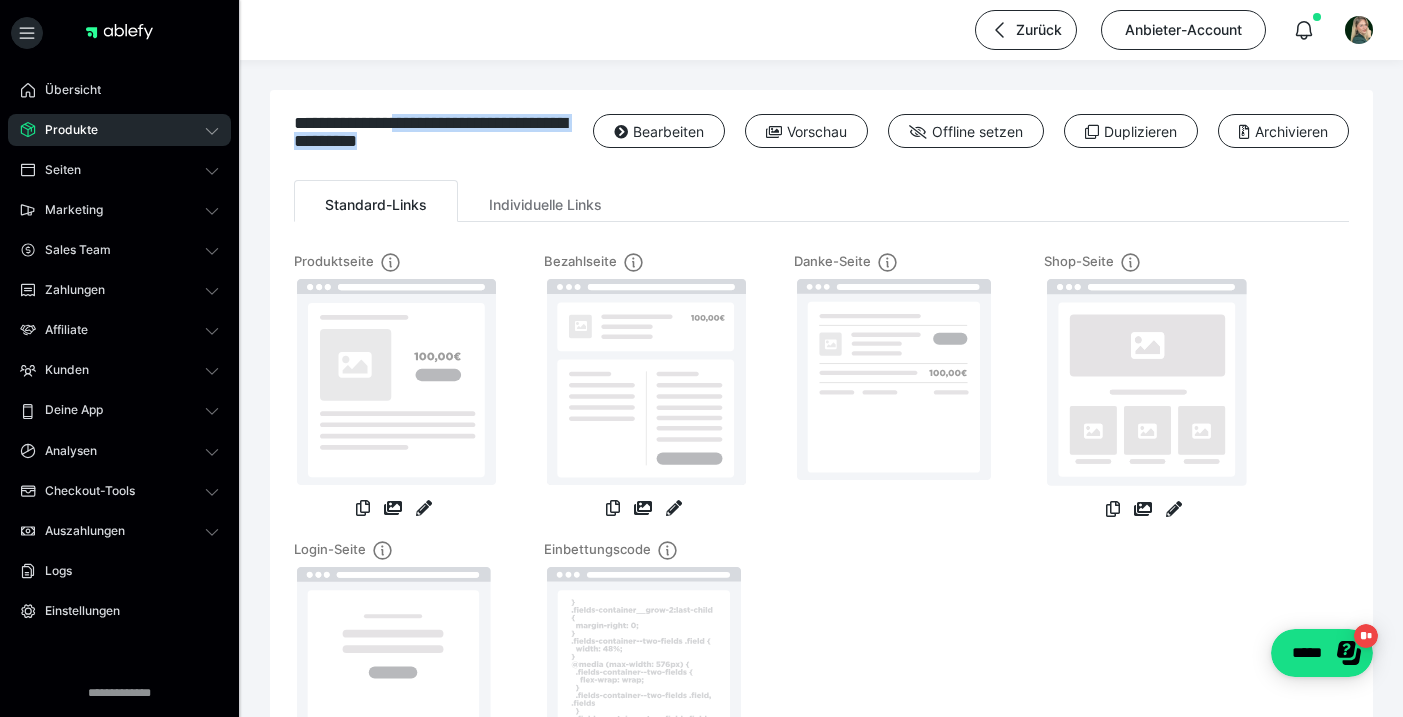 drag, startPoint x: 417, startPoint y: 119, endPoint x: 513, endPoint y: 140, distance: 98.270035 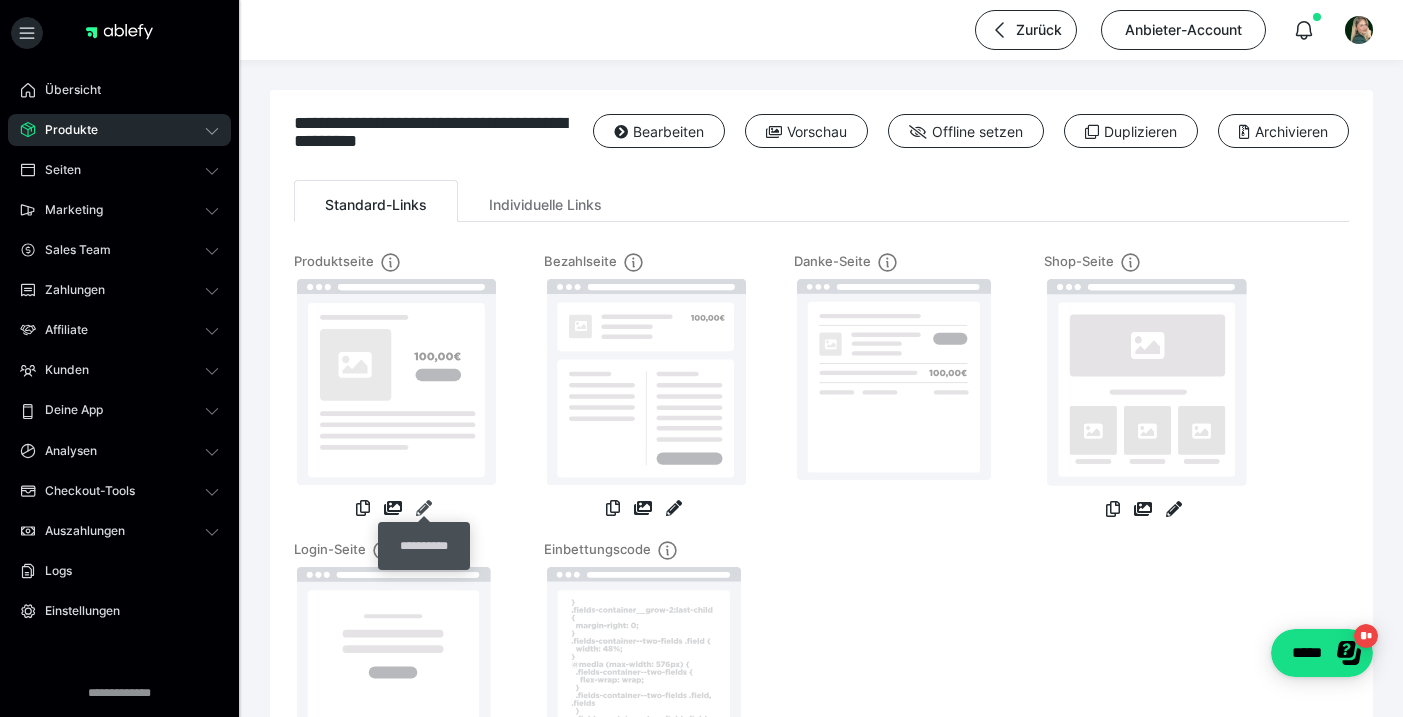 click at bounding box center (424, 508) 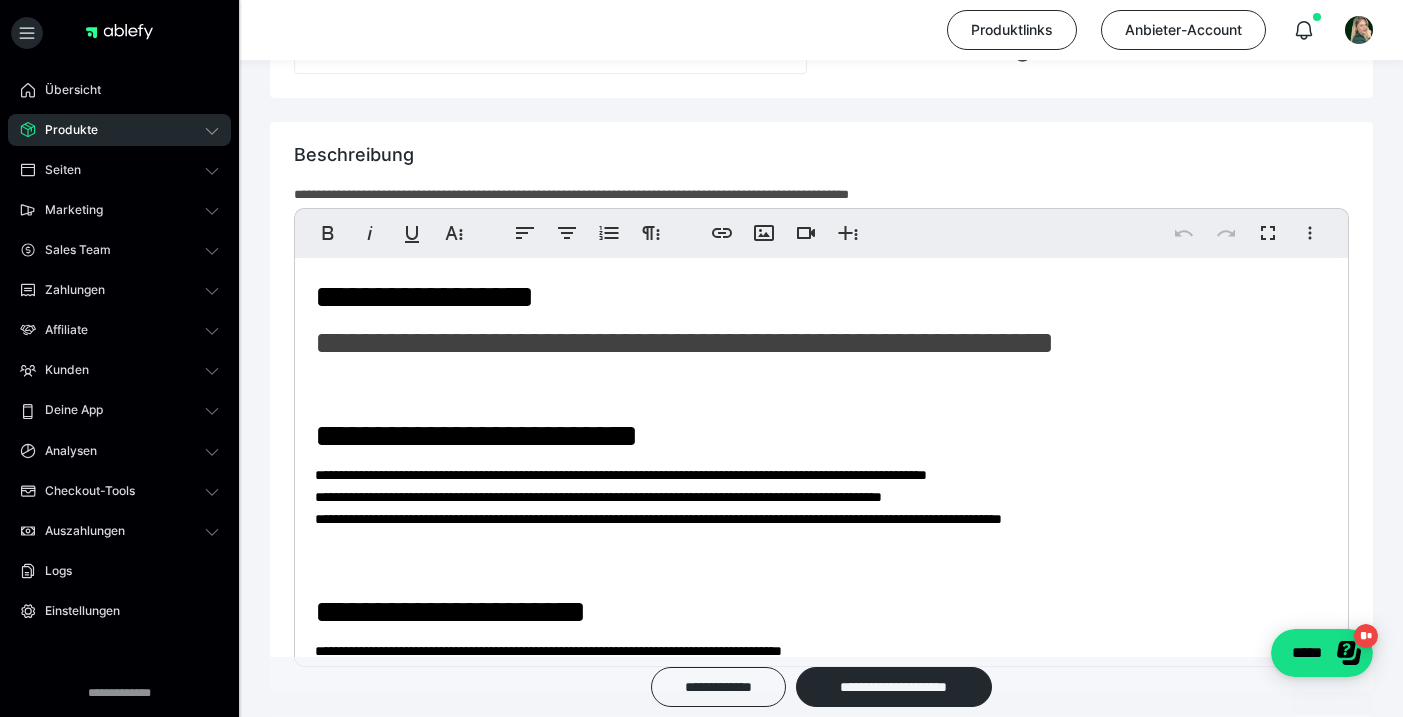 scroll, scrollTop: 1277, scrollLeft: 0, axis: vertical 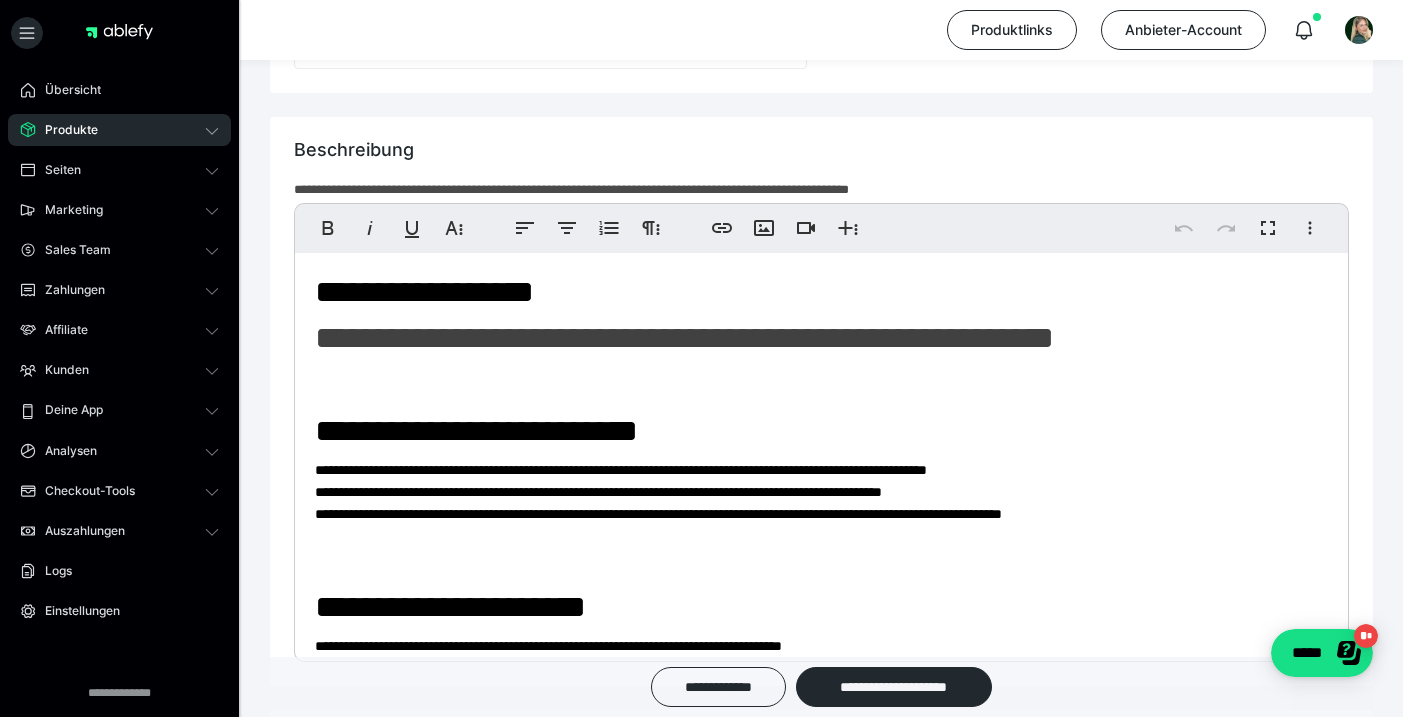 click on "**********" at bounding box center [684, 338] 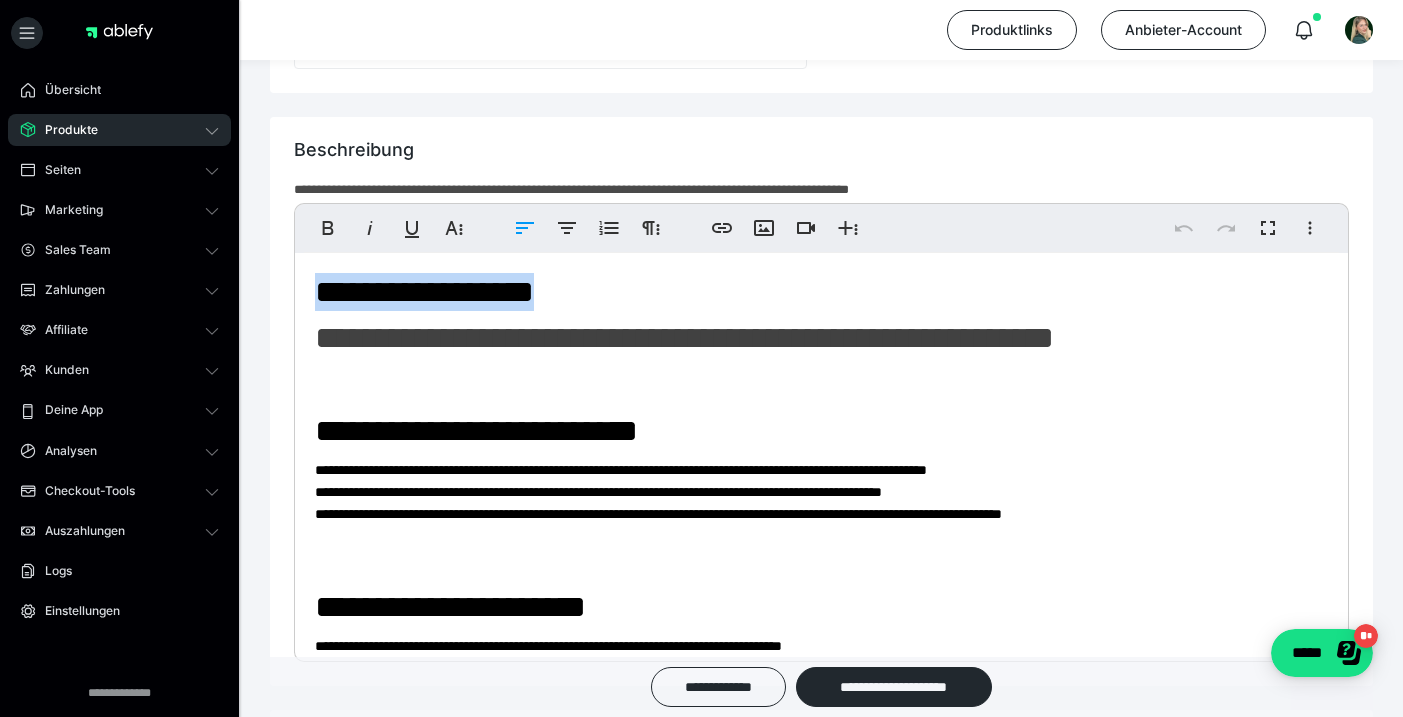drag, startPoint x: 312, startPoint y: 282, endPoint x: 667, endPoint y: 282, distance: 355 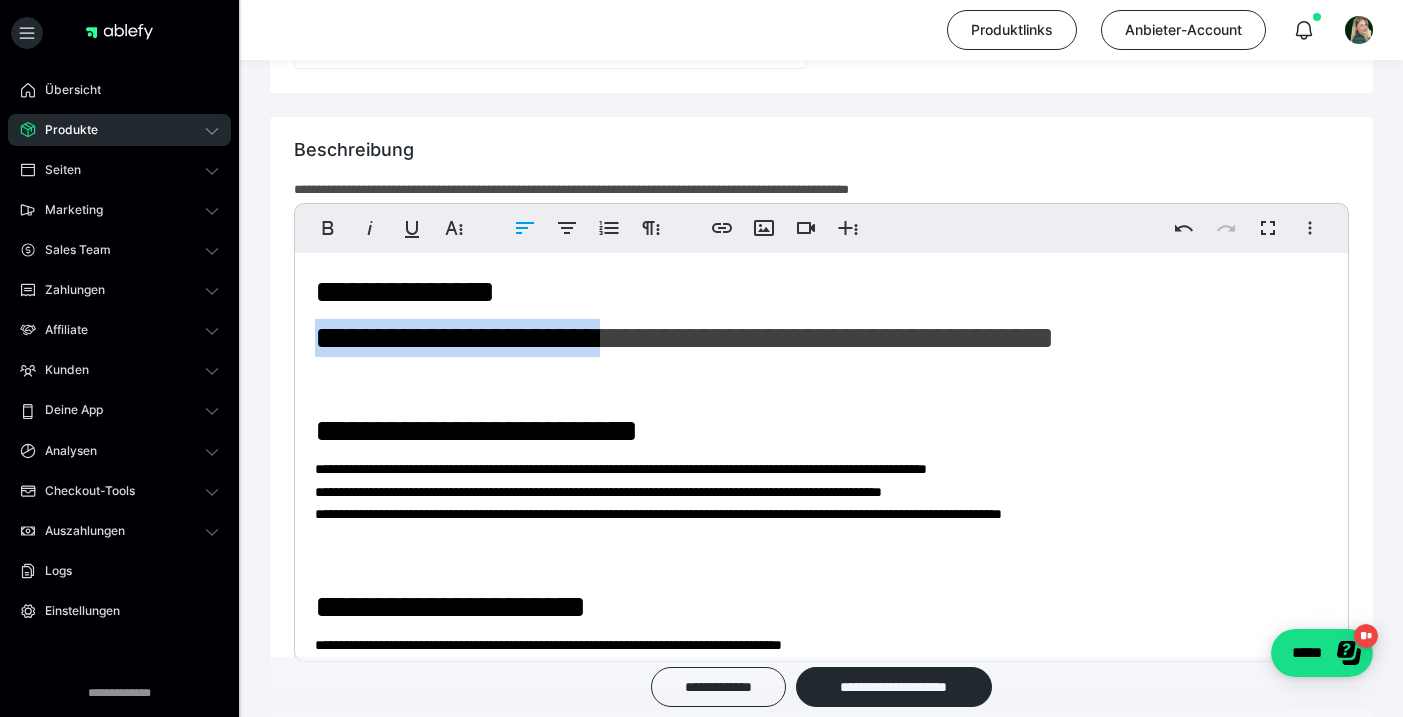 drag, startPoint x: 317, startPoint y: 334, endPoint x: 639, endPoint y: 334, distance: 322 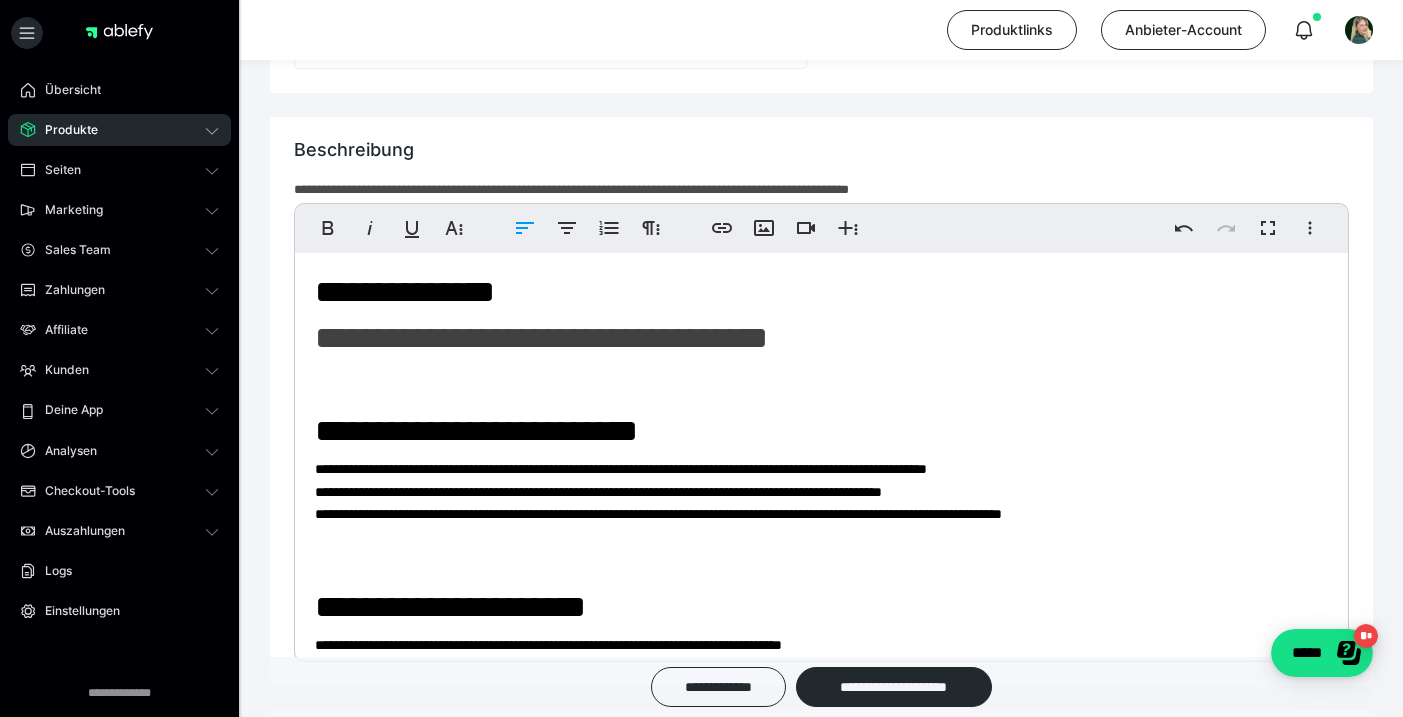 click on "**********" at bounding box center [821, 292] 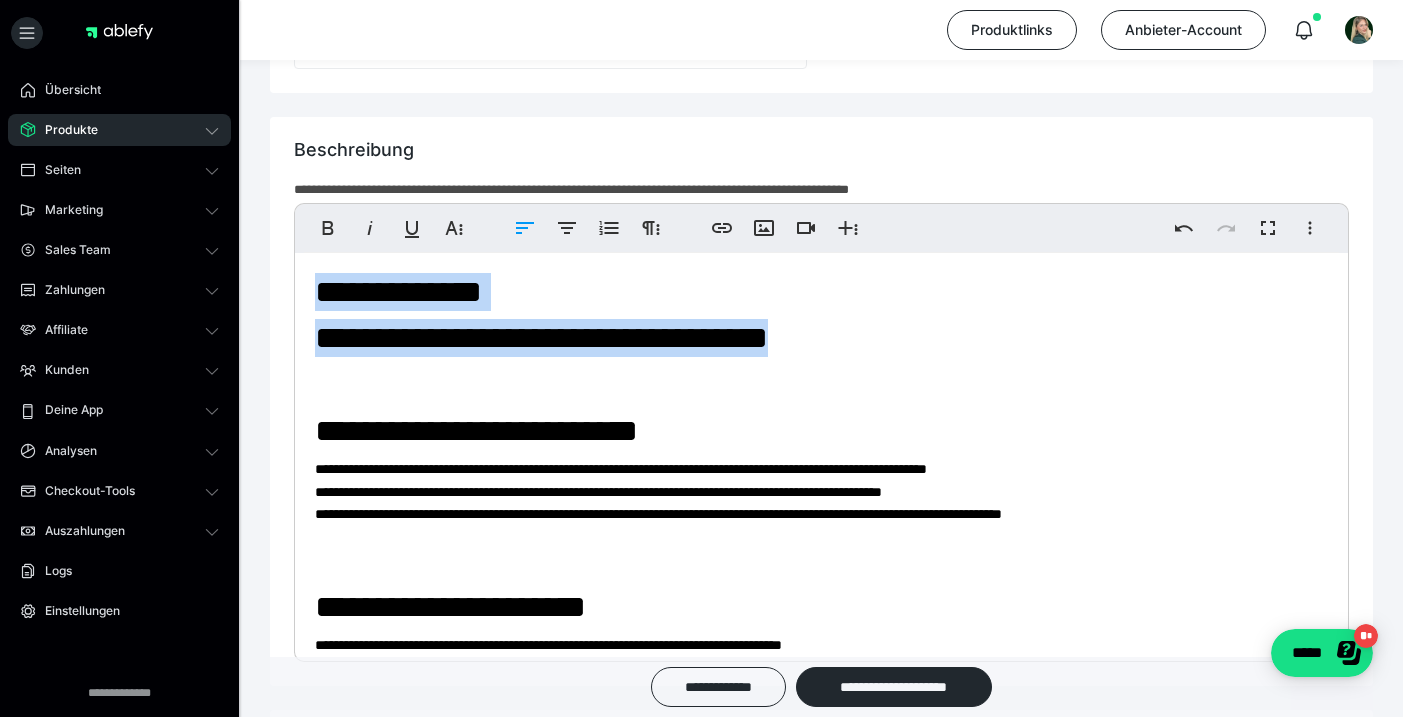 drag, startPoint x: 864, startPoint y: 346, endPoint x: 316, endPoint y: 289, distance: 550.9564 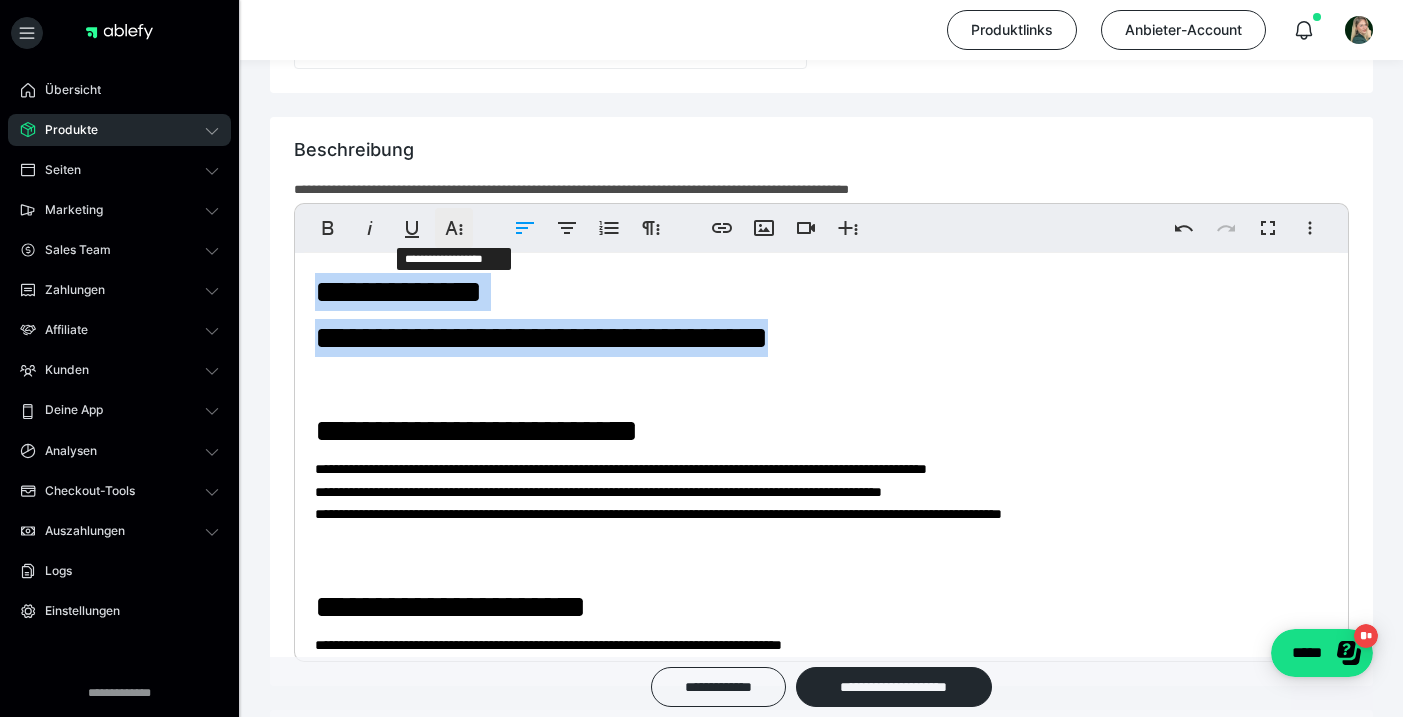 click 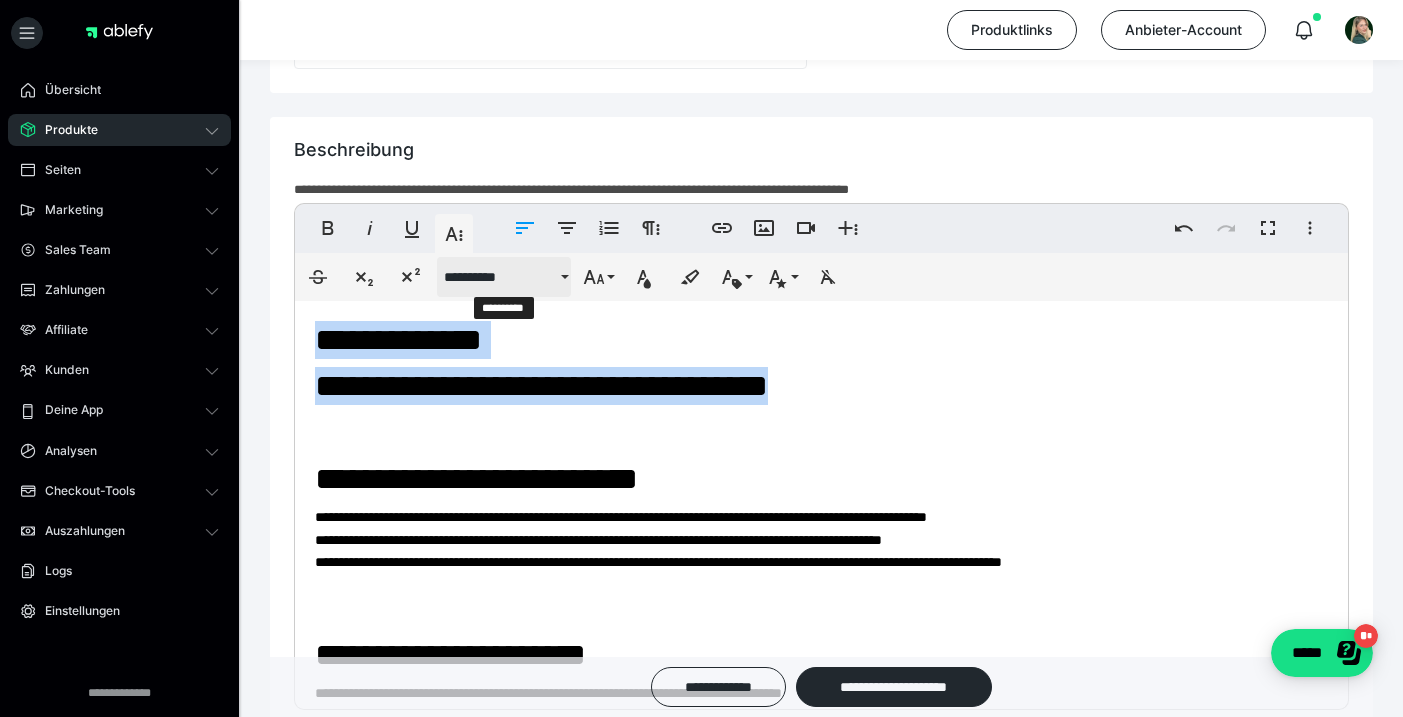 click on "**********" at bounding box center (500, 277) 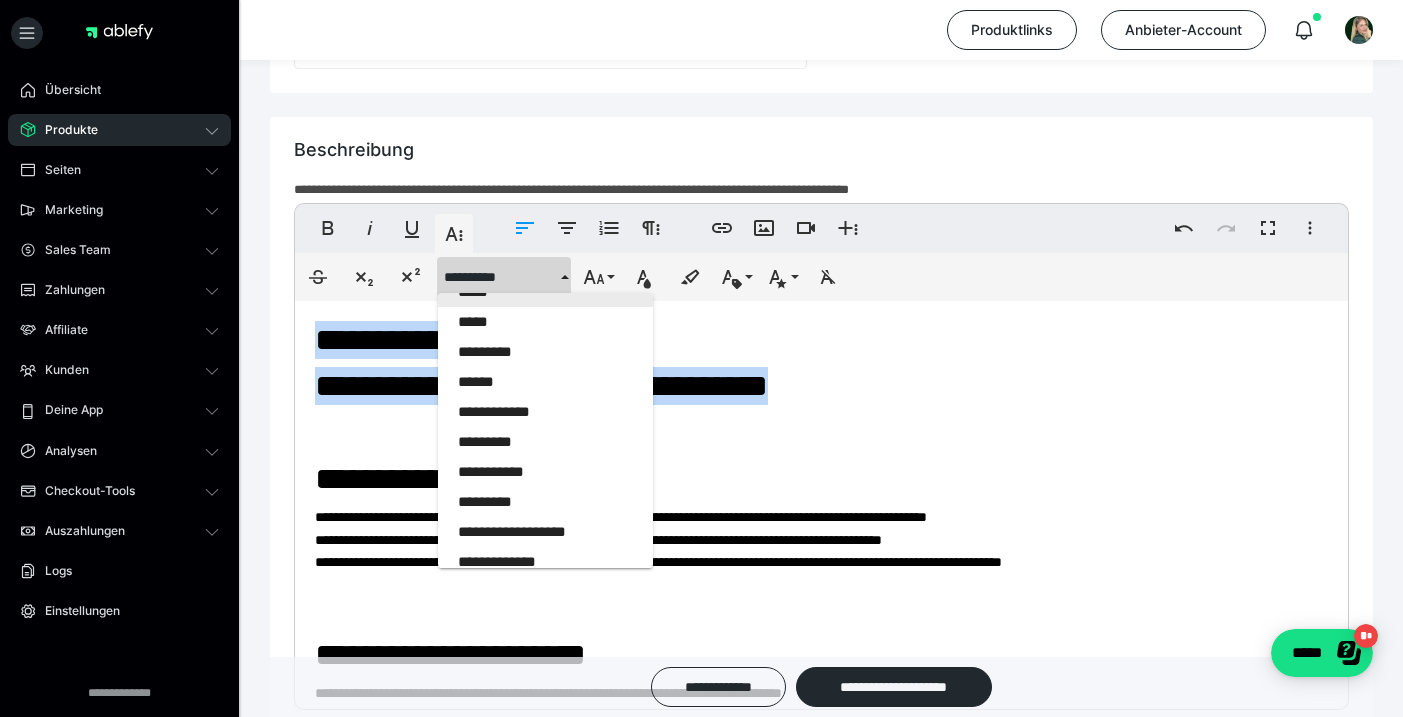 scroll, scrollTop: 699, scrollLeft: 0, axis: vertical 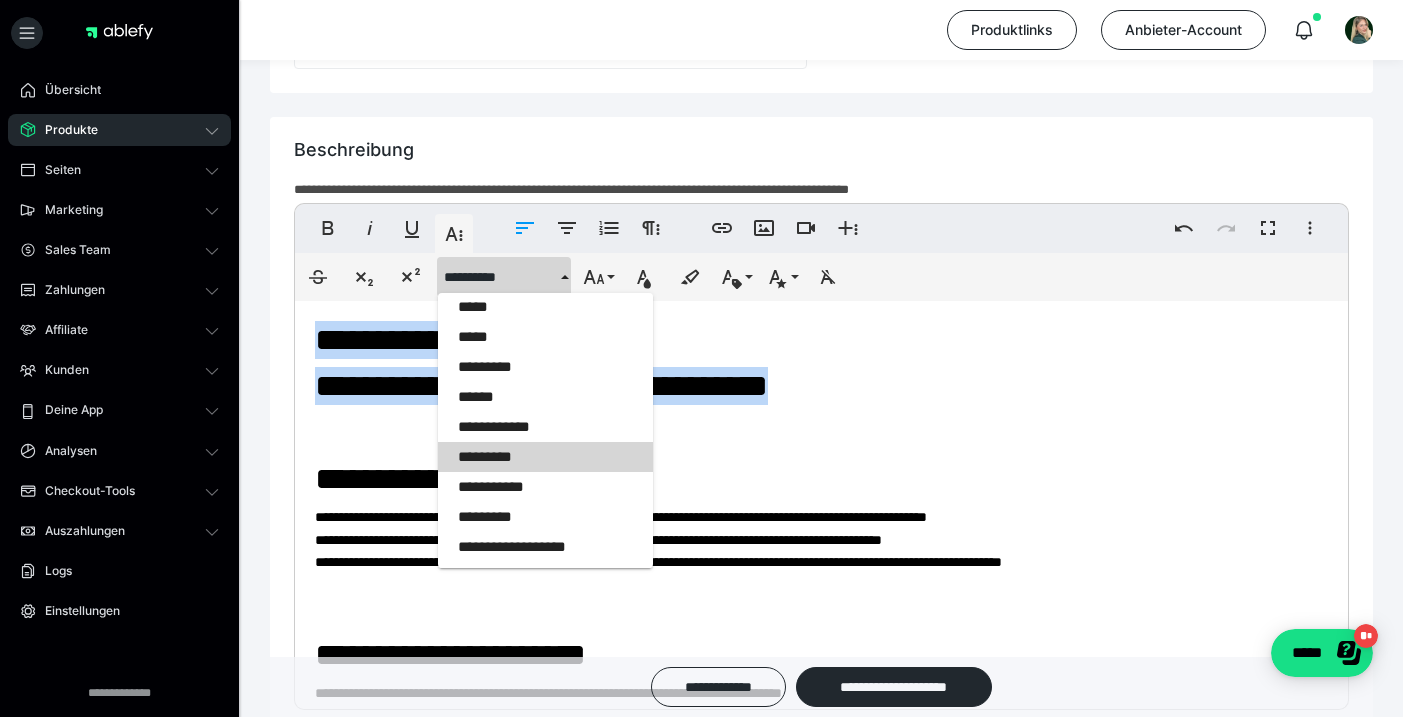 click on "*********" at bounding box center [545, 457] 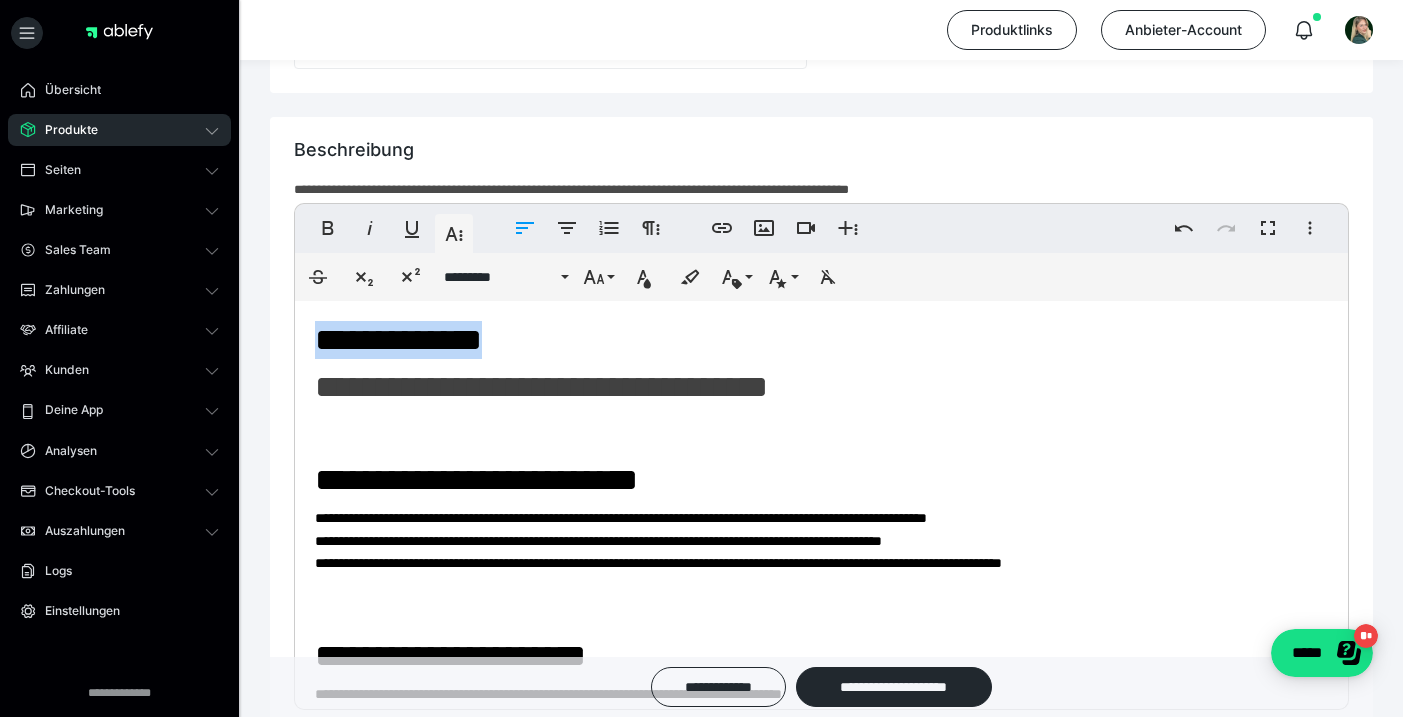 click at bounding box center [821, 433] 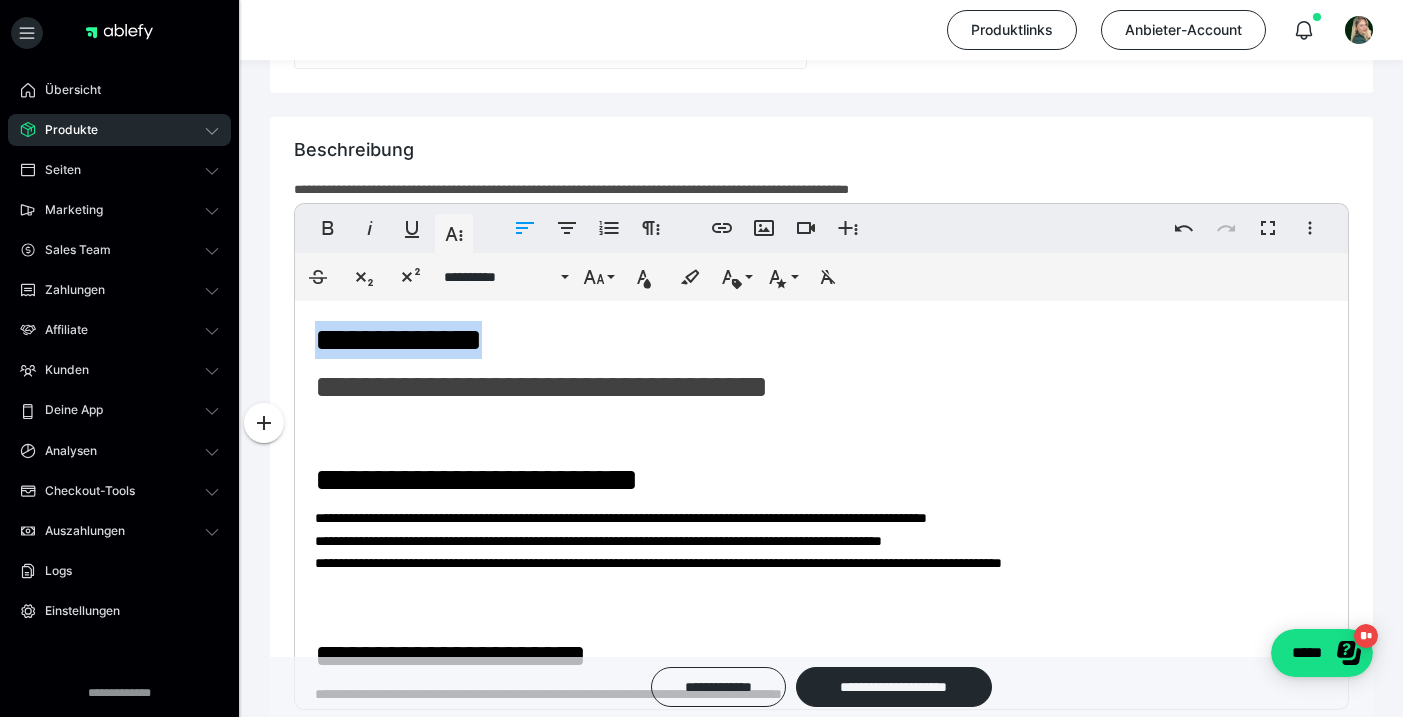 drag, startPoint x: 494, startPoint y: 353, endPoint x: 304, endPoint y: 341, distance: 190.37857 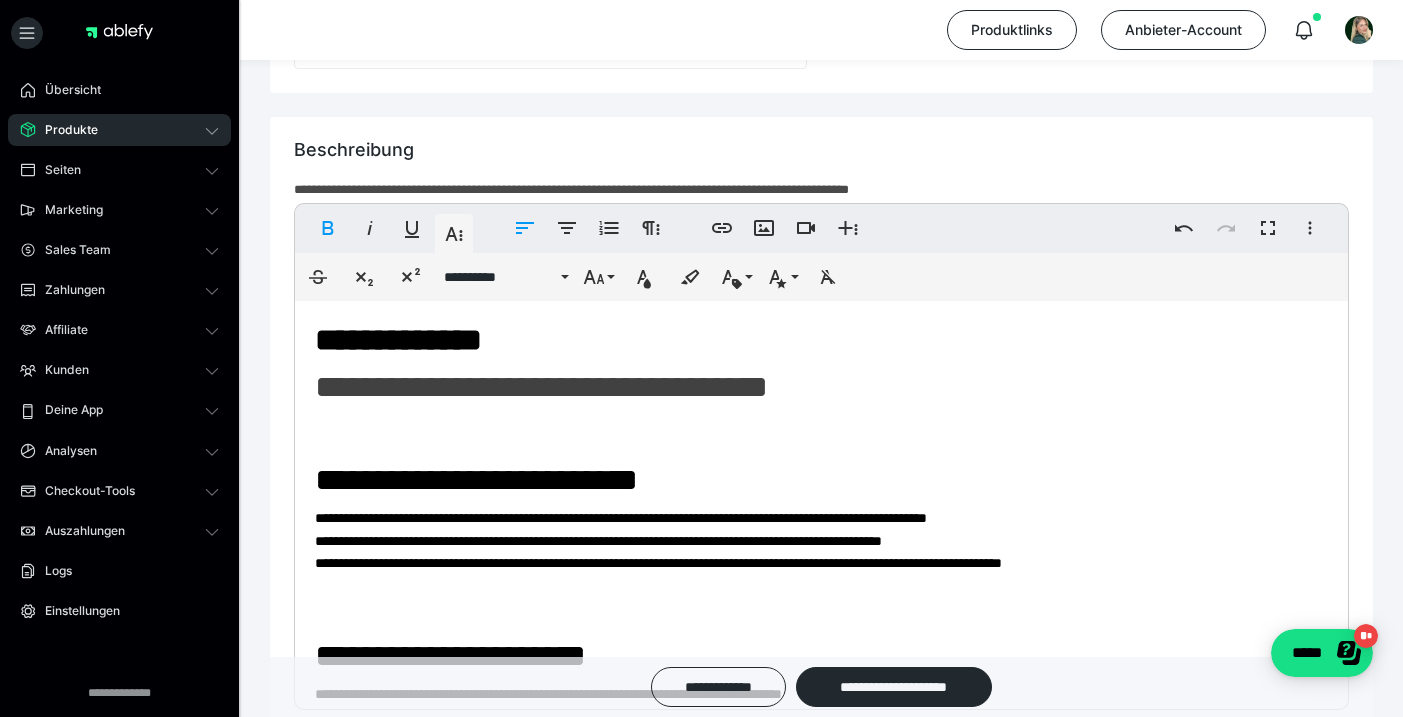 click on "**********" at bounding box center (821, 340) 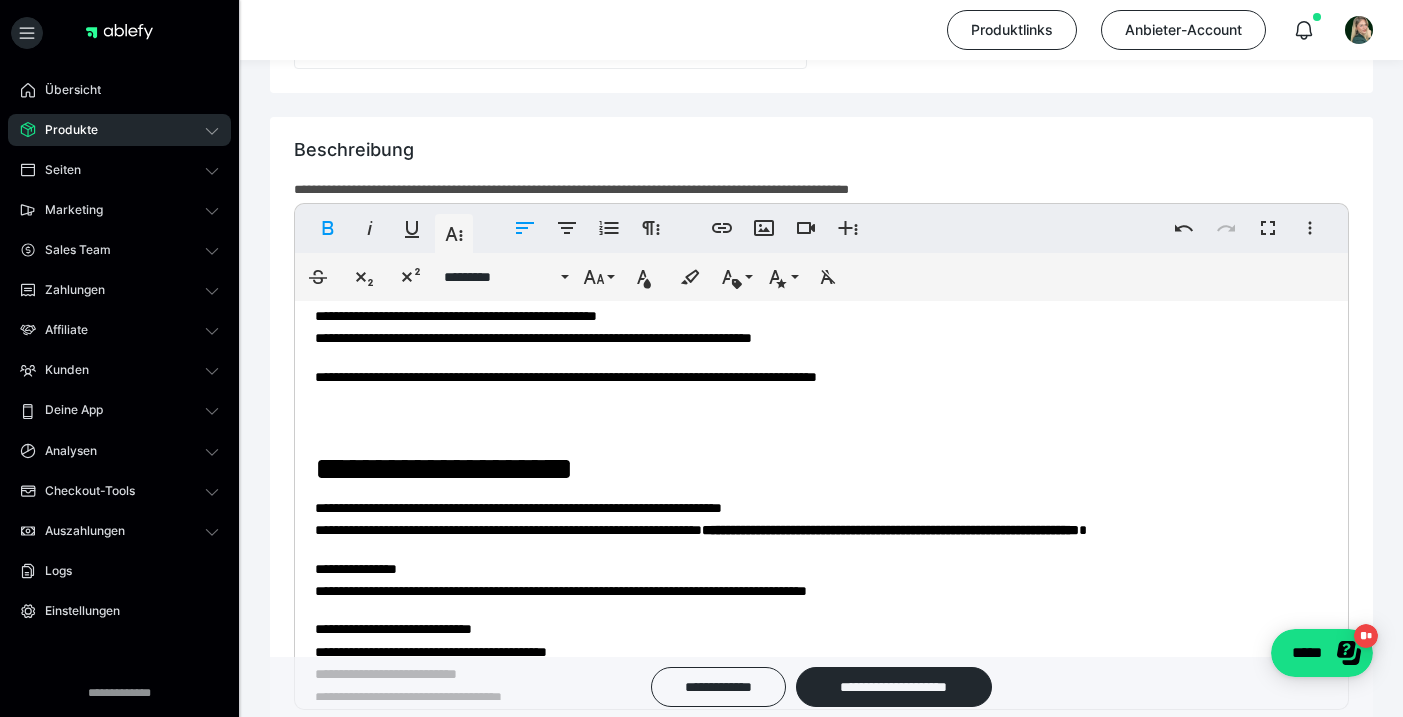 scroll, scrollTop: 619, scrollLeft: 0, axis: vertical 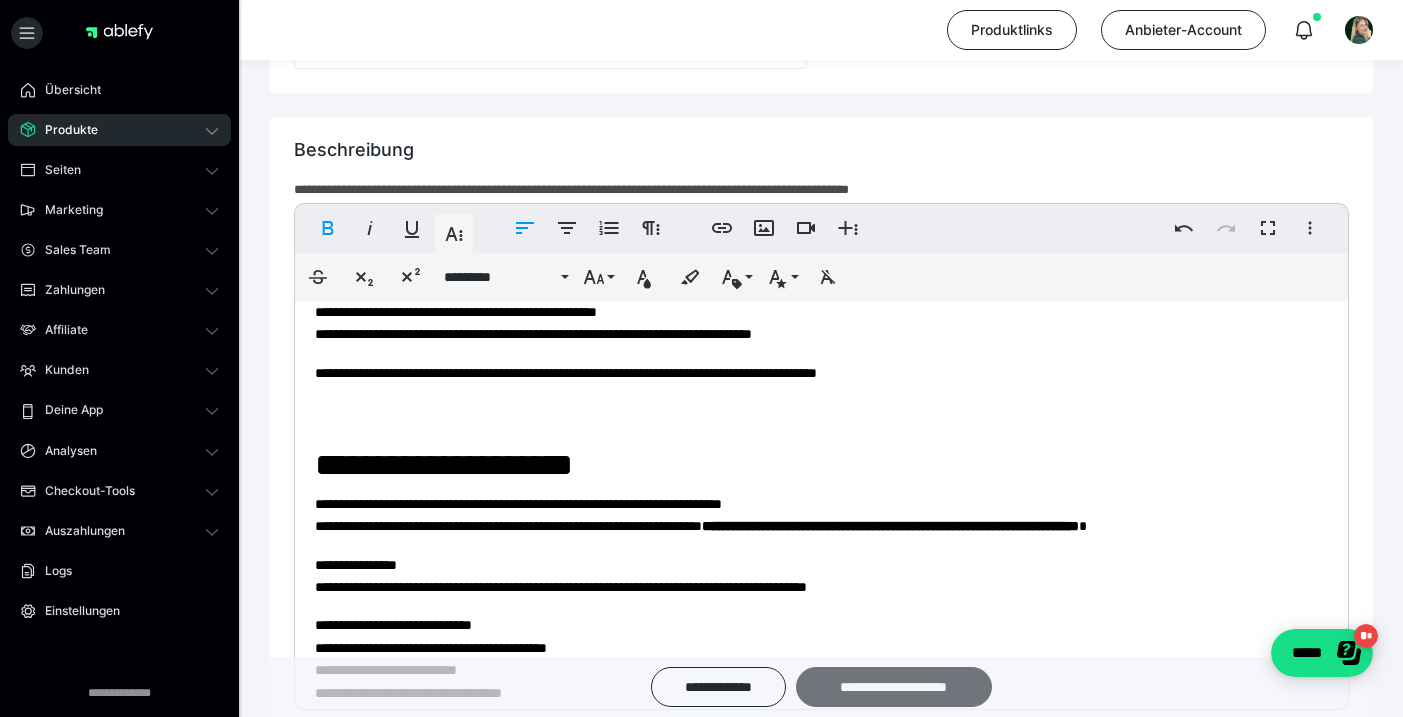 click on "**********" at bounding box center [894, 687] 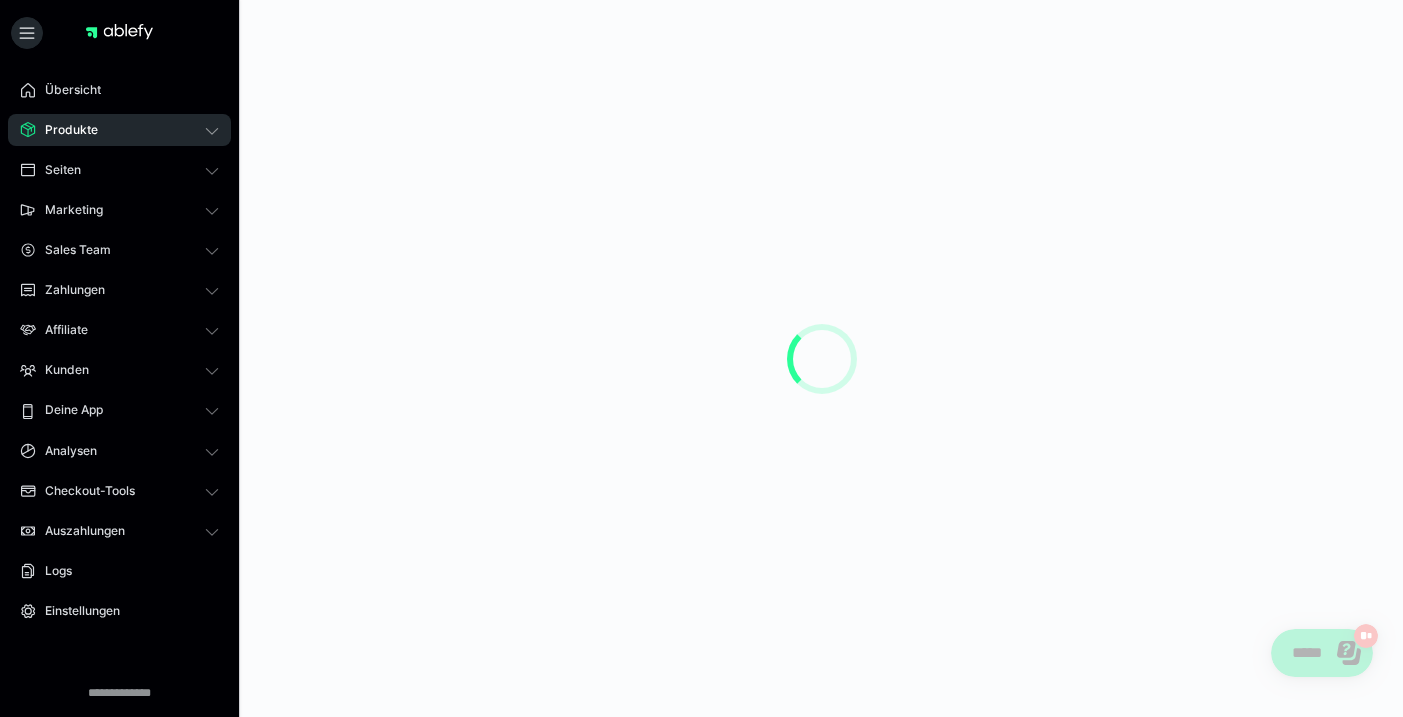 scroll, scrollTop: 0, scrollLeft: 0, axis: both 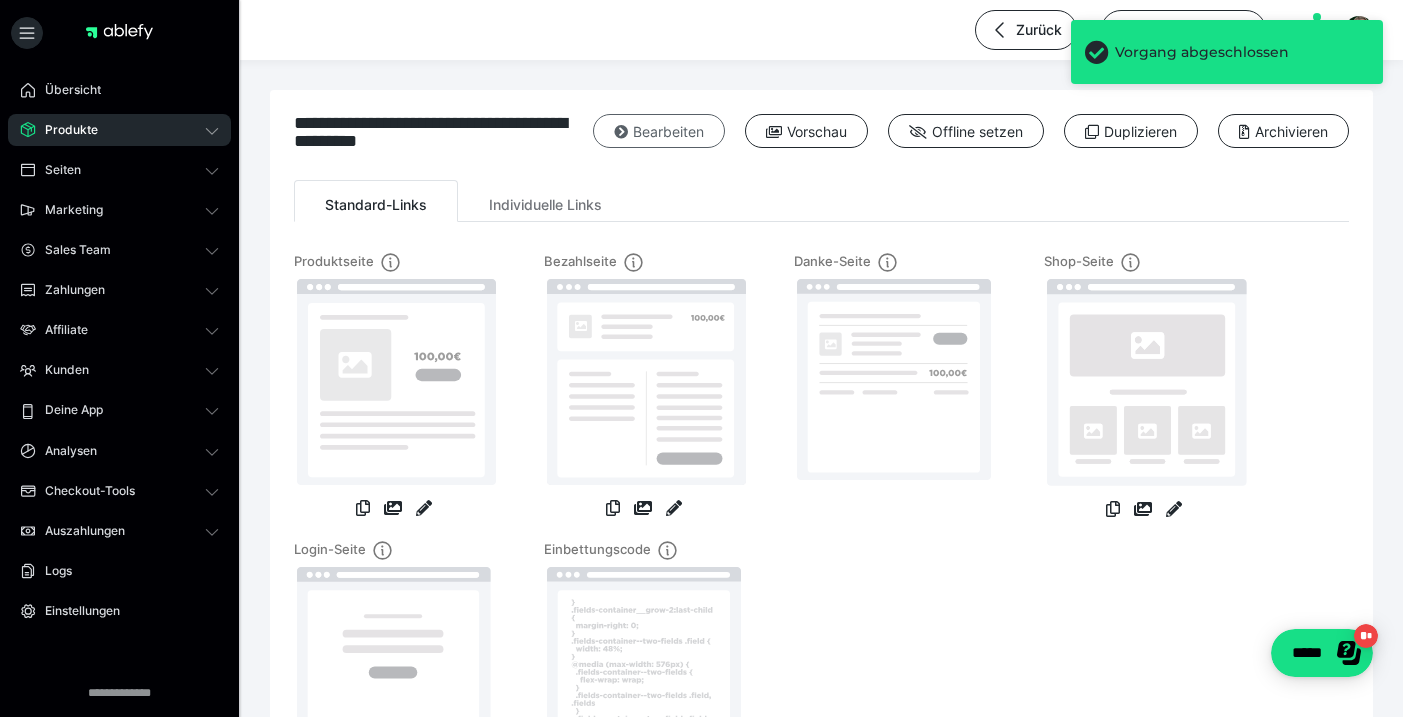 click on "Bearbeiten" at bounding box center [659, 131] 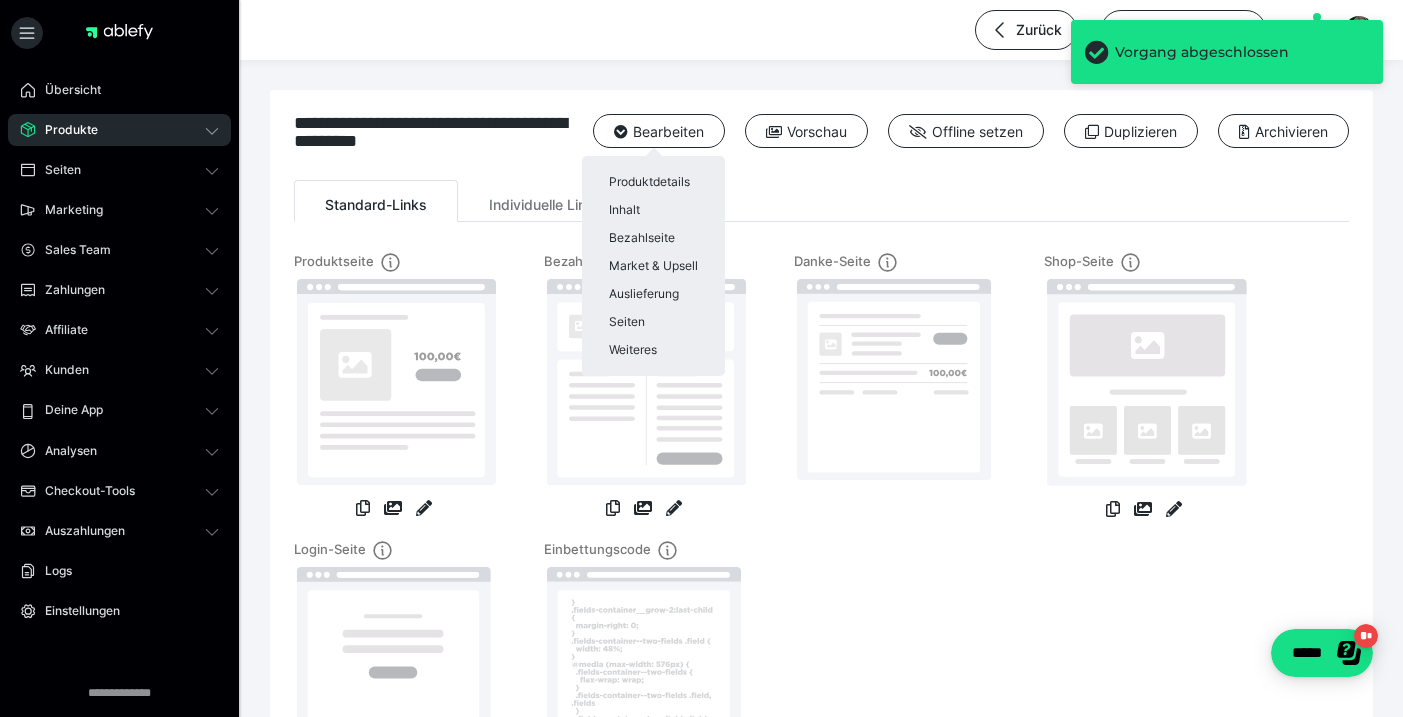 click at bounding box center (701, 358) 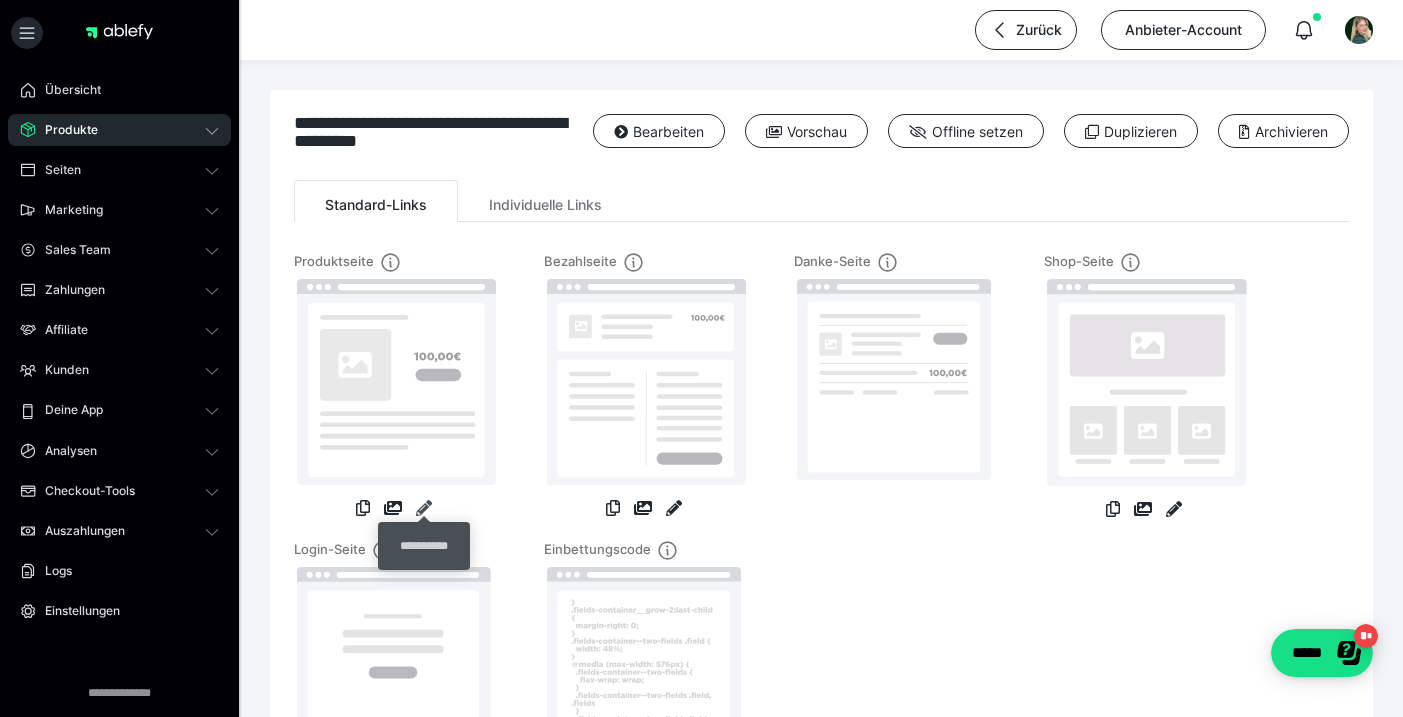 click at bounding box center [424, 508] 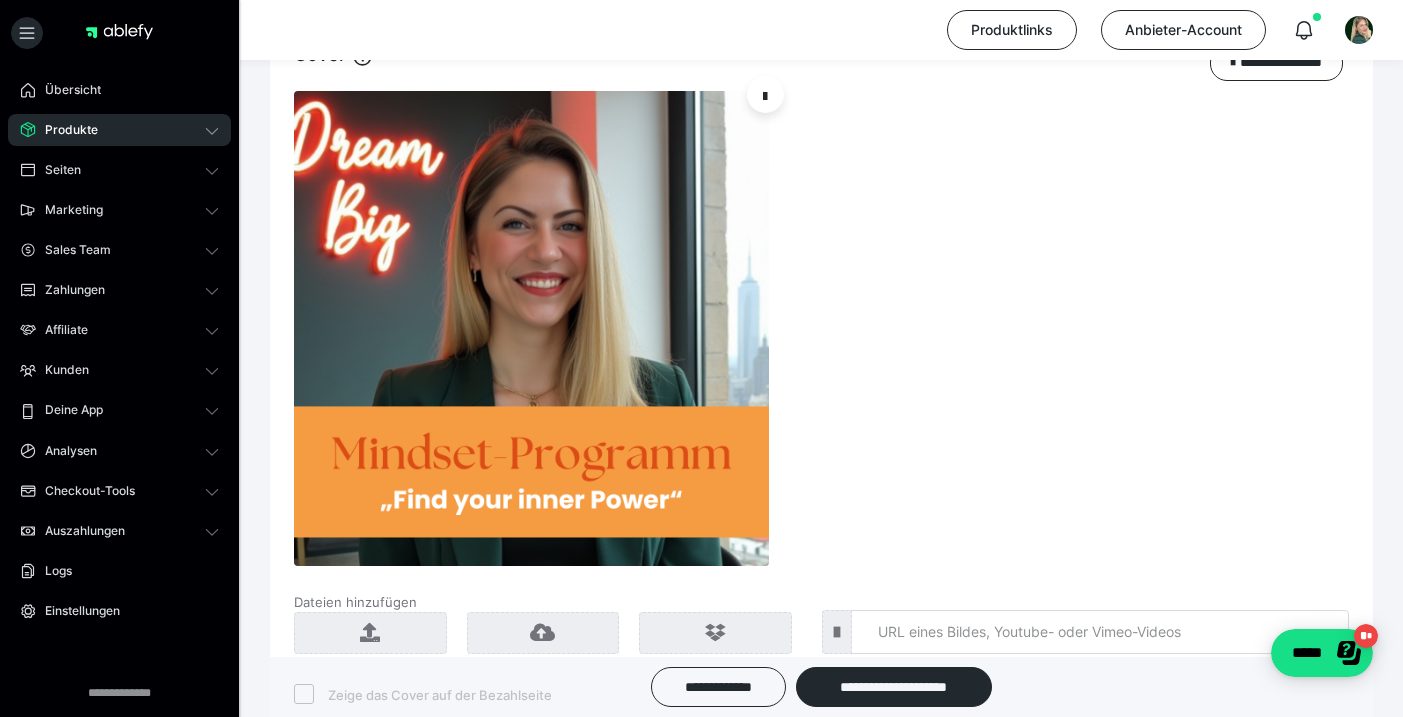 scroll, scrollTop: 1965, scrollLeft: 0, axis: vertical 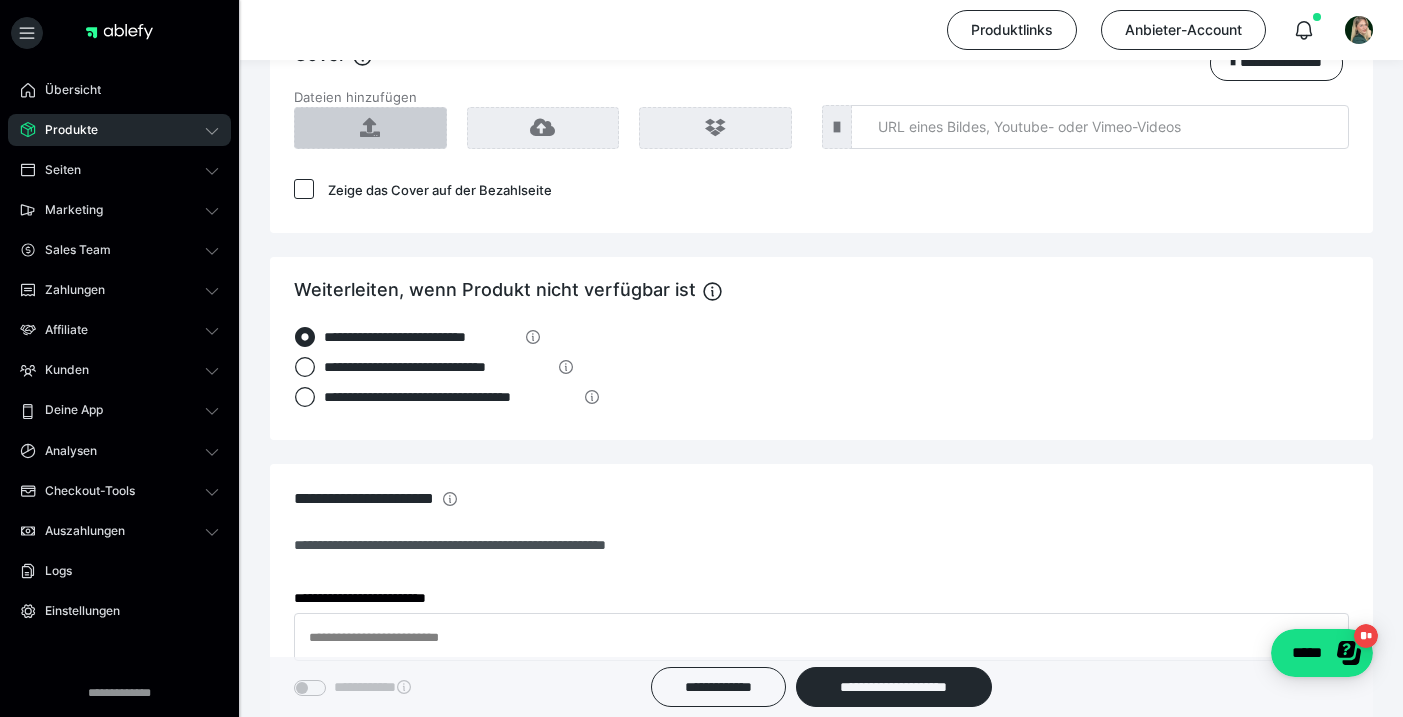 click at bounding box center [370, 128] 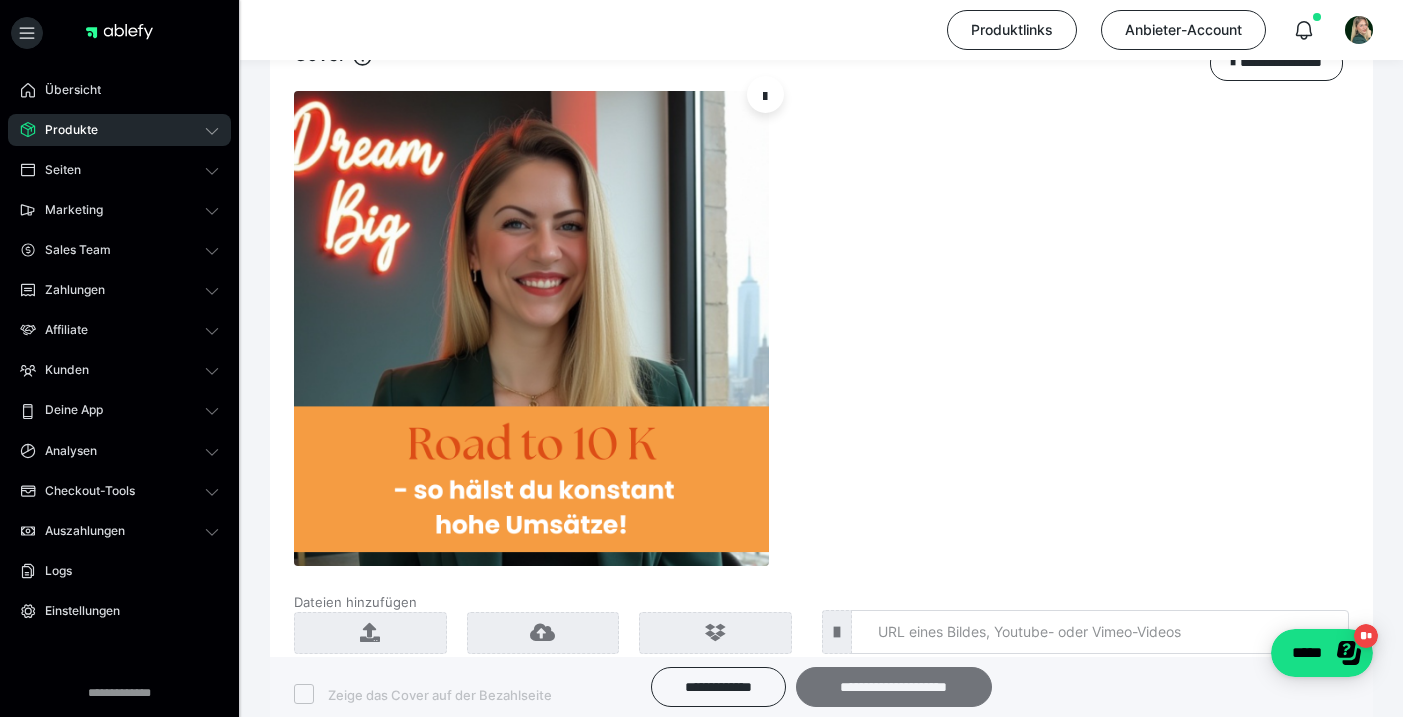 click on "**********" at bounding box center [894, 687] 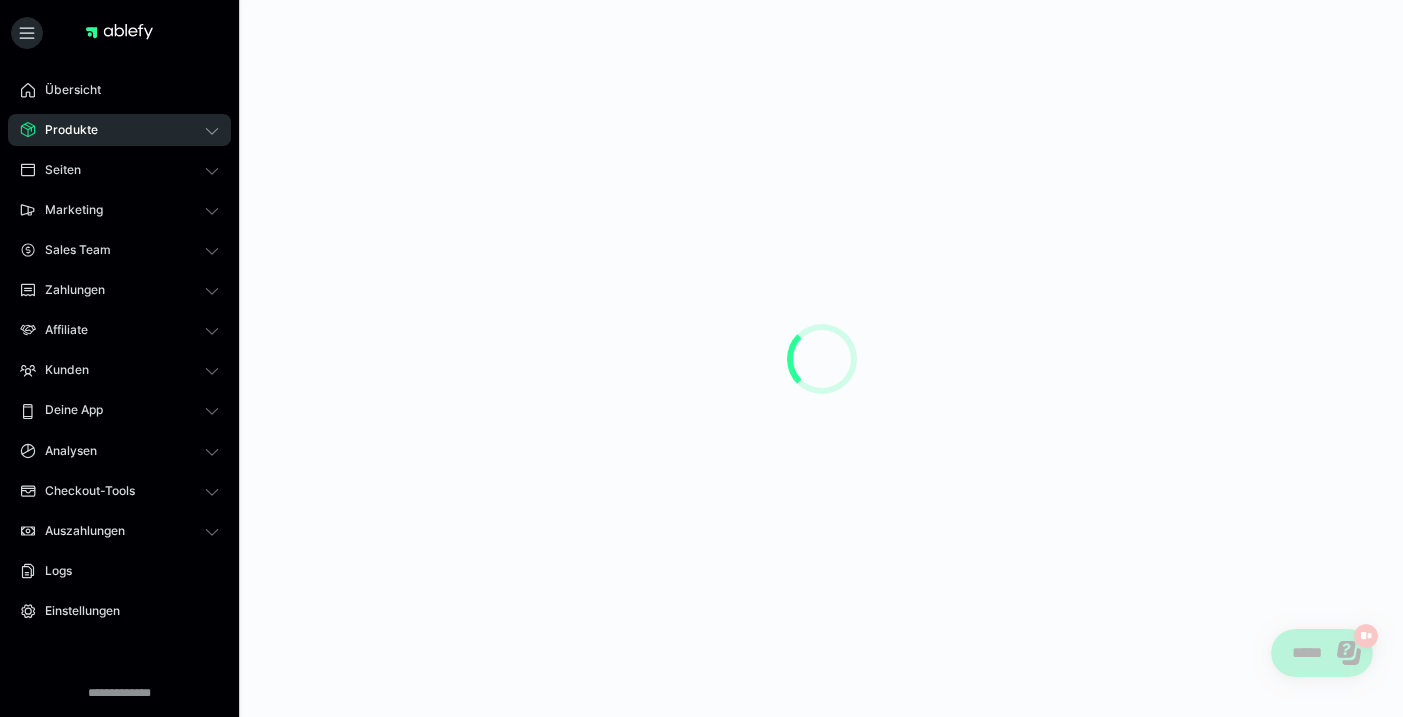 scroll, scrollTop: 0, scrollLeft: 0, axis: both 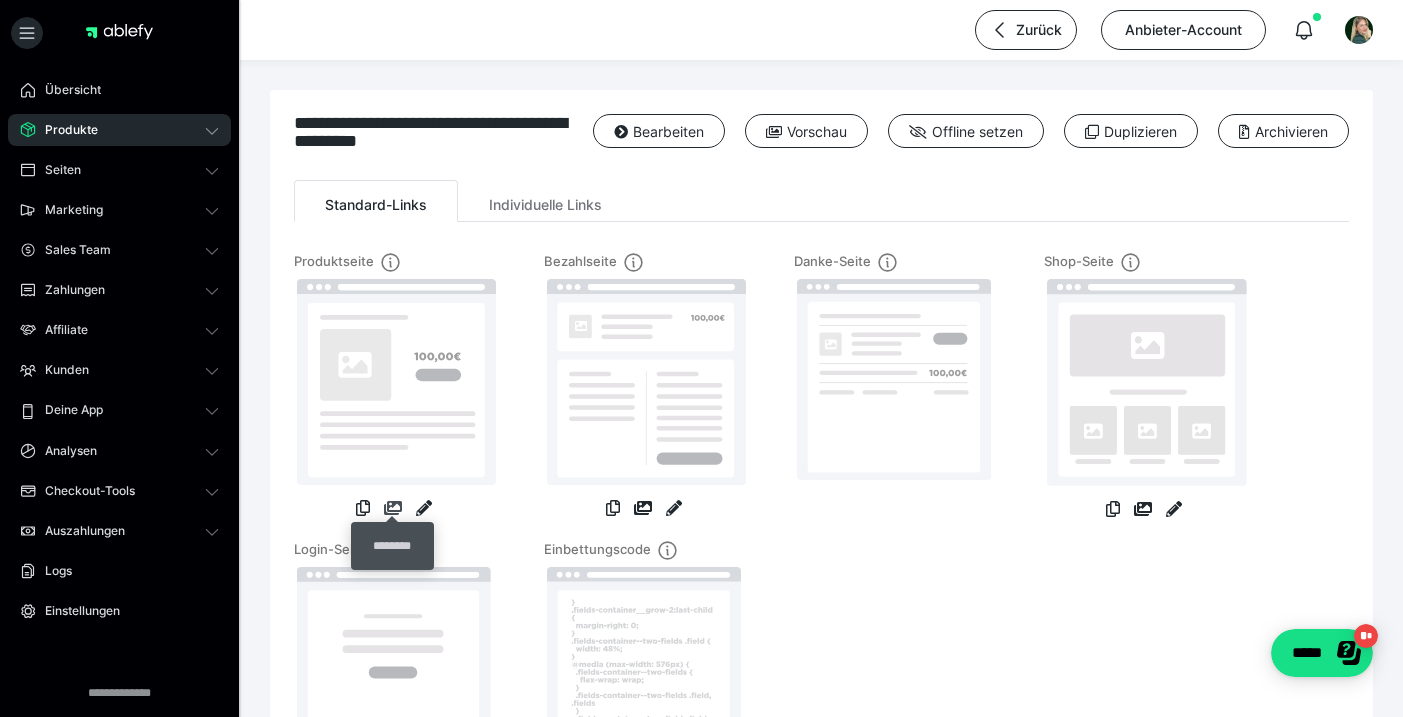 click at bounding box center (393, 508) 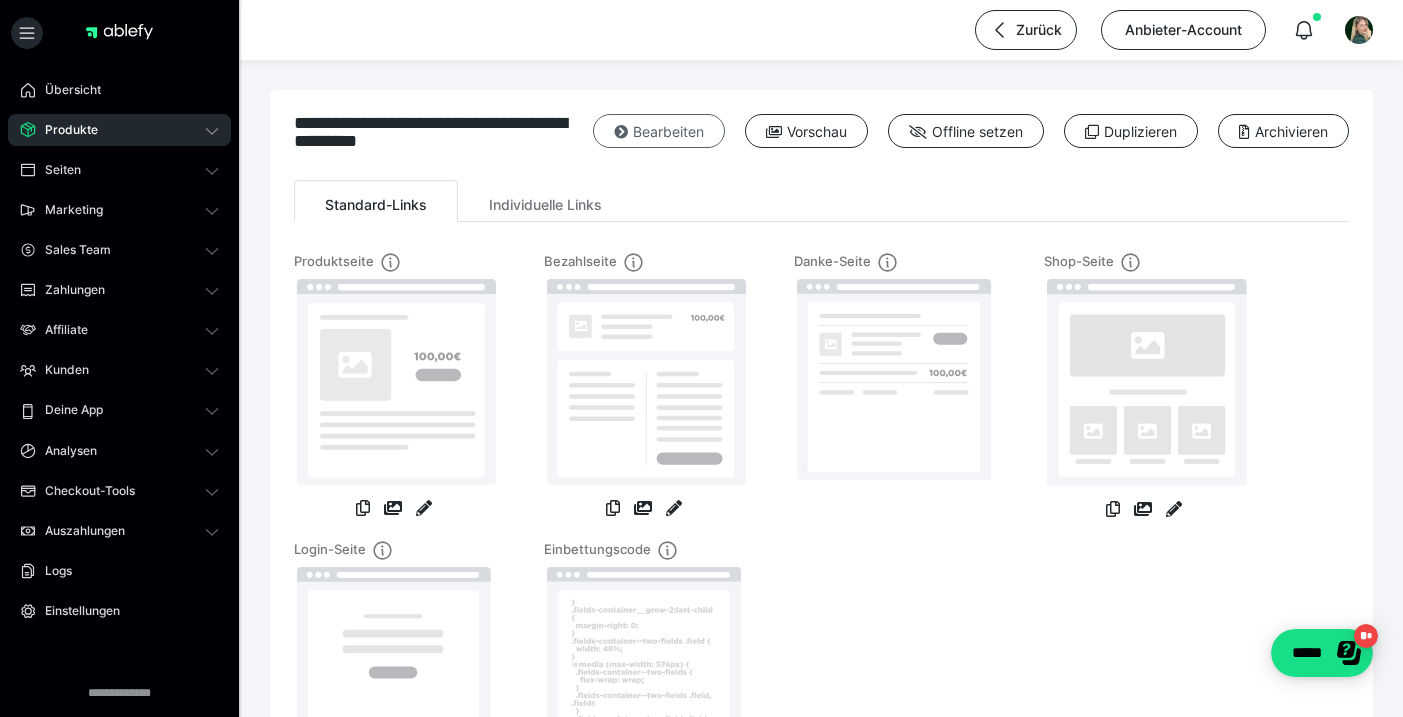 click on "Bearbeiten" at bounding box center (659, 131) 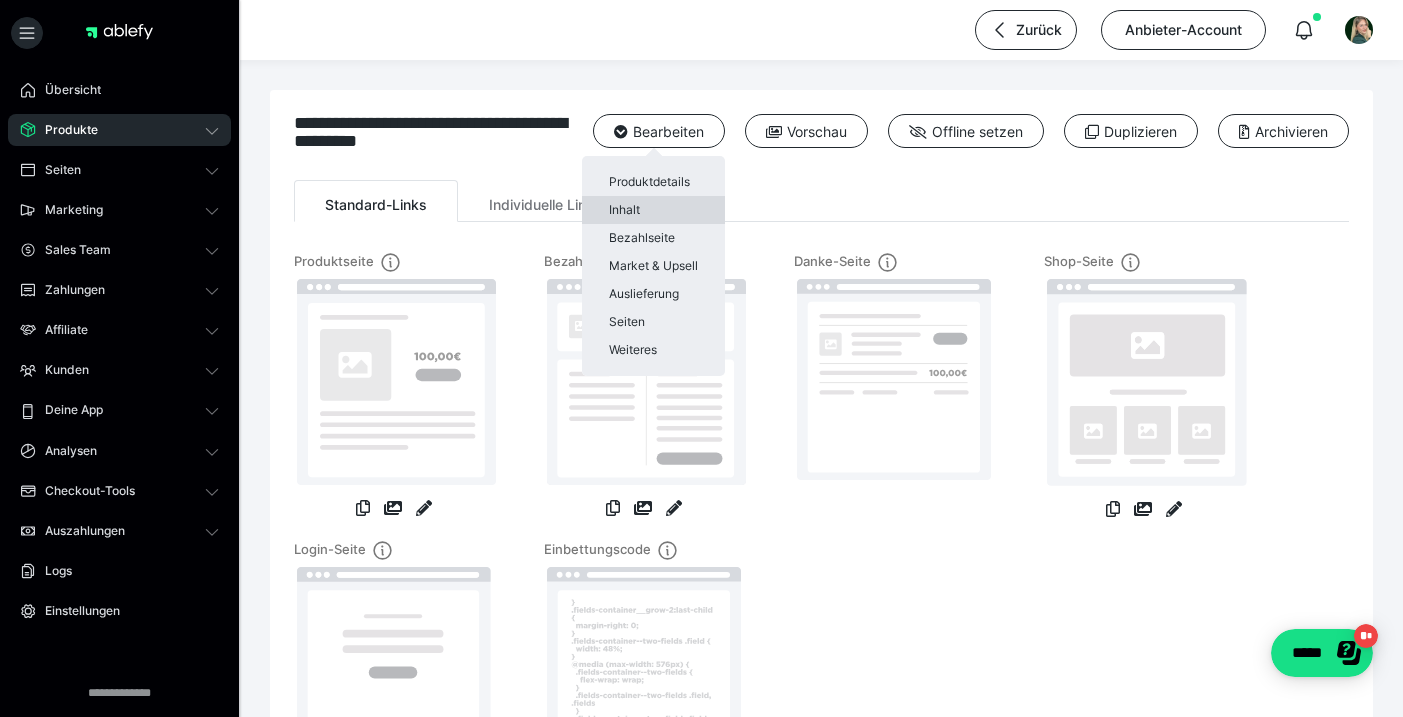 click on "Inhalt" at bounding box center (653, 210) 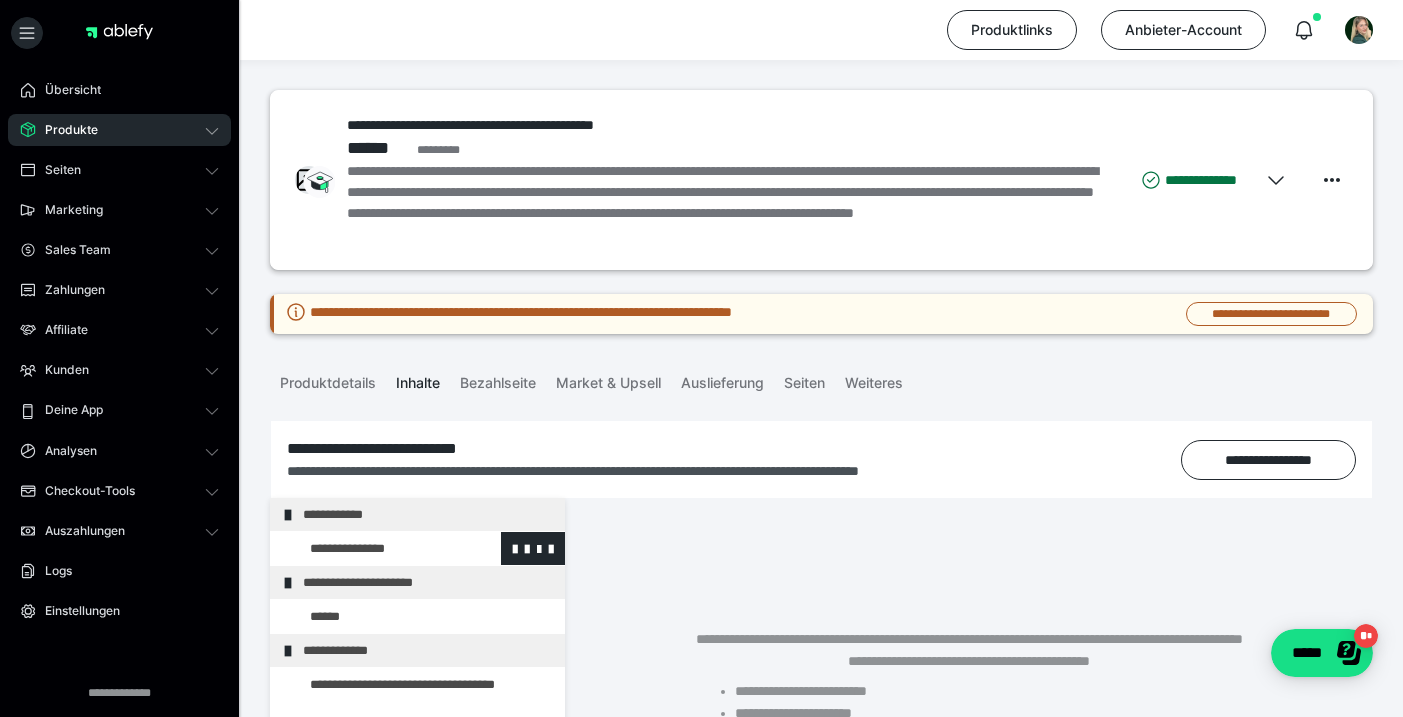 click at bounding box center [375, 548] 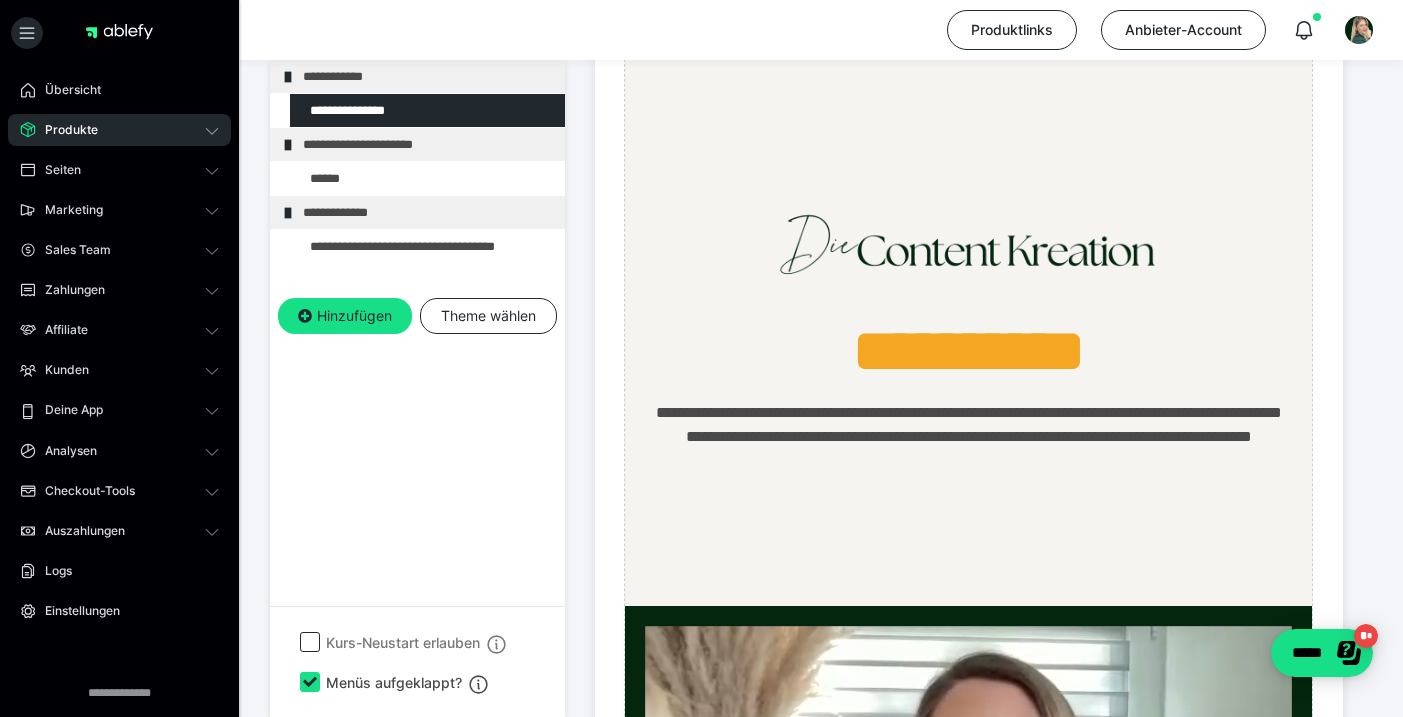 scroll, scrollTop: 959, scrollLeft: 0, axis: vertical 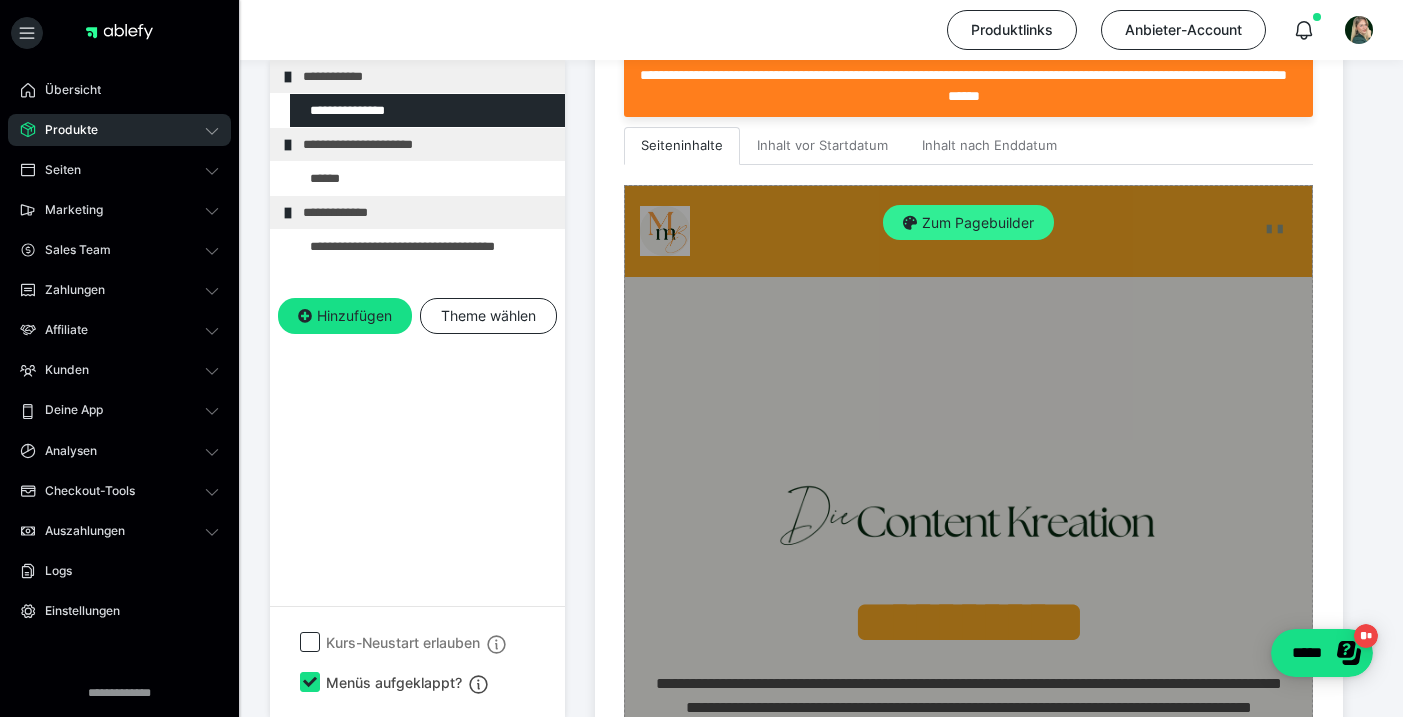 click on "Zum Pagebuilder" at bounding box center [968, 223] 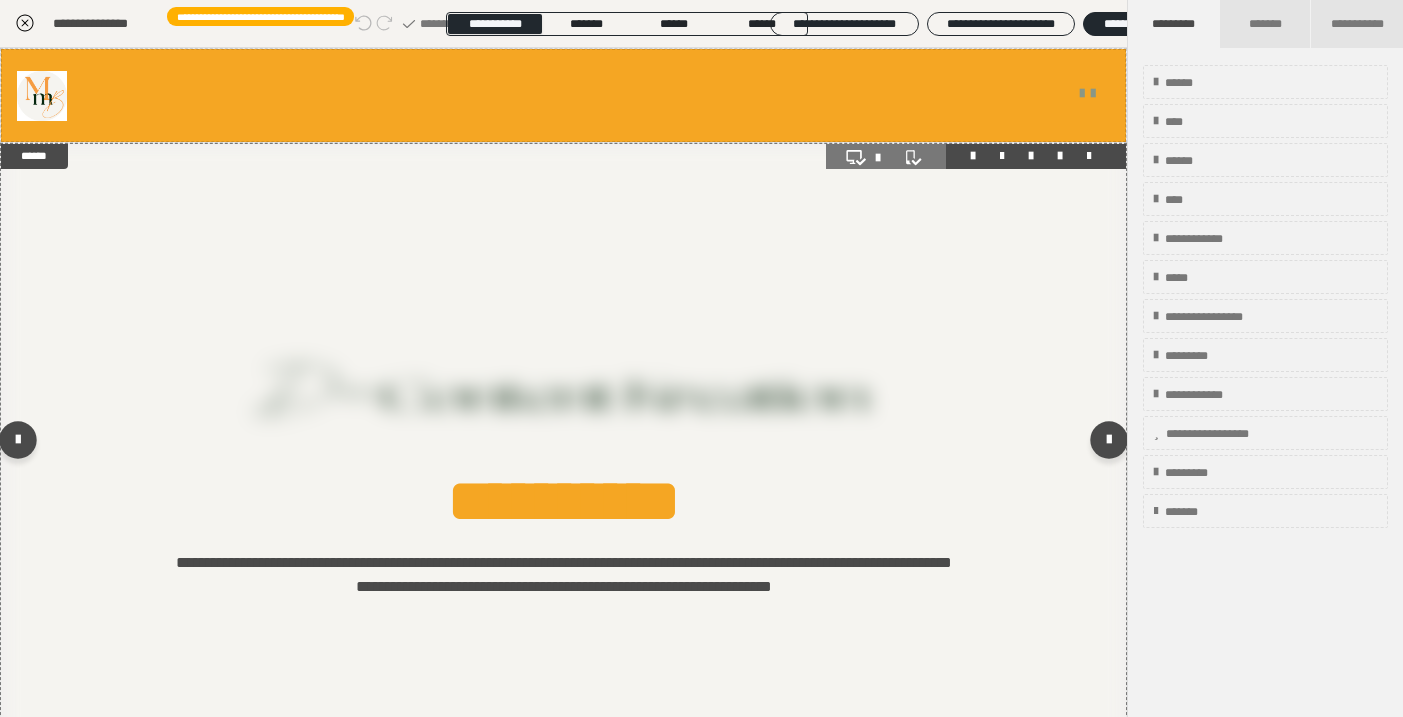 scroll, scrollTop: 438, scrollLeft: 0, axis: vertical 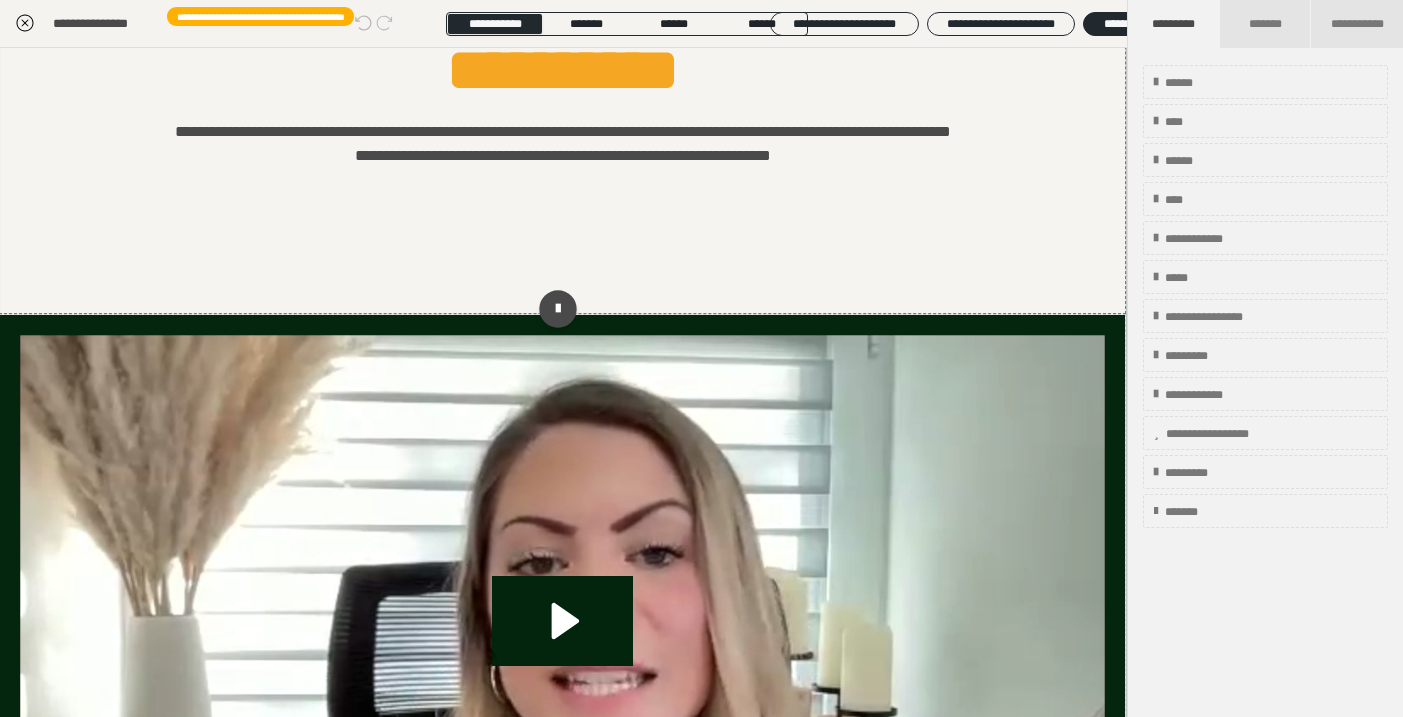 drag, startPoint x: 639, startPoint y: 264, endPoint x: 569, endPoint y: 282, distance: 72.277245 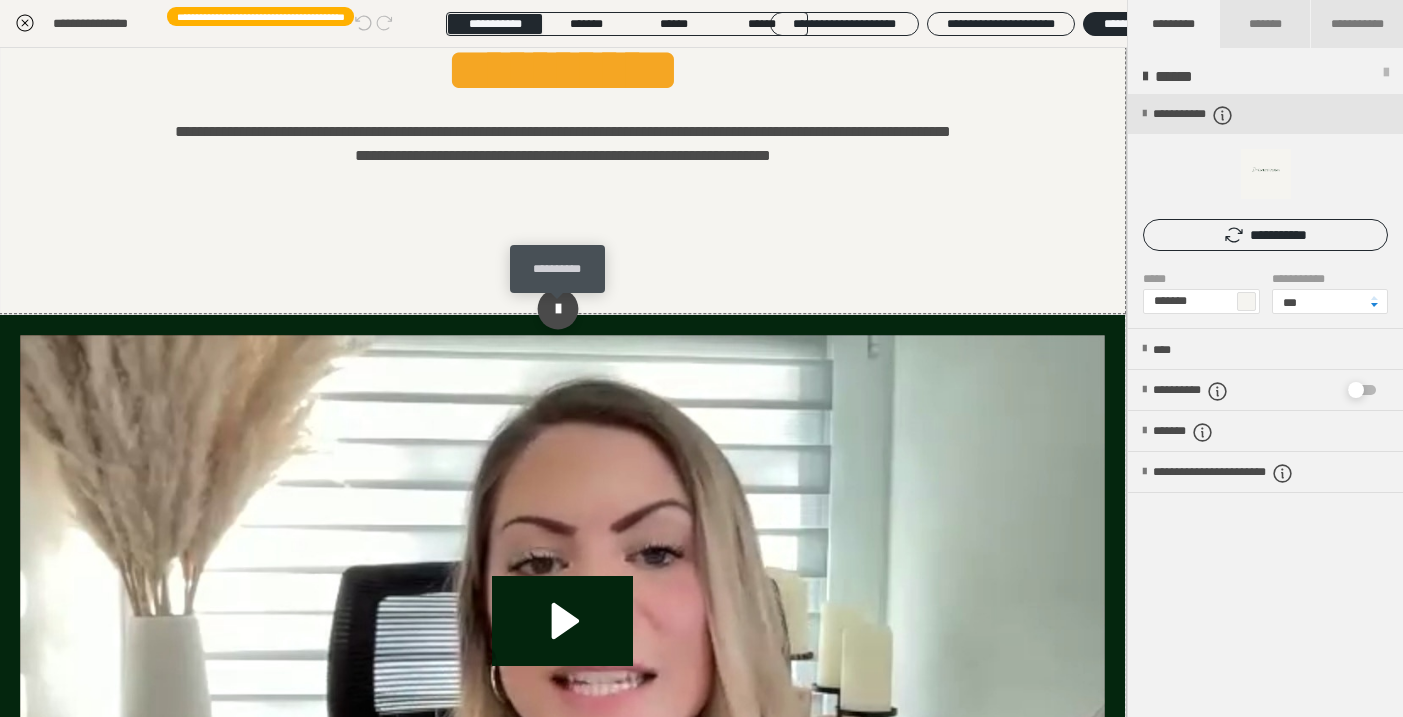 click at bounding box center (558, 308) 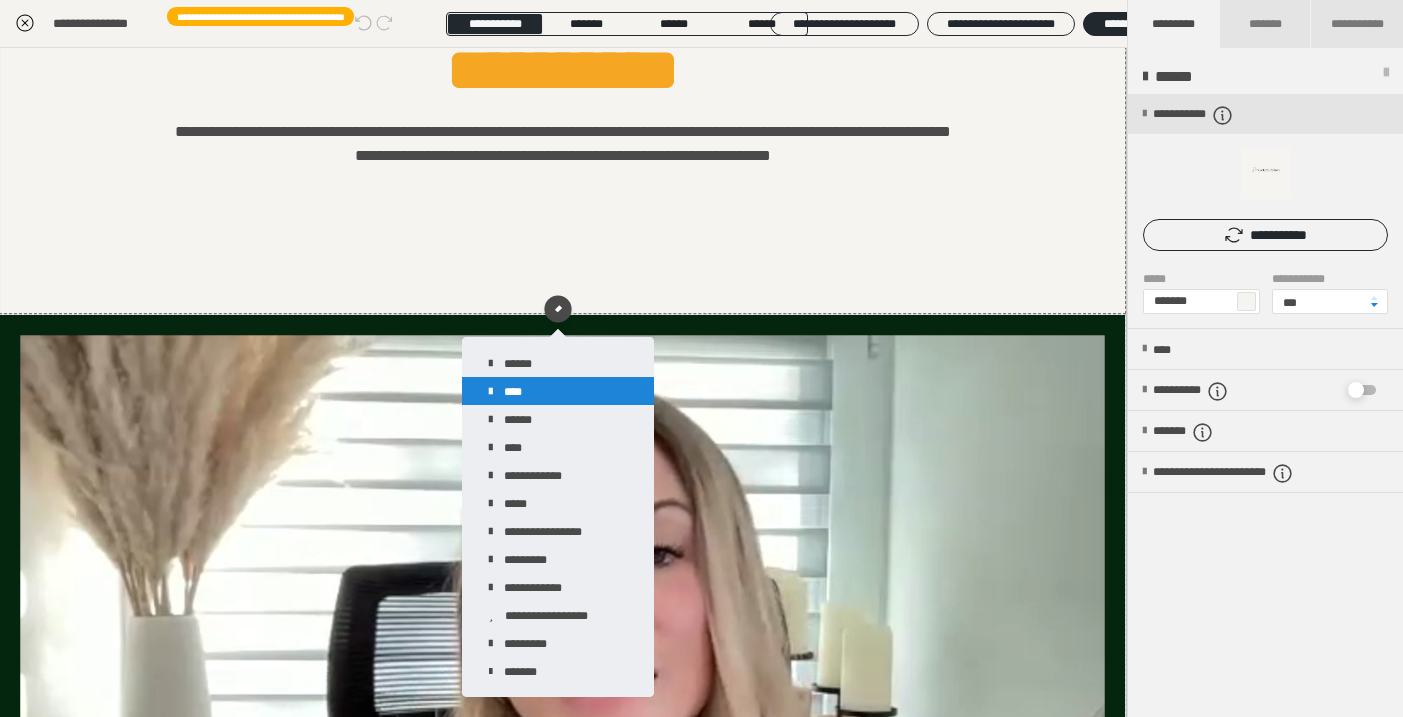 click on "****" at bounding box center [558, 391] 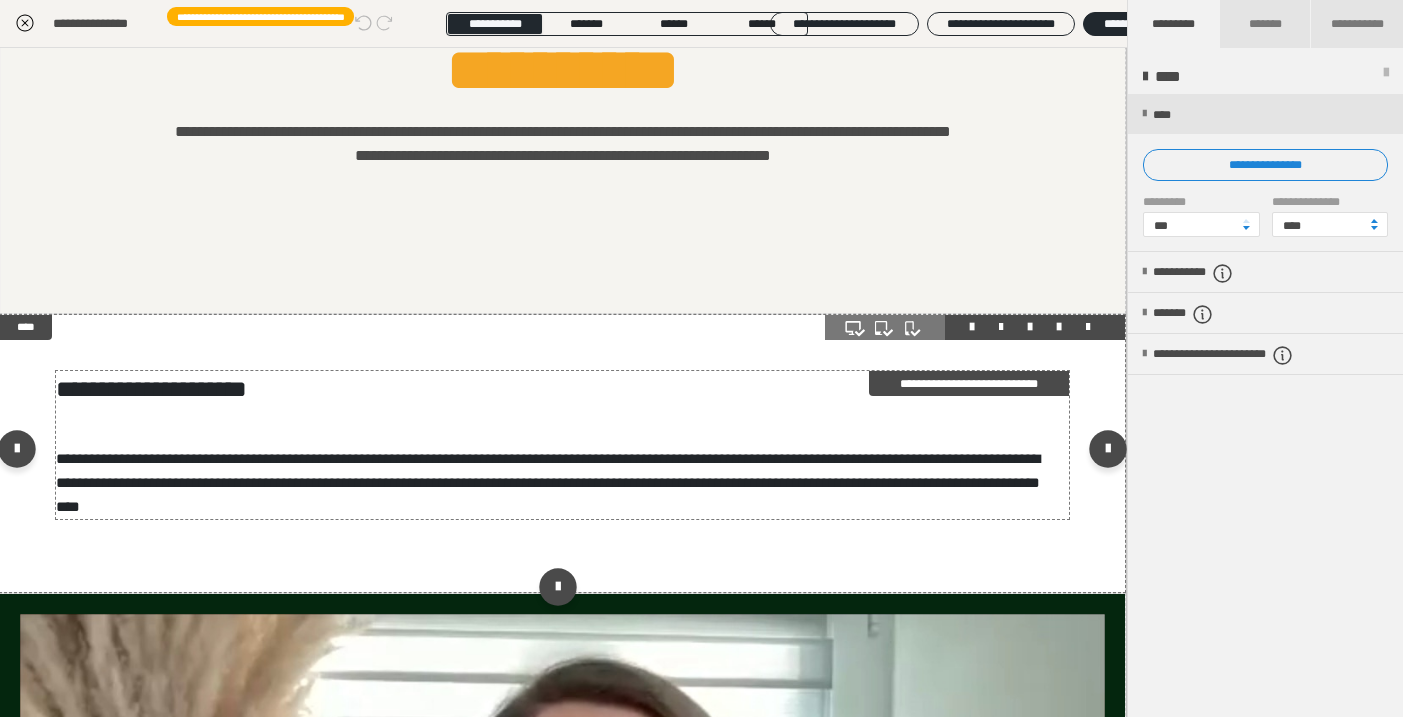 click on "**********" at bounding box center (562, 445) 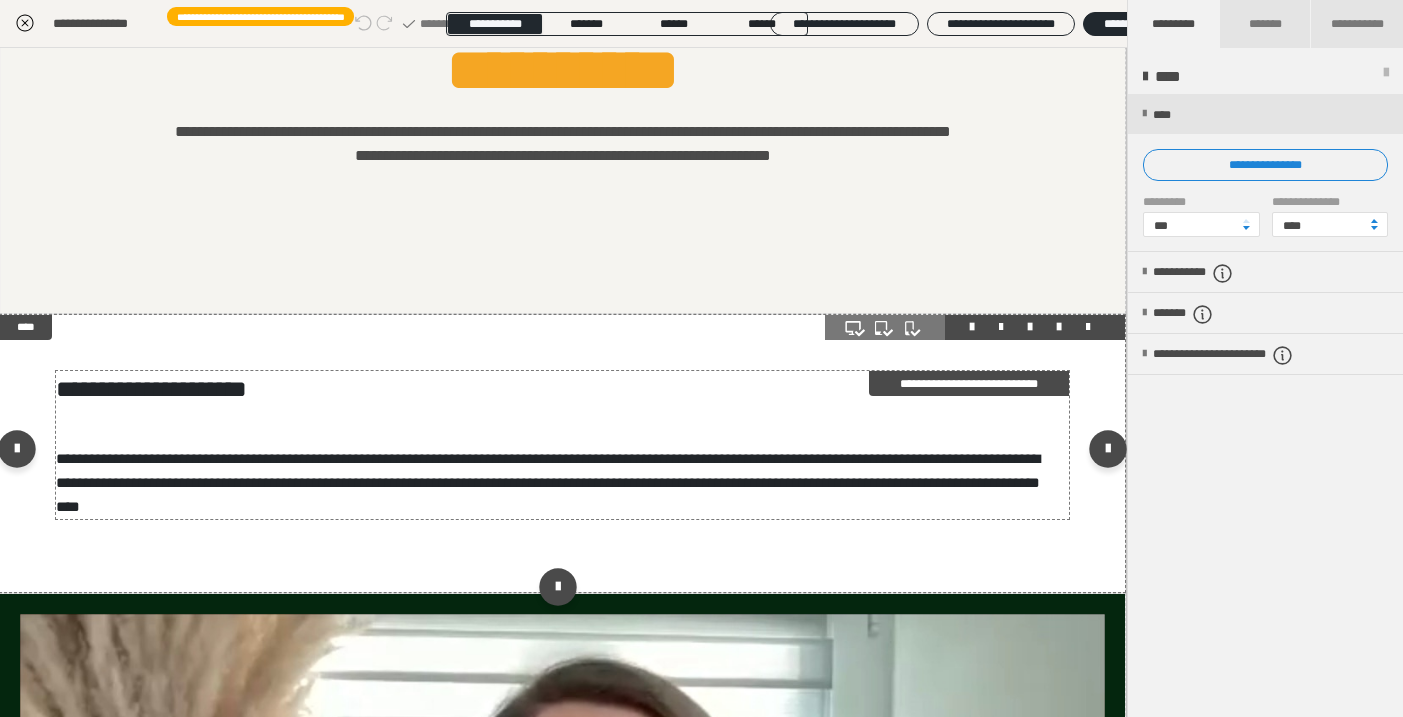 click on "**********" at bounding box center (562, 445) 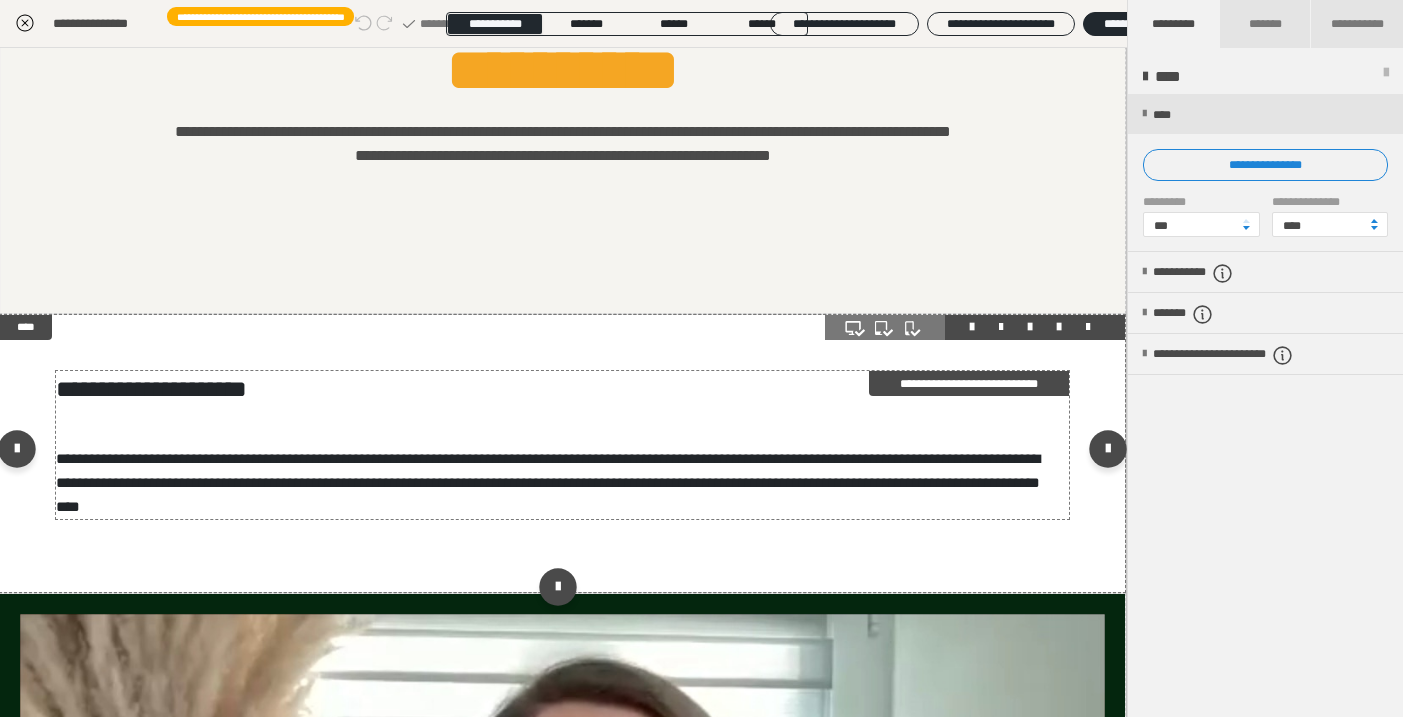 click on "**********" at bounding box center (562, 445) 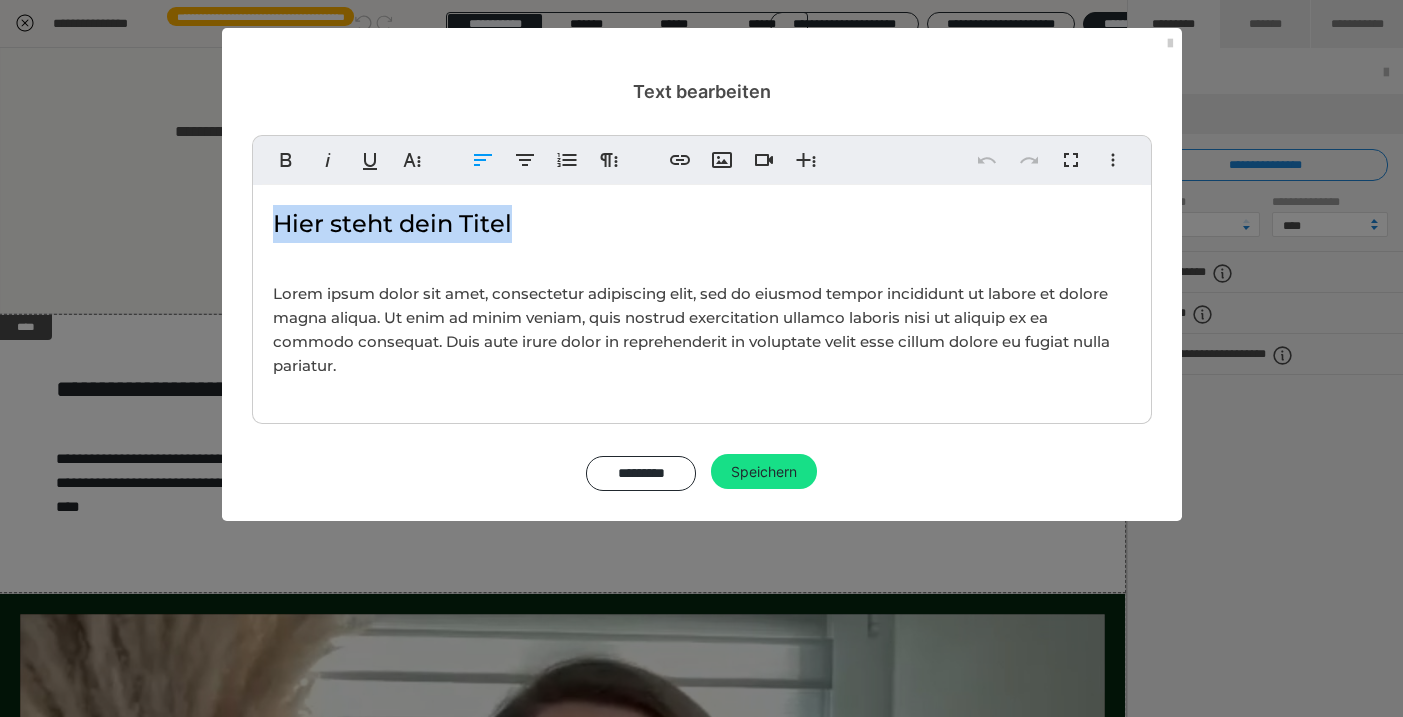 drag, startPoint x: 523, startPoint y: 223, endPoint x: 273, endPoint y: 218, distance: 250.04999 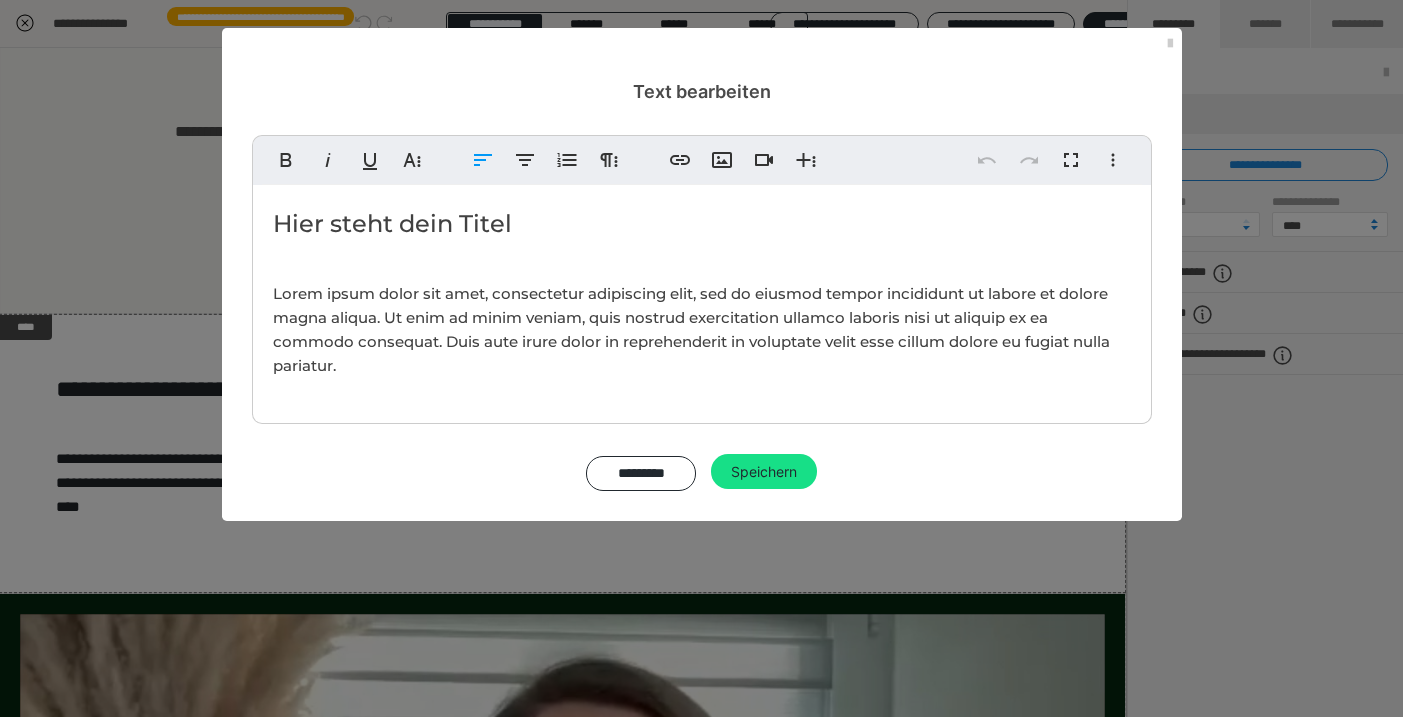 type 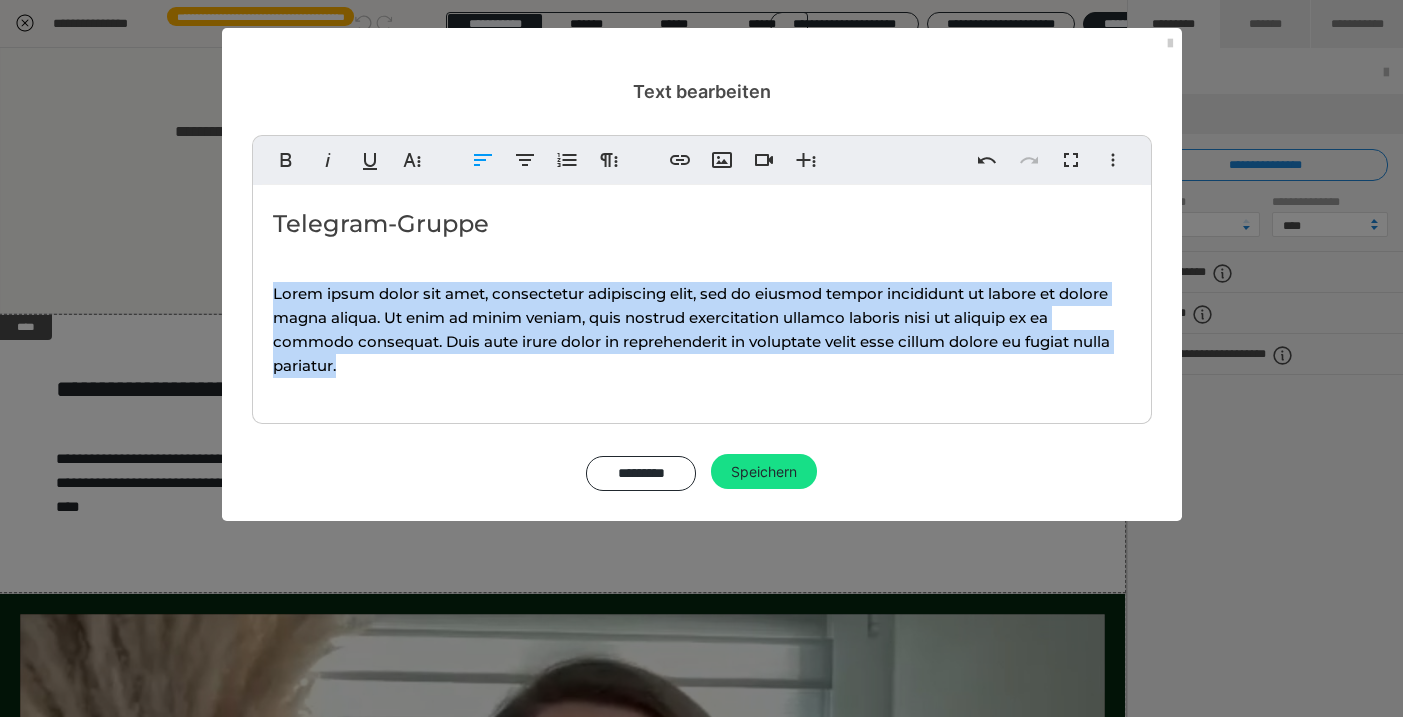 drag, startPoint x: 370, startPoint y: 379, endPoint x: 249, endPoint y: 285, distance: 153.22206 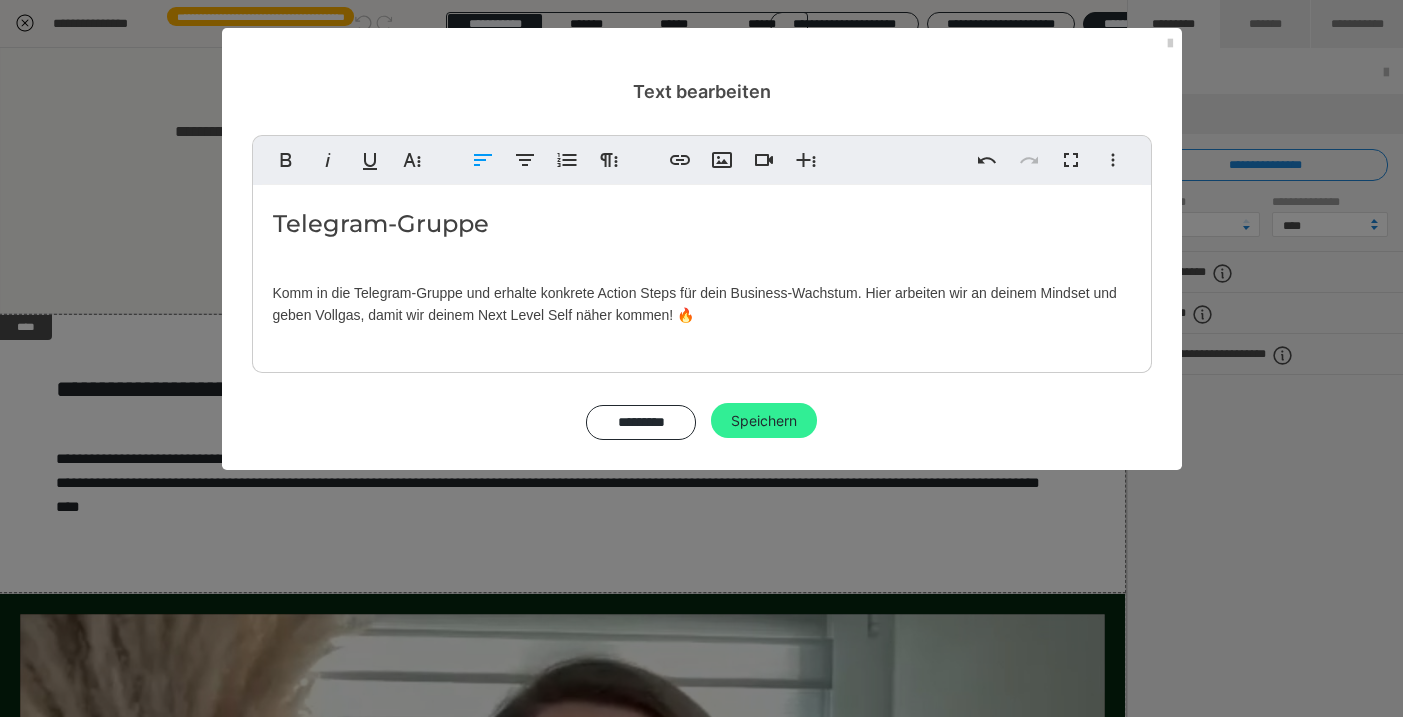 click on "Speichern" at bounding box center (764, 421) 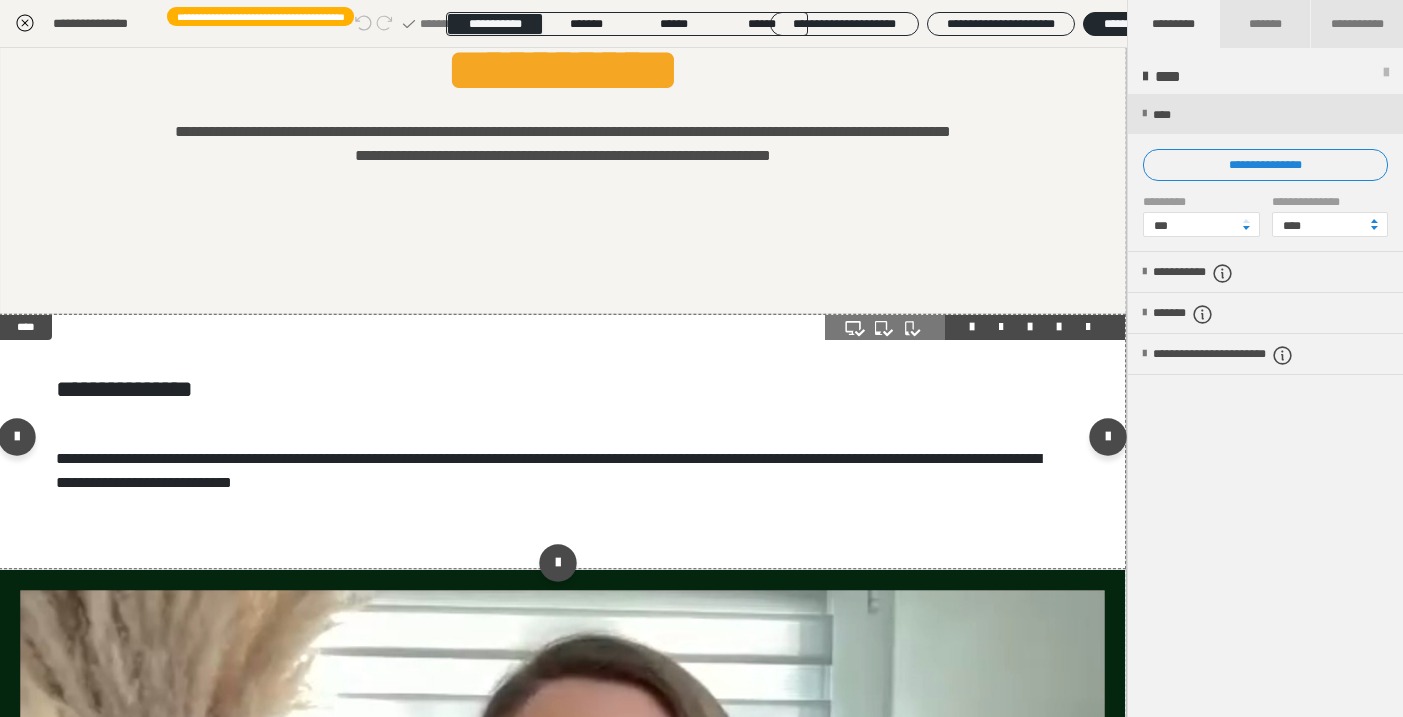 click on "**********" at bounding box center [562, 441] 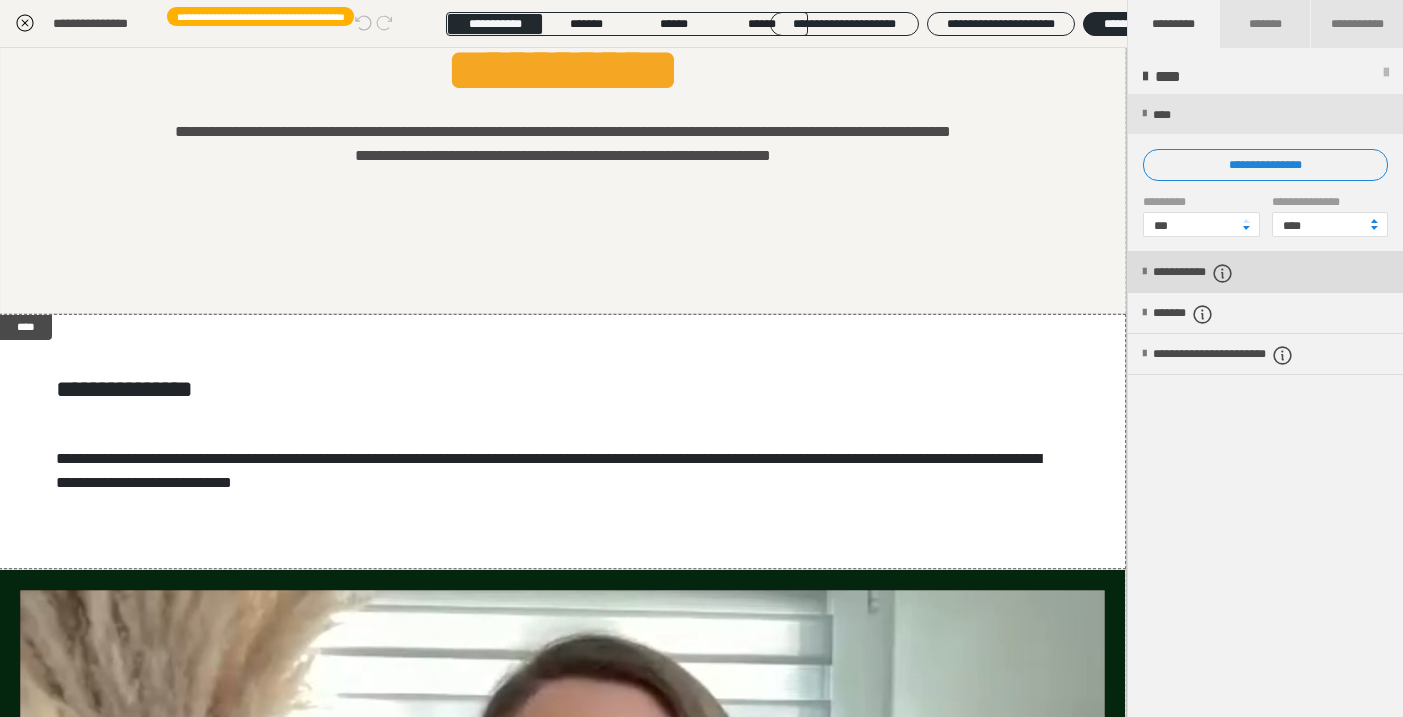 click on "**********" at bounding box center [1217, 273] 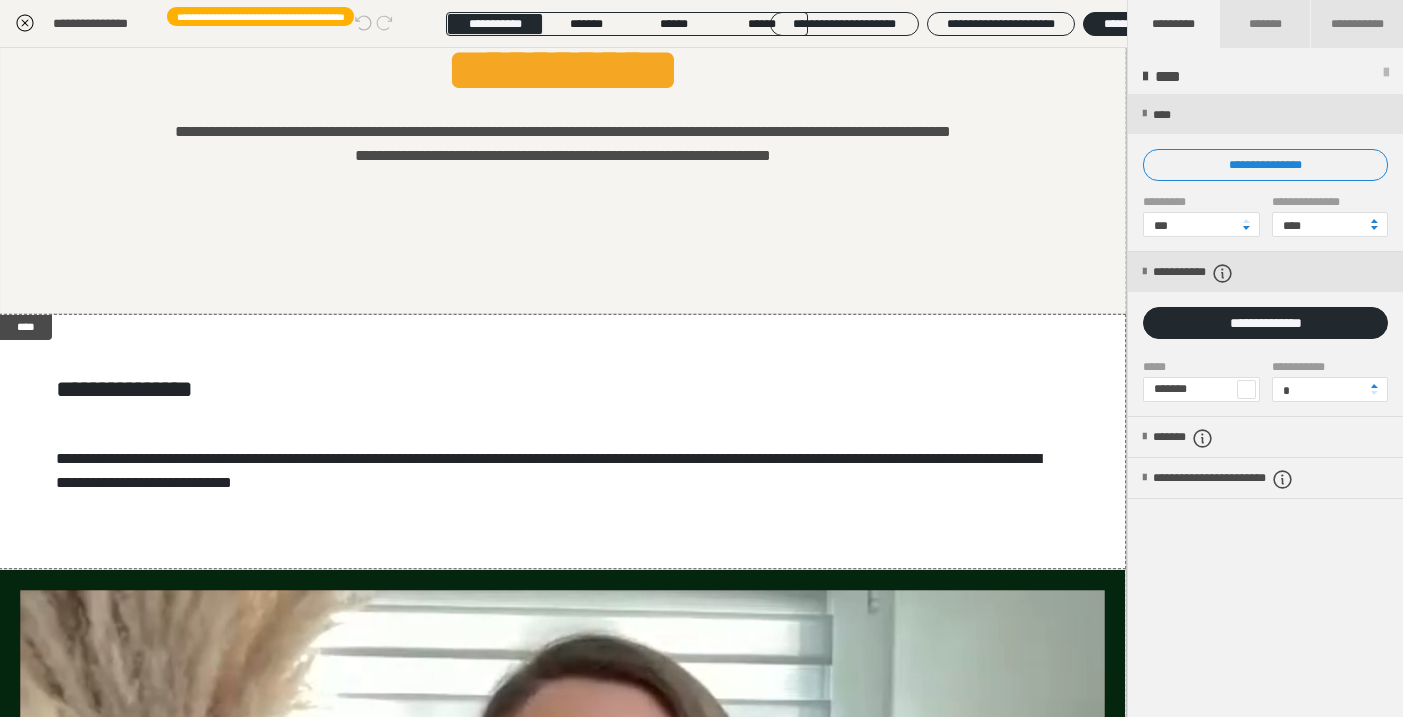 click at bounding box center [1246, 389] 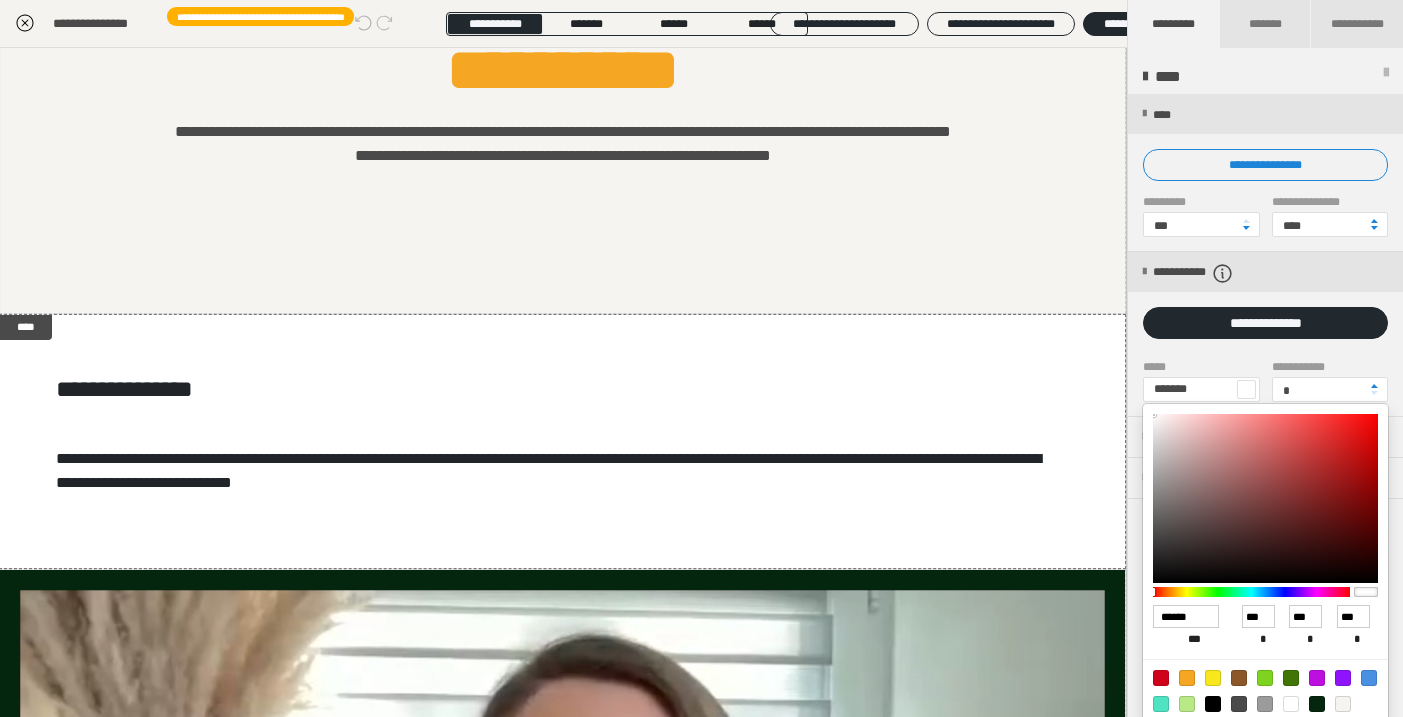 click at bounding box center (1187, 678) 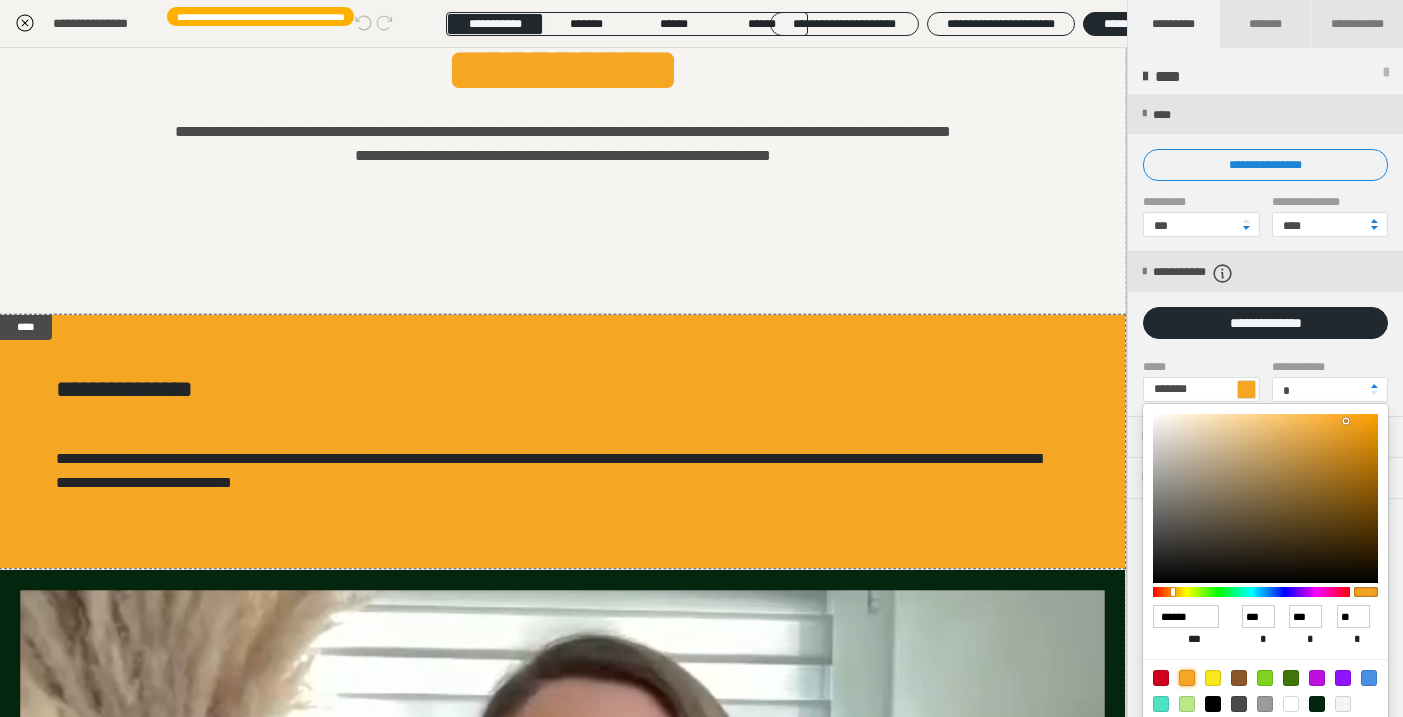 click at bounding box center (701, 358) 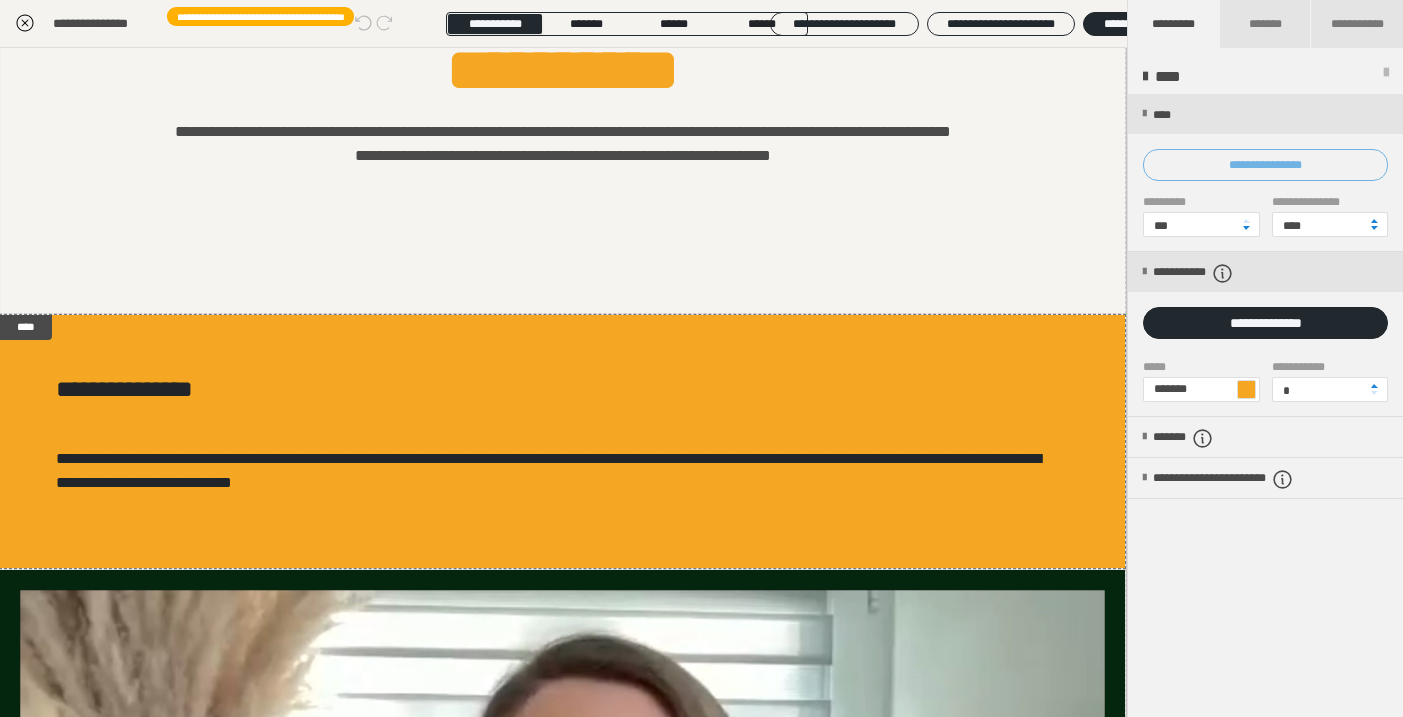 click on "**********" at bounding box center (1265, 165) 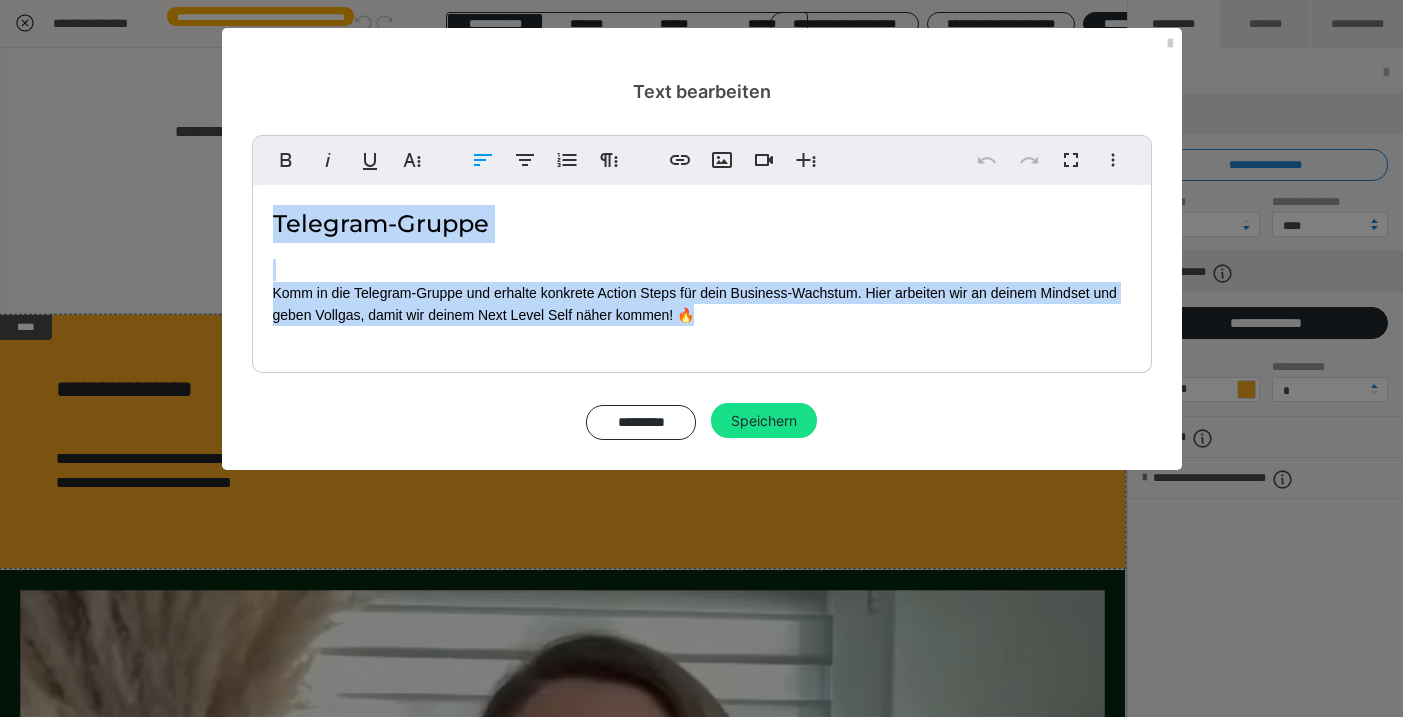 drag, startPoint x: 753, startPoint y: 323, endPoint x: 260, endPoint y: 206, distance: 506.6932 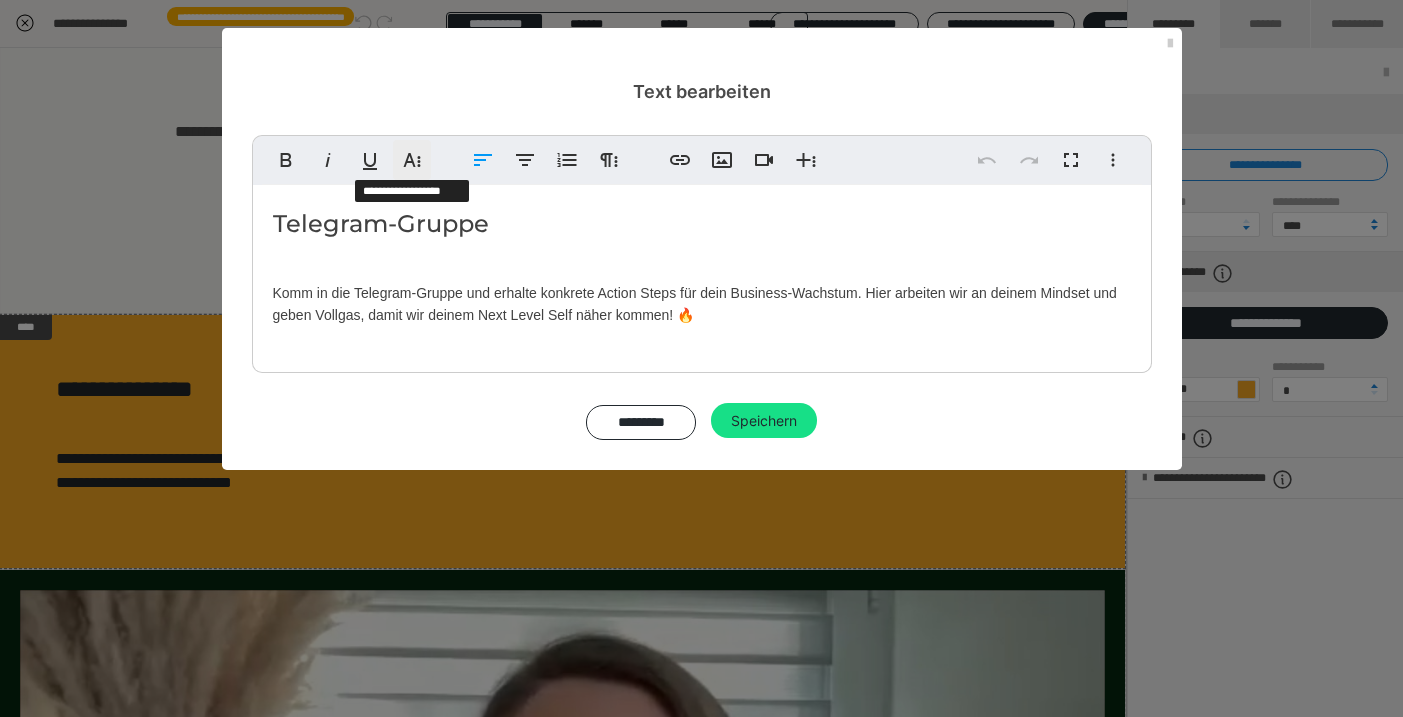 click 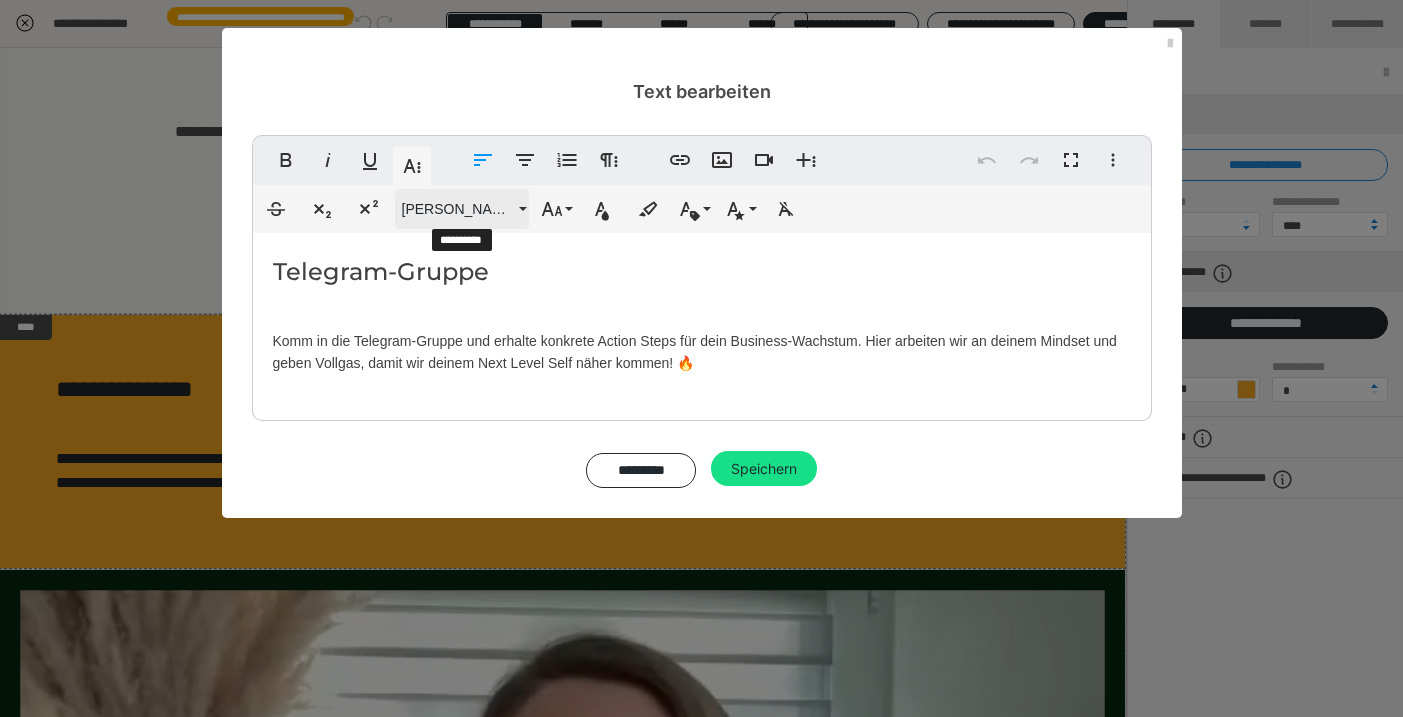 click on "Montserrat Med" at bounding box center [458, 209] 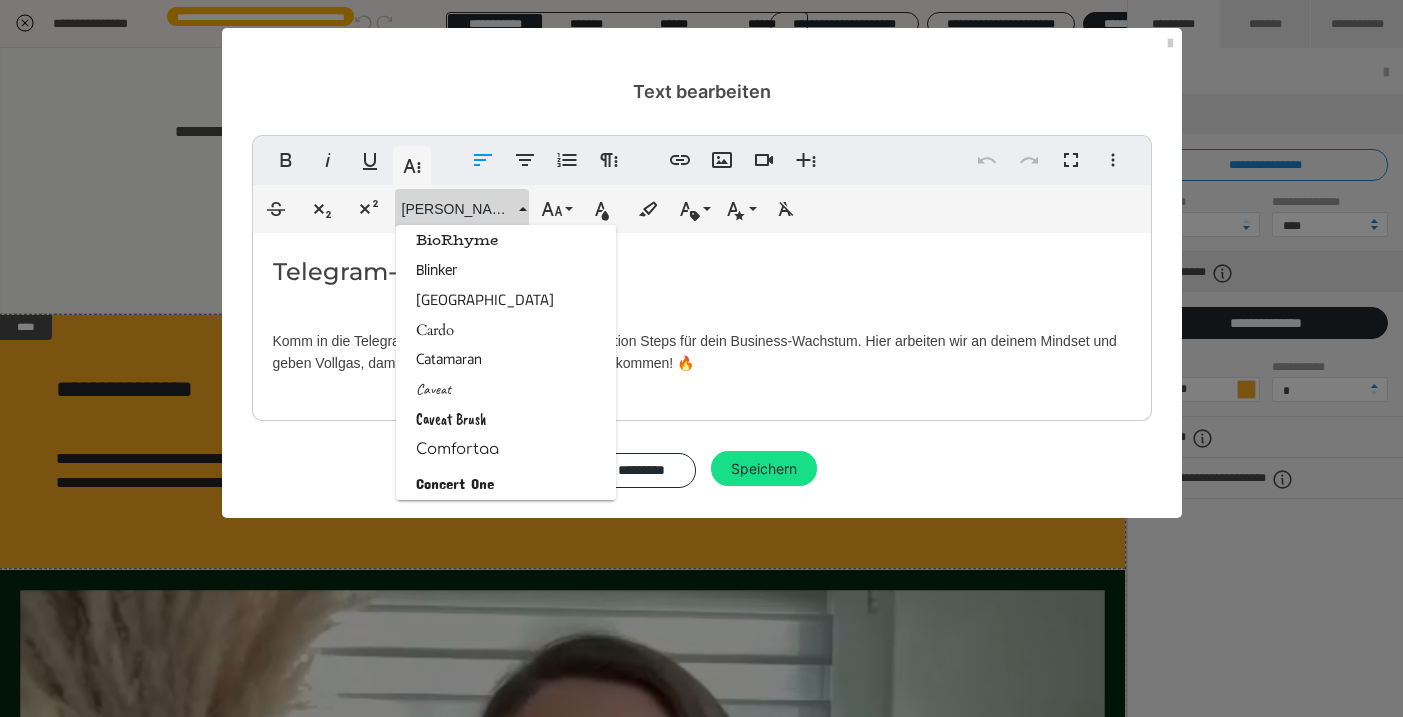 scroll, scrollTop: 671, scrollLeft: 0, axis: vertical 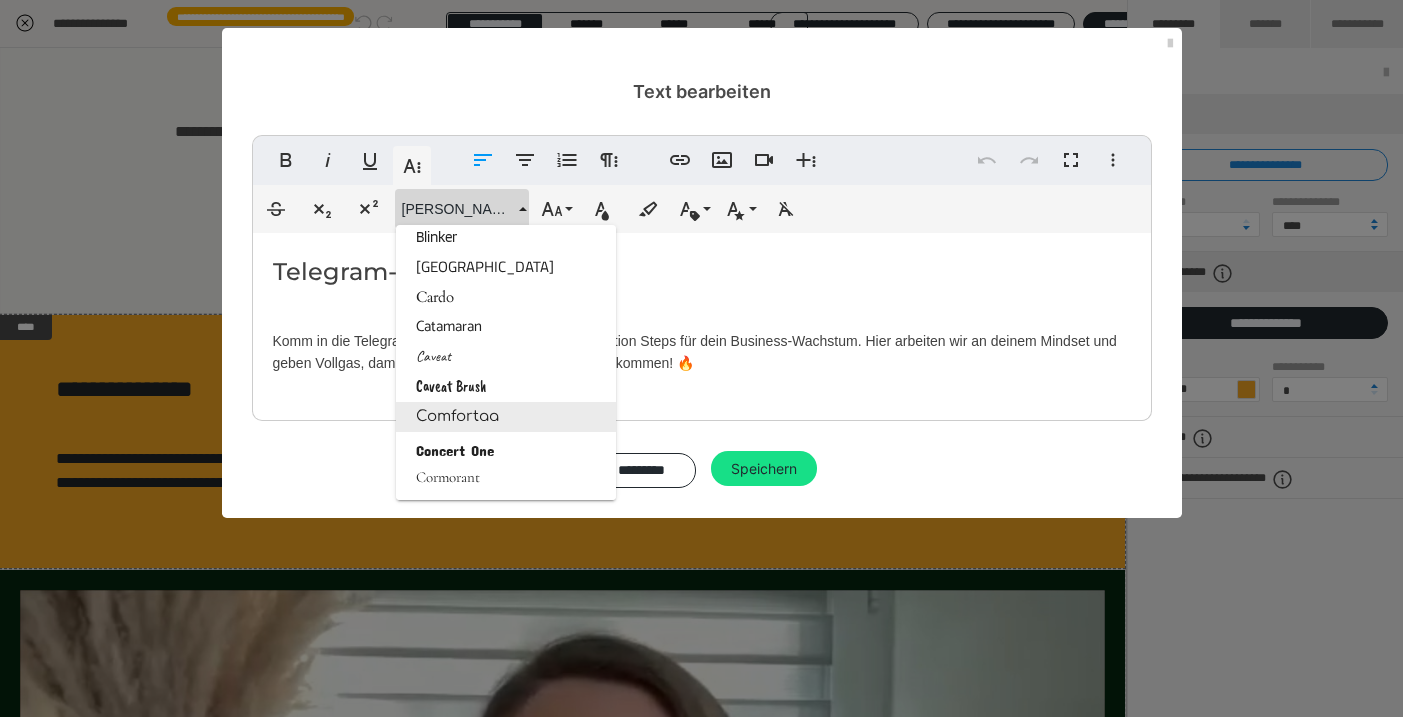 click on "Comfortaa" at bounding box center [506, 417] 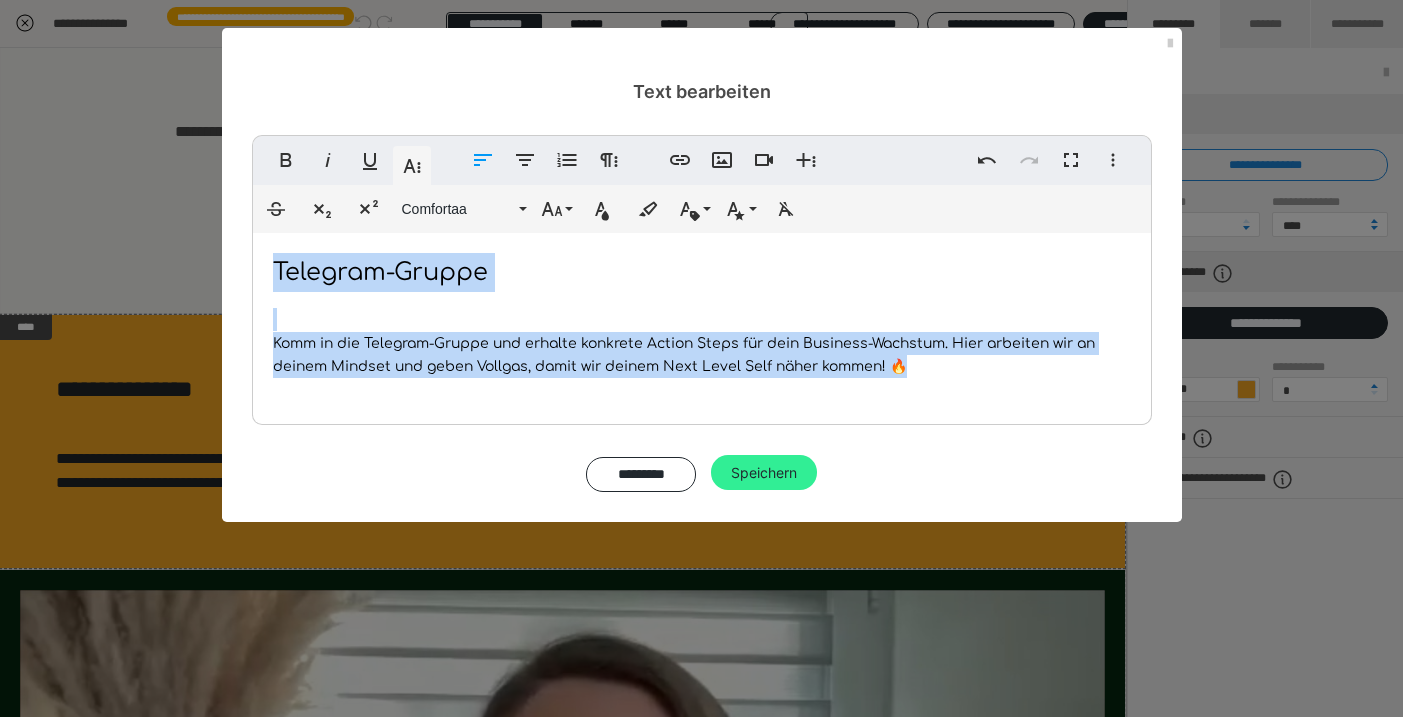 click on "Speichern" at bounding box center (764, 473) 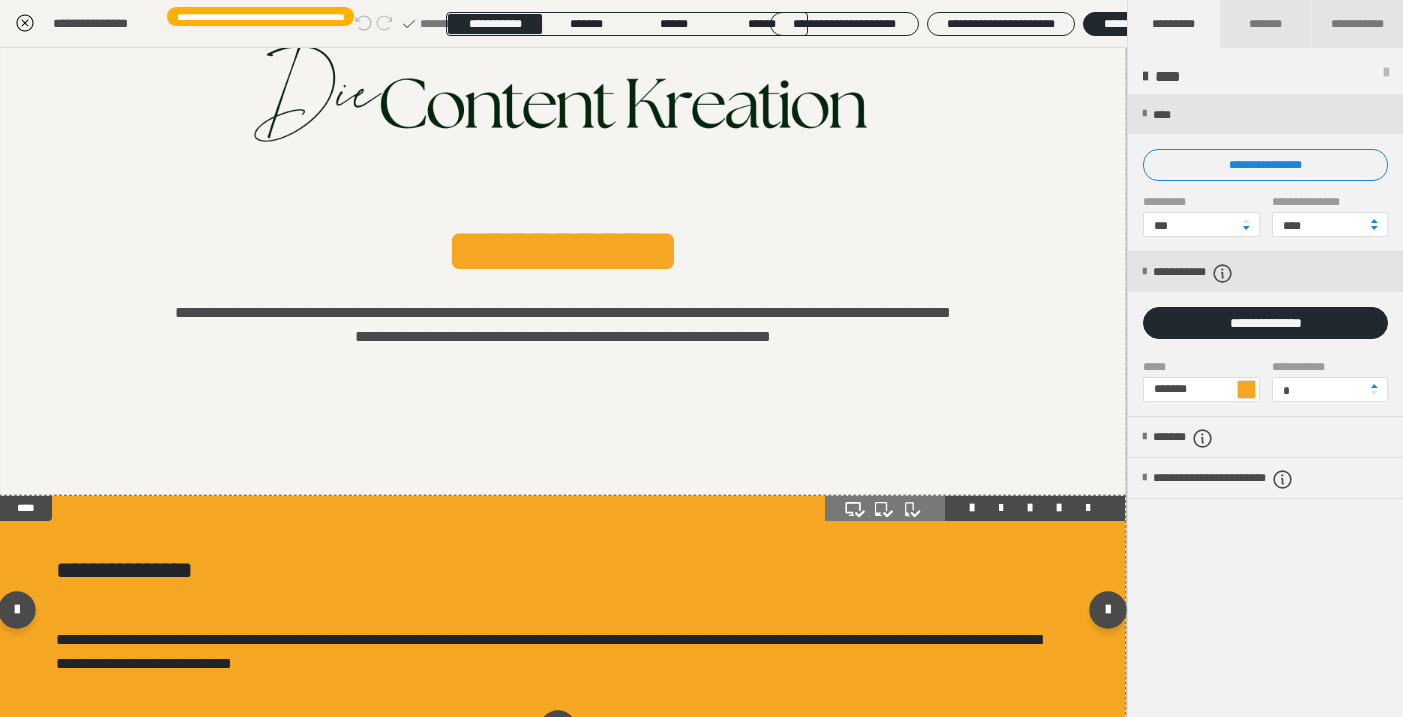 scroll, scrollTop: 251, scrollLeft: 1, axis: both 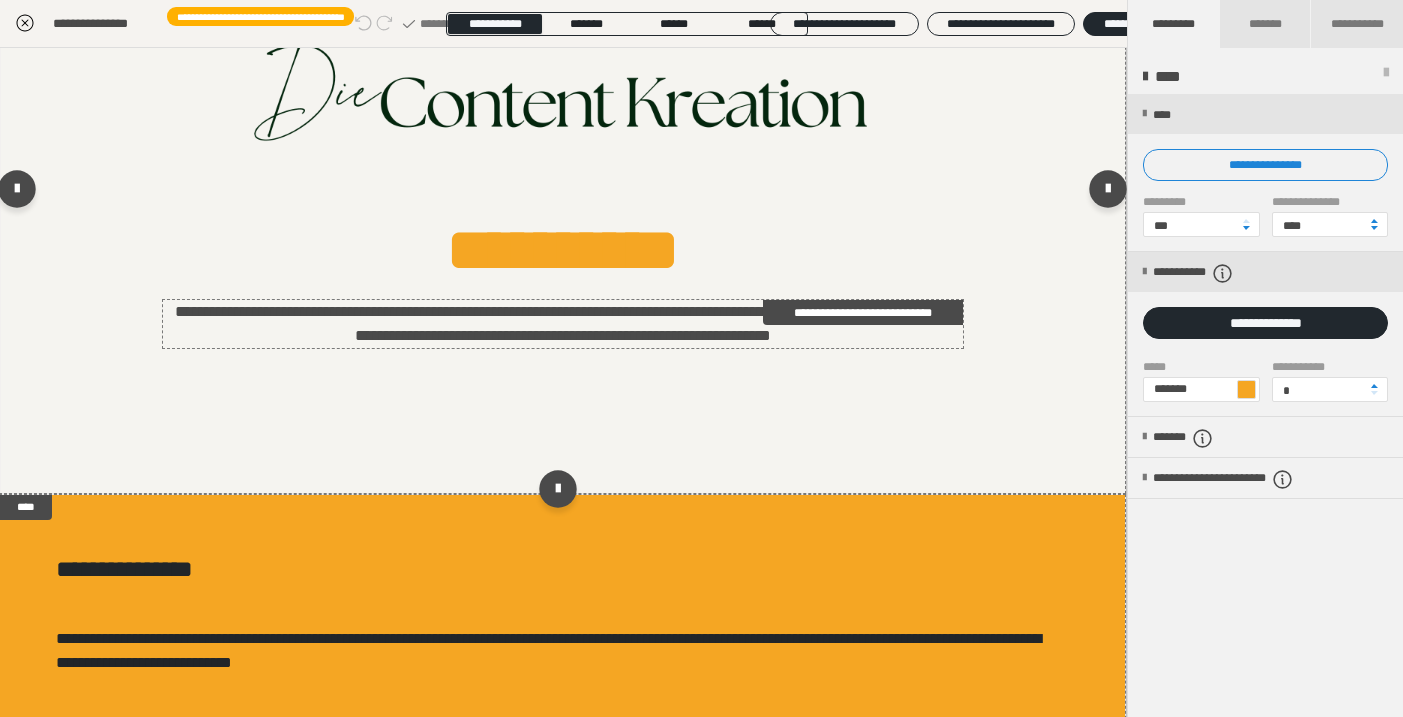 click on "**********" at bounding box center [563, 324] 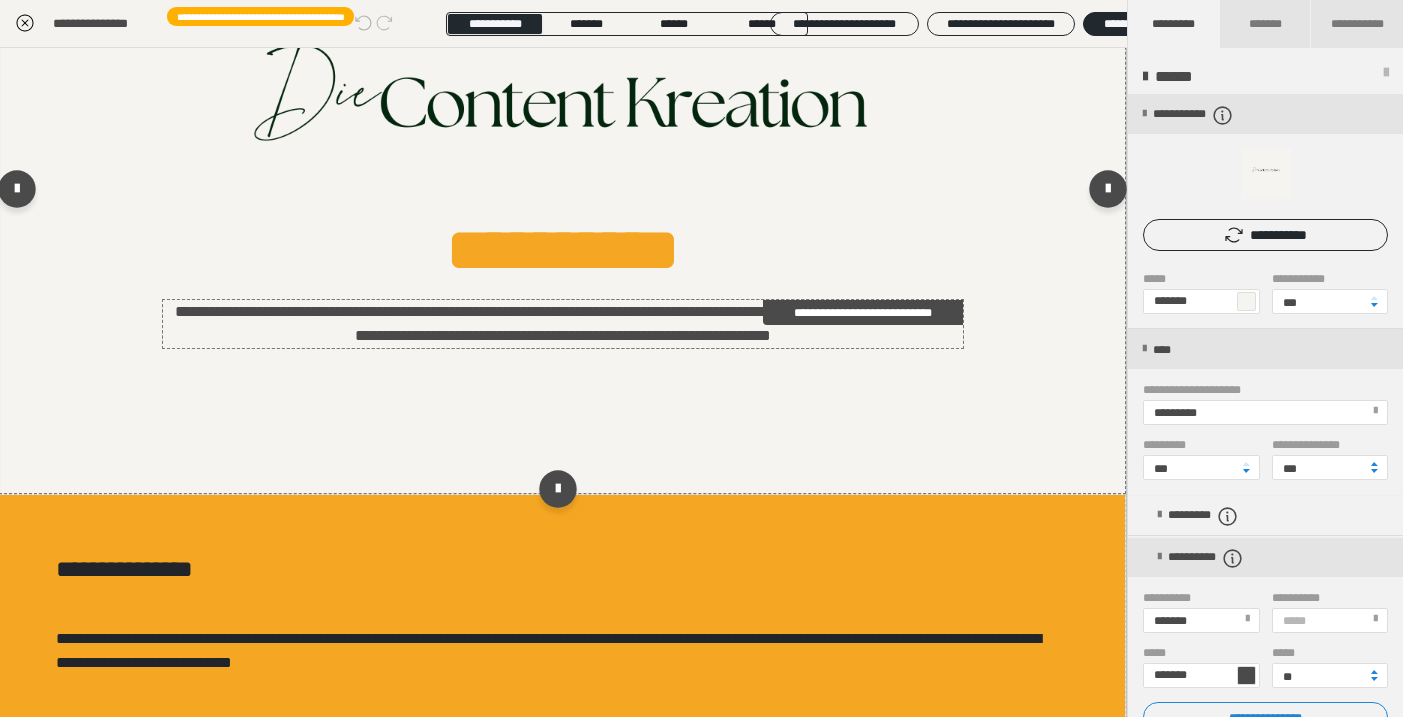click on "**********" at bounding box center (563, 324) 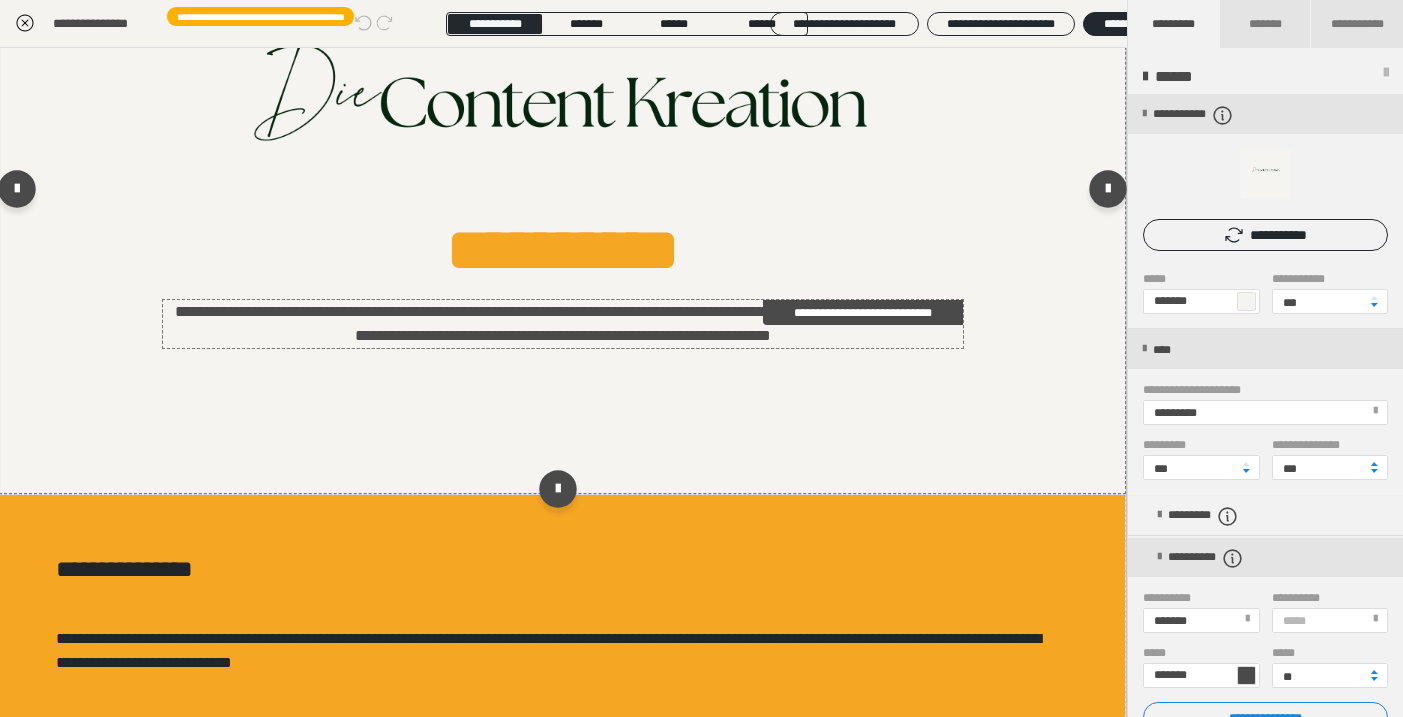 click on "**********" at bounding box center (563, 324) 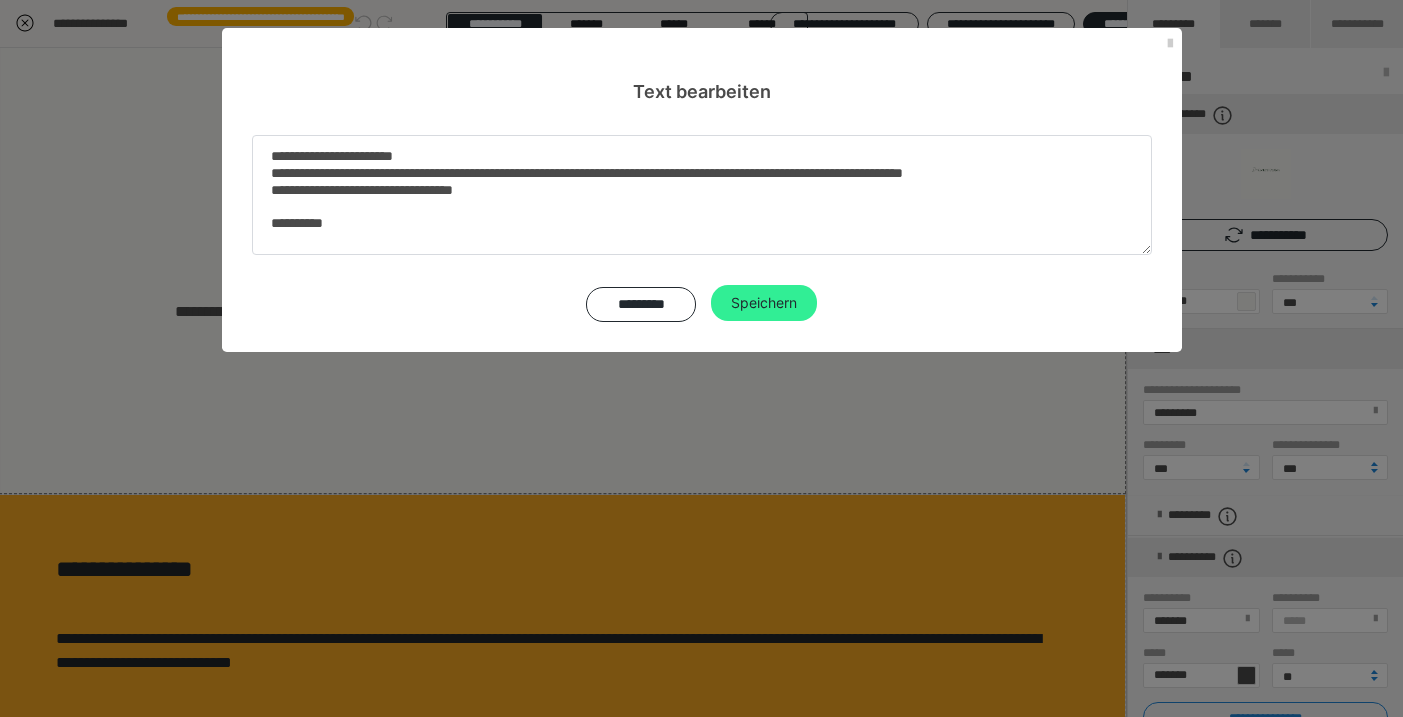 click on "Speichern" at bounding box center (764, 303) 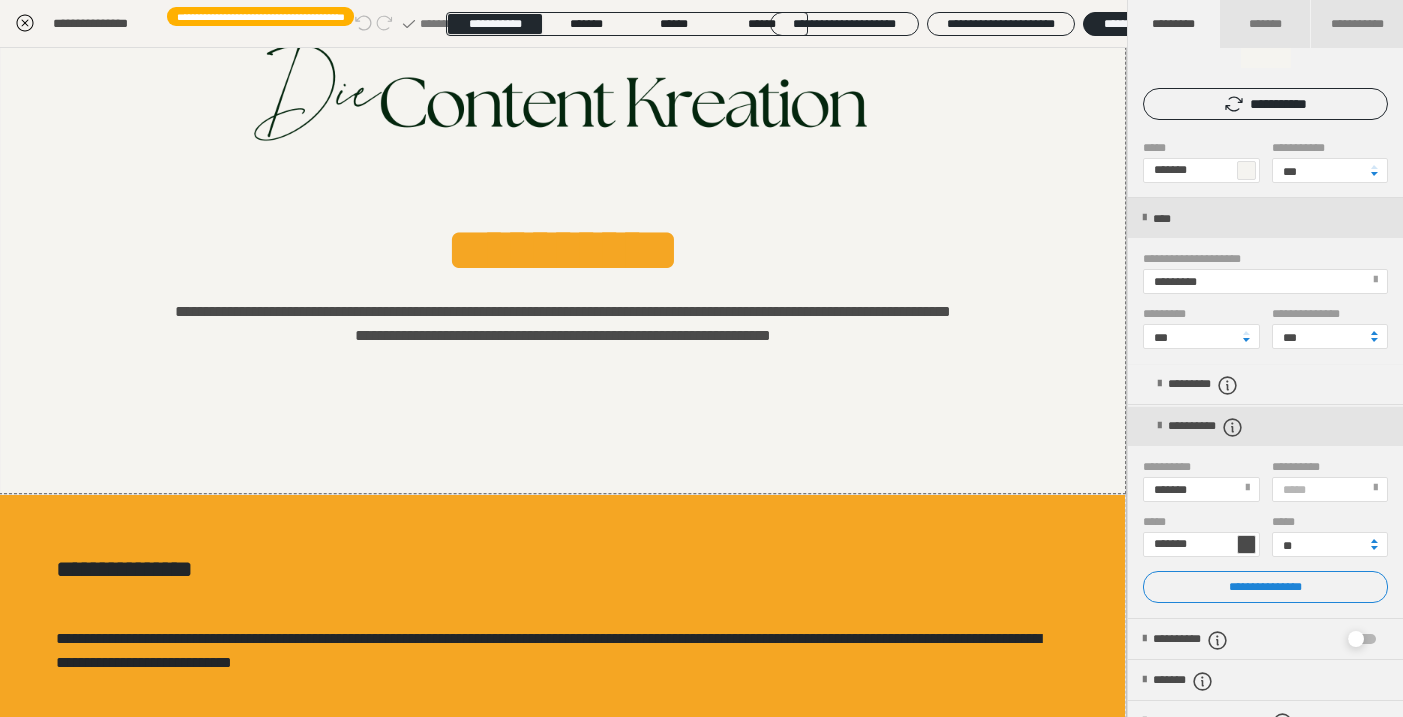 scroll, scrollTop: 139, scrollLeft: 0, axis: vertical 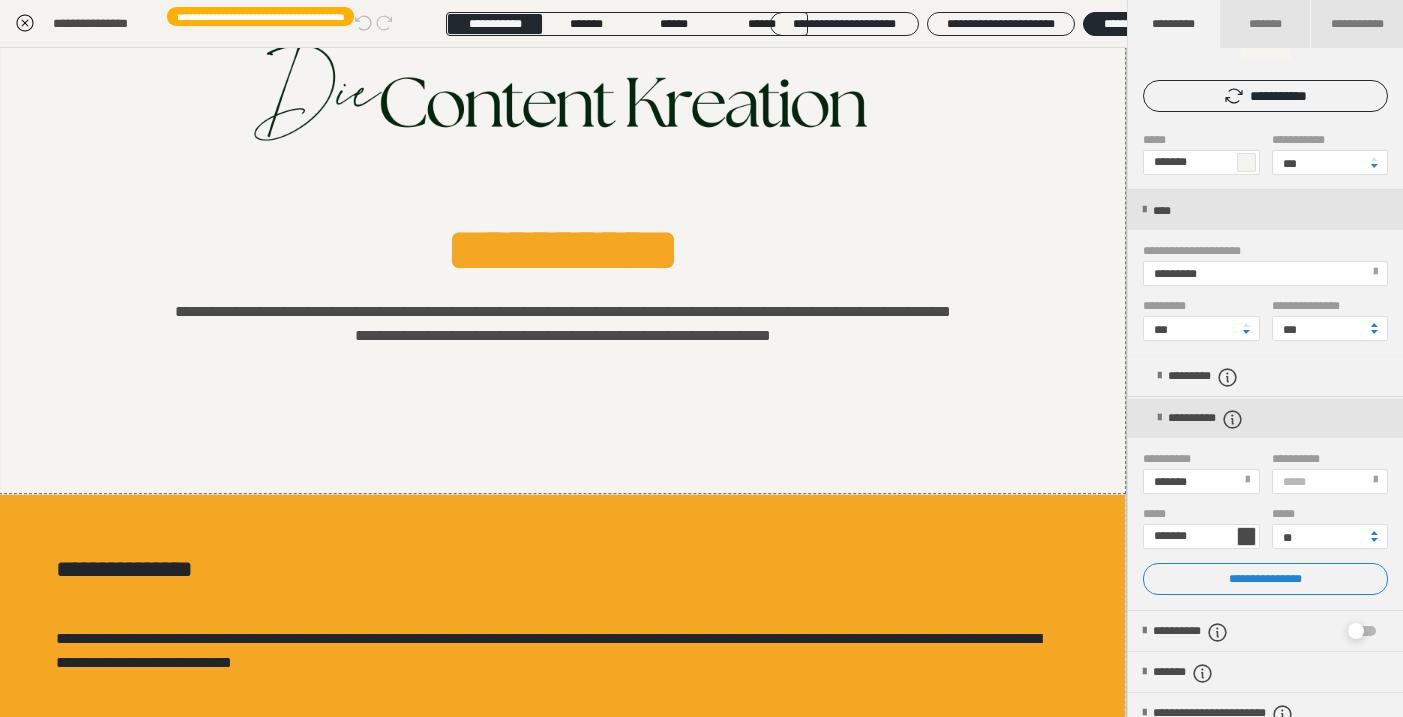 click on "*******" at bounding box center [1170, 482] 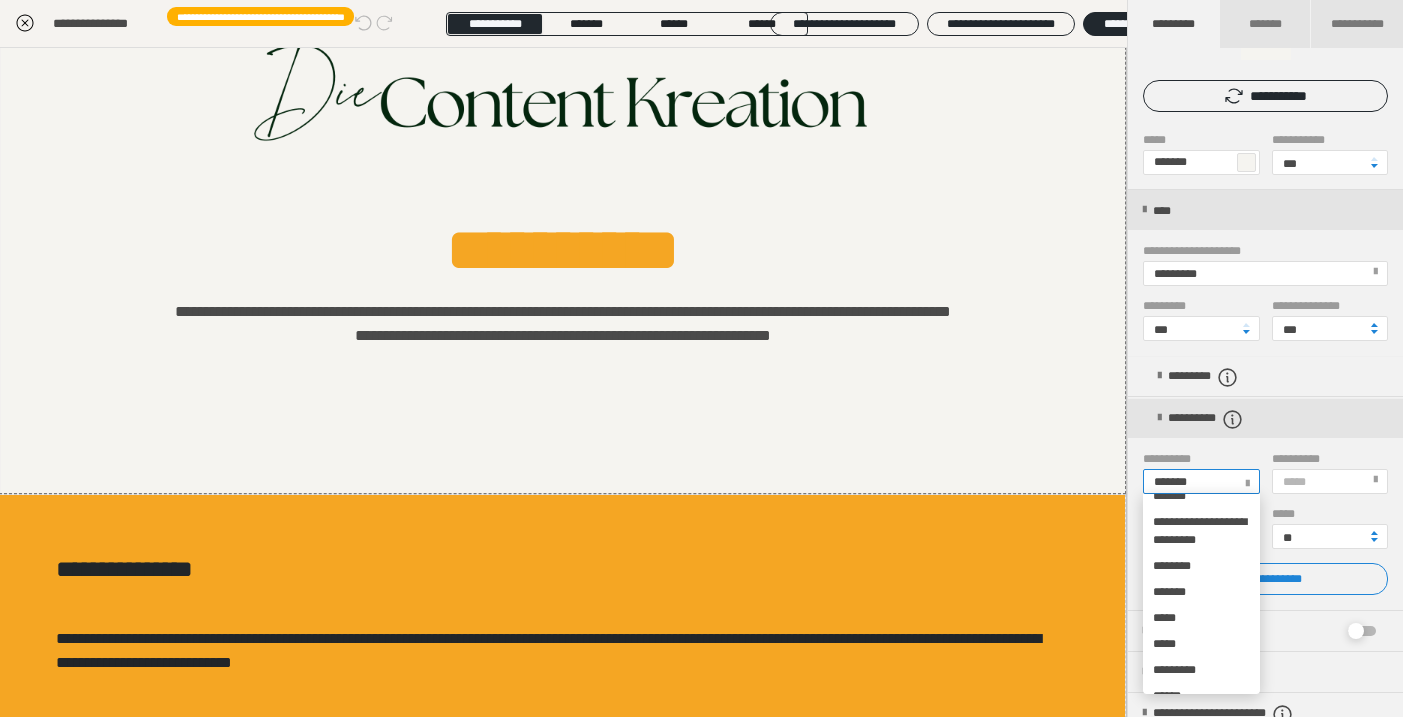 scroll, scrollTop: 654, scrollLeft: 0, axis: vertical 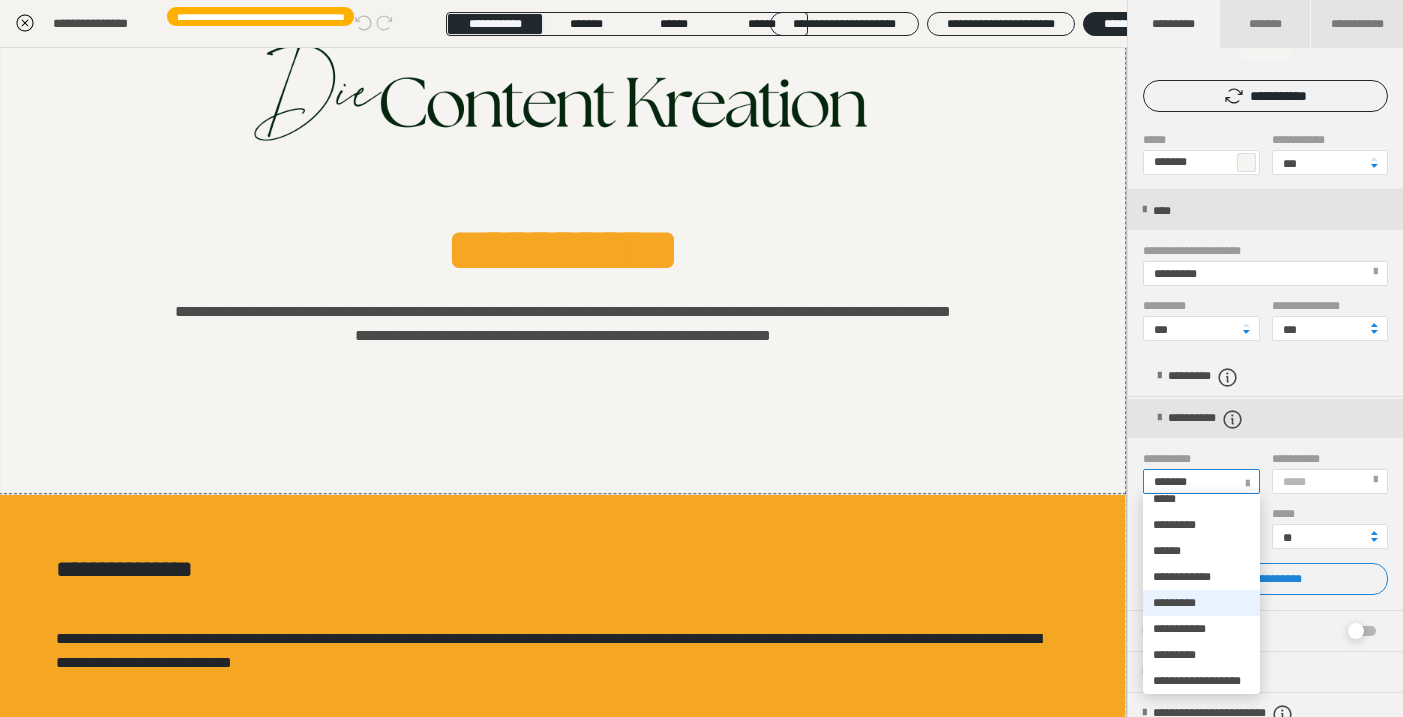 click on "*********" at bounding box center [1174, 603] 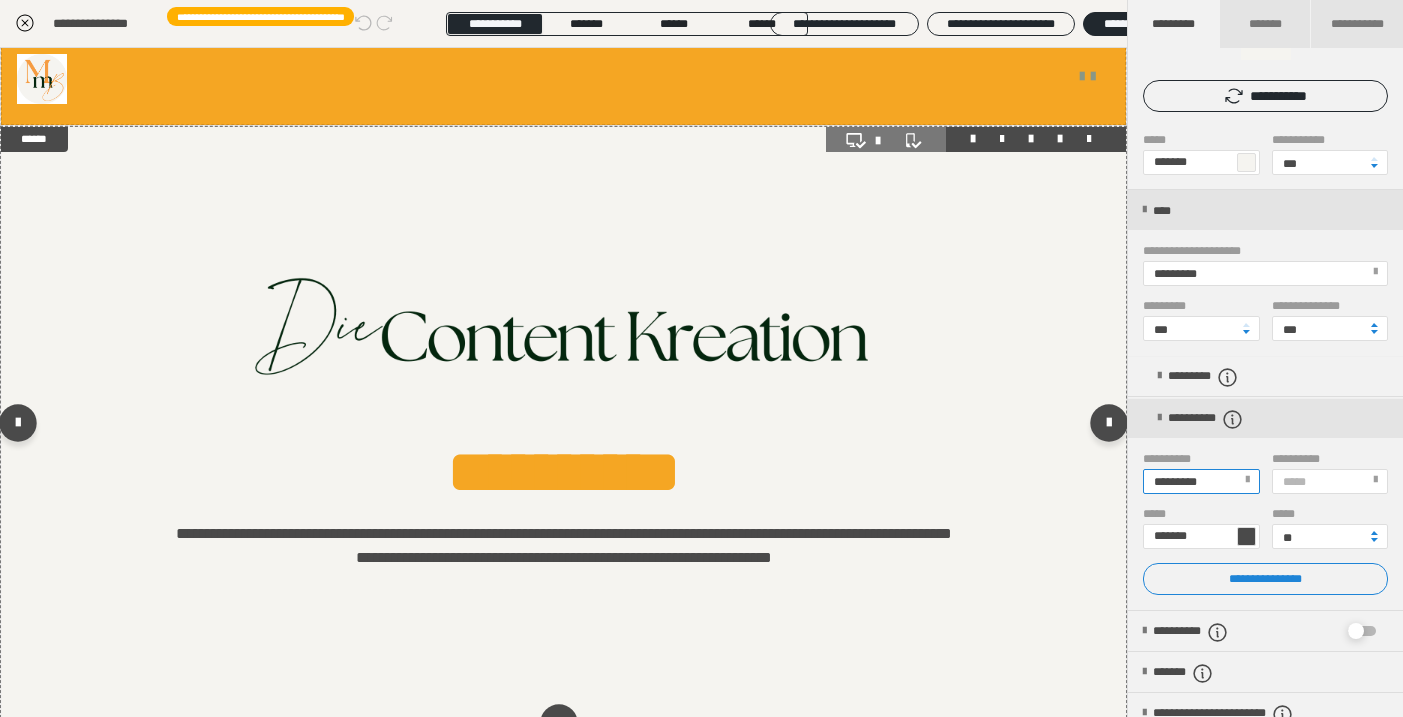scroll, scrollTop: 376, scrollLeft: 0, axis: vertical 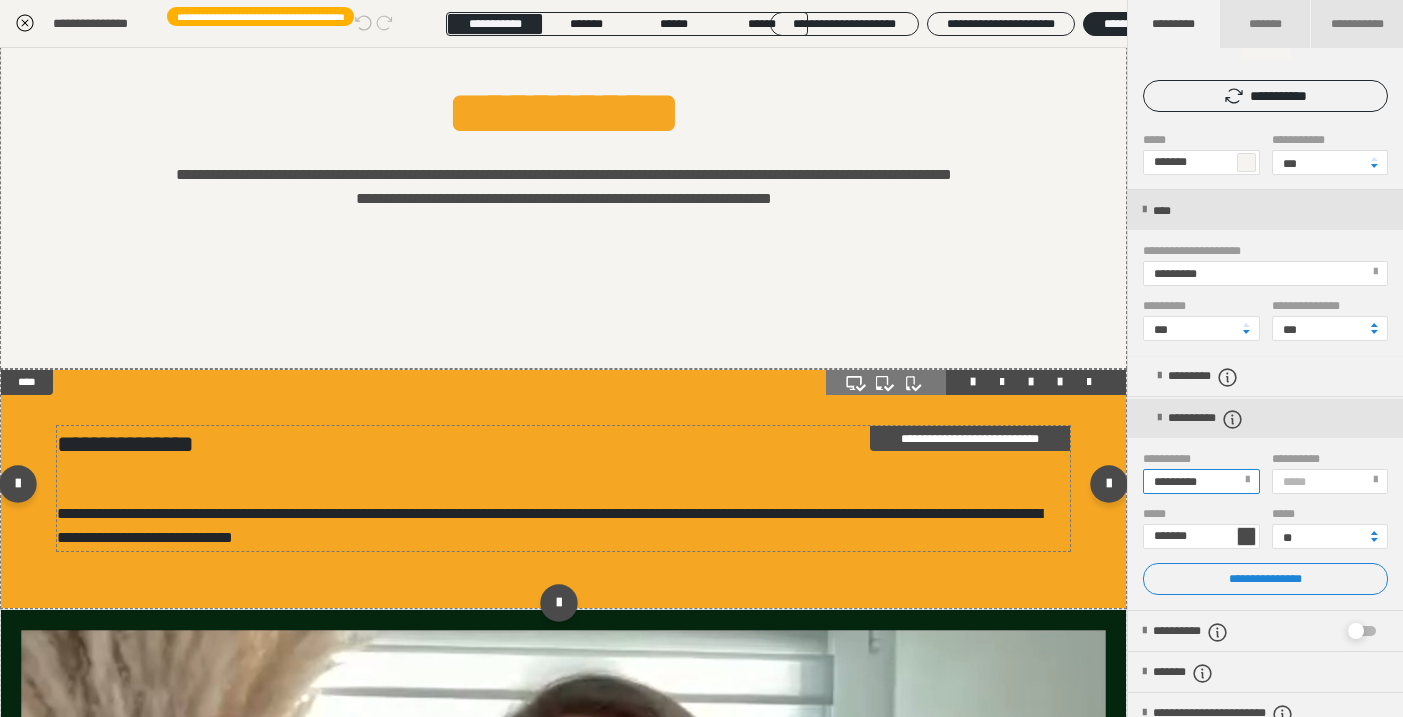 click on "**********" at bounding box center (549, 525) 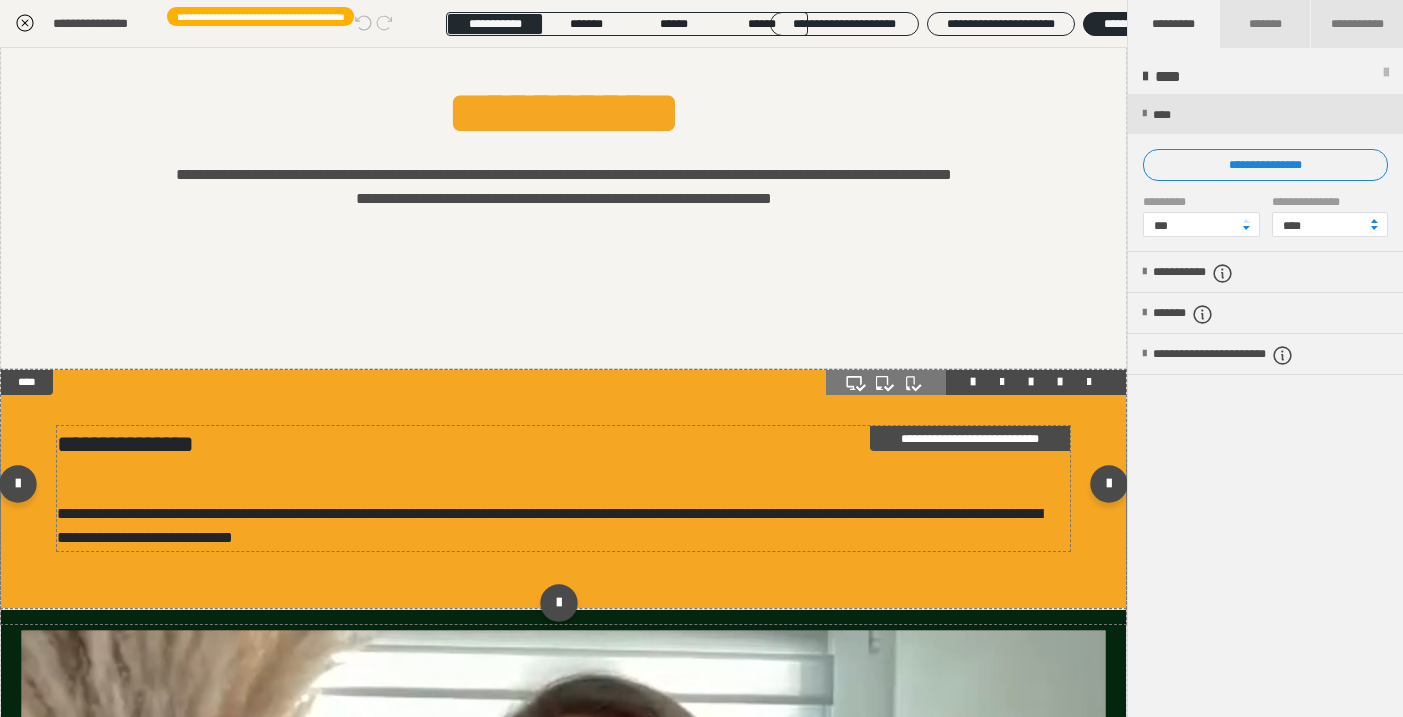 click on "**********" at bounding box center (549, 525) 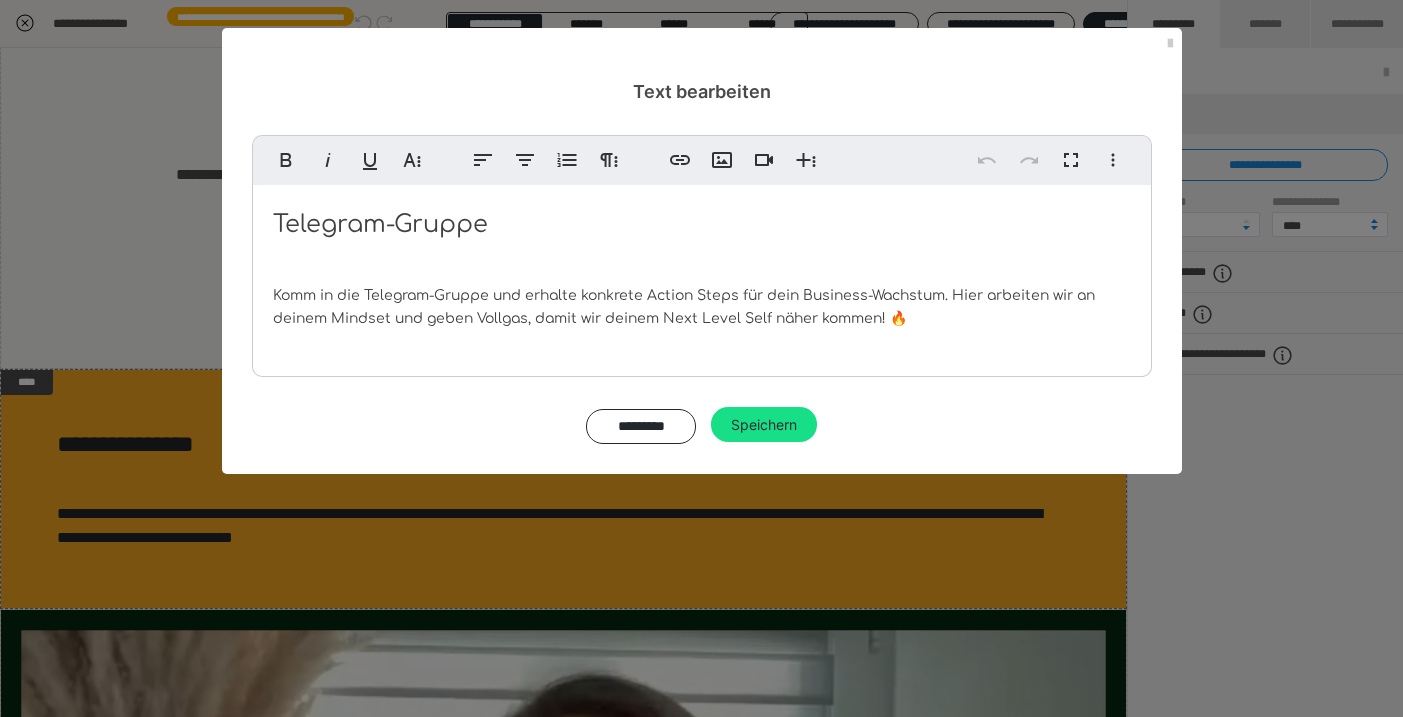 click on "Telegram-Gruppe" at bounding box center (702, 224) 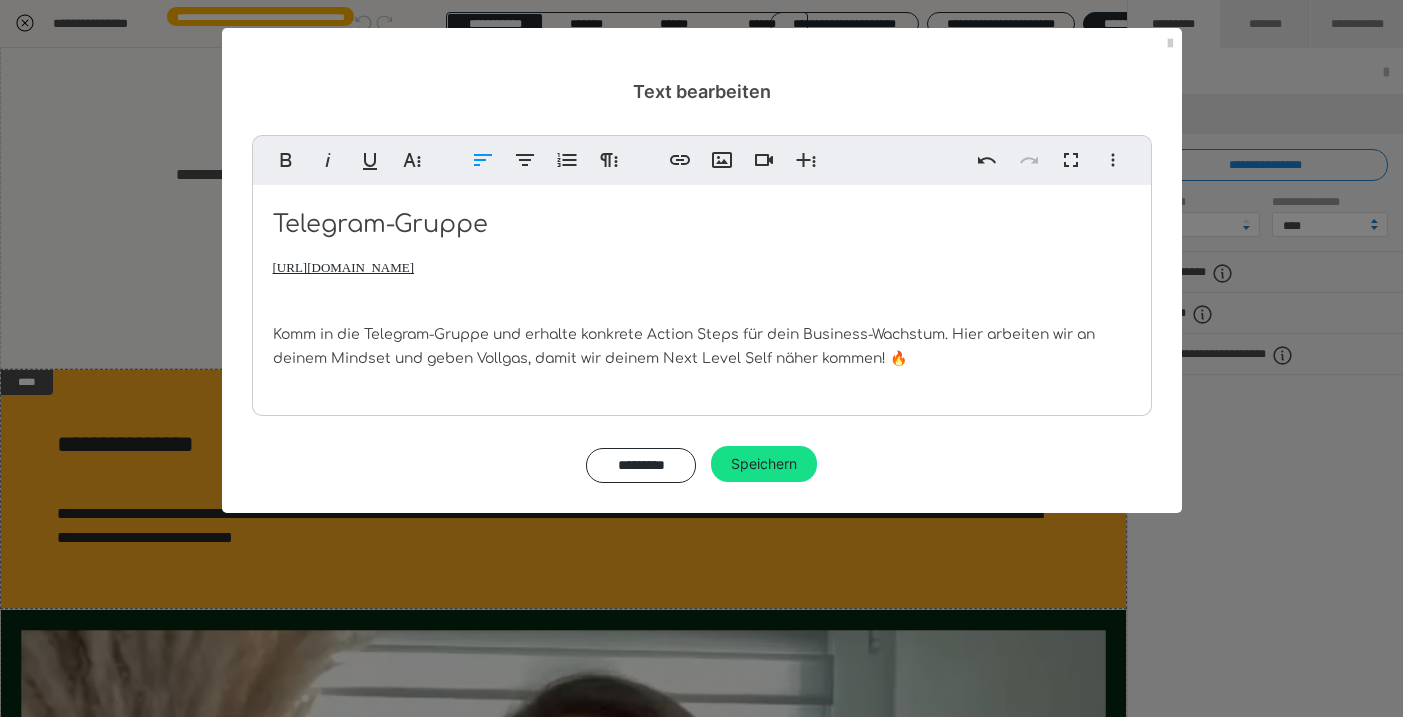 drag, startPoint x: 475, startPoint y: 268, endPoint x: 270, endPoint y: 259, distance: 205.19746 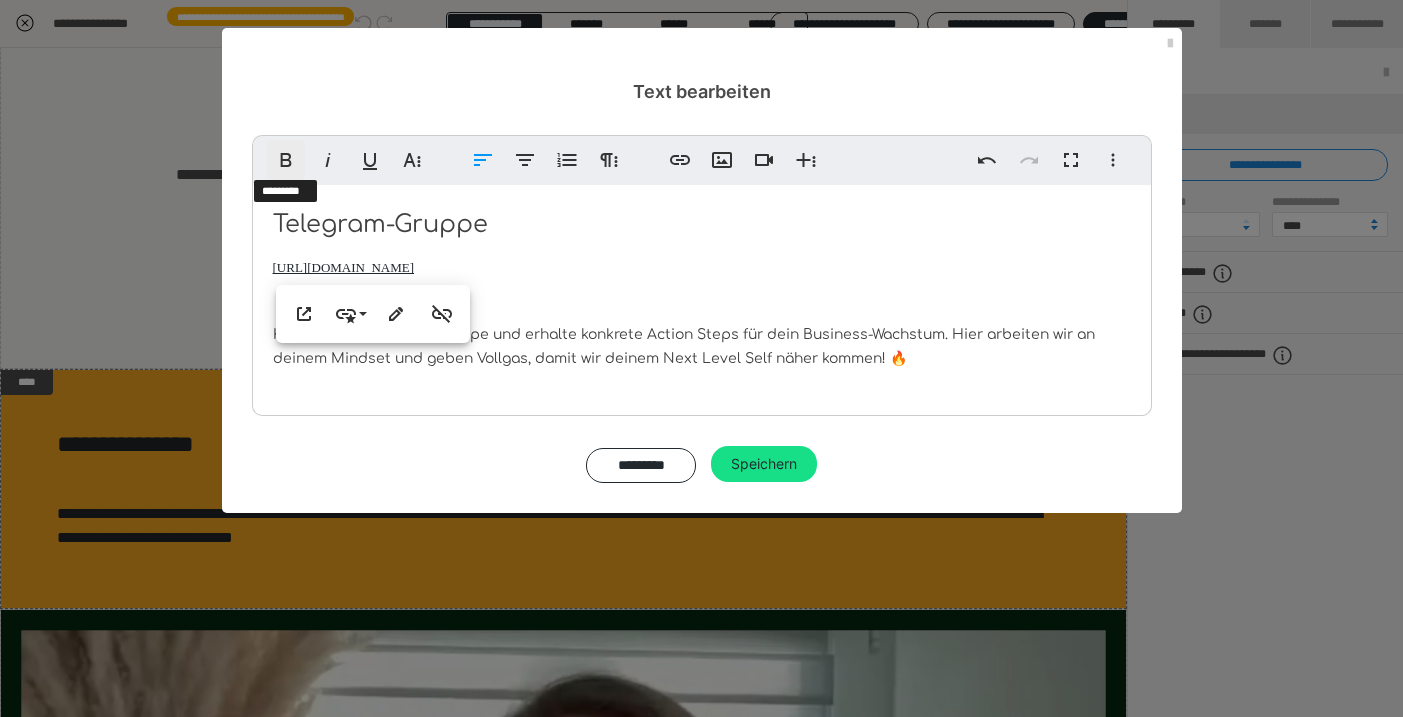 click 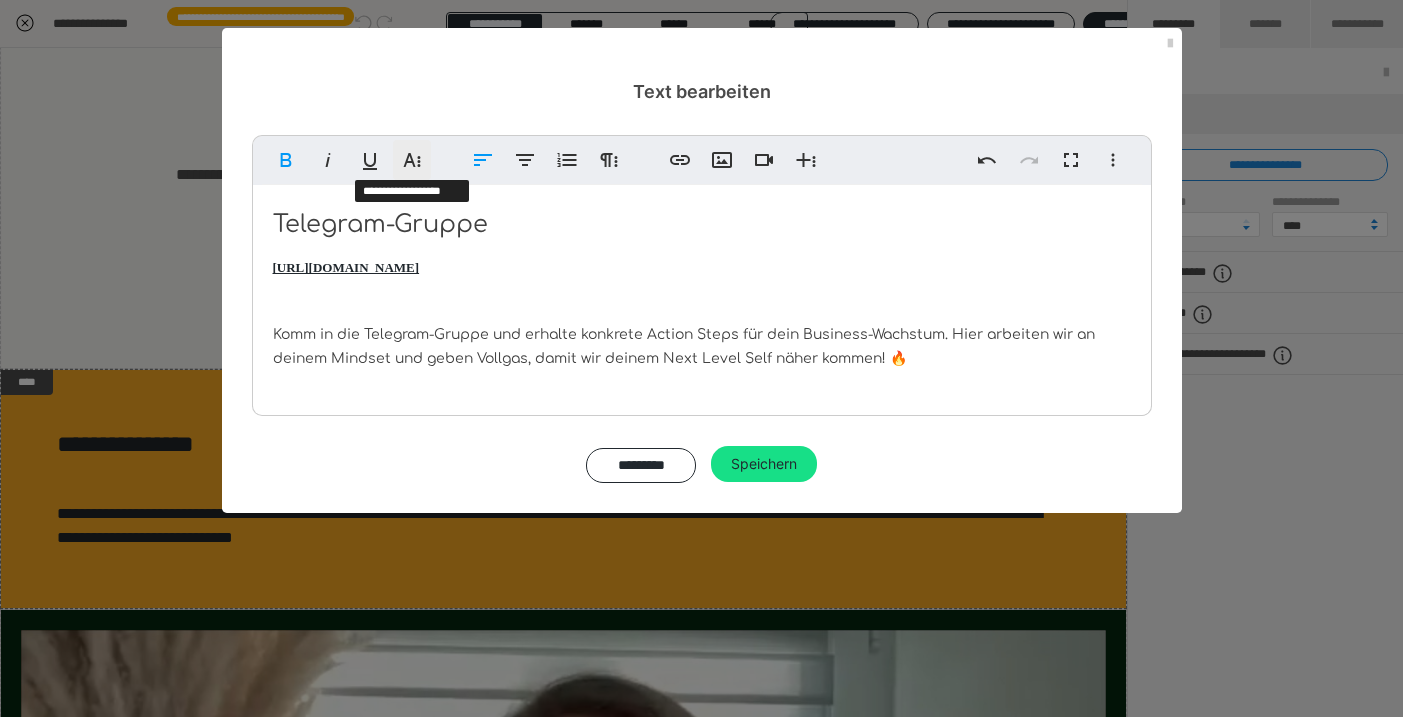 click 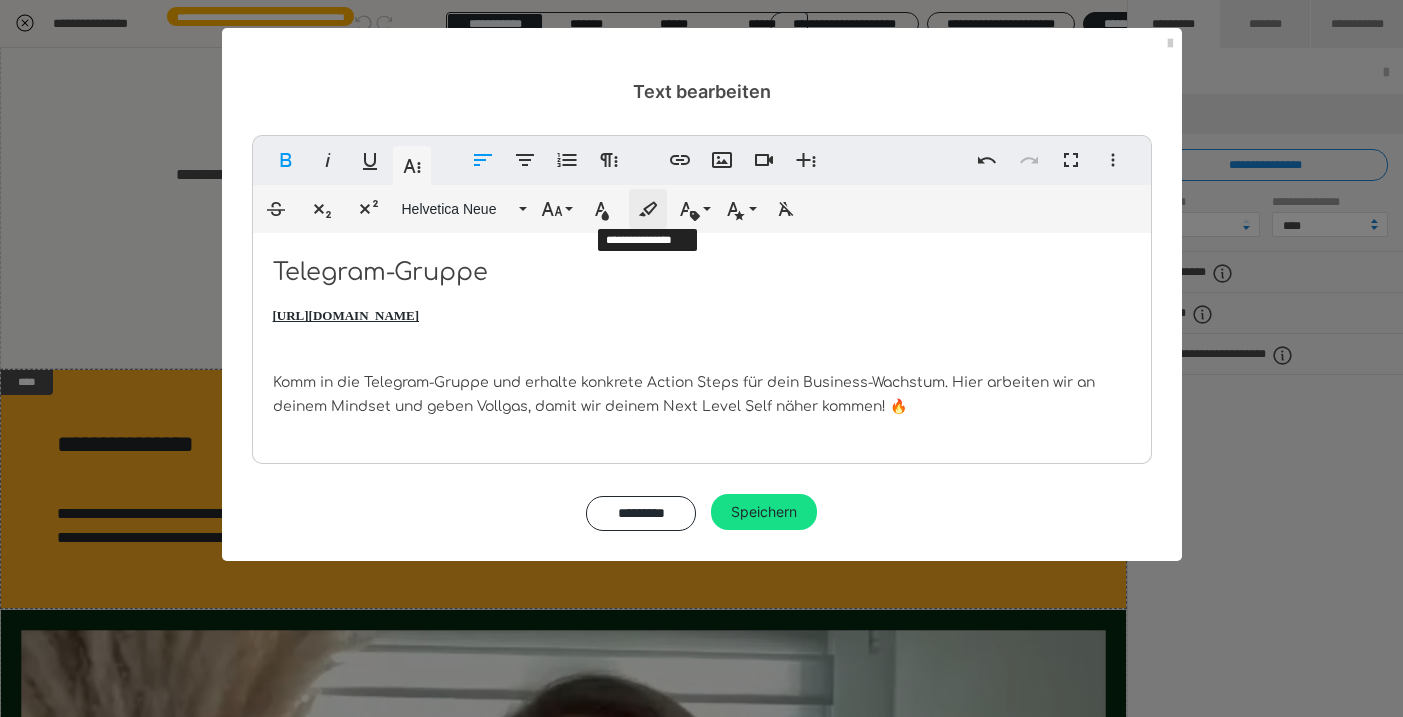 click 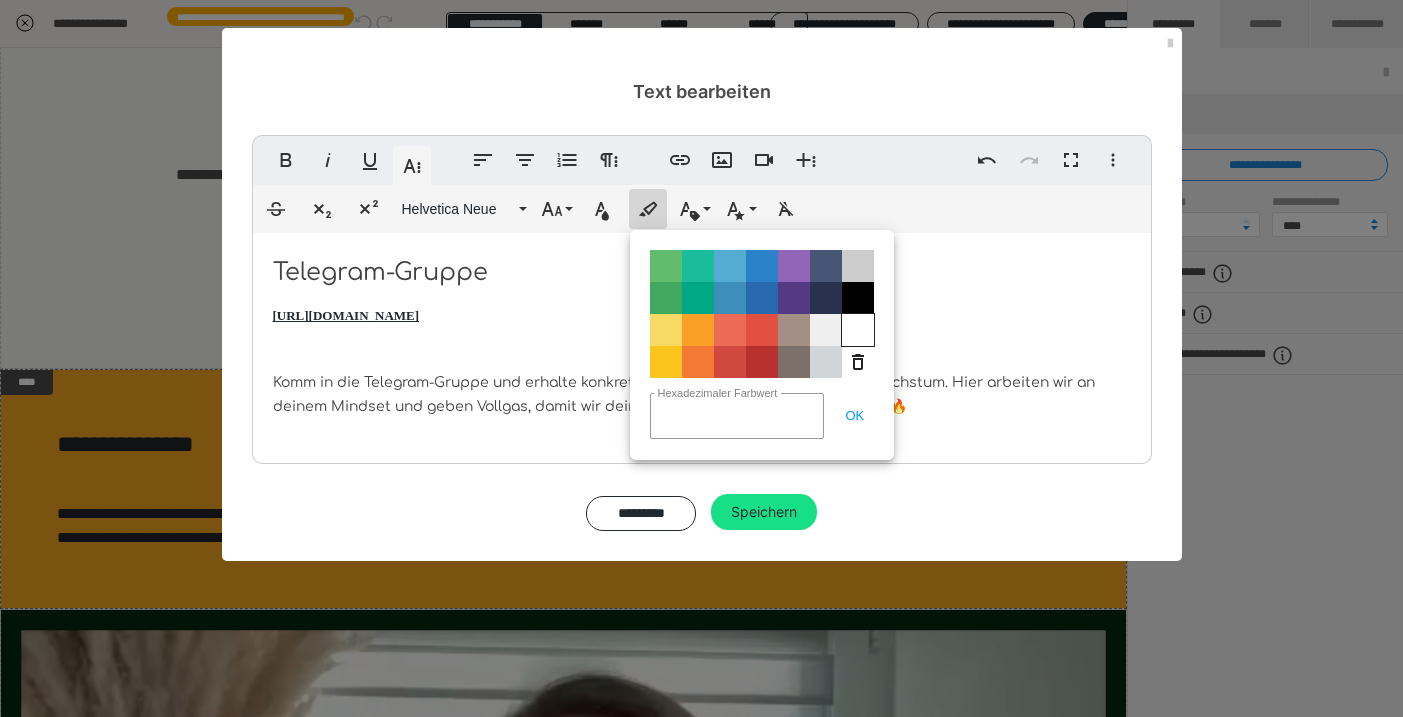 click on "Color#FFFFFF" at bounding box center (858, 330) 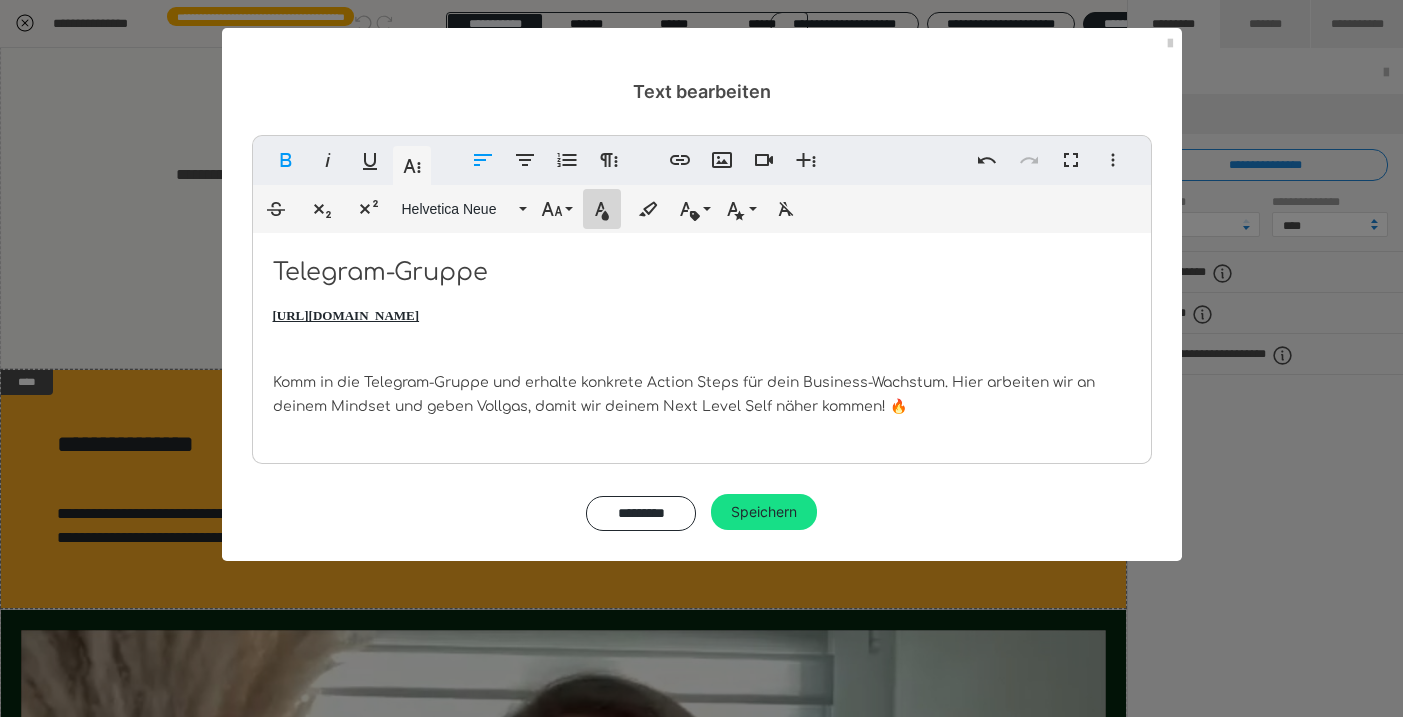 click 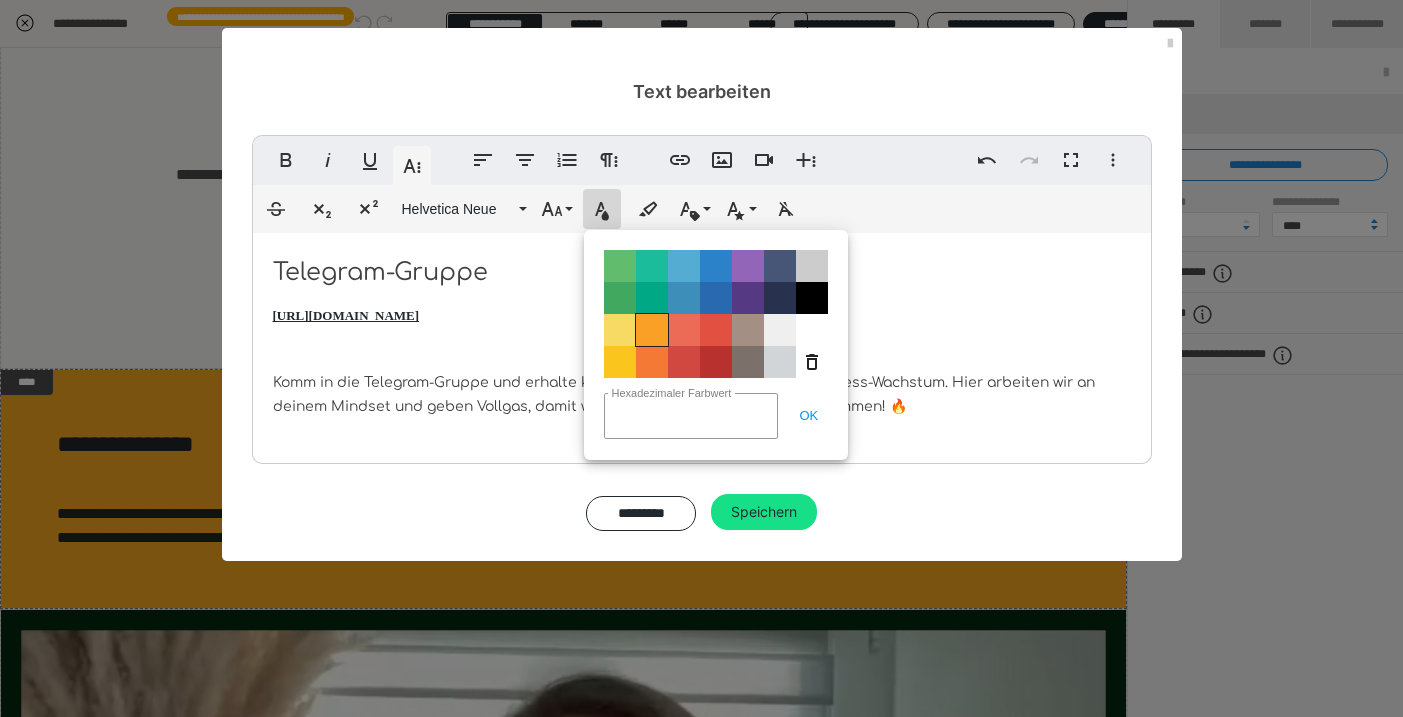 click on "Color#FBA026" at bounding box center [652, 330] 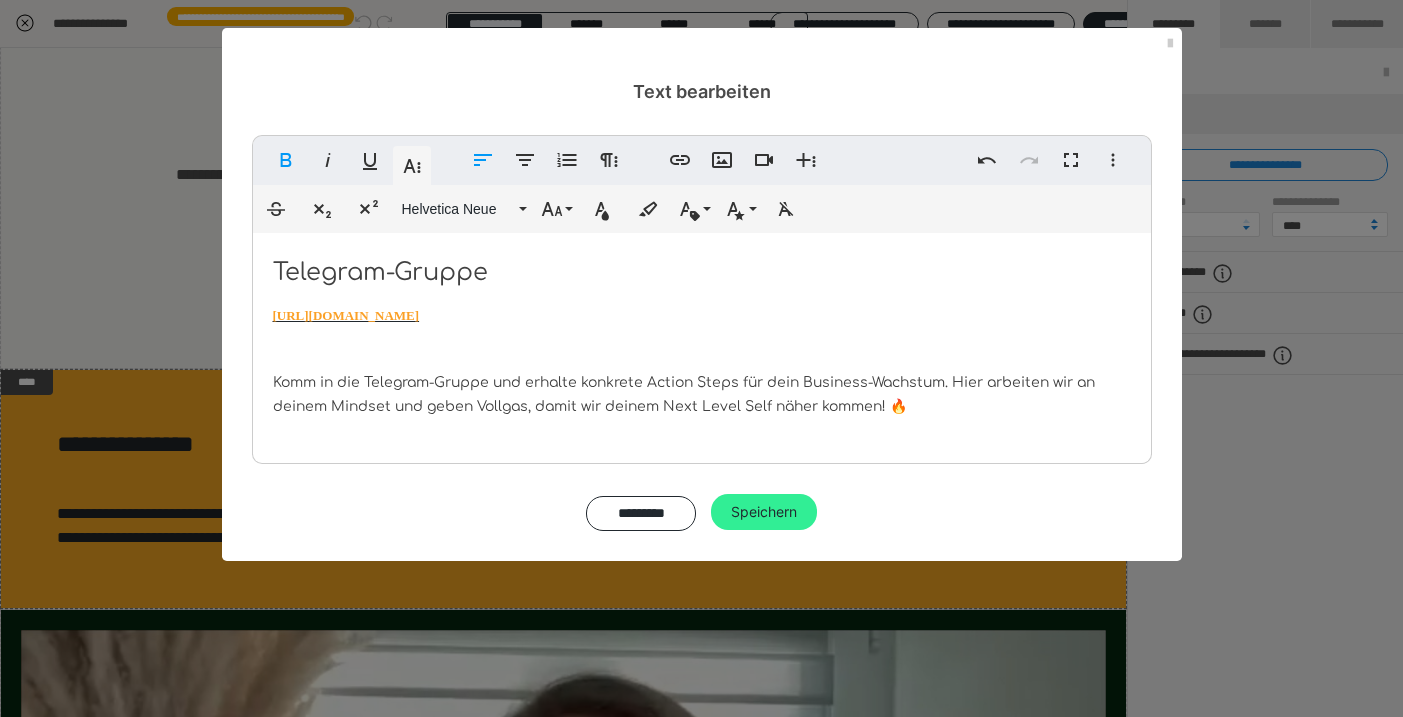 click on "Speichern" at bounding box center (764, 512) 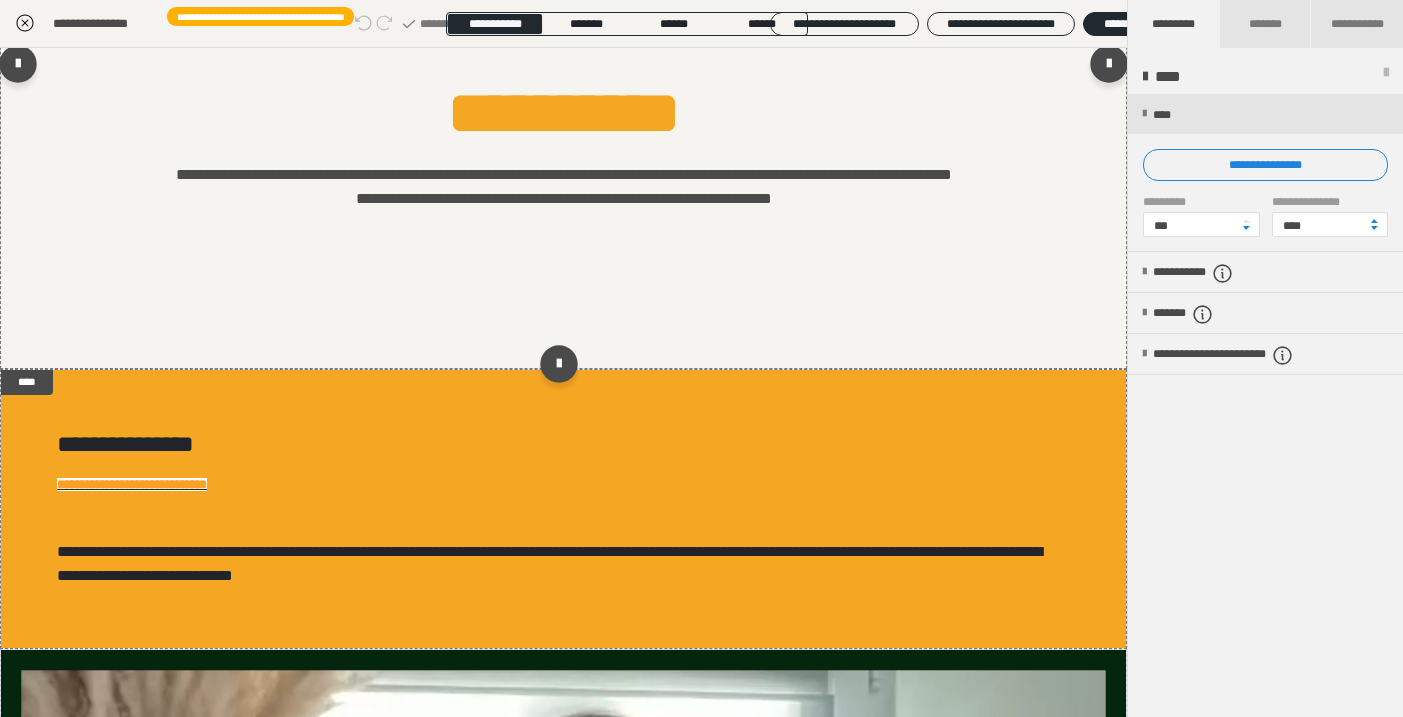 click at bounding box center [563, 68] 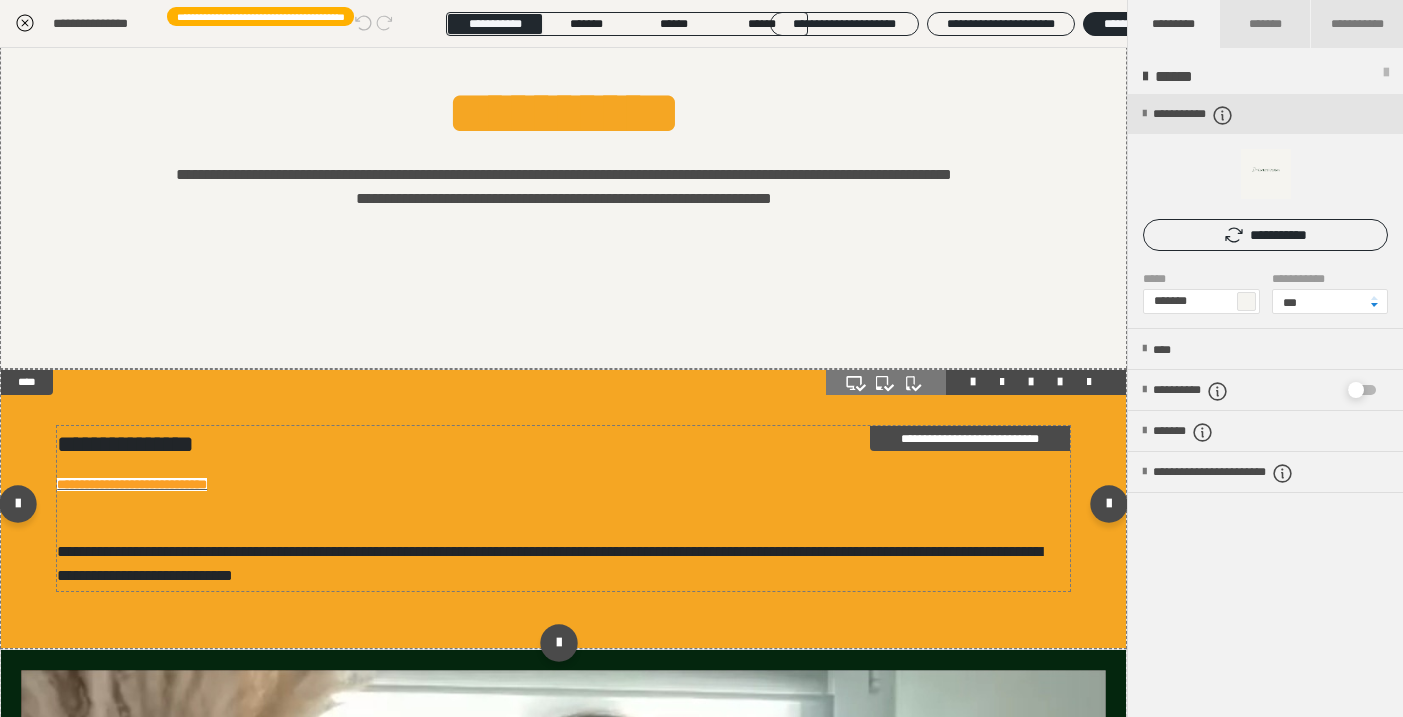 click on "**********" at bounding box center [132, 484] 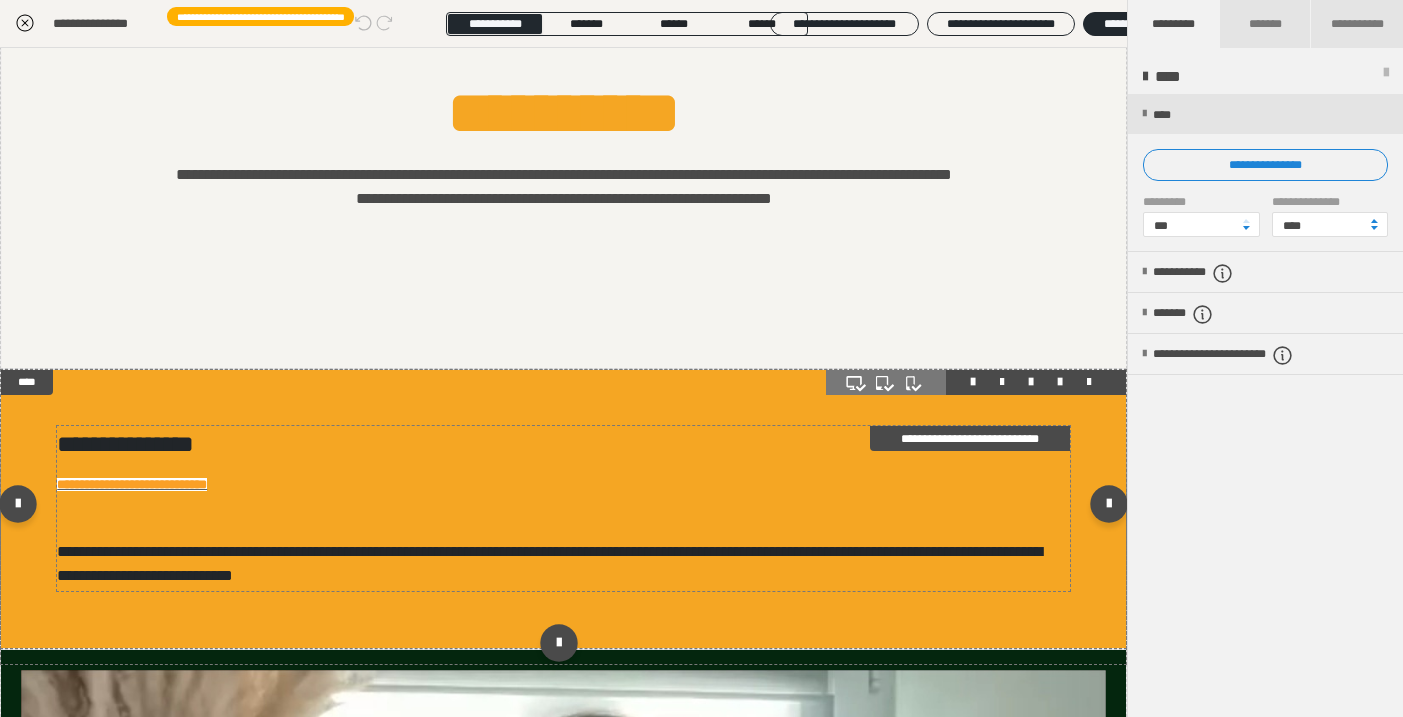 click on "**********" at bounding box center (132, 484) 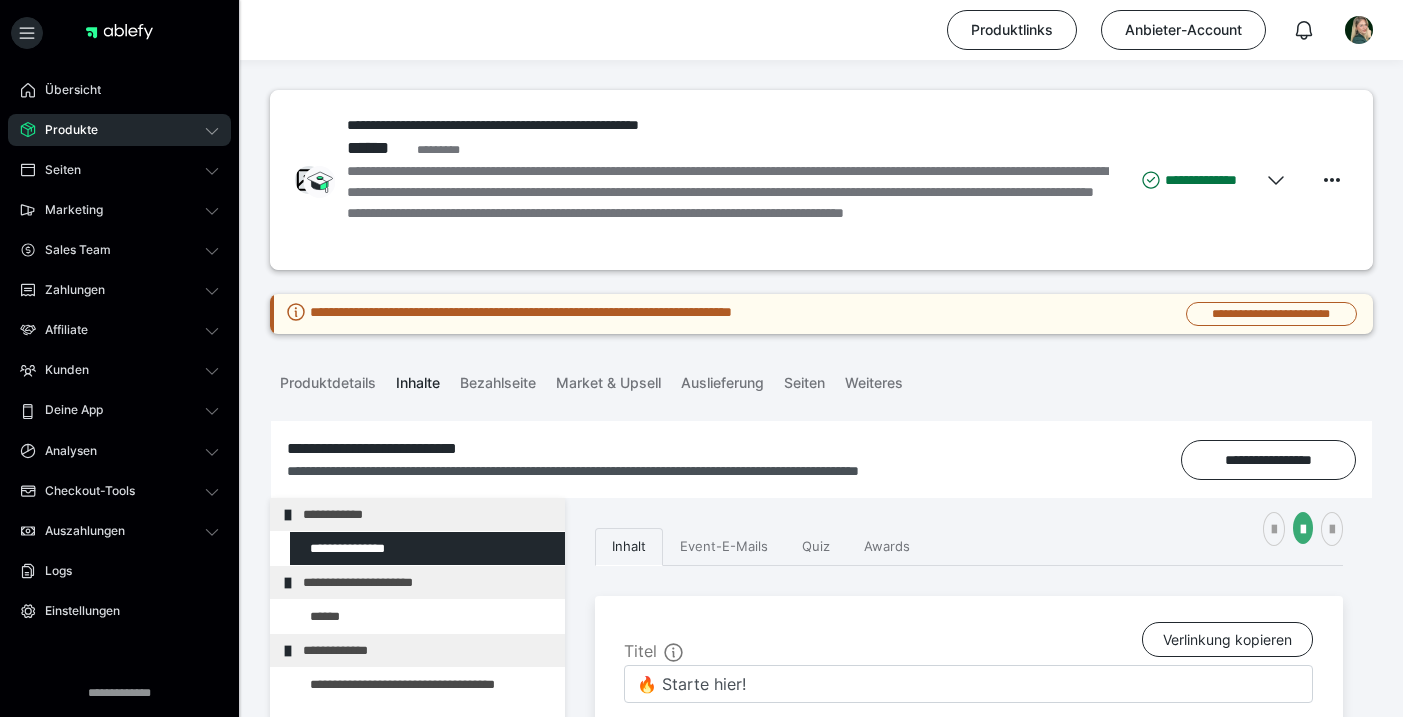 scroll, scrollTop: 452, scrollLeft: 0, axis: vertical 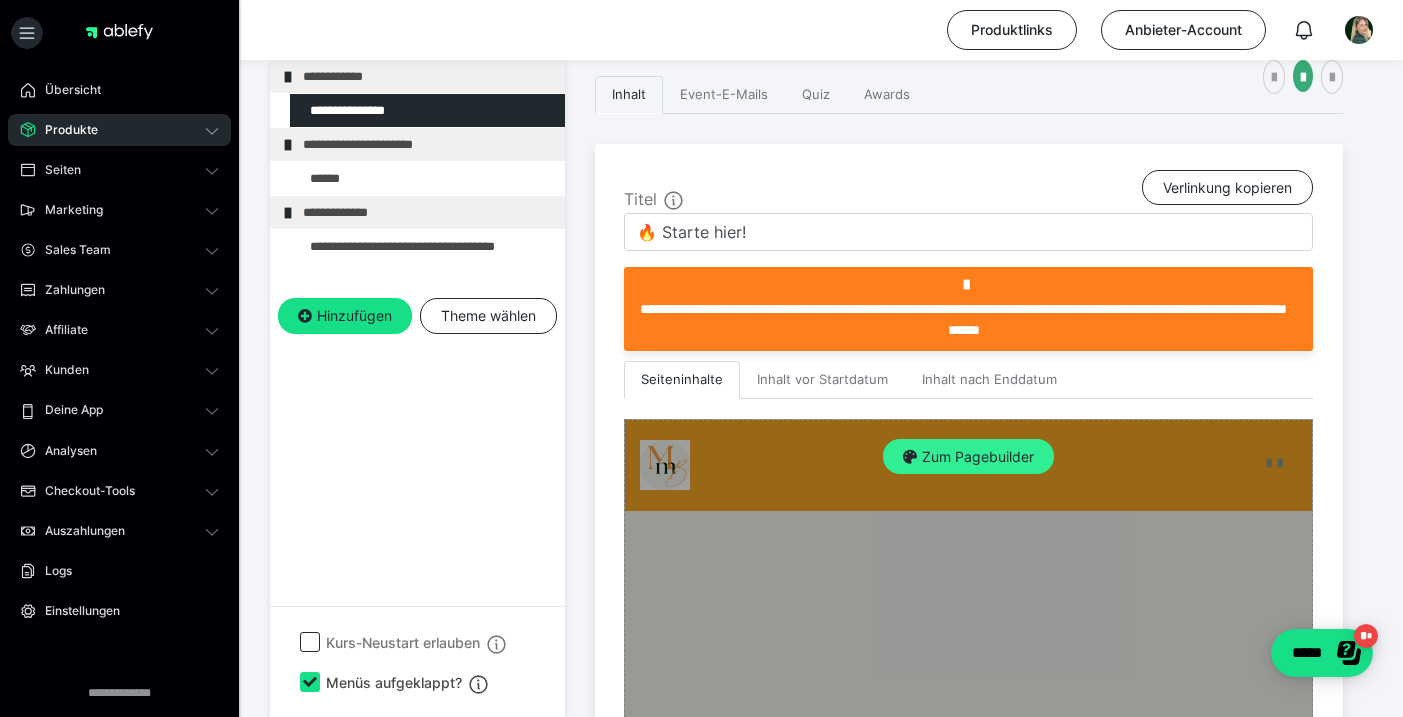 click on "Zum Pagebuilder" at bounding box center (968, 457) 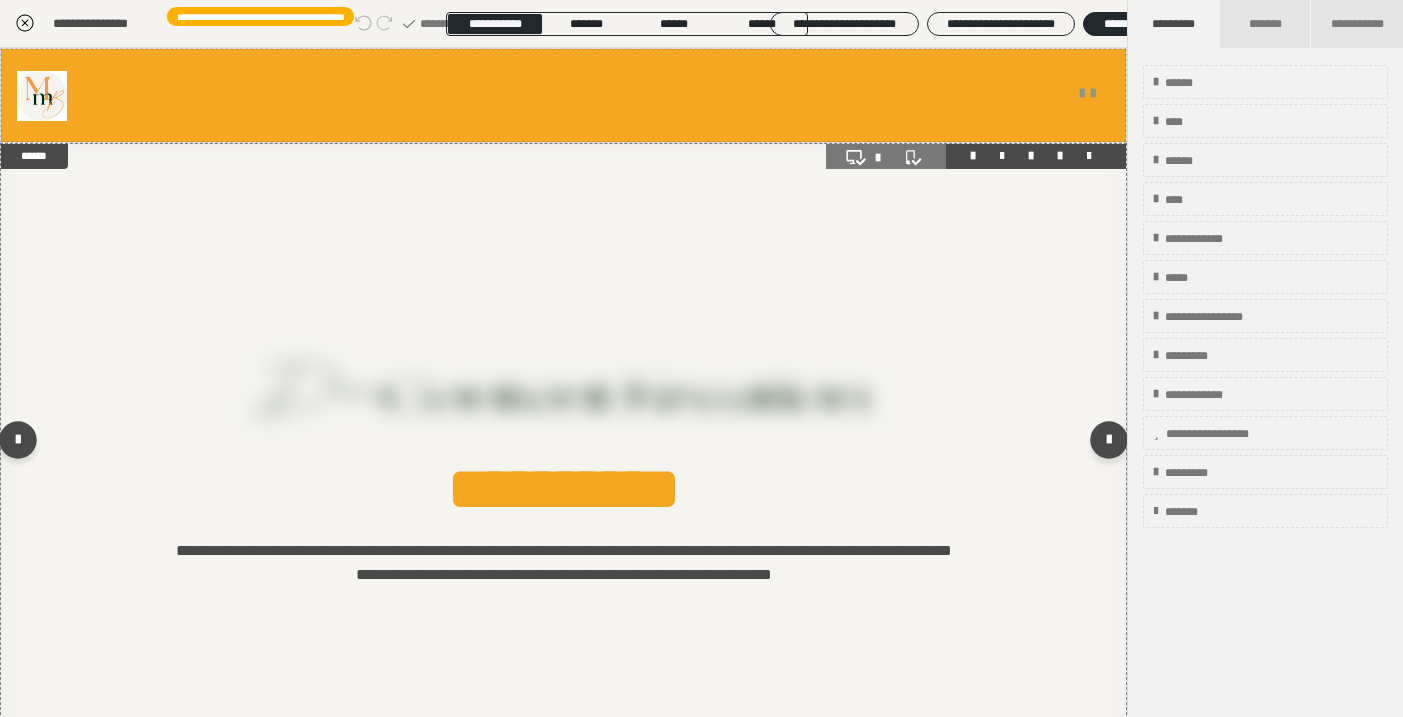 scroll, scrollTop: 438, scrollLeft: 0, axis: vertical 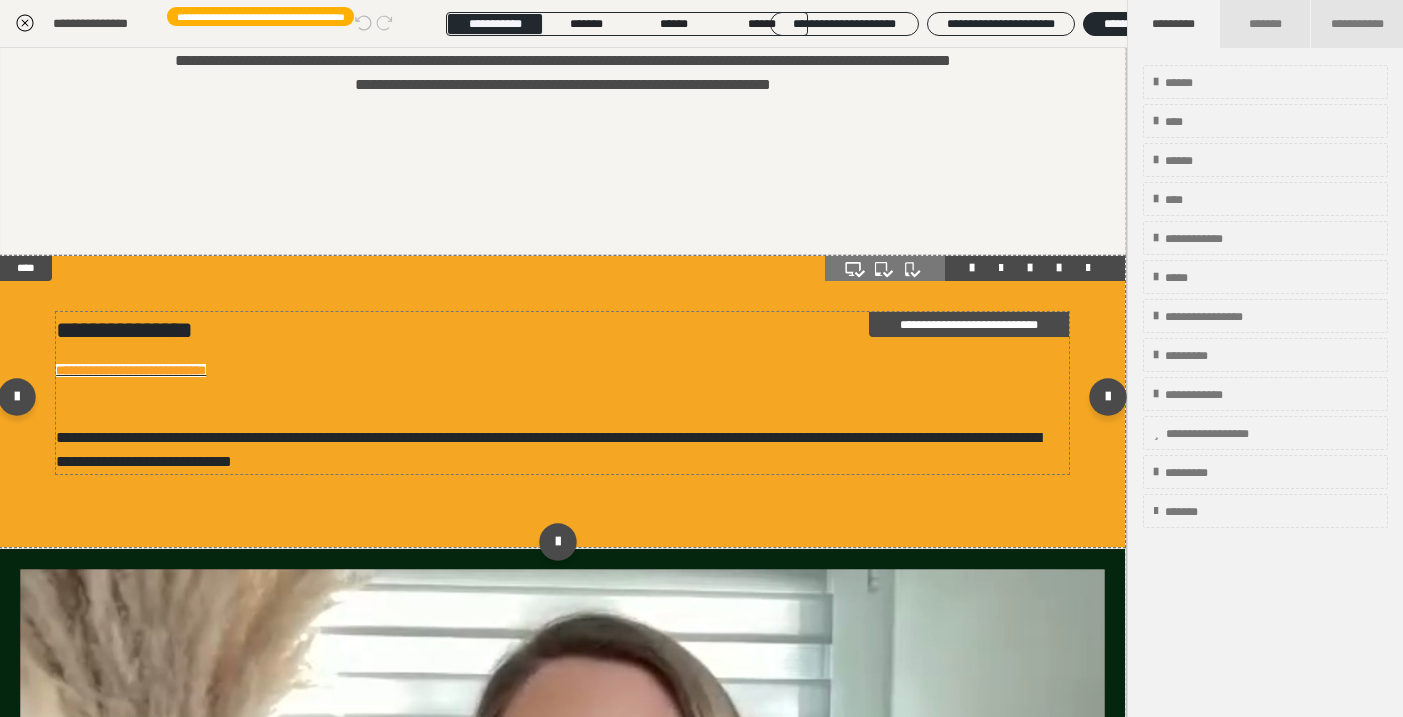 click on "**********" at bounding box center (562, 371) 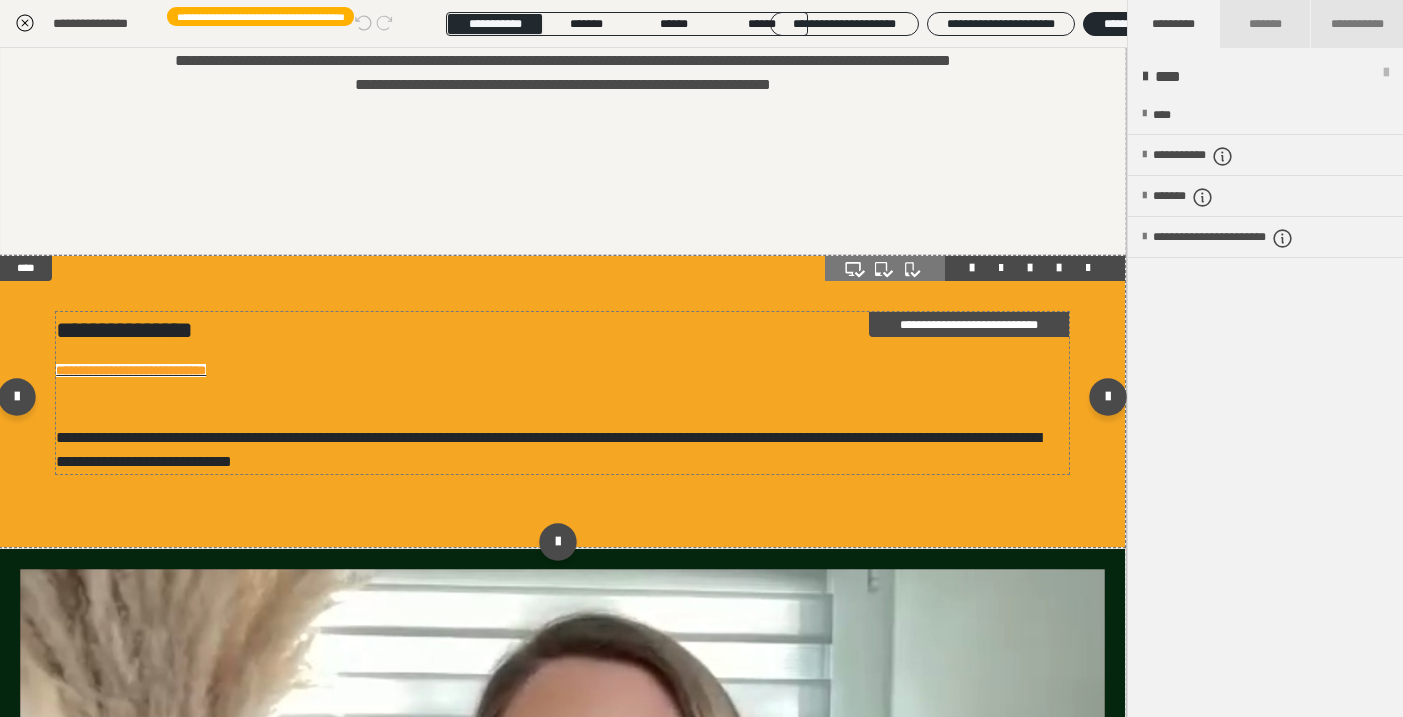 click on "**********" at bounding box center [562, 371] 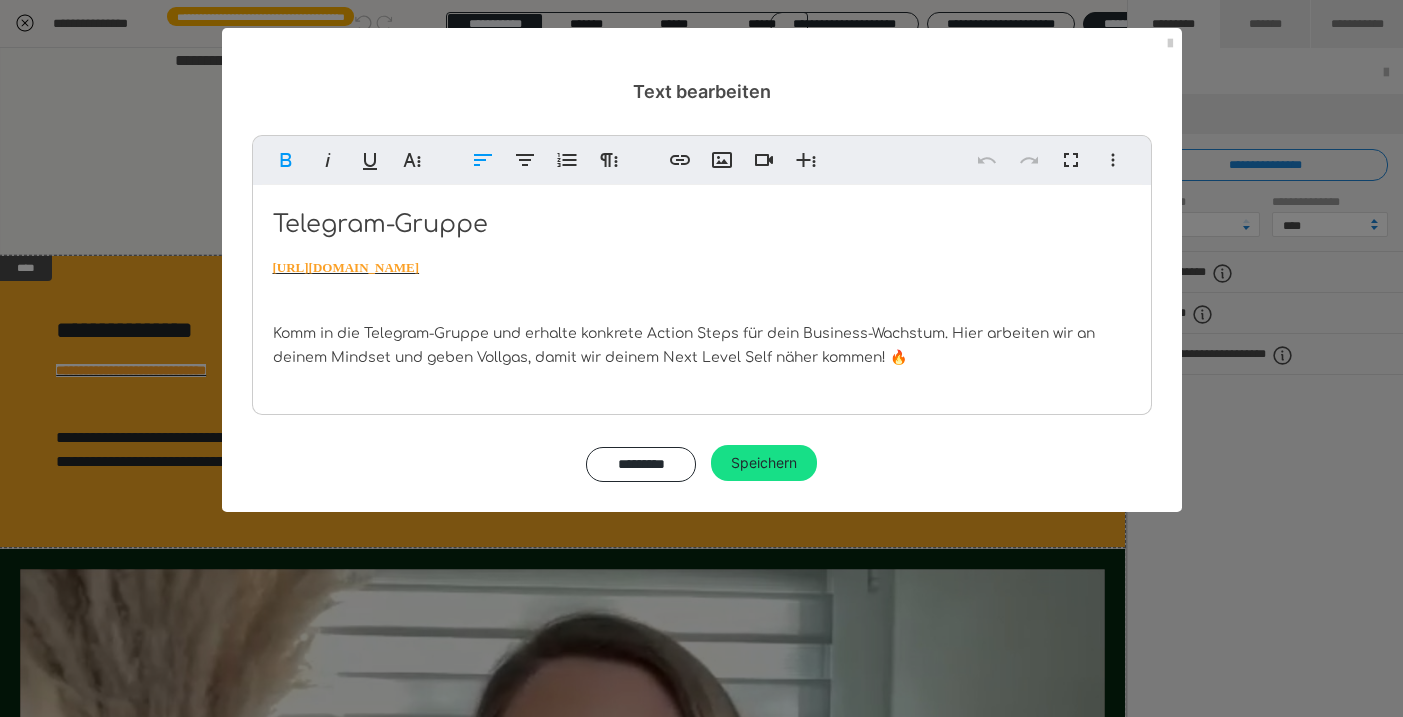 drag, startPoint x: 468, startPoint y: 269, endPoint x: 259, endPoint y: 267, distance: 209.00957 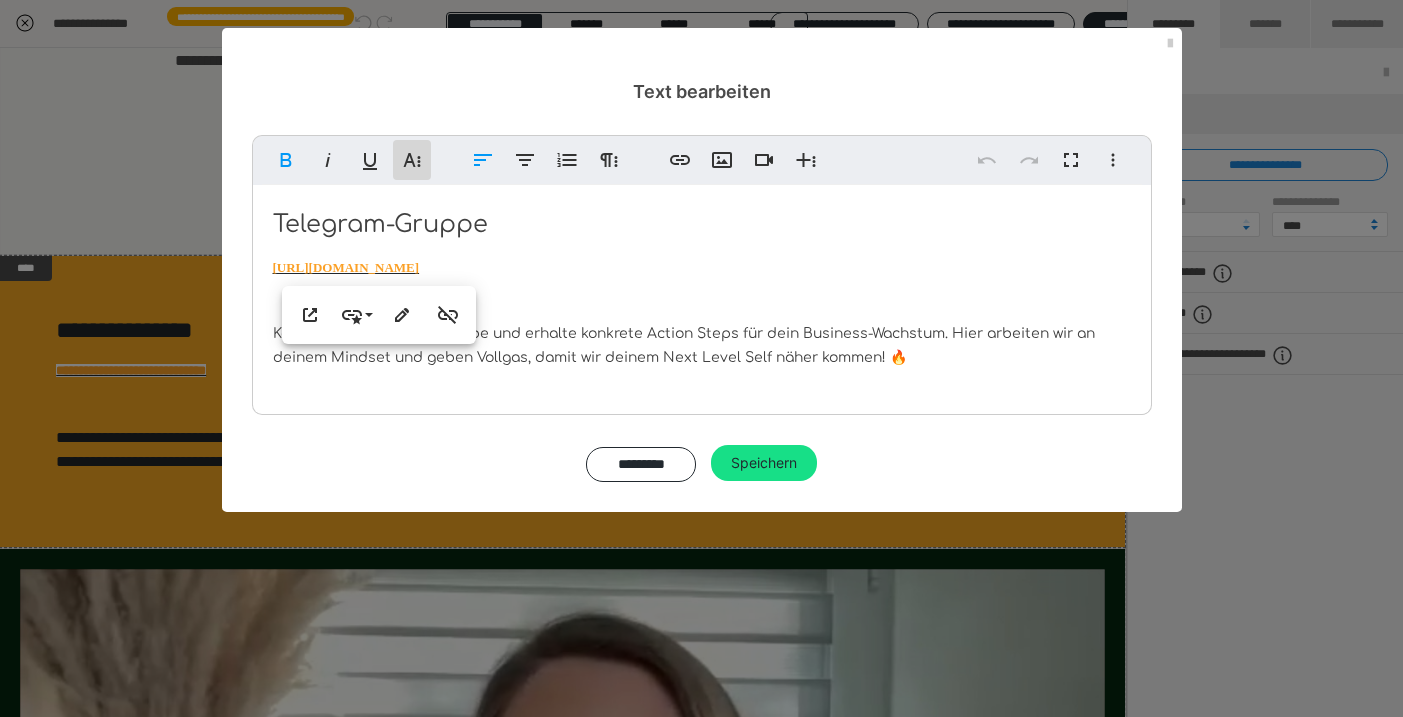click 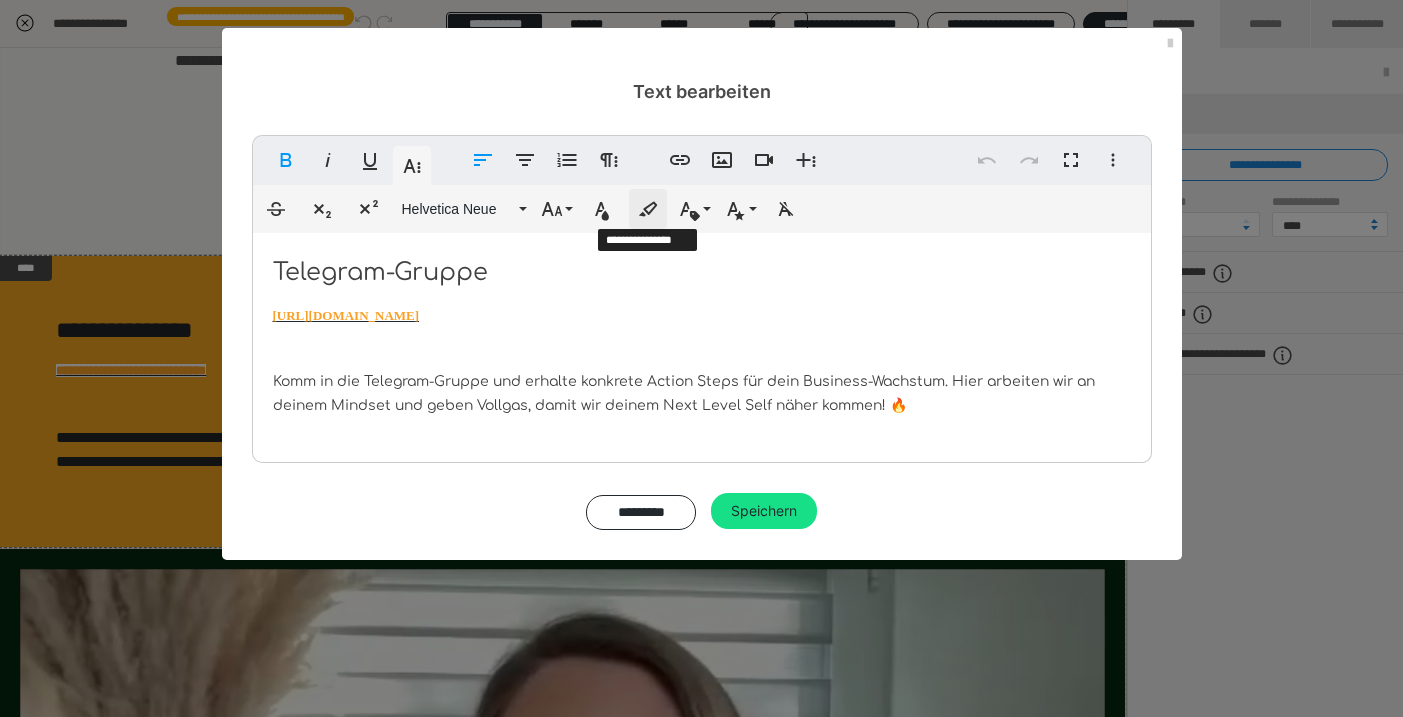 click 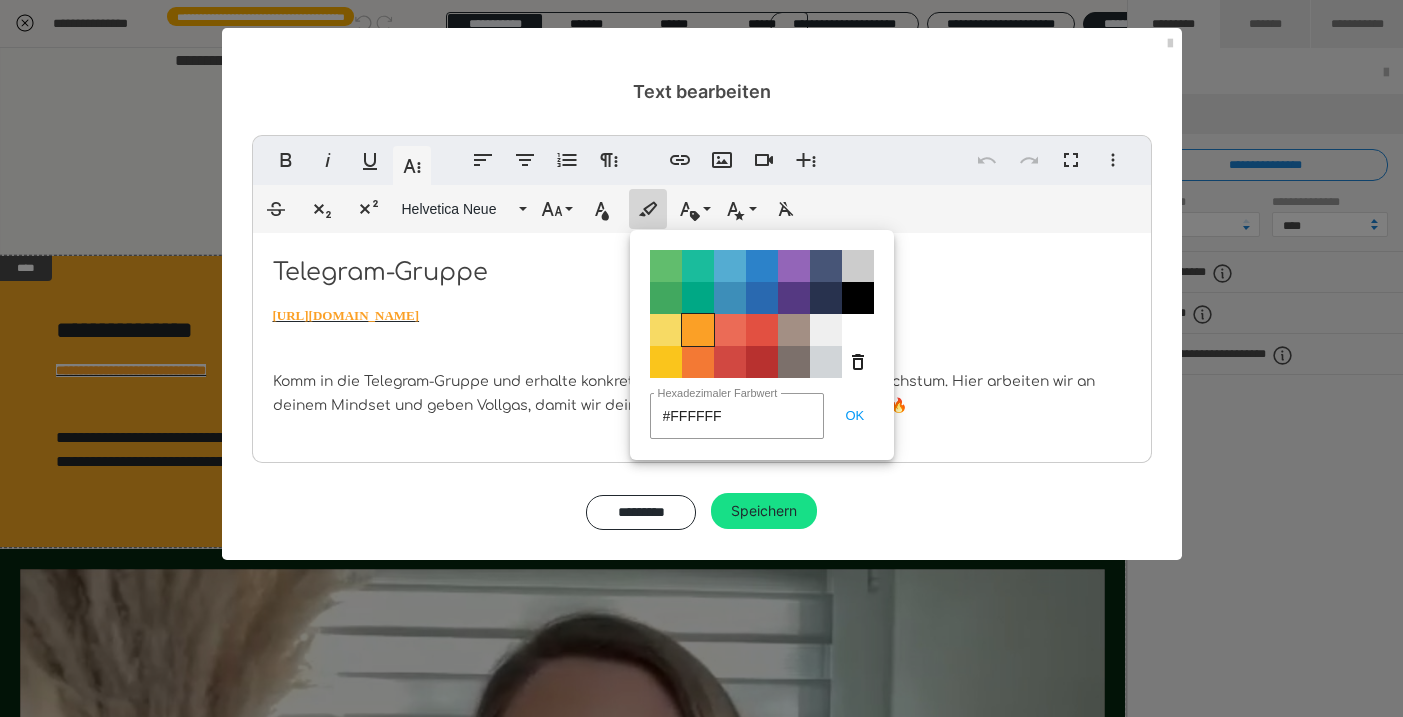 click on "Color#FBA026" at bounding box center [698, 330] 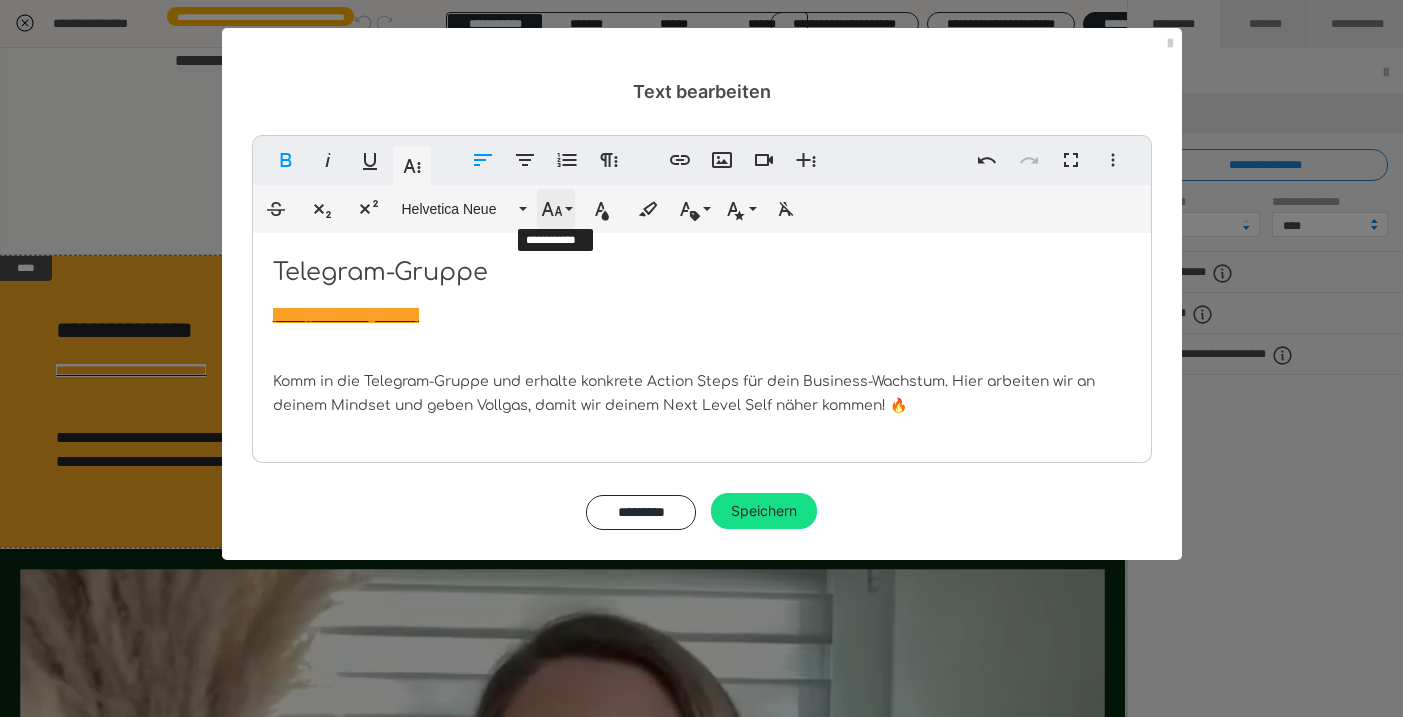 click 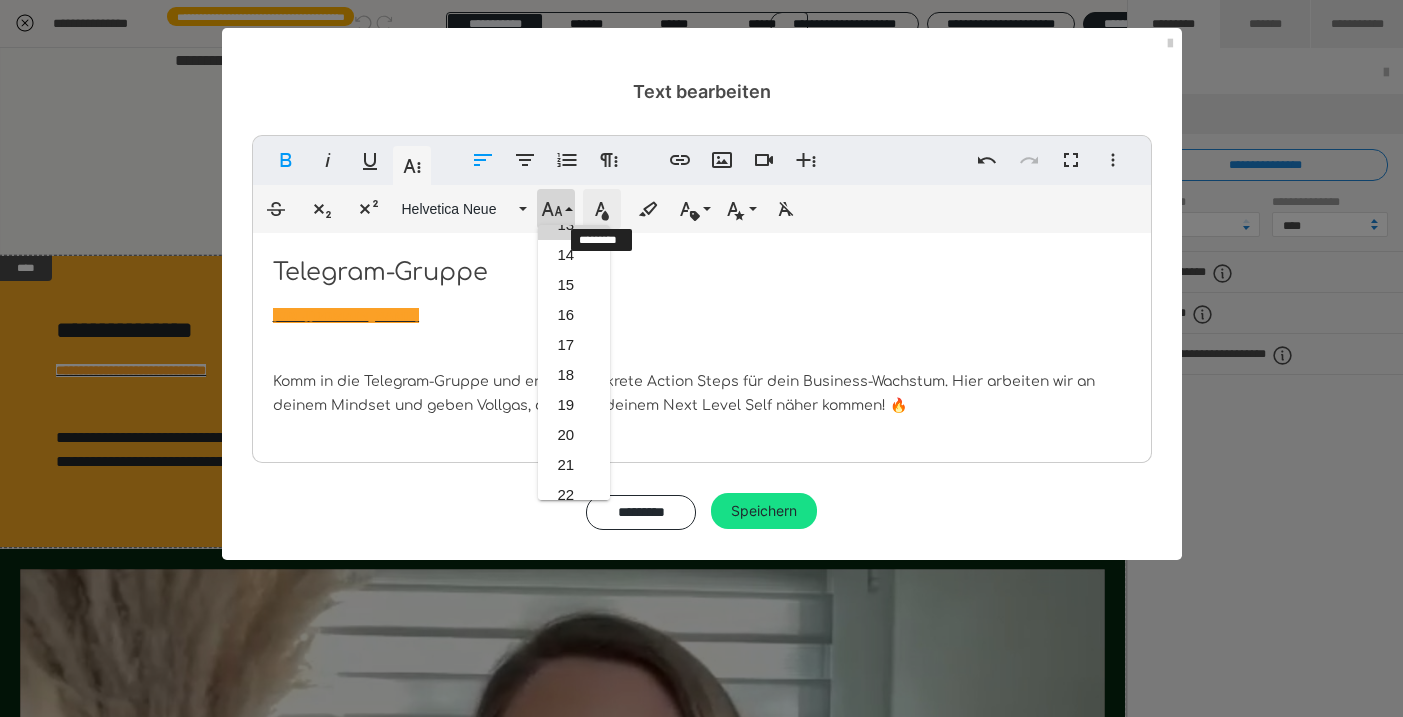 click 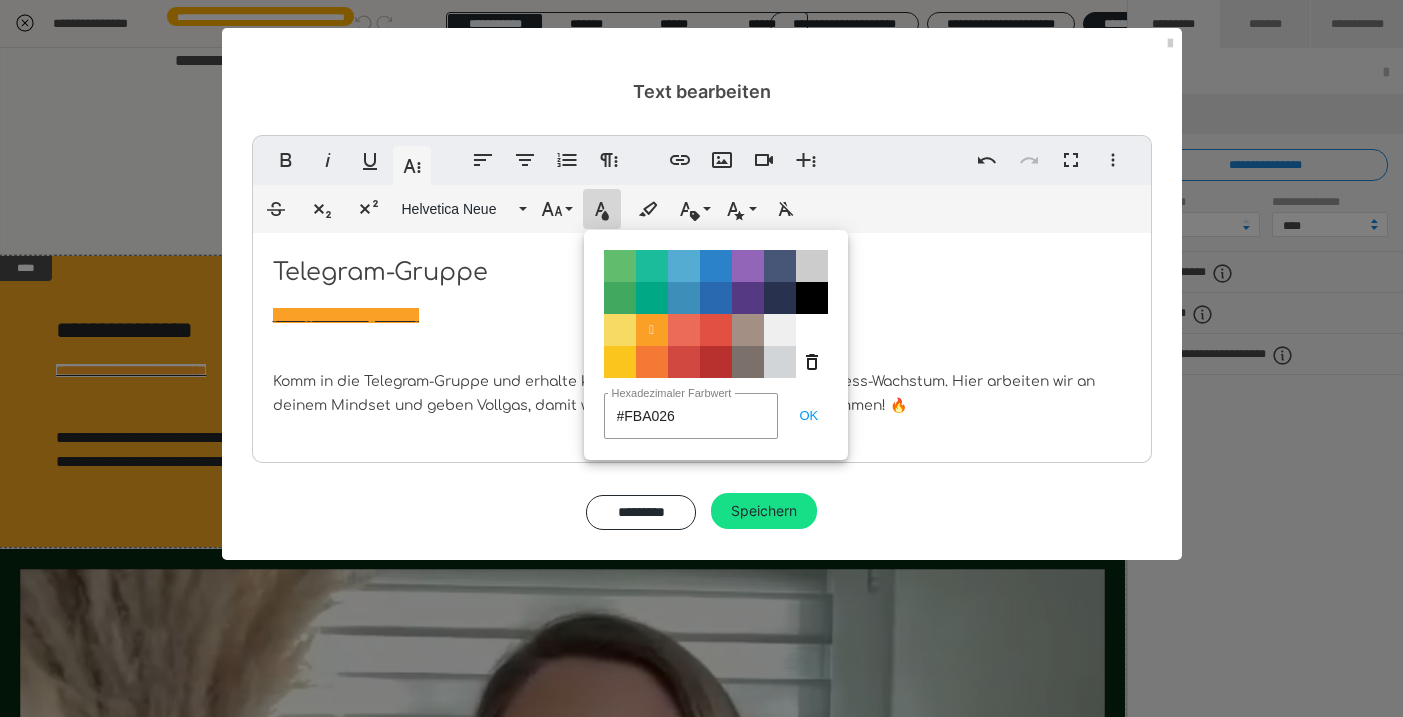 click on "Color#B8312F" at bounding box center (716, 362) 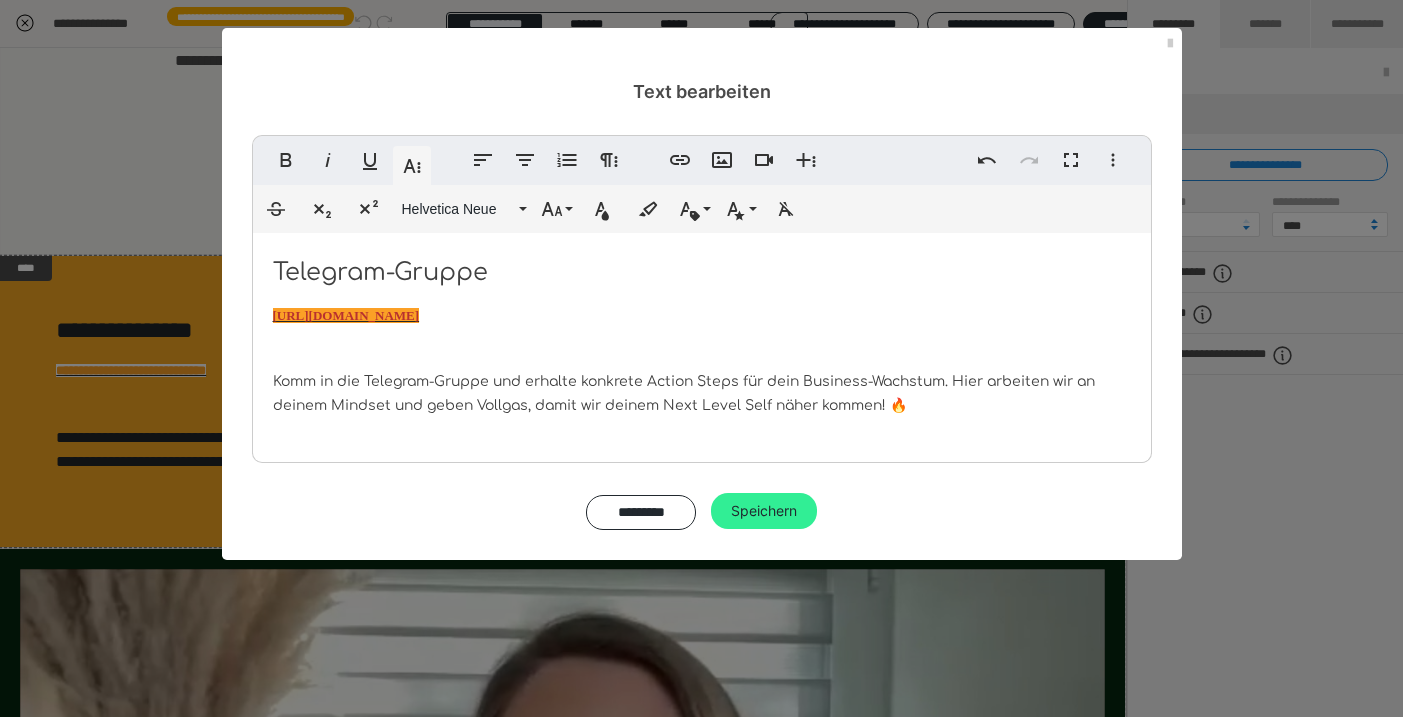 click on "Speichern" at bounding box center [764, 511] 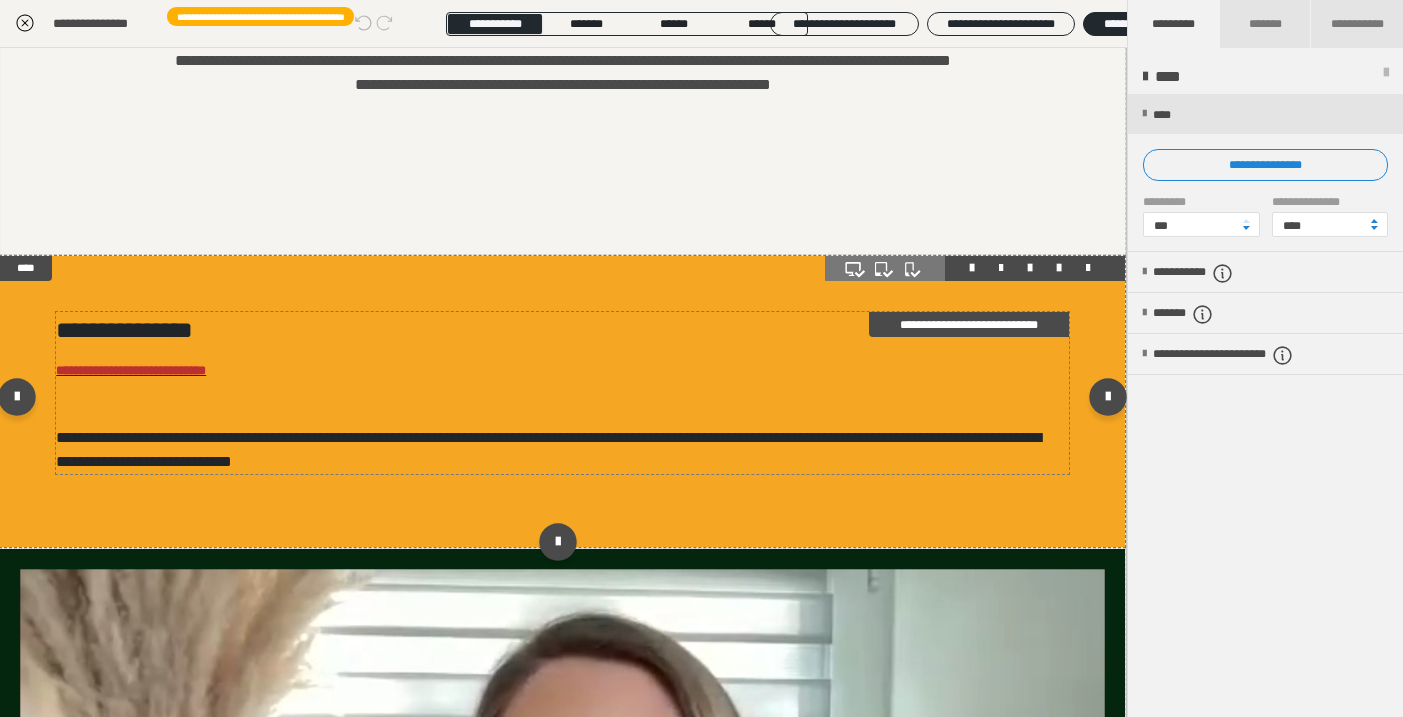 click on "**********" at bounding box center [562, 330] 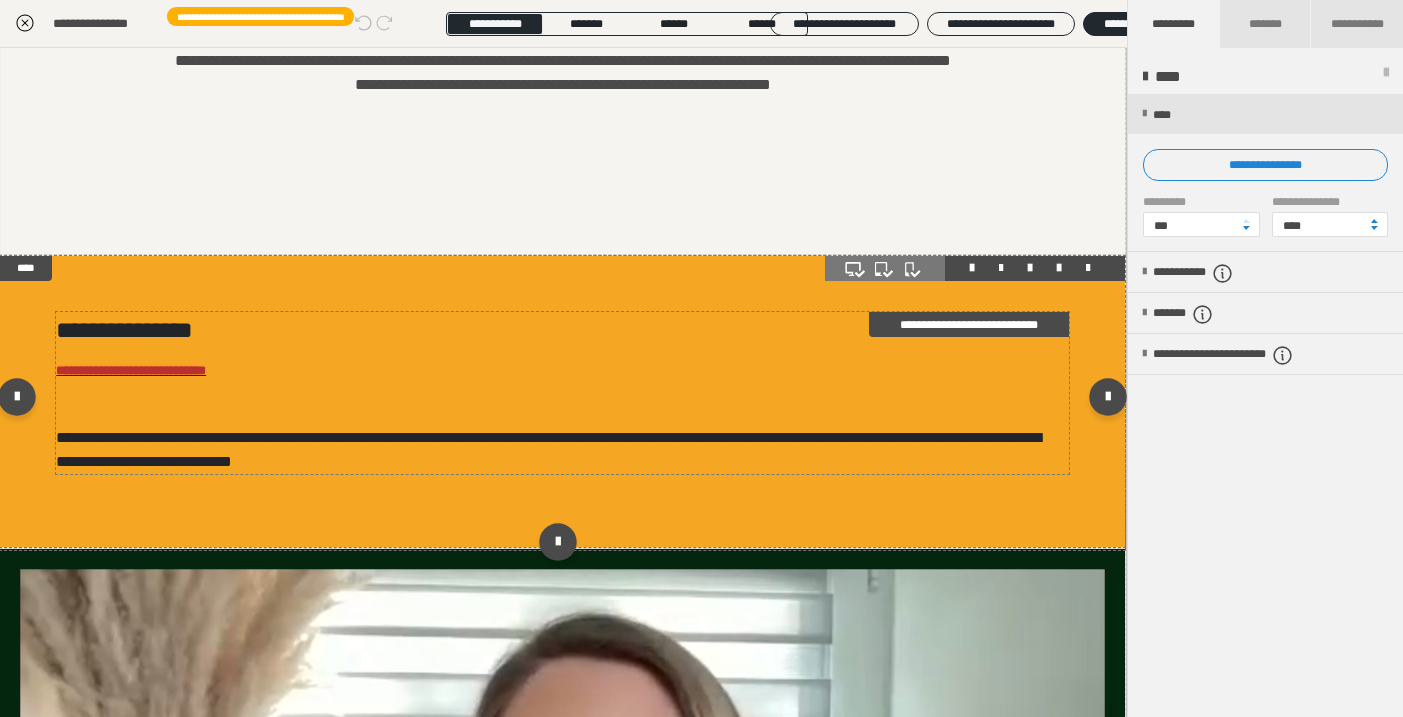 click on "**********" at bounding box center (562, 330) 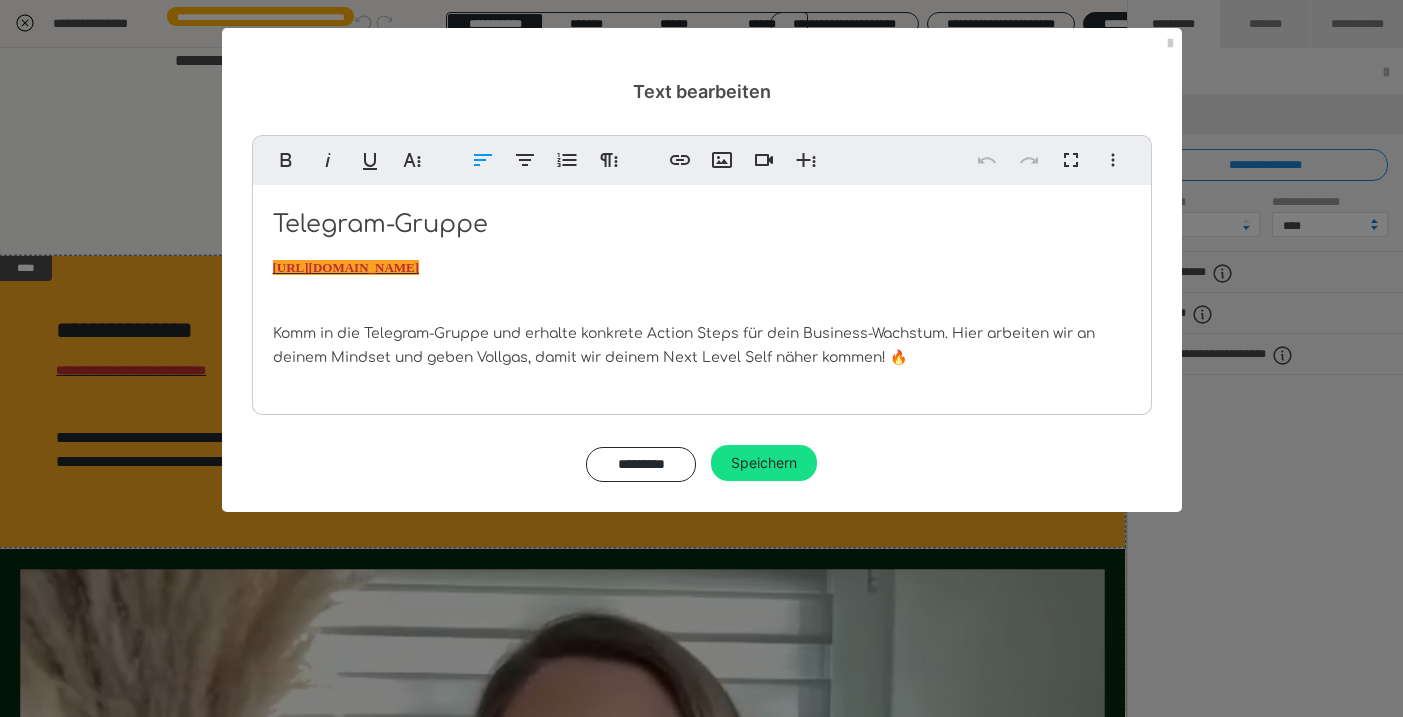 click on "Telegram-Gruppe" at bounding box center (702, 224) 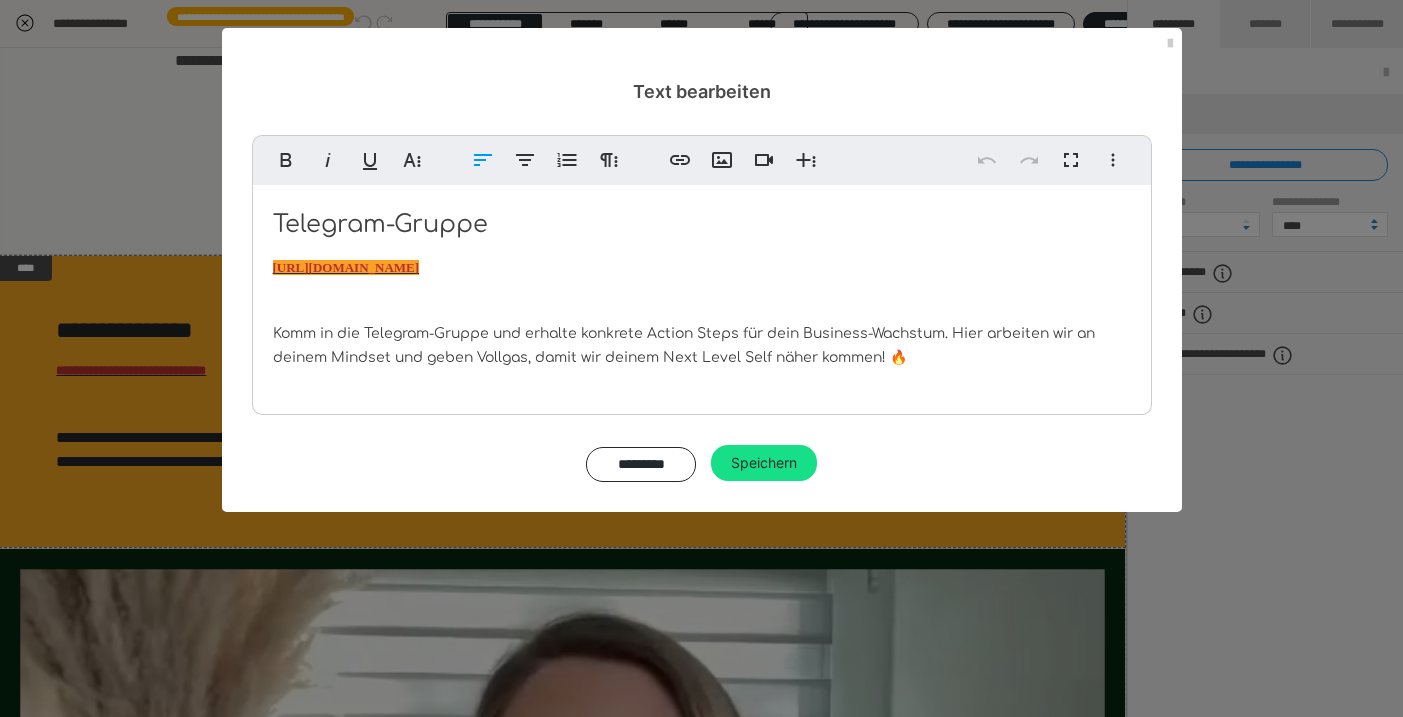 type 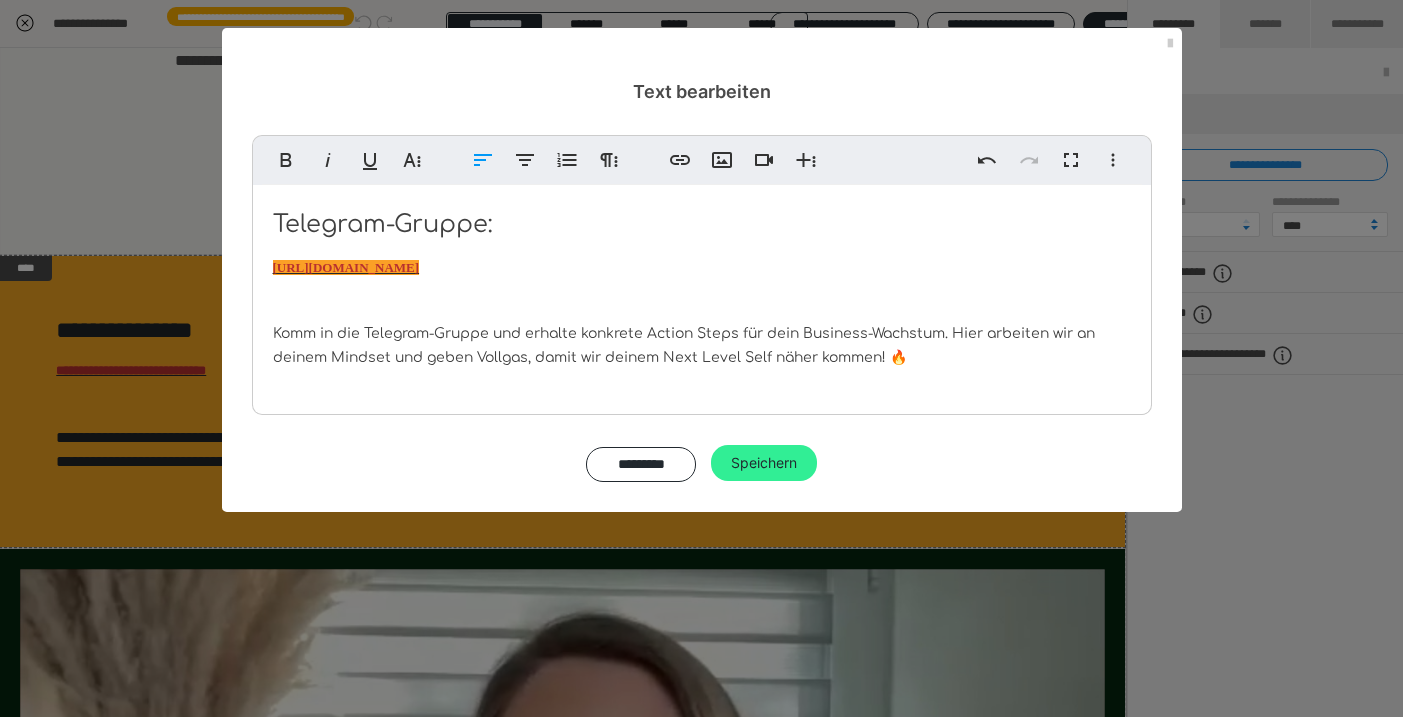 click on "Speichern" at bounding box center (764, 463) 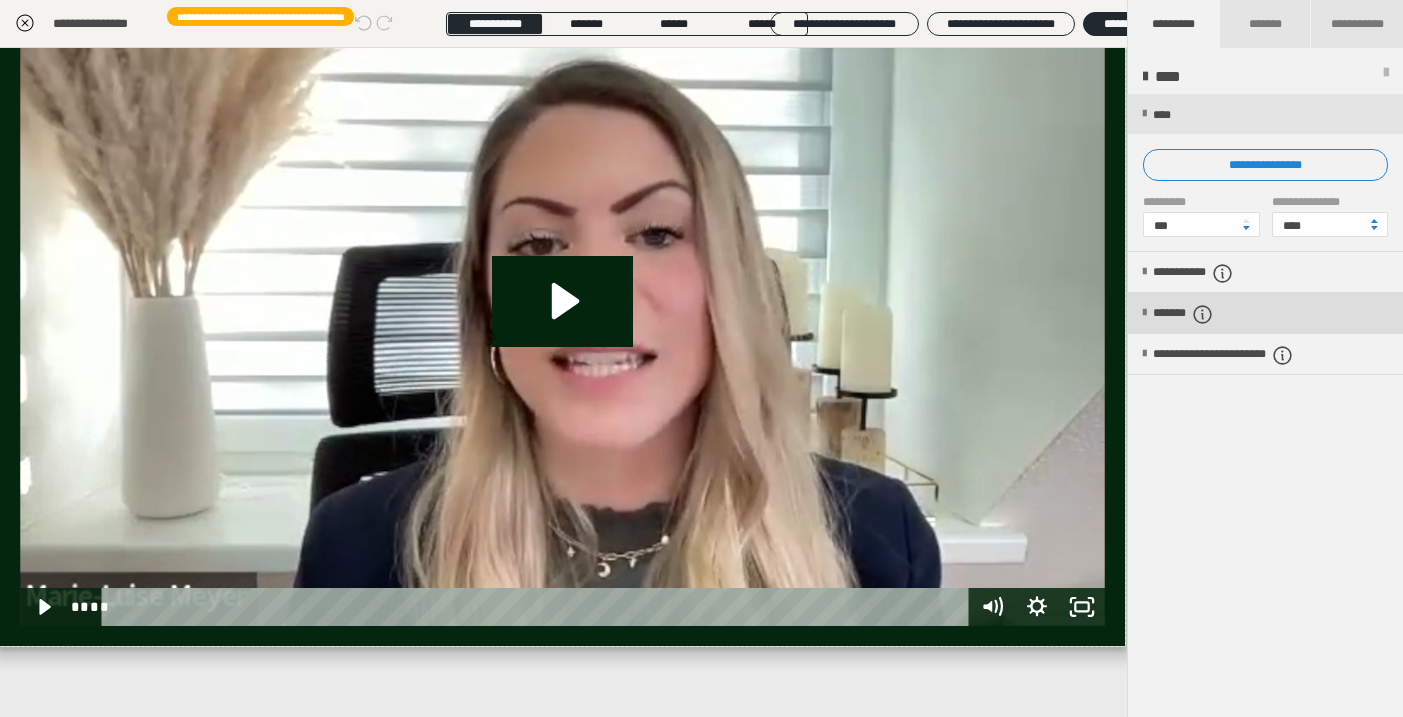 scroll, scrollTop: 1046, scrollLeft: 1, axis: both 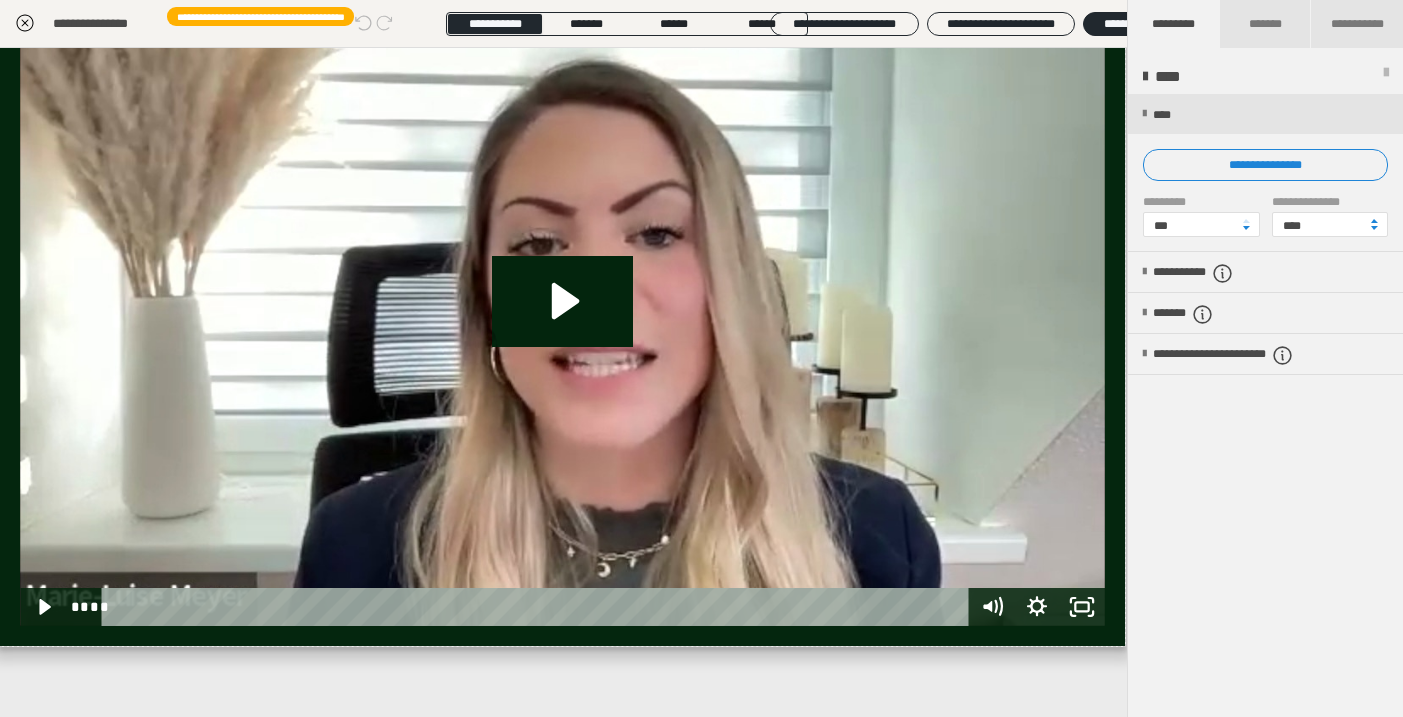click 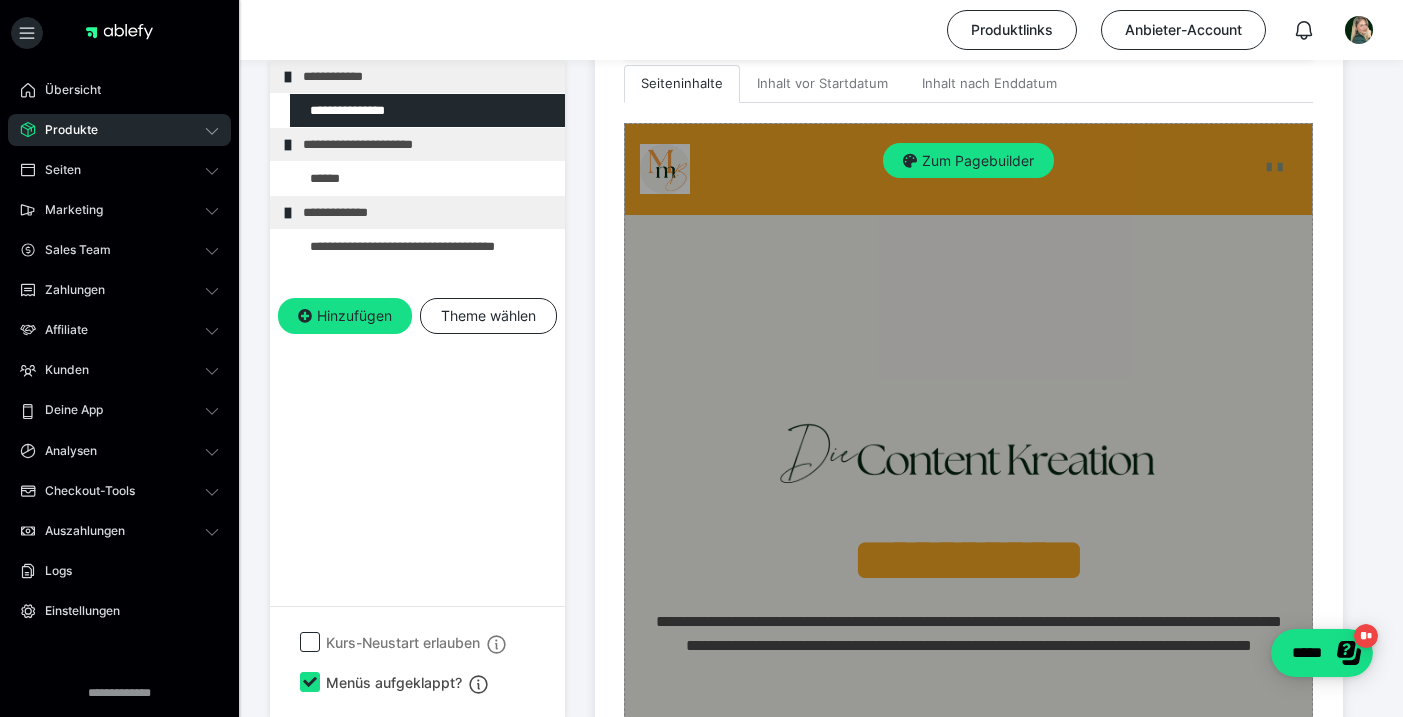 scroll, scrollTop: 876, scrollLeft: 0, axis: vertical 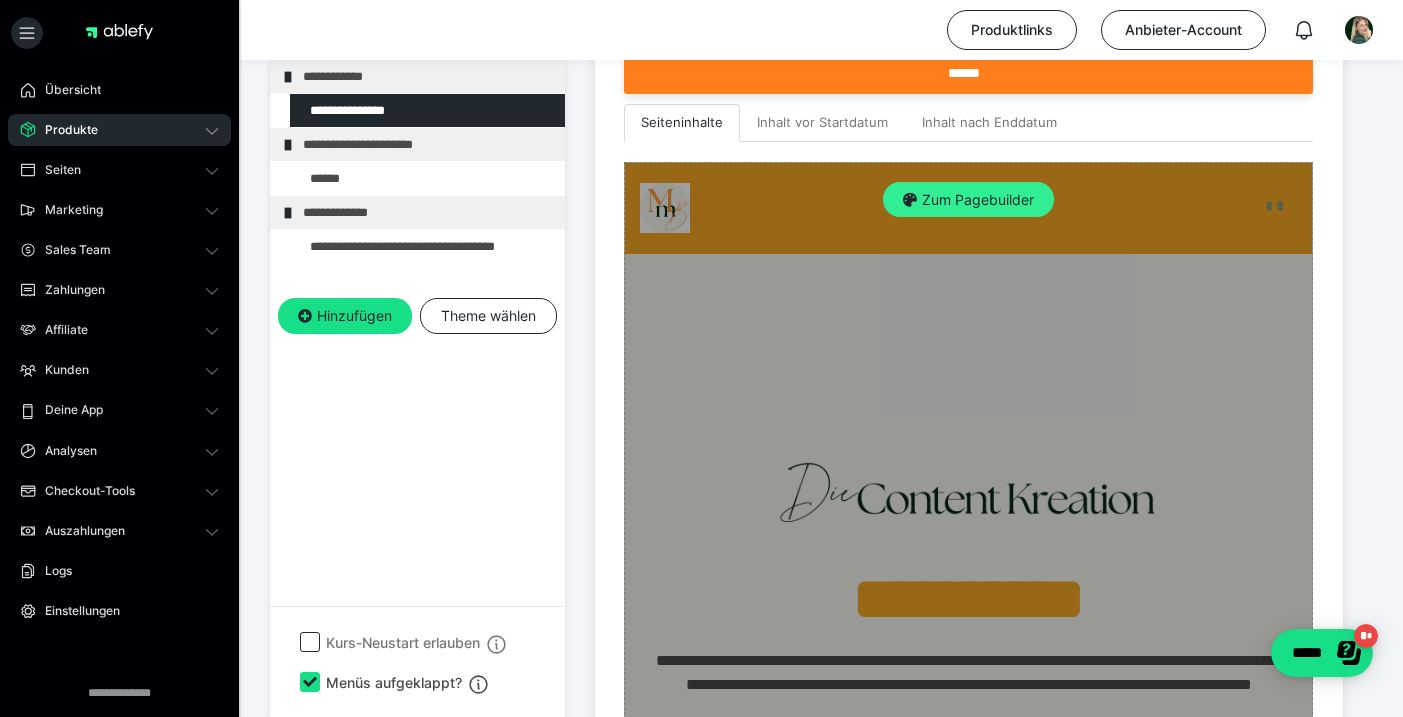 click on "Zum Pagebuilder" at bounding box center [968, 200] 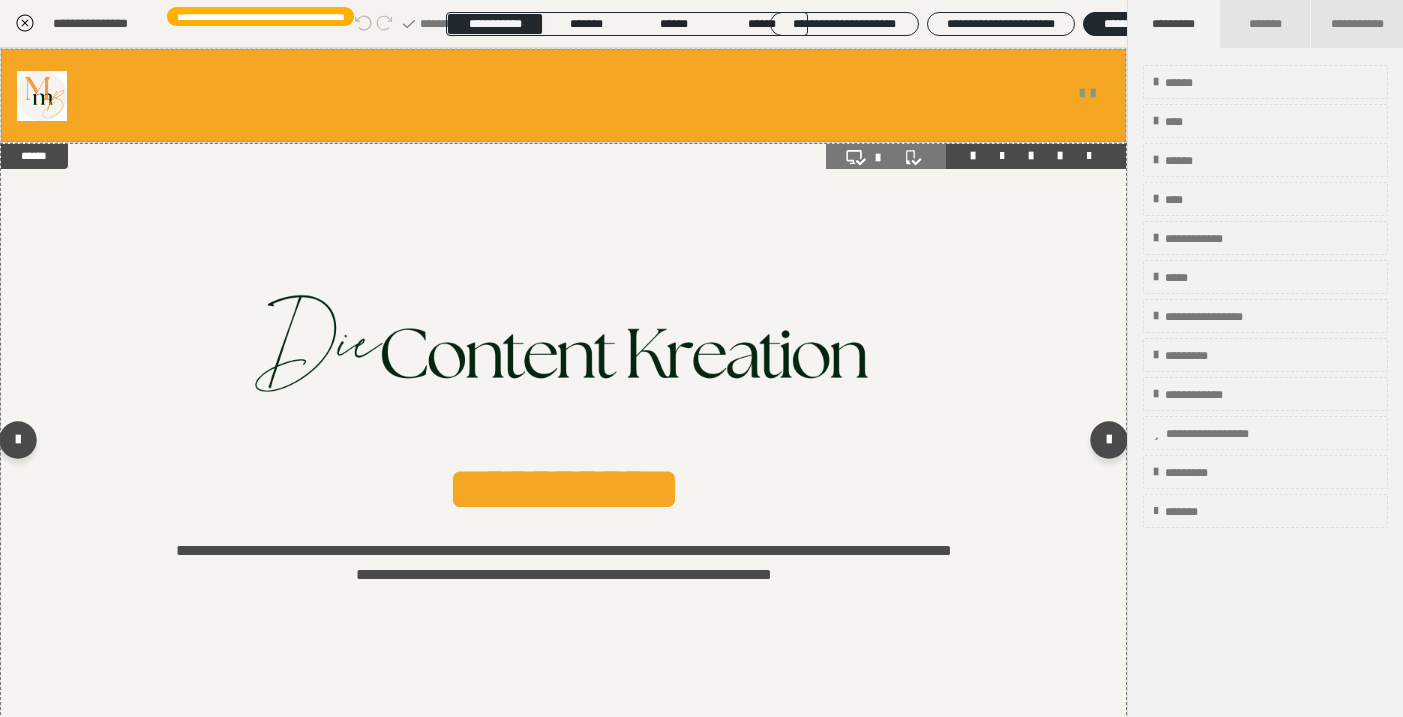 scroll, scrollTop: 458, scrollLeft: 0, axis: vertical 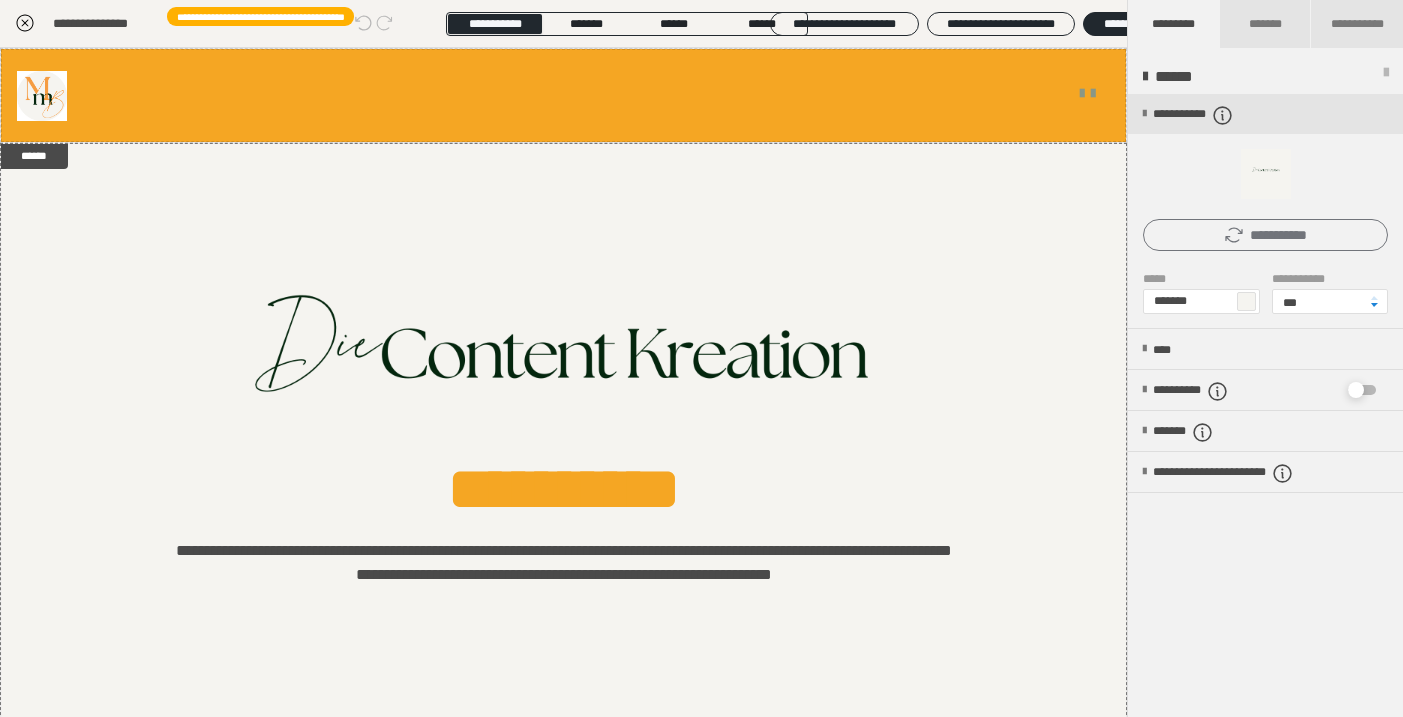 click on "**********" at bounding box center (1265, 235) 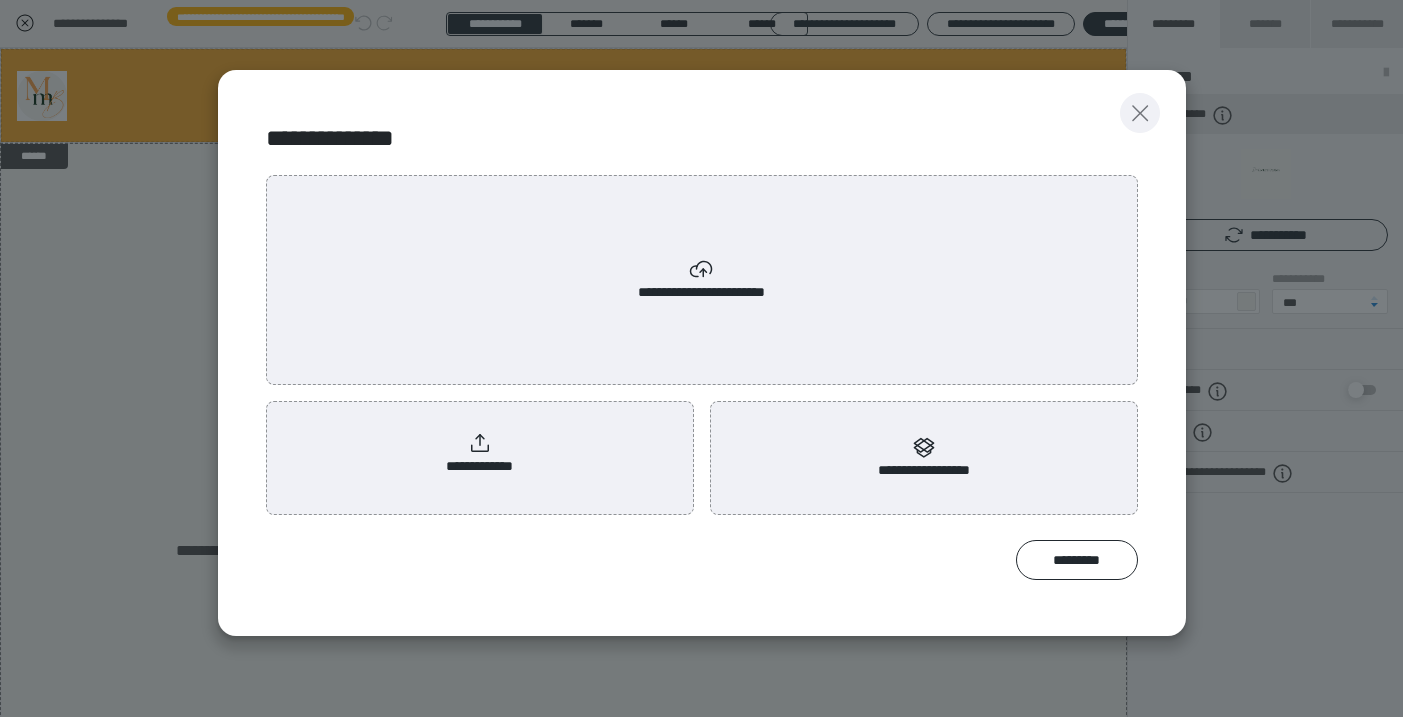 click 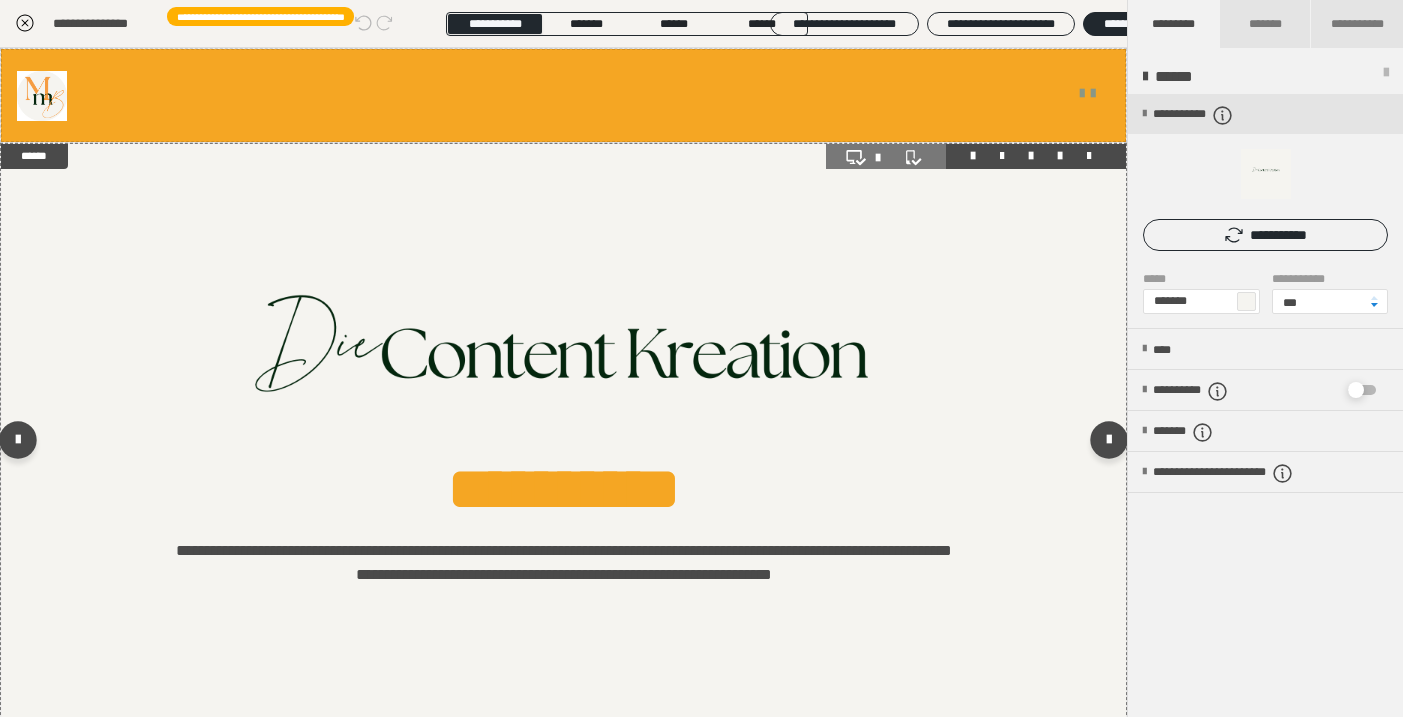 click at bounding box center (563, 444) 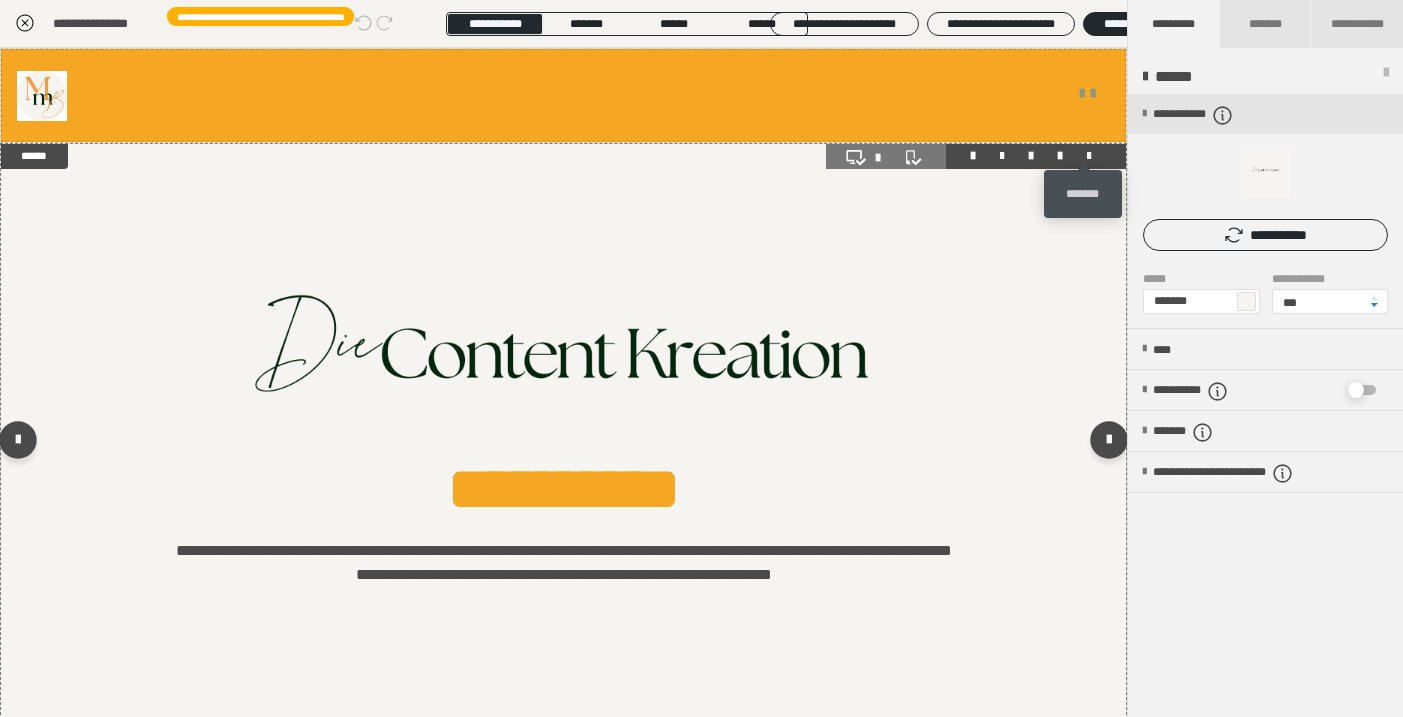 click at bounding box center [1089, 156] 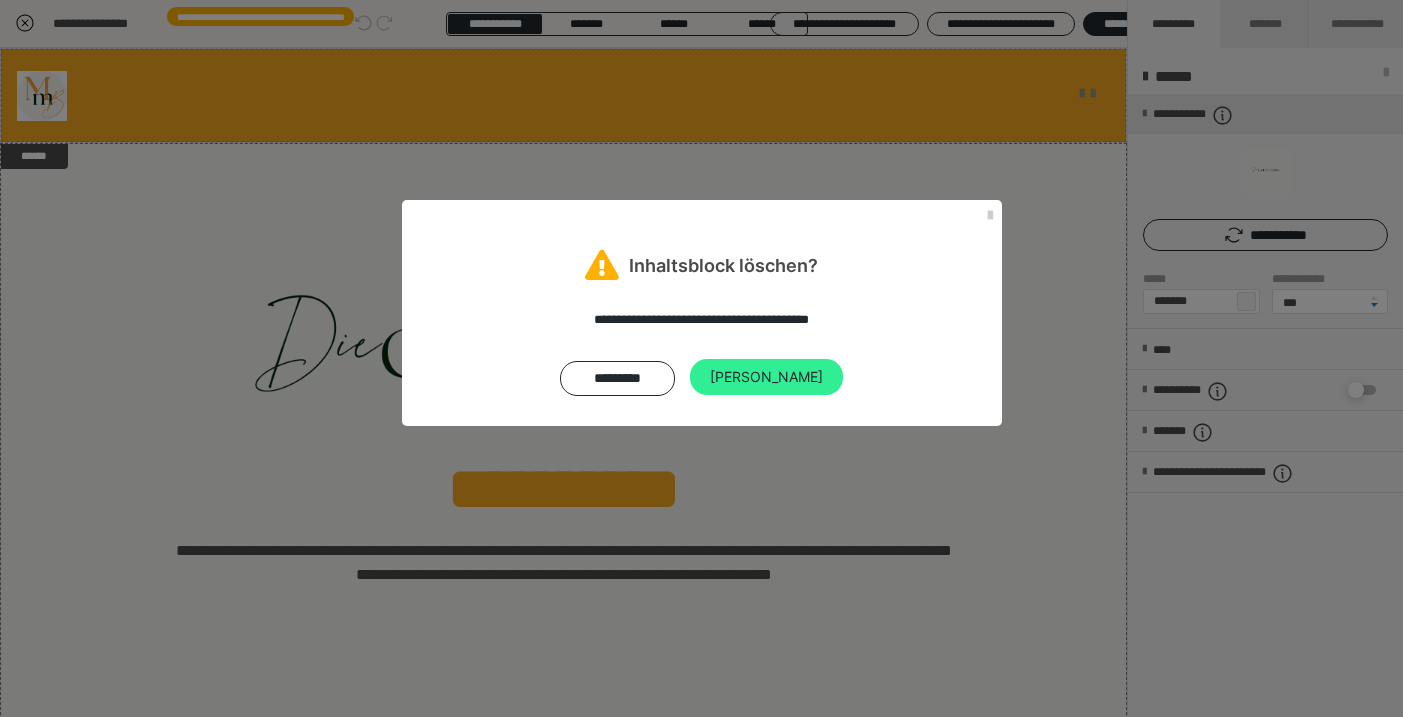 click on "Ja" at bounding box center [766, 377] 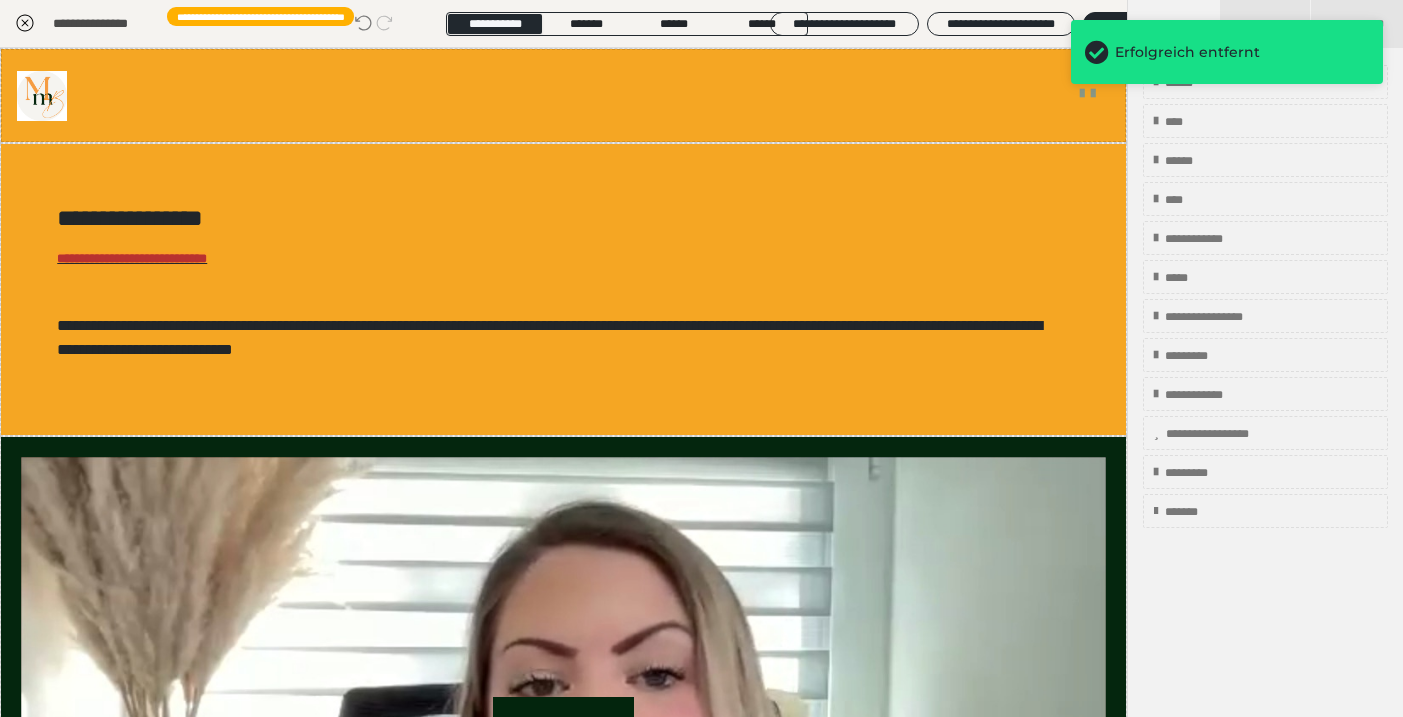 click 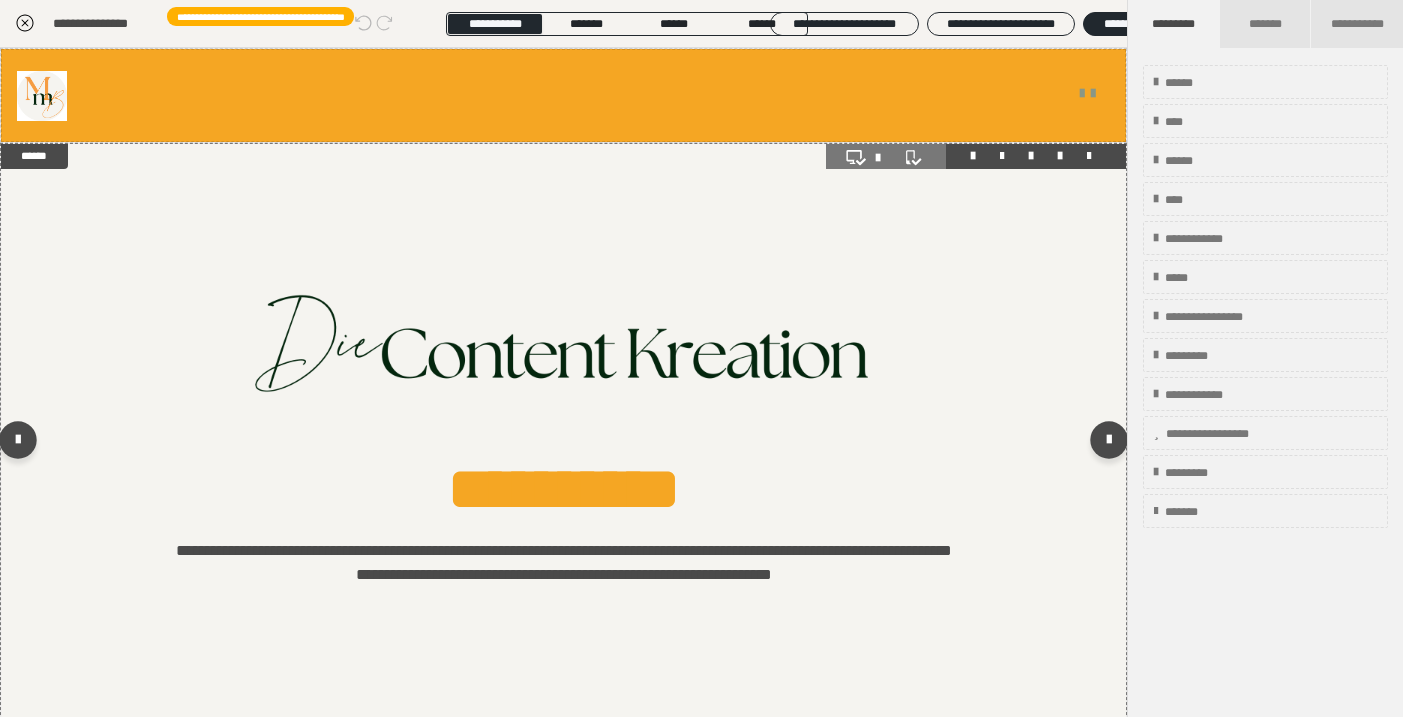 click at bounding box center (563, 444) 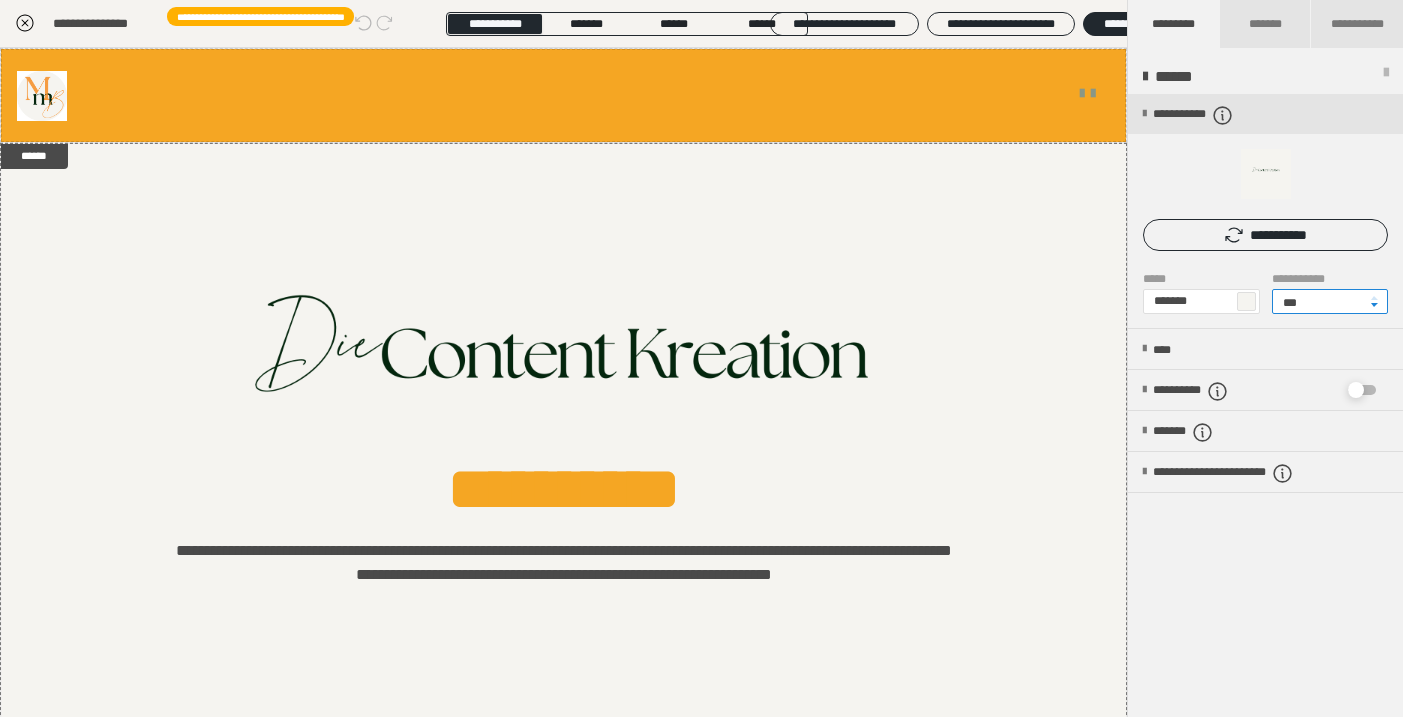 drag, startPoint x: 1323, startPoint y: 299, endPoint x: 1259, endPoint y: 299, distance: 64 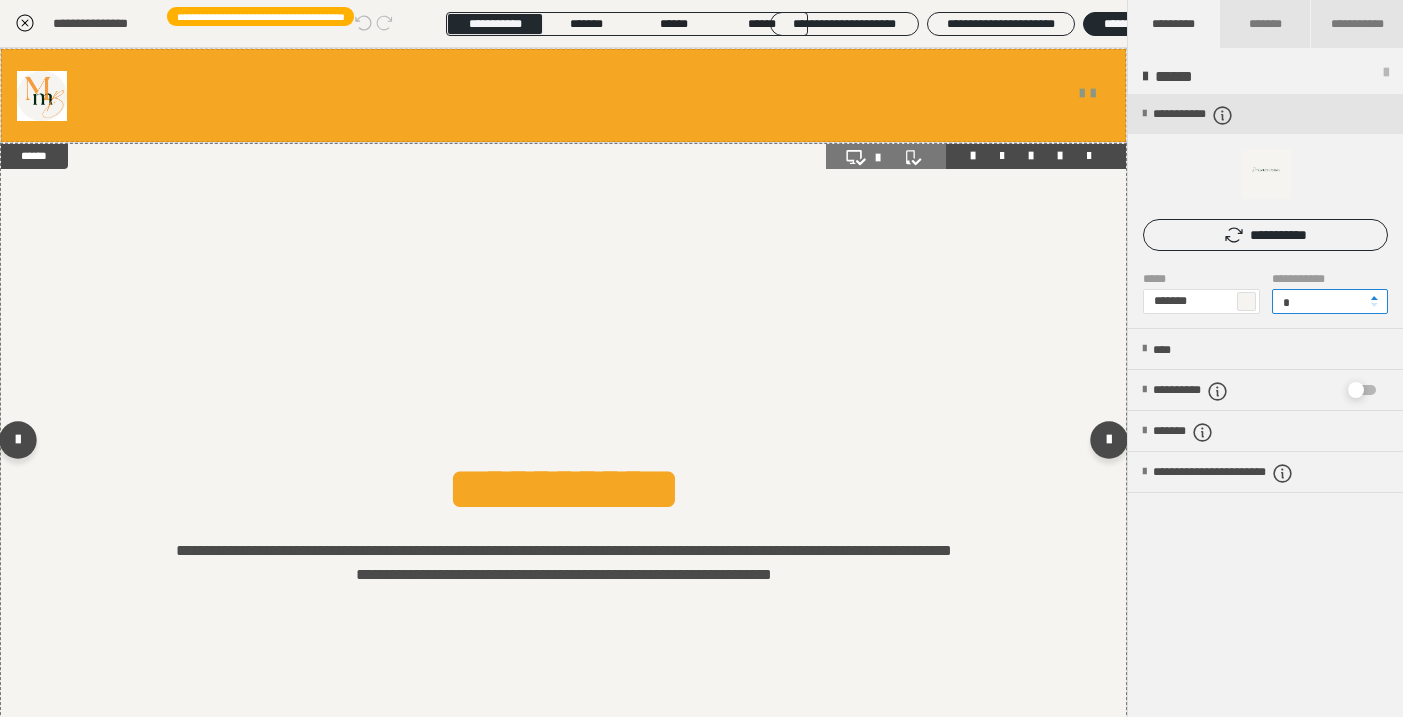 scroll, scrollTop: 0, scrollLeft: 0, axis: both 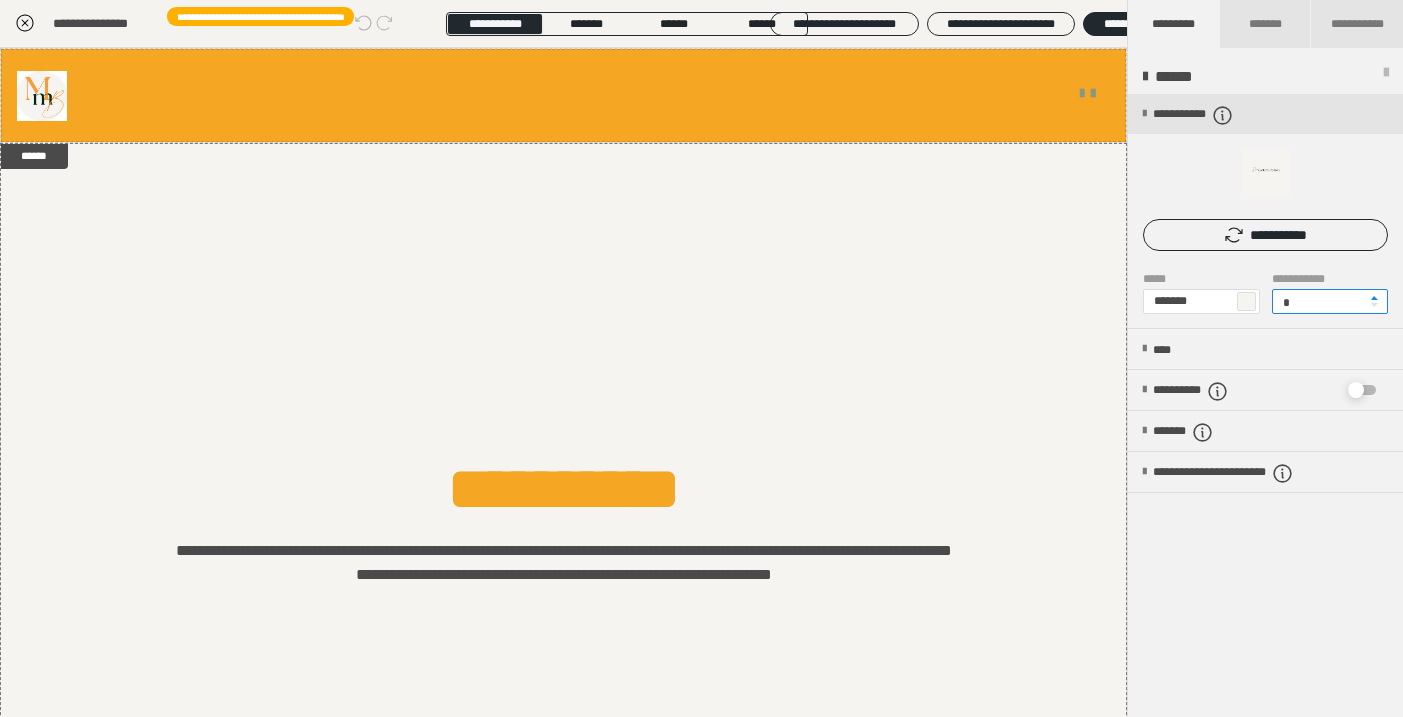type on "*" 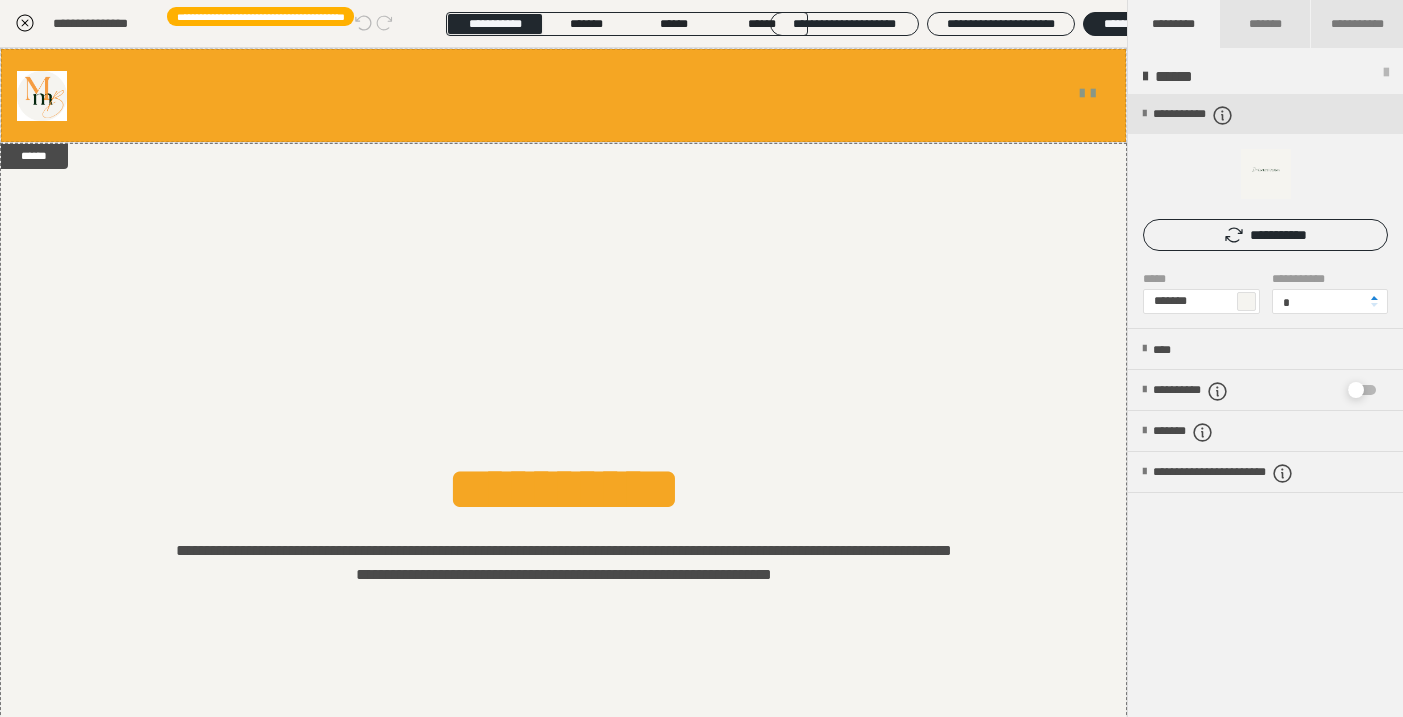 click 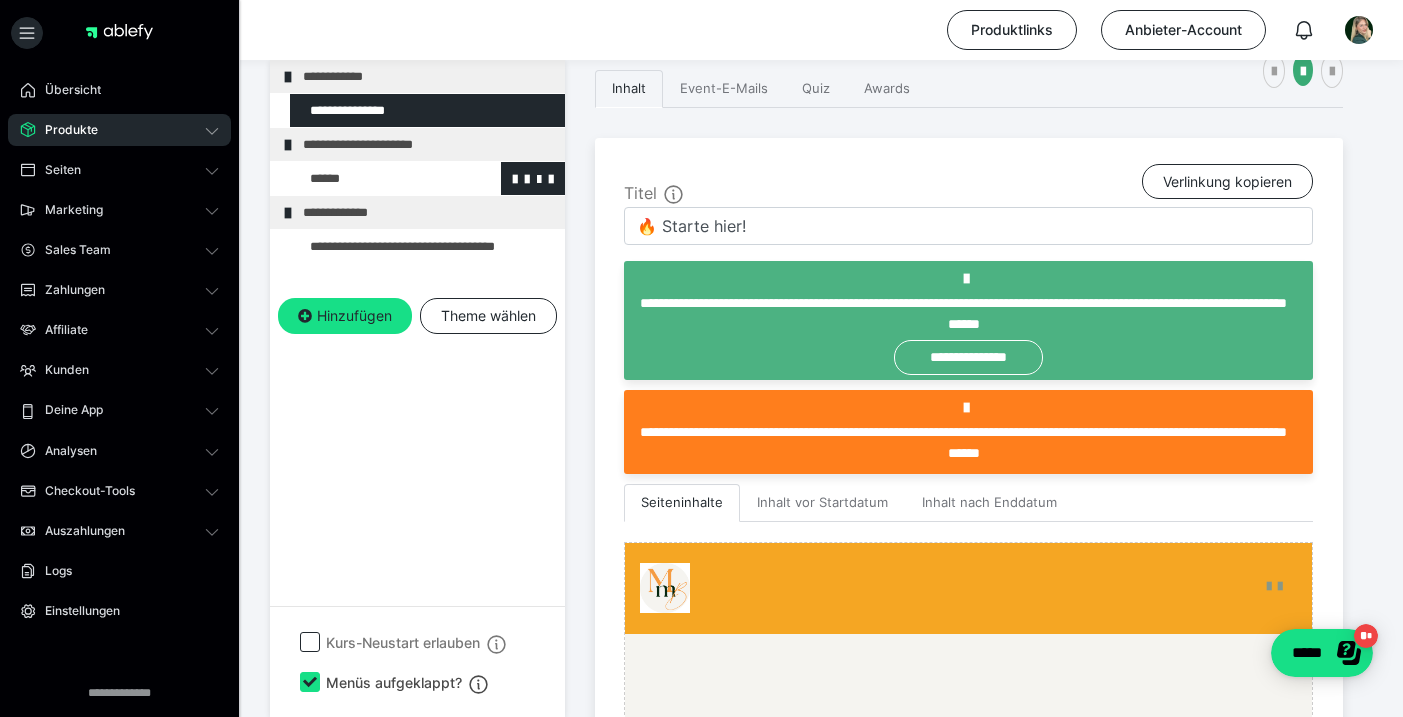 click at bounding box center [375, 178] 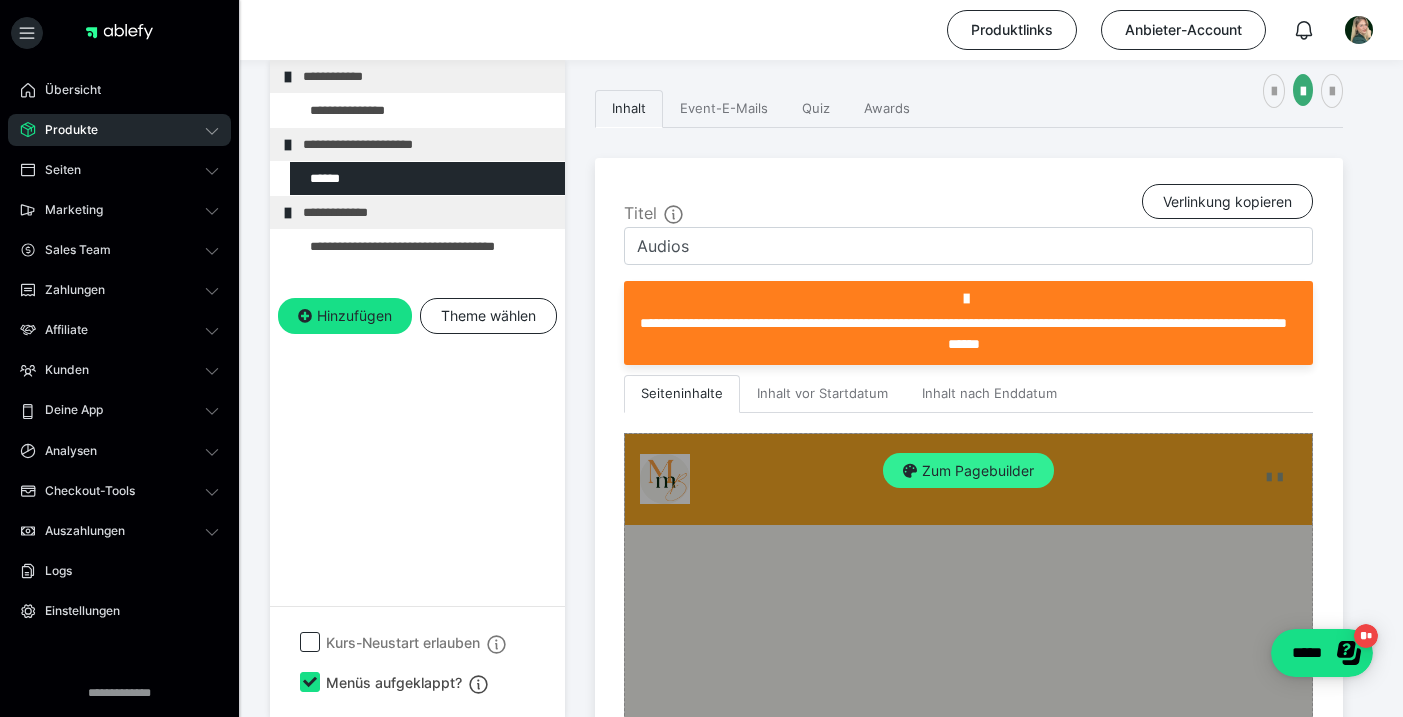 click on "Zum Pagebuilder" at bounding box center [968, 471] 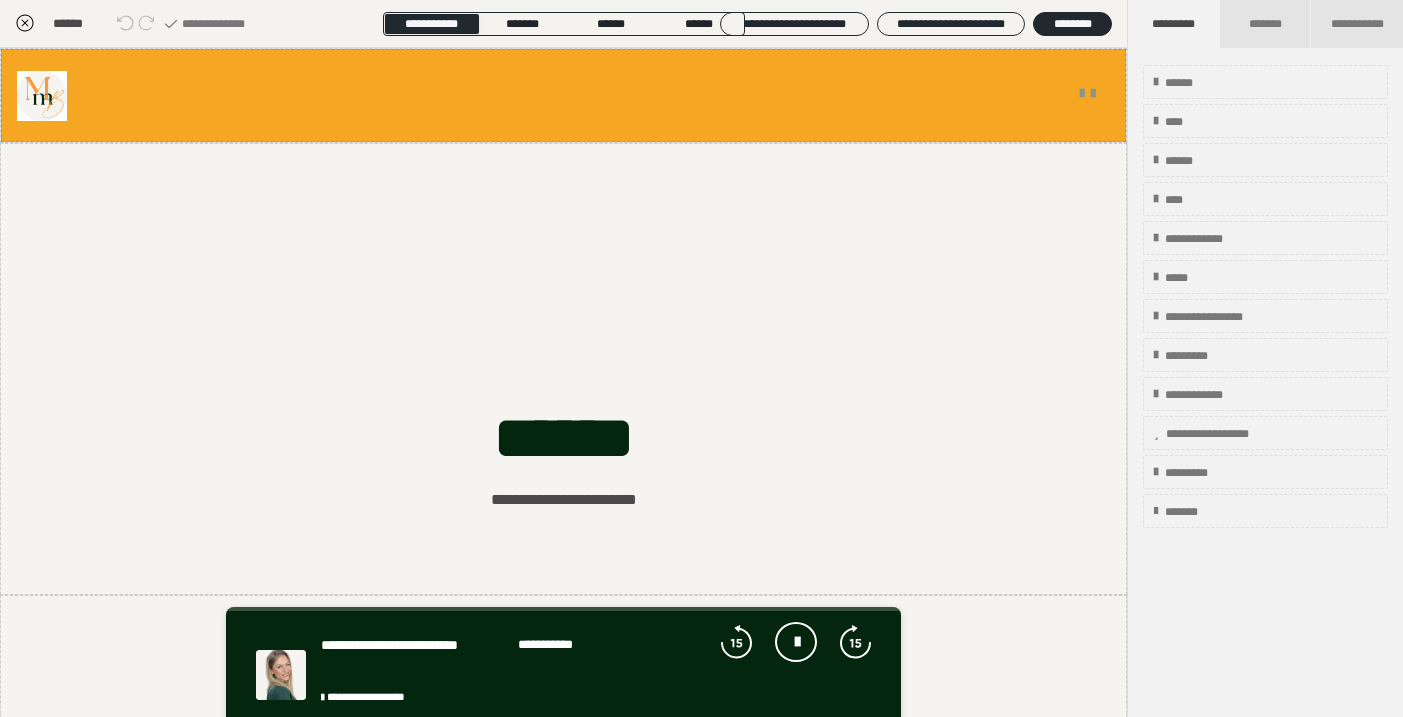 click 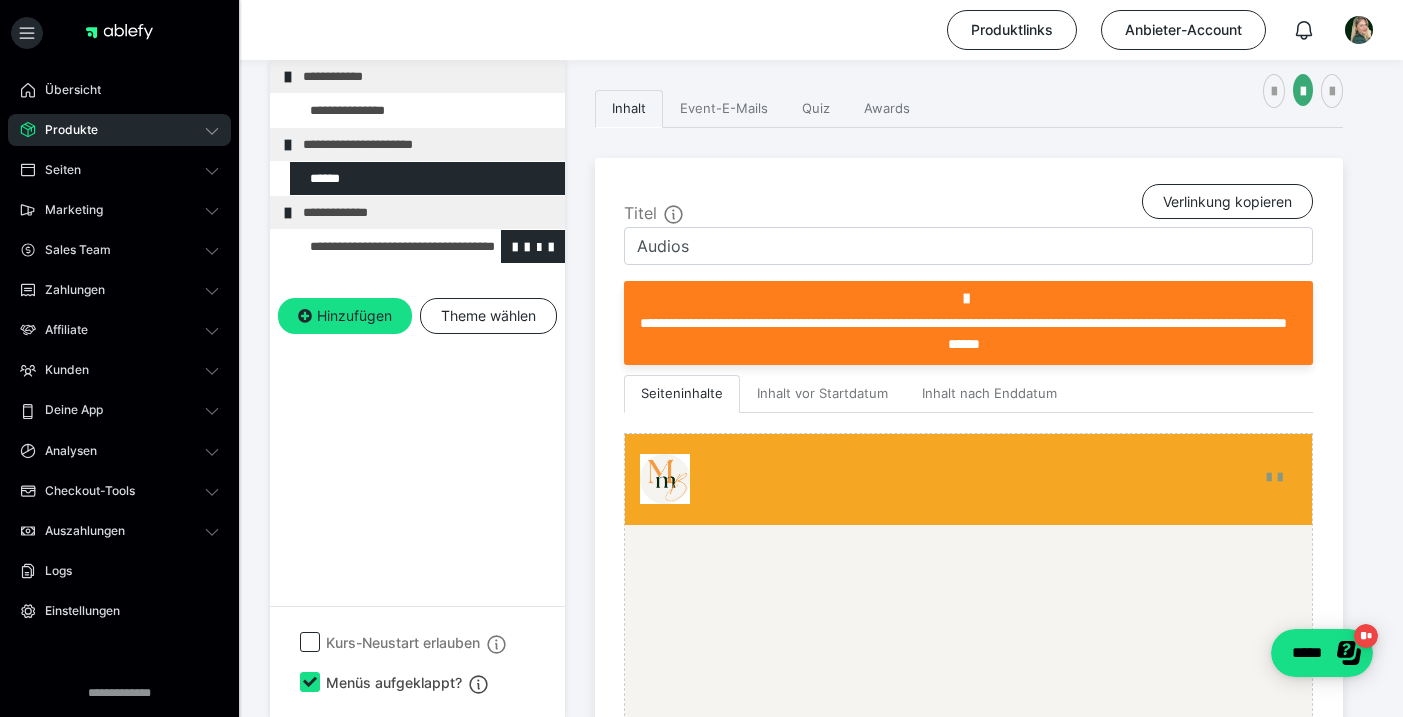 click at bounding box center [375, 246] 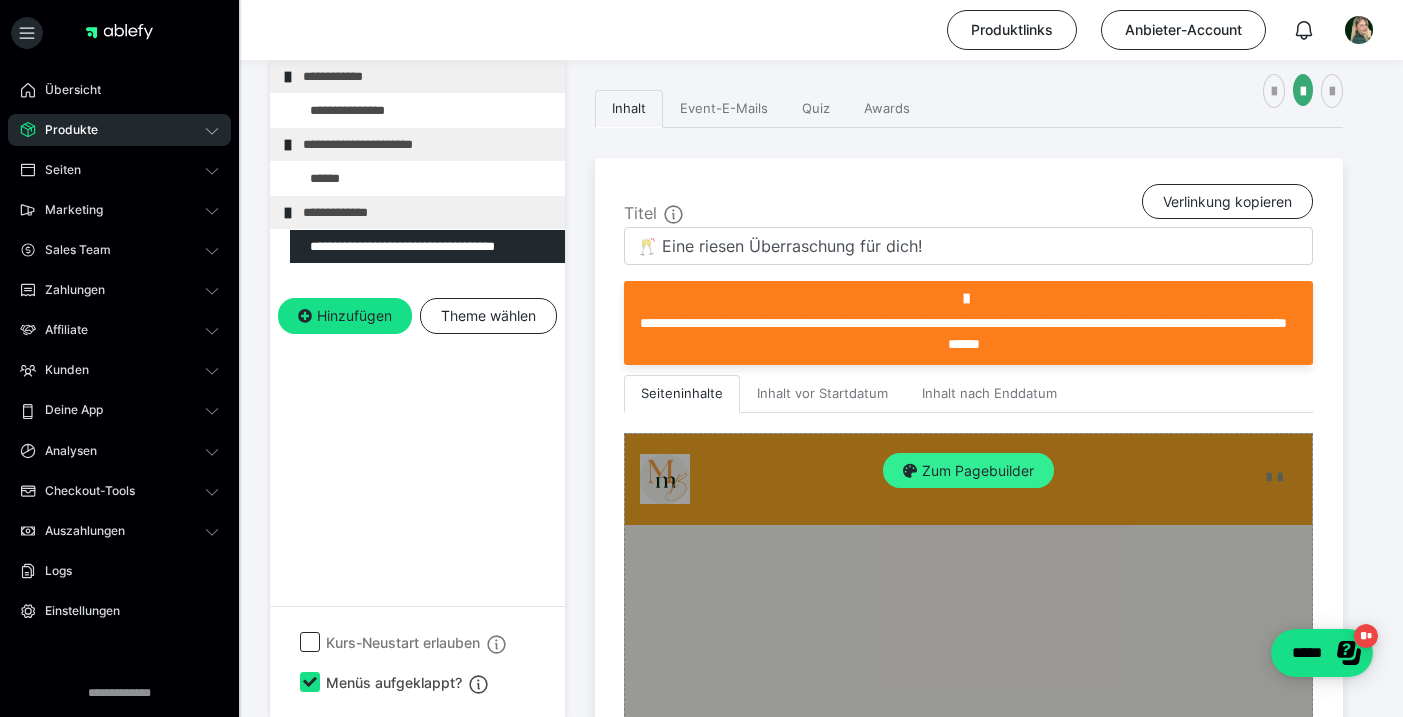 click at bounding box center (910, 471) 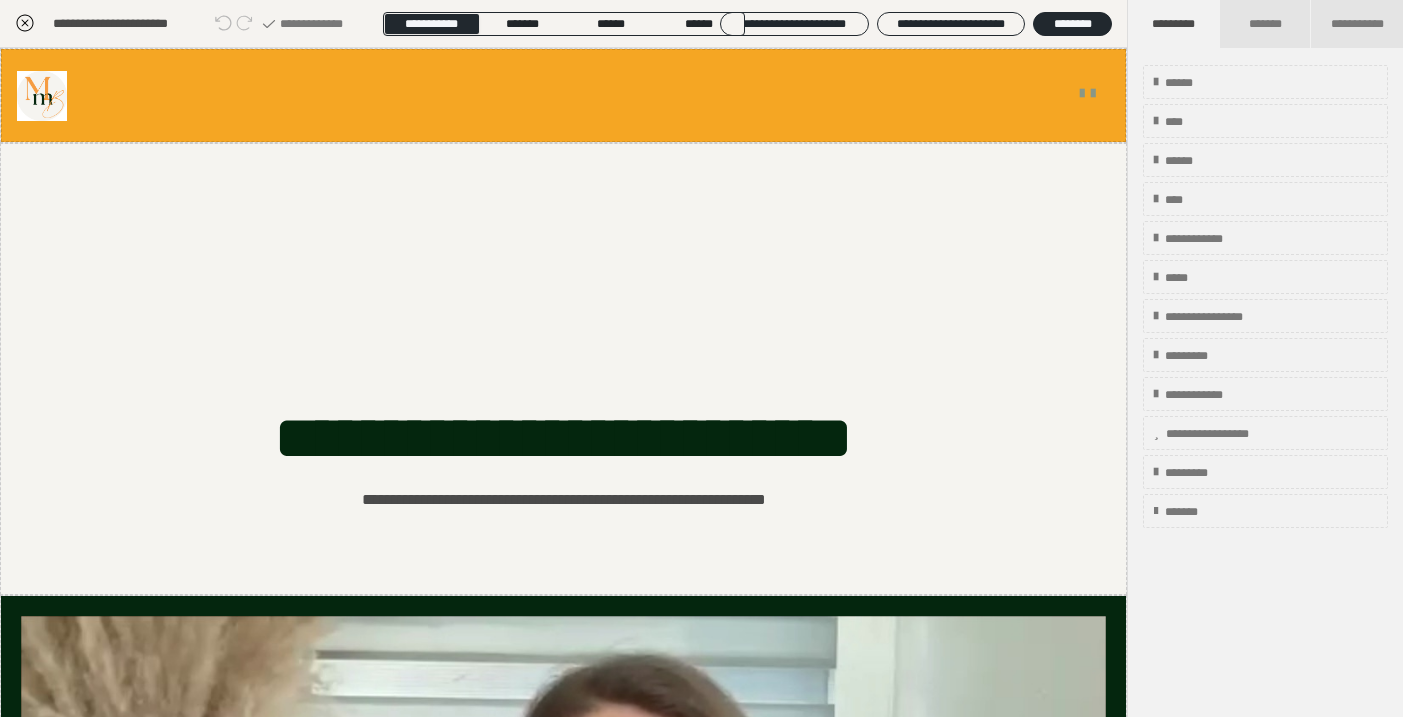 scroll, scrollTop: 0, scrollLeft: 0, axis: both 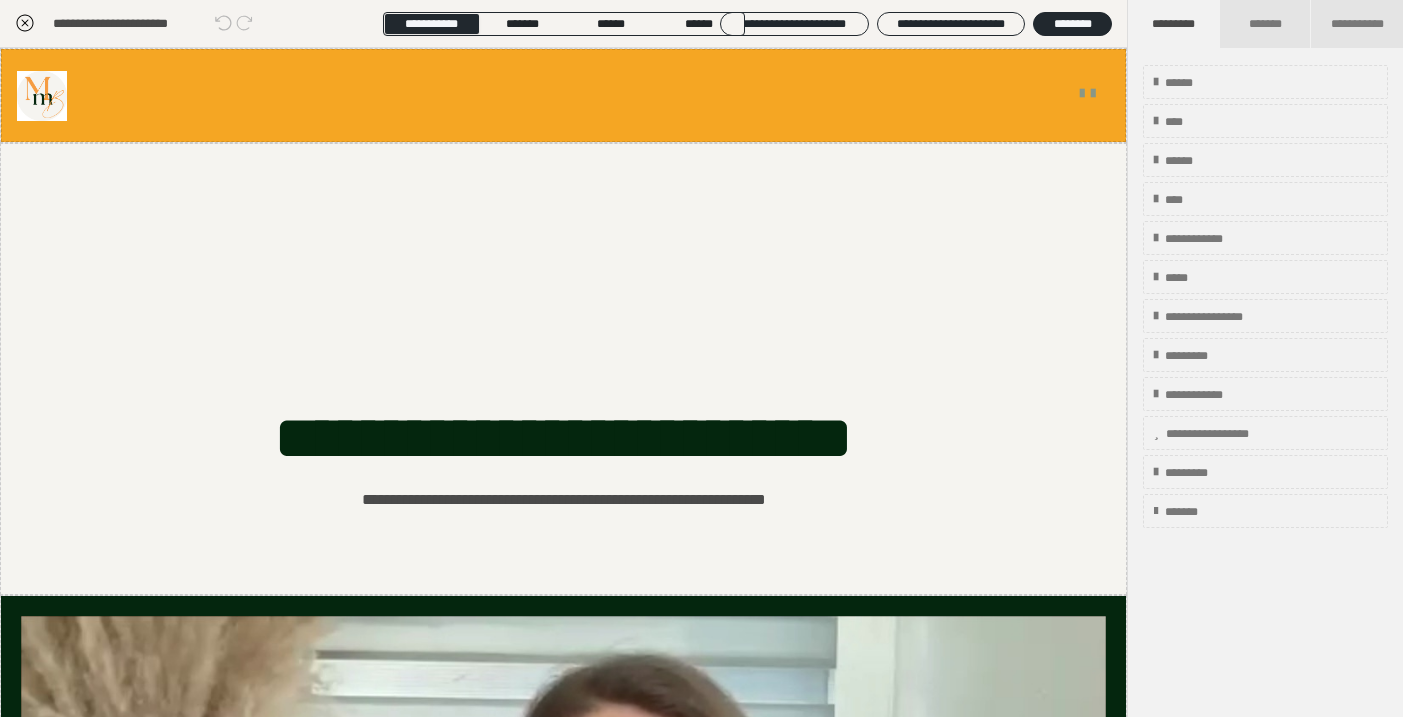 click 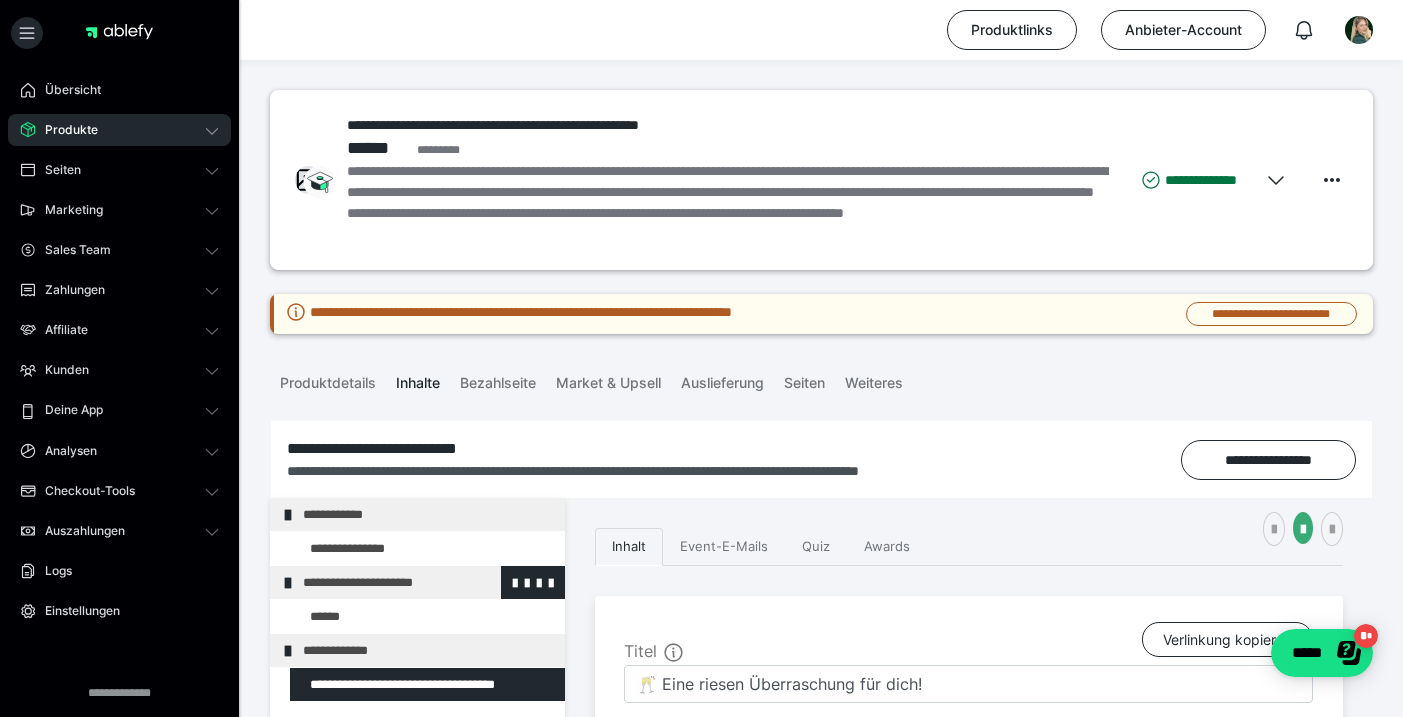 scroll, scrollTop: 0, scrollLeft: 0, axis: both 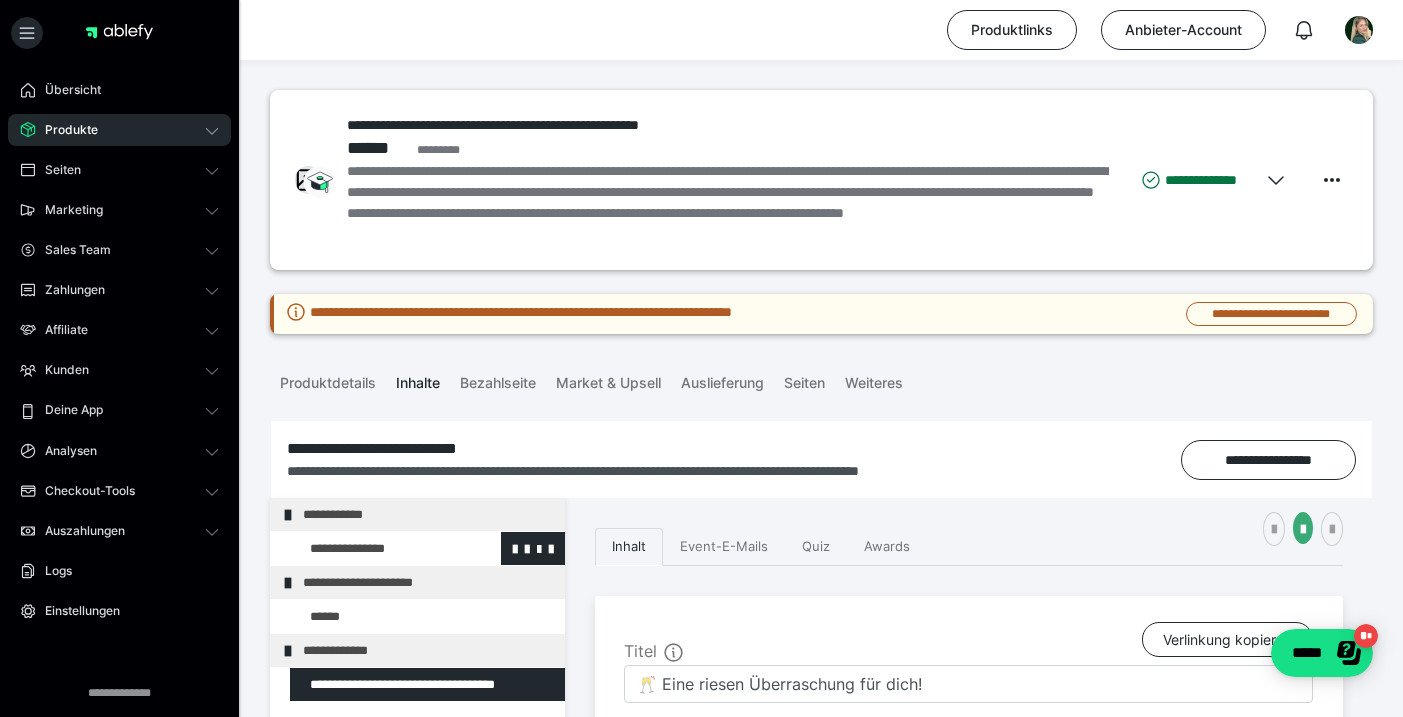 click at bounding box center (375, 548) 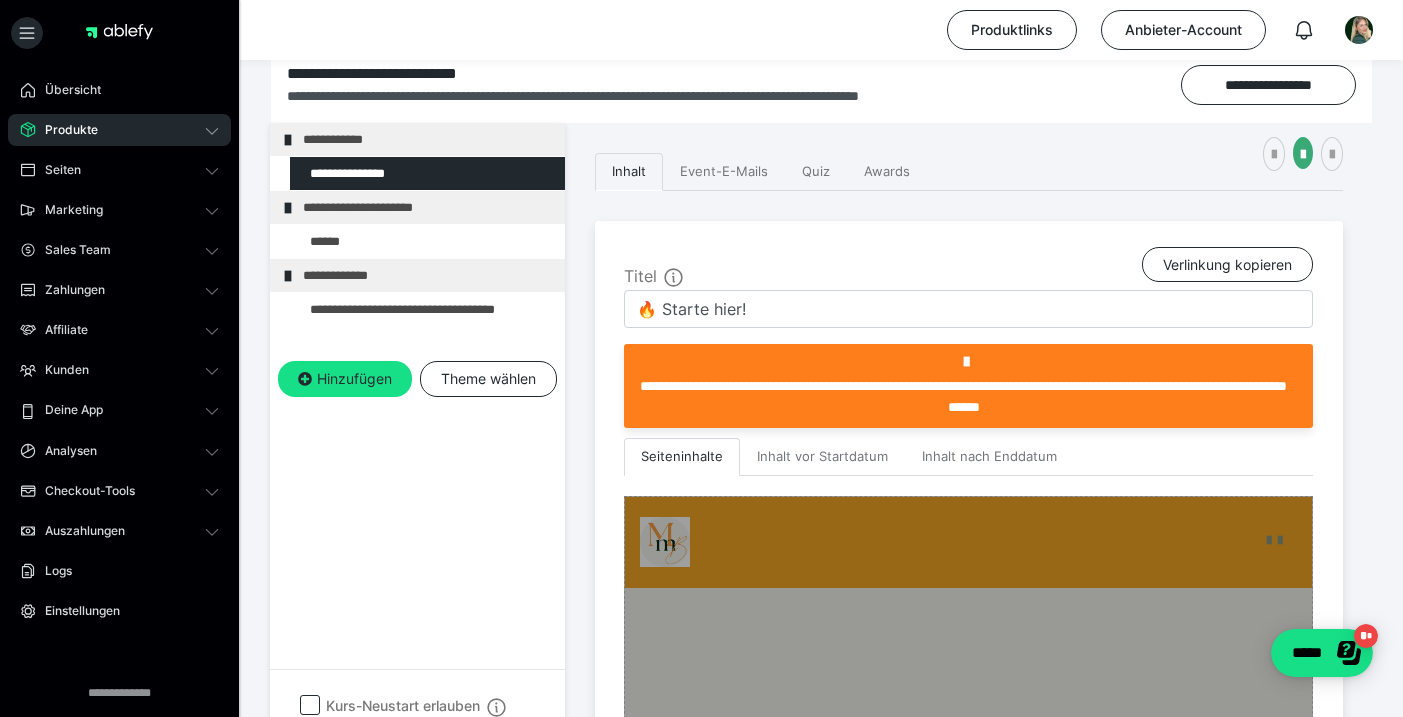 scroll, scrollTop: 383, scrollLeft: 0, axis: vertical 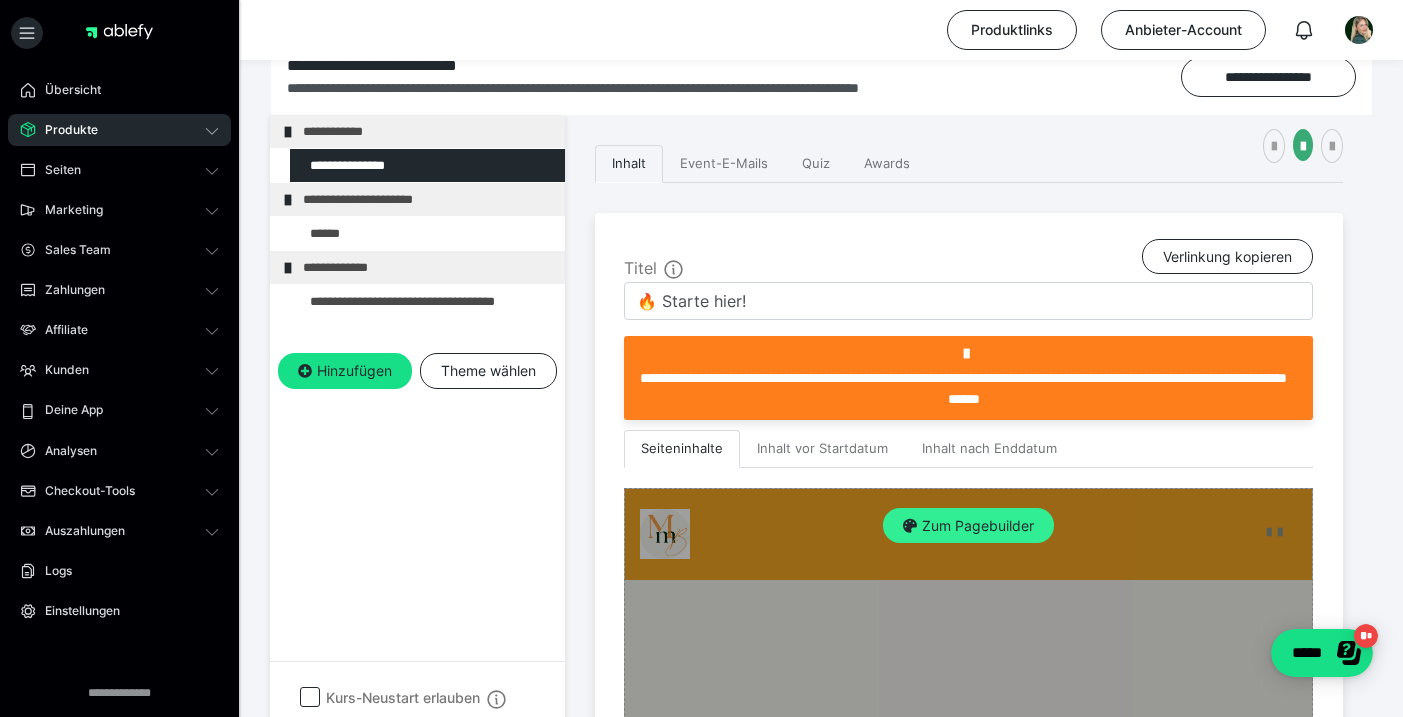 click on "Zum Pagebuilder" at bounding box center [968, 526] 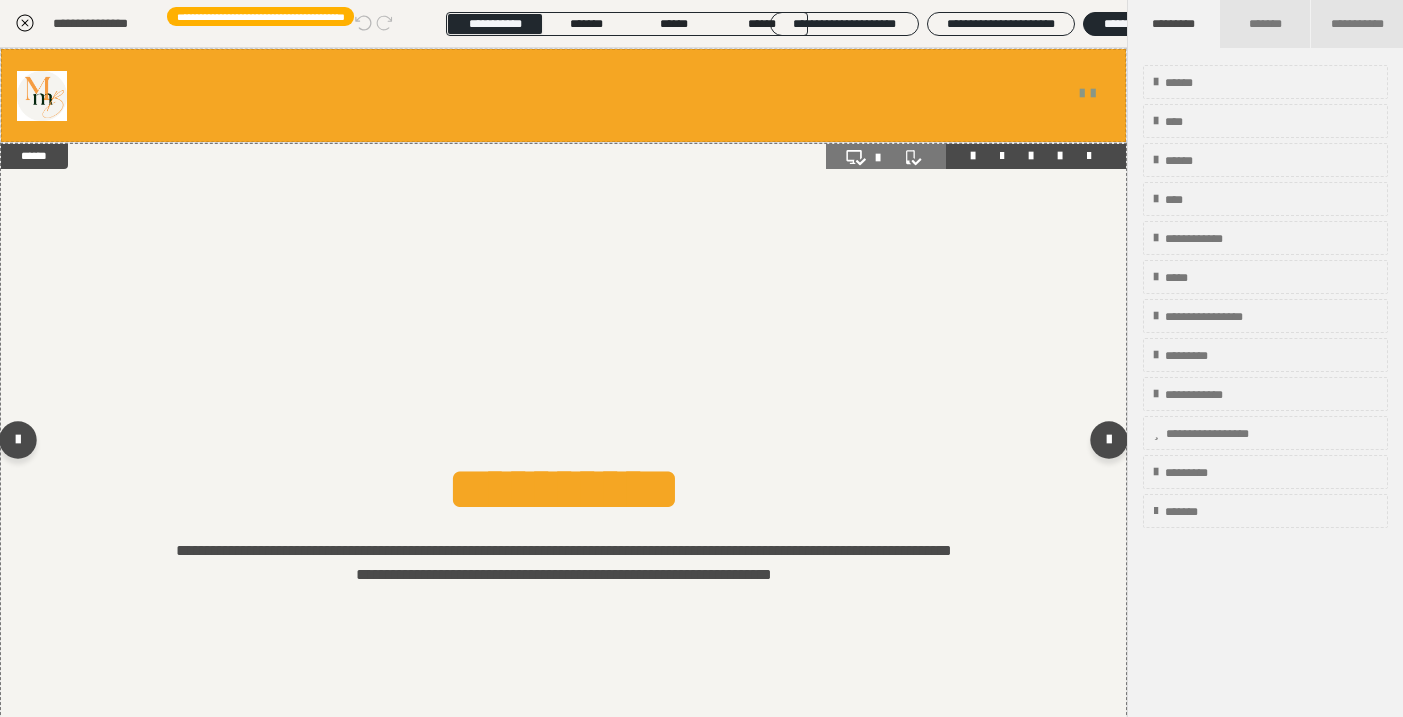 scroll, scrollTop: 0, scrollLeft: 0, axis: both 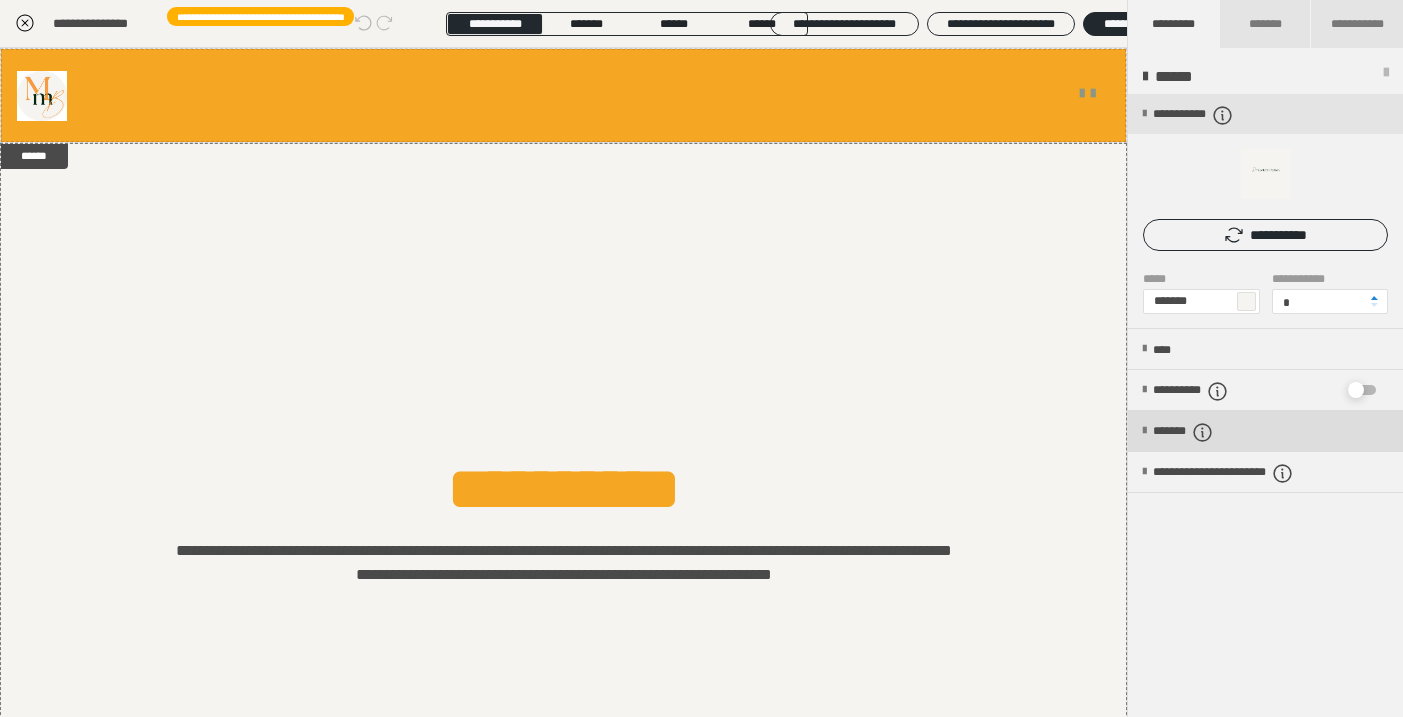 click on "*******" at bounding box center [1265, 431] 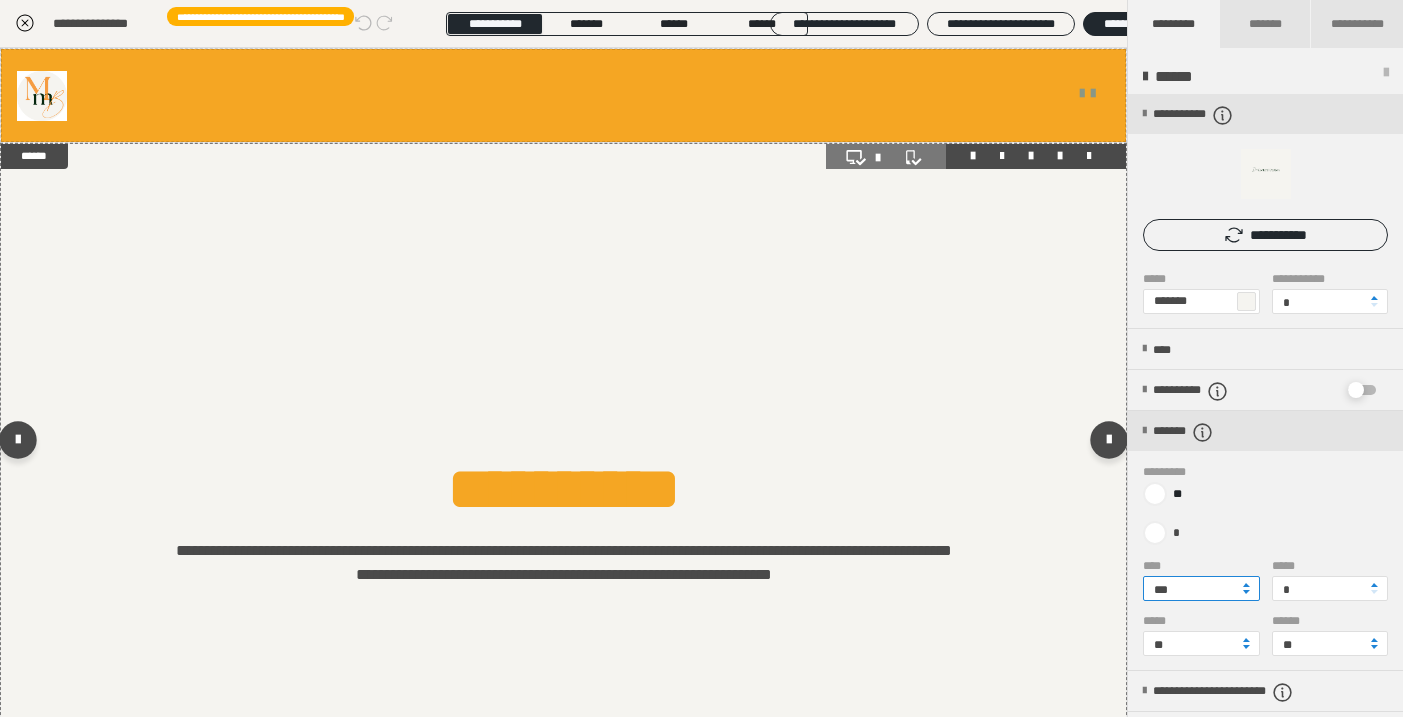 drag, startPoint x: 1189, startPoint y: 593, endPoint x: 1096, endPoint y: 587, distance: 93.193344 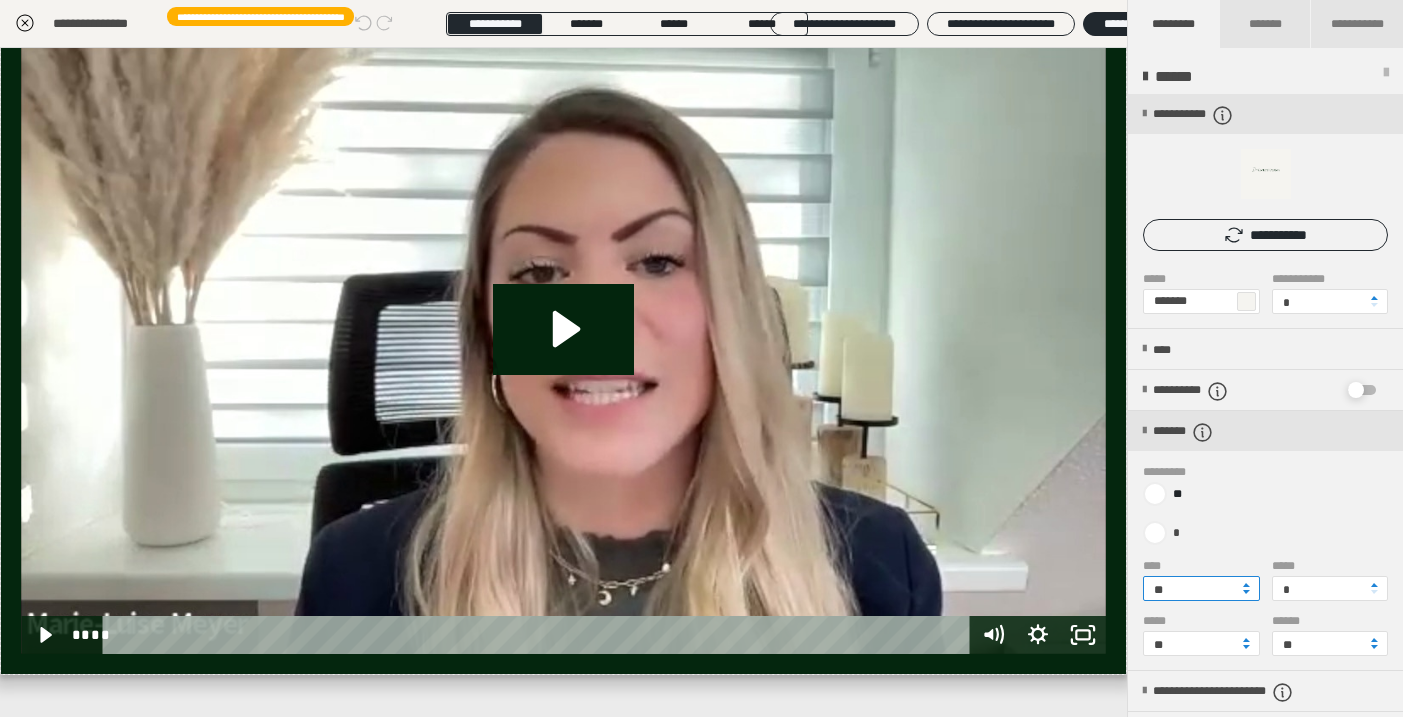 scroll, scrollTop: 1016, scrollLeft: 0, axis: vertical 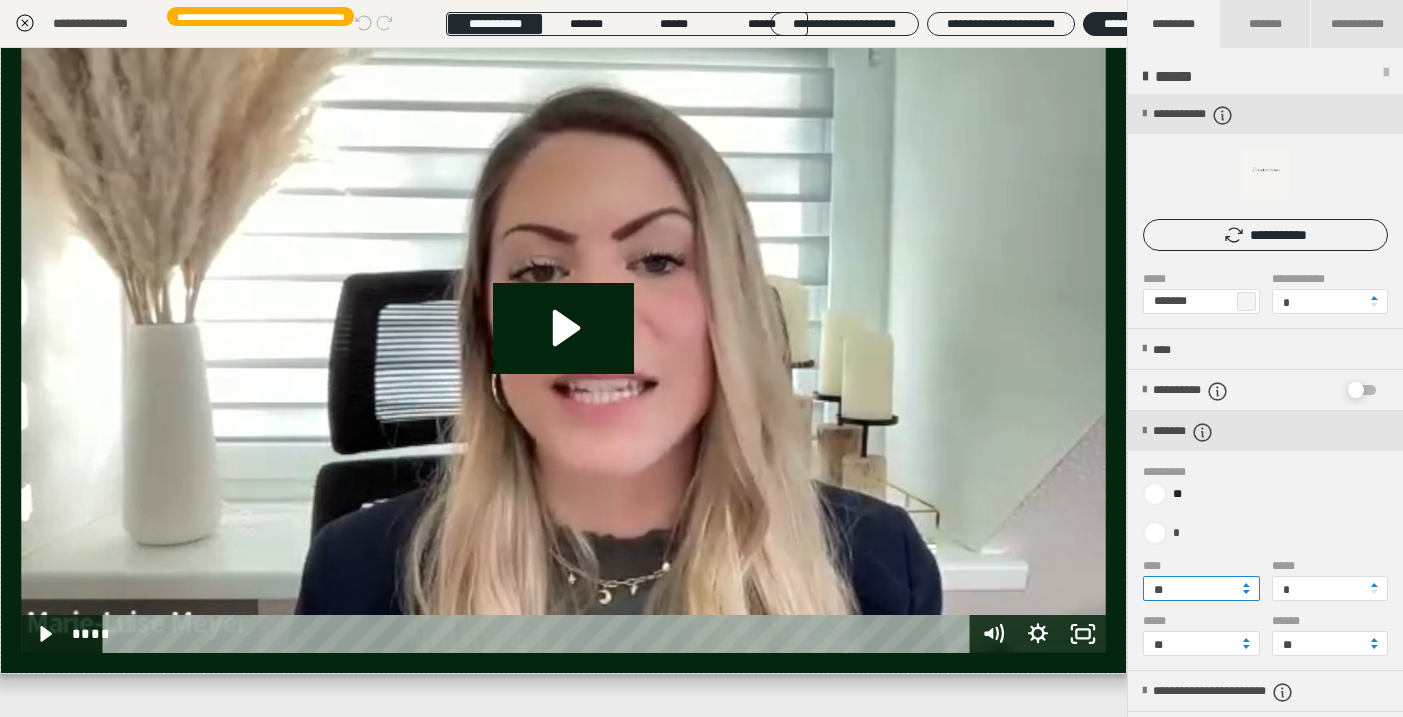 type on "**" 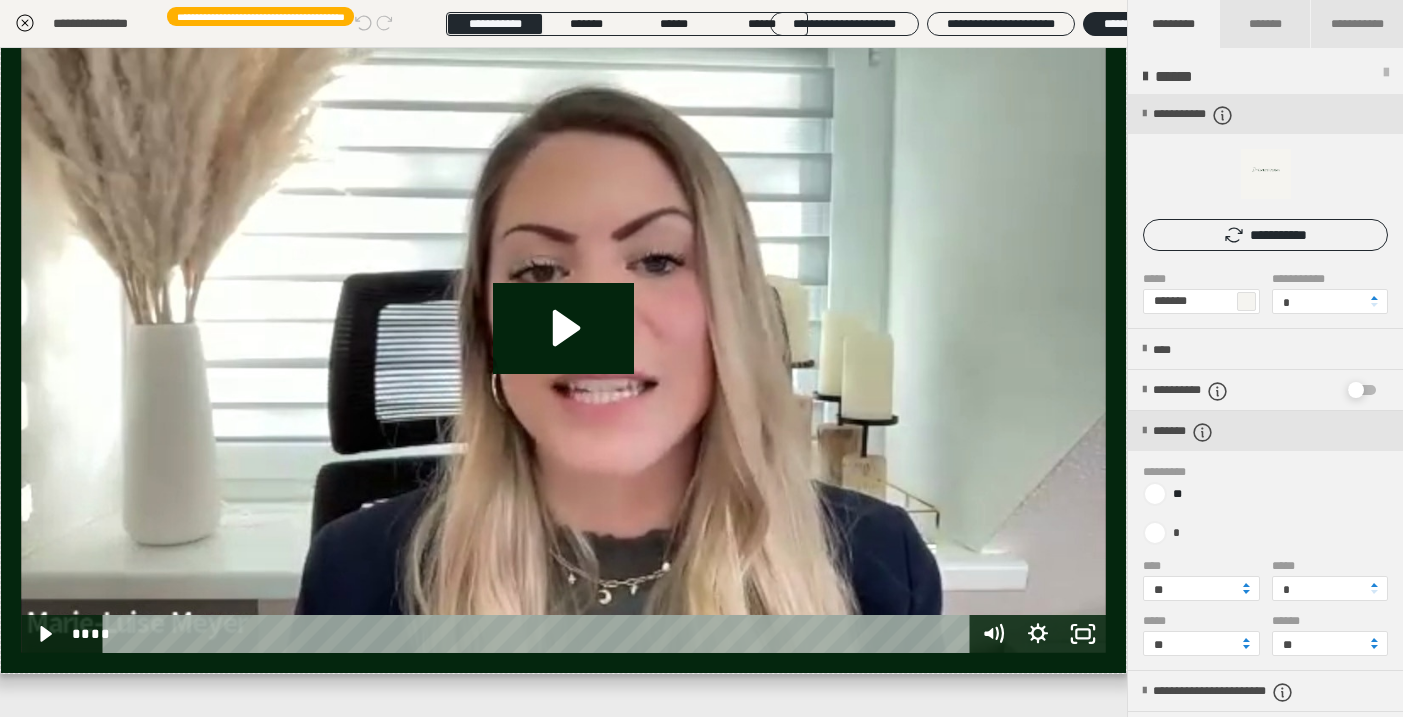 click 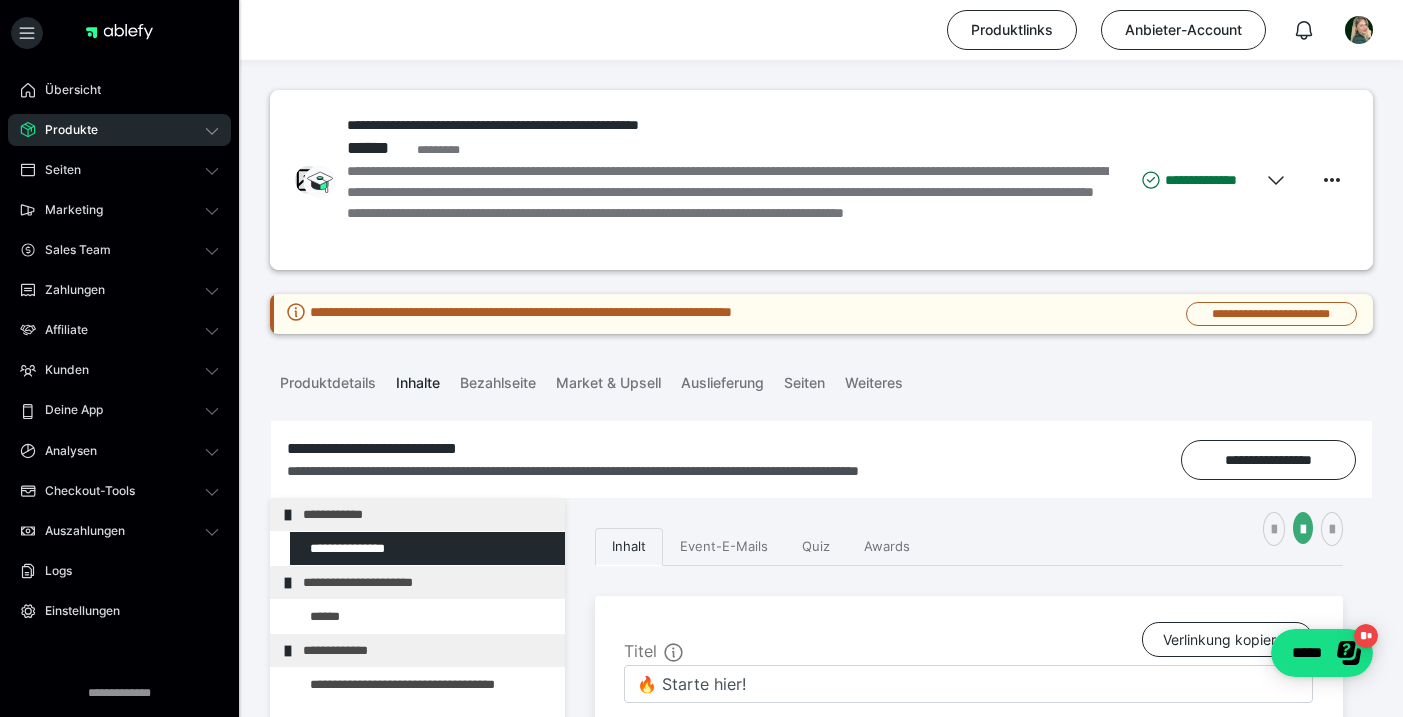 scroll, scrollTop: 0, scrollLeft: 0, axis: both 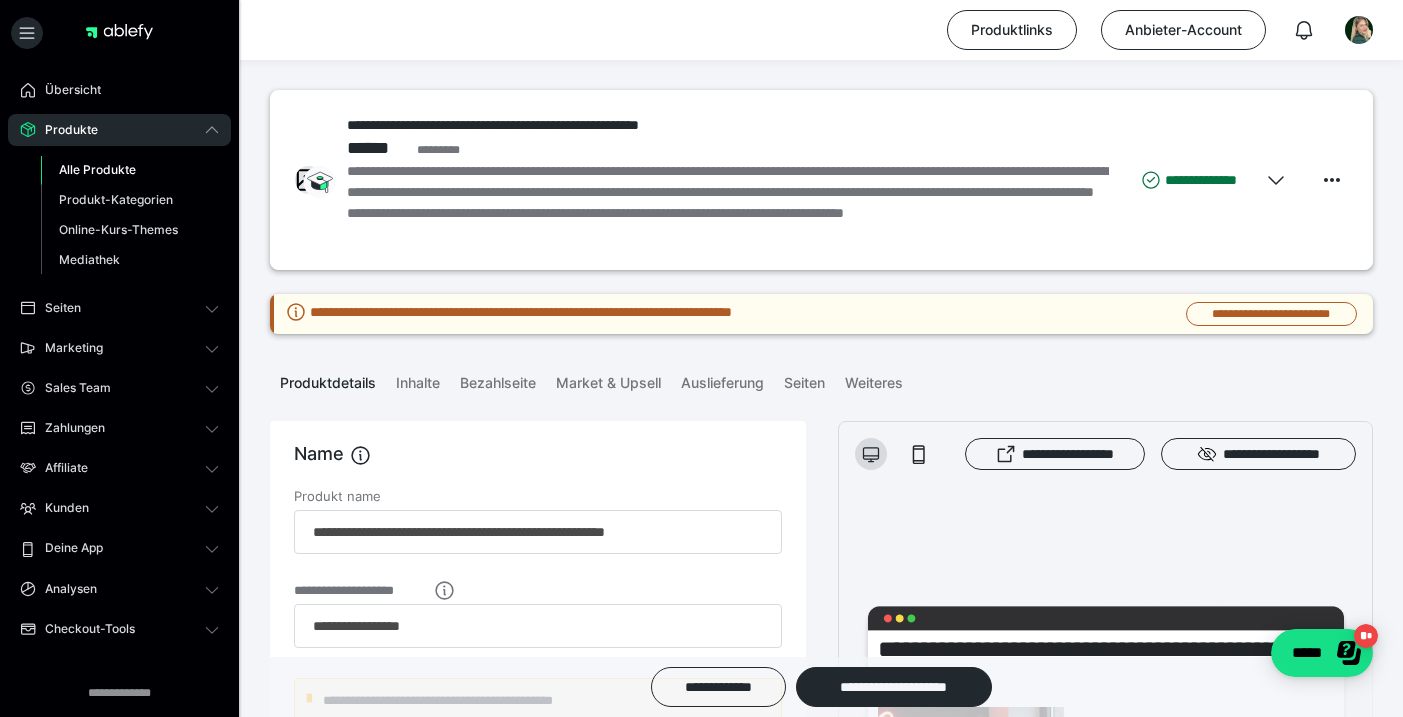 click on "Alle Produkte" at bounding box center [97, 169] 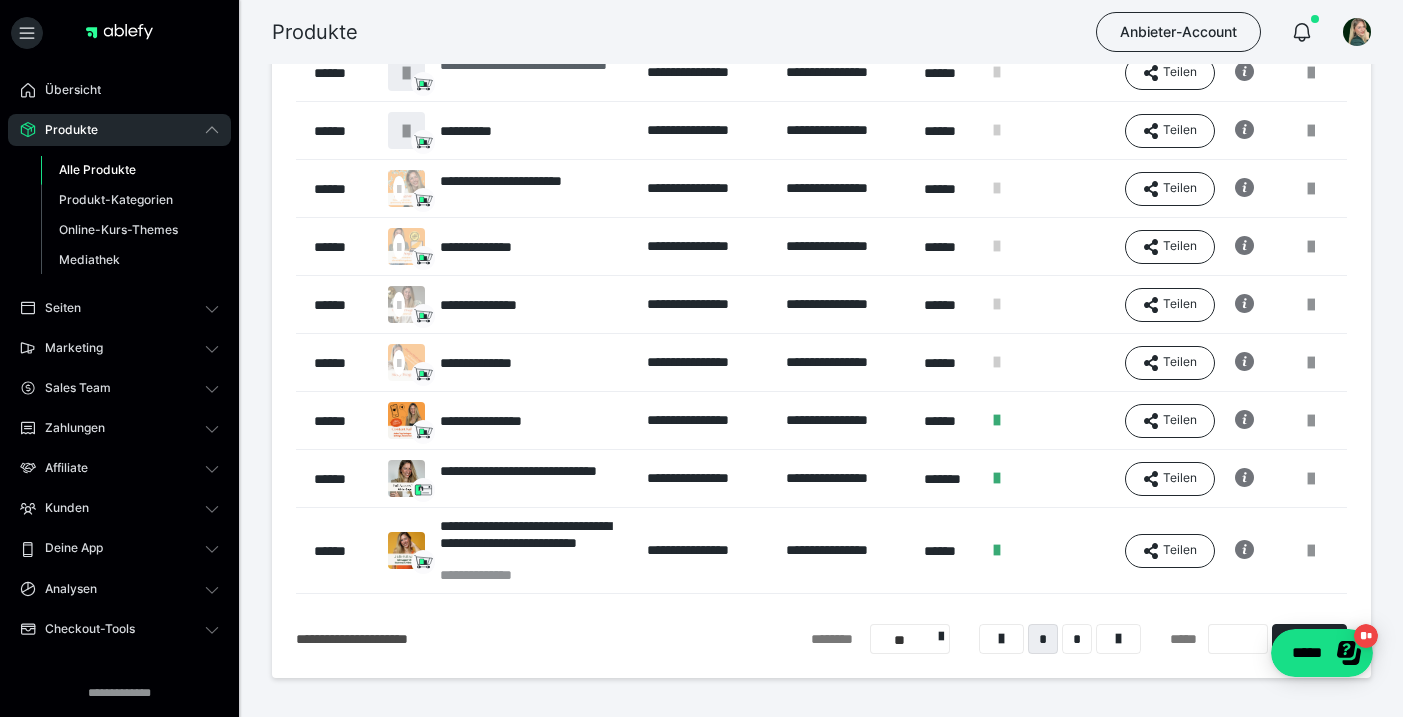 scroll, scrollTop: 357, scrollLeft: 0, axis: vertical 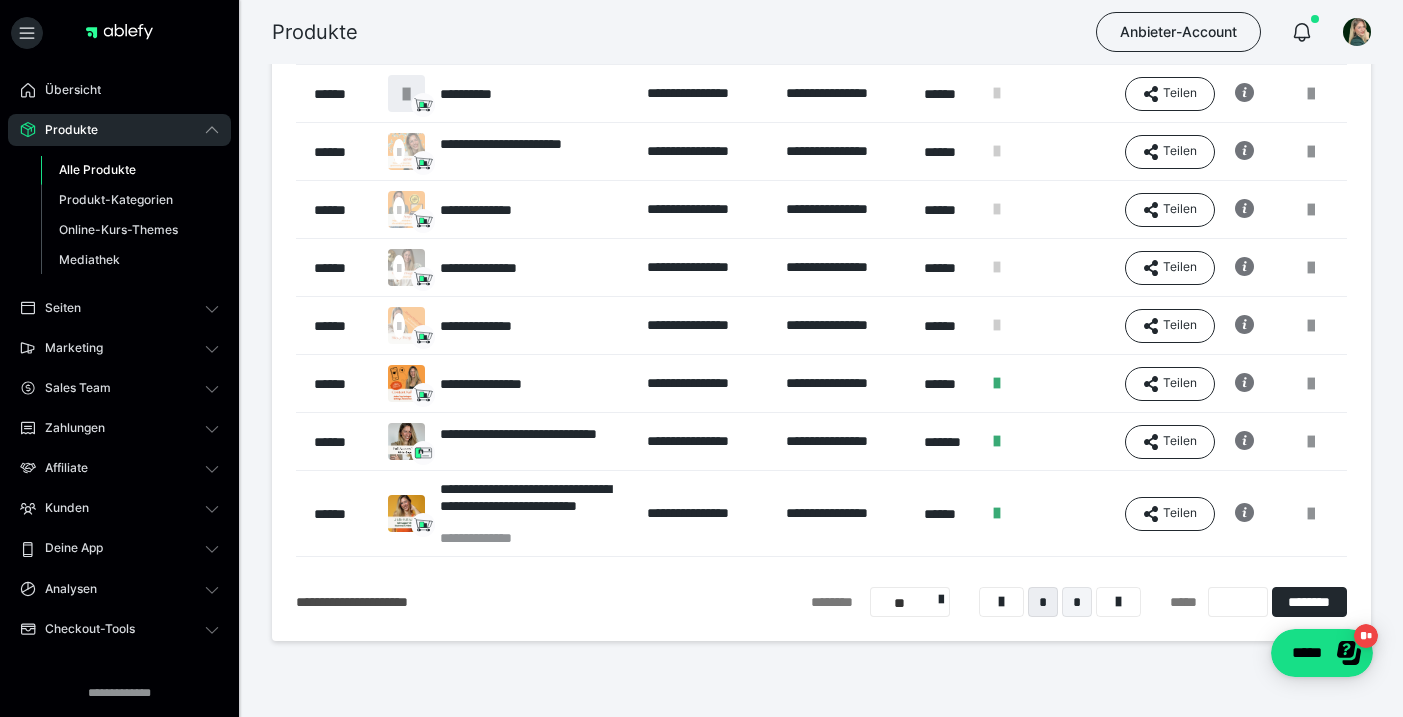 click on "*" at bounding box center [1077, 602] 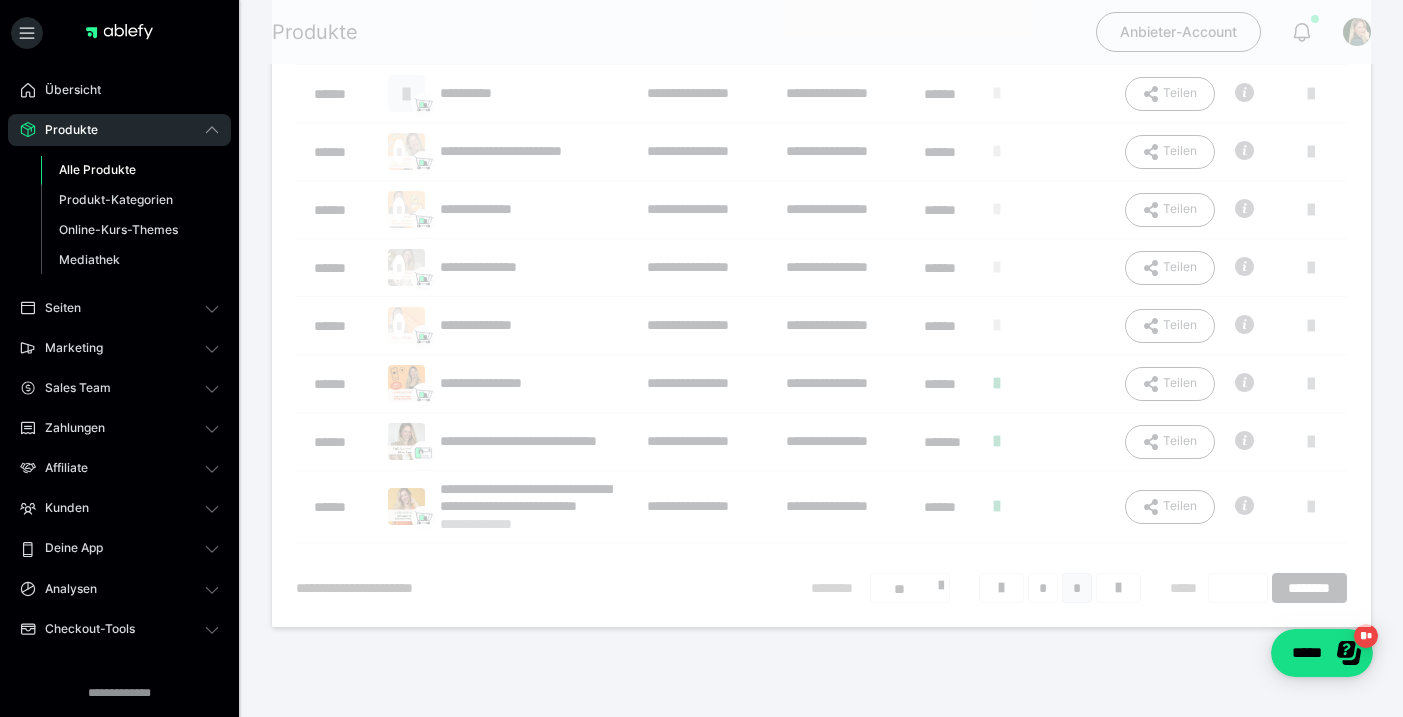 scroll, scrollTop: 80, scrollLeft: 0, axis: vertical 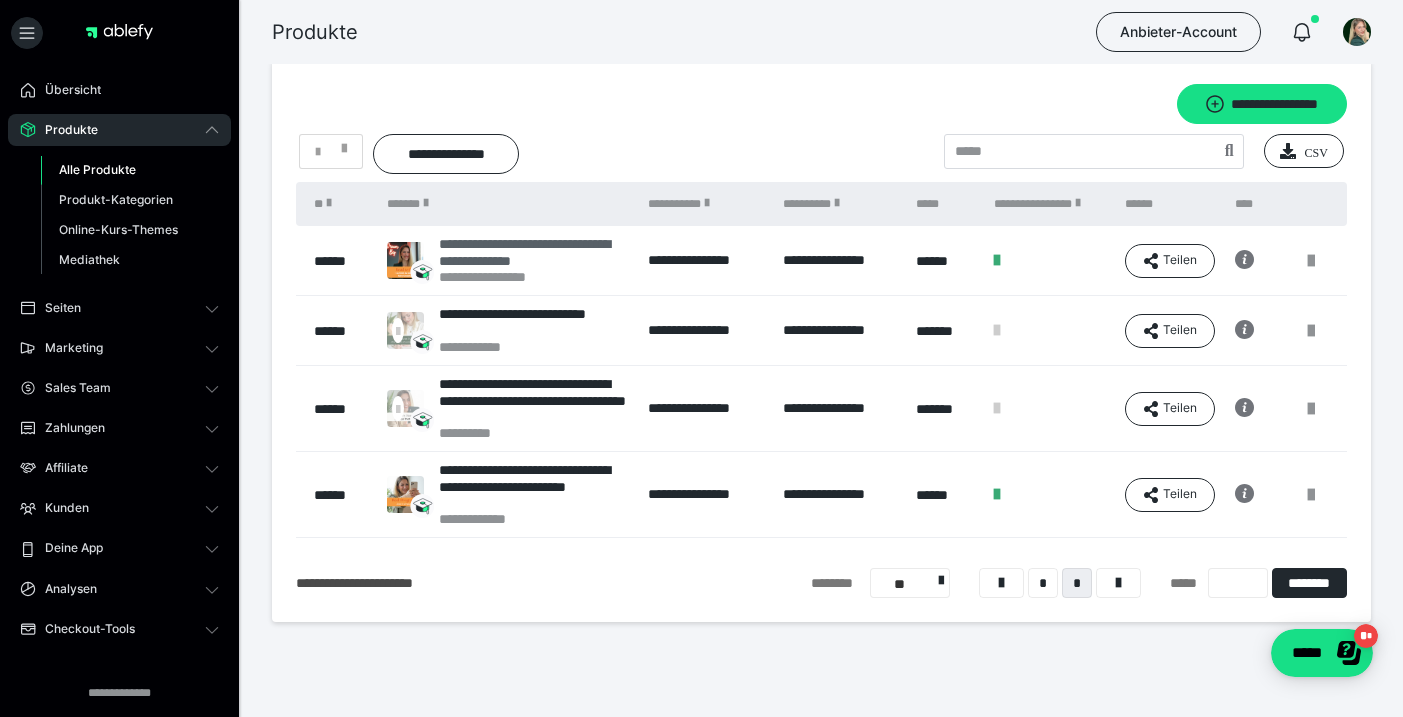 click on "**********" at bounding box center (533, 252) 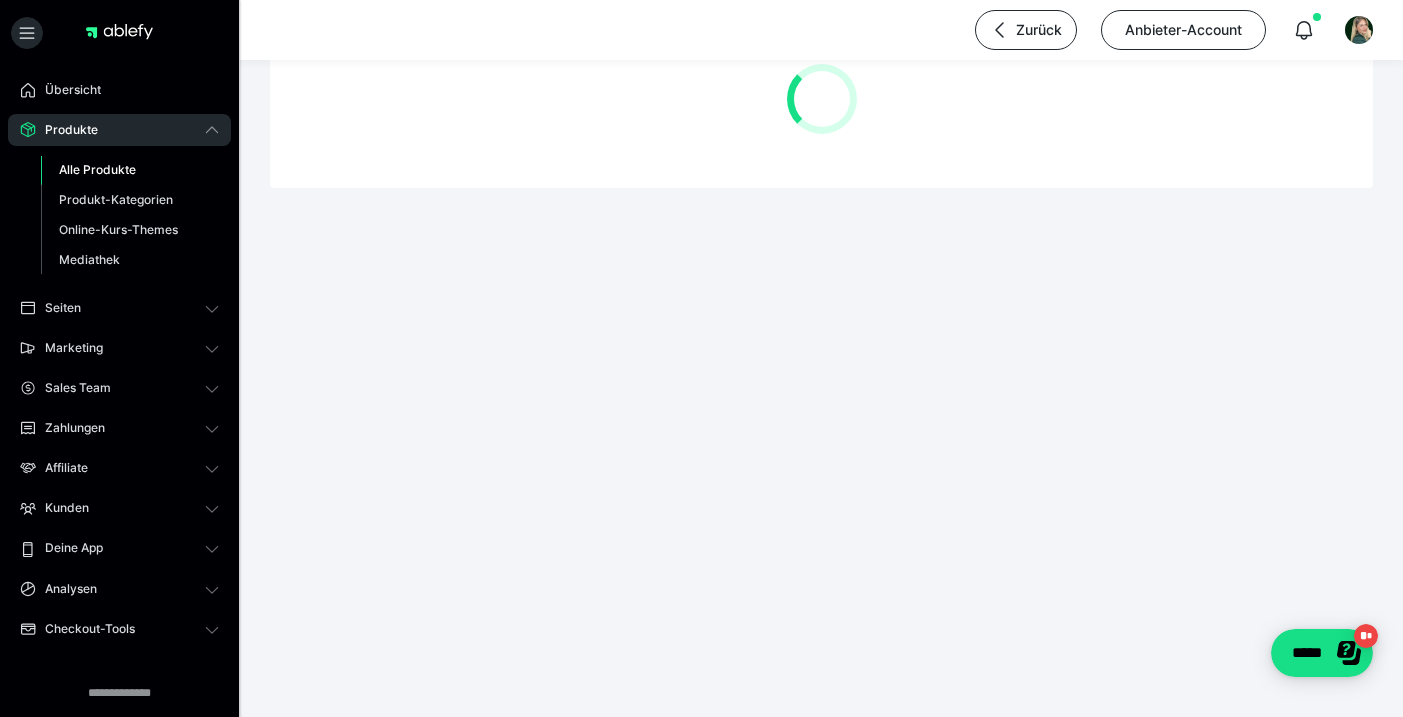 scroll, scrollTop: 0, scrollLeft: 0, axis: both 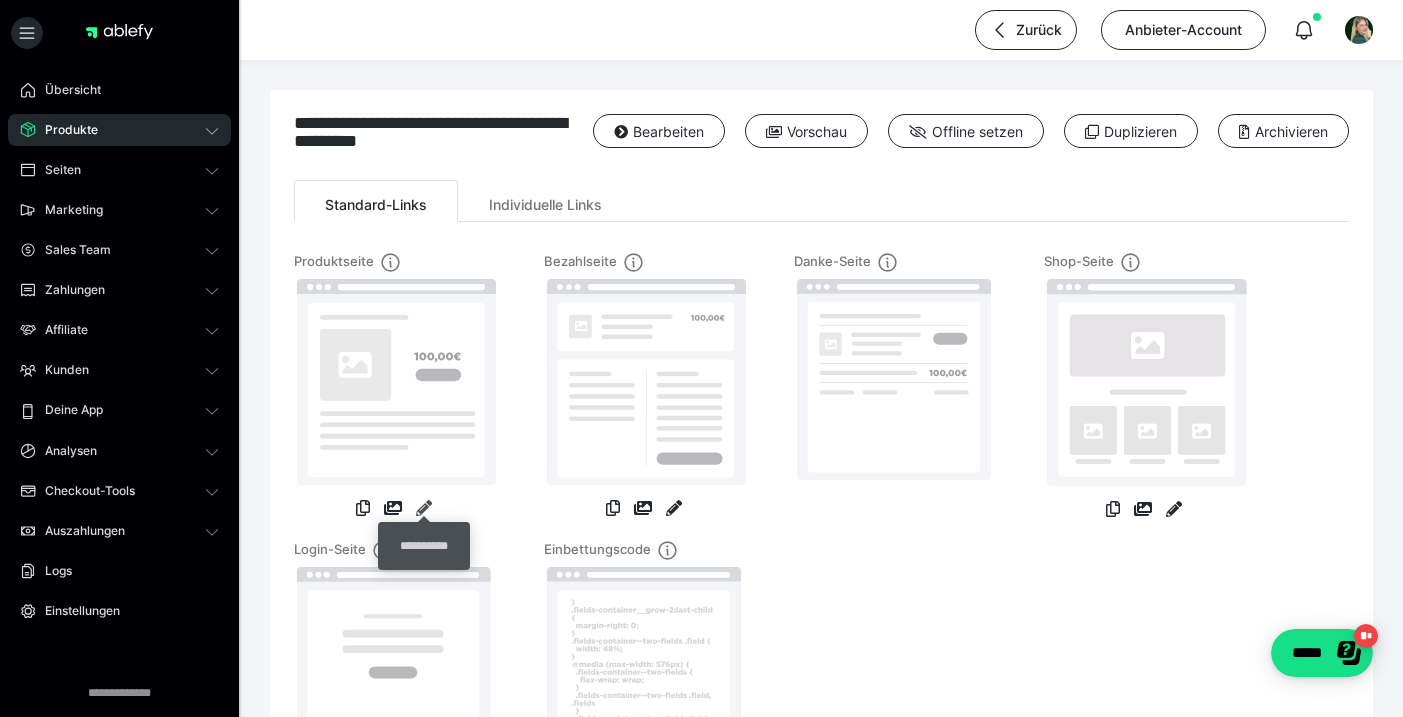 click at bounding box center (424, 508) 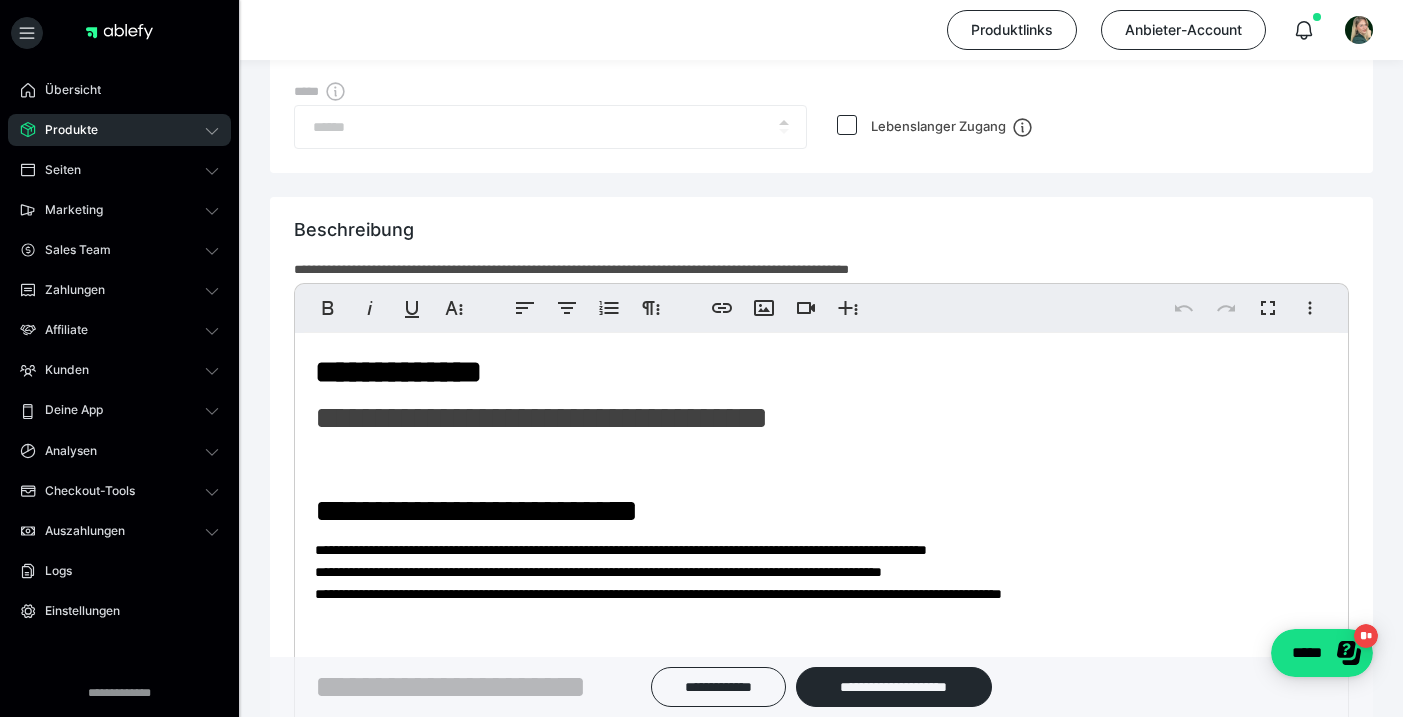 scroll, scrollTop: 1207, scrollLeft: 0, axis: vertical 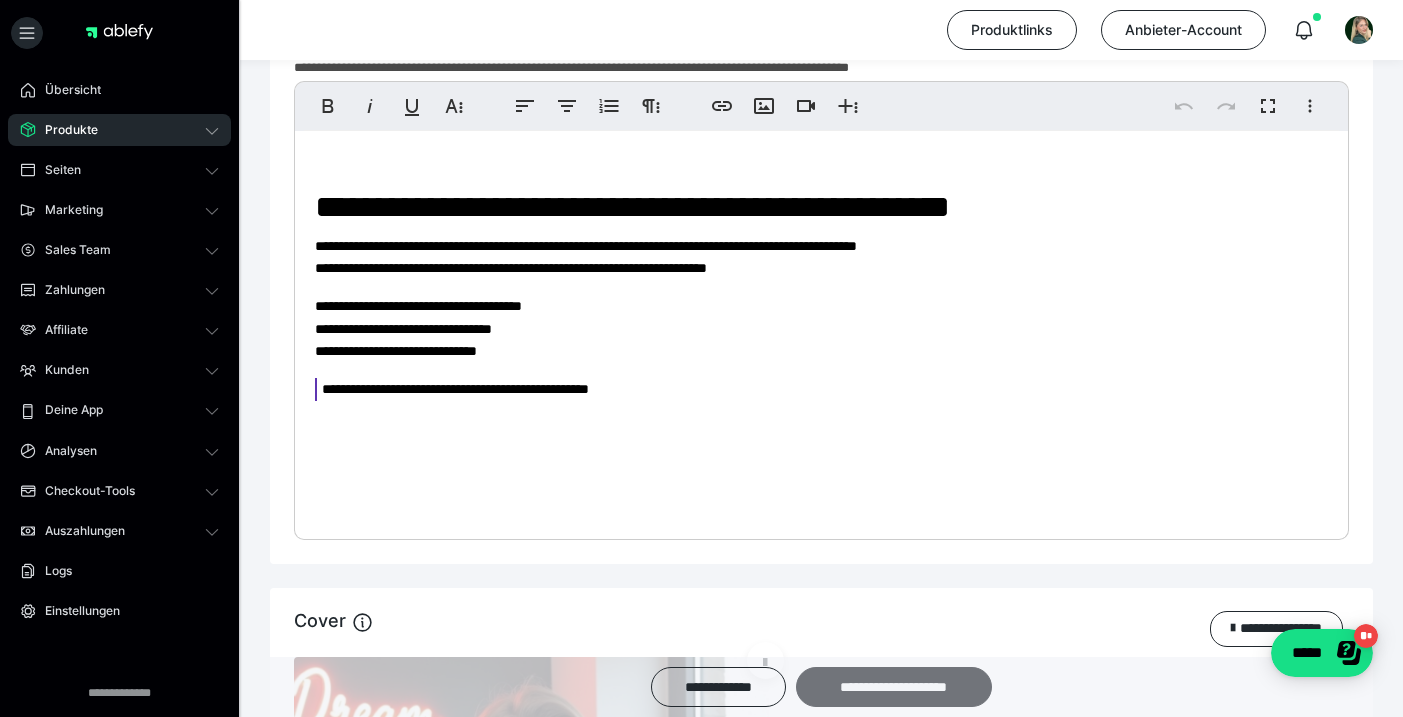 click on "**********" at bounding box center [894, 687] 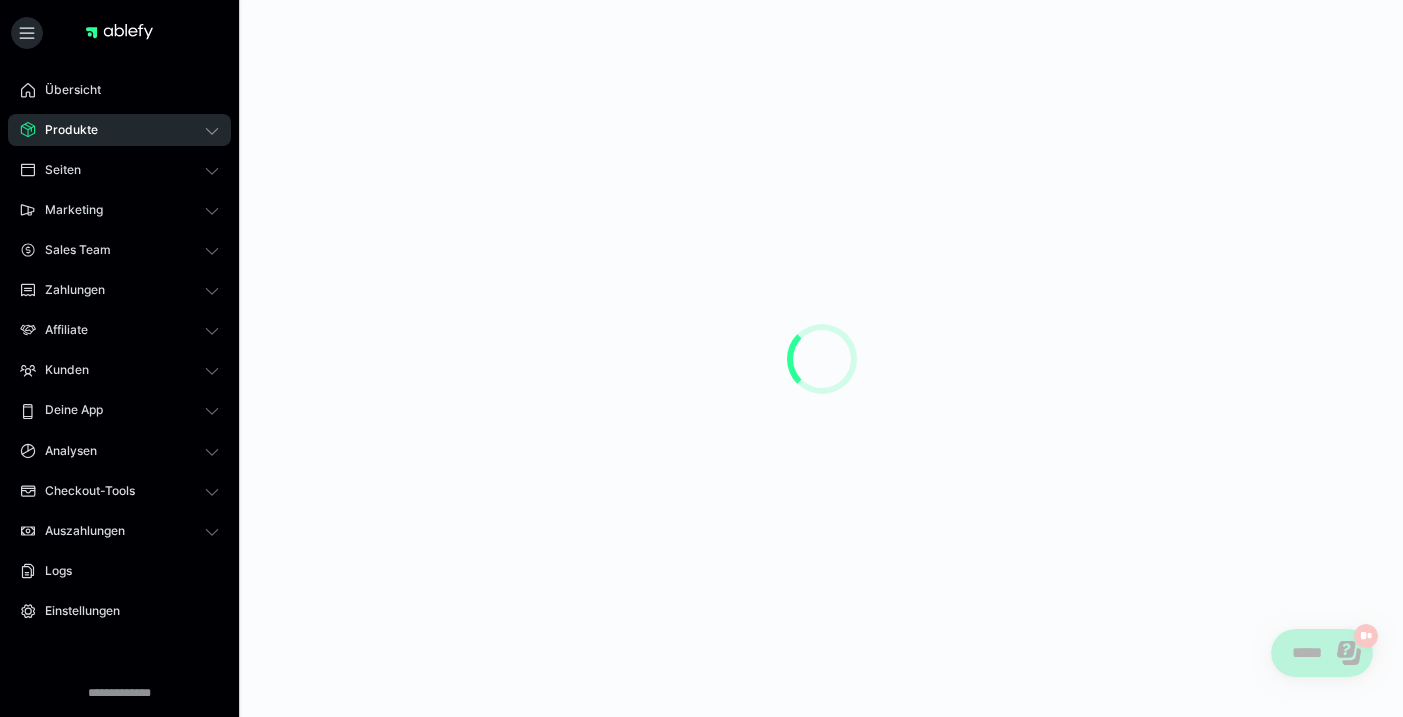 scroll, scrollTop: 0, scrollLeft: 0, axis: both 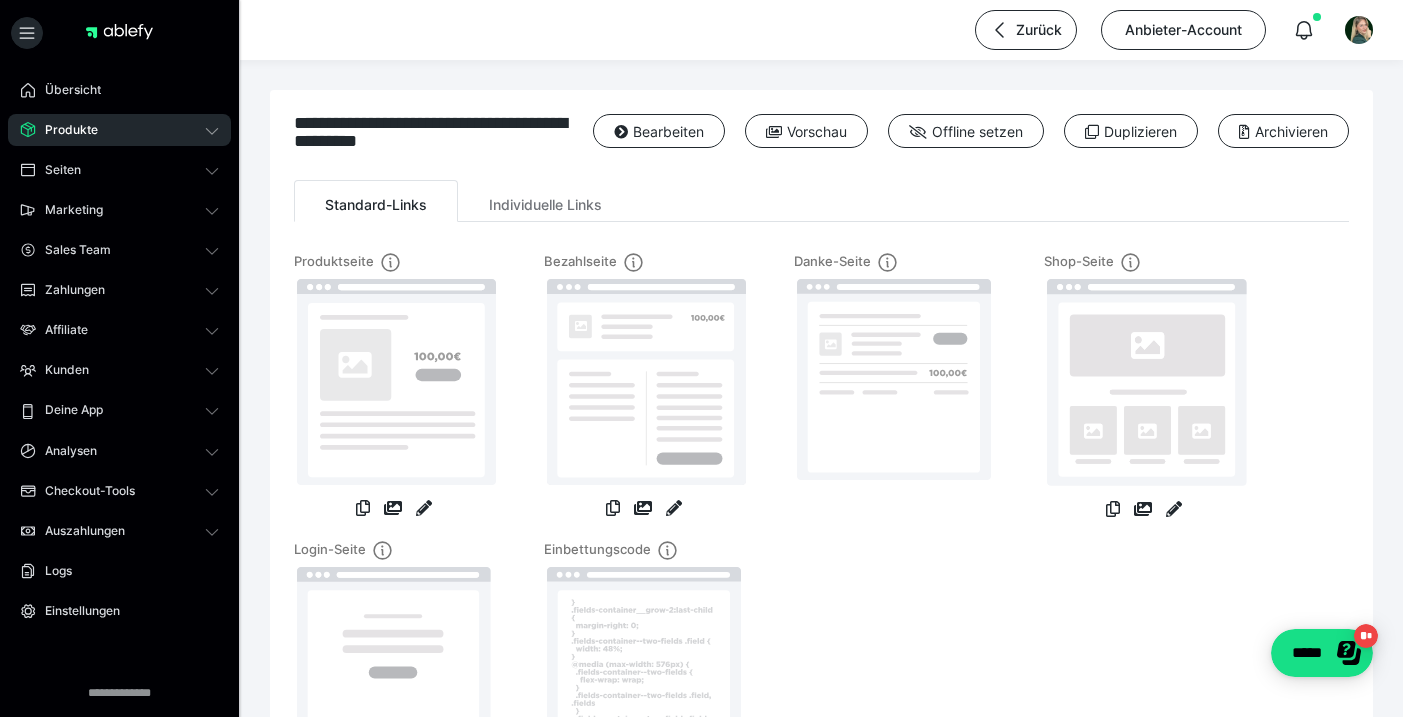 click on "Produkte" at bounding box center (119, 130) 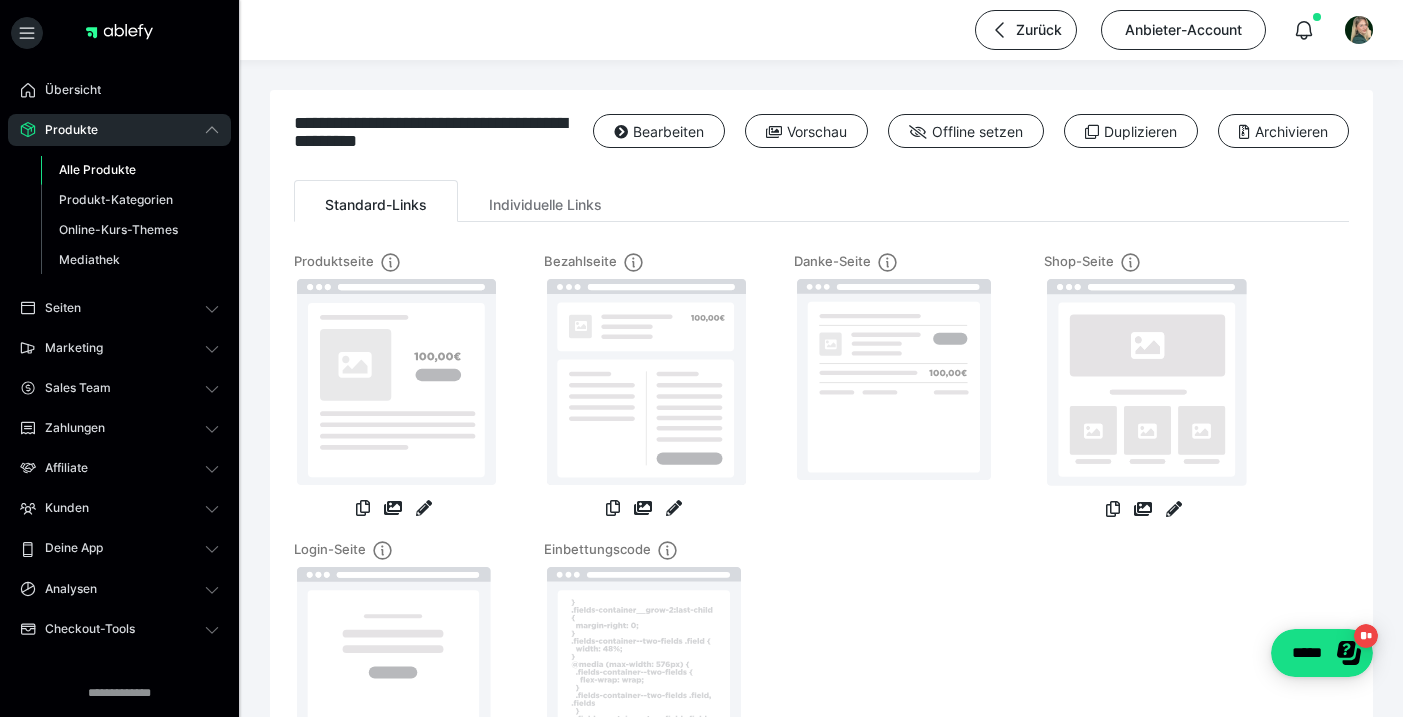 click on "Alle Produkte" at bounding box center (97, 169) 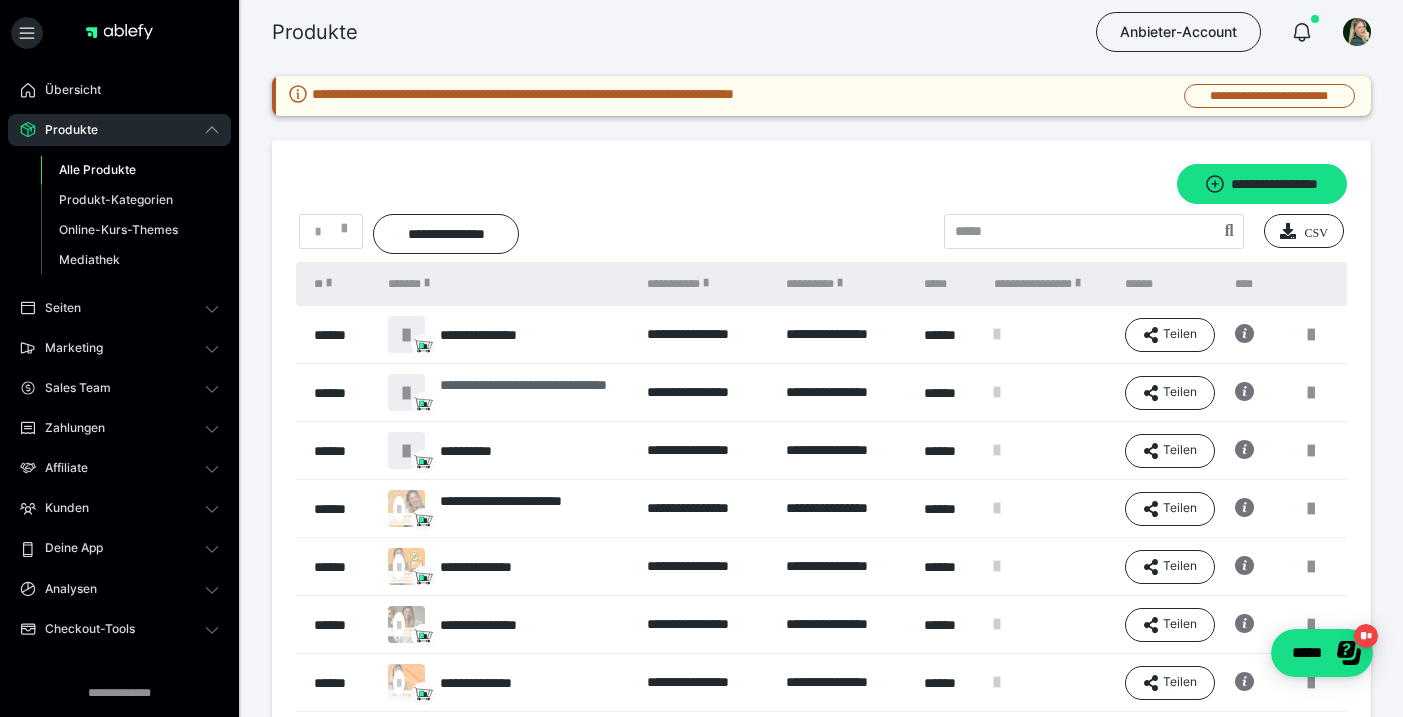 click on "**********" at bounding box center [533, 393] 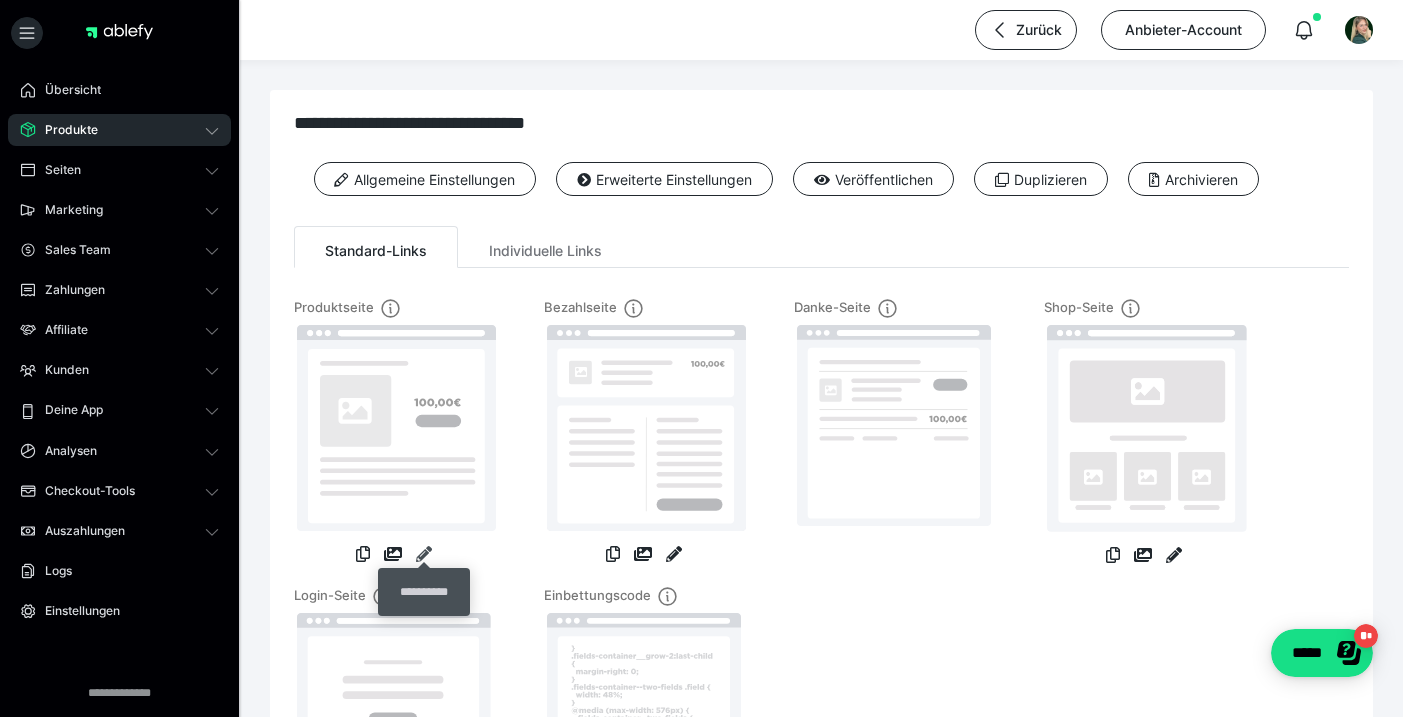 click at bounding box center [424, 554] 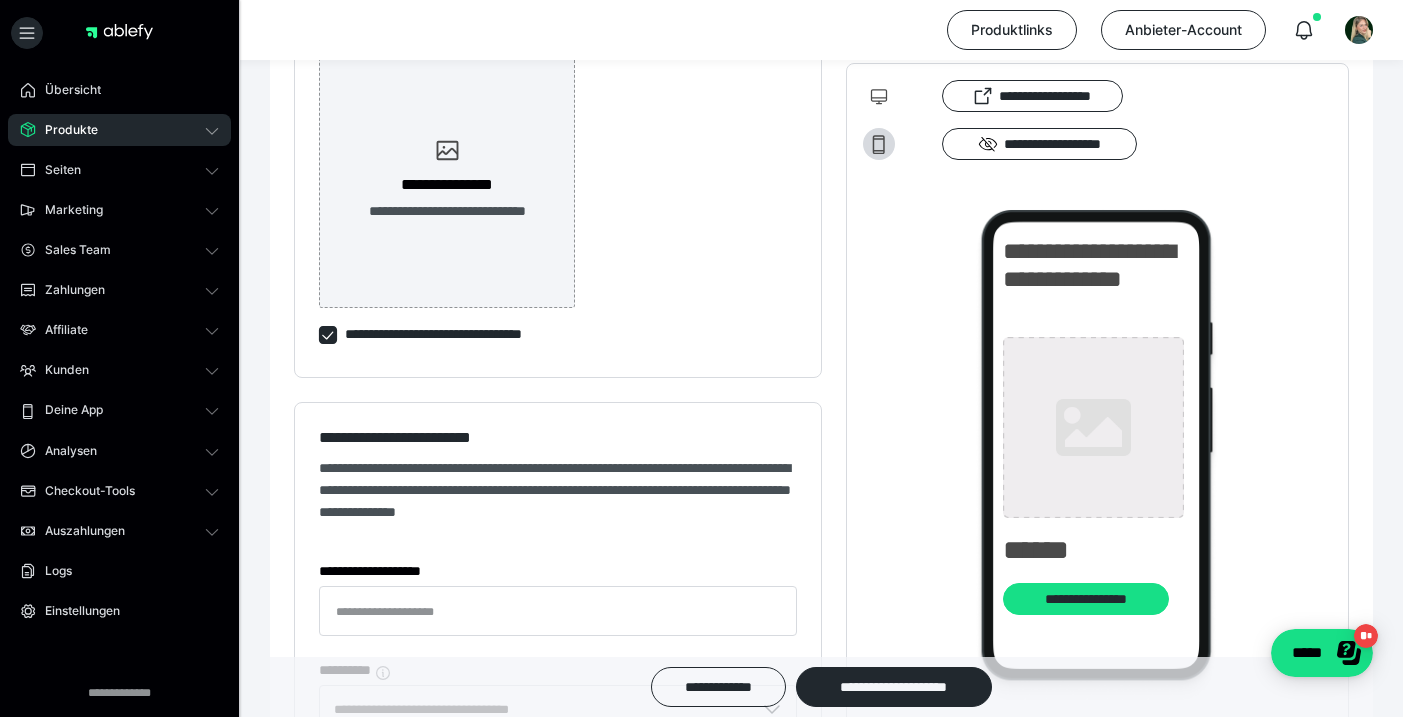 scroll, scrollTop: 814, scrollLeft: 0, axis: vertical 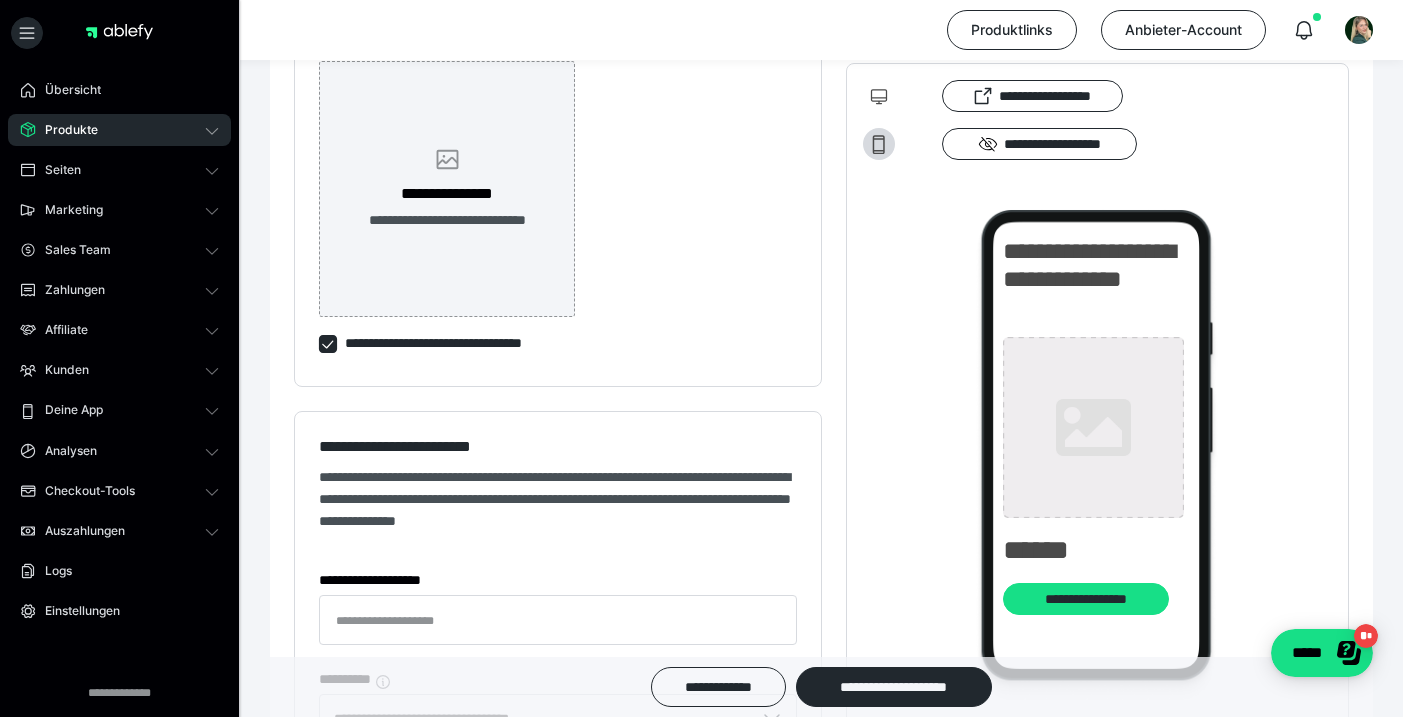 click on "**********" at bounding box center (447, 220) 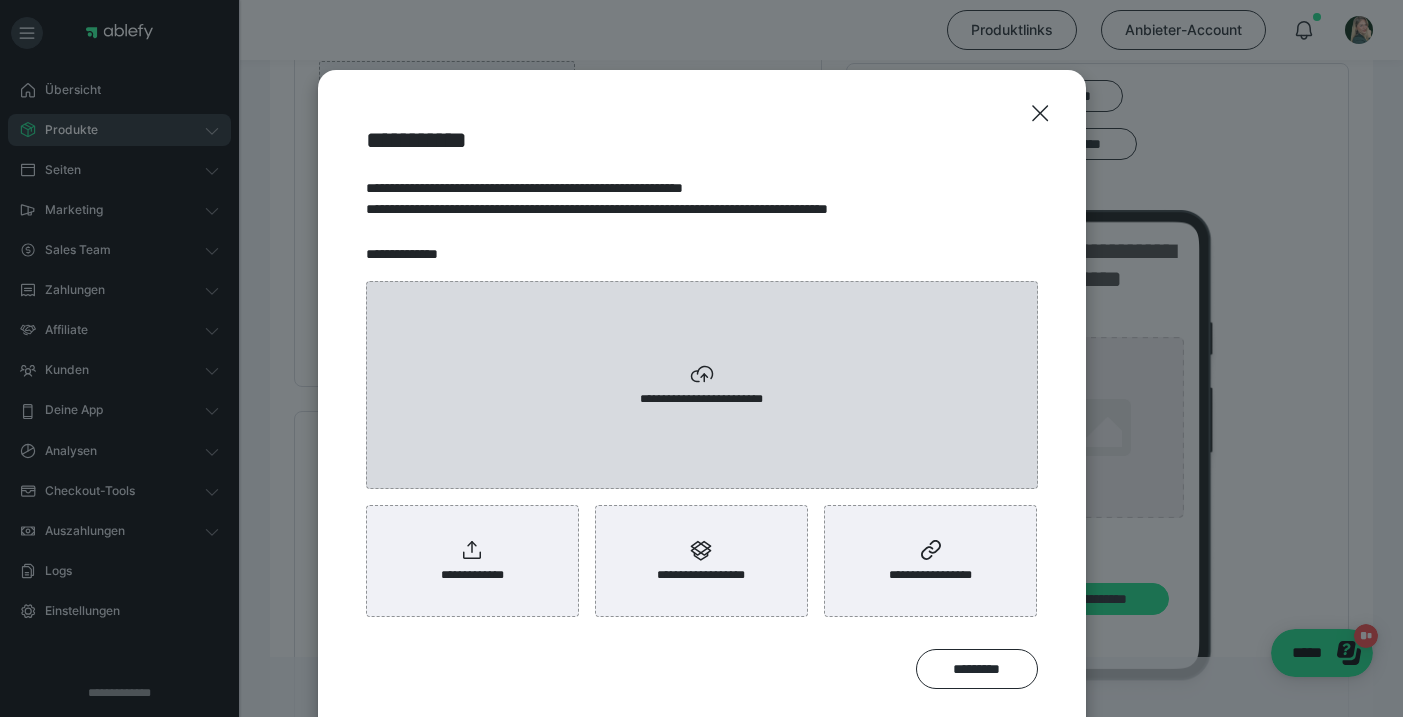 click on "**********" at bounding box center [702, 385] 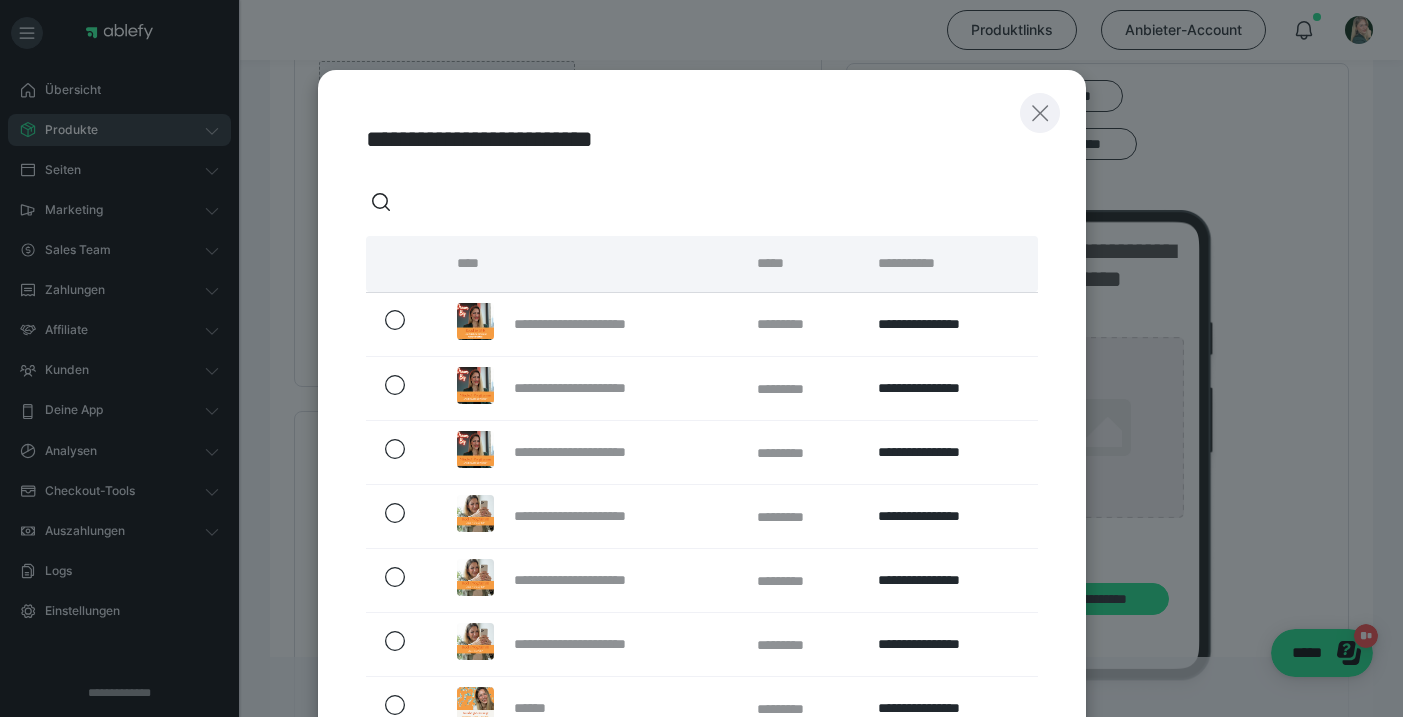 click 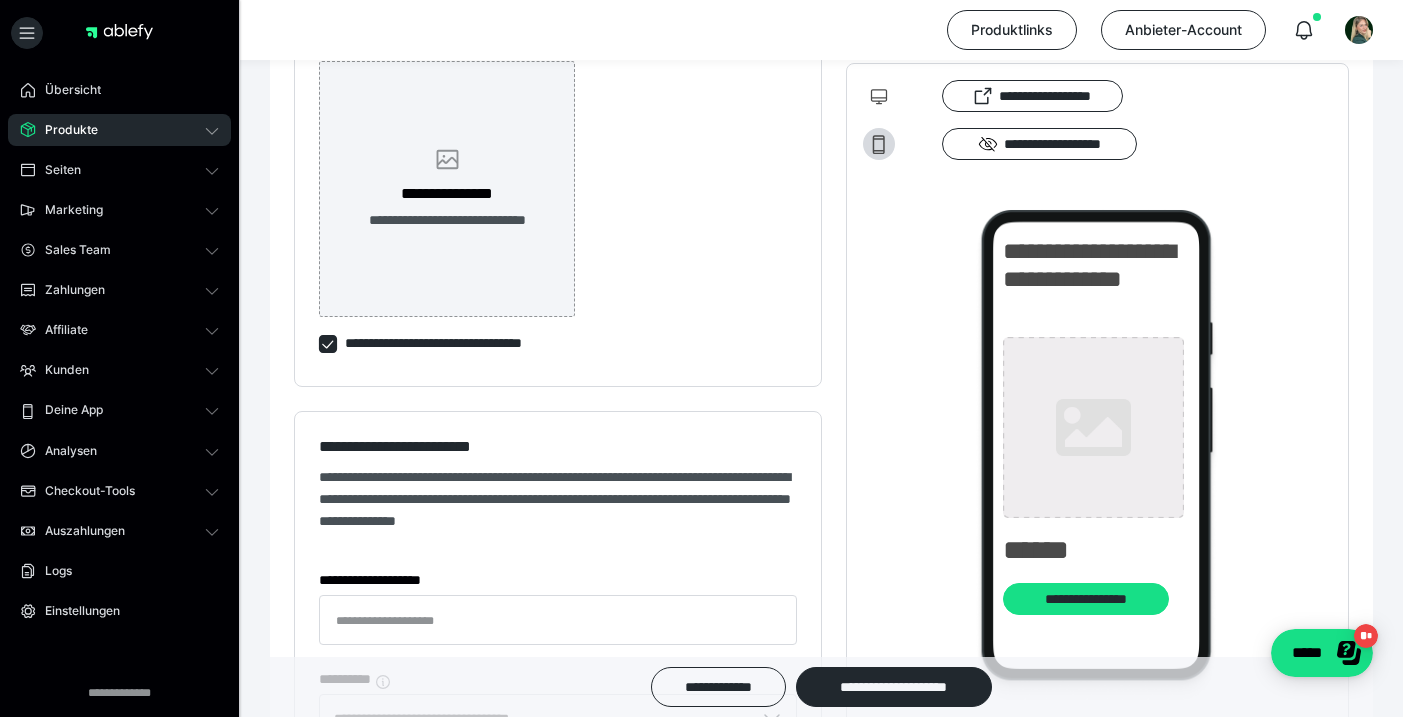 click on "**********" at bounding box center (447, 189) 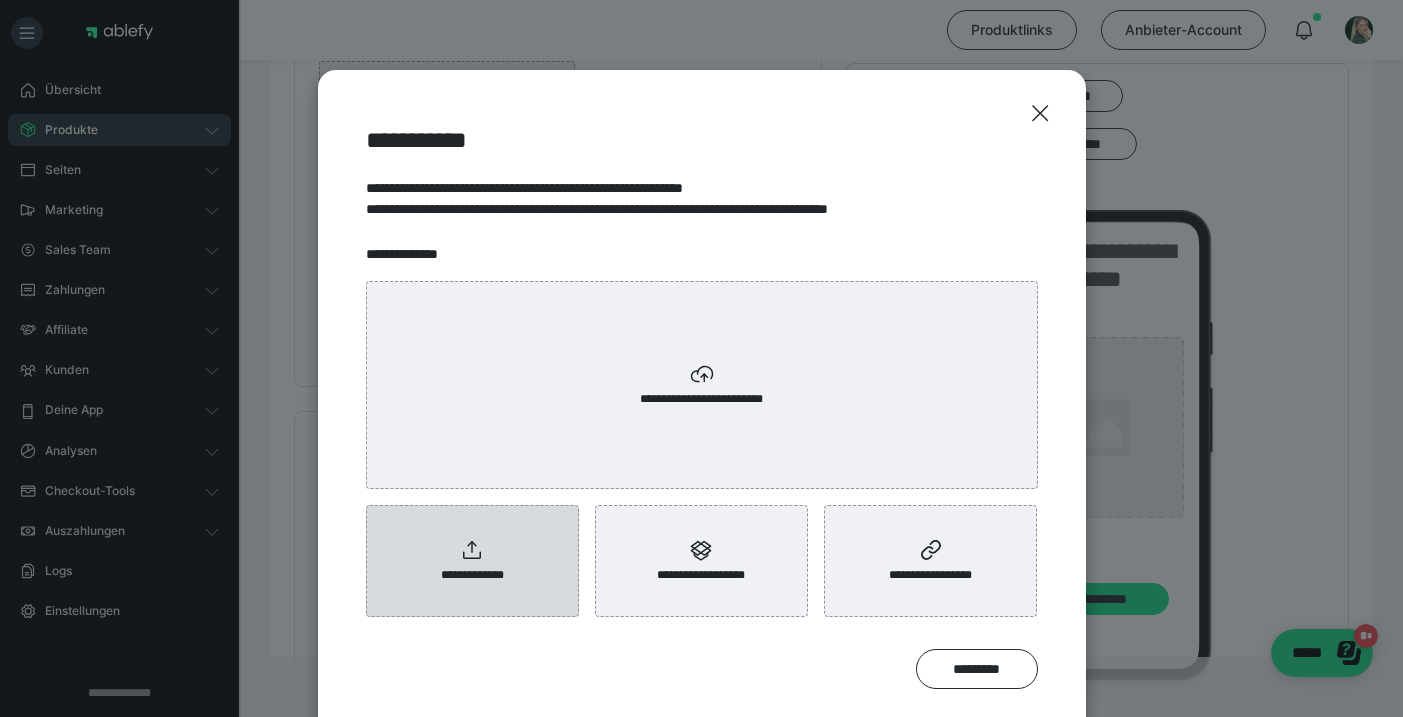 click on "**********" at bounding box center [472, 561] 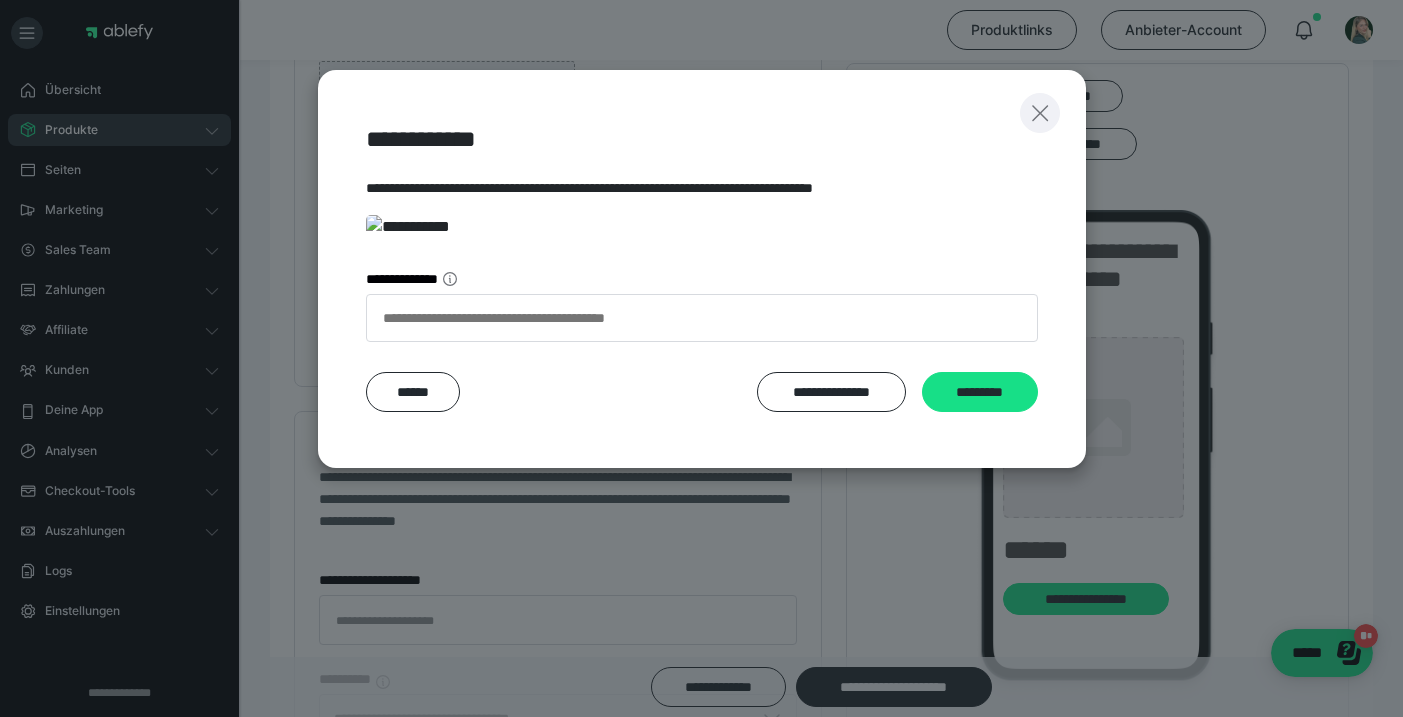 click 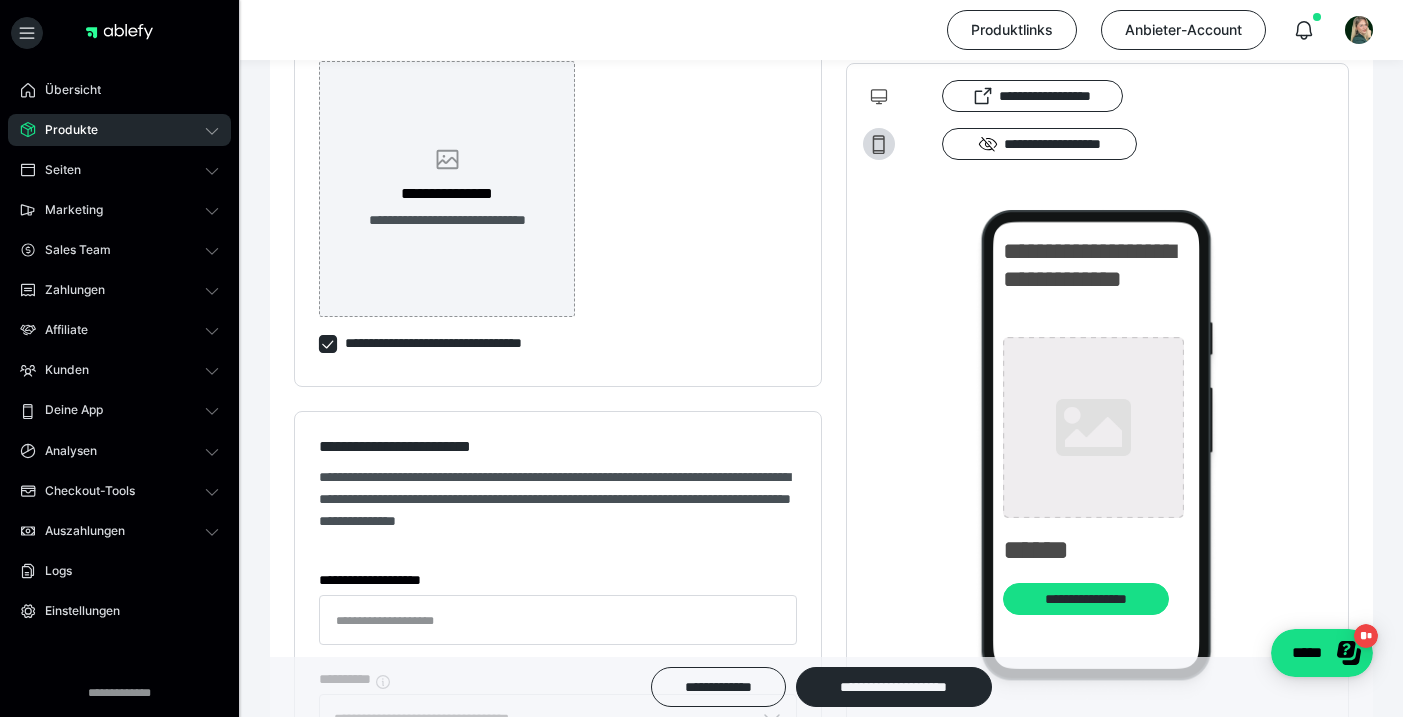 click on "**********" at bounding box center [447, 189] 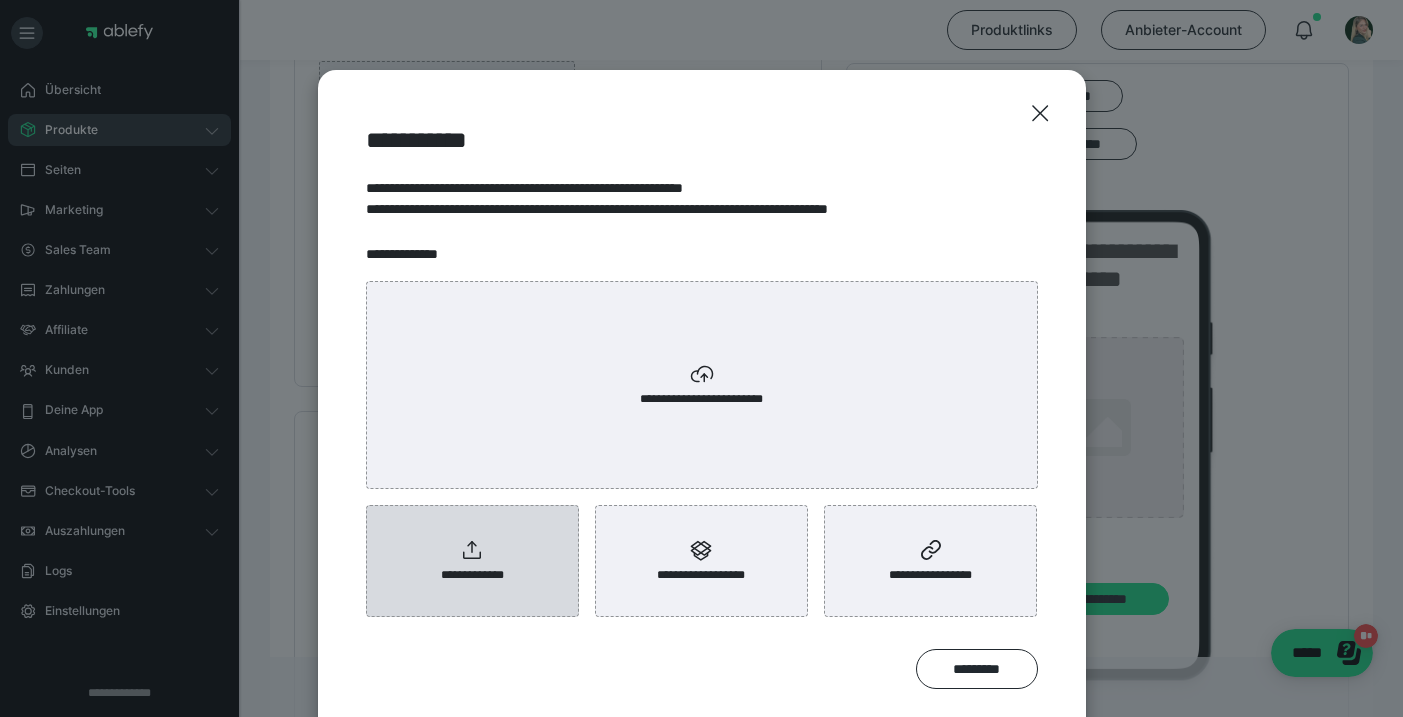 click on "**********" at bounding box center [472, 561] 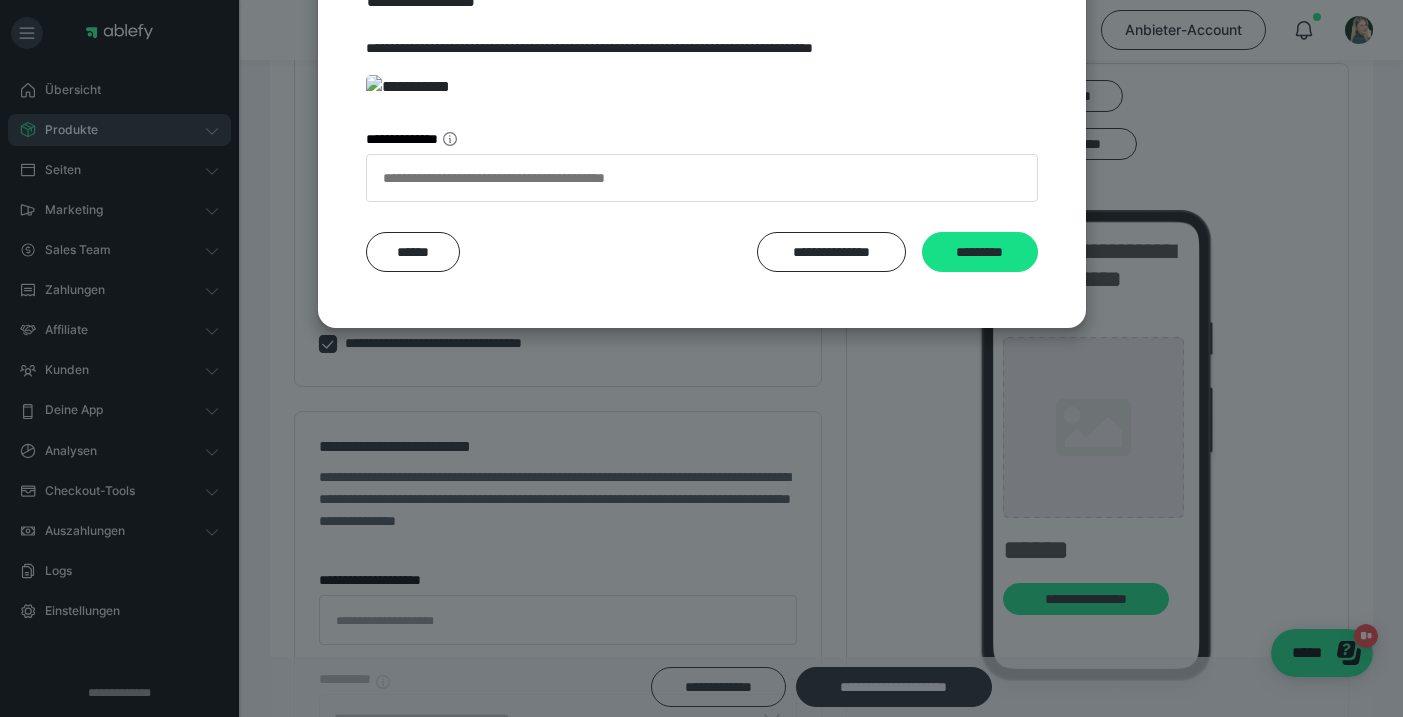scroll, scrollTop: 399, scrollLeft: 0, axis: vertical 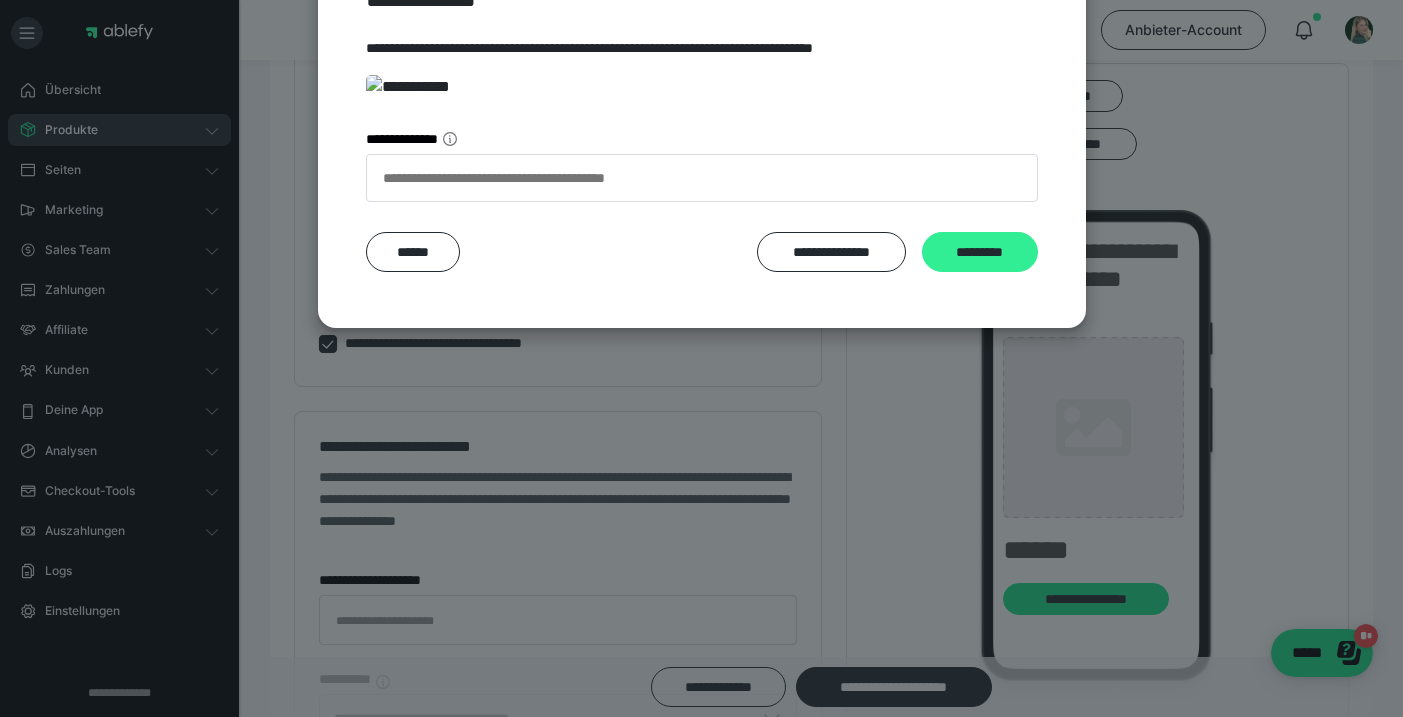 click on "*********" at bounding box center (980, 252) 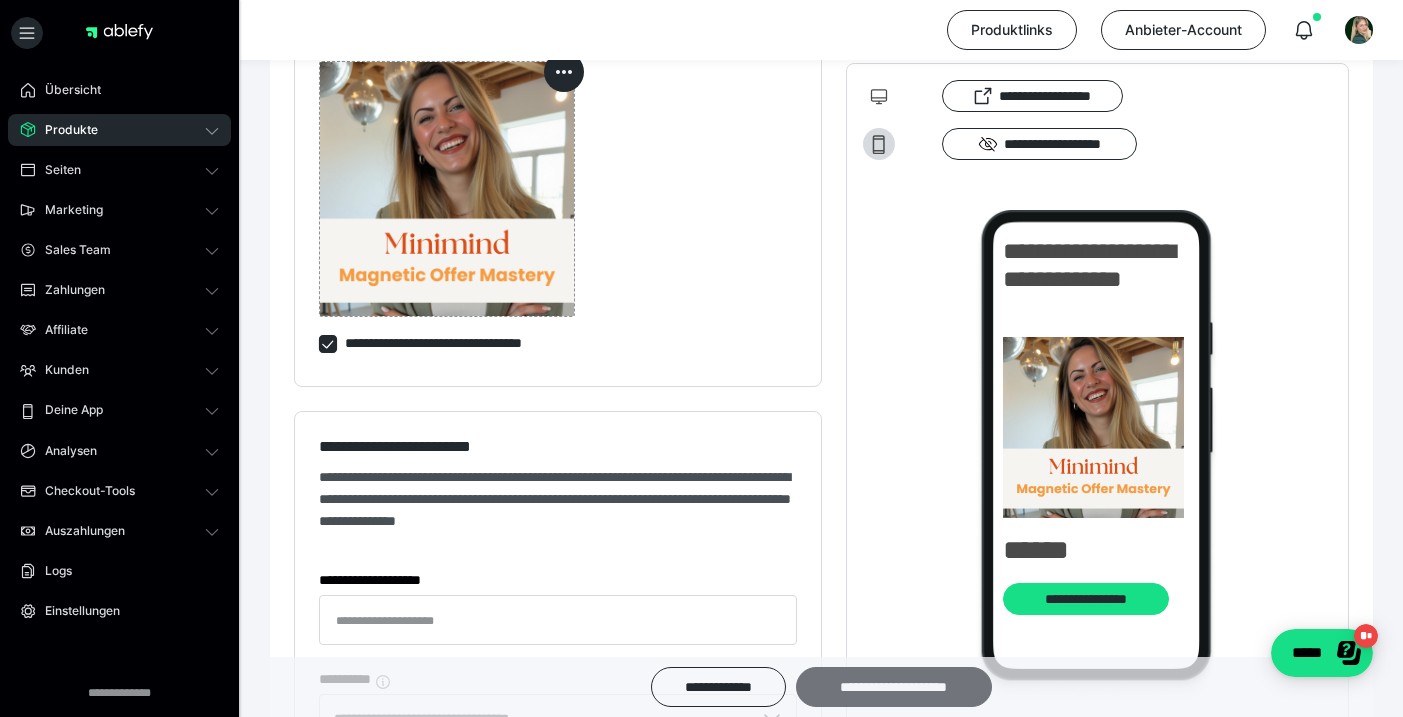 click on "**********" at bounding box center (894, 687) 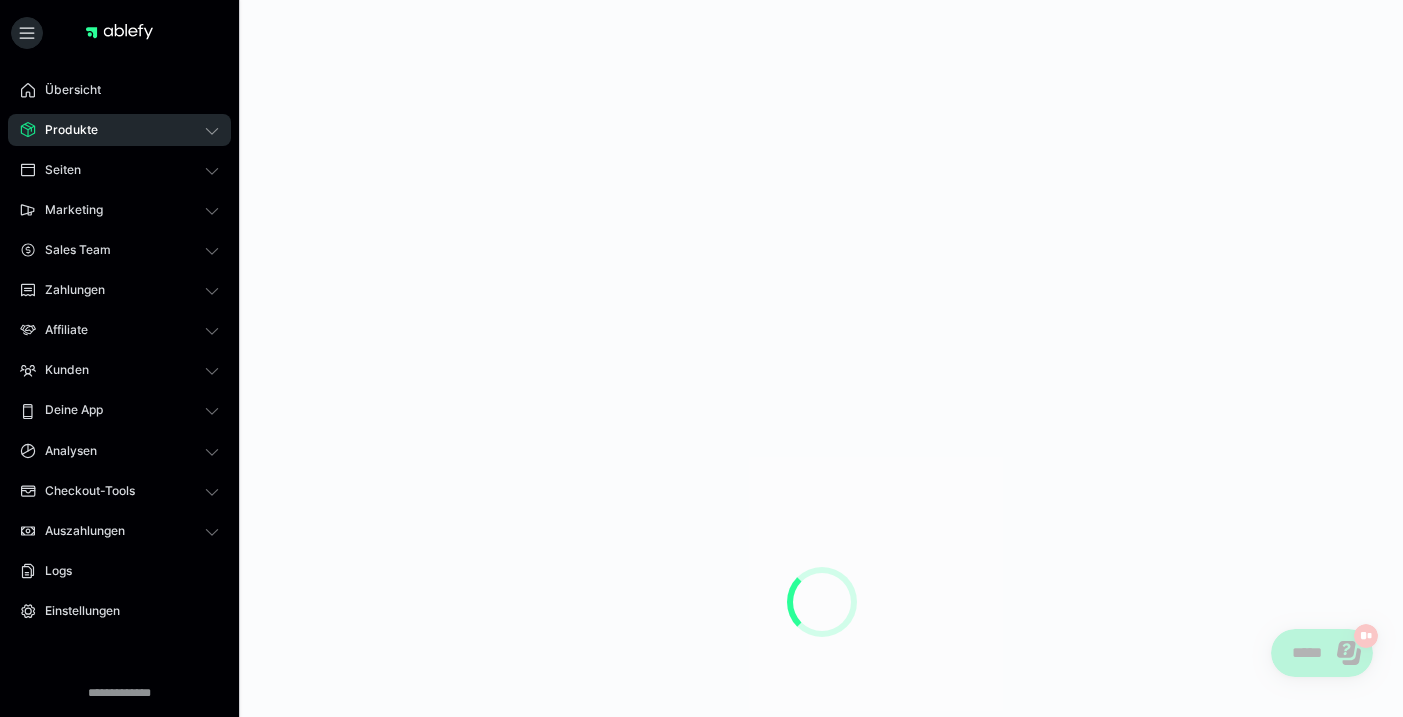 scroll, scrollTop: 0, scrollLeft: 0, axis: both 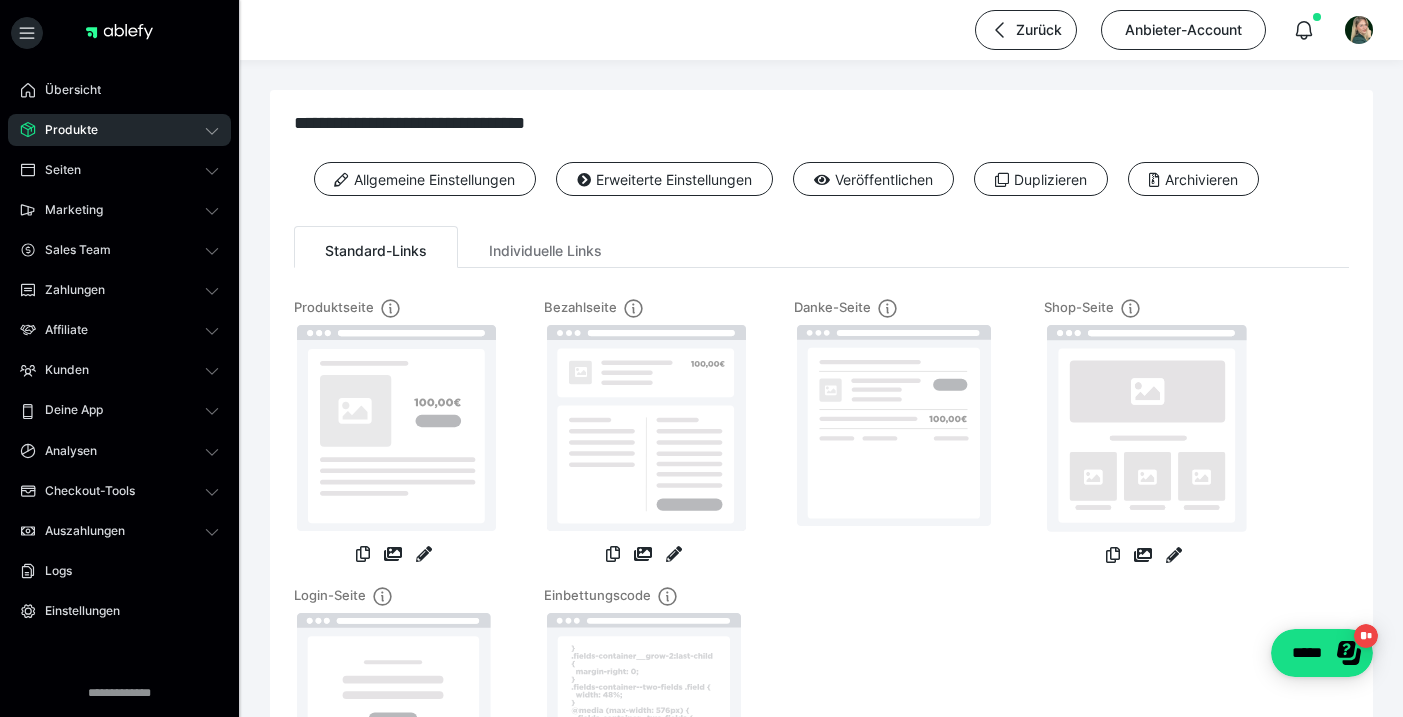 click on "Produkte" at bounding box center (119, 130) 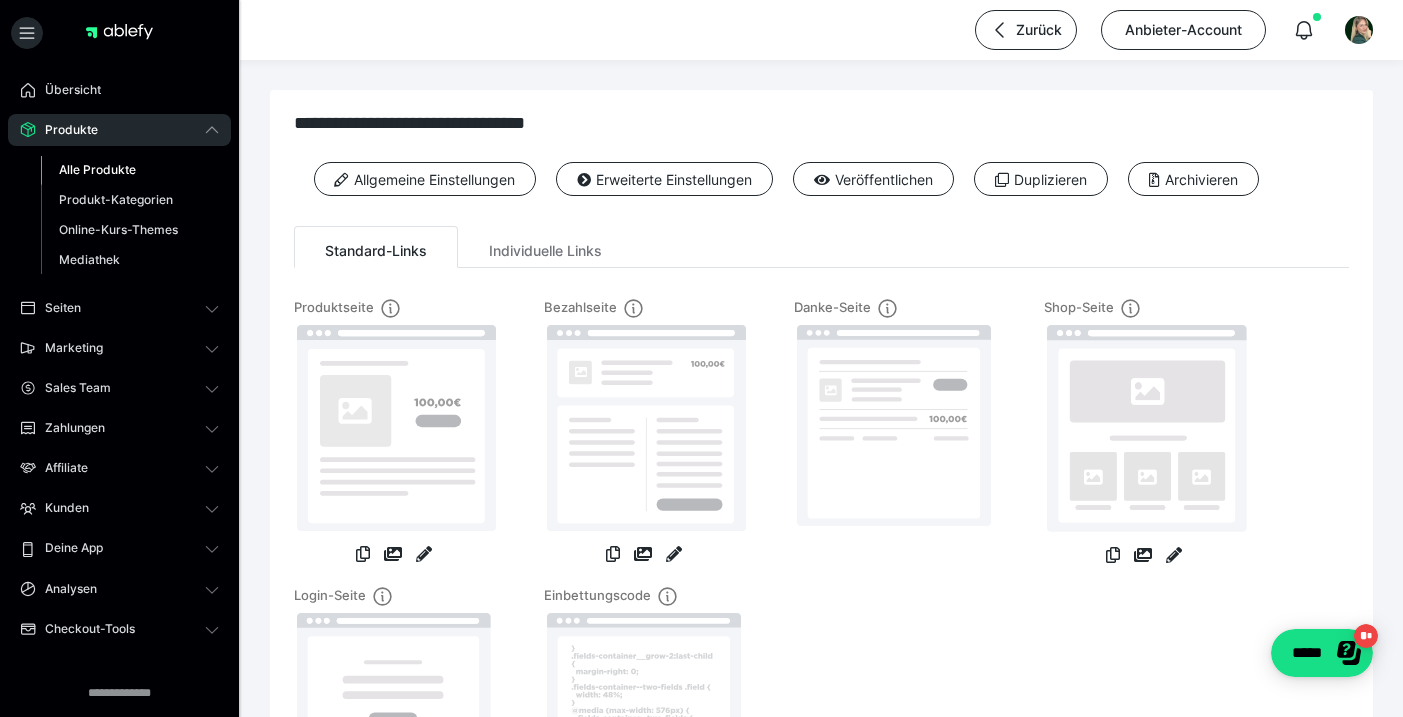 click on "Alle Produkte" at bounding box center (97, 169) 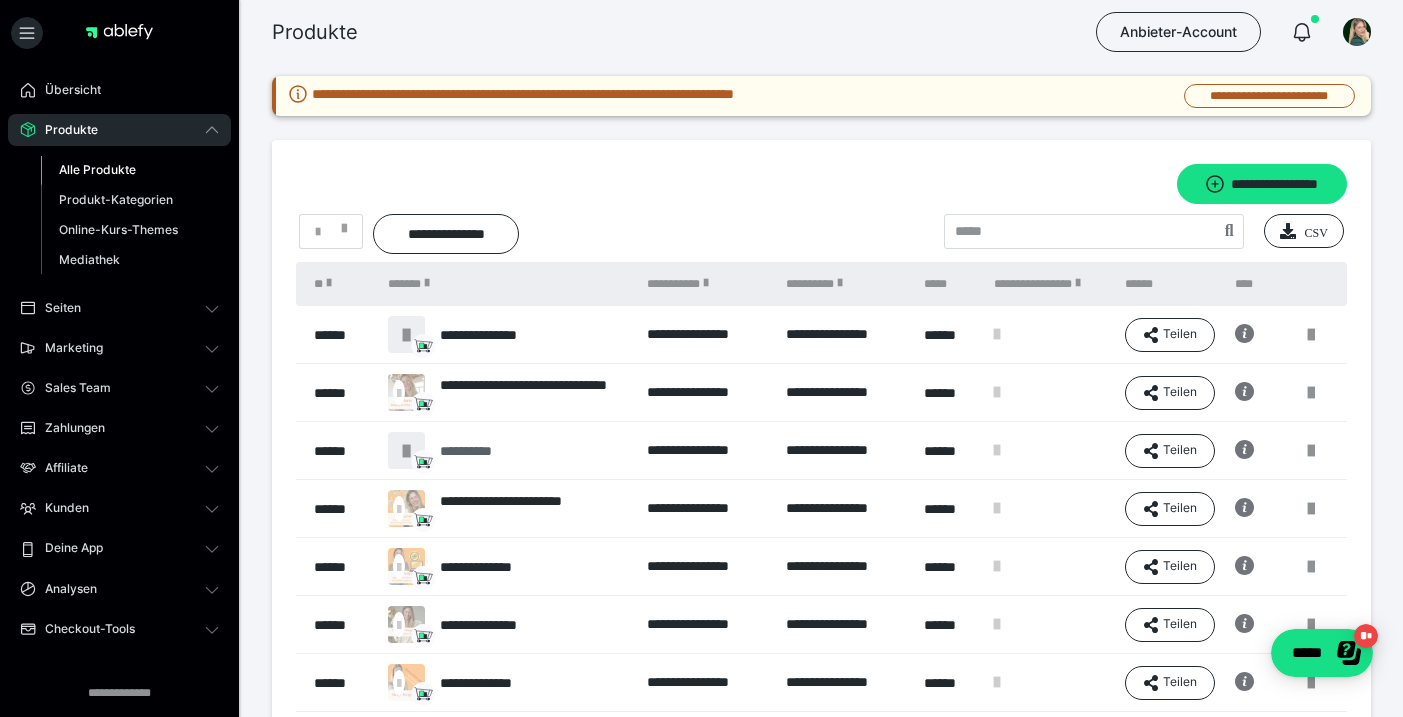 click on "**********" at bounding box center [482, 451] 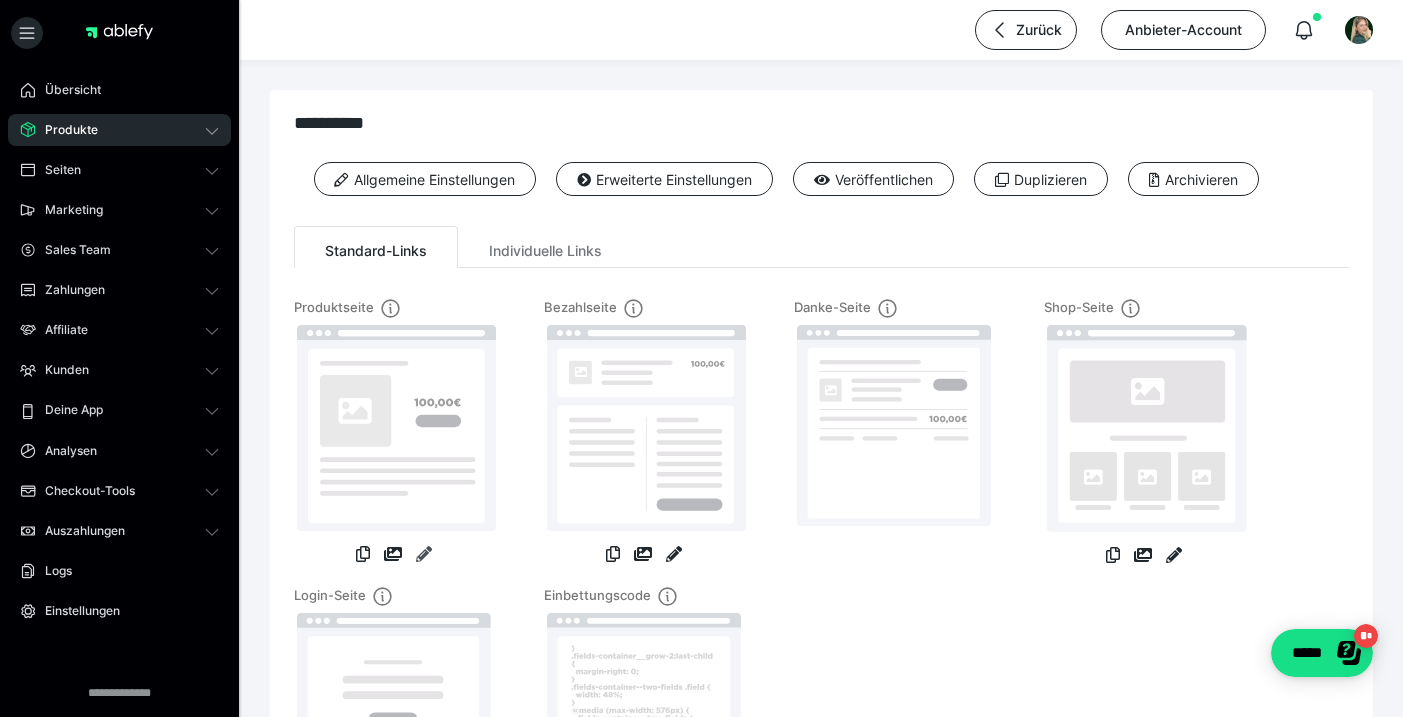 click at bounding box center (424, 554) 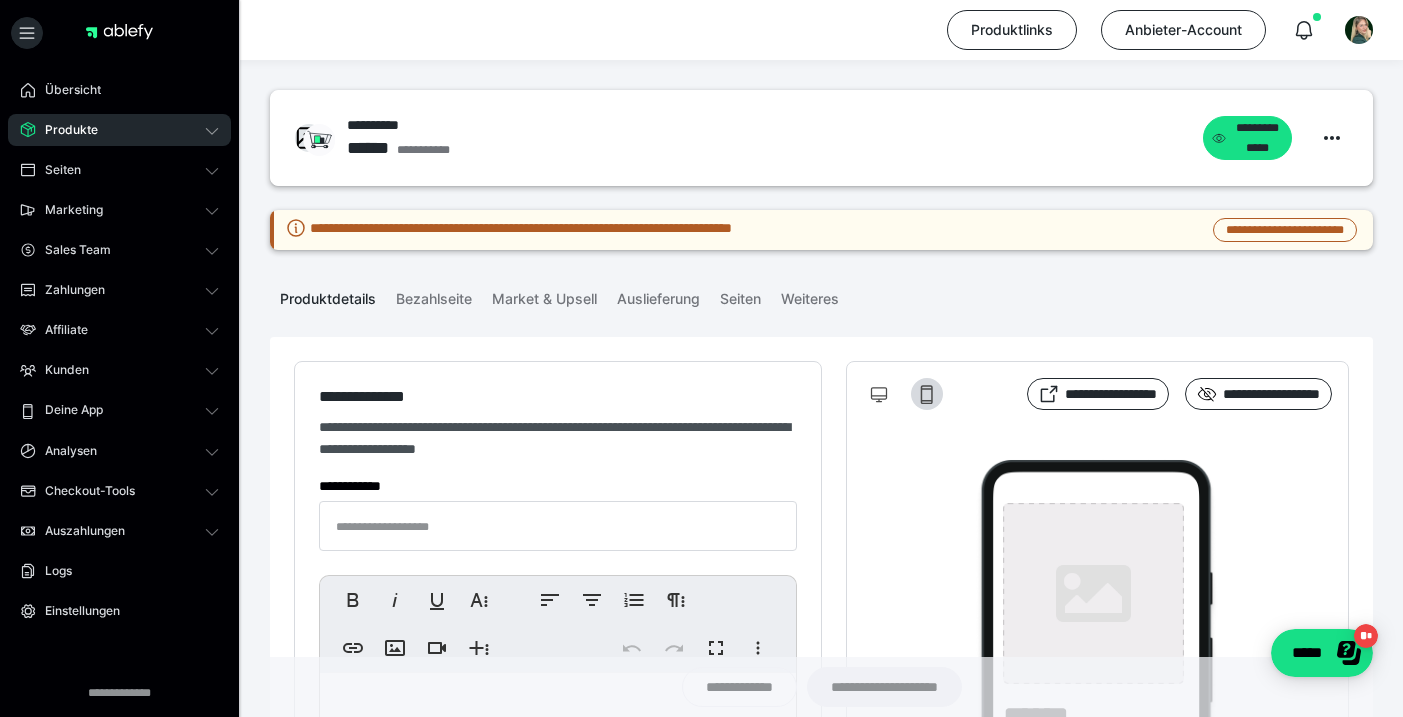 type on "**********" 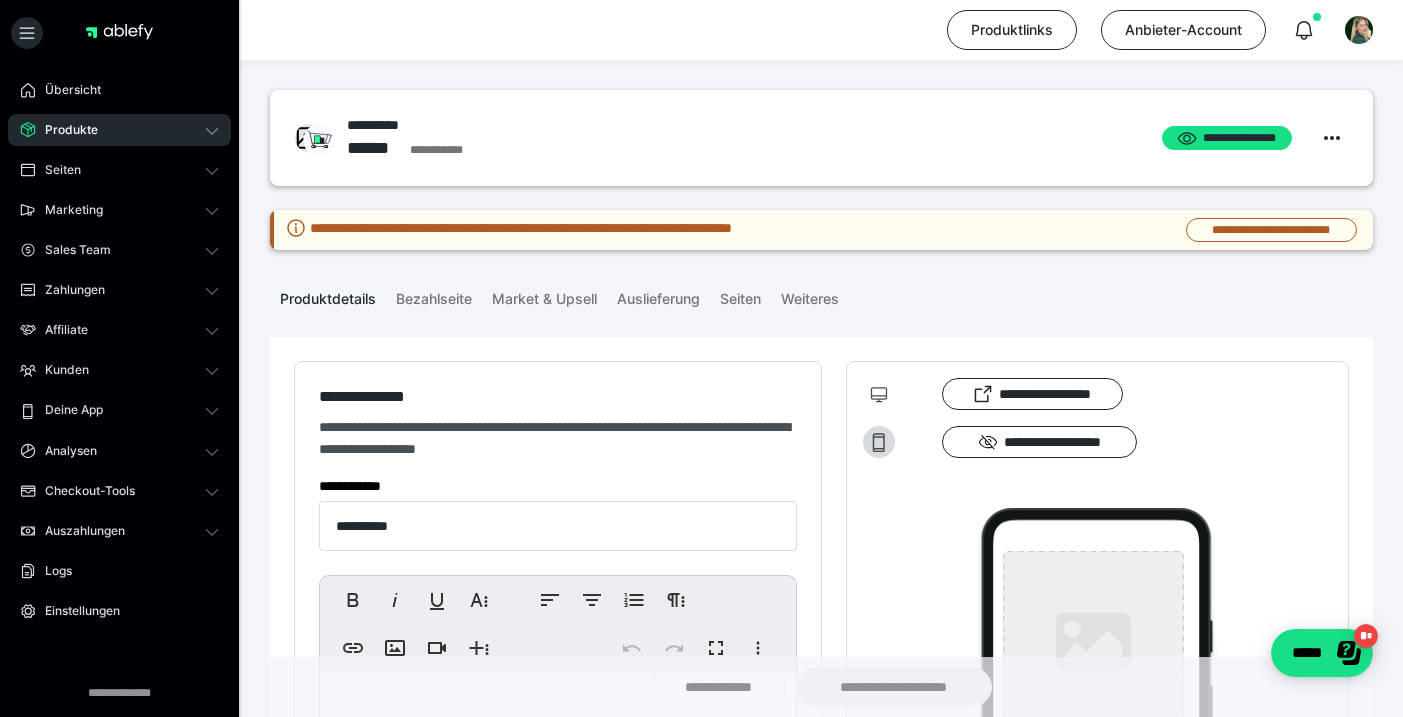 type on "**********" 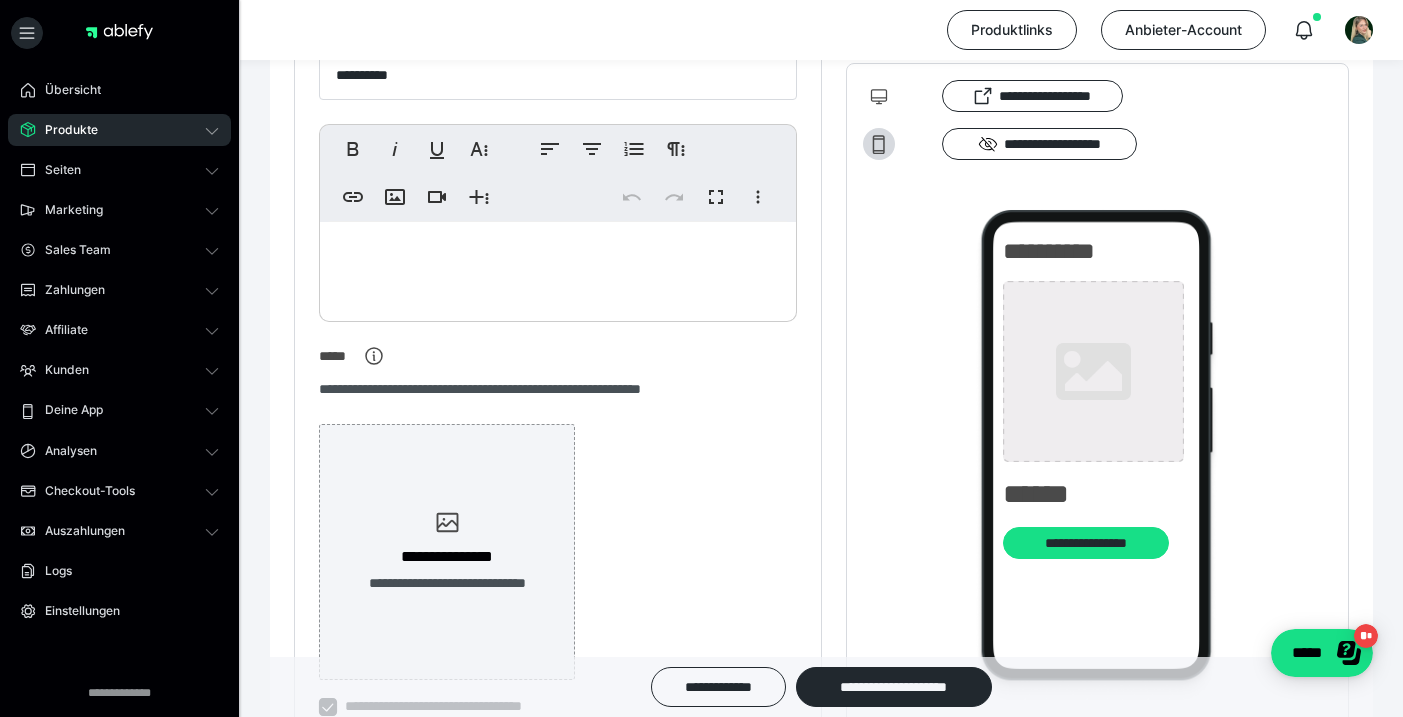 scroll, scrollTop: 457, scrollLeft: 0, axis: vertical 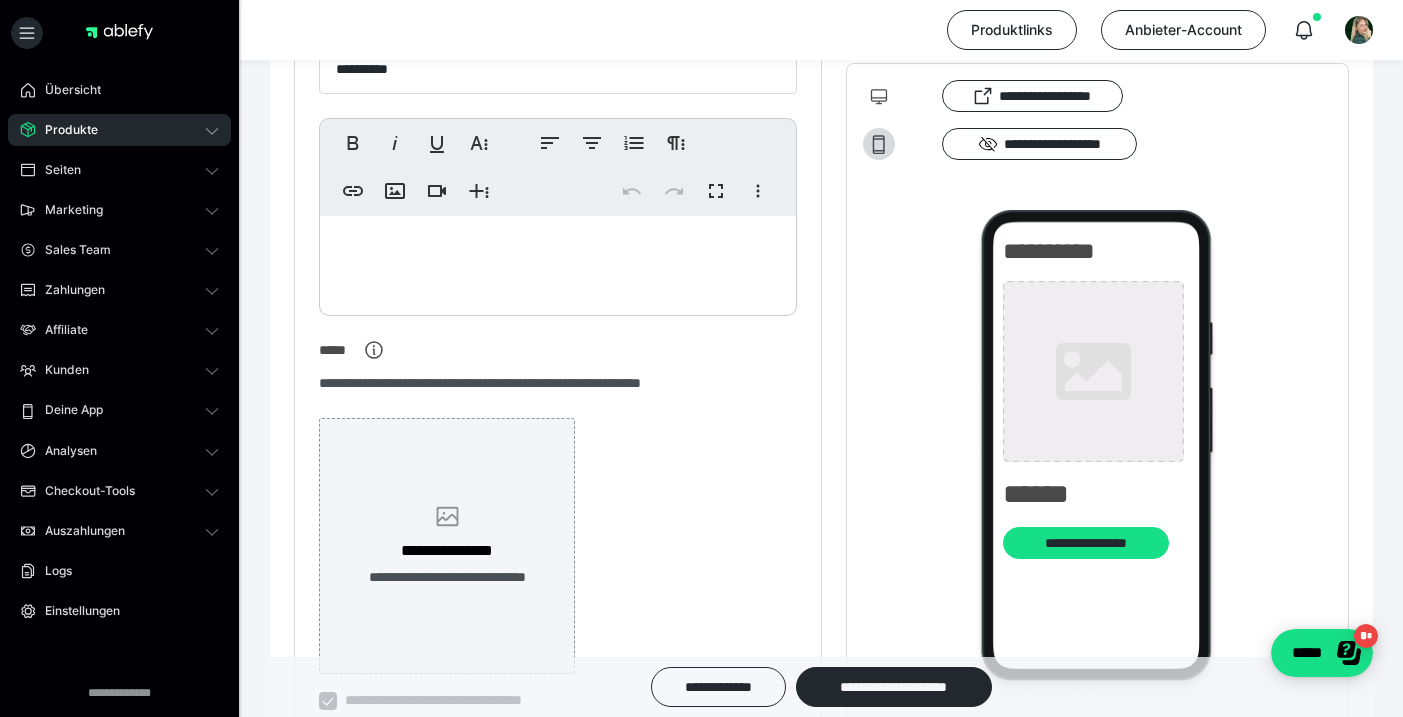 click on "**********" at bounding box center (447, 551) 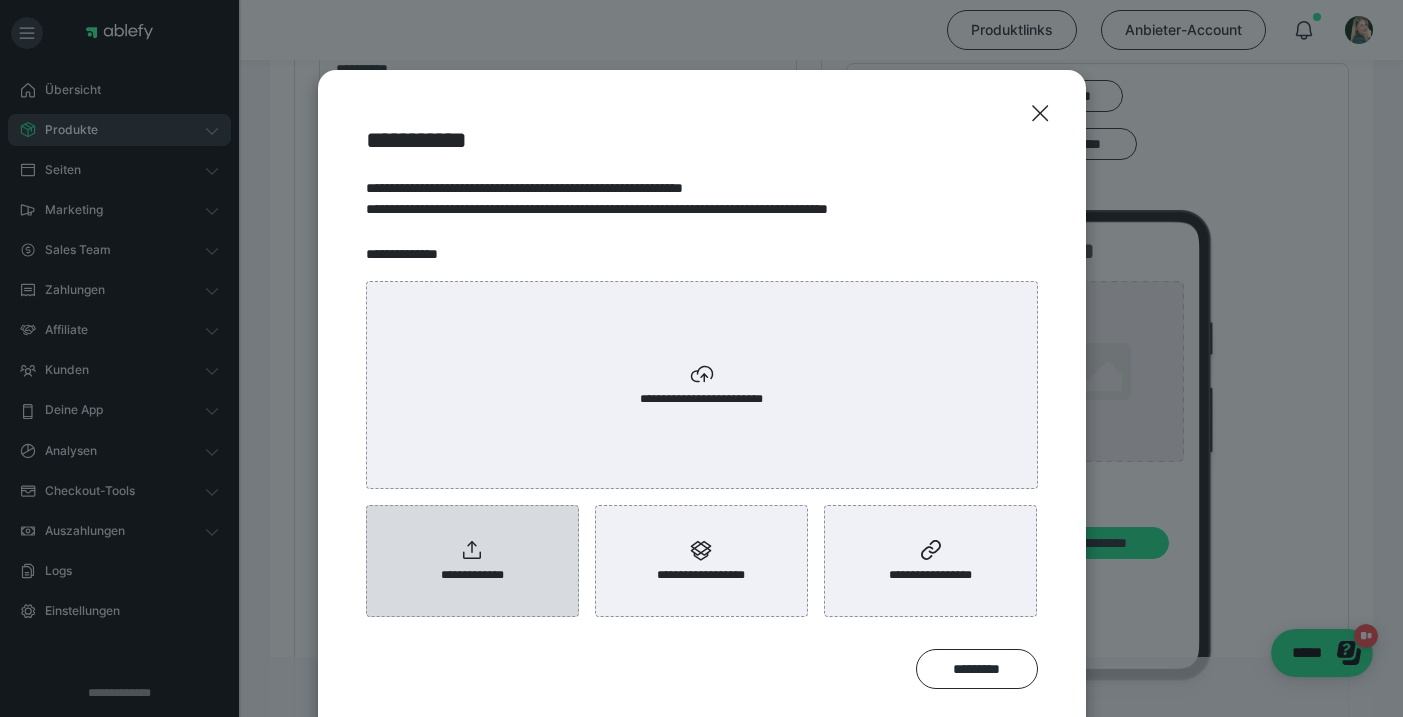 click on "**********" at bounding box center [472, 561] 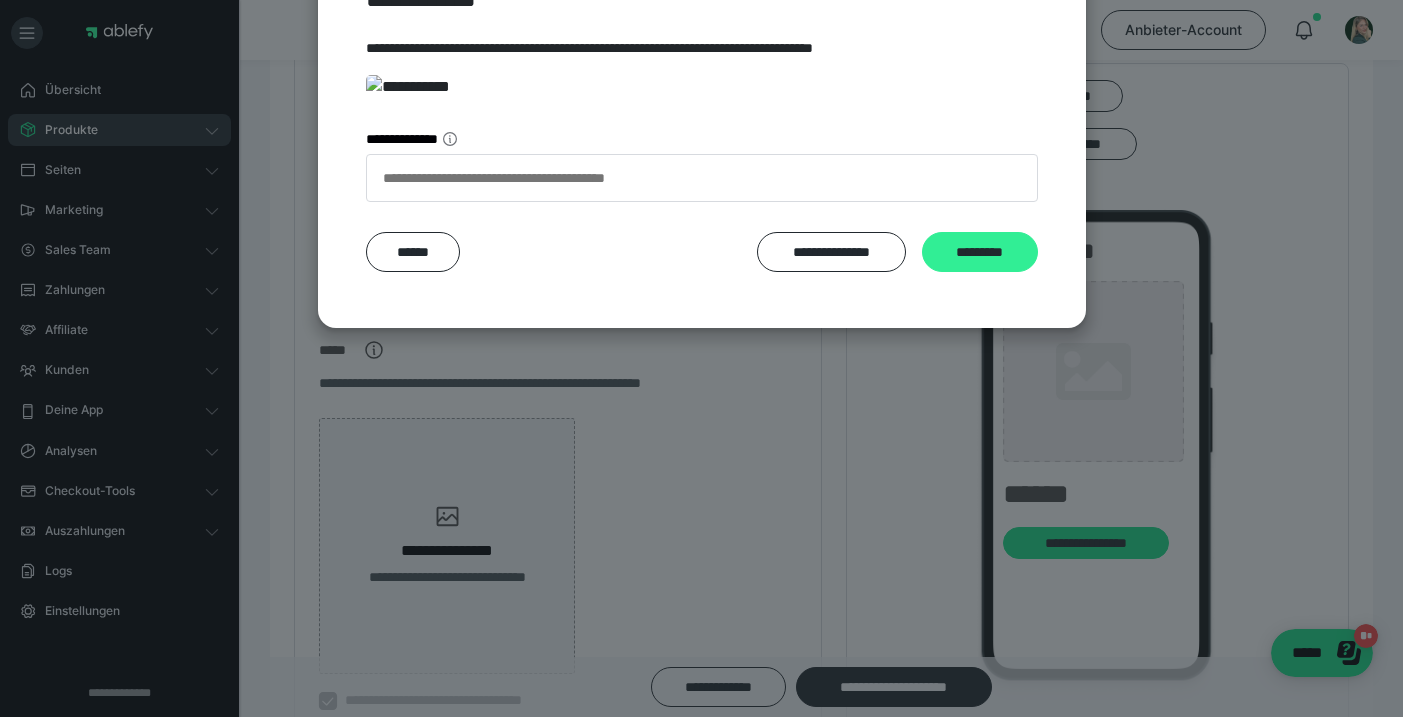 scroll, scrollTop: 399, scrollLeft: 0, axis: vertical 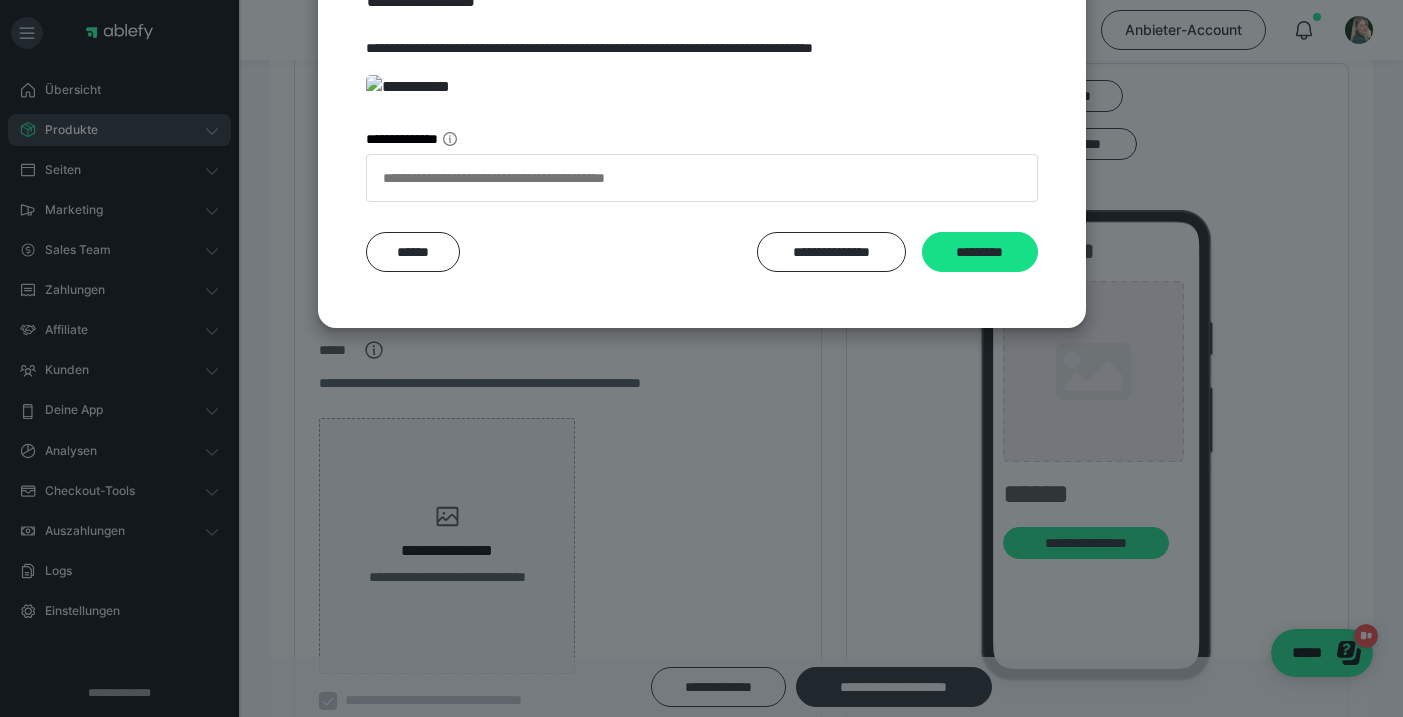 click on "*********" at bounding box center (980, 252) 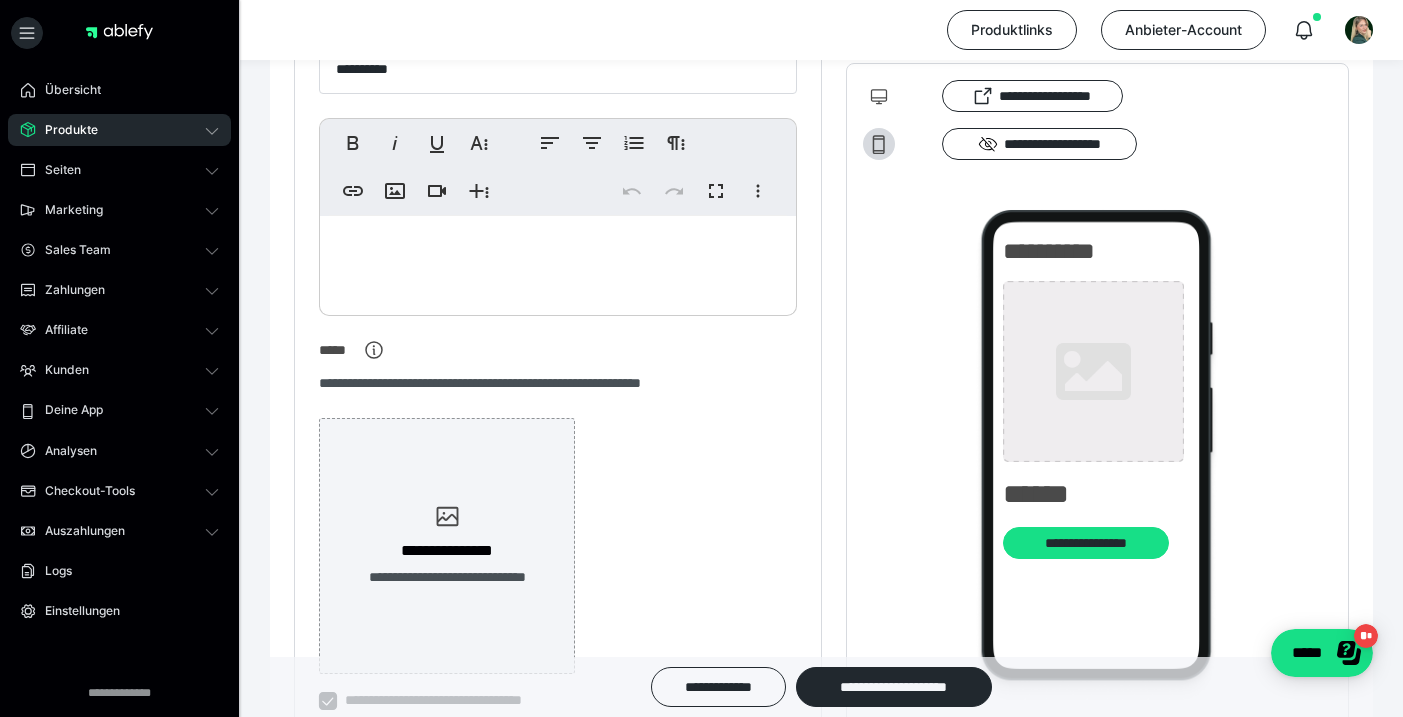 scroll, scrollTop: 451, scrollLeft: 0, axis: vertical 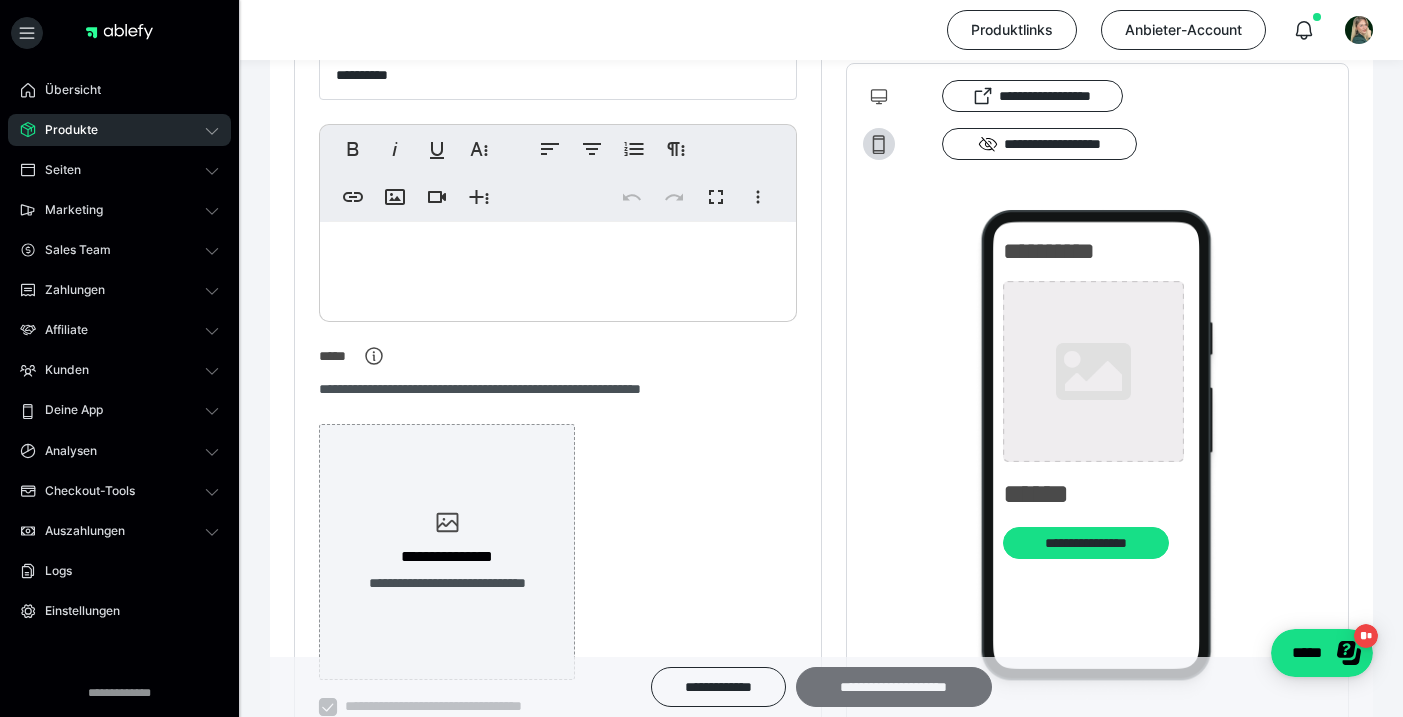 click on "**********" at bounding box center [894, 687] 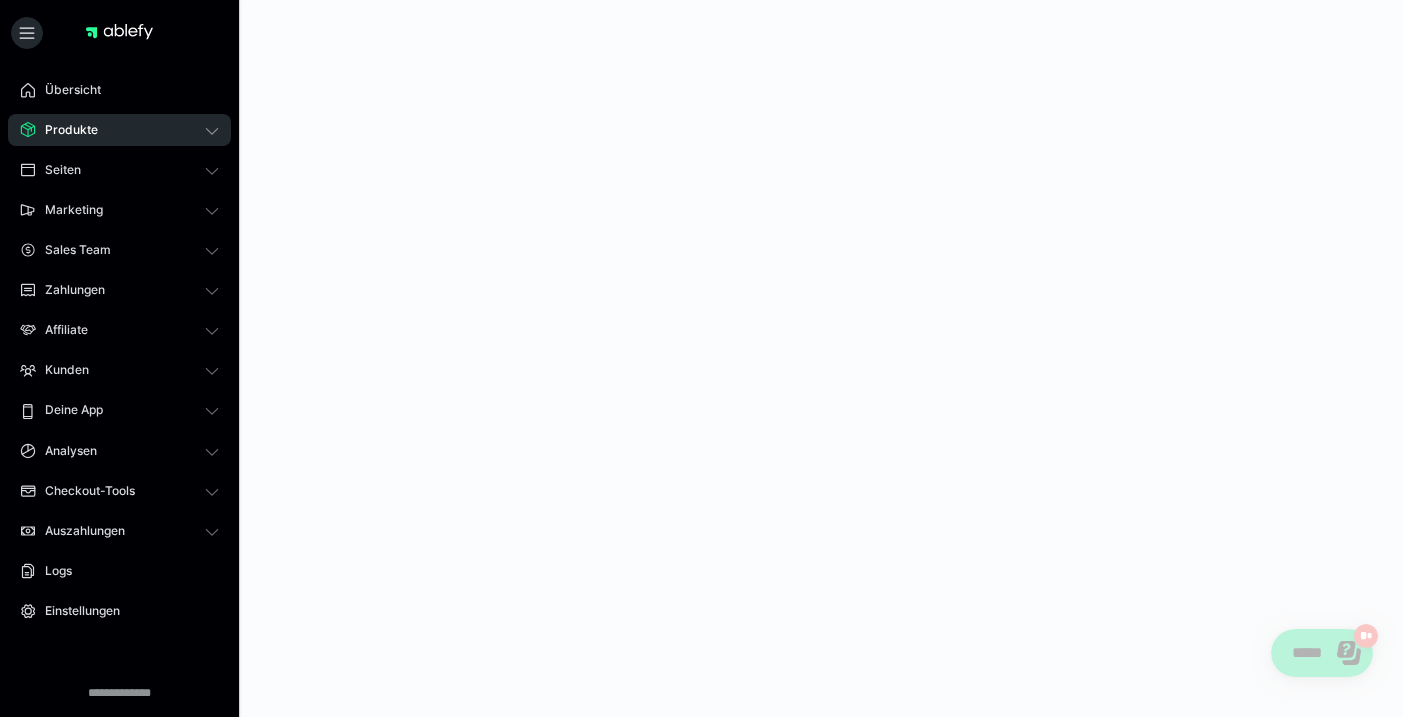 scroll, scrollTop: 0, scrollLeft: 0, axis: both 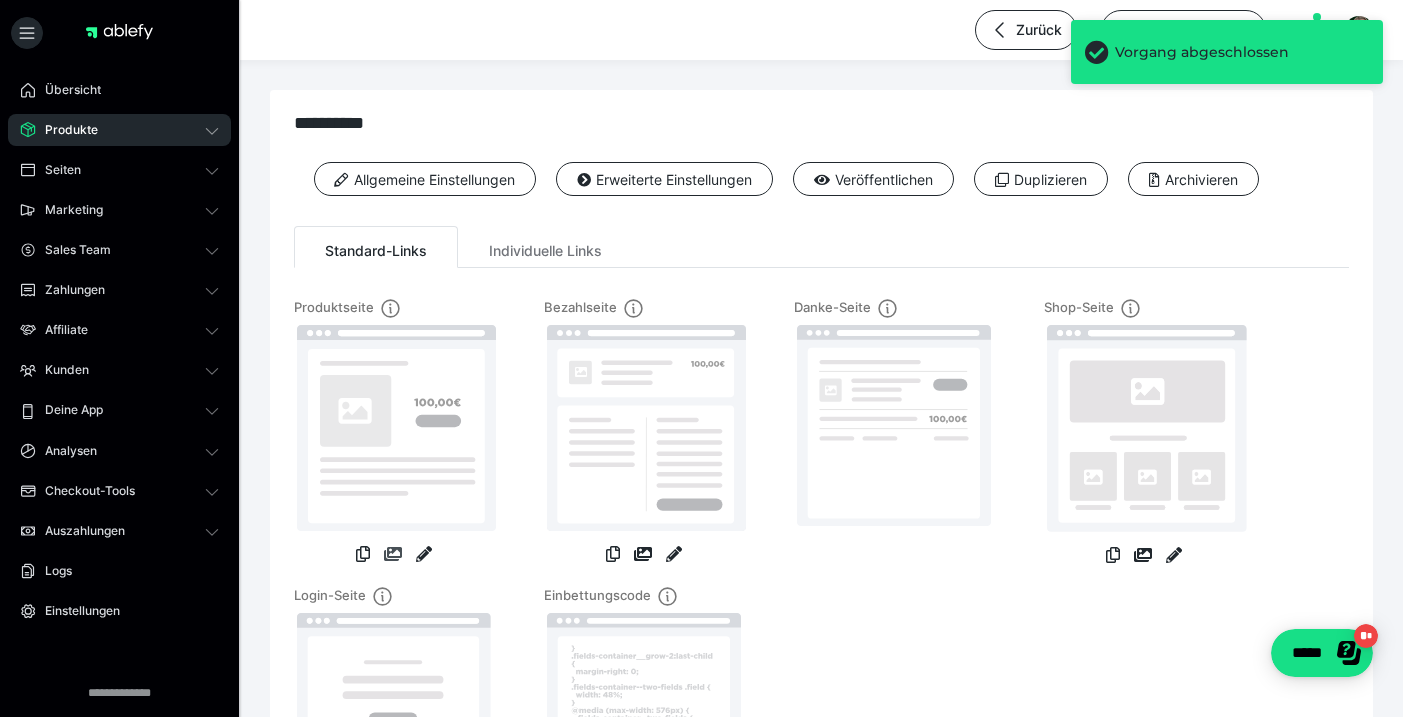 click at bounding box center [393, 554] 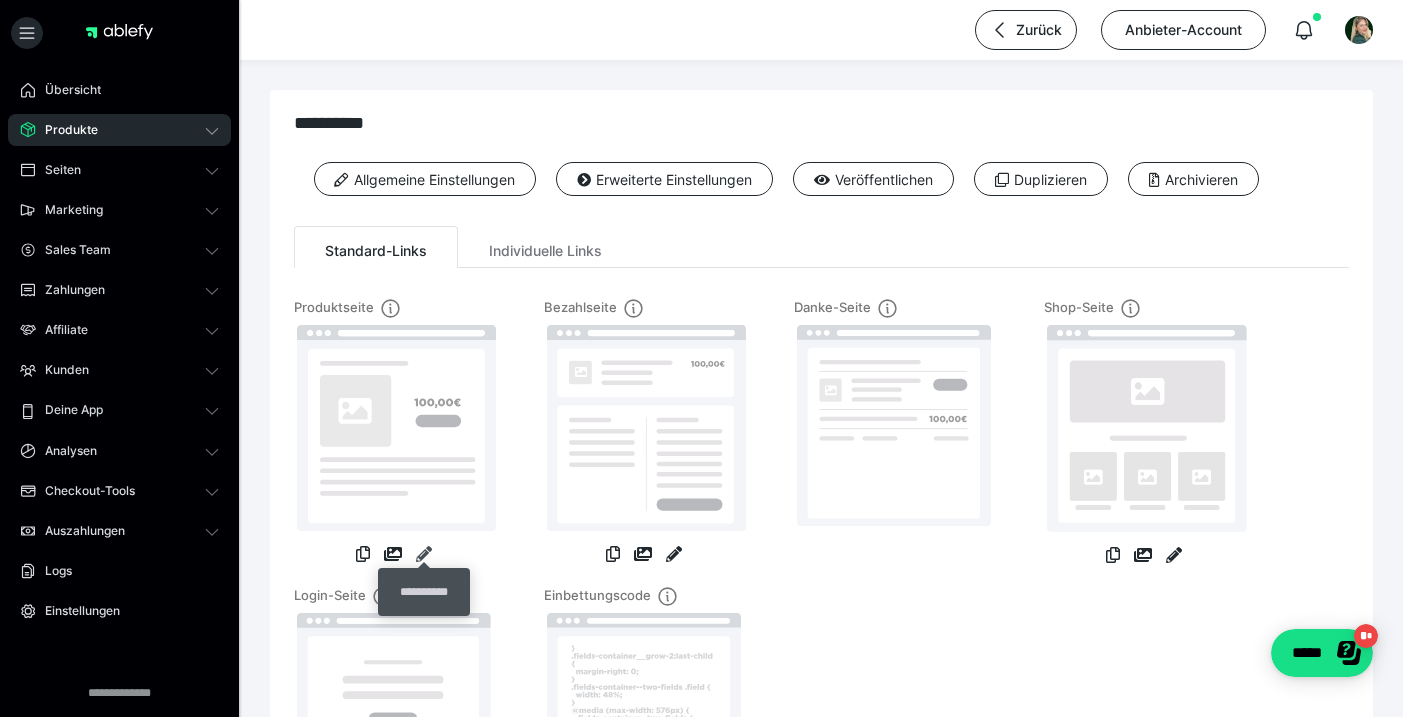 click at bounding box center (424, 554) 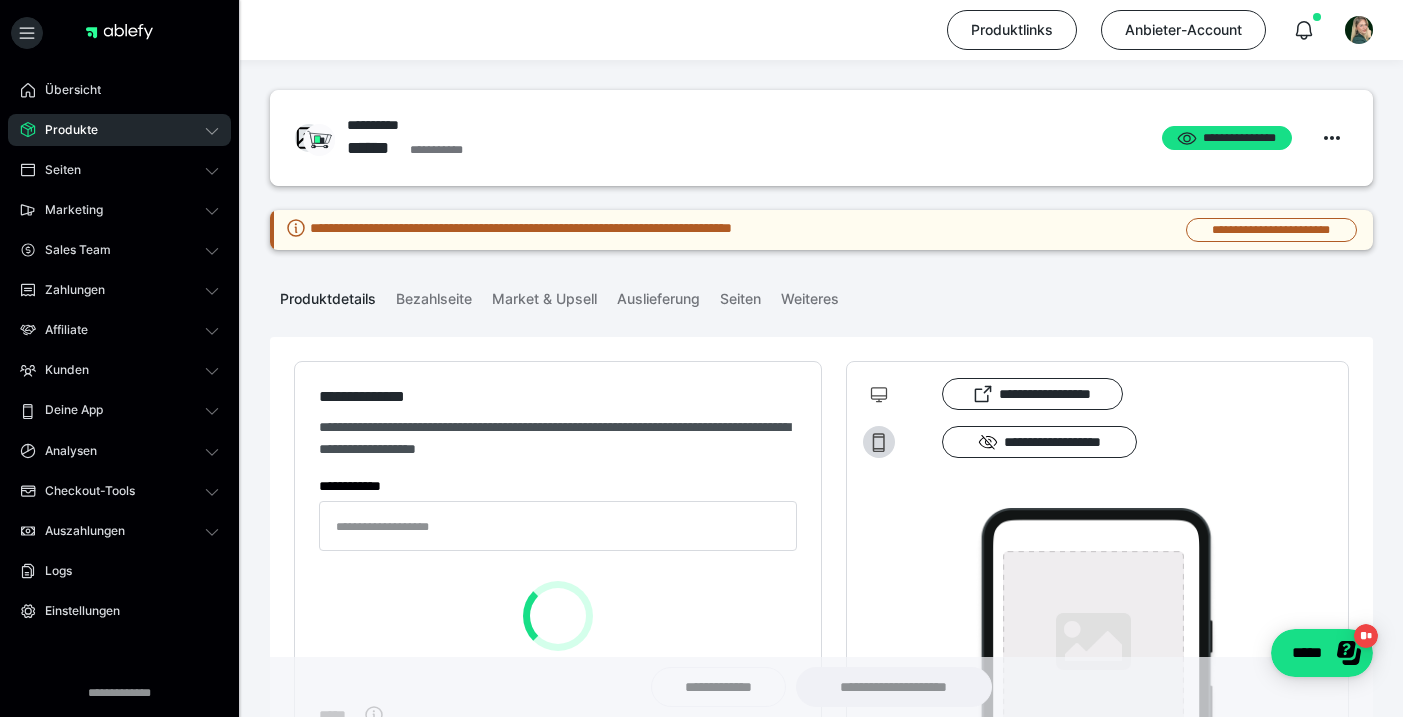 type on "**********" 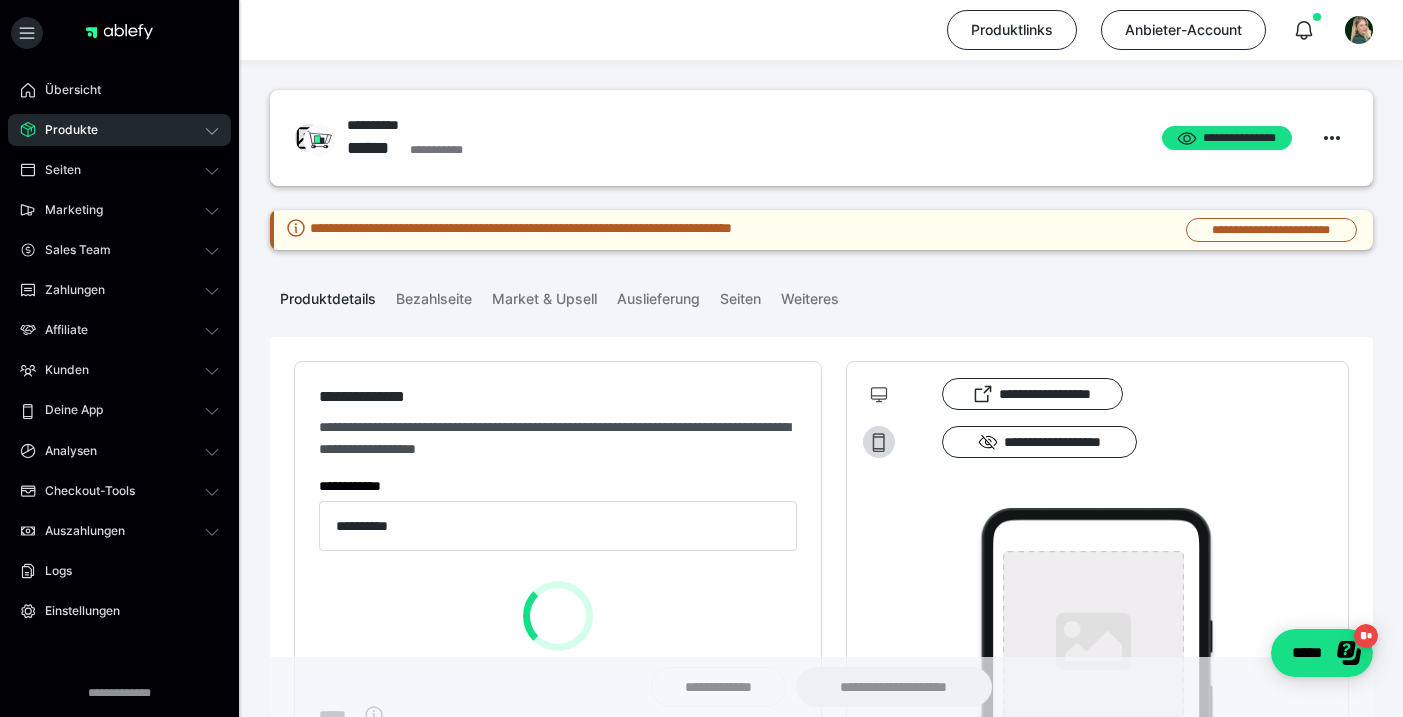 type on "**********" 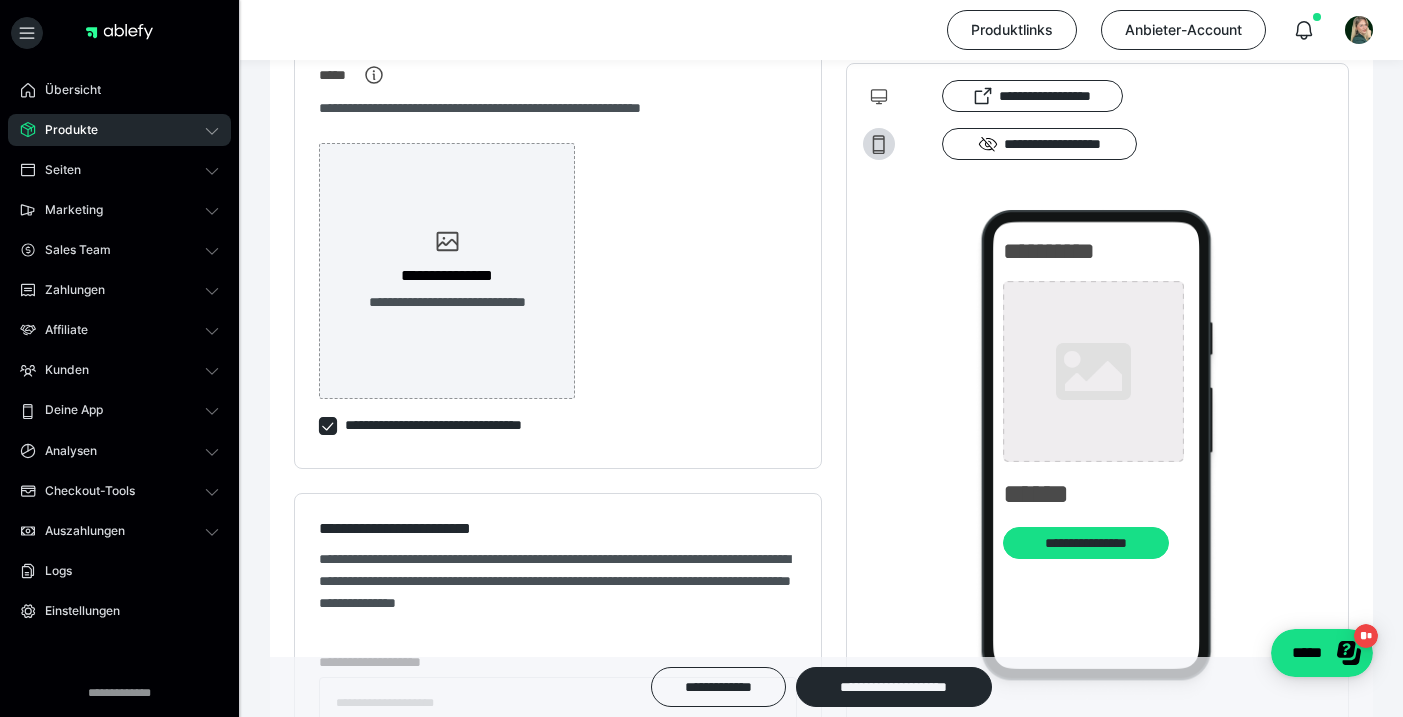 scroll, scrollTop: 716, scrollLeft: 0, axis: vertical 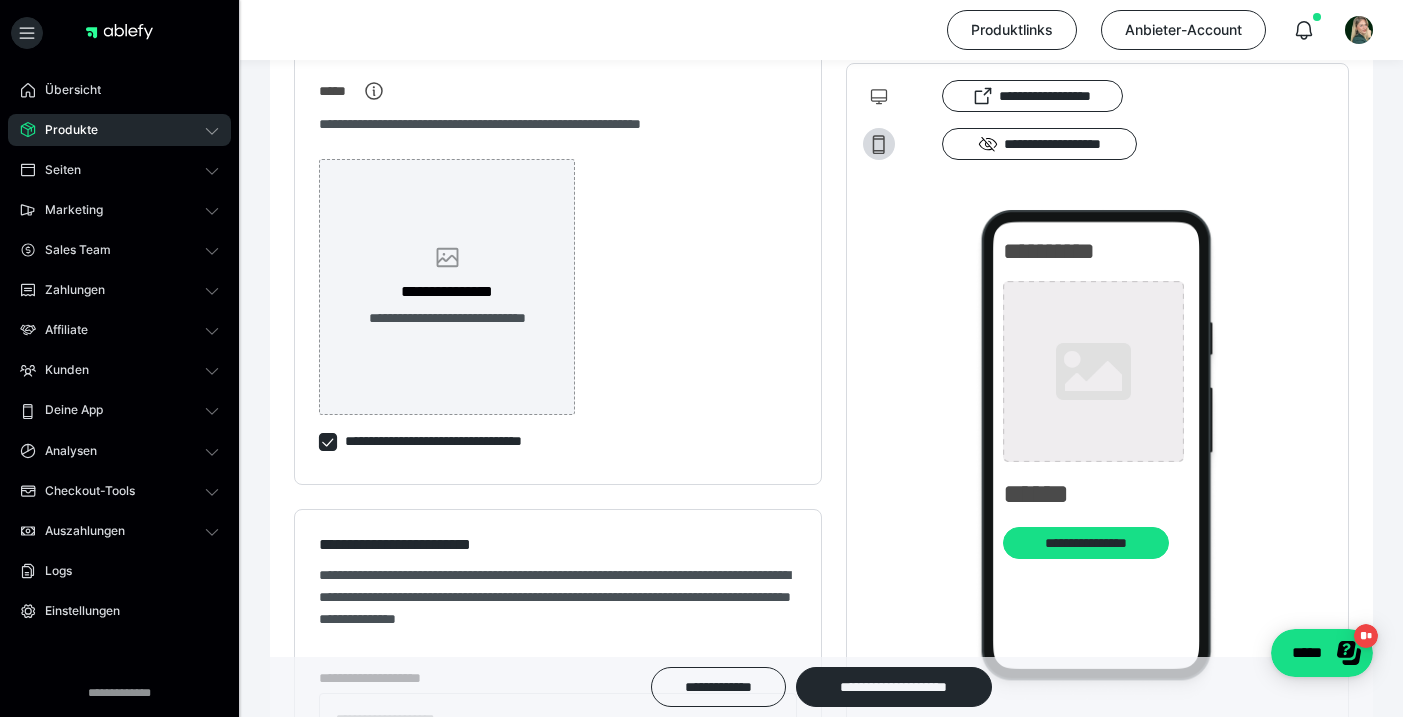 click on "**********" at bounding box center (447, 318) 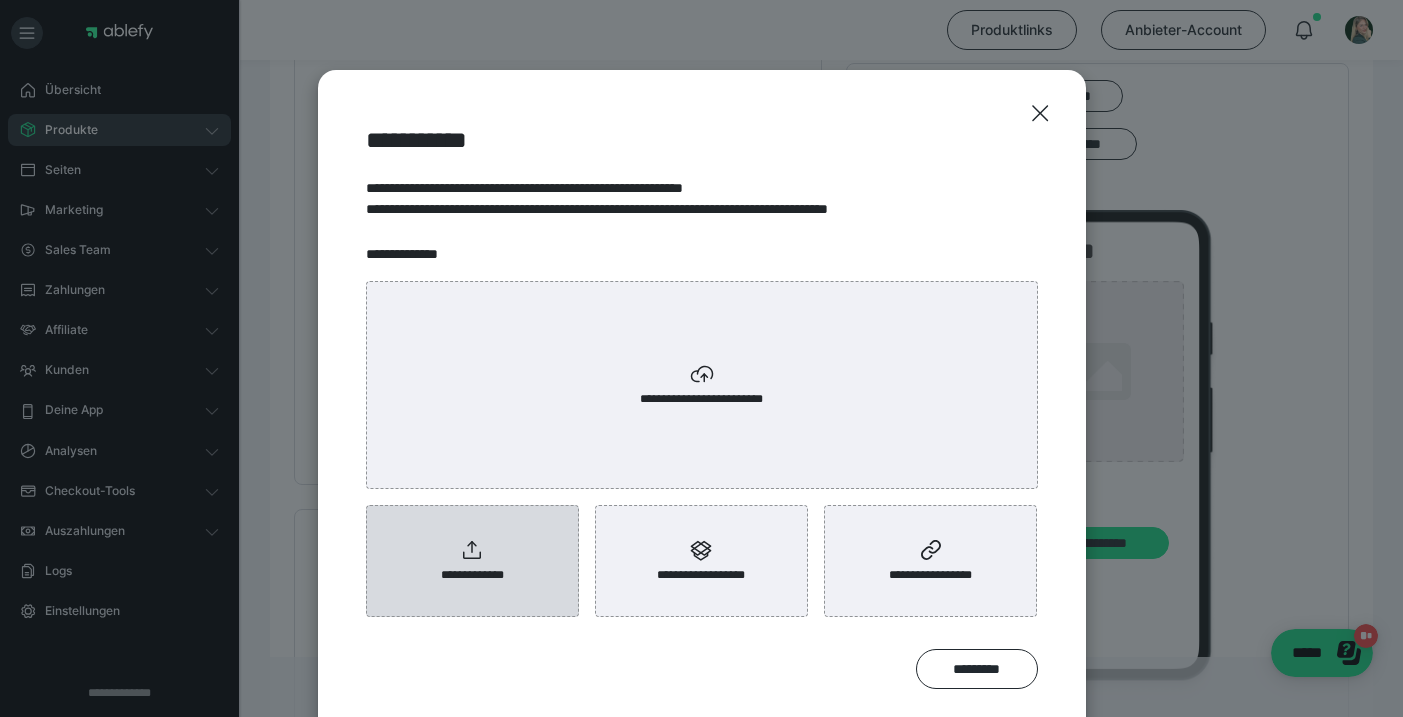 click on "**********" at bounding box center [472, 561] 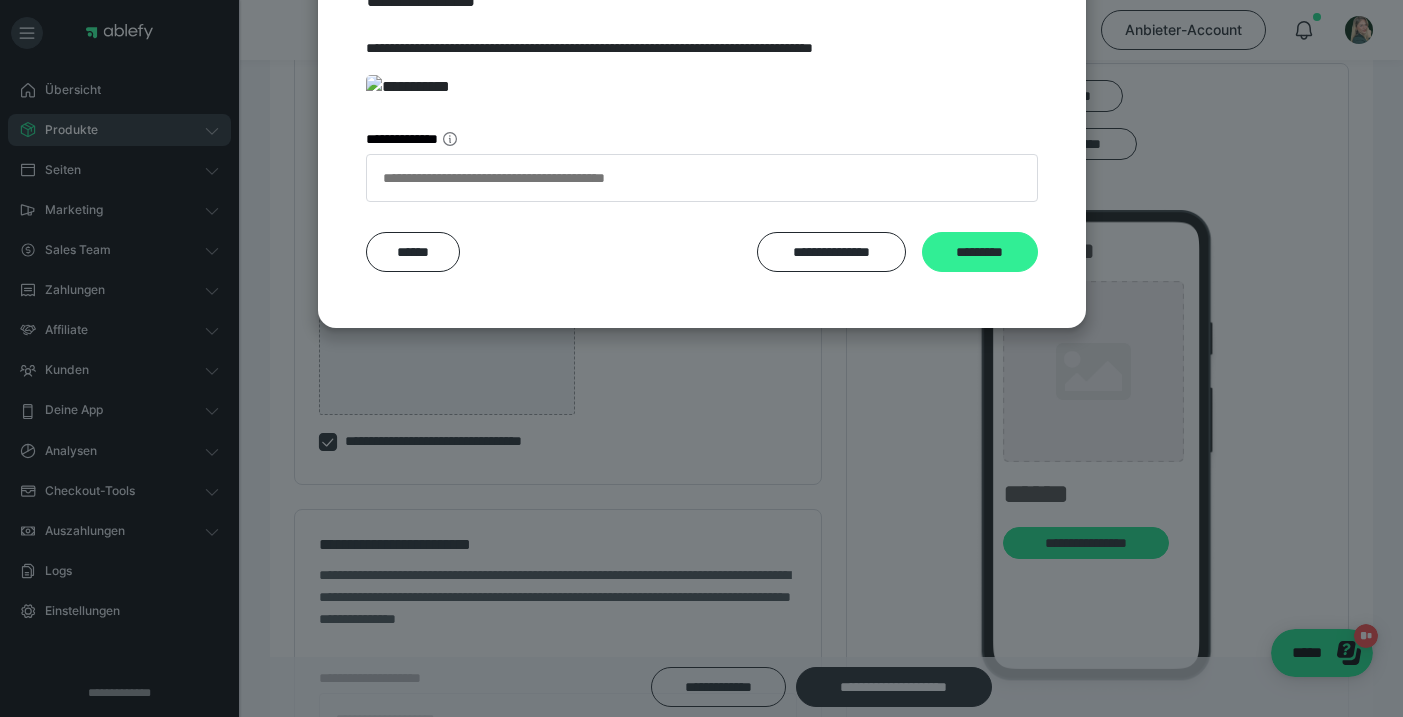 scroll, scrollTop: 399, scrollLeft: 0, axis: vertical 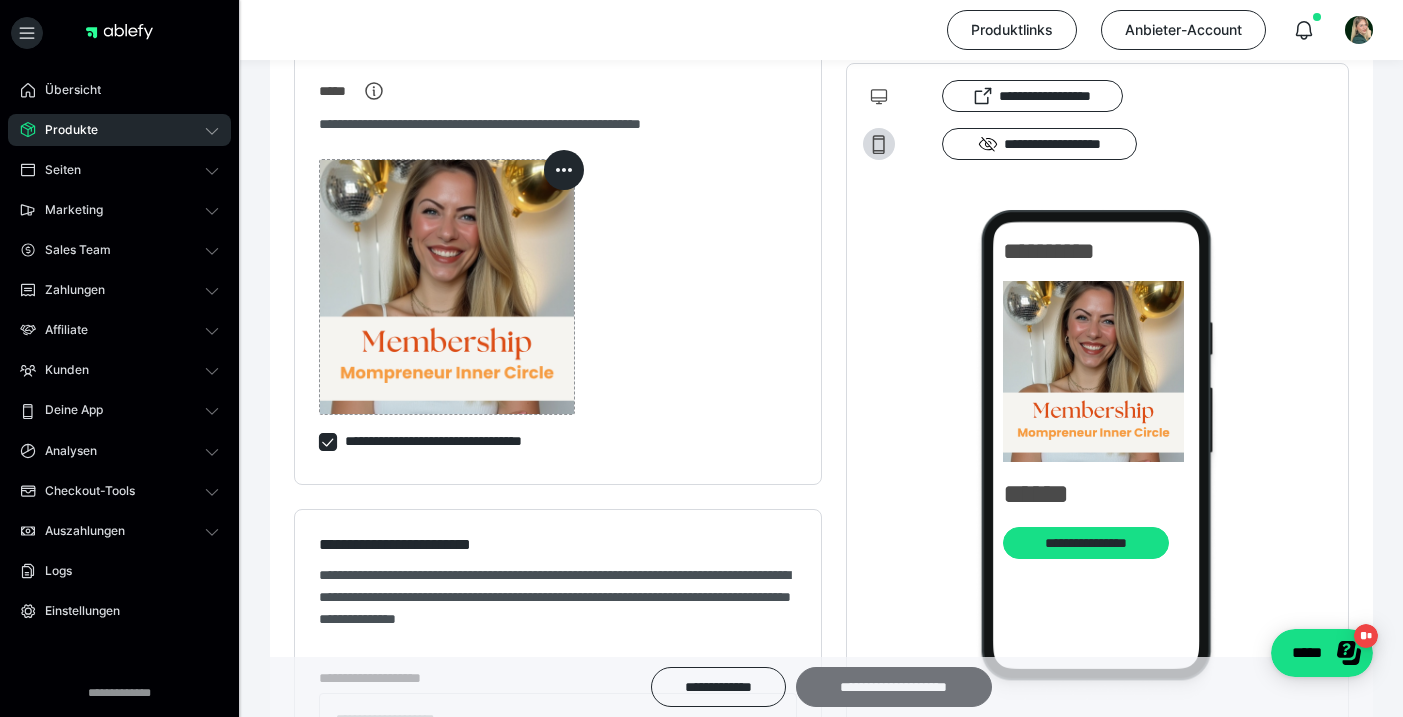 click on "**********" at bounding box center (894, 687) 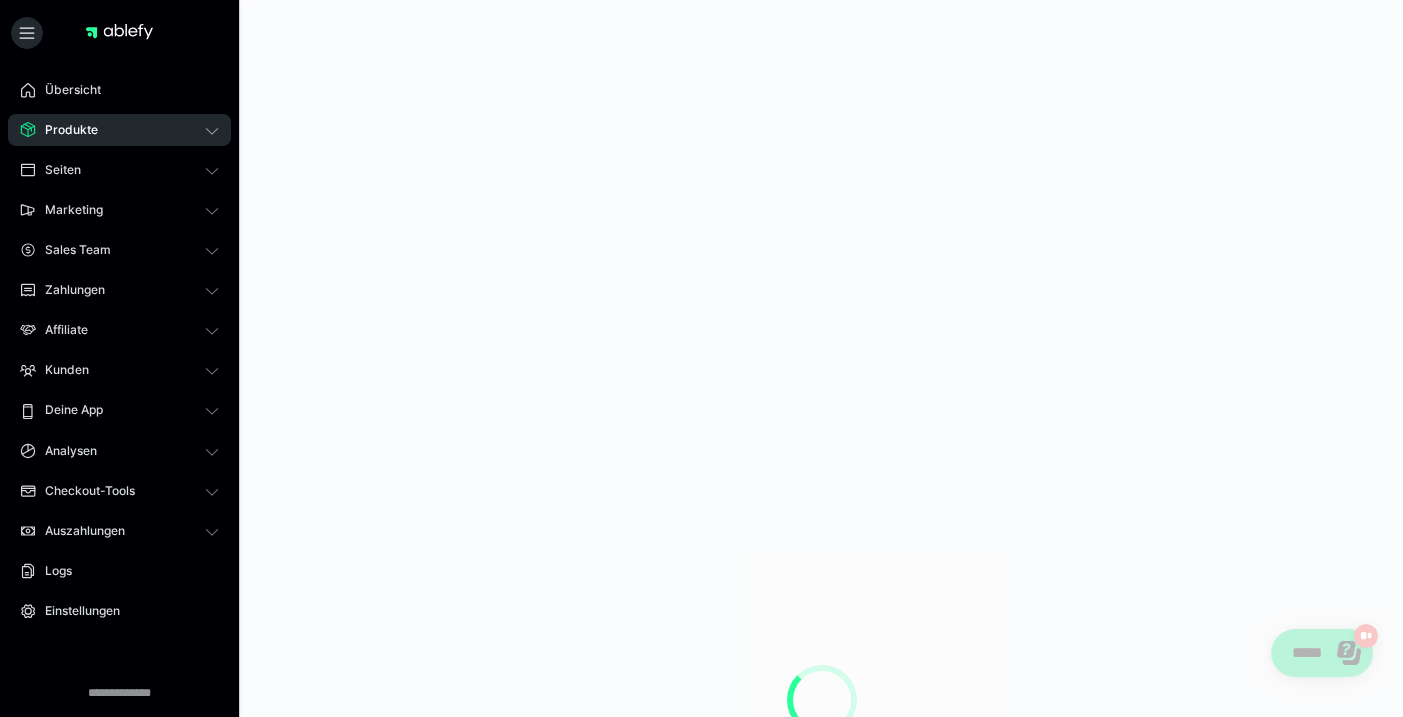 scroll, scrollTop: 0, scrollLeft: 0, axis: both 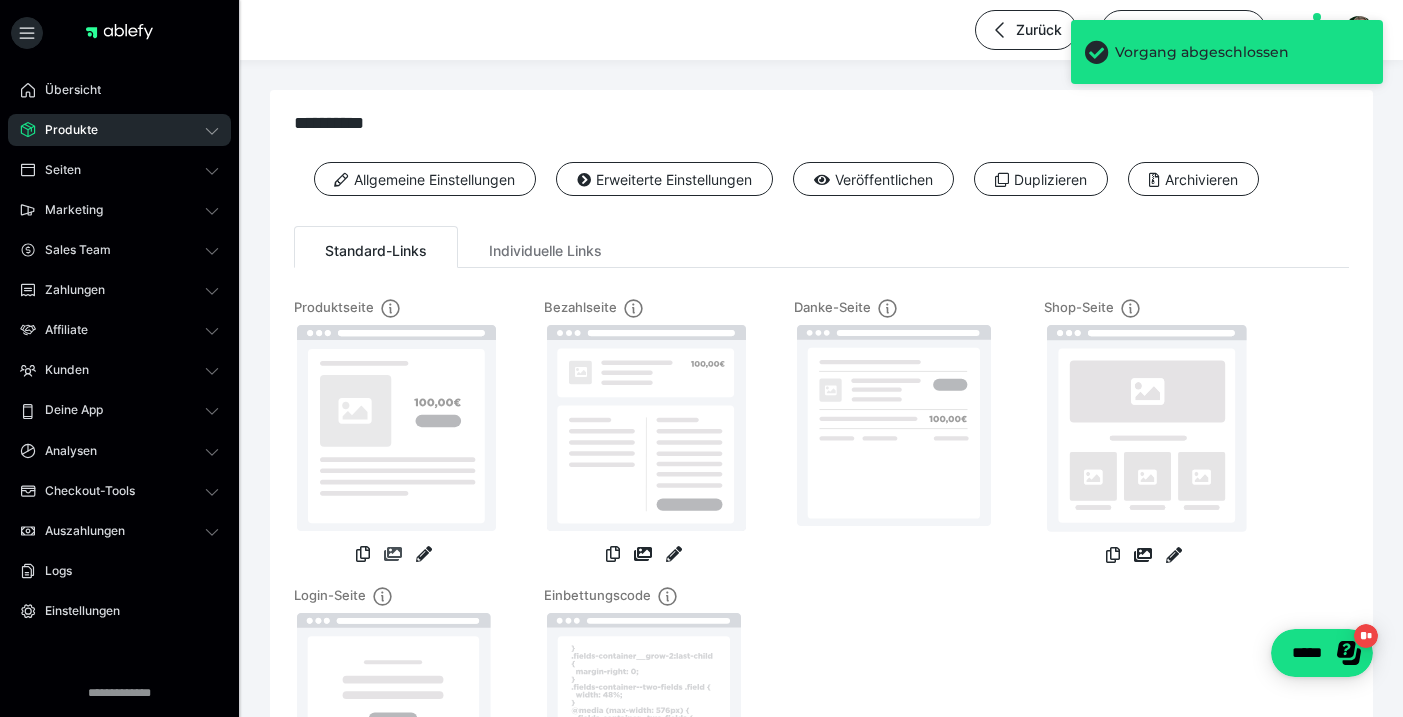click at bounding box center (393, 554) 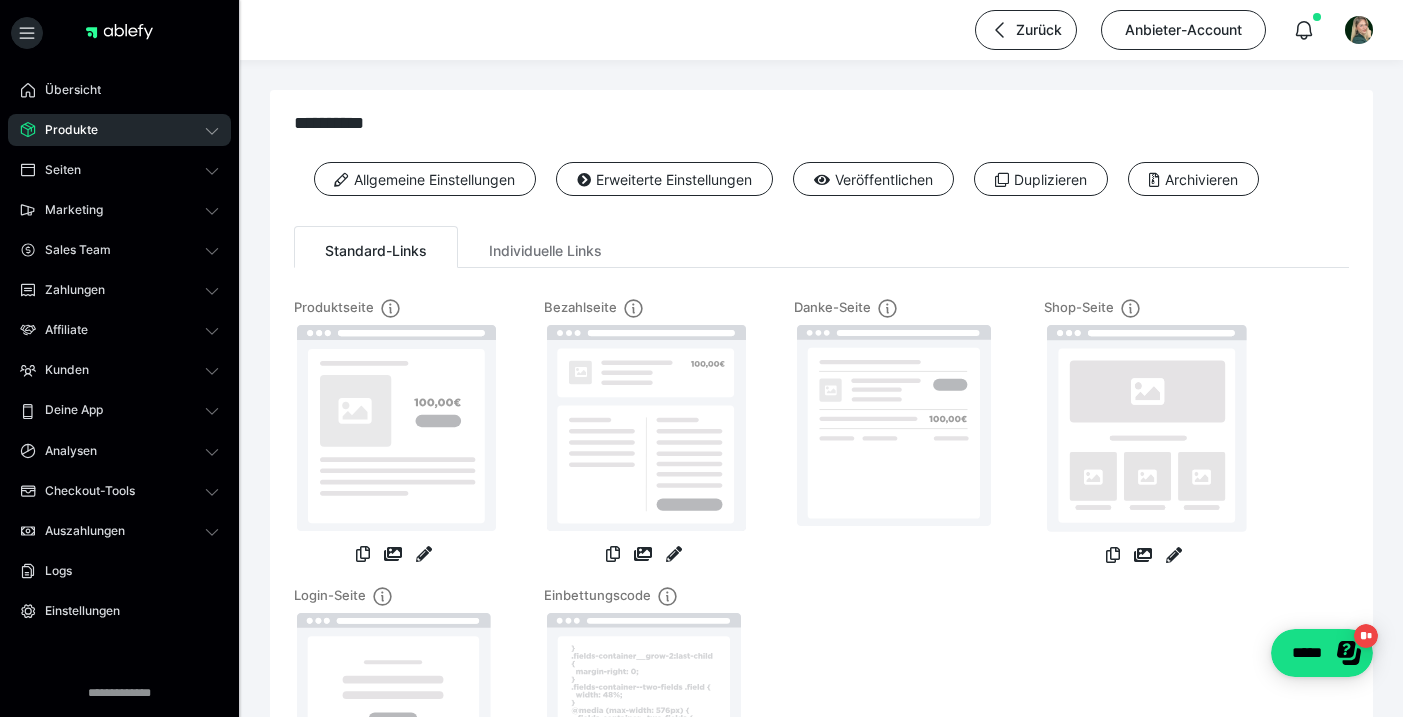 click on "Produkte" at bounding box center (64, 130) 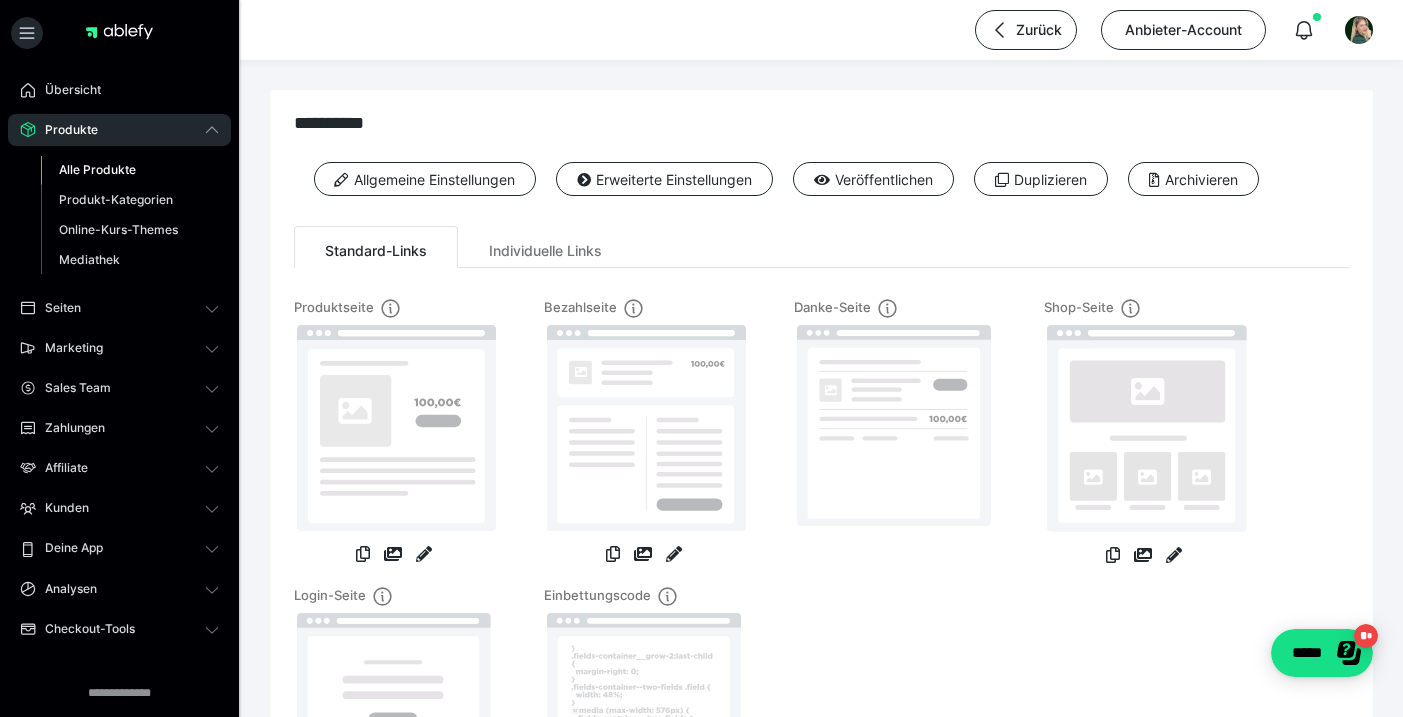 click on "Alle Produkte" at bounding box center (97, 169) 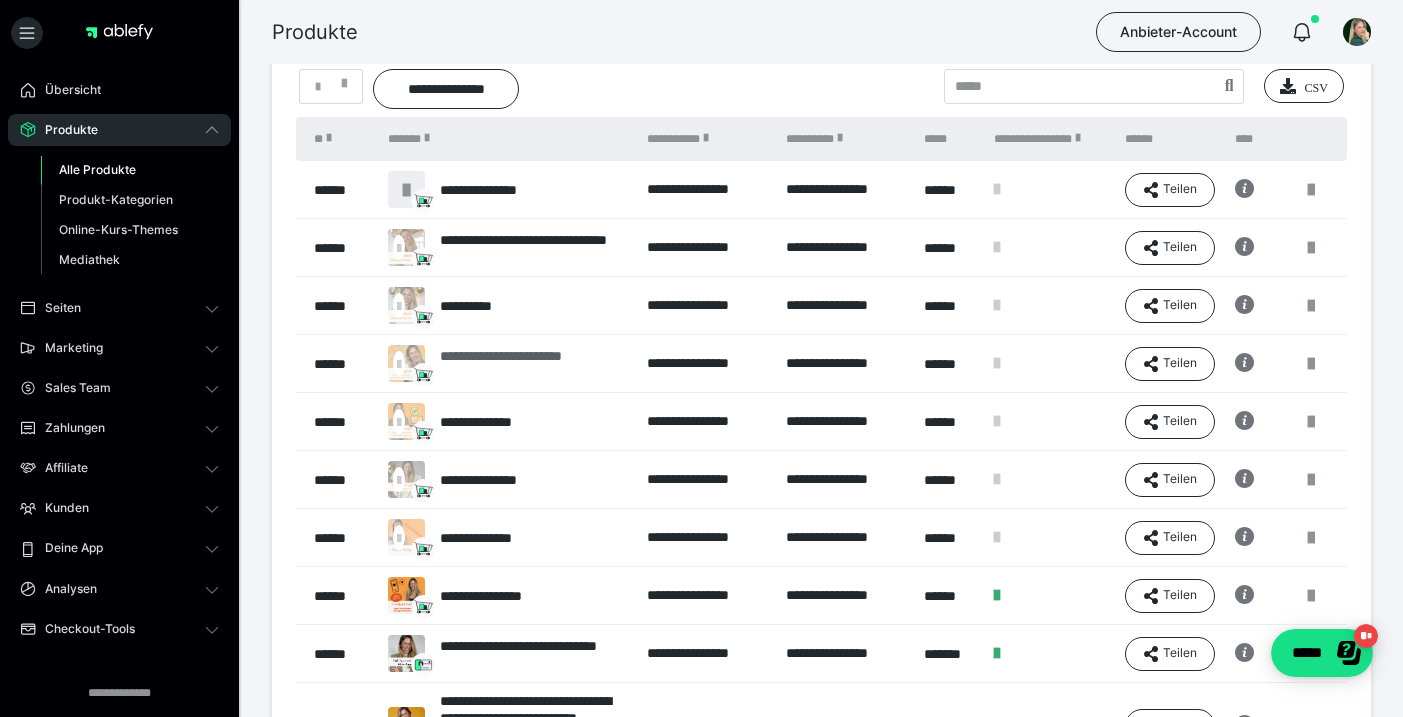 scroll, scrollTop: 149, scrollLeft: 0, axis: vertical 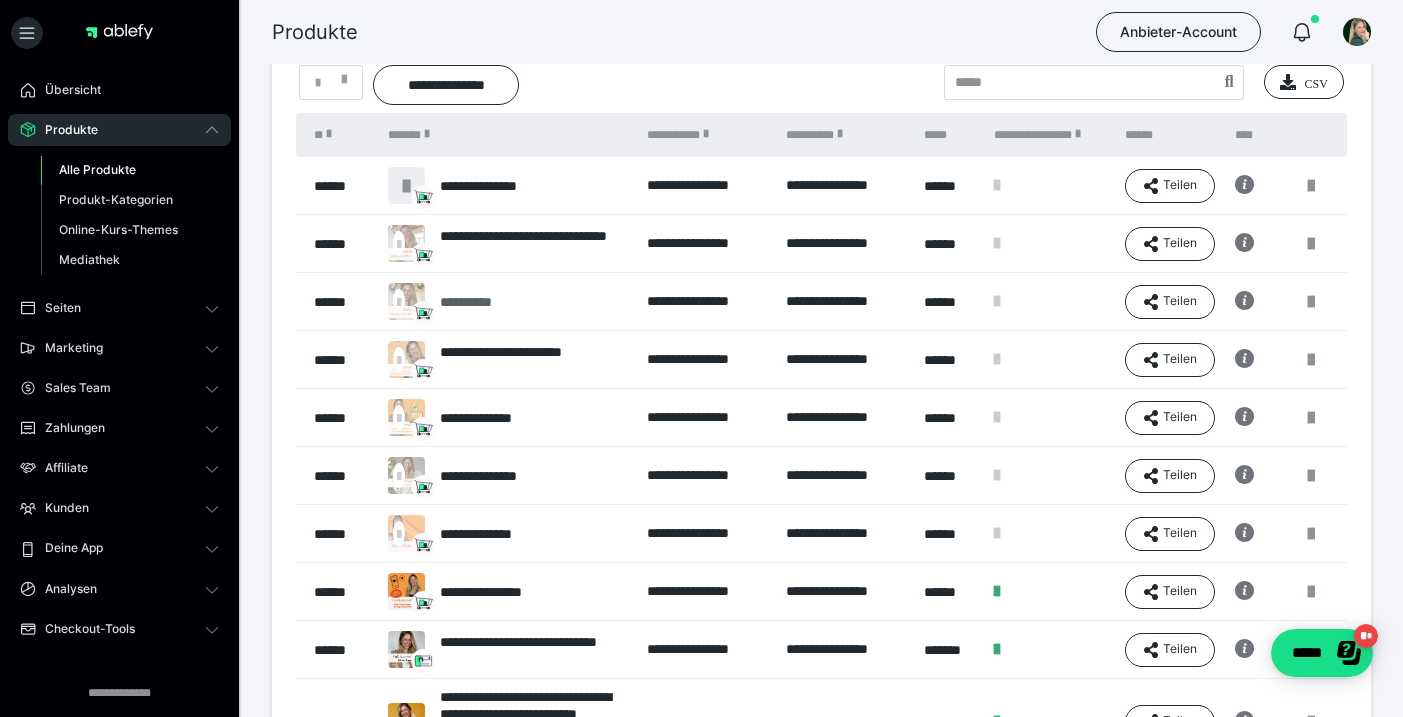click on "**********" at bounding box center [482, 302] 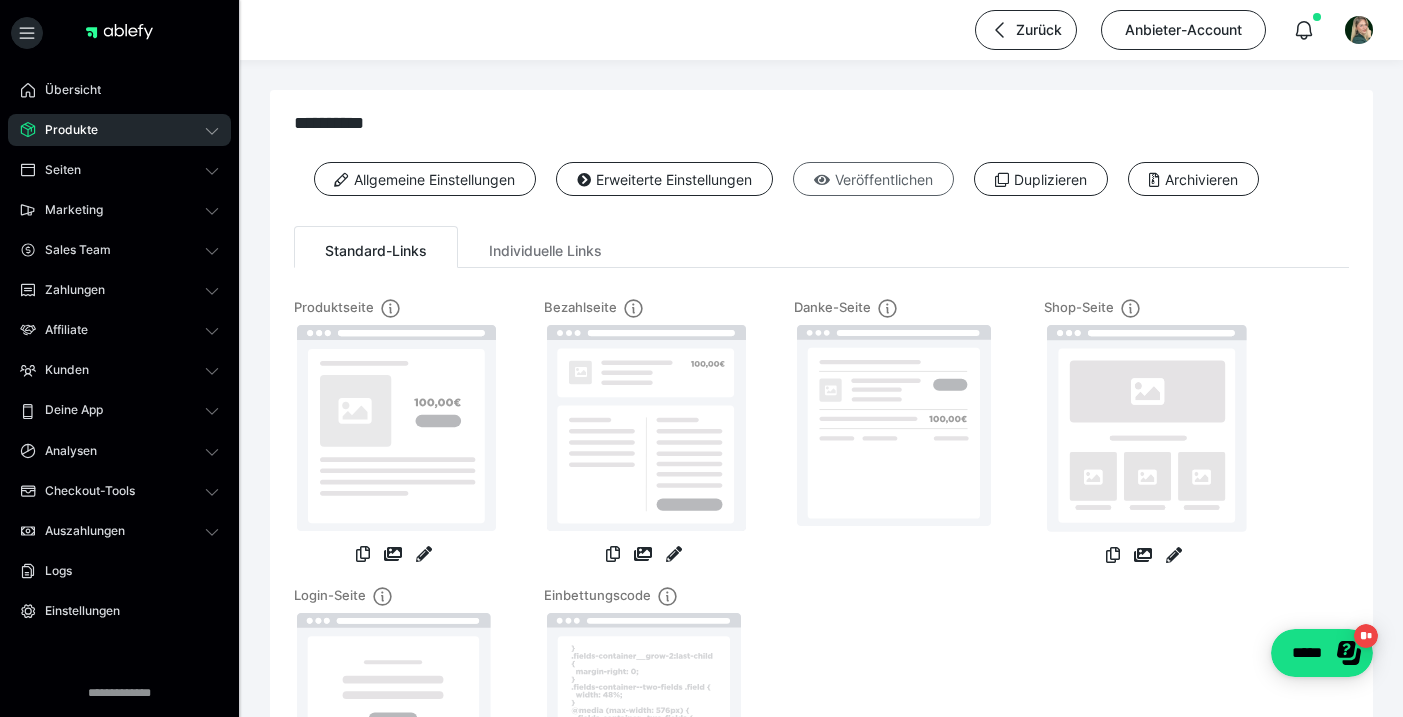 click on "Veröffentlichen" at bounding box center [873, 179] 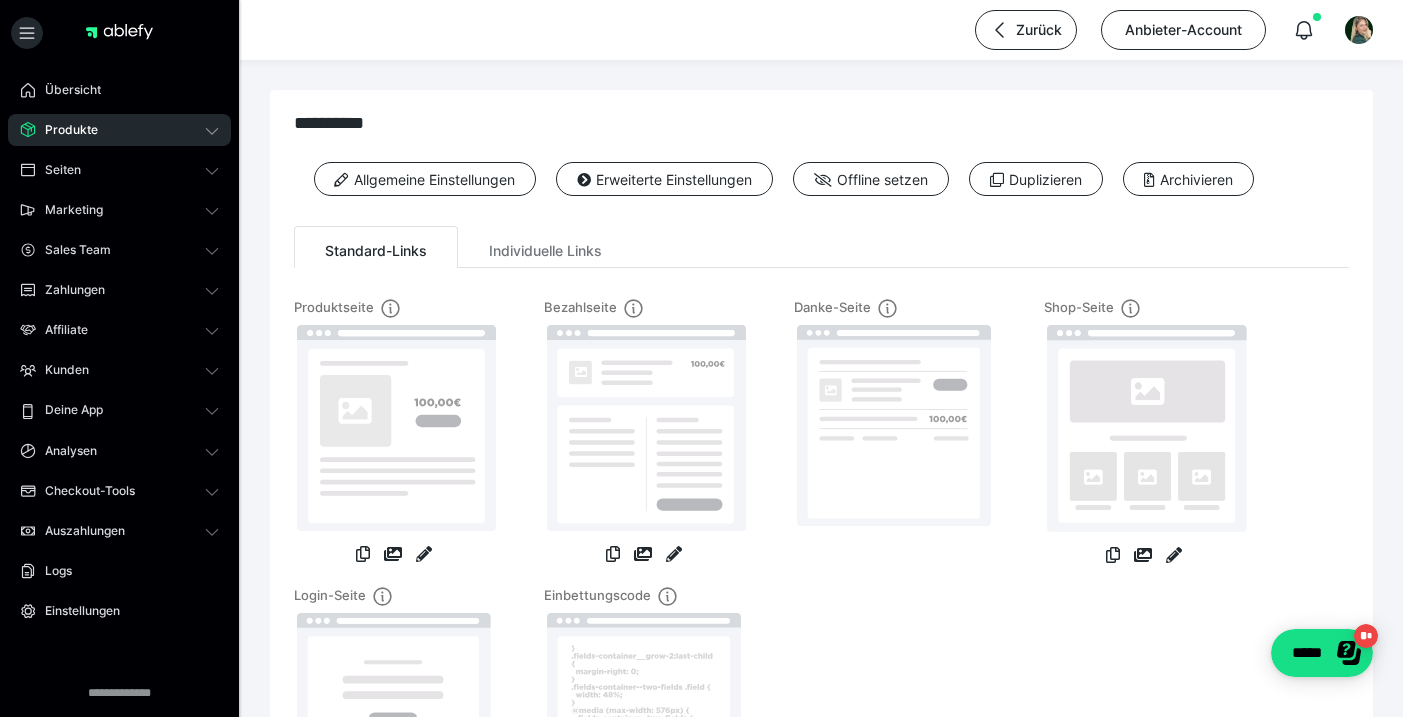 drag, startPoint x: 62, startPoint y: 130, endPoint x: 105, endPoint y: 132, distance: 43.046486 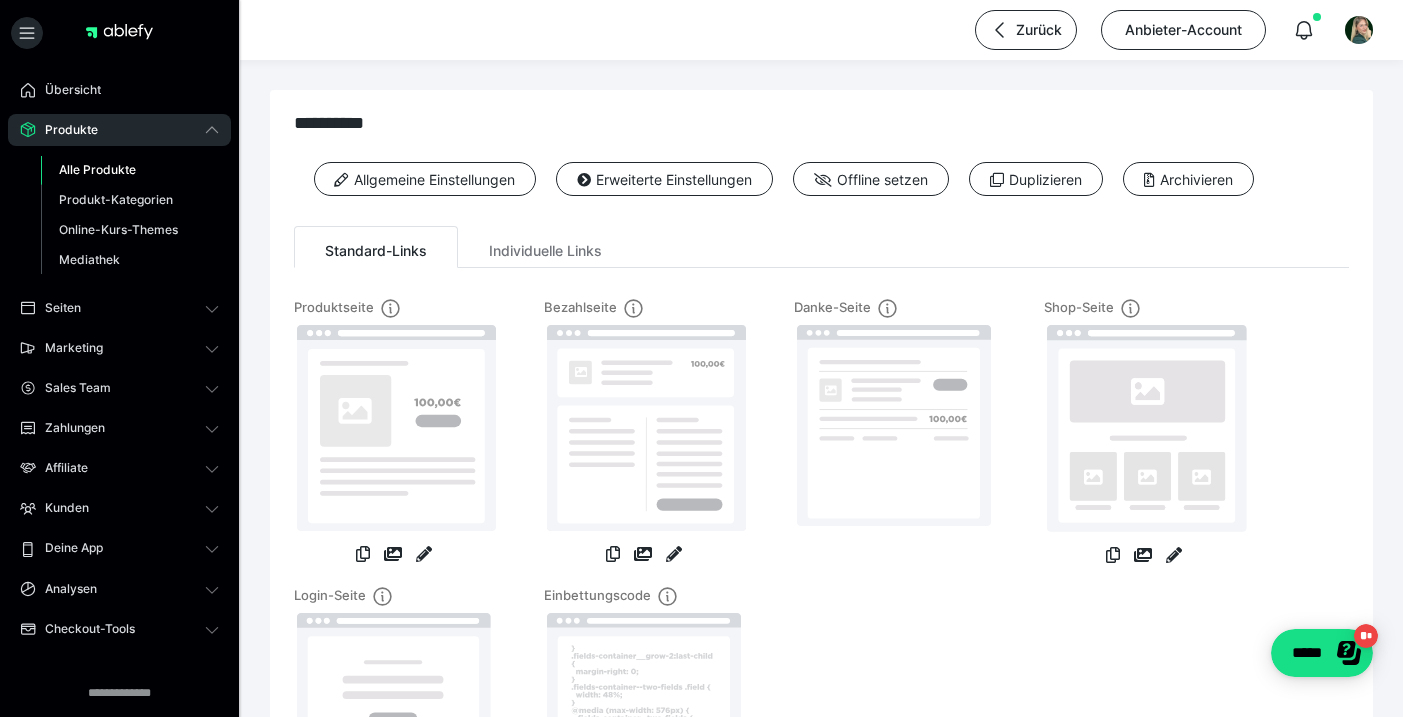 click on "Alle Produkte" at bounding box center (130, 170) 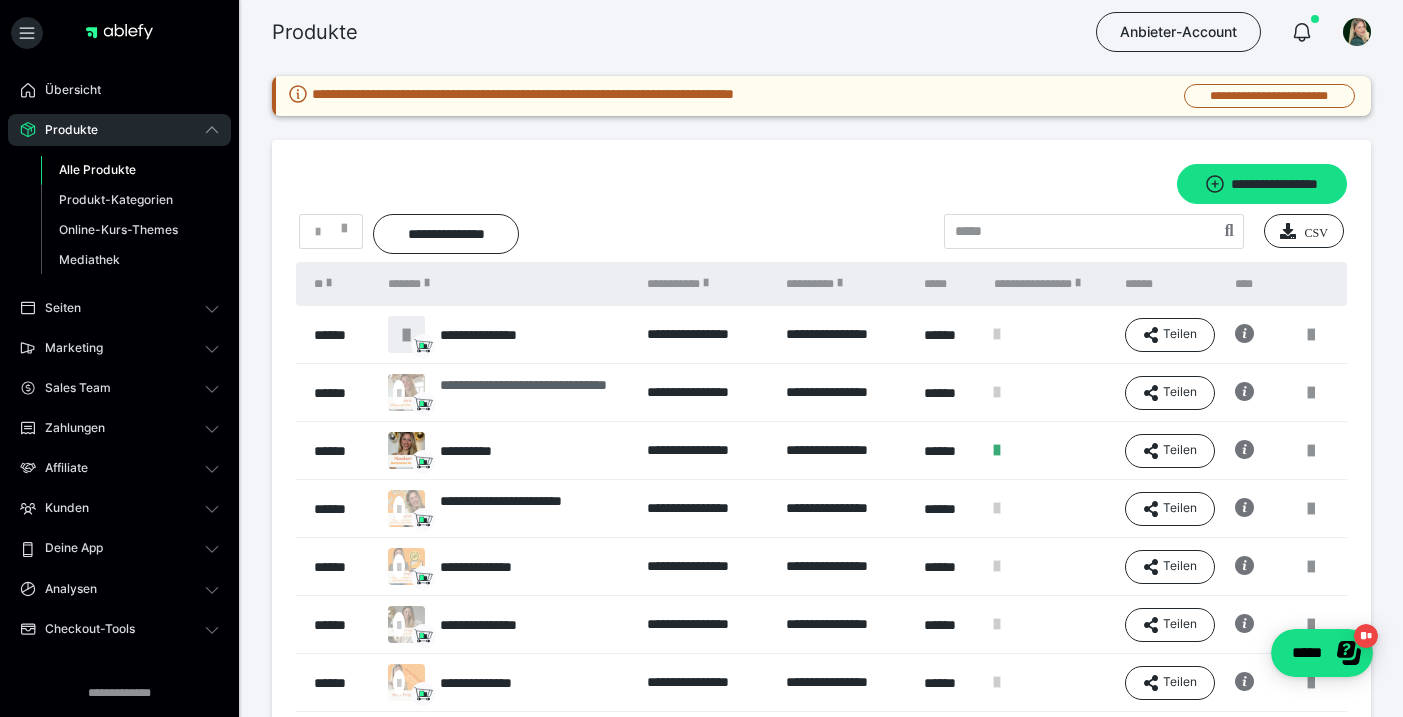 click on "**********" at bounding box center [533, 393] 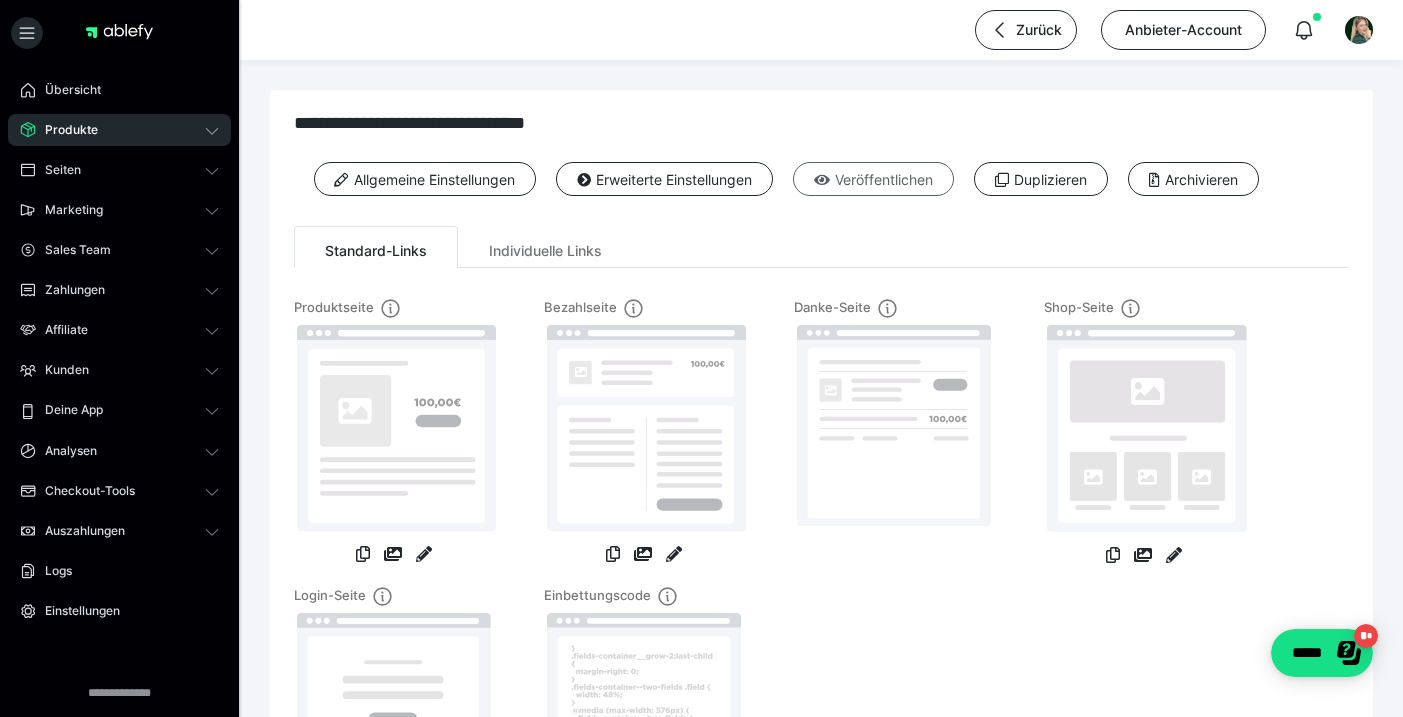 click on "Veröffentlichen" at bounding box center (873, 179) 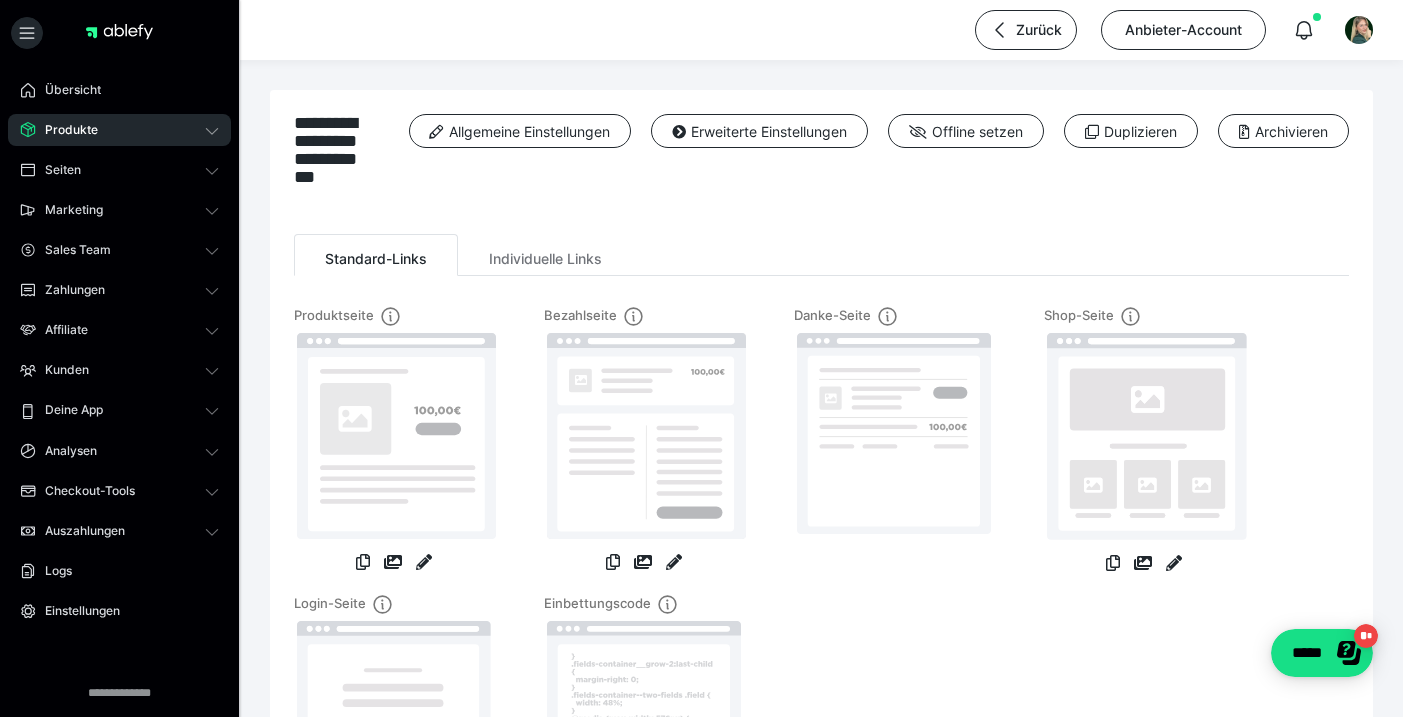 click on "Produkte" at bounding box center (119, 130) 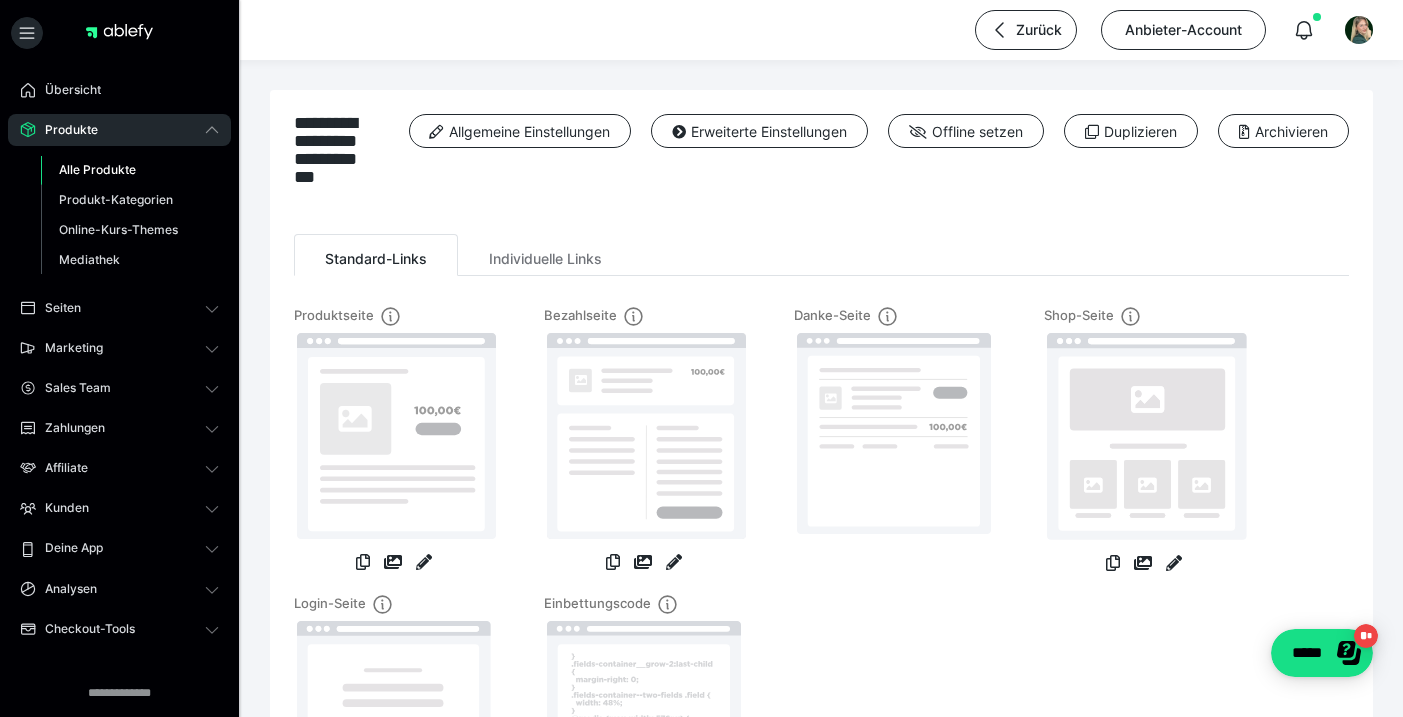 click on "Alle Produkte" at bounding box center (97, 169) 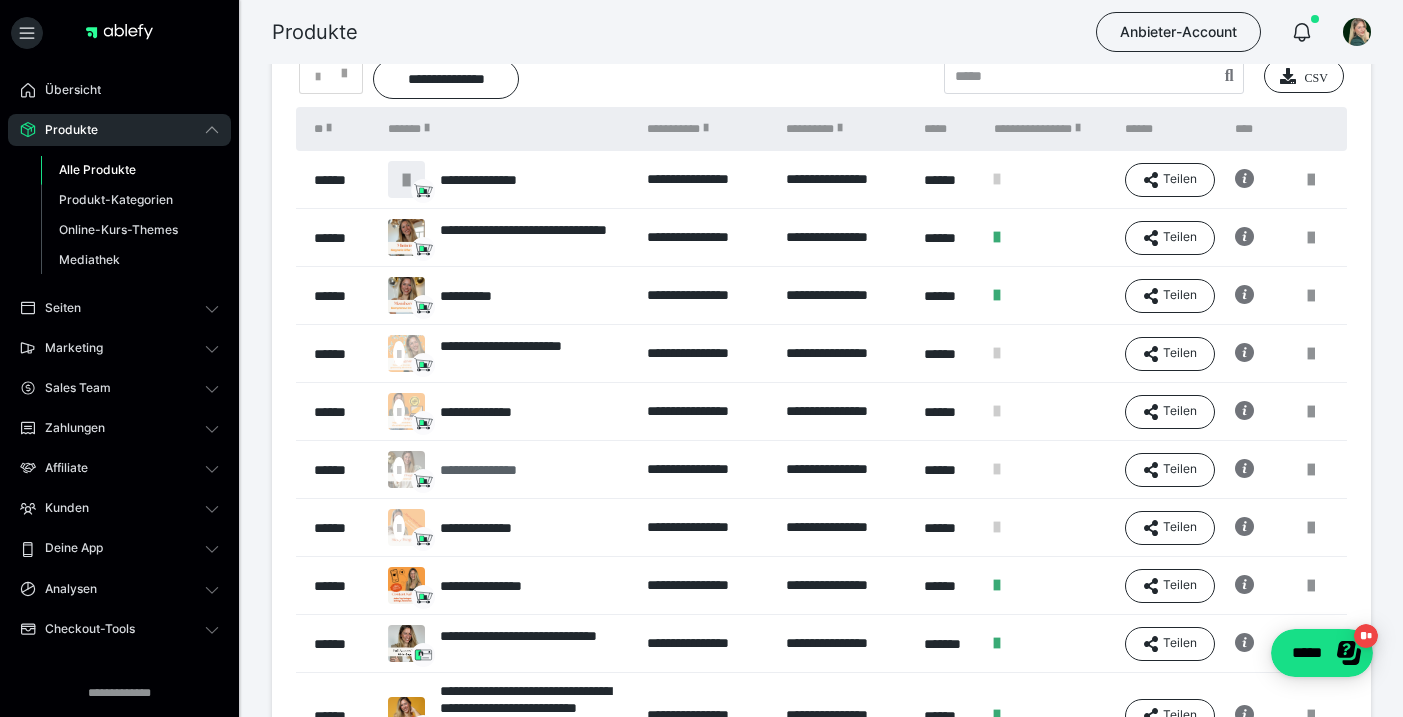 scroll, scrollTop: 155, scrollLeft: 0, axis: vertical 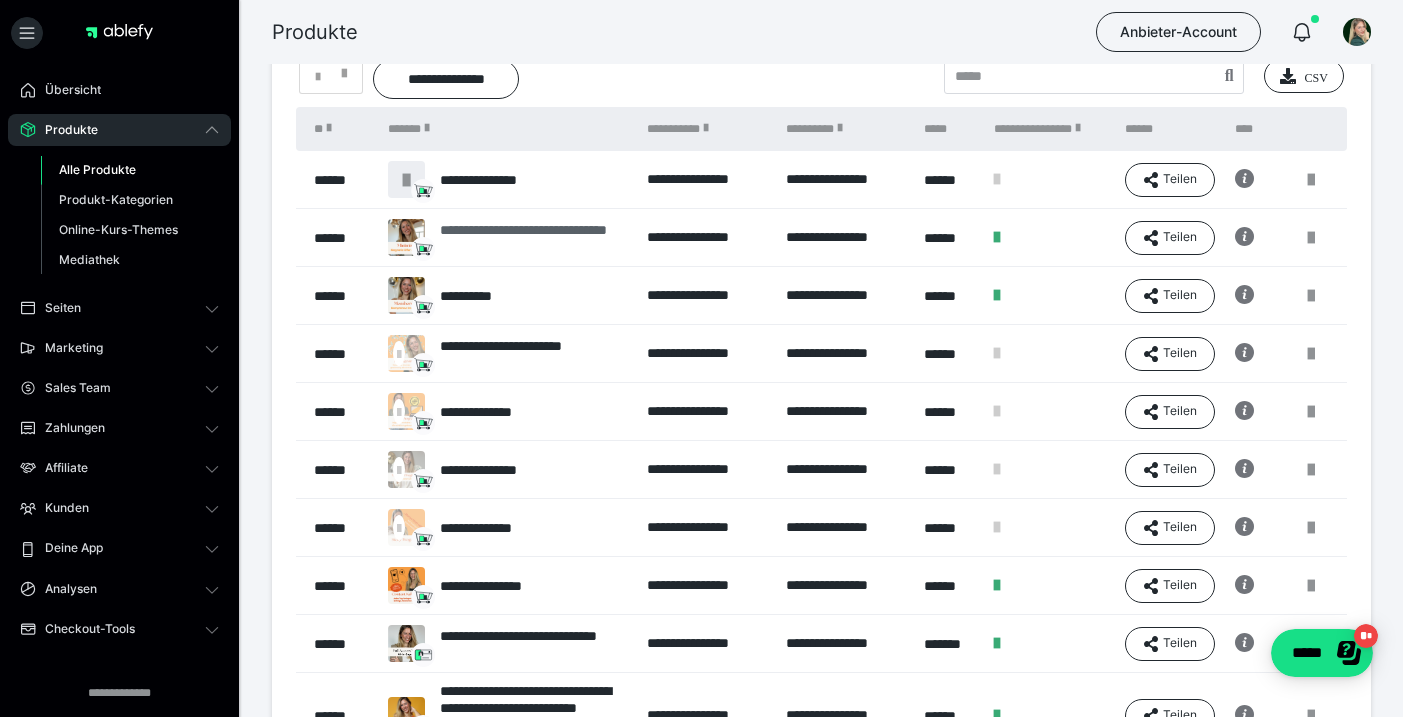 click on "**********" at bounding box center [533, 238] 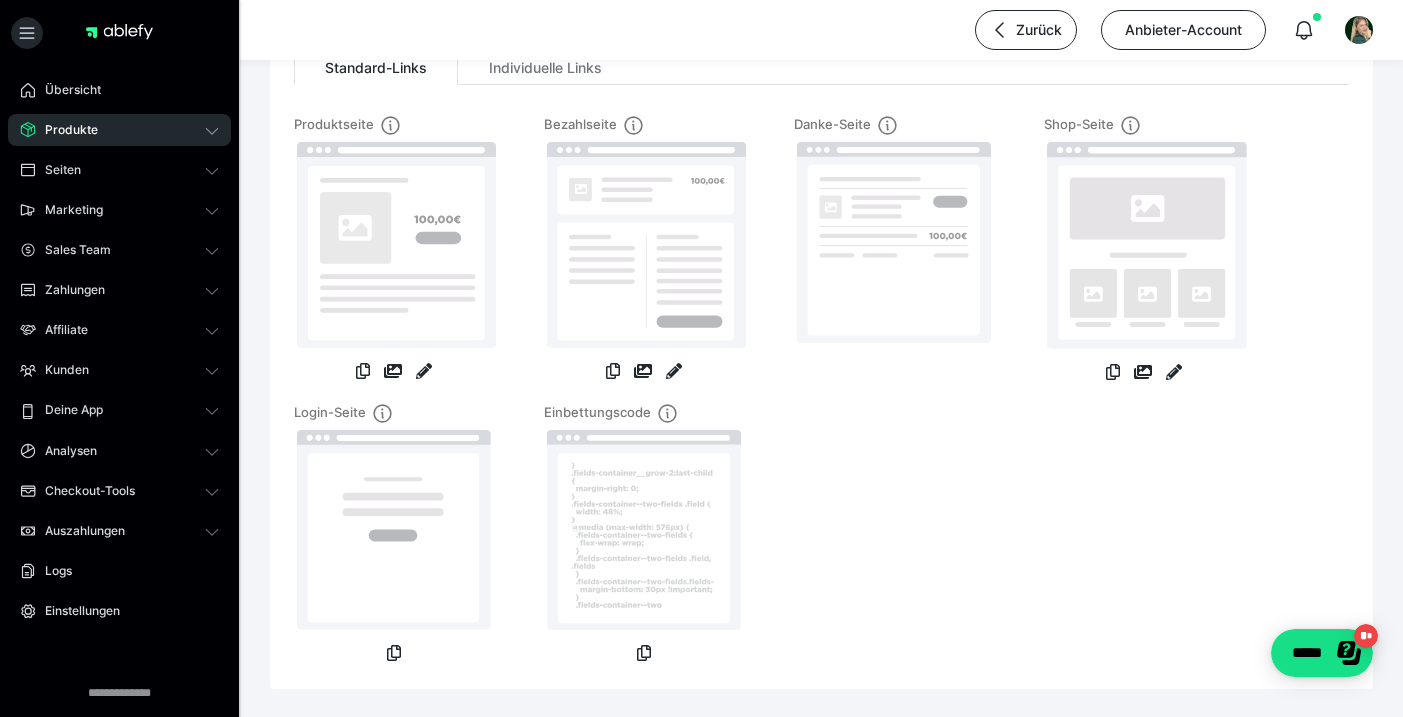 scroll, scrollTop: 0, scrollLeft: 0, axis: both 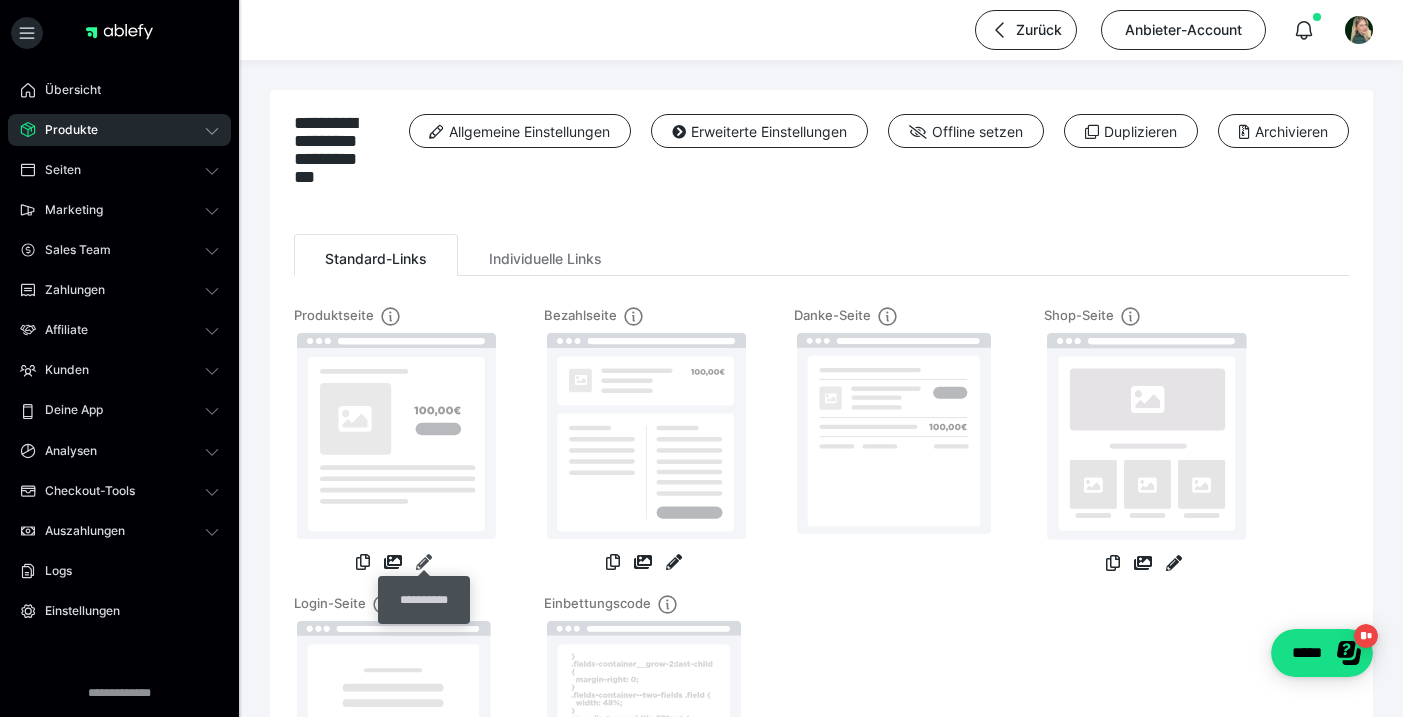 click at bounding box center [424, 562] 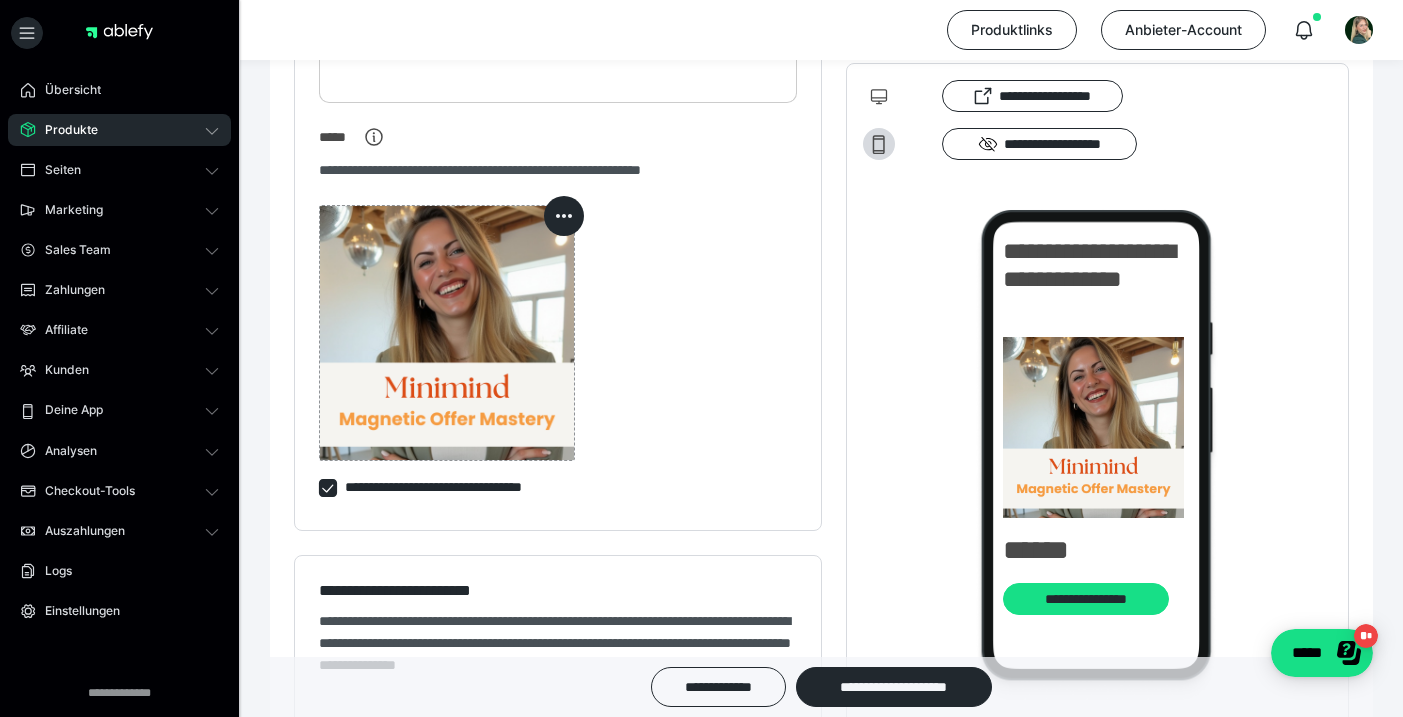 scroll, scrollTop: 762, scrollLeft: 0, axis: vertical 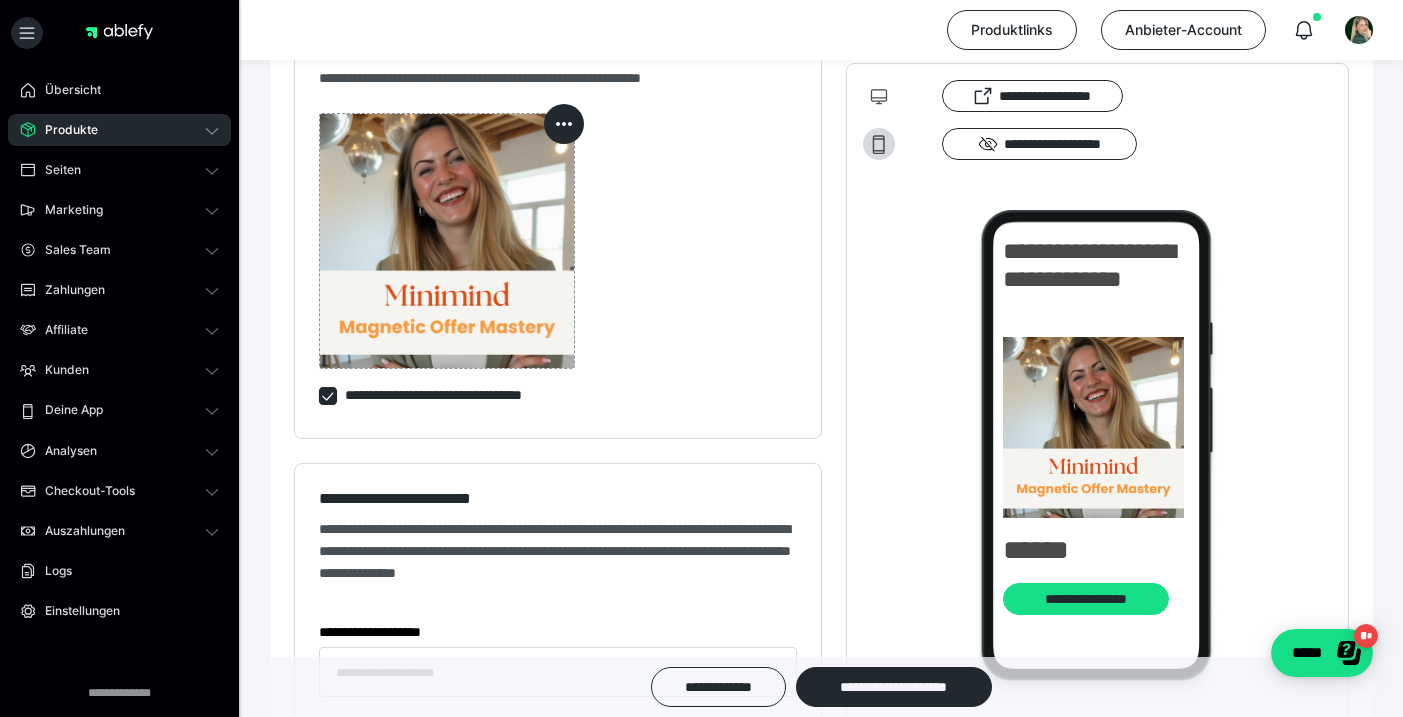 click 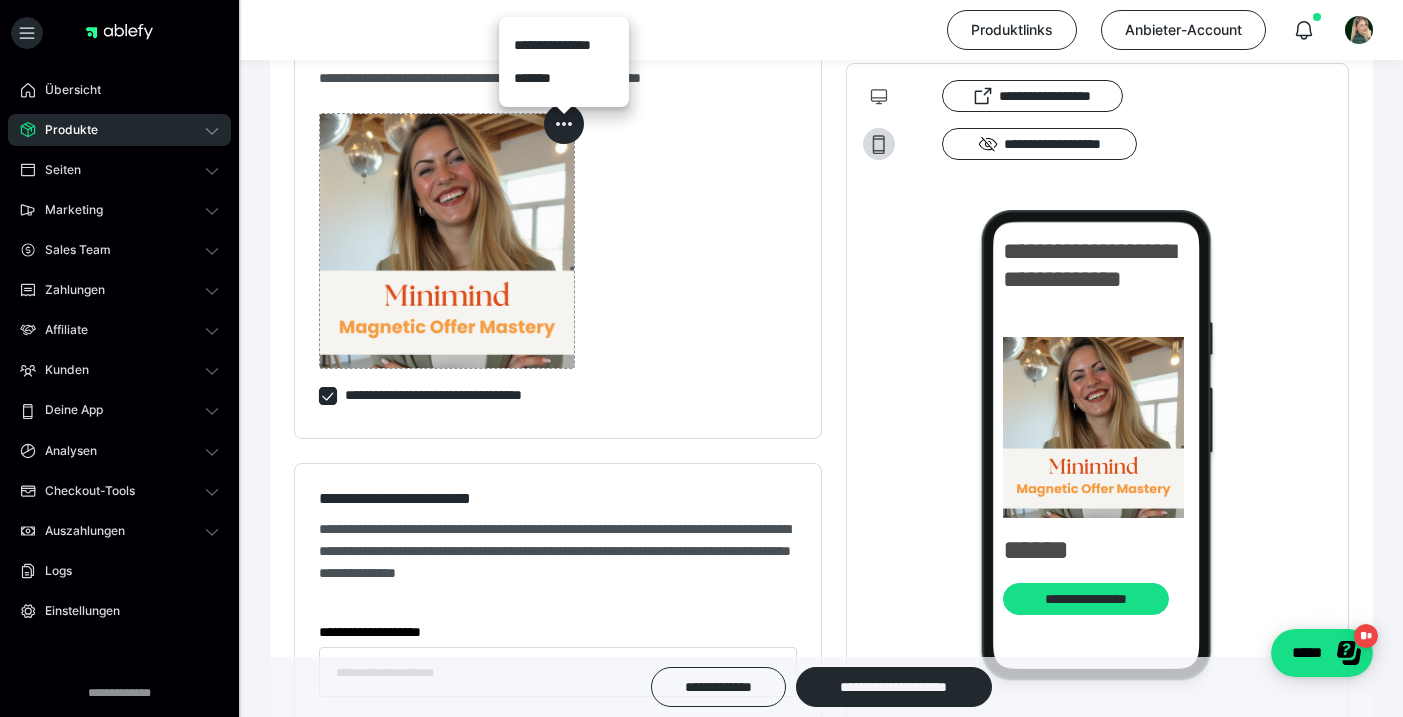 click on "*******" at bounding box center [564, 78] 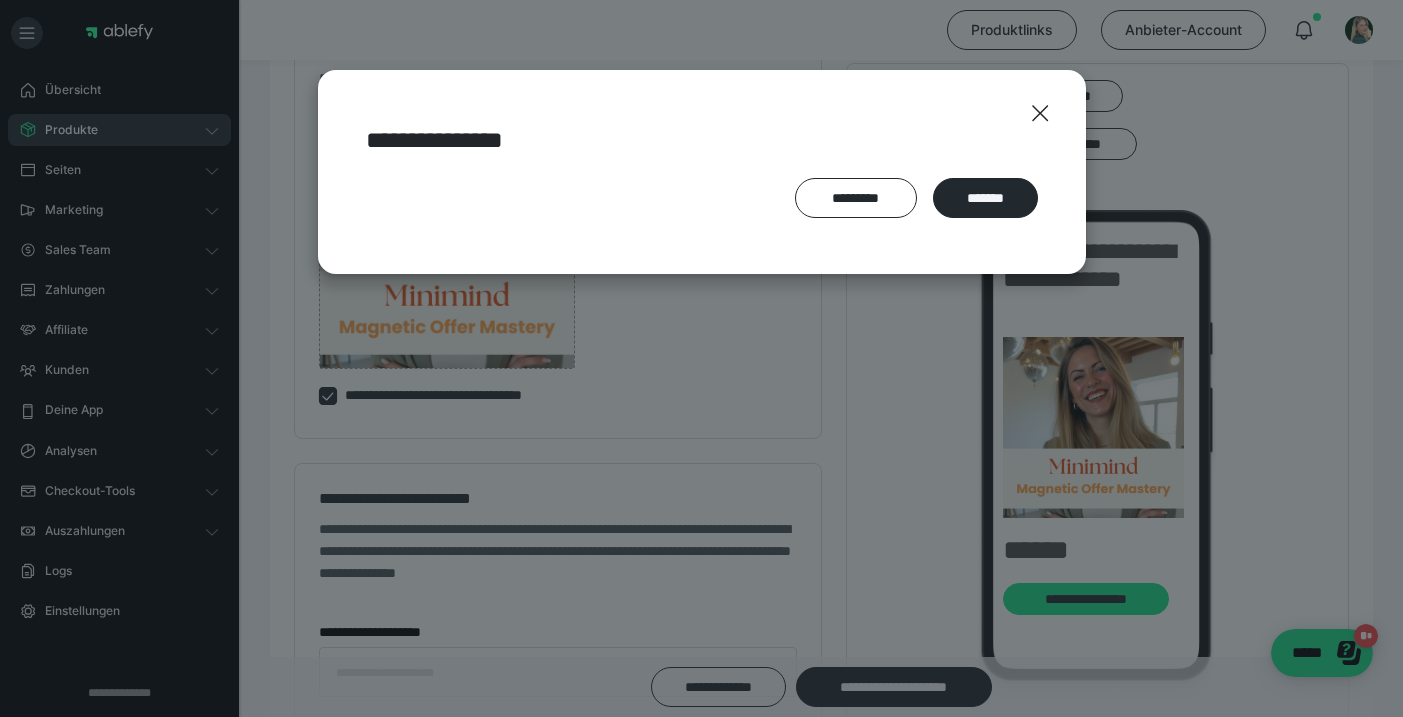 click on "*******" at bounding box center [985, 198] 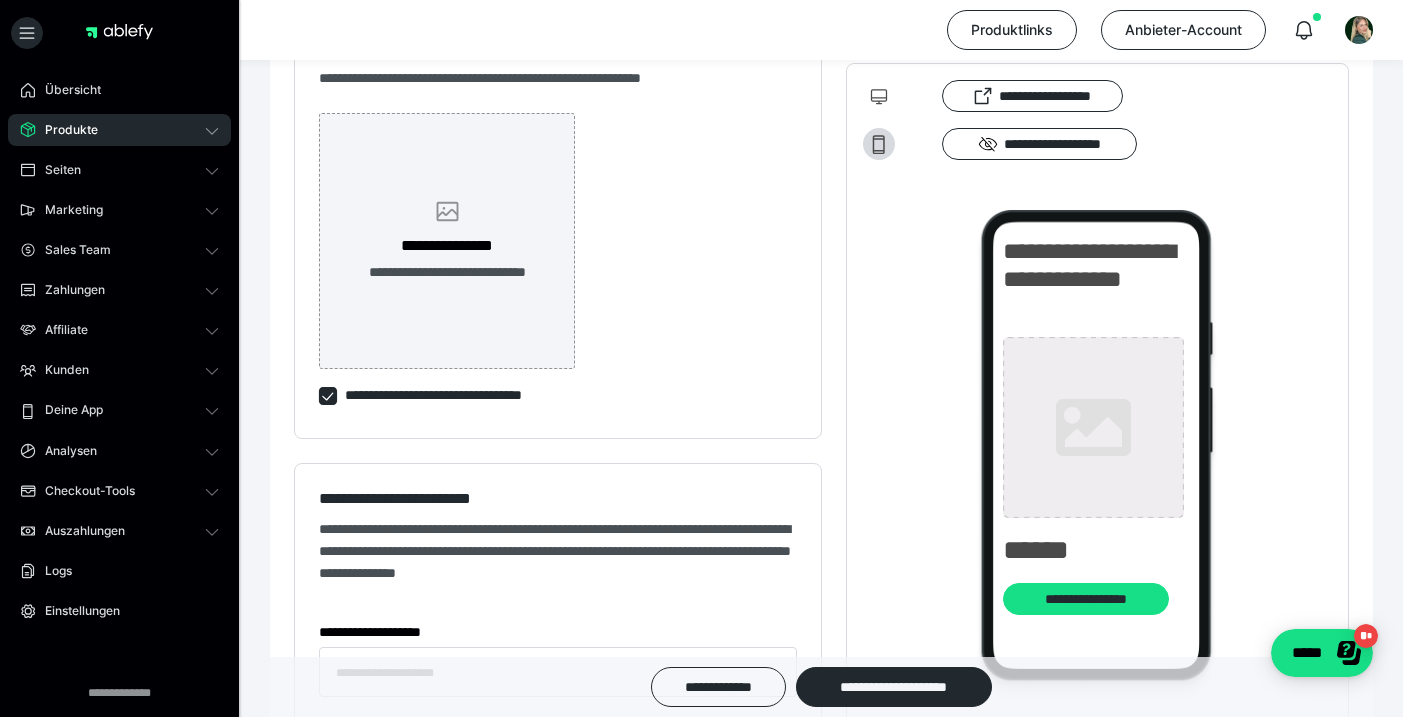 click on "**********" at bounding box center (447, 272) 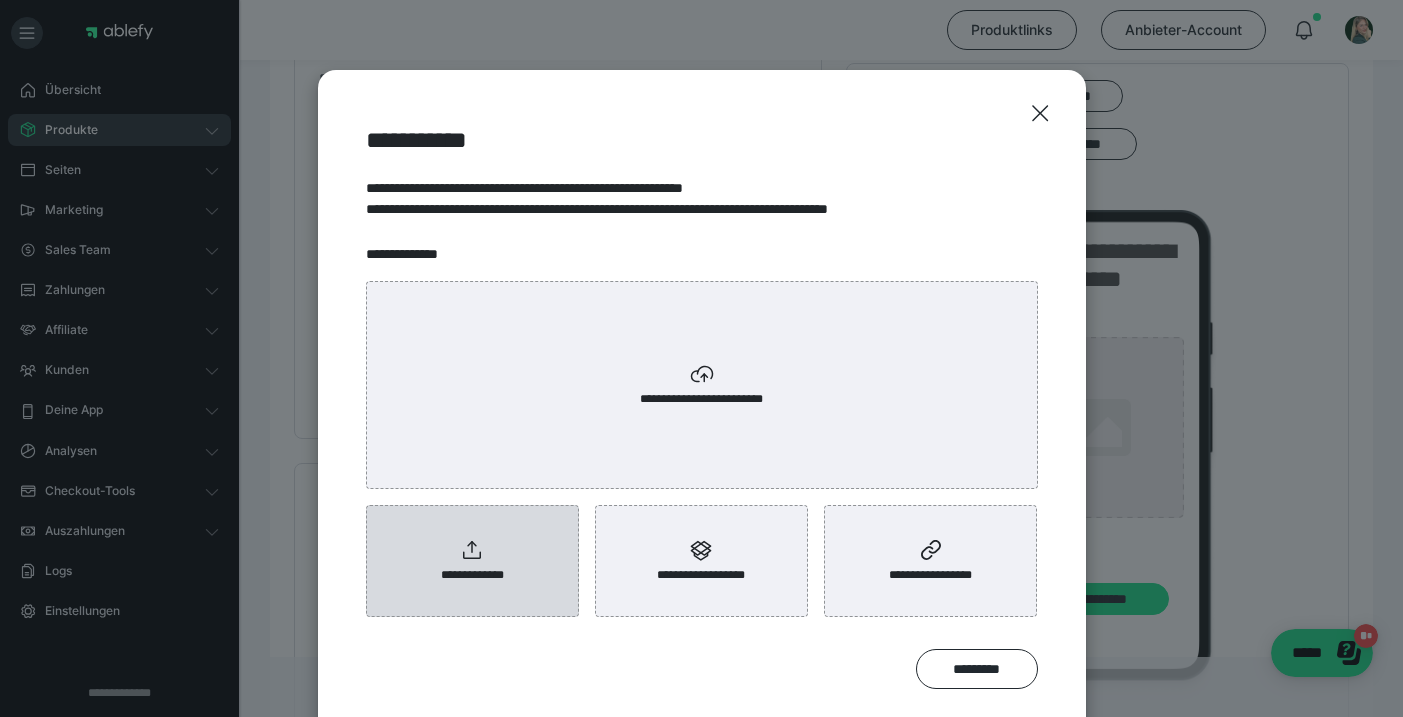 click on "**********" at bounding box center (472, 561) 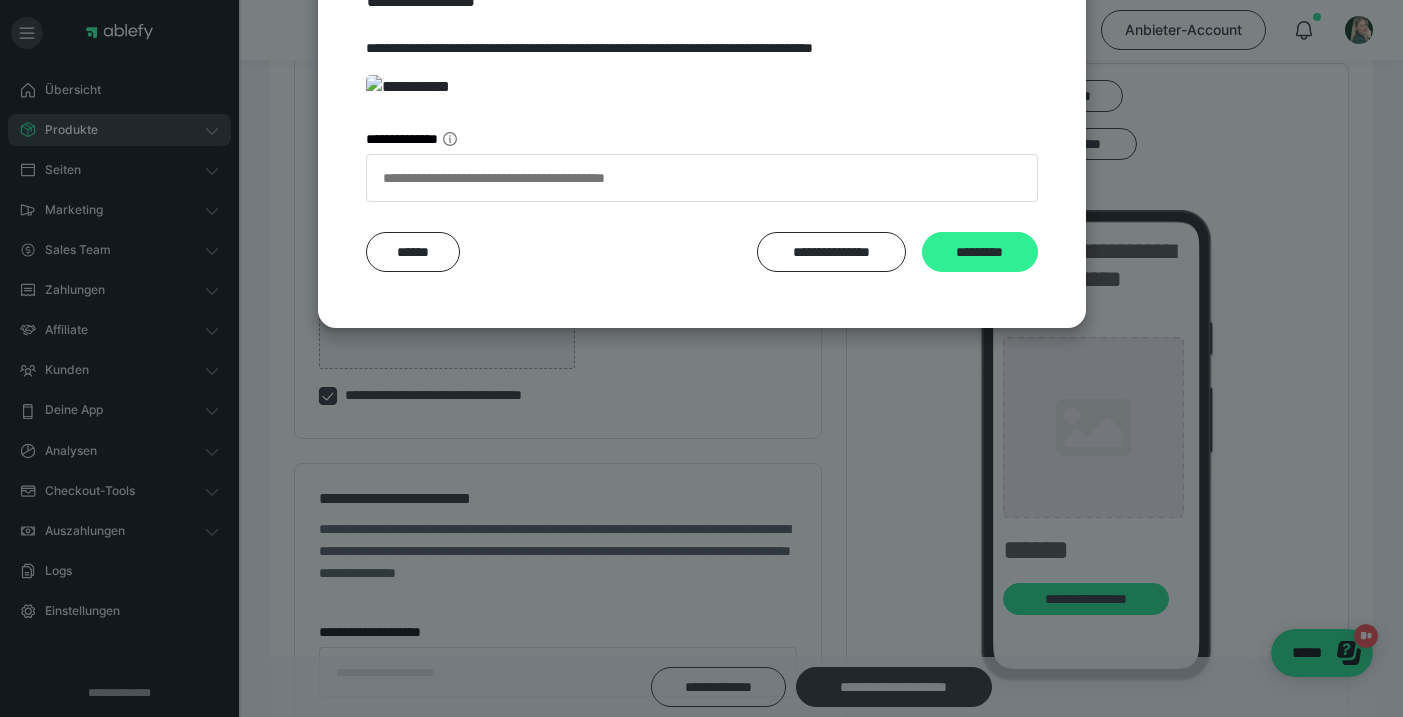 scroll, scrollTop: 399, scrollLeft: 0, axis: vertical 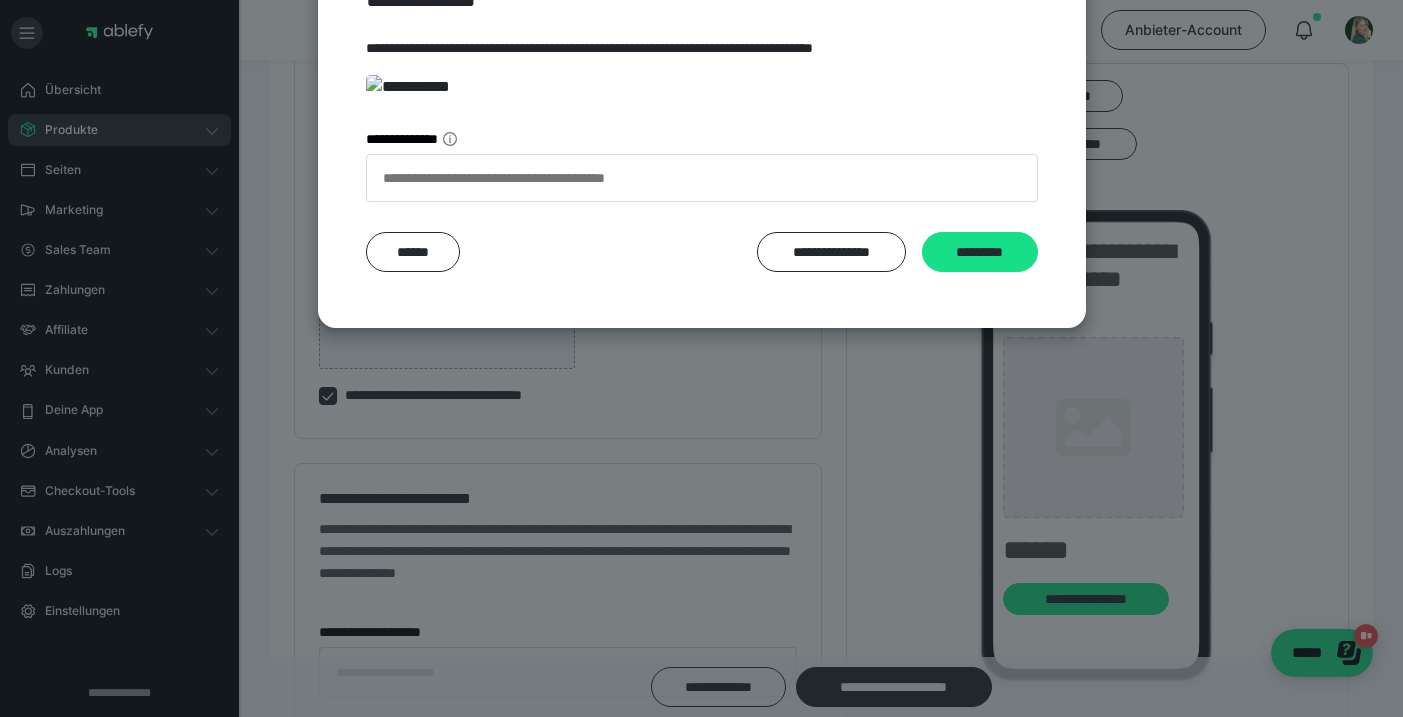 click on "*********" at bounding box center [980, 252] 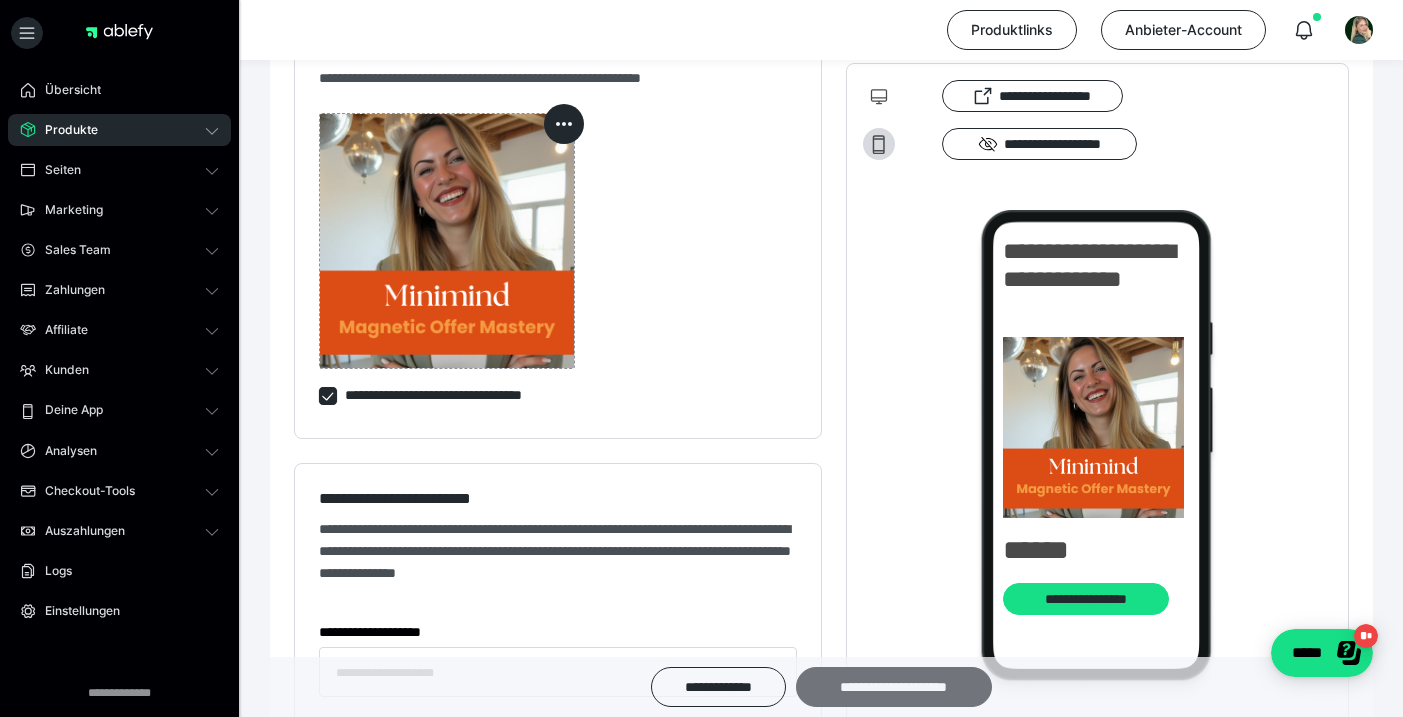 click on "**********" at bounding box center (894, 687) 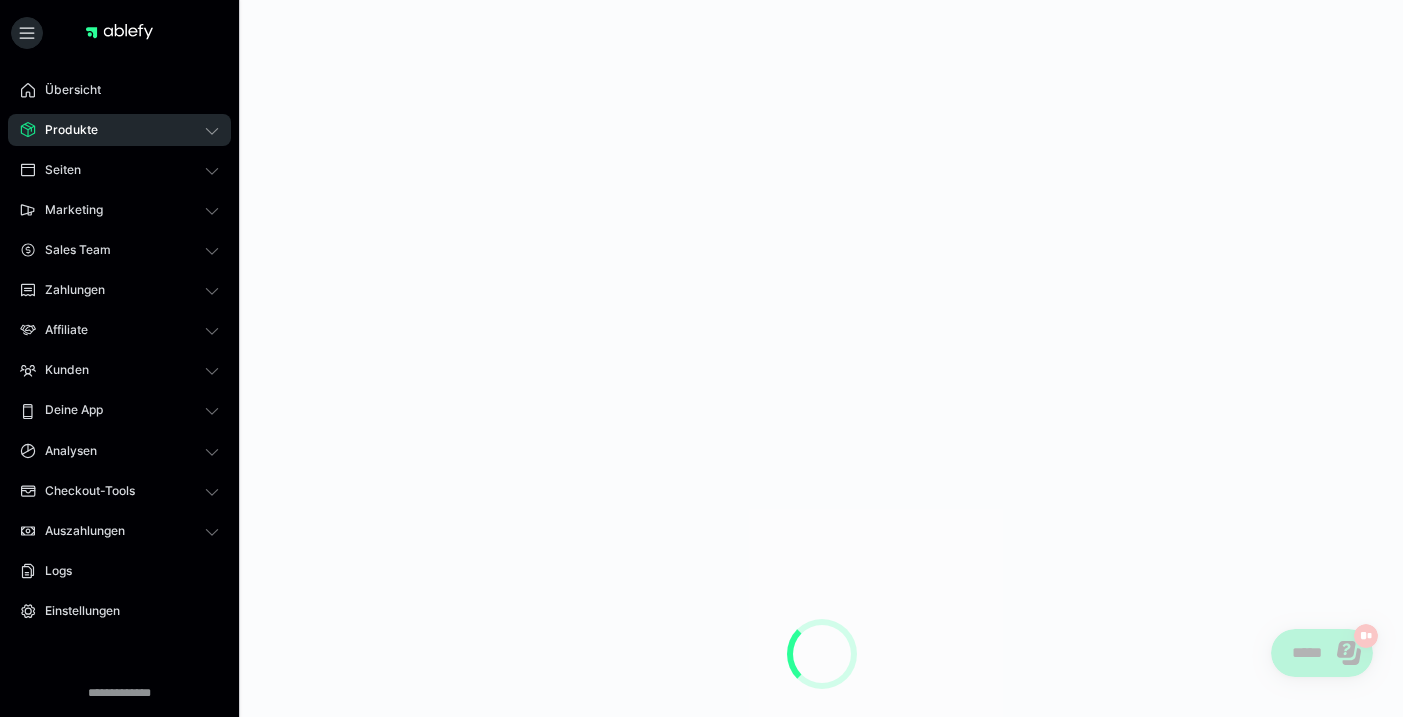 scroll, scrollTop: 0, scrollLeft: 0, axis: both 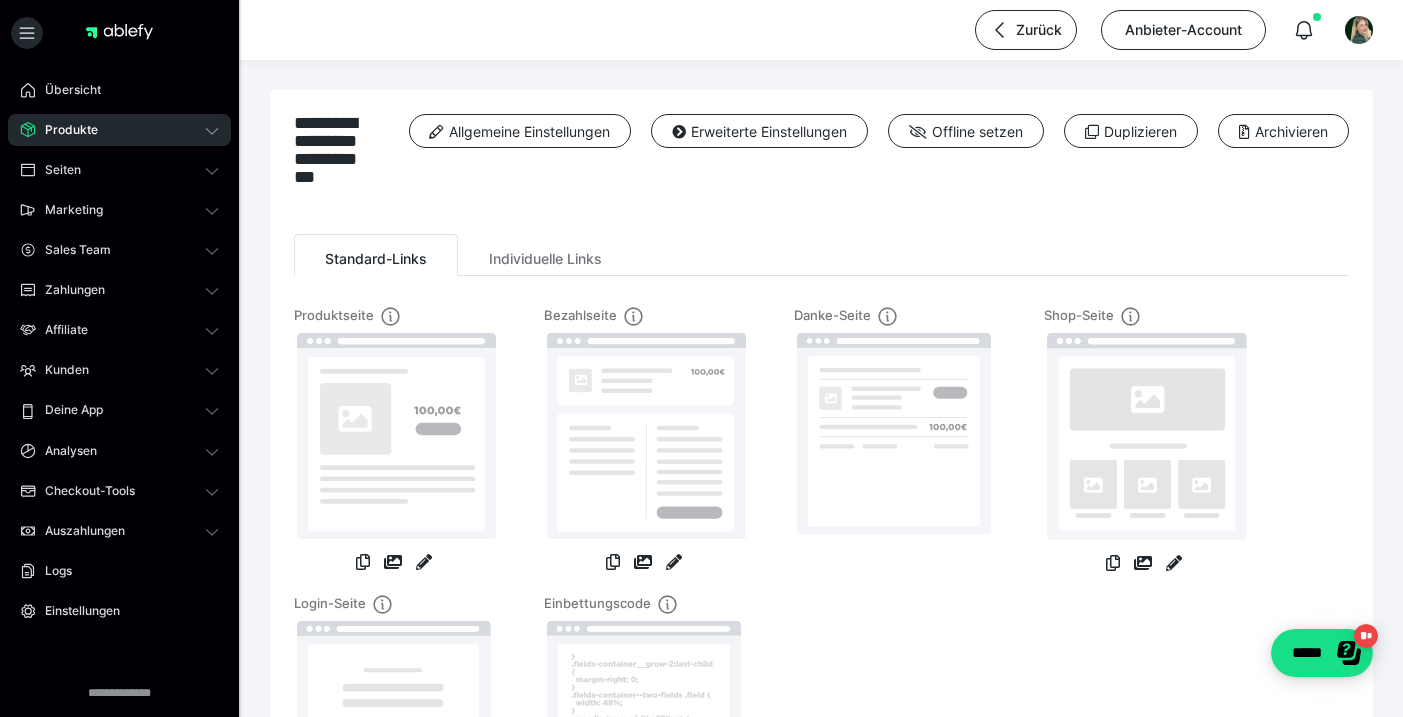 click on "Produkte" at bounding box center (119, 130) 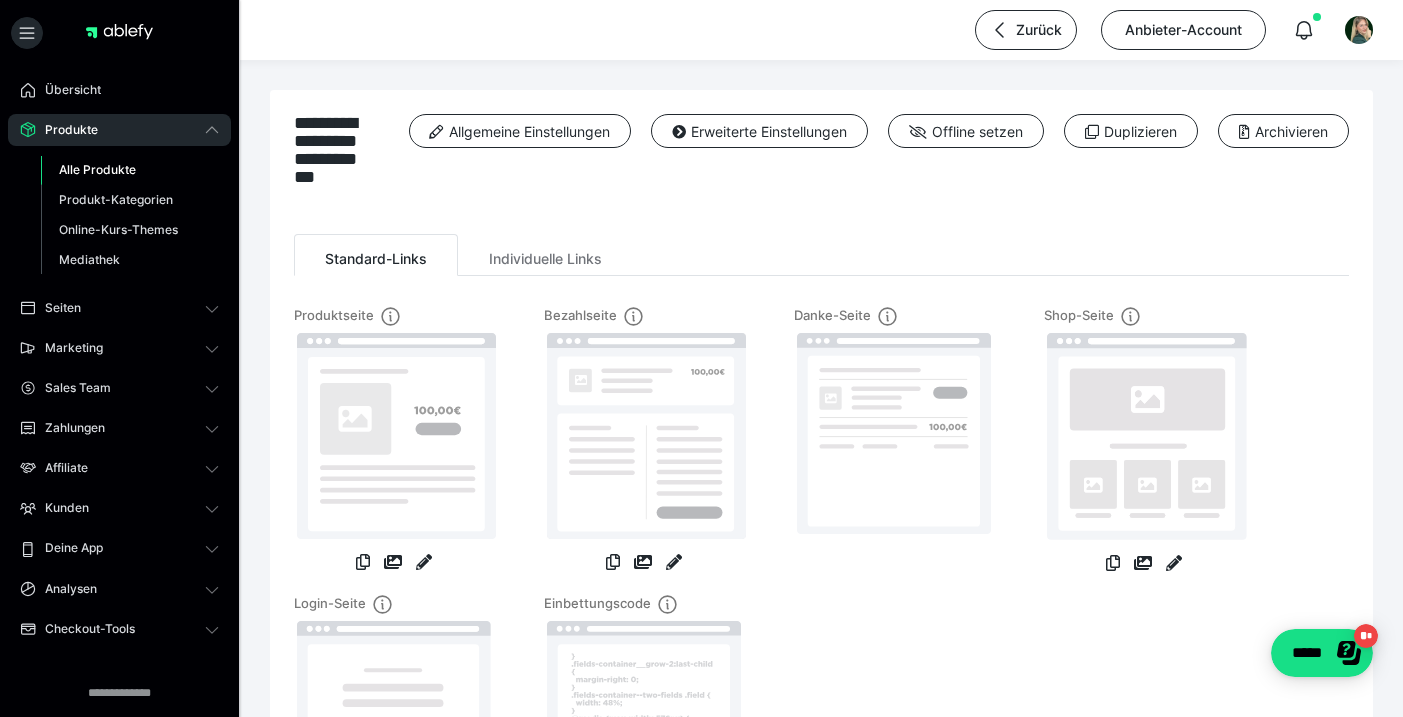 click on "Alle Produkte" at bounding box center [97, 169] 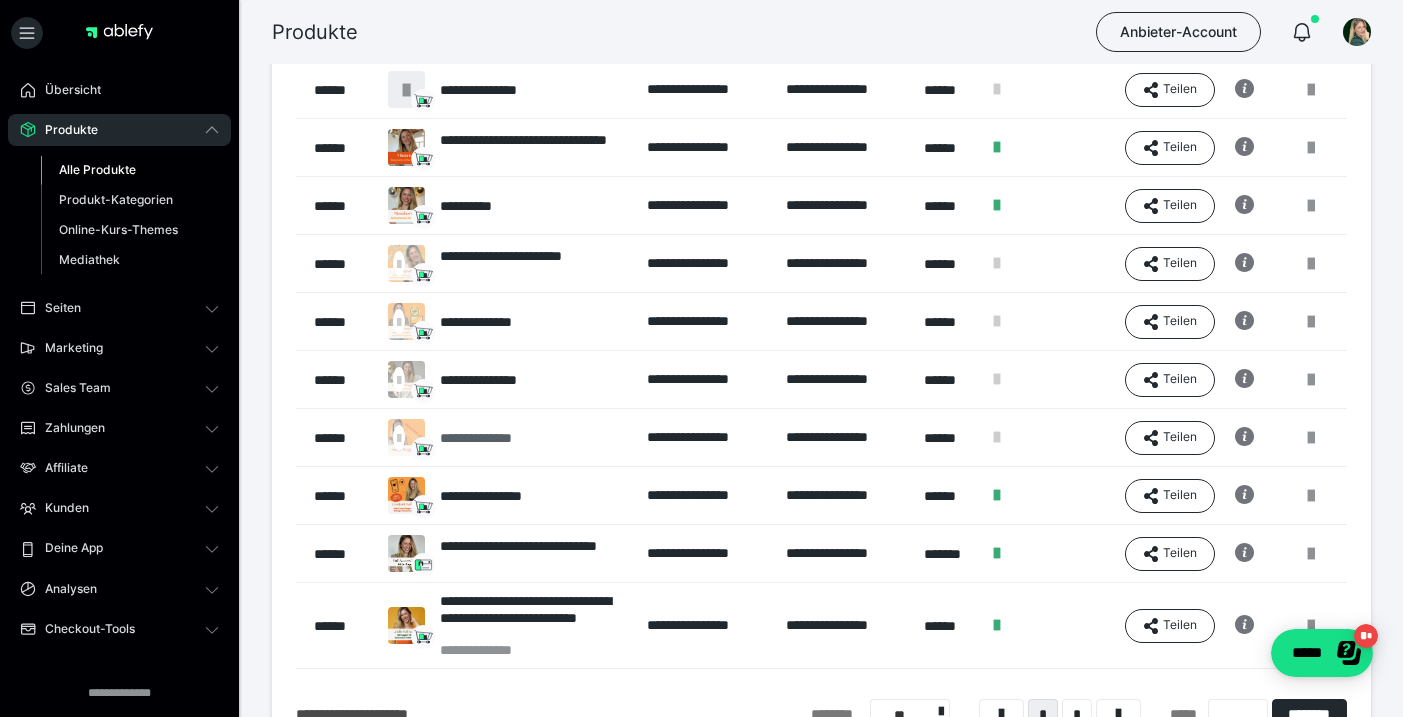 scroll, scrollTop: 245, scrollLeft: 0, axis: vertical 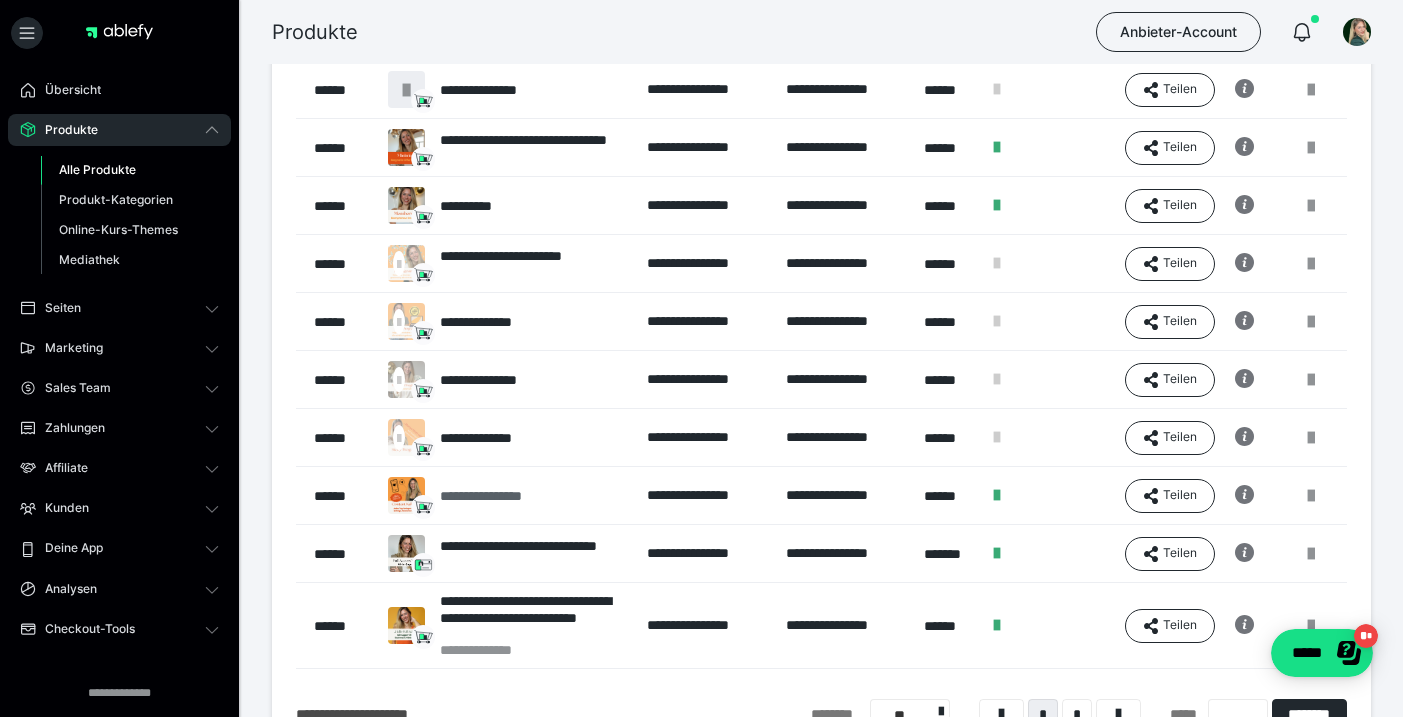 click on "**********" at bounding box center [500, 496] 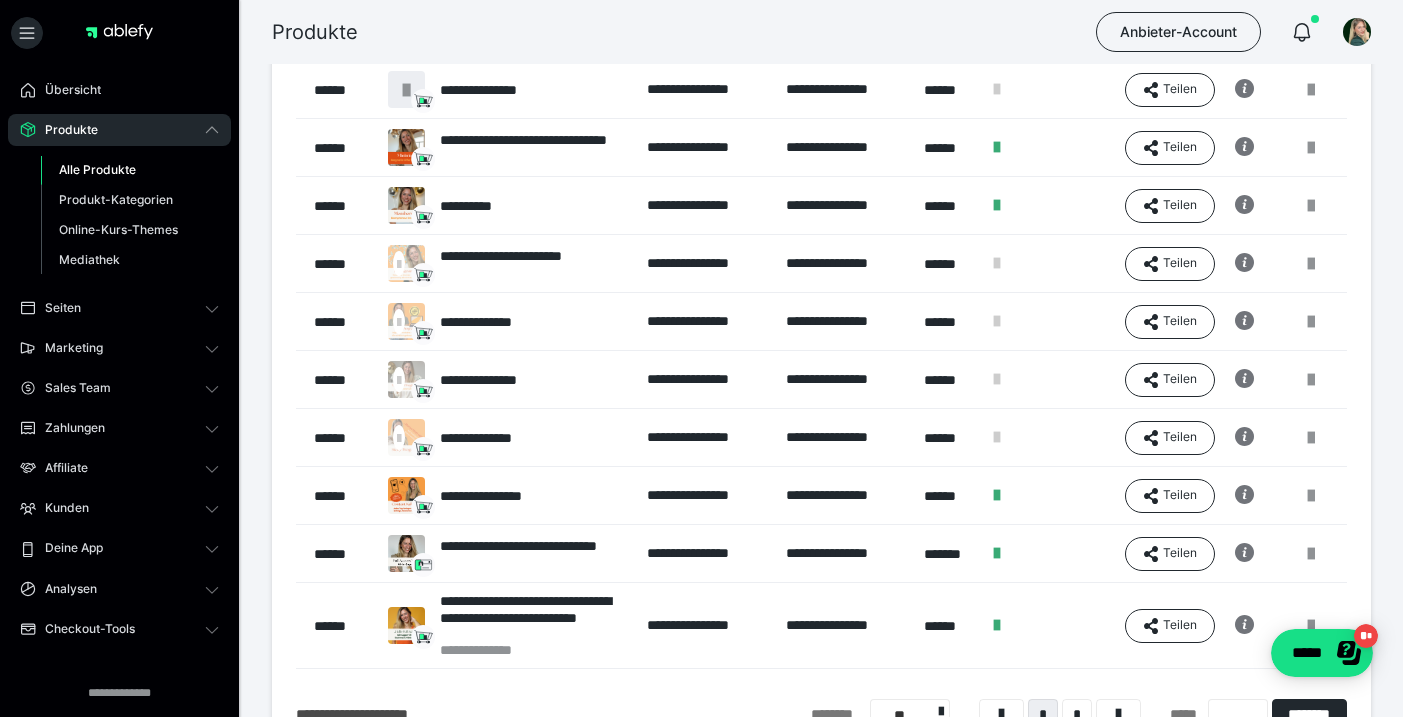 scroll, scrollTop: 0, scrollLeft: 0, axis: both 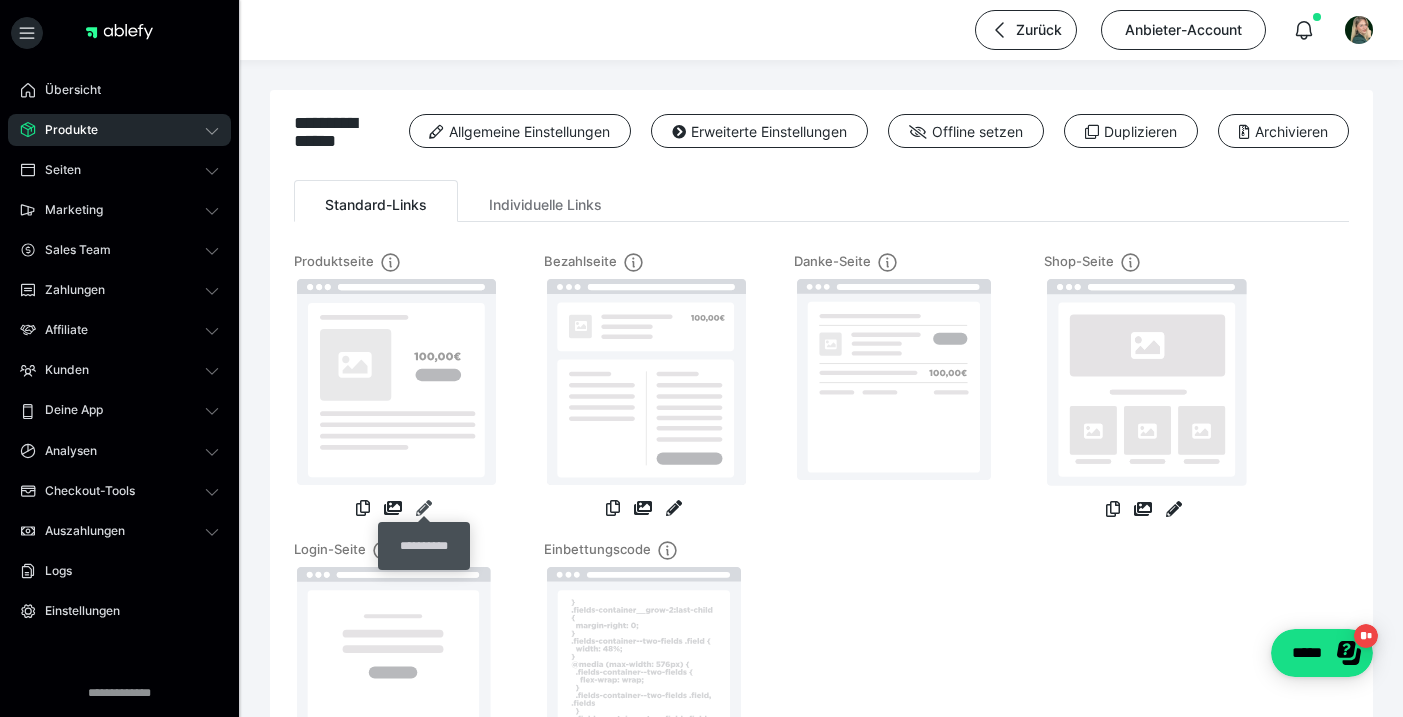 click at bounding box center (424, 508) 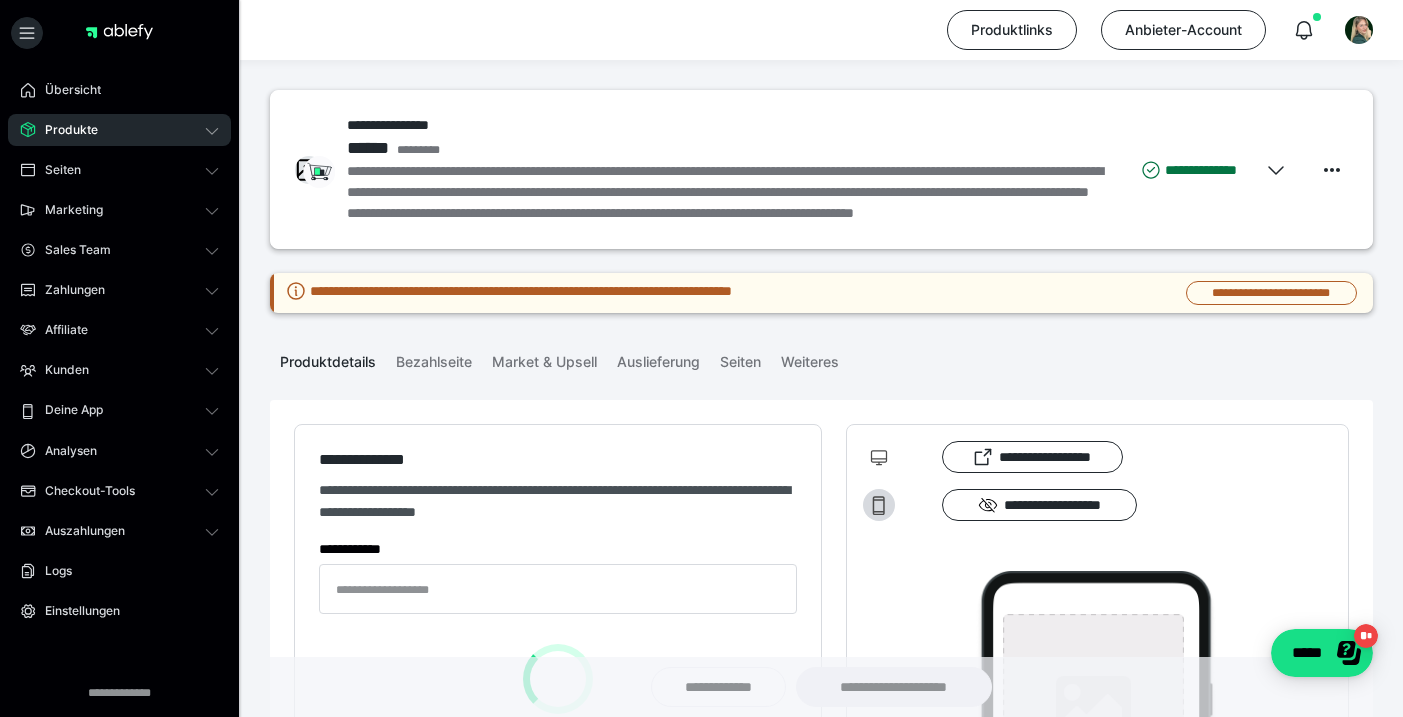 type on "**********" 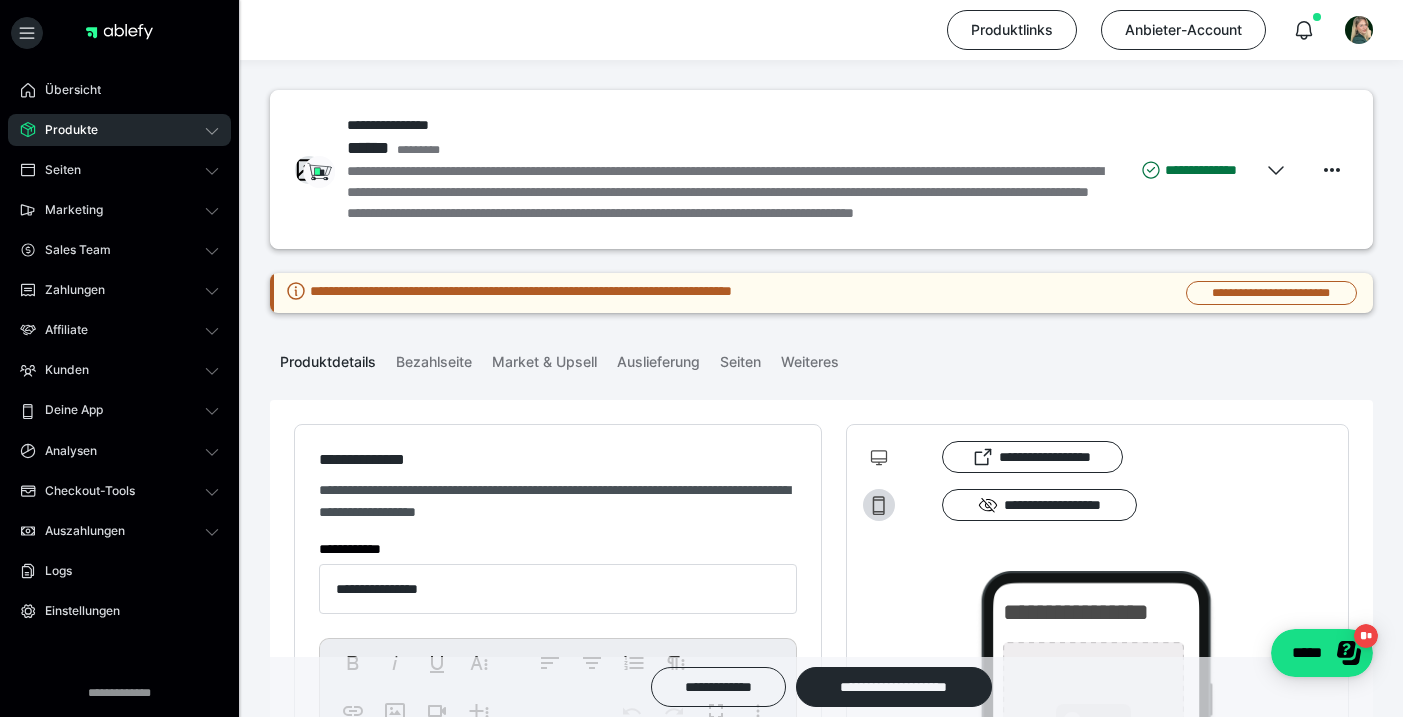 type on "**********" 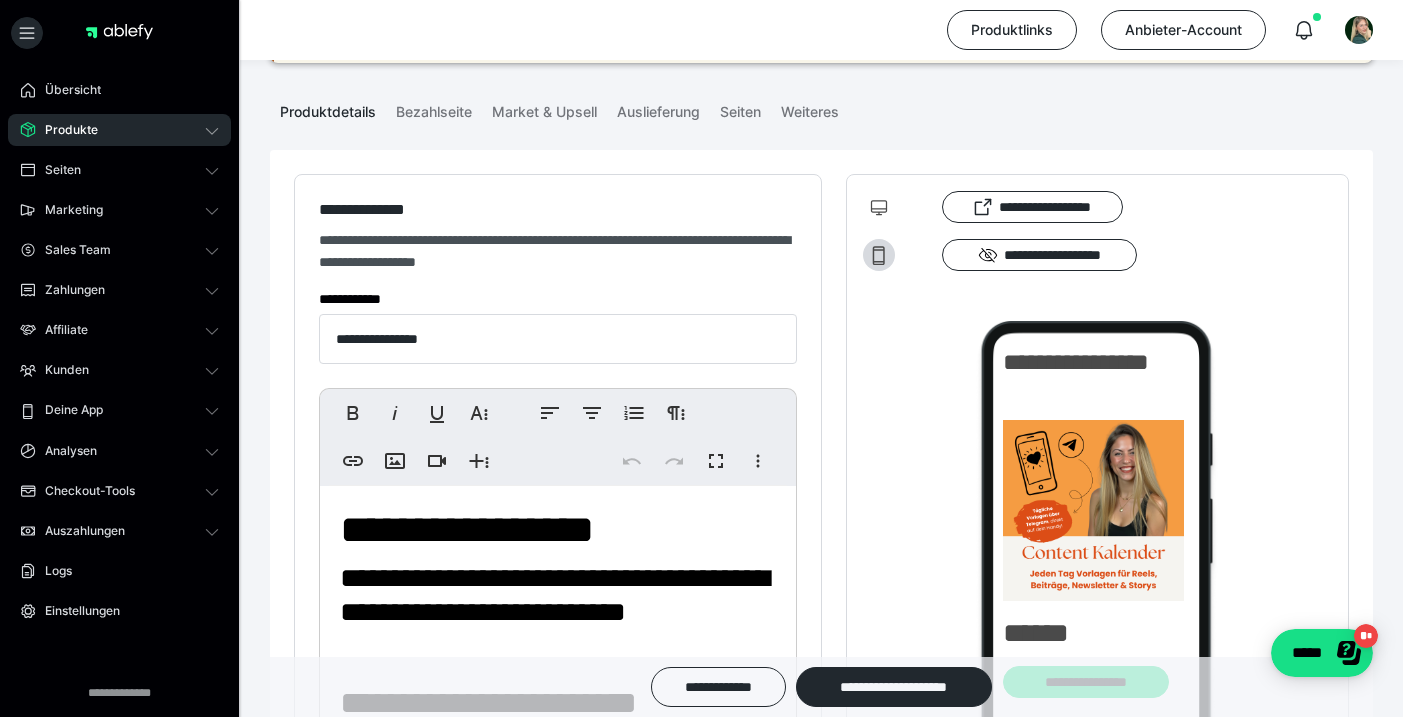 scroll, scrollTop: 283, scrollLeft: 0, axis: vertical 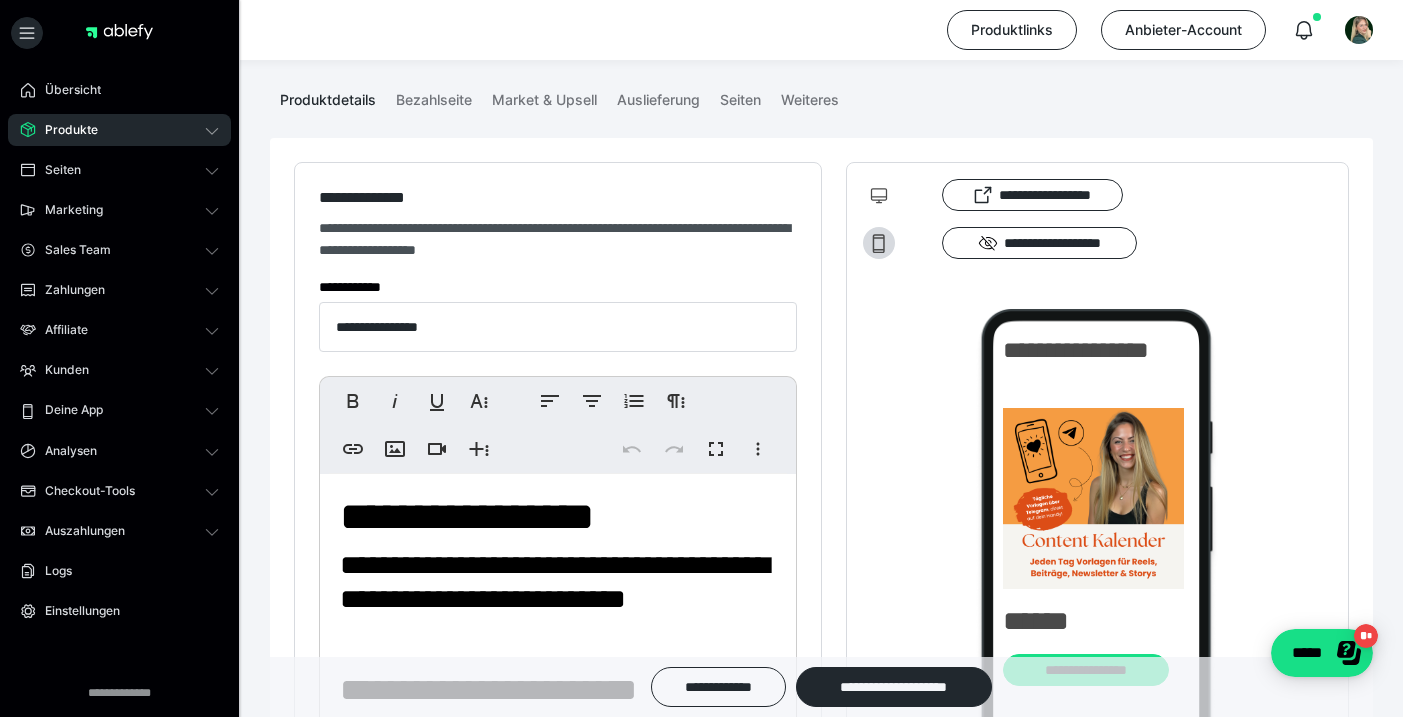 click on "**********" at bounding box center [554, 582] 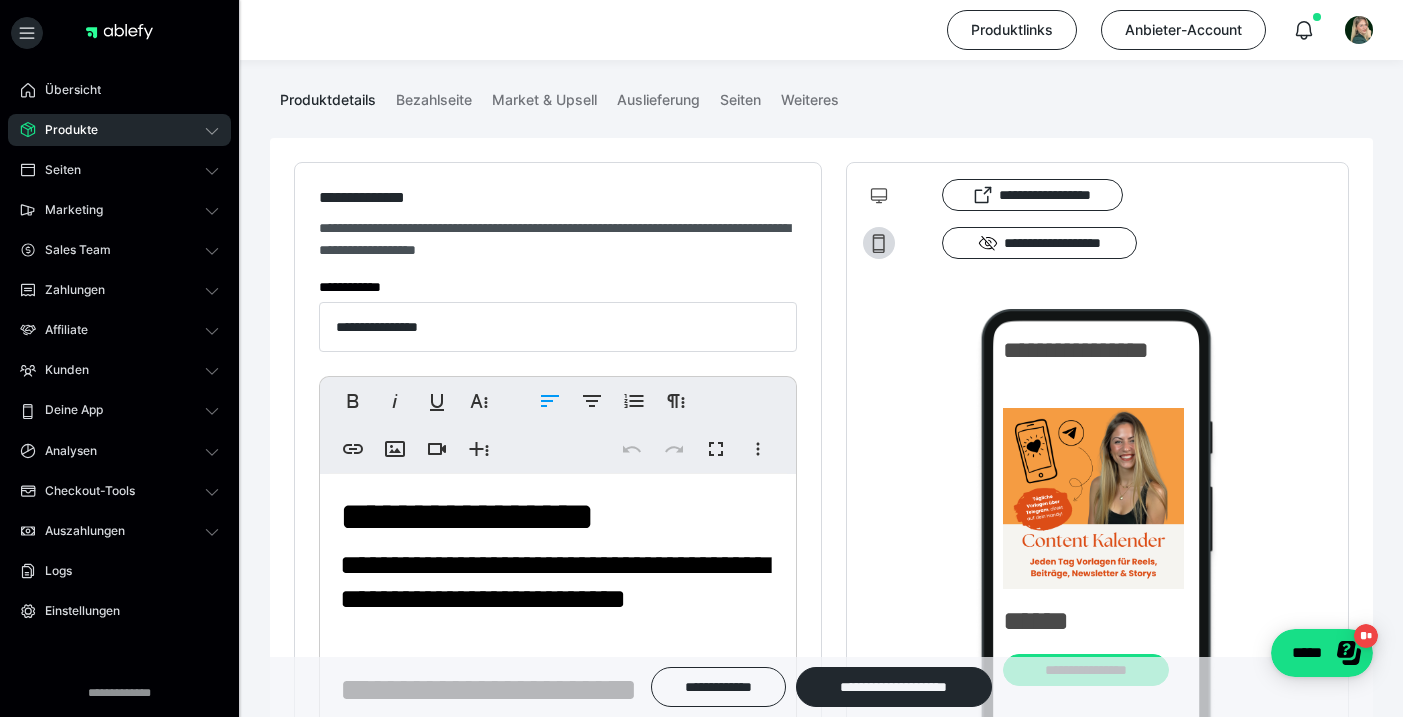 type 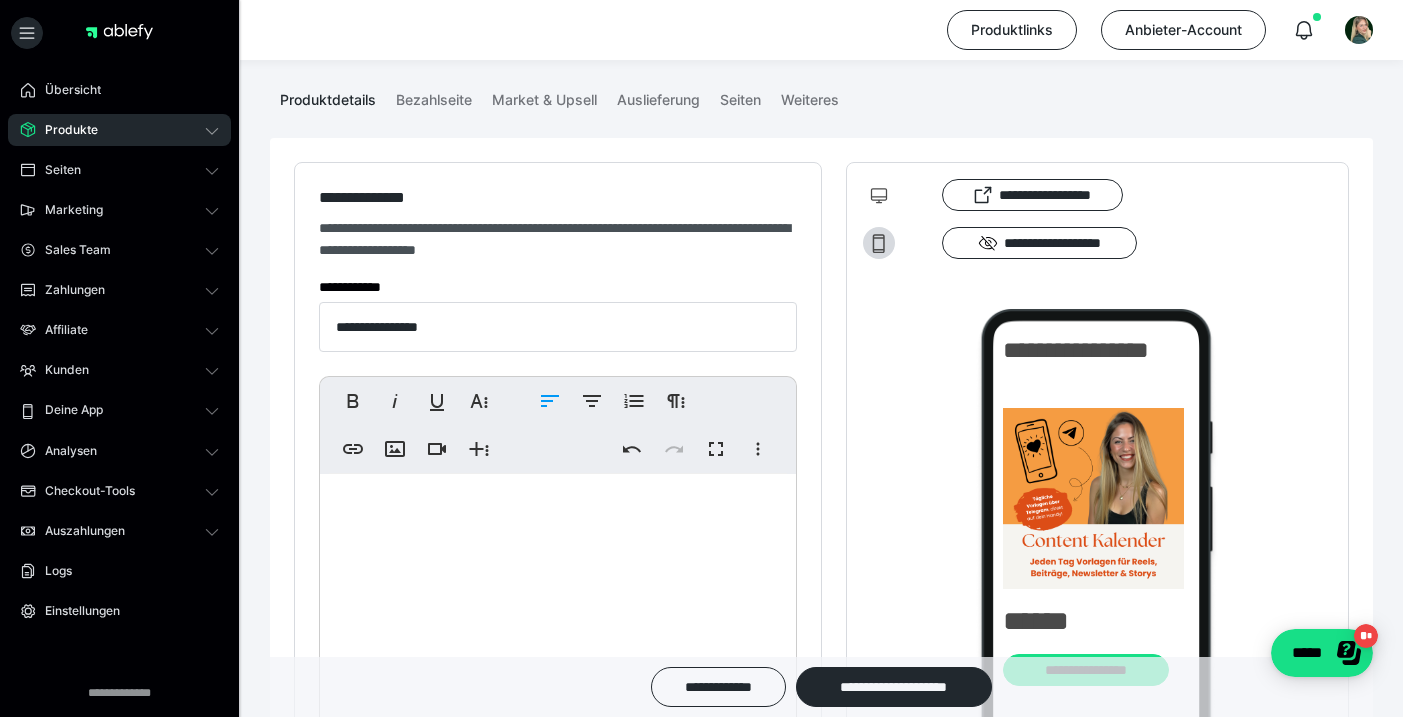 scroll, scrollTop: 3235, scrollLeft: 0, axis: vertical 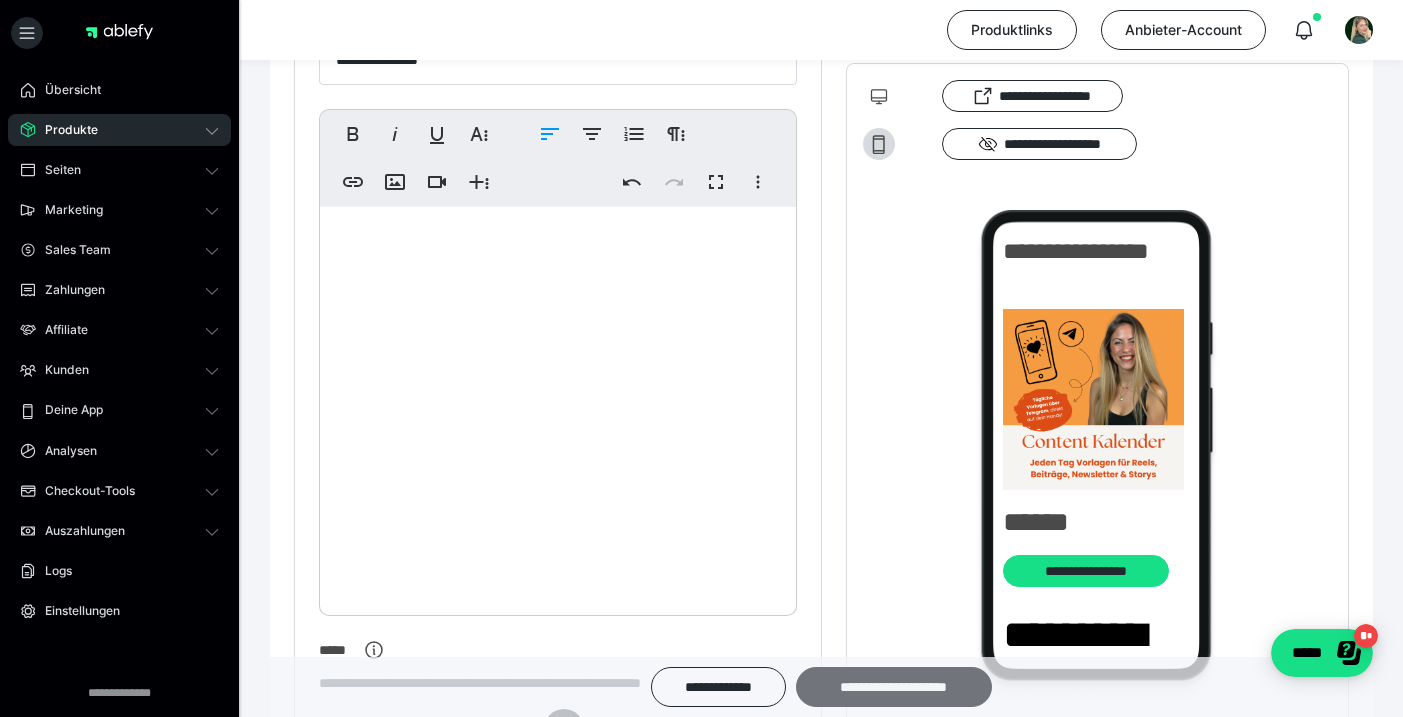 click on "**********" at bounding box center (894, 687) 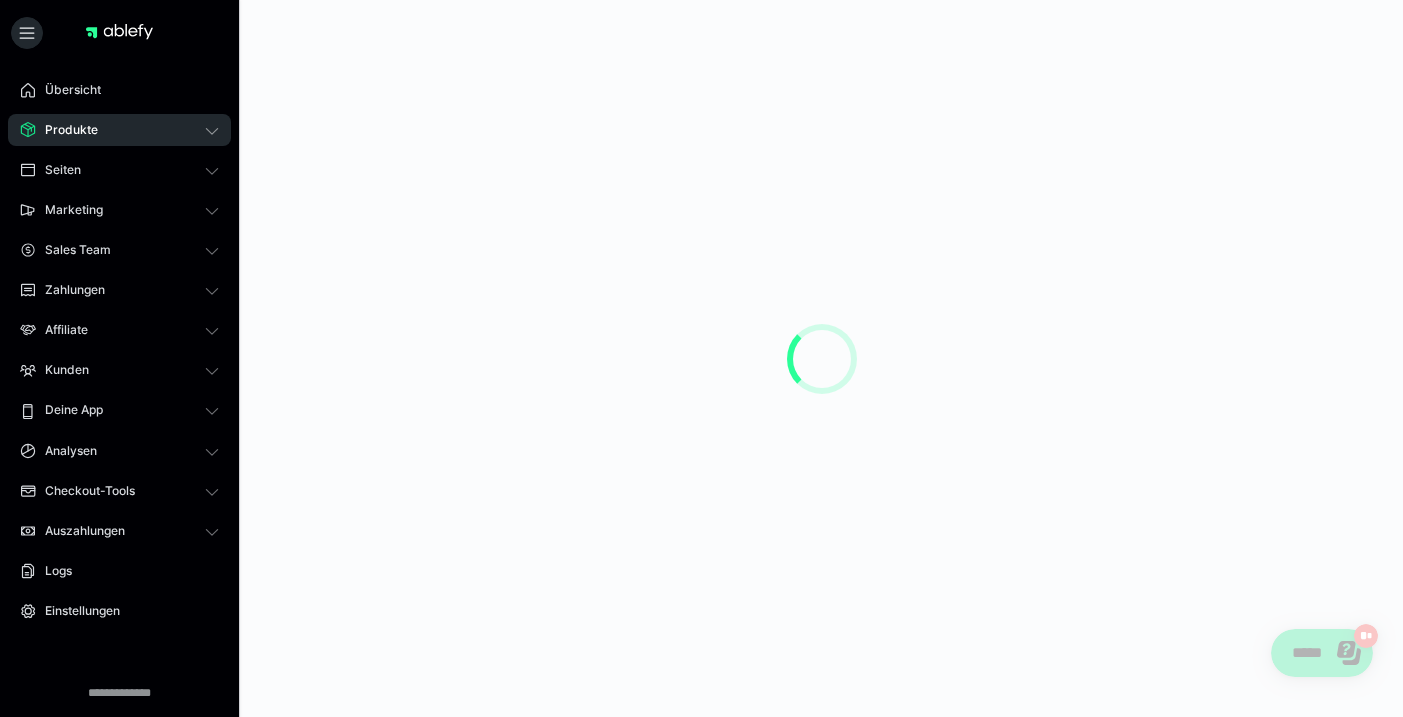 scroll, scrollTop: 0, scrollLeft: 0, axis: both 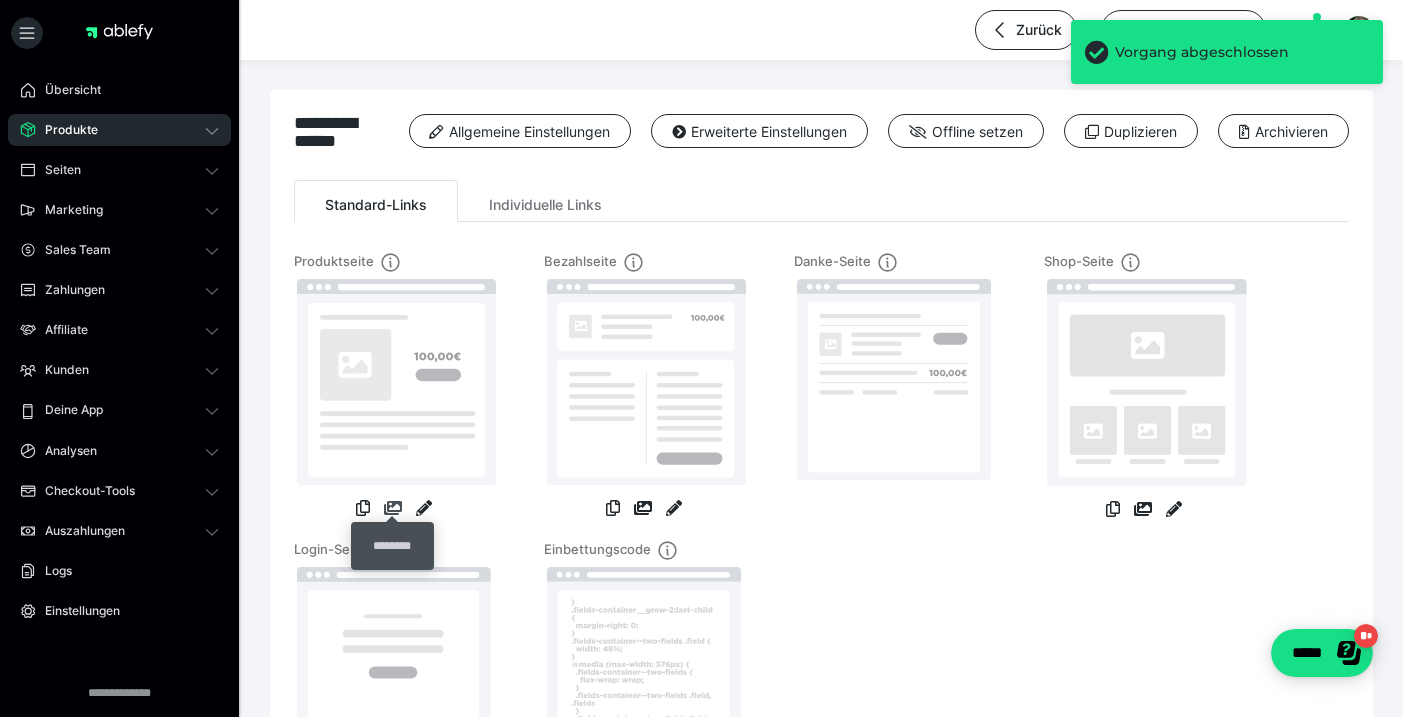 click at bounding box center (393, 508) 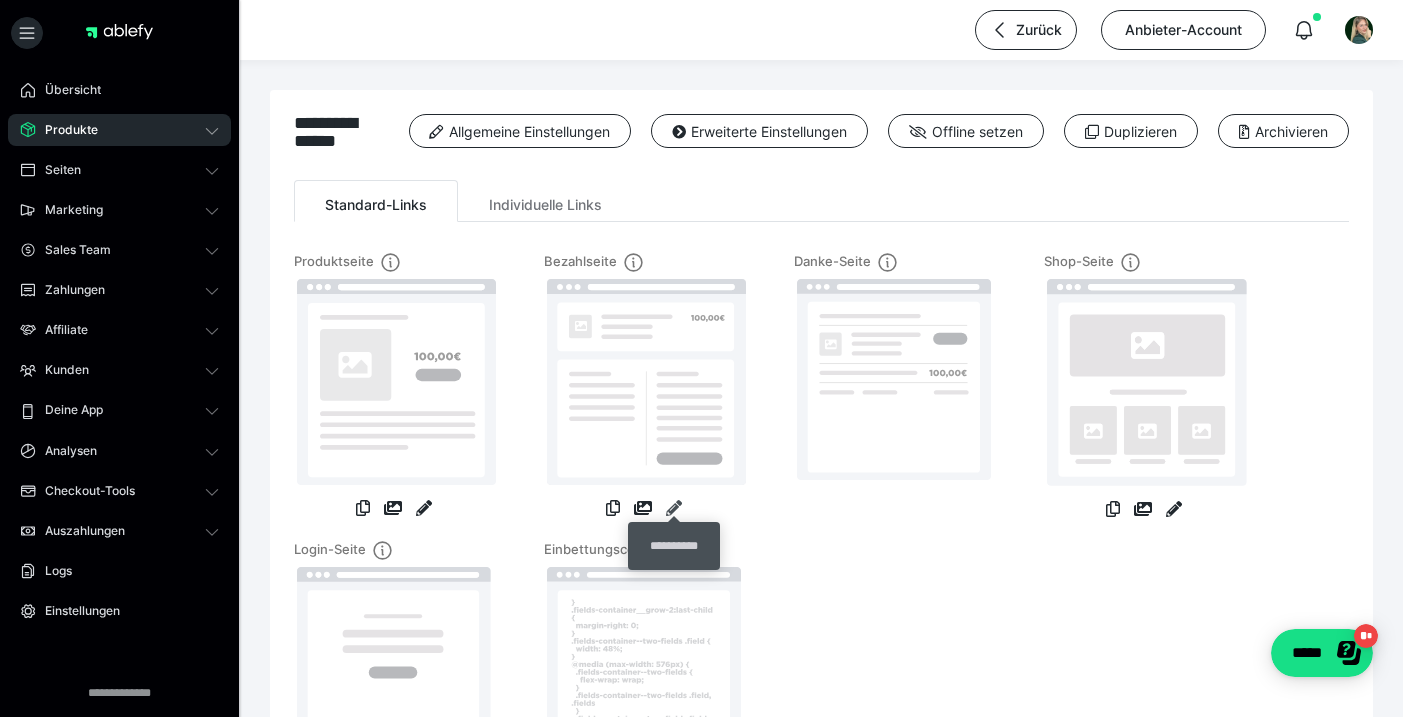 click at bounding box center [674, 508] 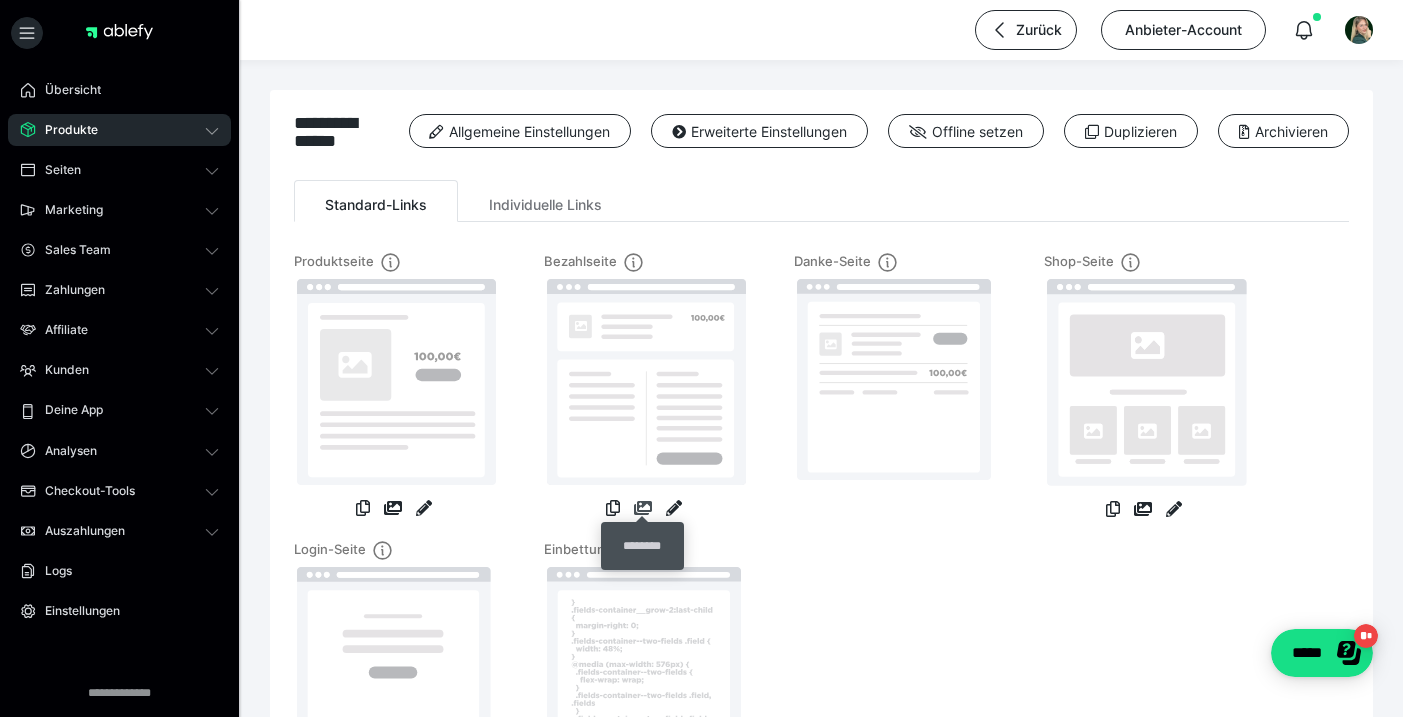 click at bounding box center (643, 508) 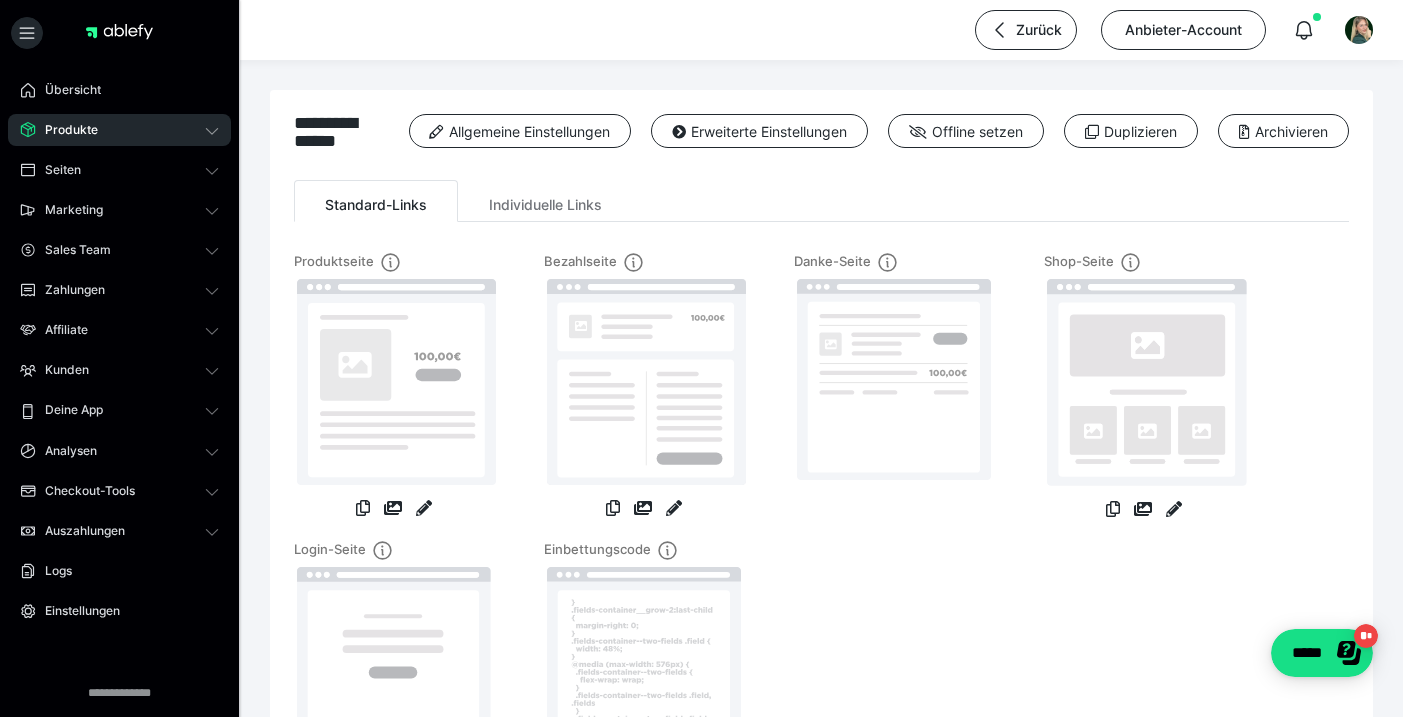 click at bounding box center [674, 510] 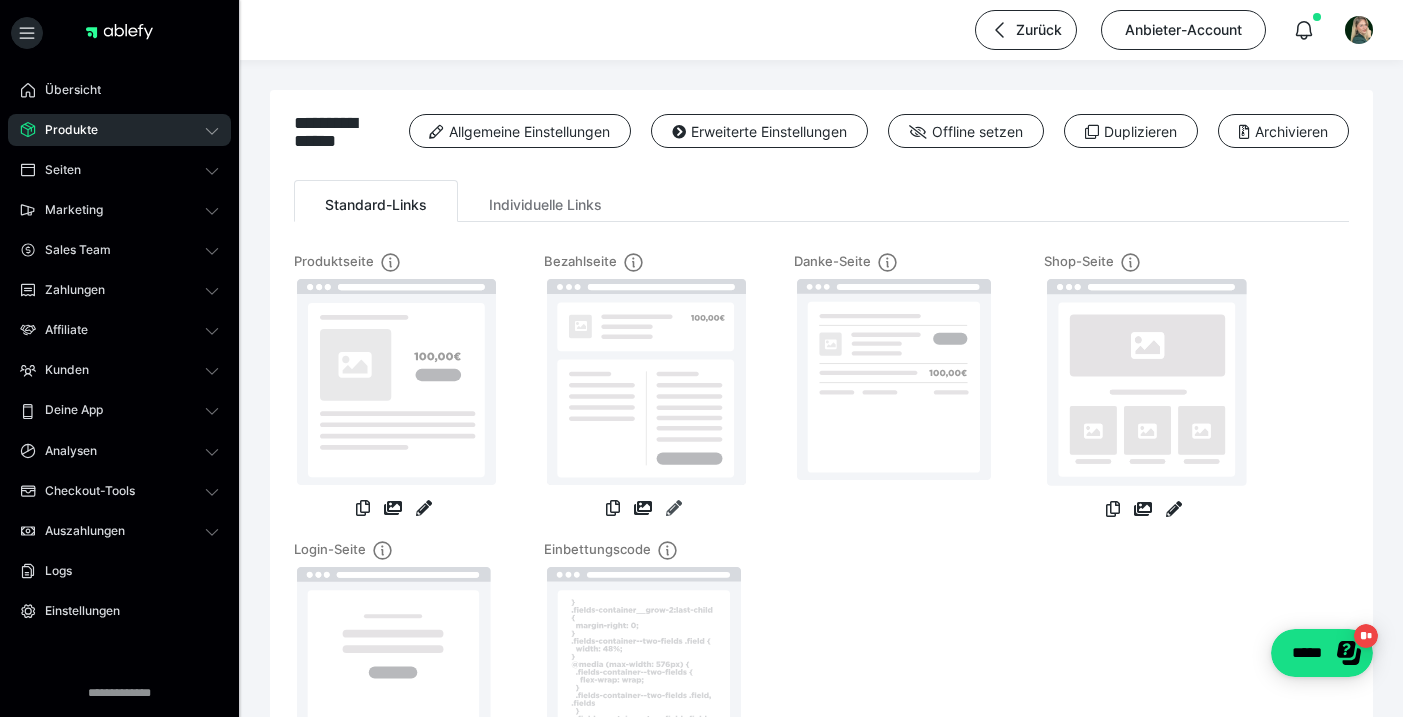 click at bounding box center [674, 508] 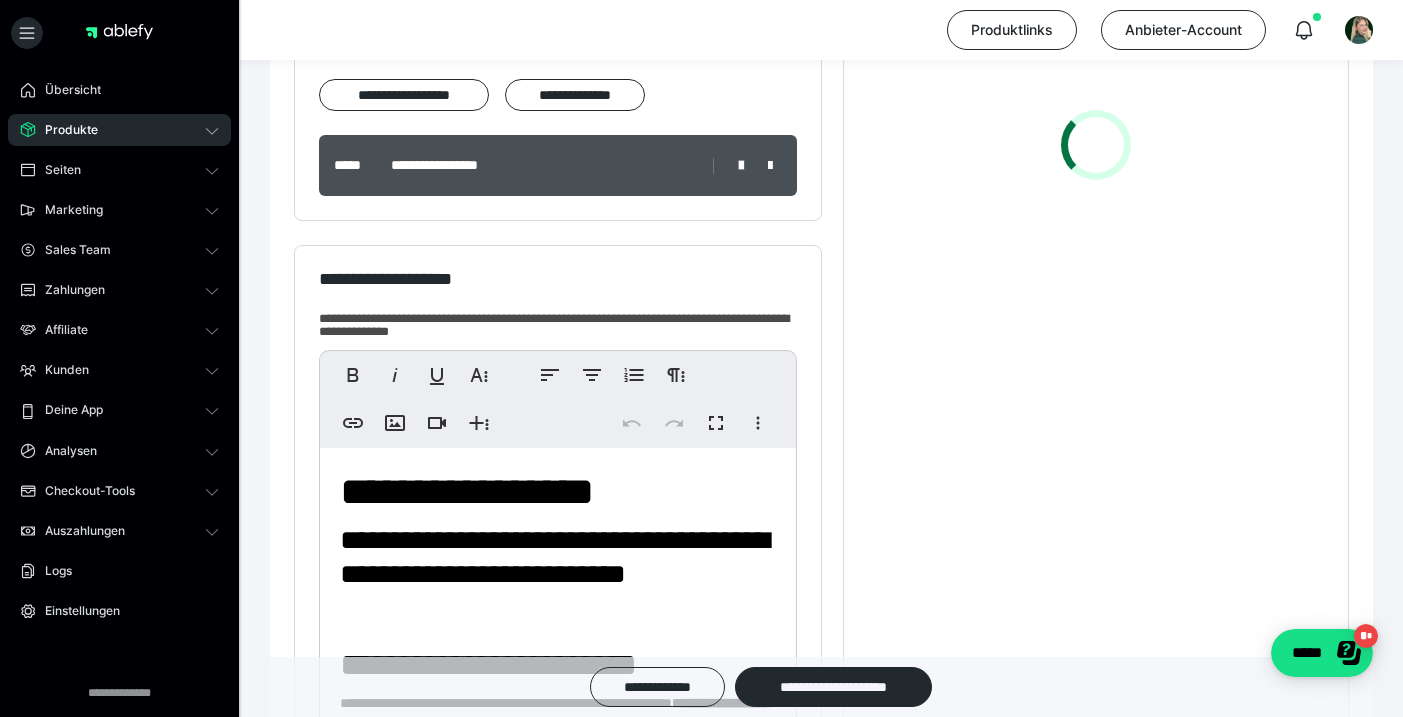 scroll, scrollTop: 443, scrollLeft: 1, axis: both 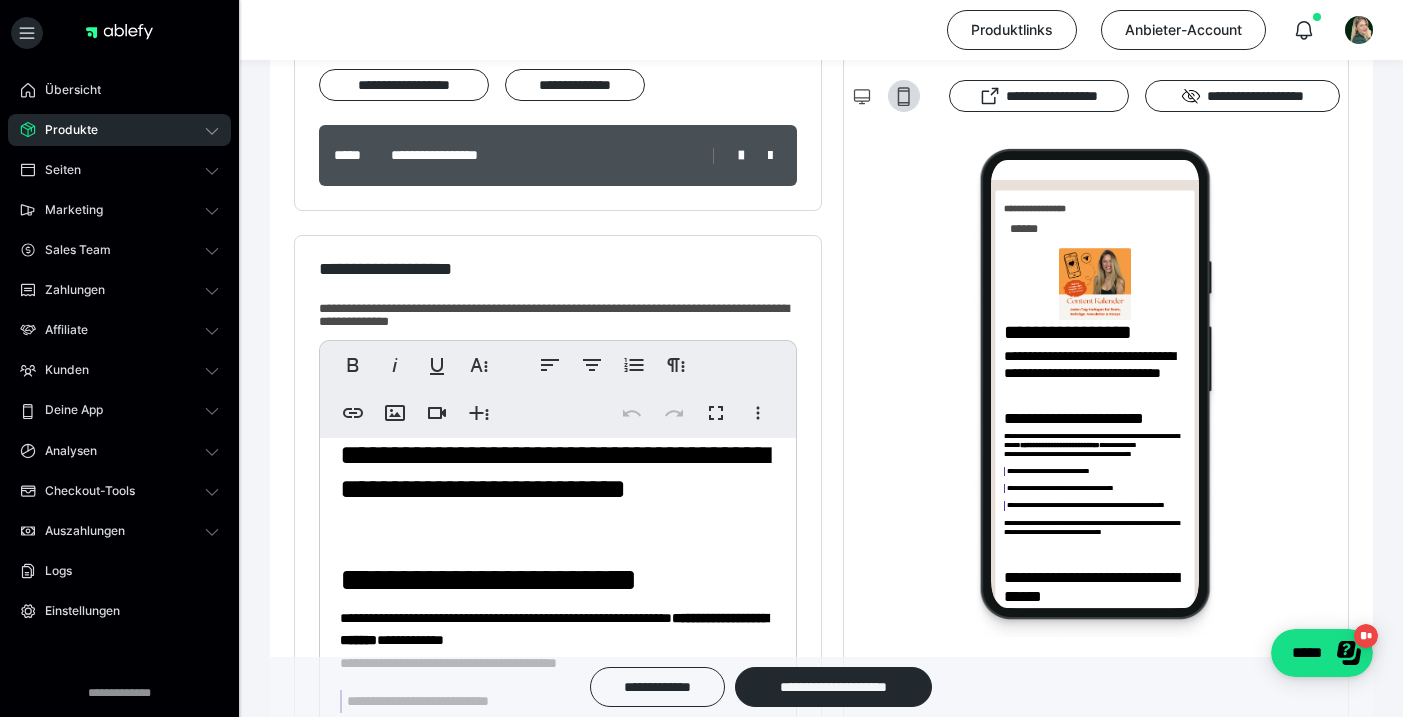 click on "**********" at bounding box center [554, 472] 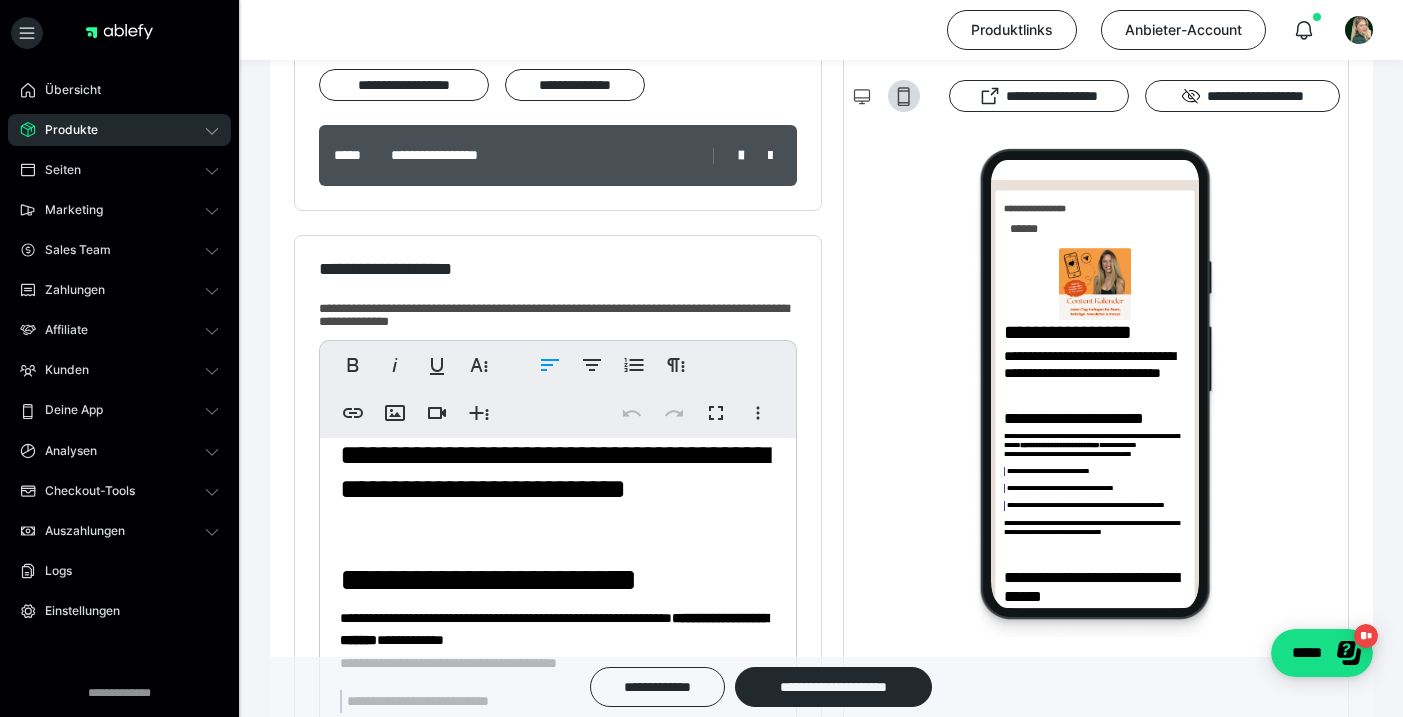type 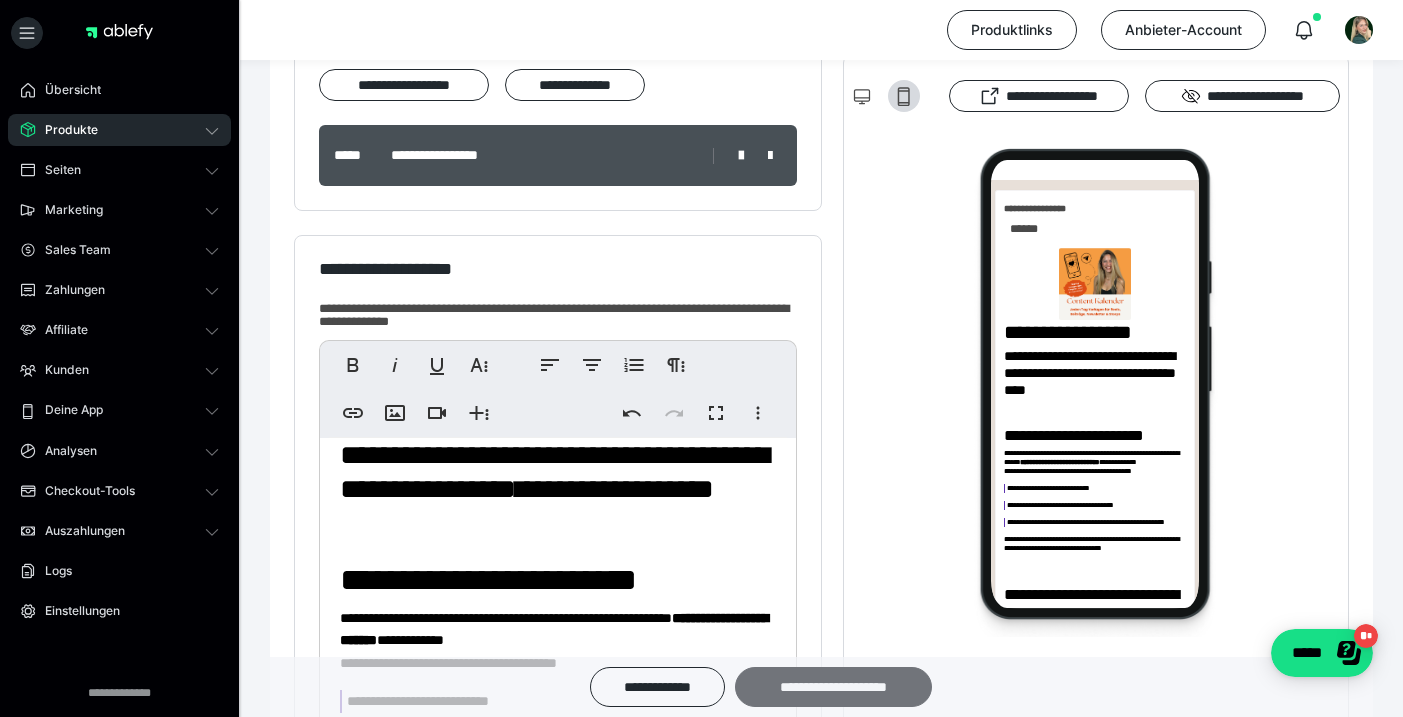 click on "**********" at bounding box center [833, 687] 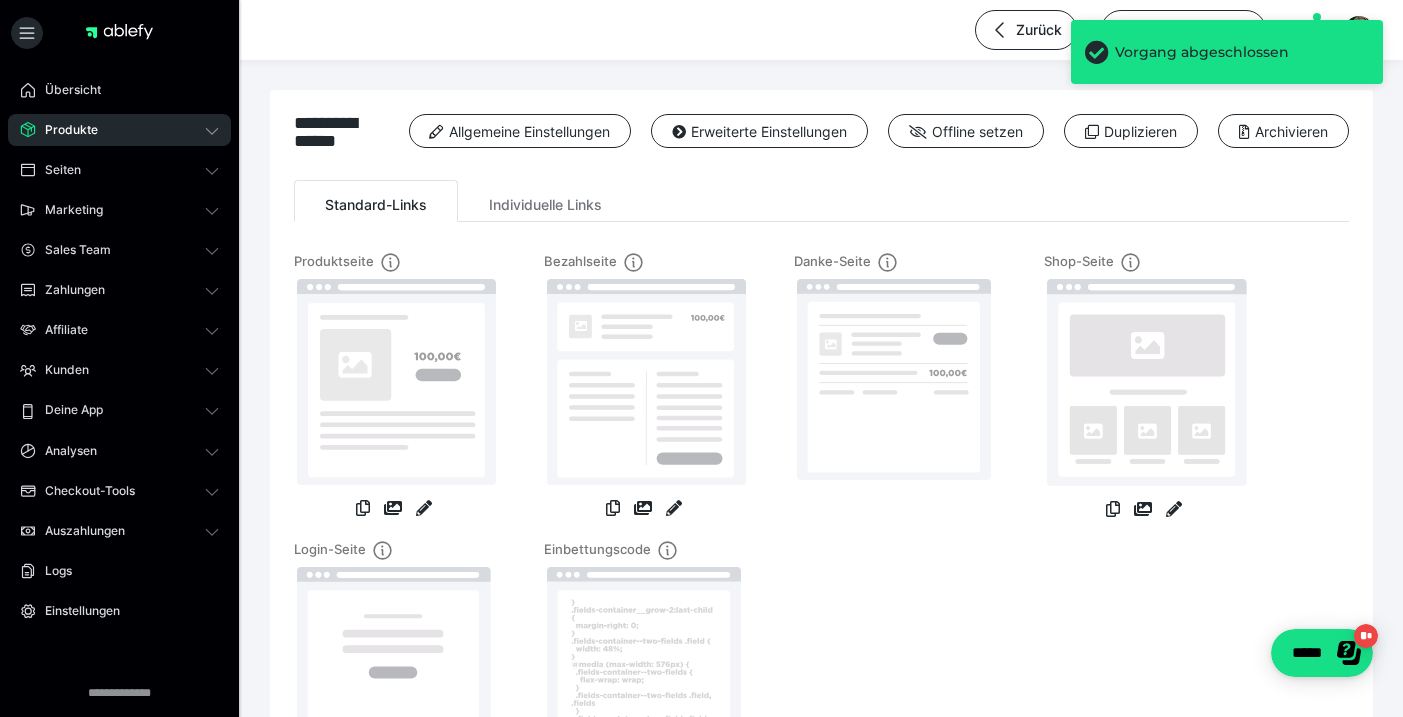 click on "Produkte" at bounding box center [64, 130] 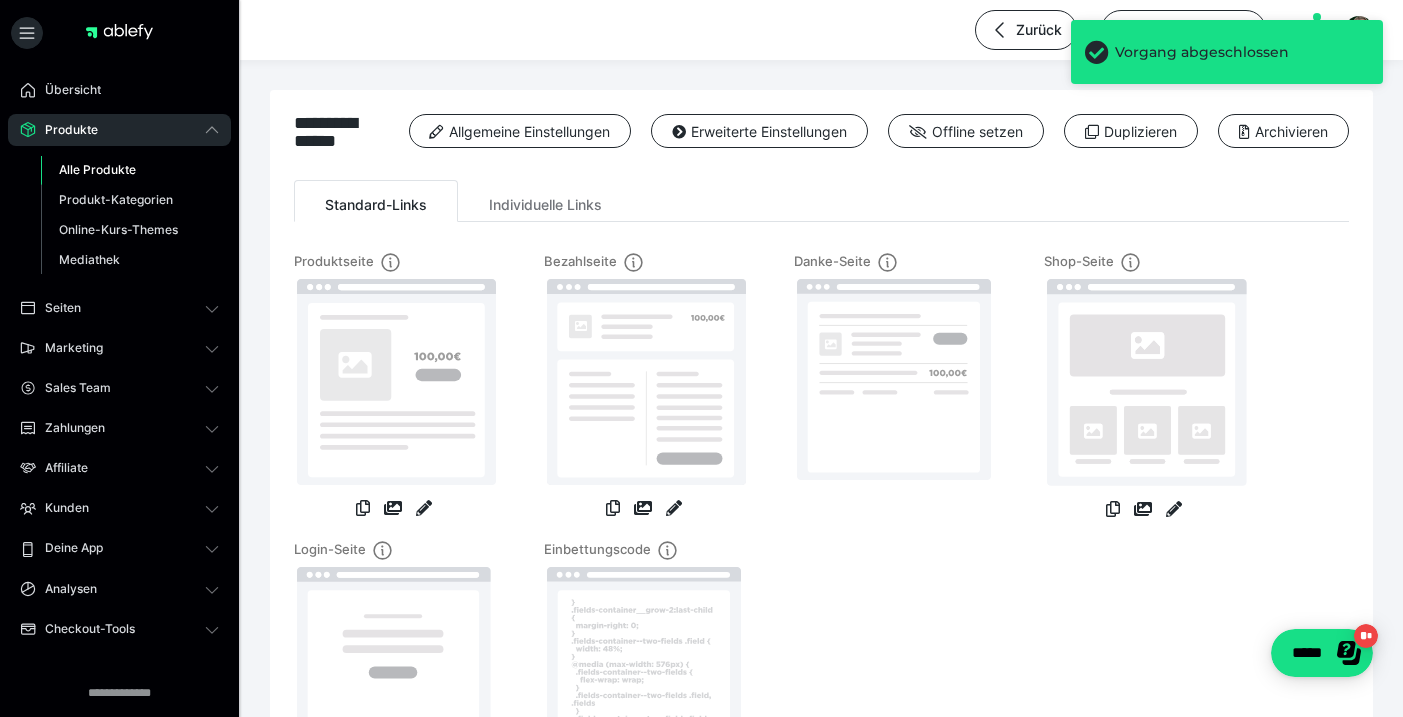 click on "Alle Produkte" at bounding box center (130, 170) 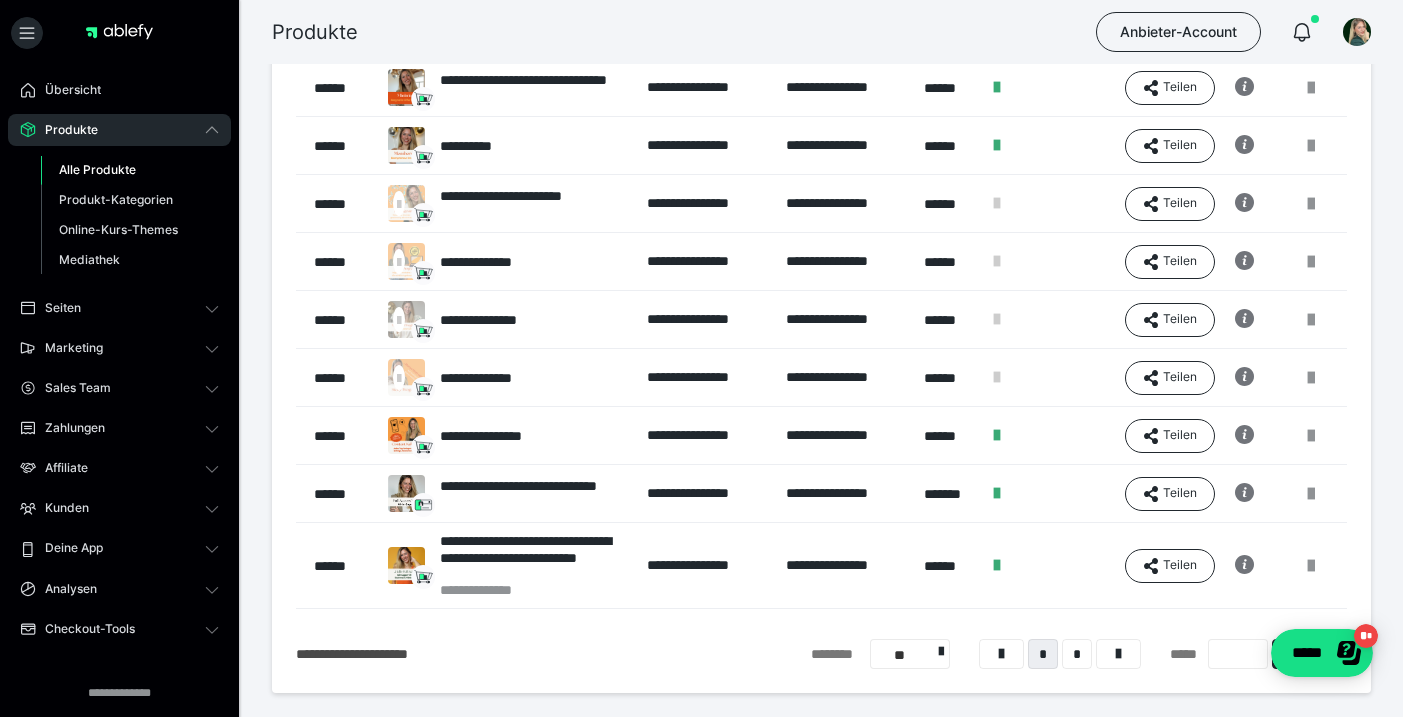 scroll, scrollTop: 305, scrollLeft: 0, axis: vertical 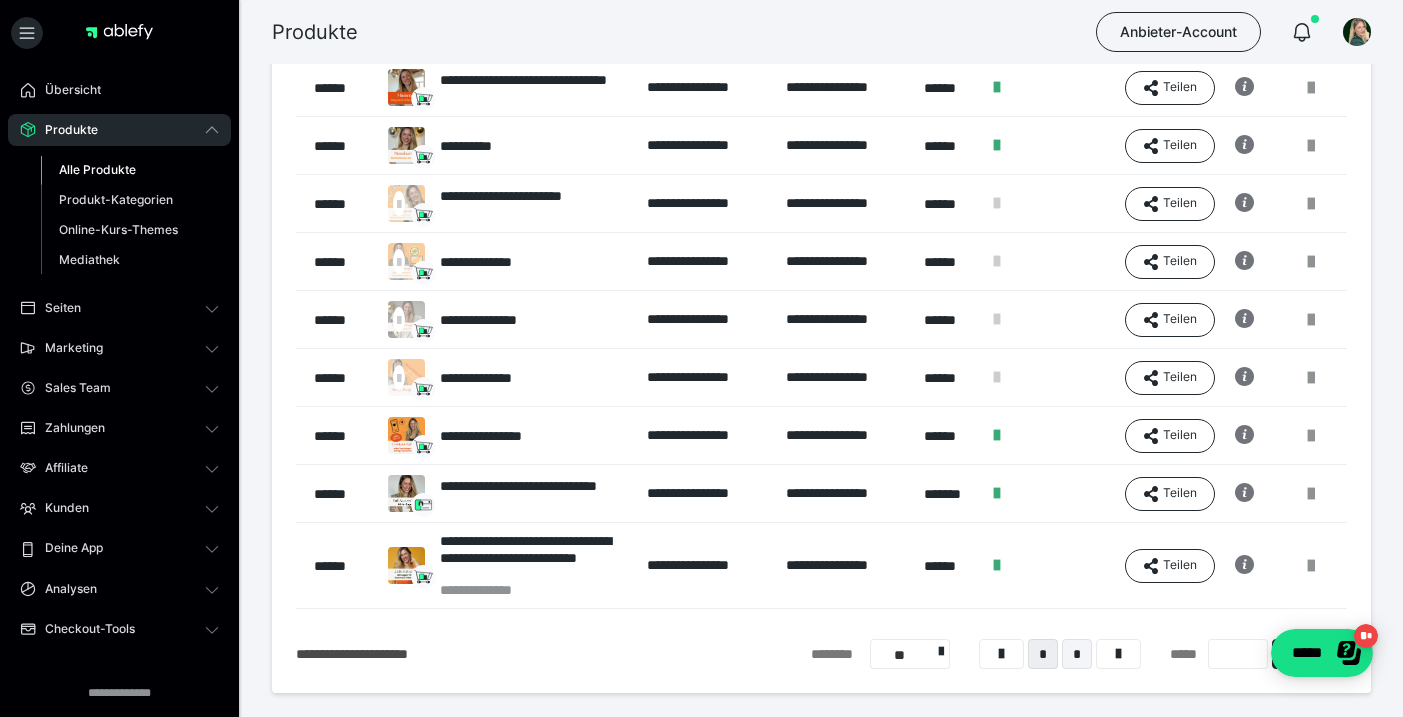 click on "*" at bounding box center (1077, 654) 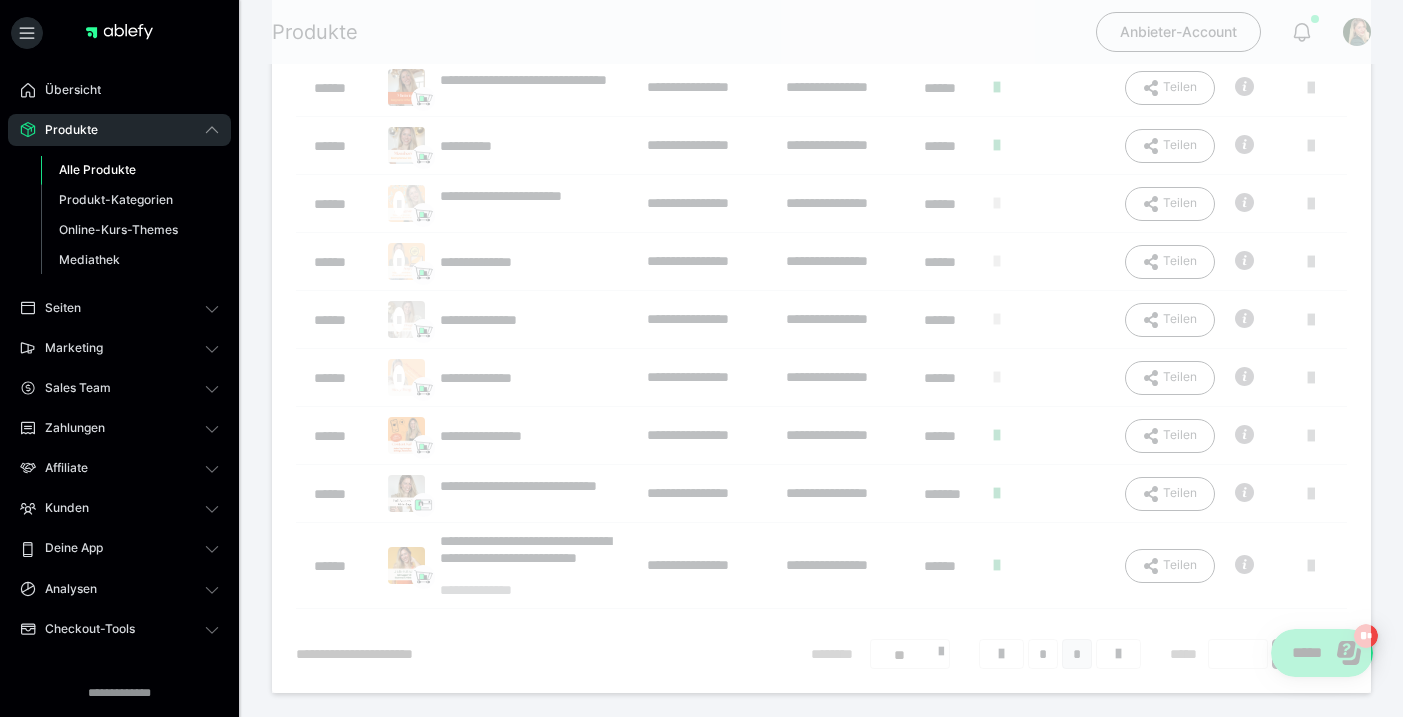 scroll, scrollTop: 80, scrollLeft: 0, axis: vertical 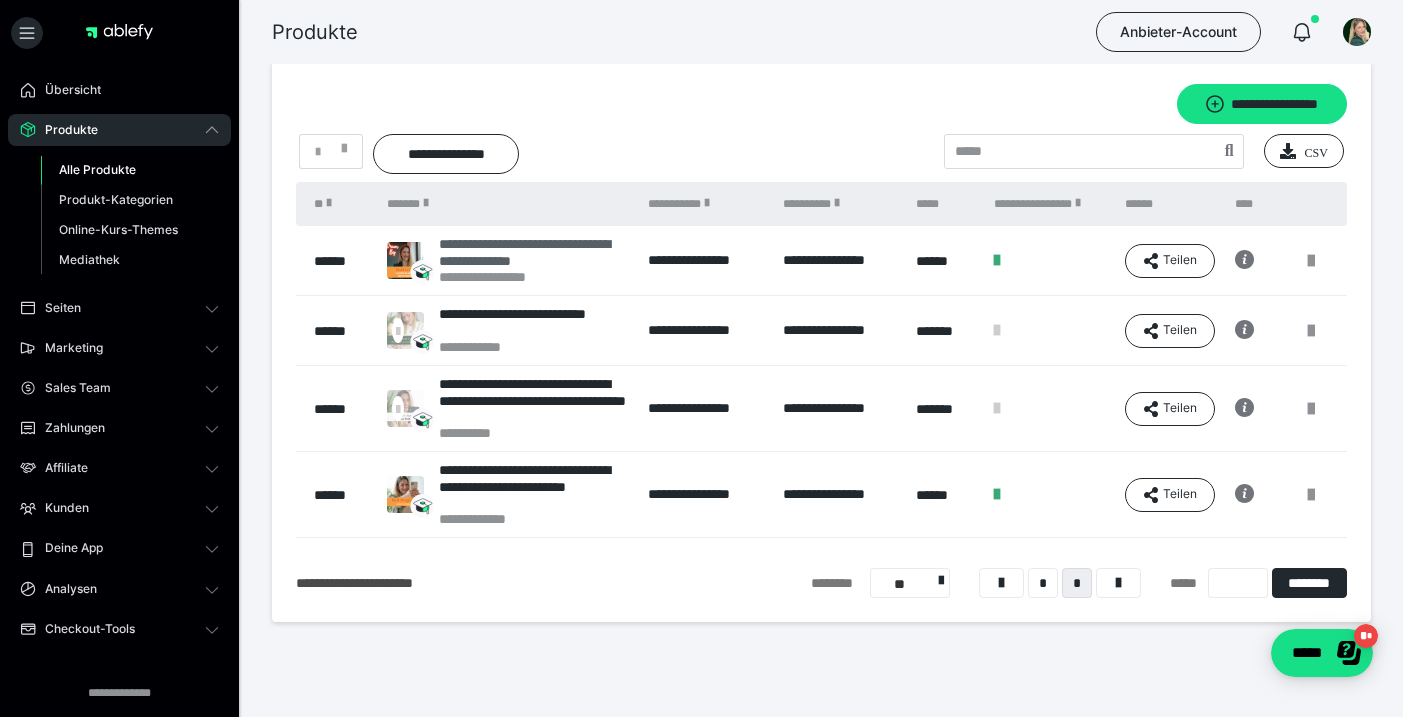 click on "**********" at bounding box center [533, 252] 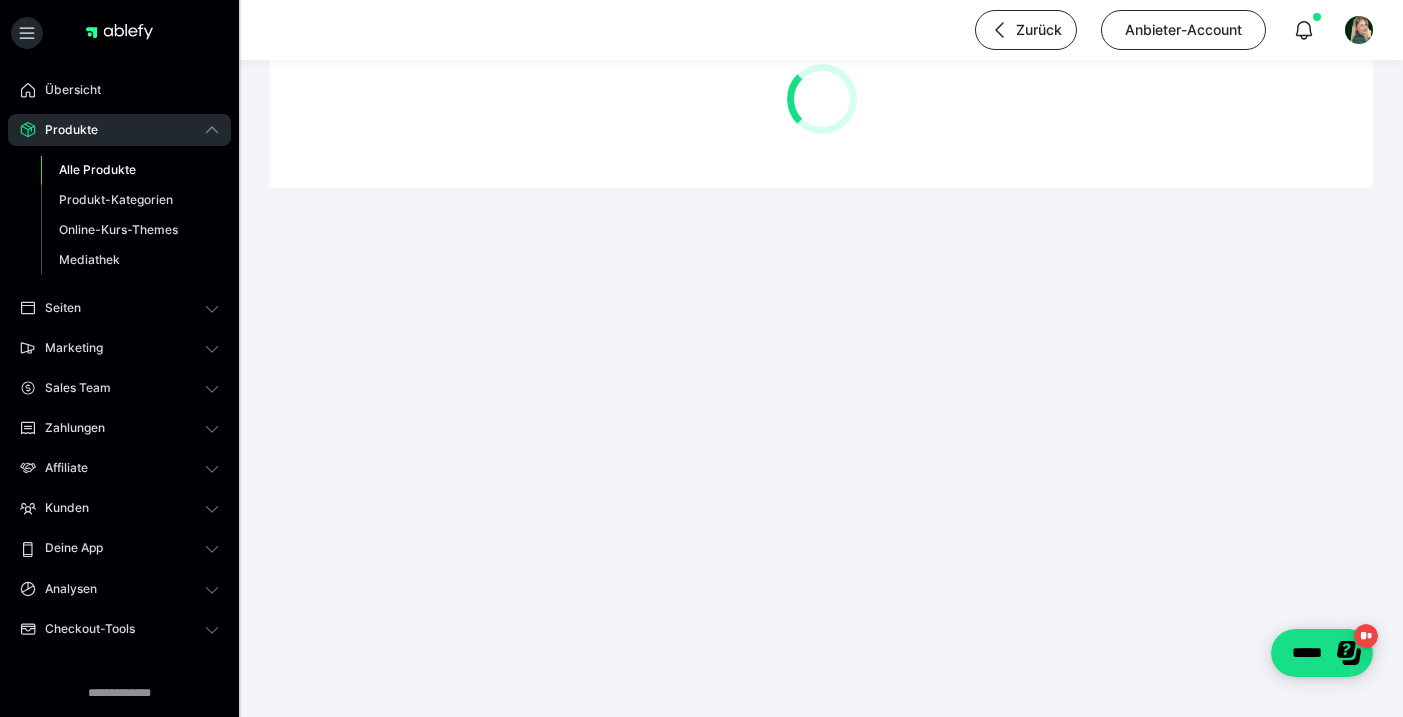 scroll, scrollTop: 0, scrollLeft: 0, axis: both 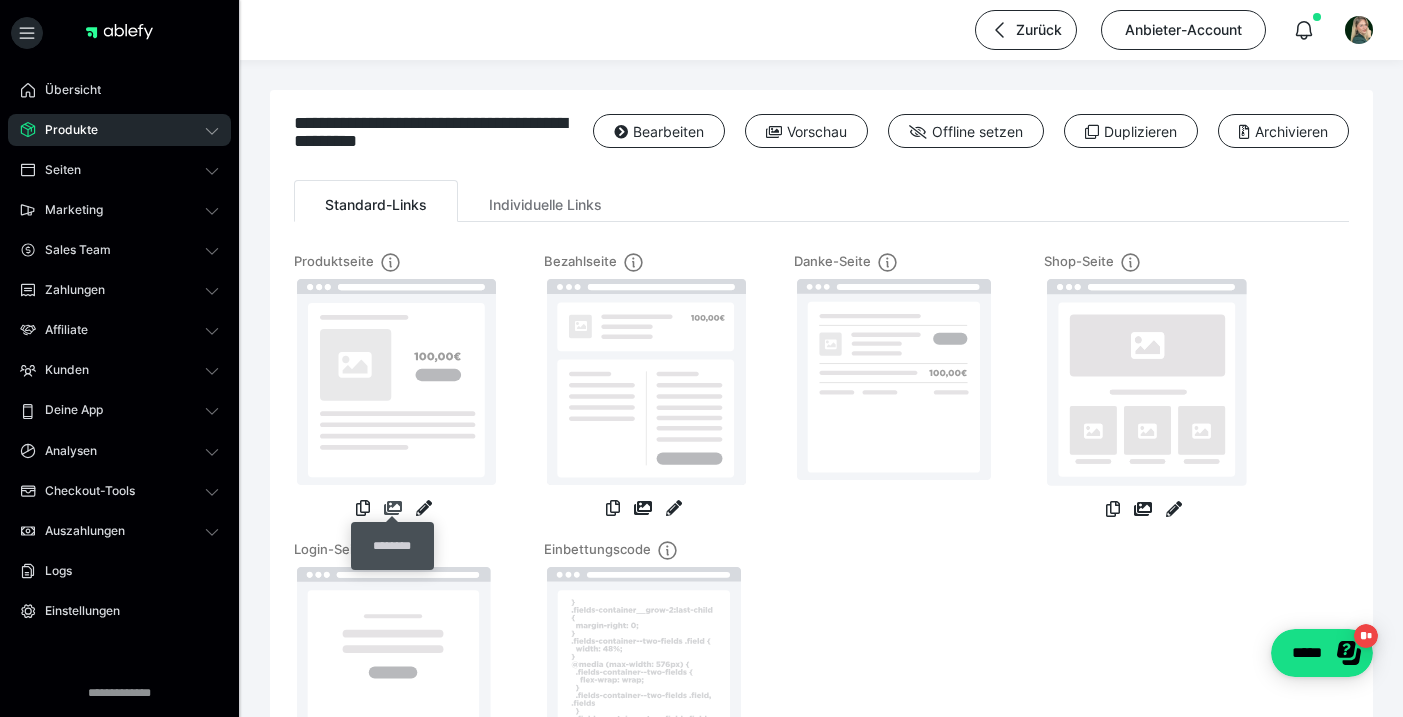 click at bounding box center (393, 508) 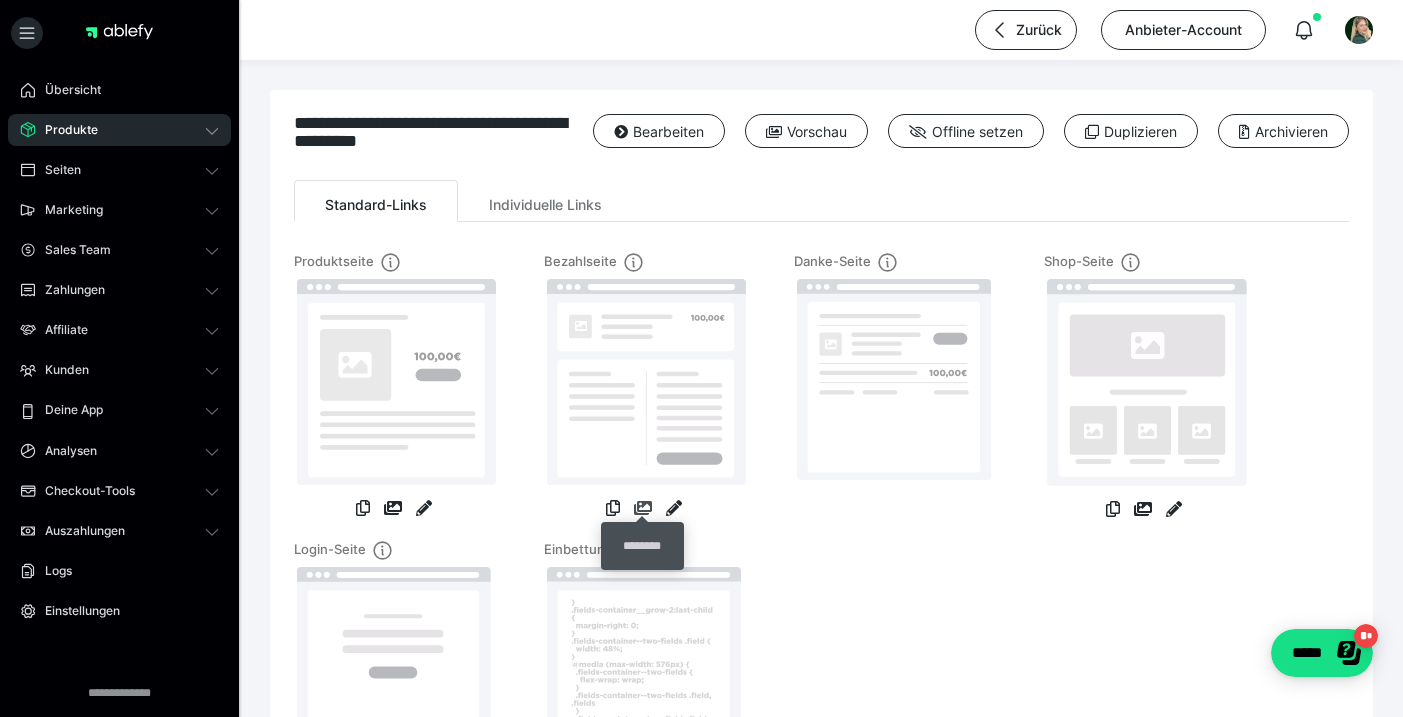 click at bounding box center [643, 508] 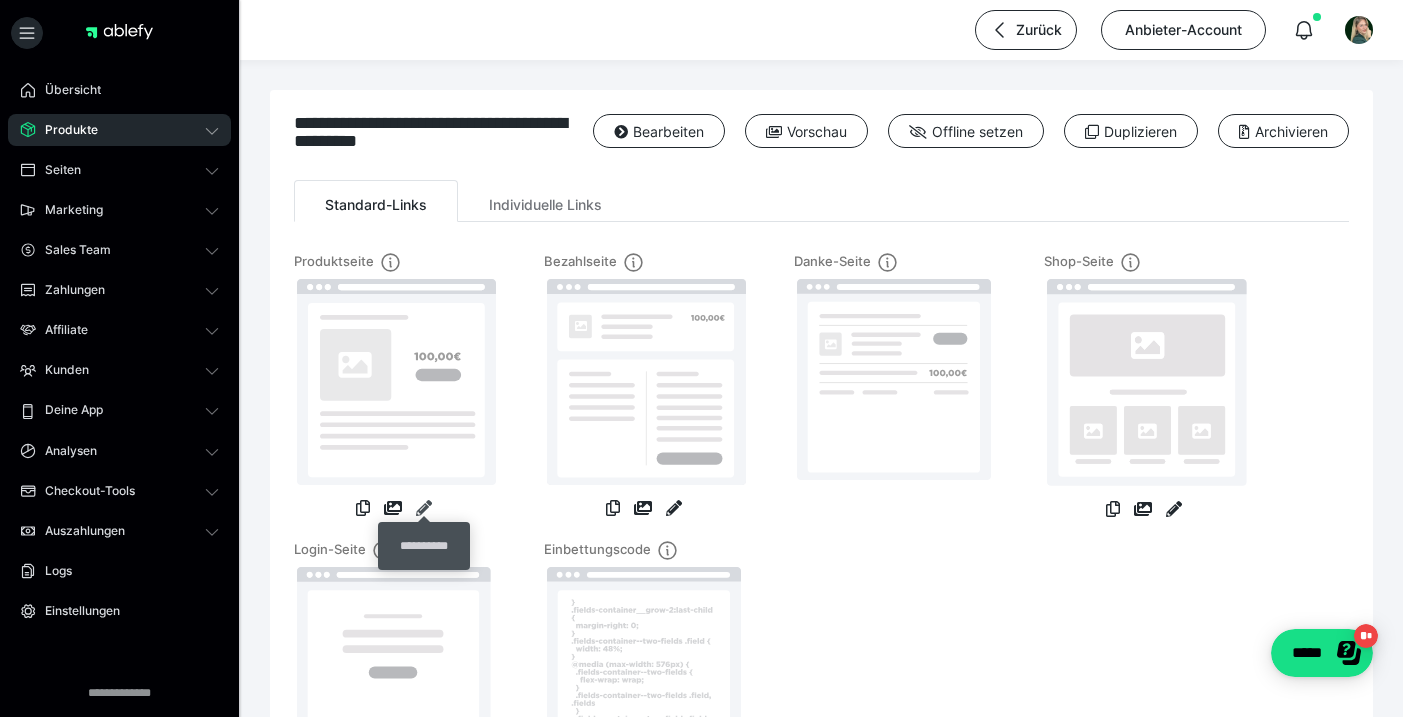 click at bounding box center [424, 508] 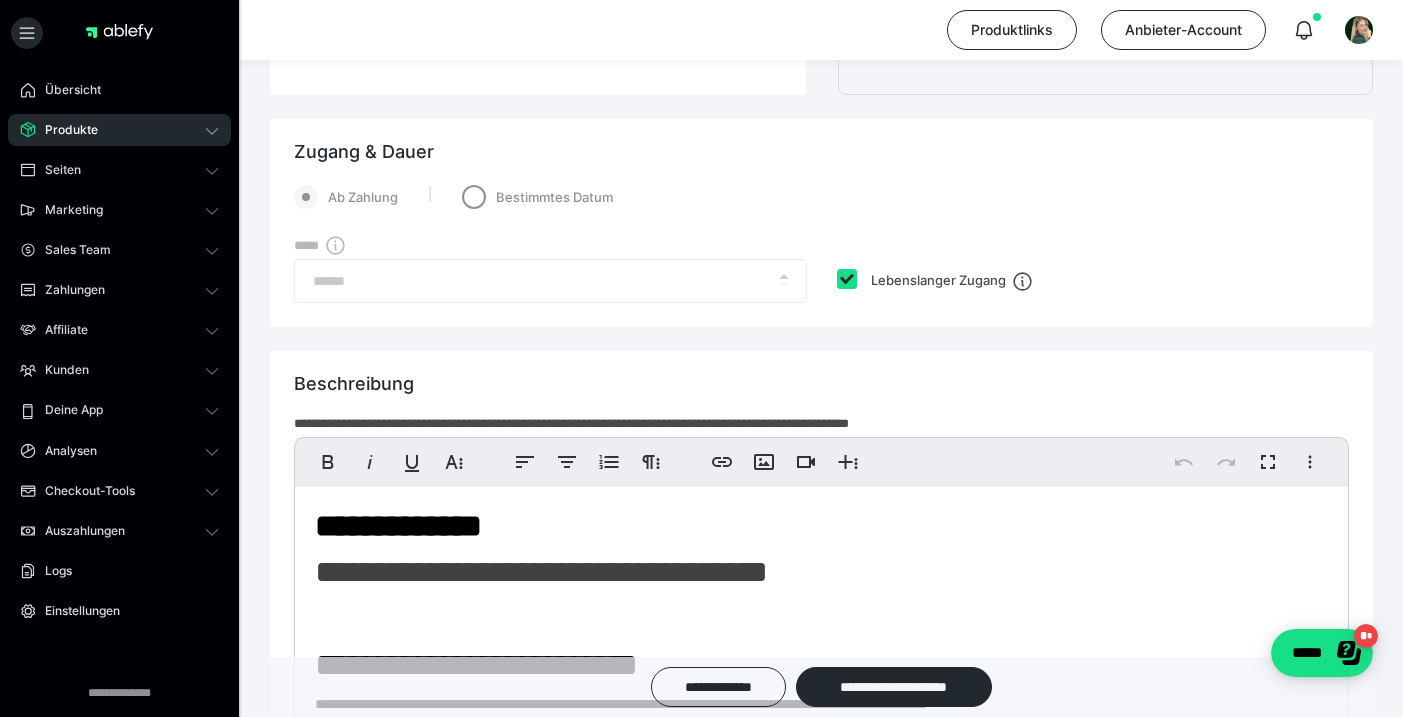 scroll, scrollTop: 1075, scrollLeft: 0, axis: vertical 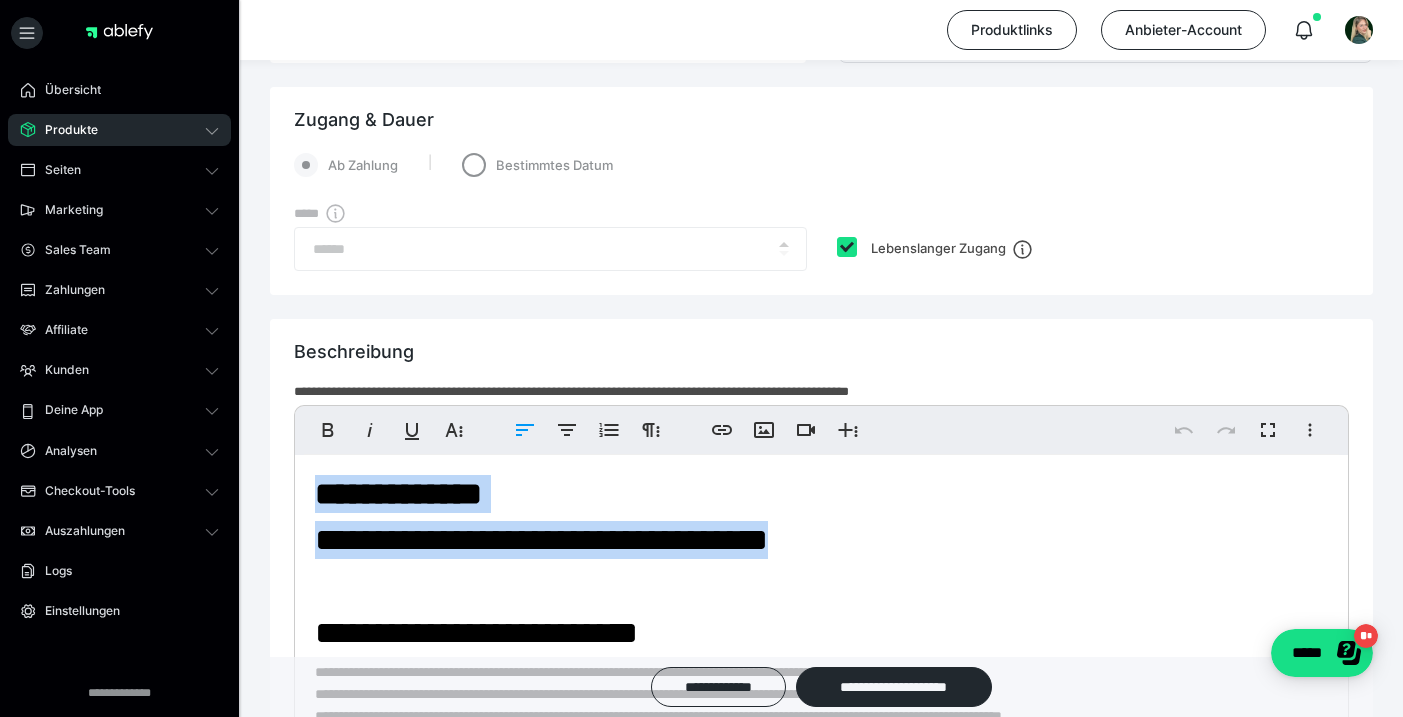 drag, startPoint x: 897, startPoint y: 552, endPoint x: 312, endPoint y: 489, distance: 588.3825 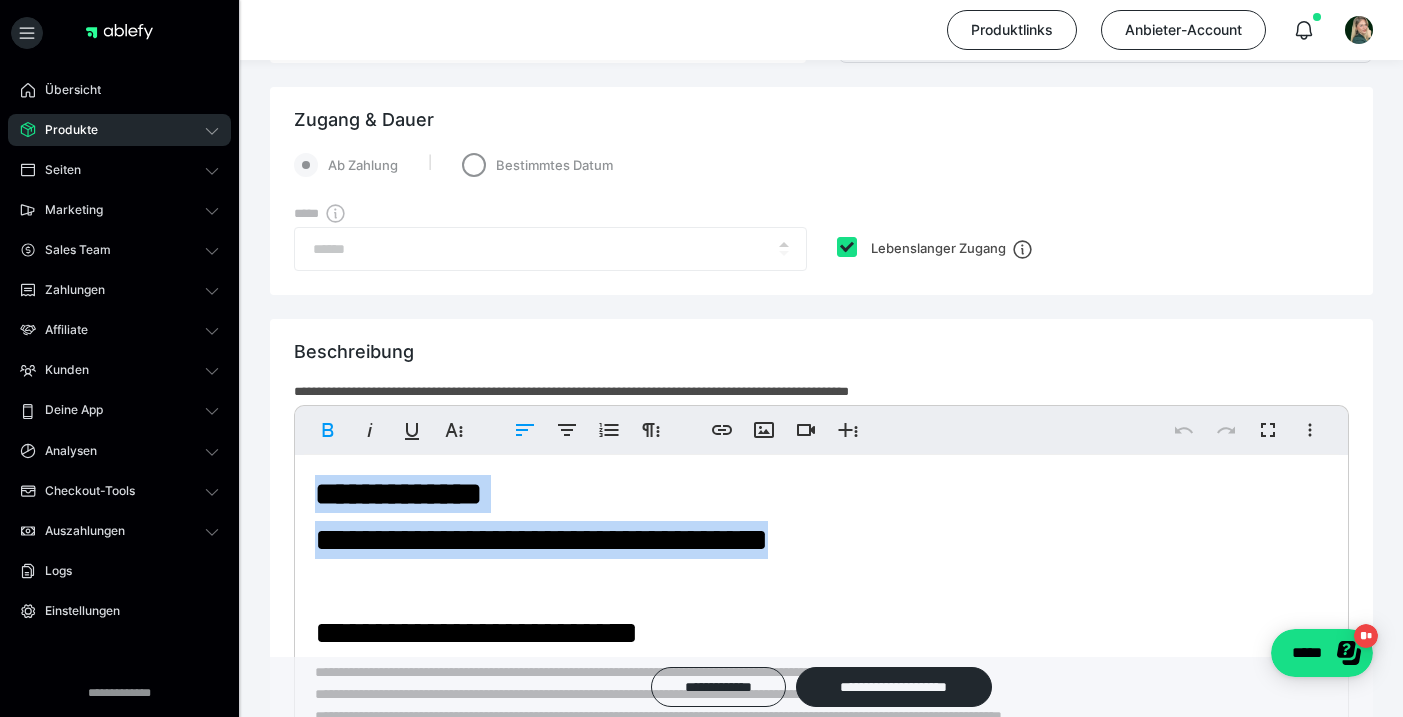 copy on "**********" 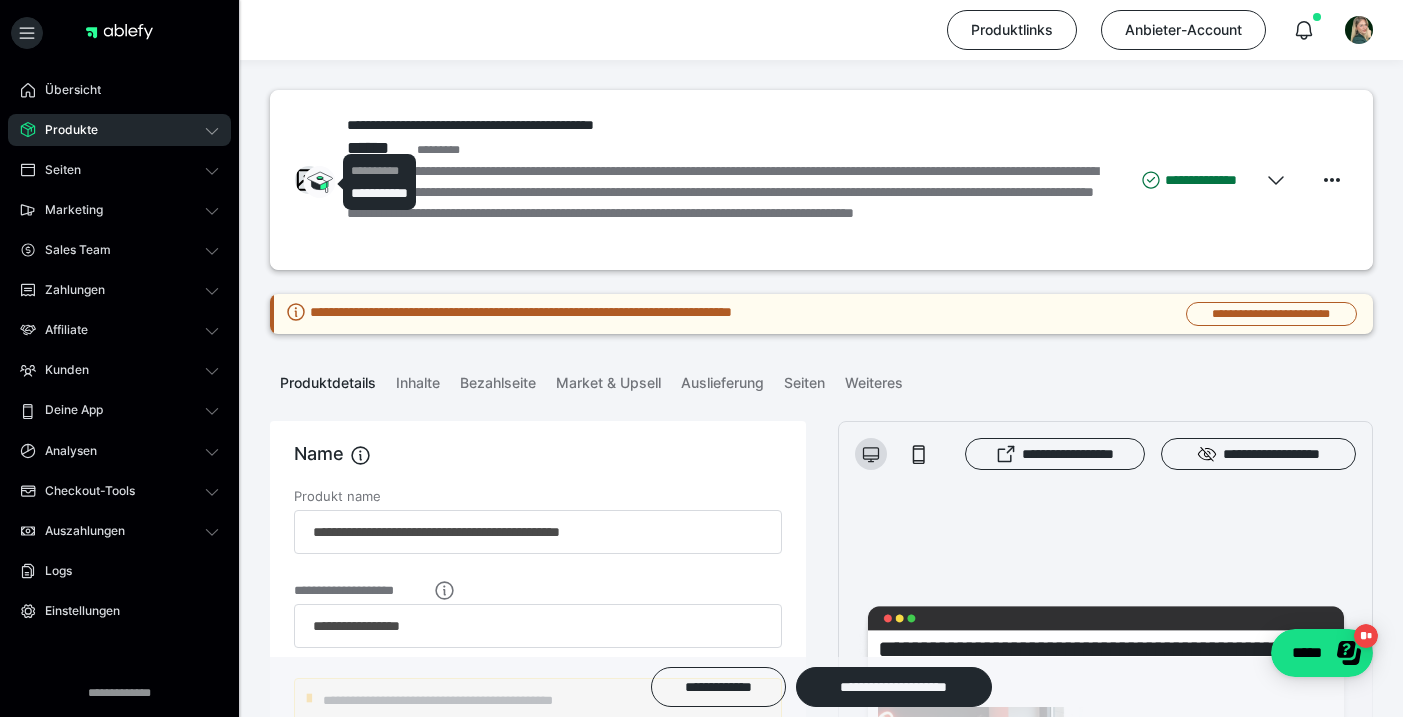 scroll, scrollTop: 0, scrollLeft: 0, axis: both 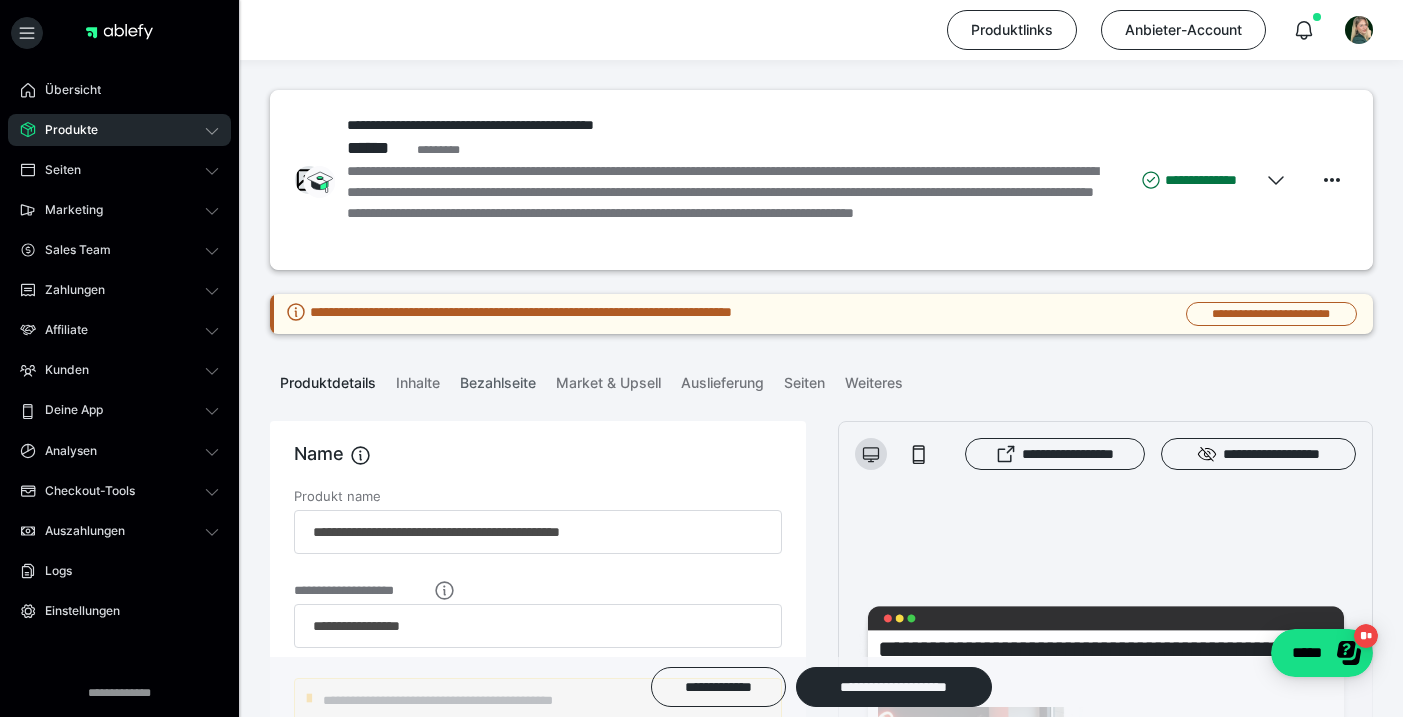 click on "Bezahlseite" at bounding box center (498, 379) 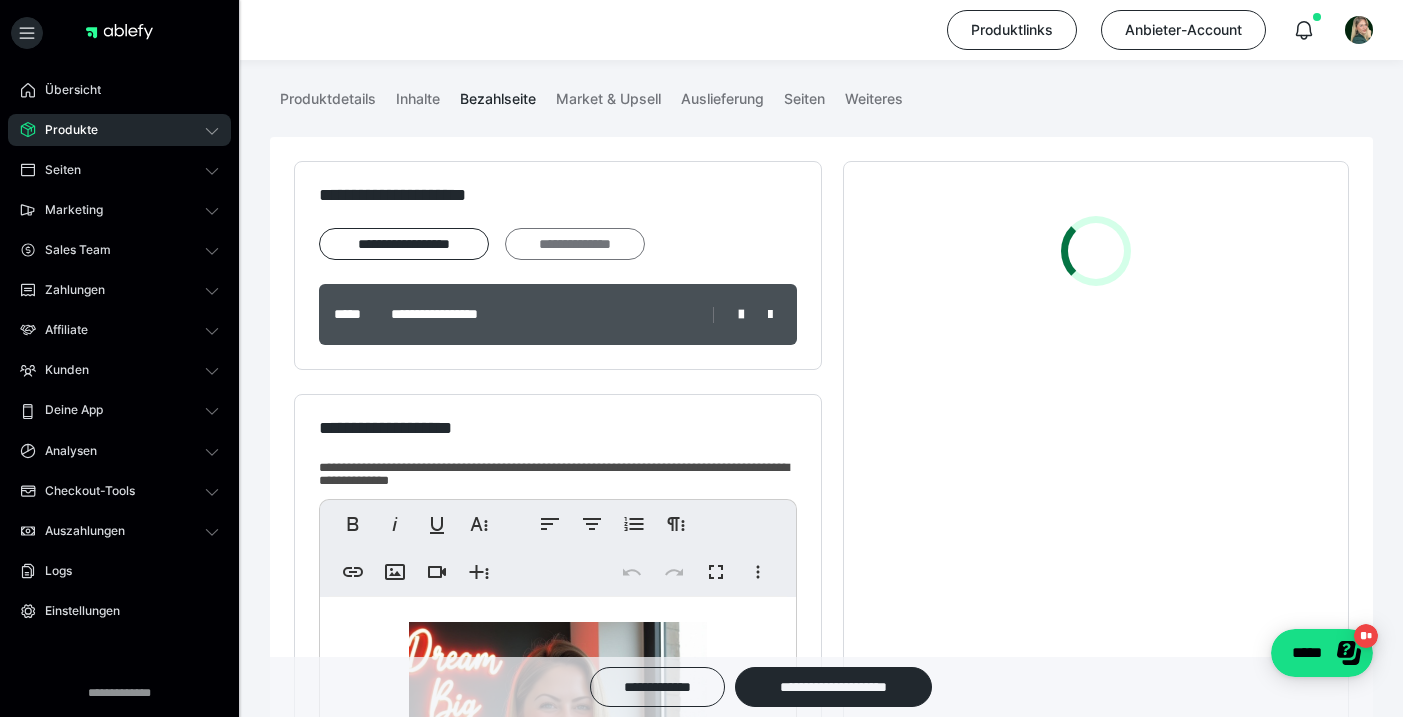 scroll, scrollTop: 453, scrollLeft: 0, axis: vertical 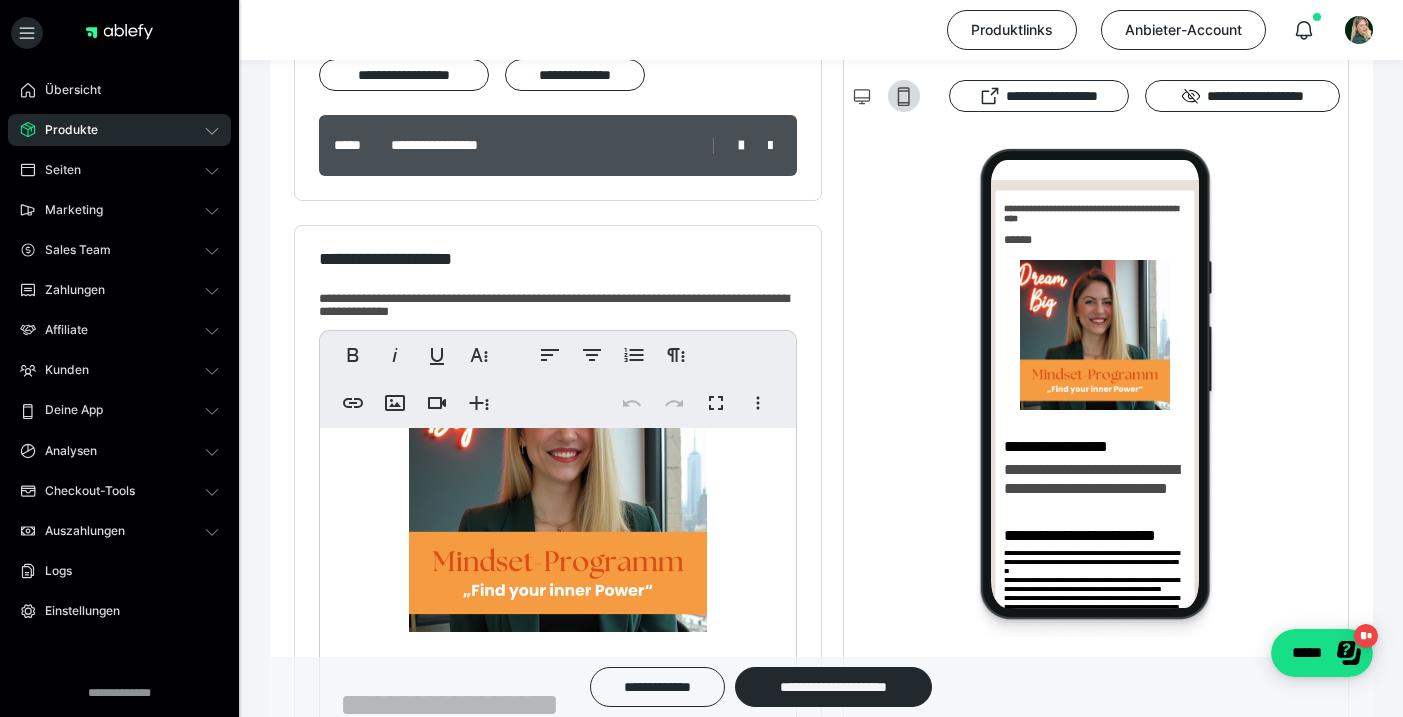 click at bounding box center [558, 483] 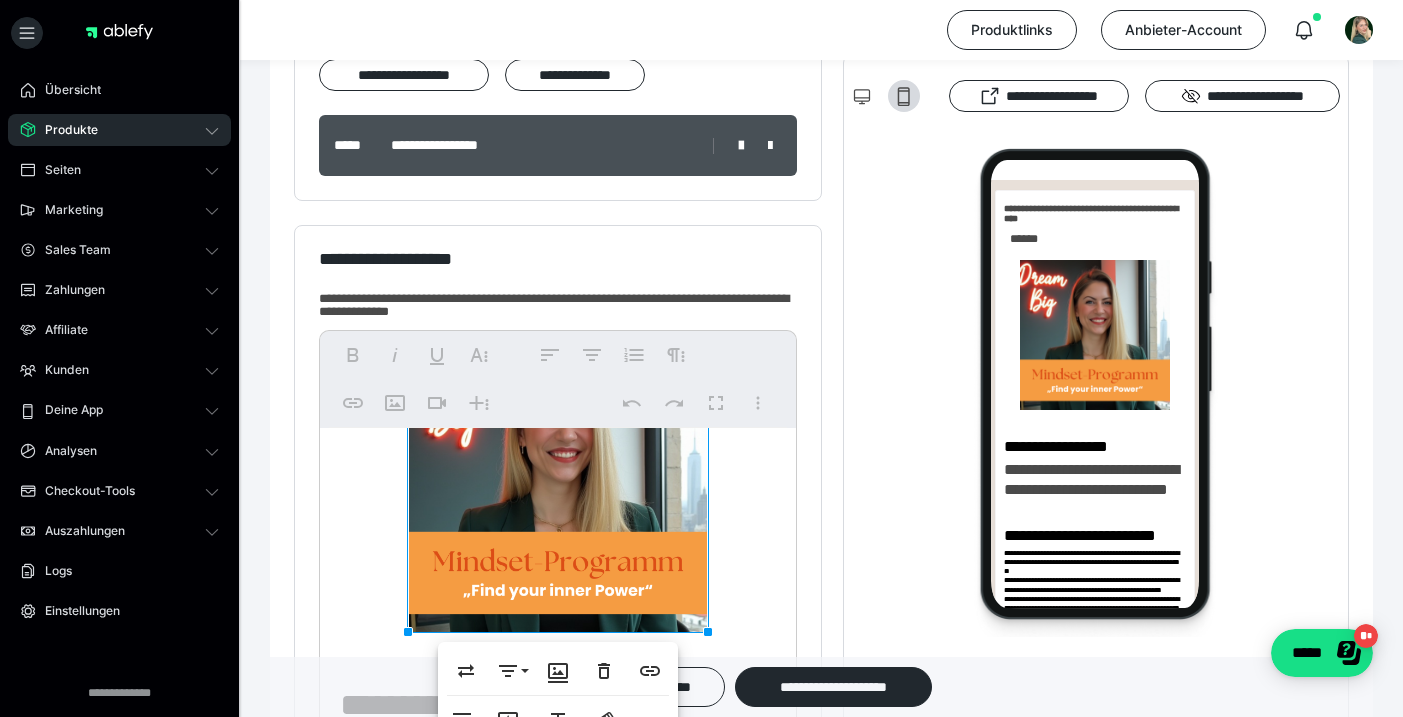 scroll, scrollTop: 0, scrollLeft: 0, axis: both 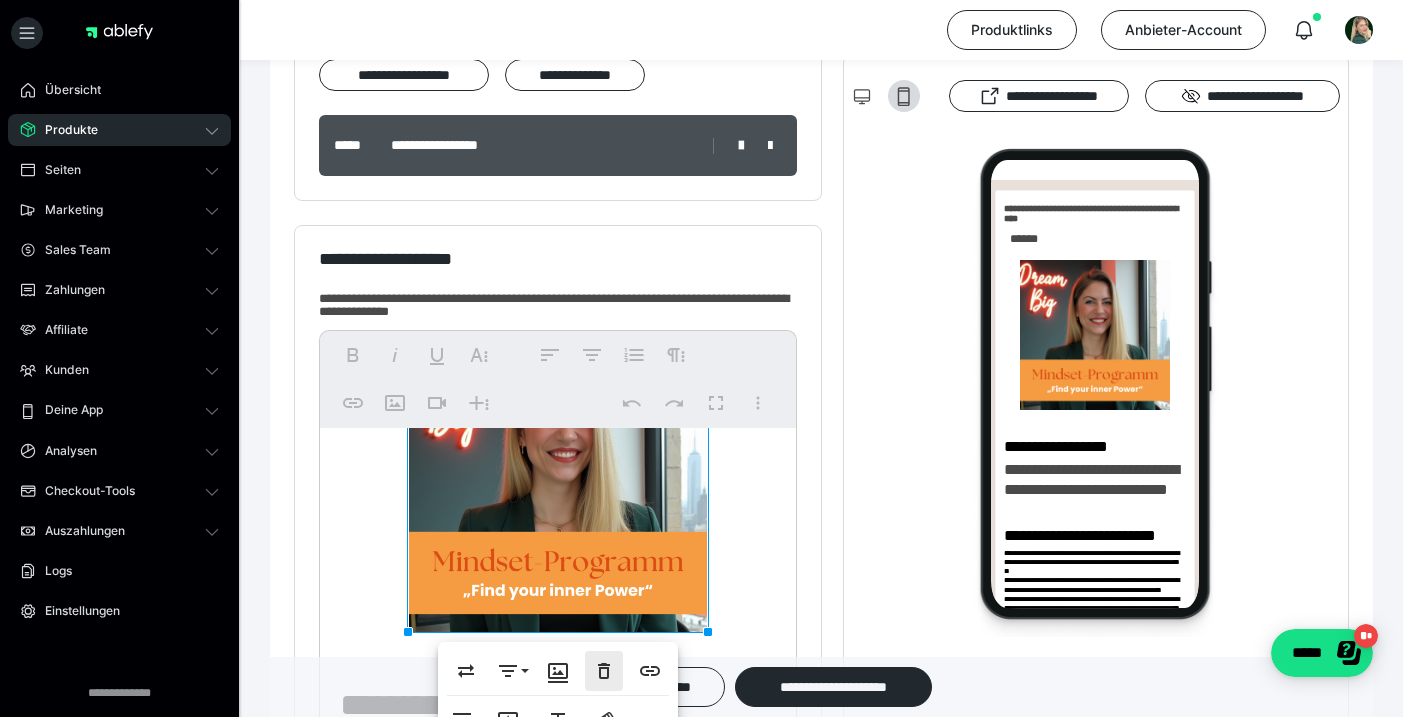 click 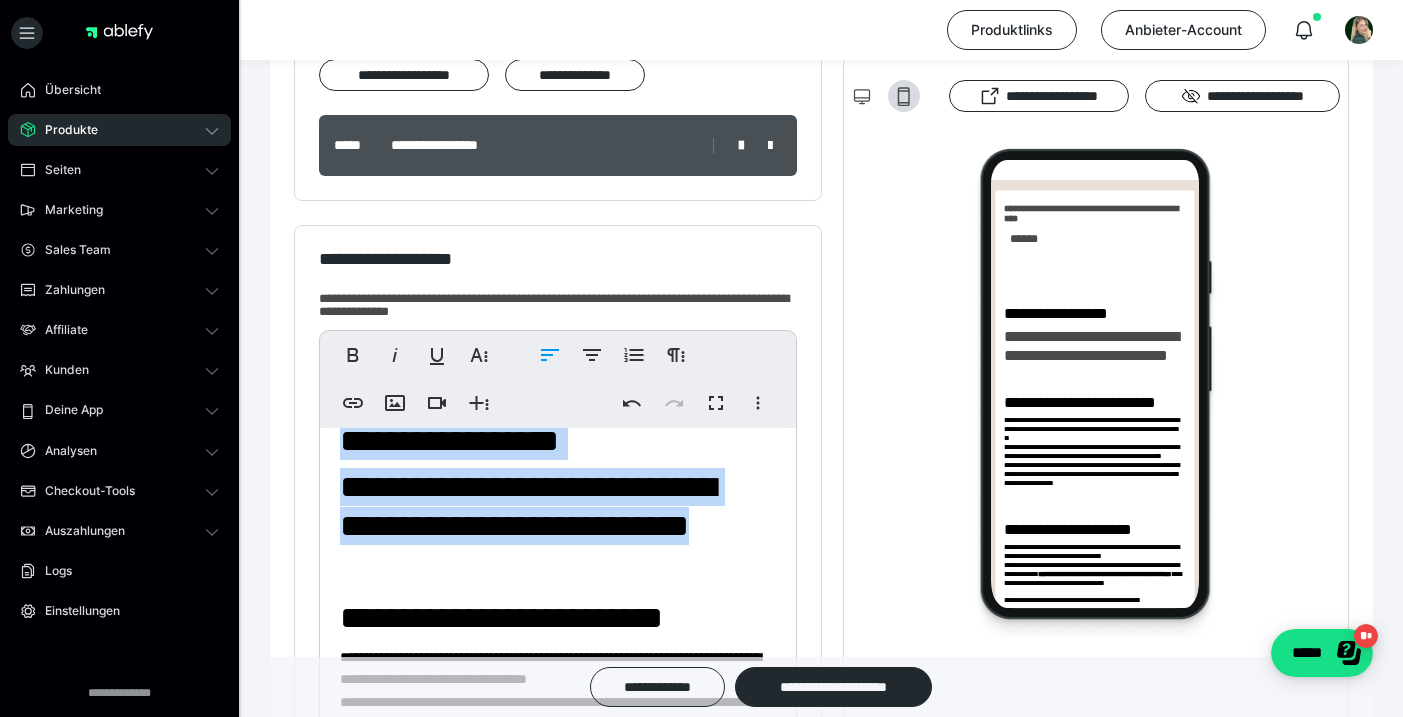drag, startPoint x: 483, startPoint y: 570, endPoint x: 322, endPoint y: 436, distance: 209.46837 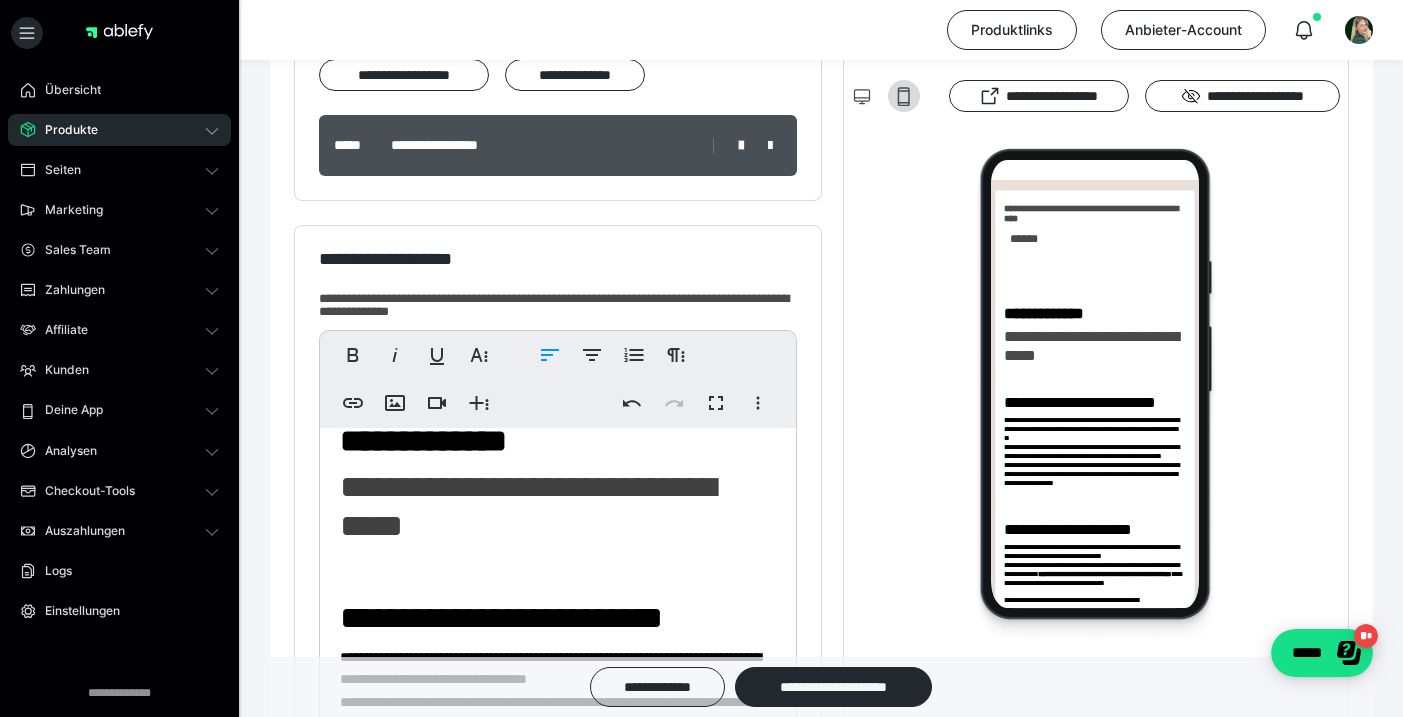 click on "**********" at bounding box center [423, 441] 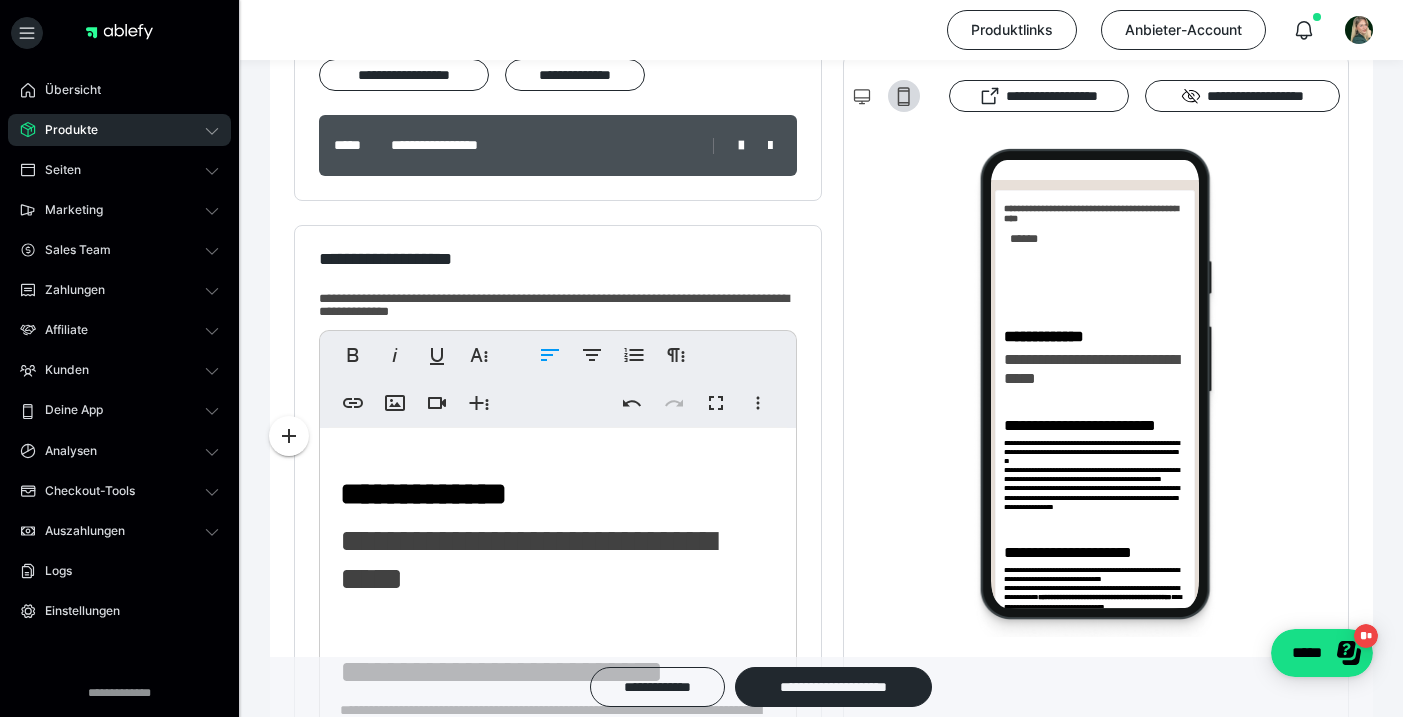 scroll, scrollTop: 0, scrollLeft: 0, axis: both 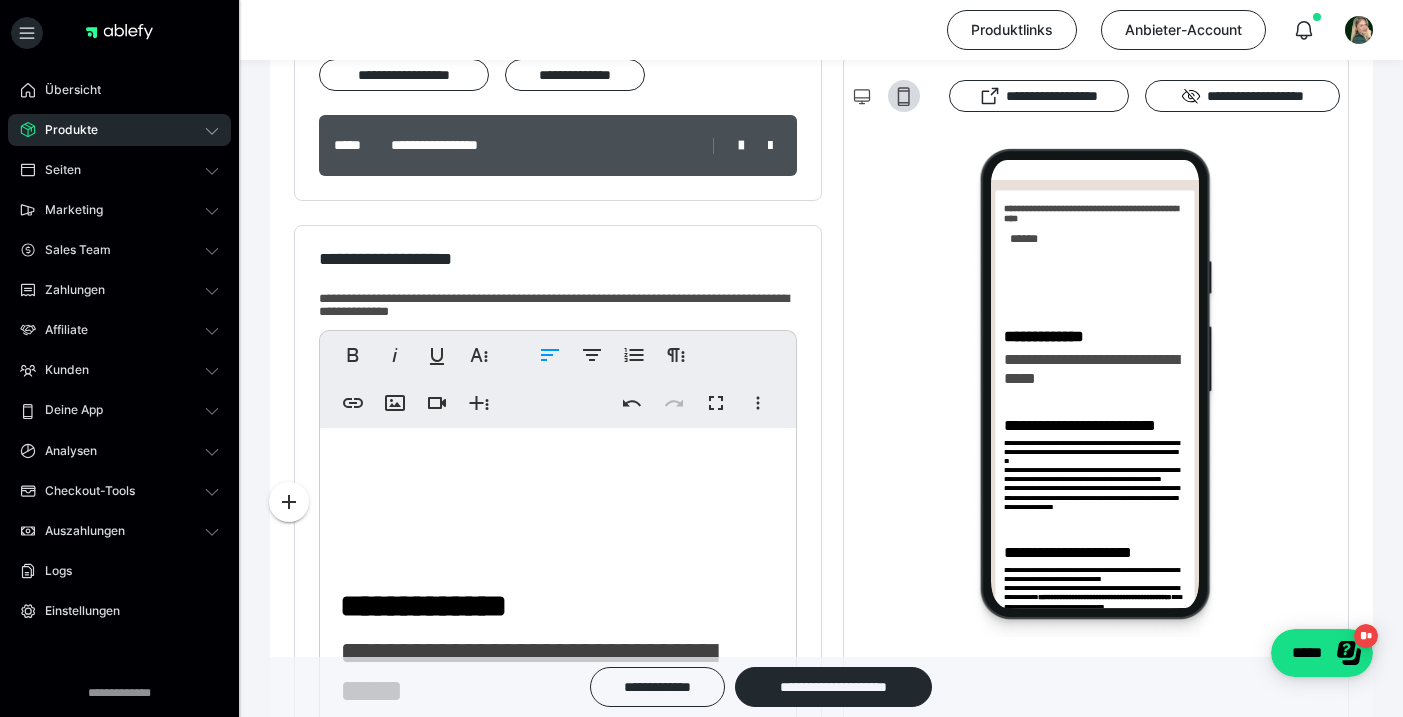 click on "**********" at bounding box center [558, 1799] 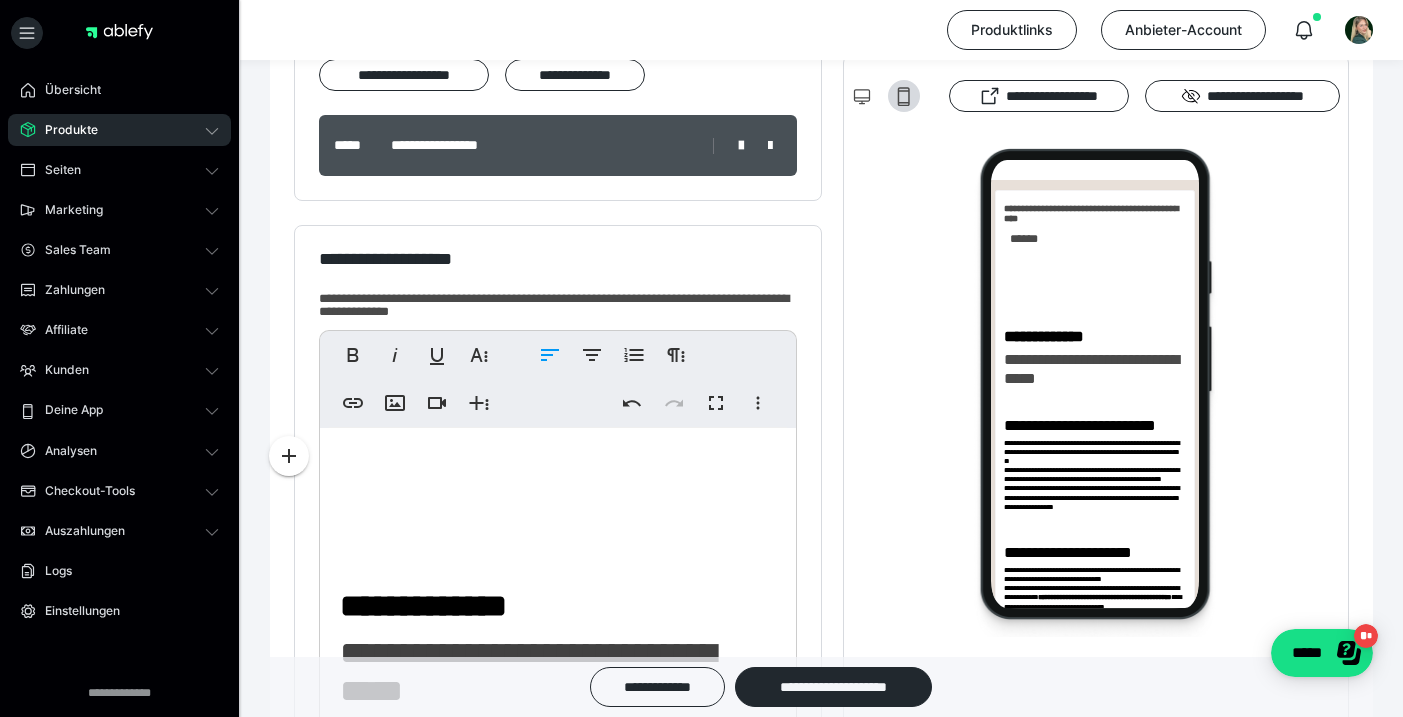 drag, startPoint x: 364, startPoint y: 449, endPoint x: 383, endPoint y: 424, distance: 31.400637 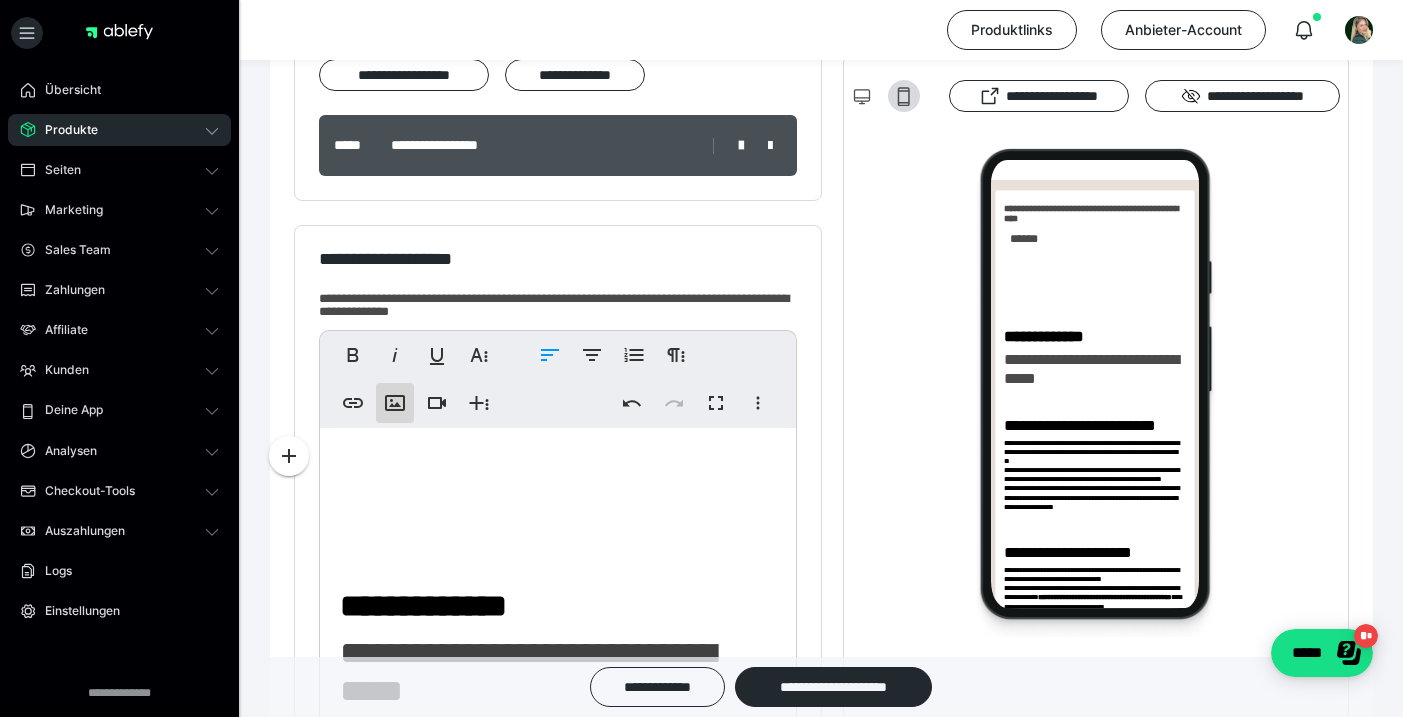 click 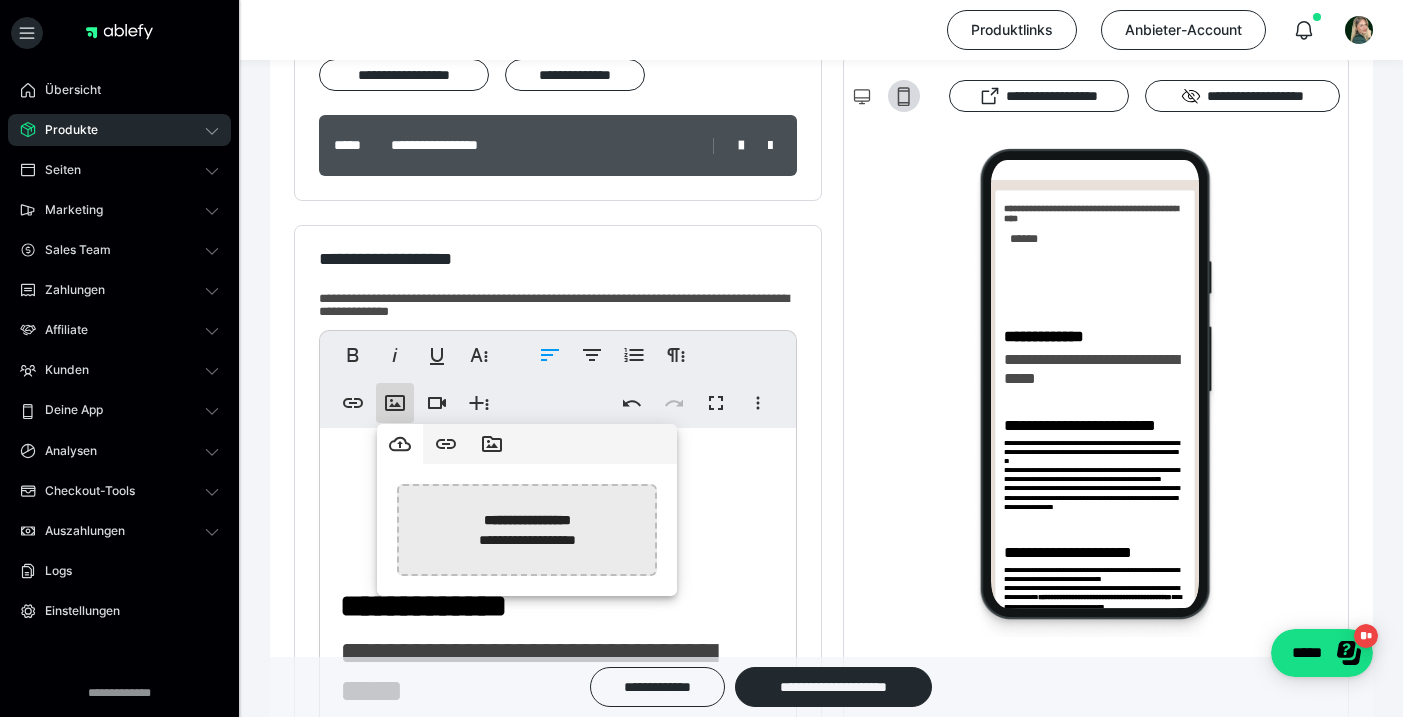 click at bounding box center (15, 530) 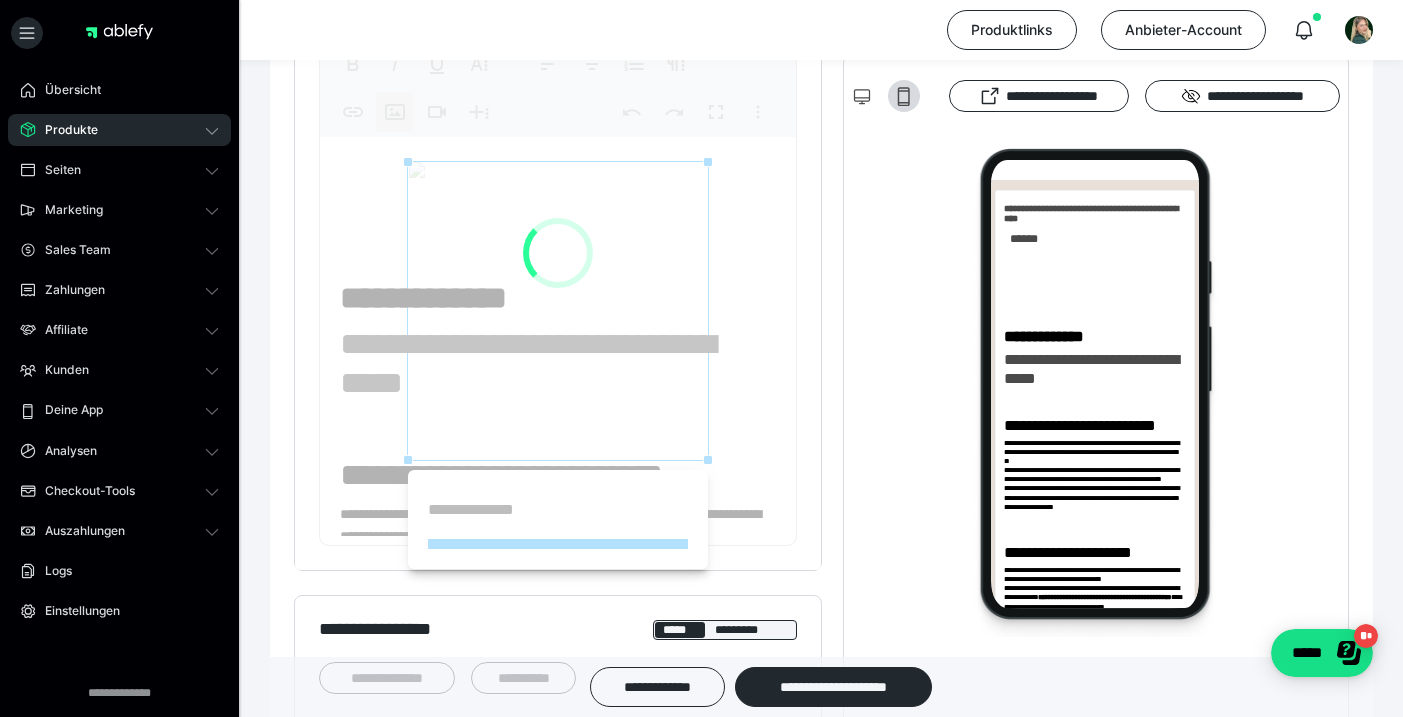 scroll, scrollTop: 744, scrollLeft: 0, axis: vertical 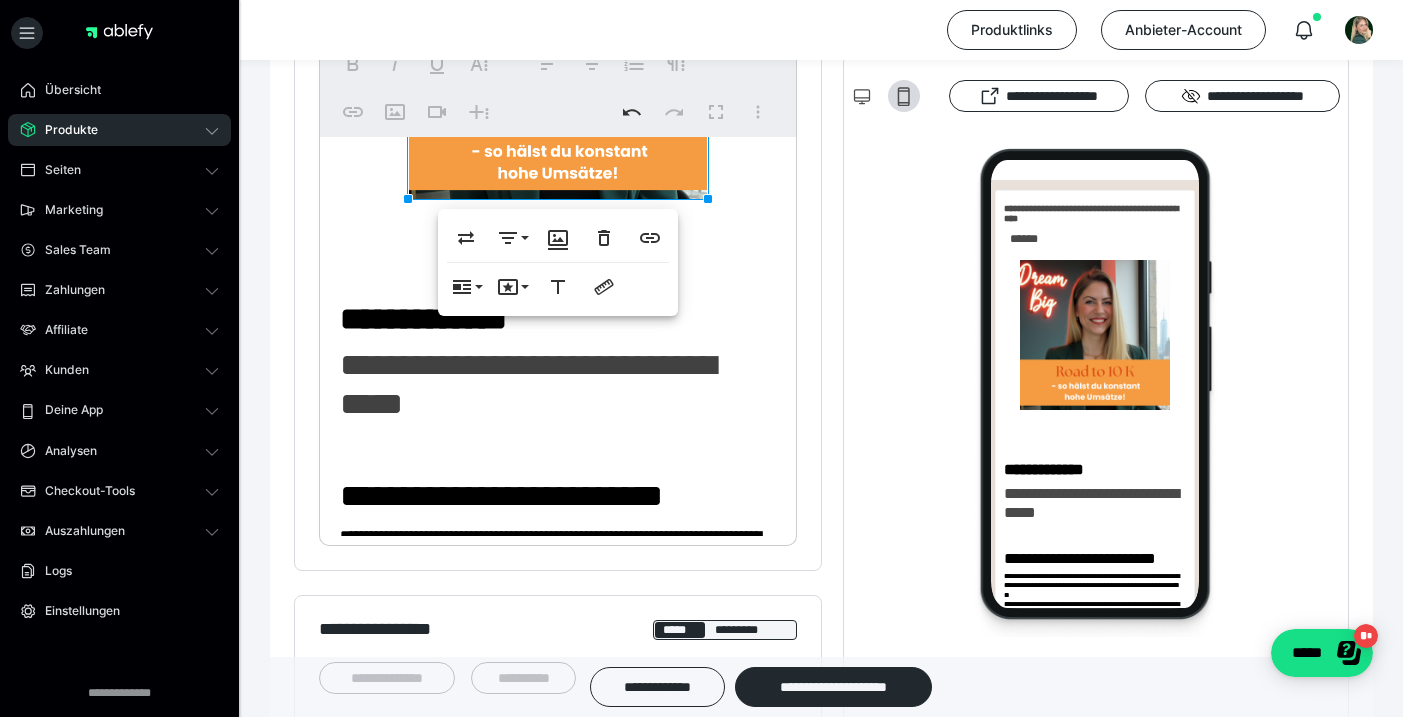 click at bounding box center [558, 272] 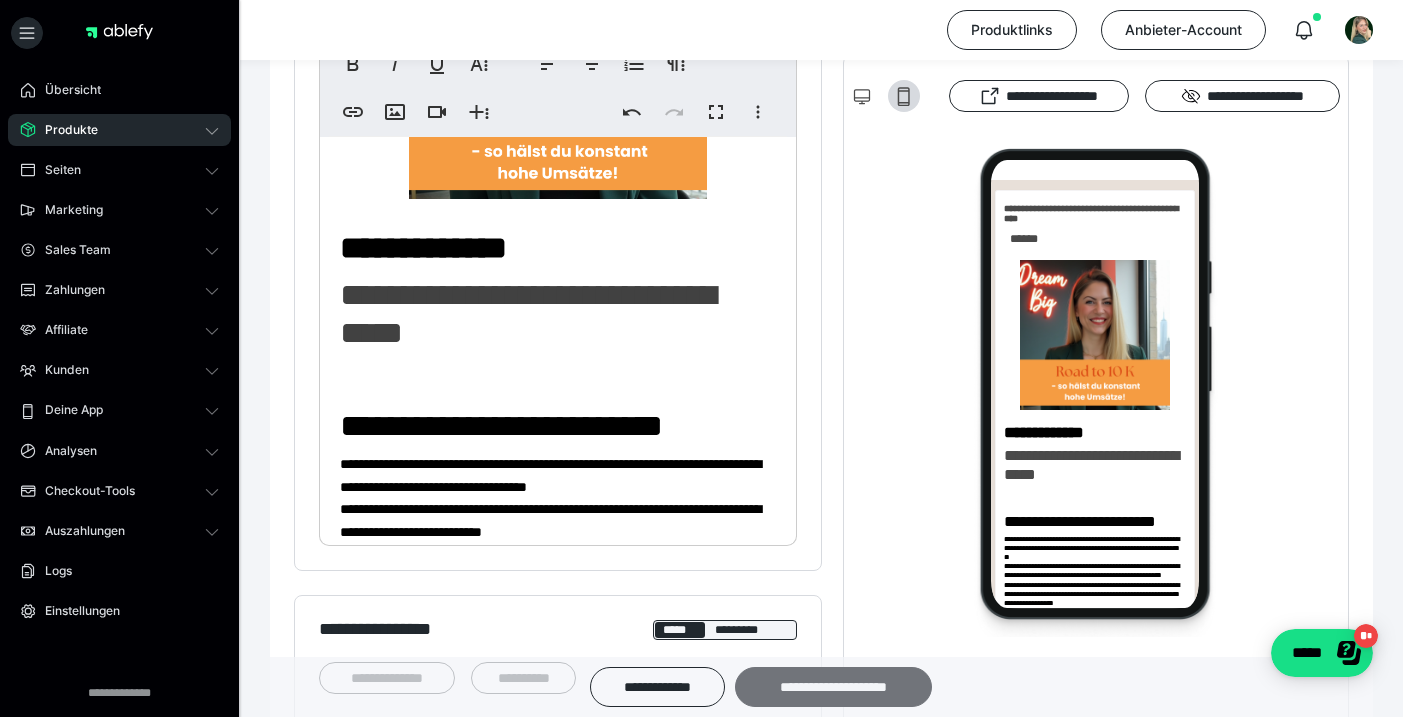 click on "**********" at bounding box center [833, 687] 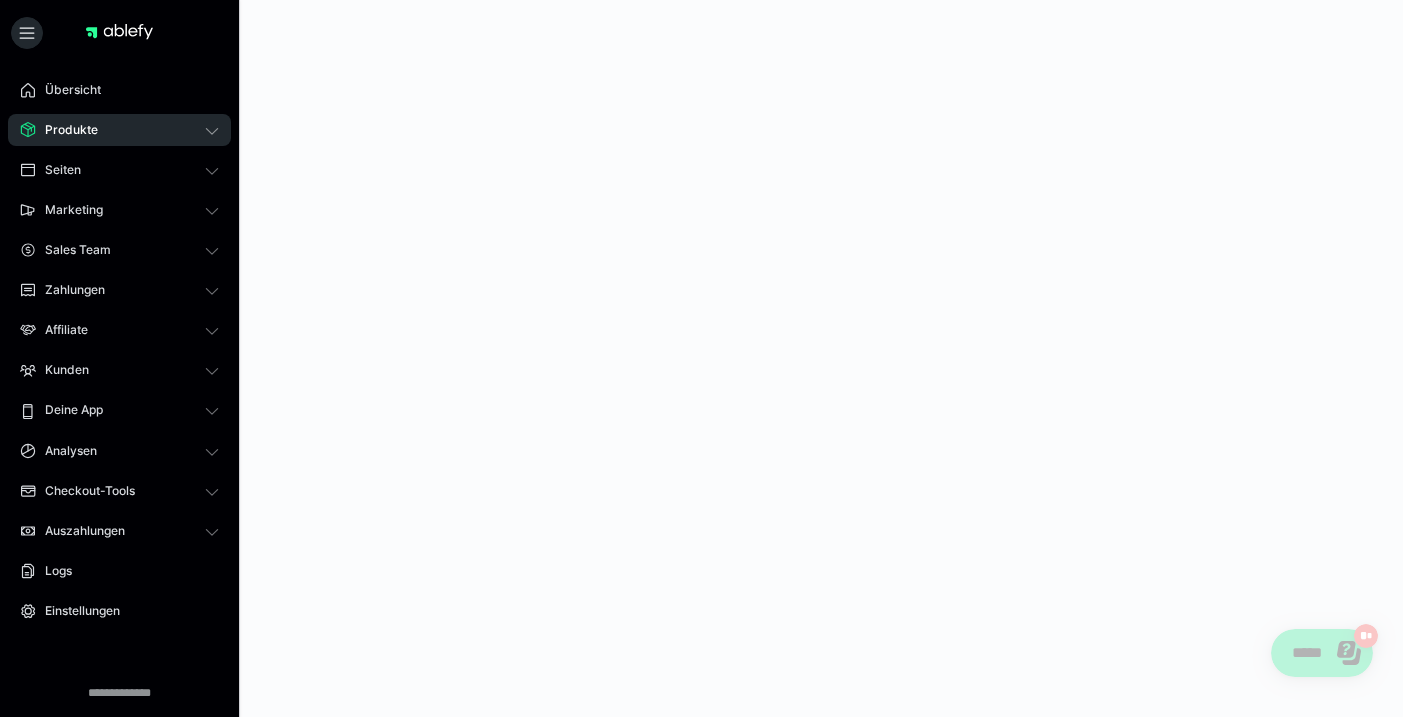 scroll, scrollTop: 0, scrollLeft: 0, axis: both 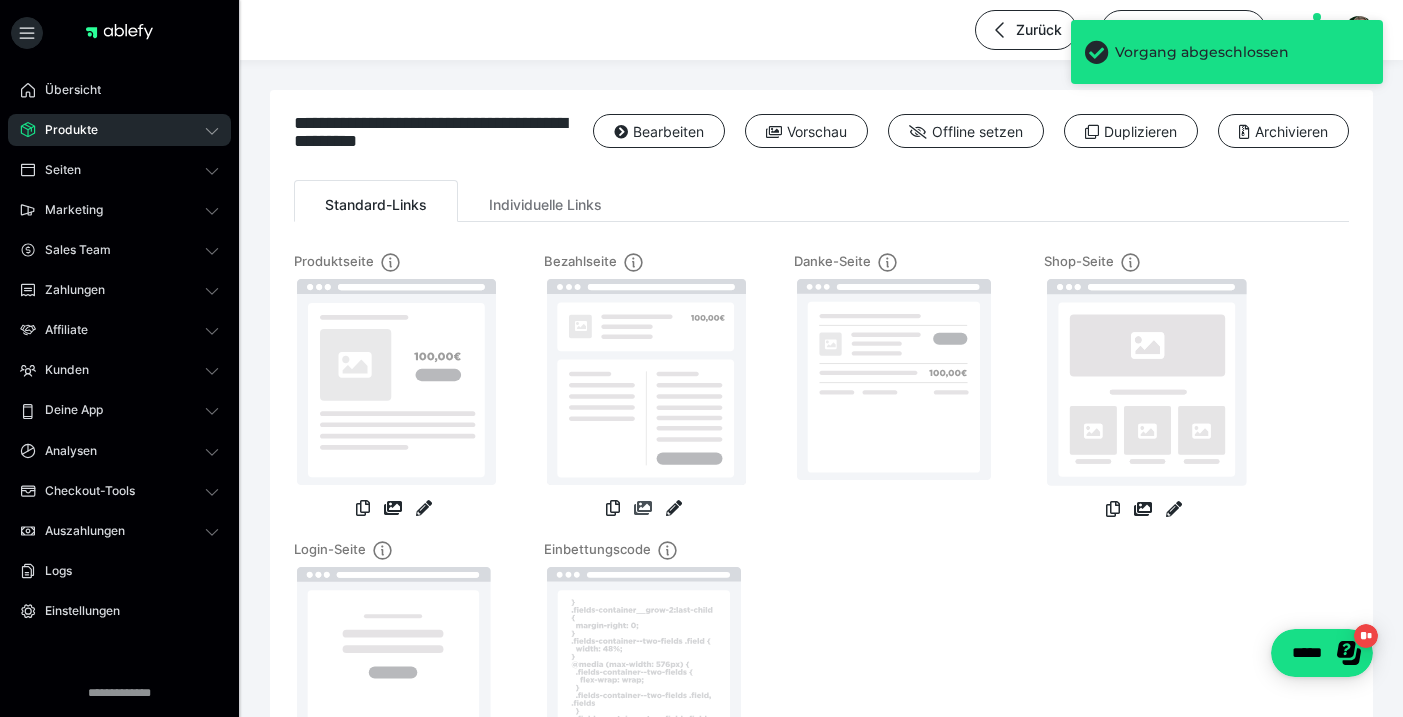 click at bounding box center (643, 508) 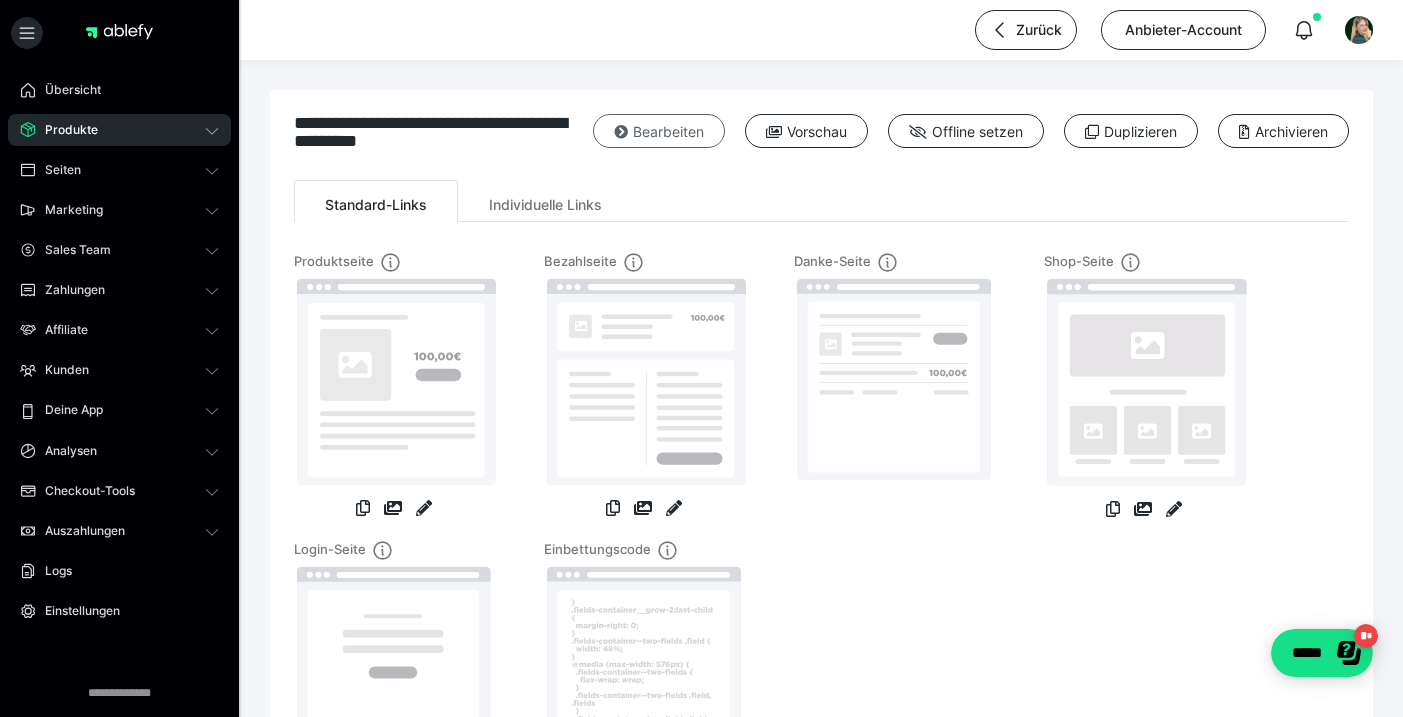 click on "Bearbeiten" at bounding box center (659, 131) 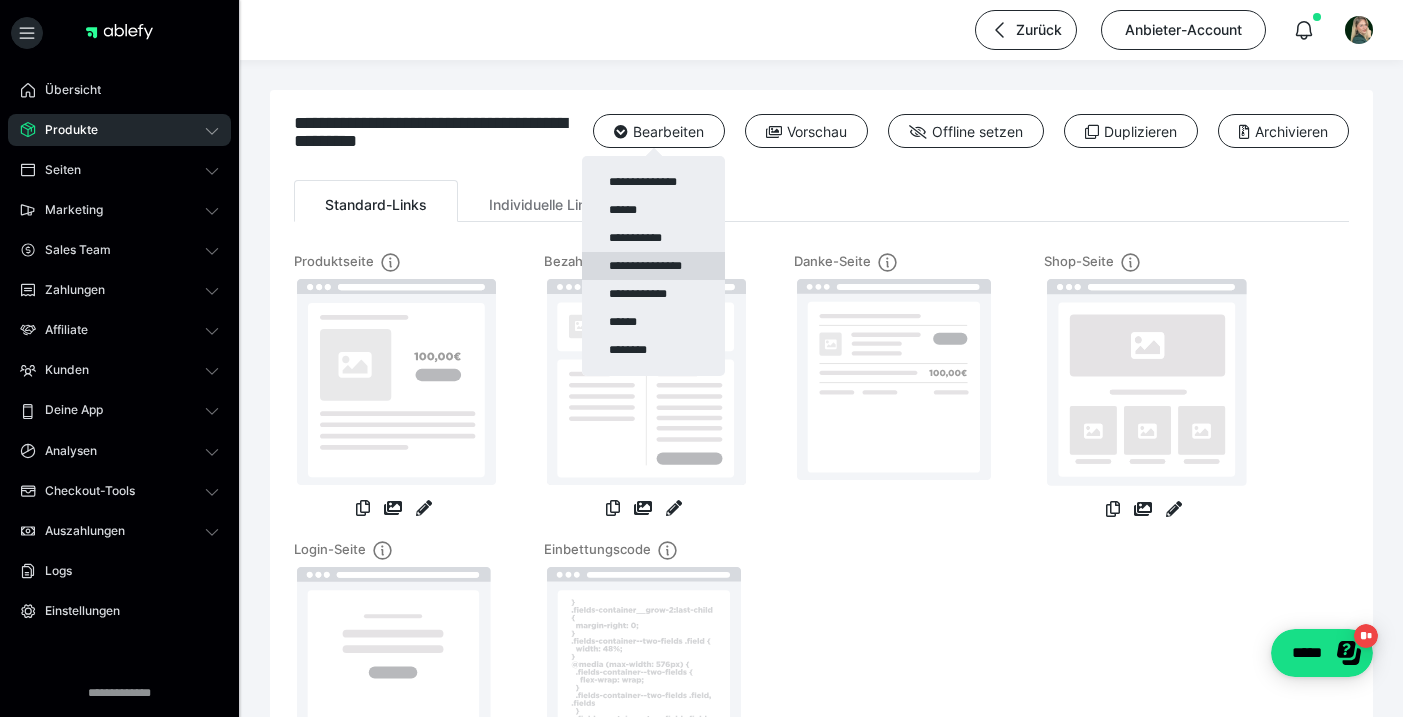 click on "**********" at bounding box center [653, 266] 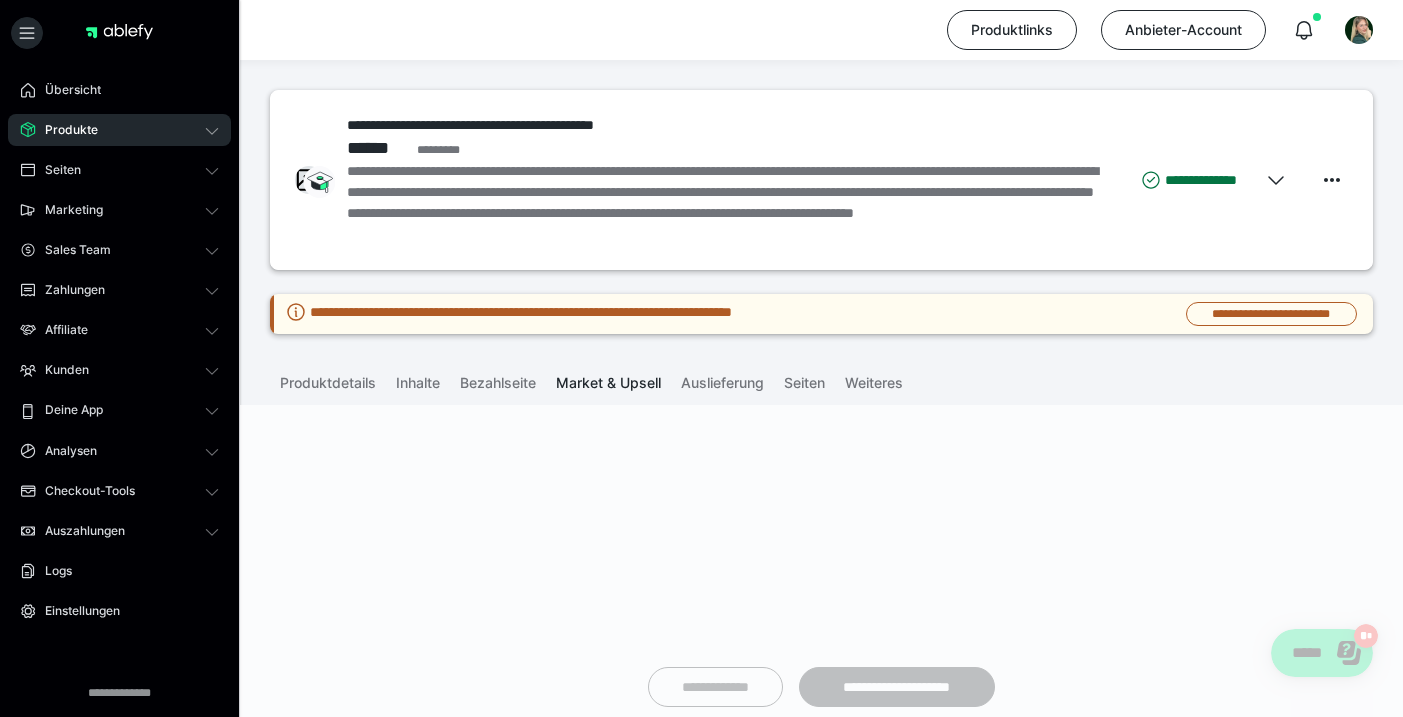 type on "**********" 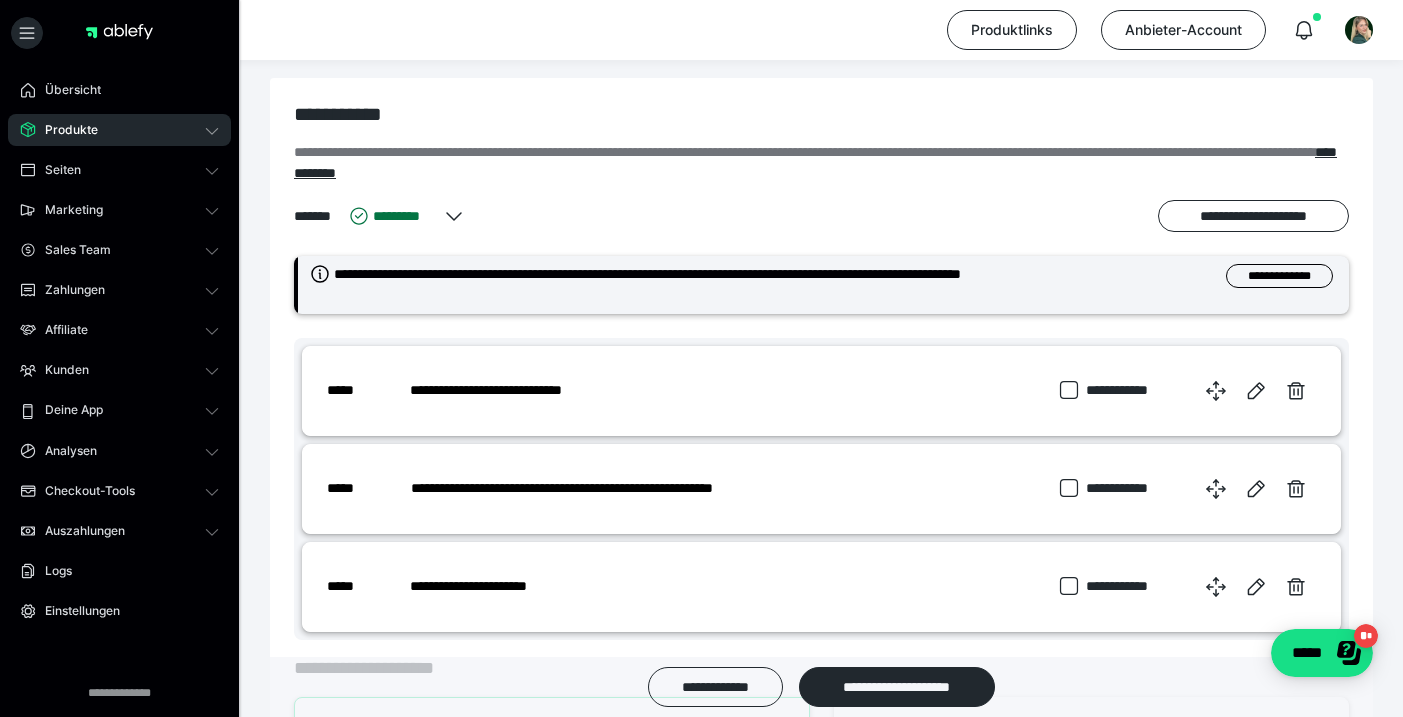 scroll, scrollTop: 869, scrollLeft: 0, axis: vertical 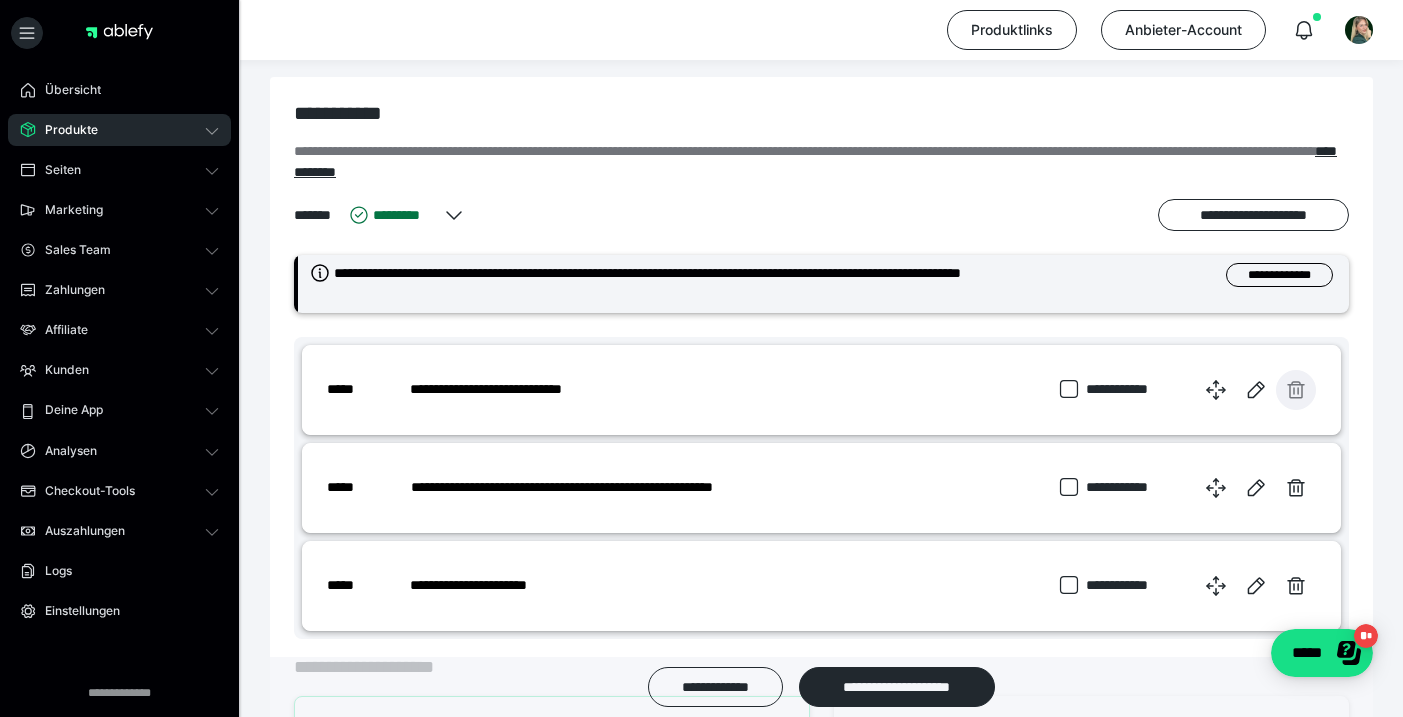click 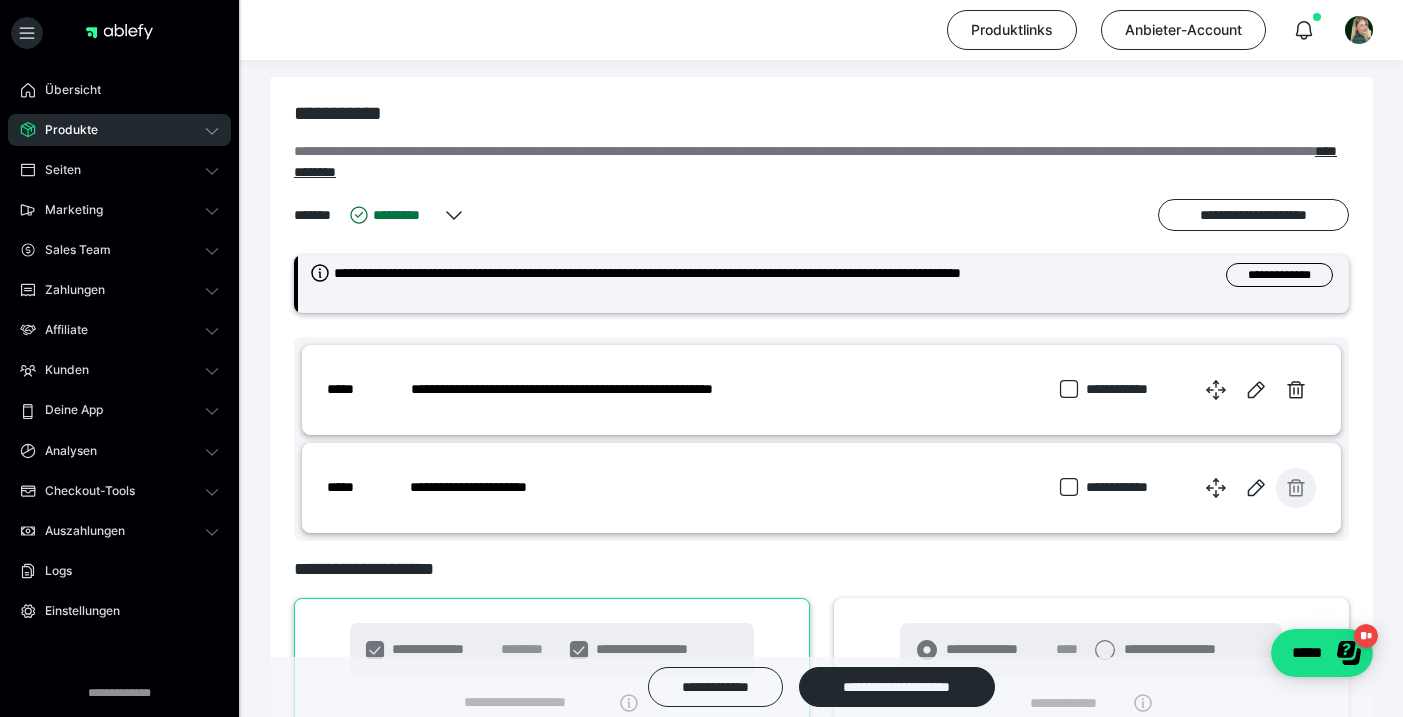 click 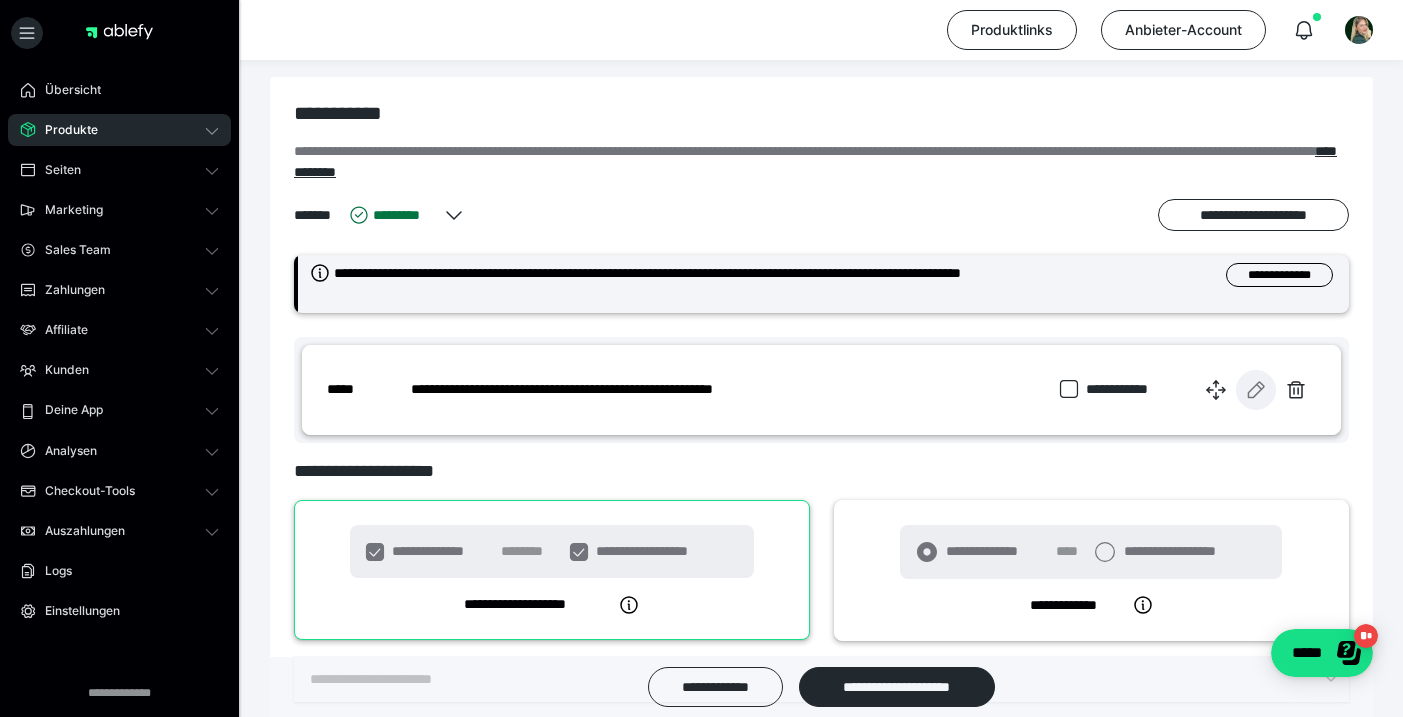 click 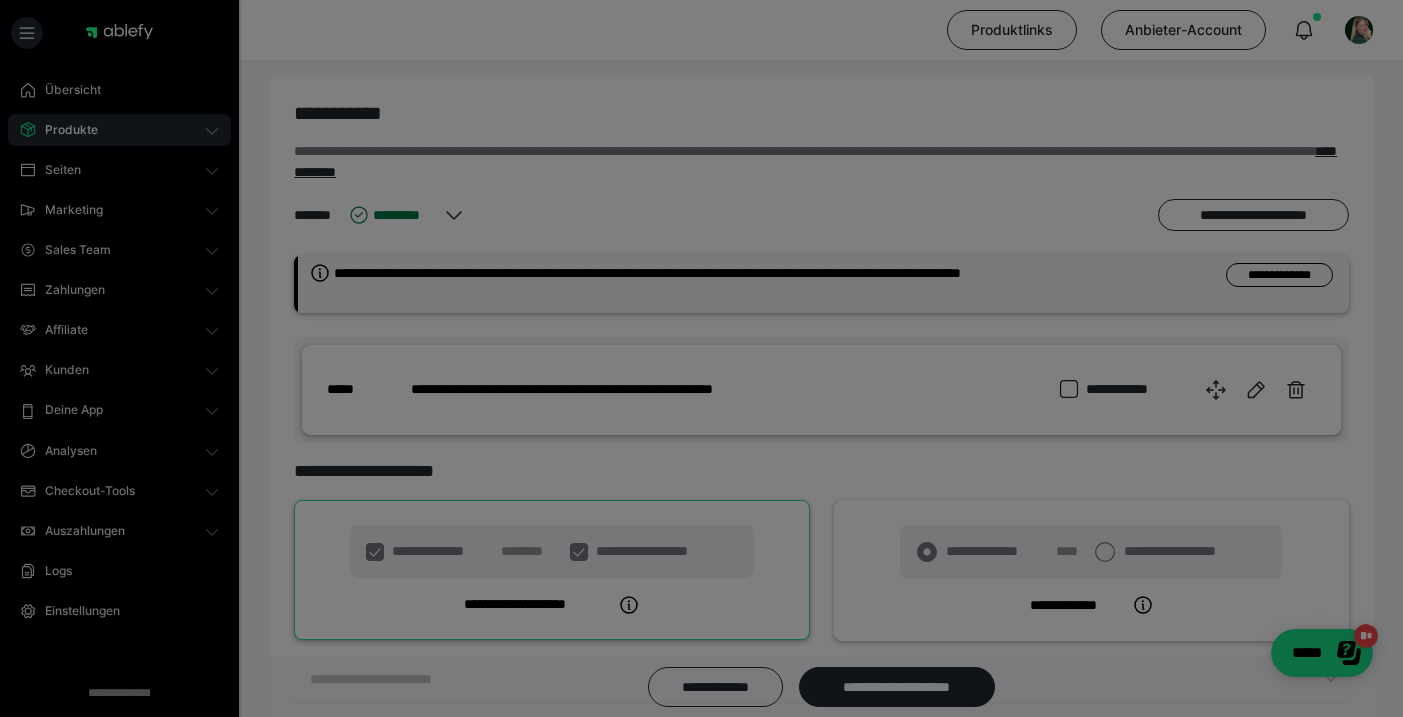 checkbox on "****" 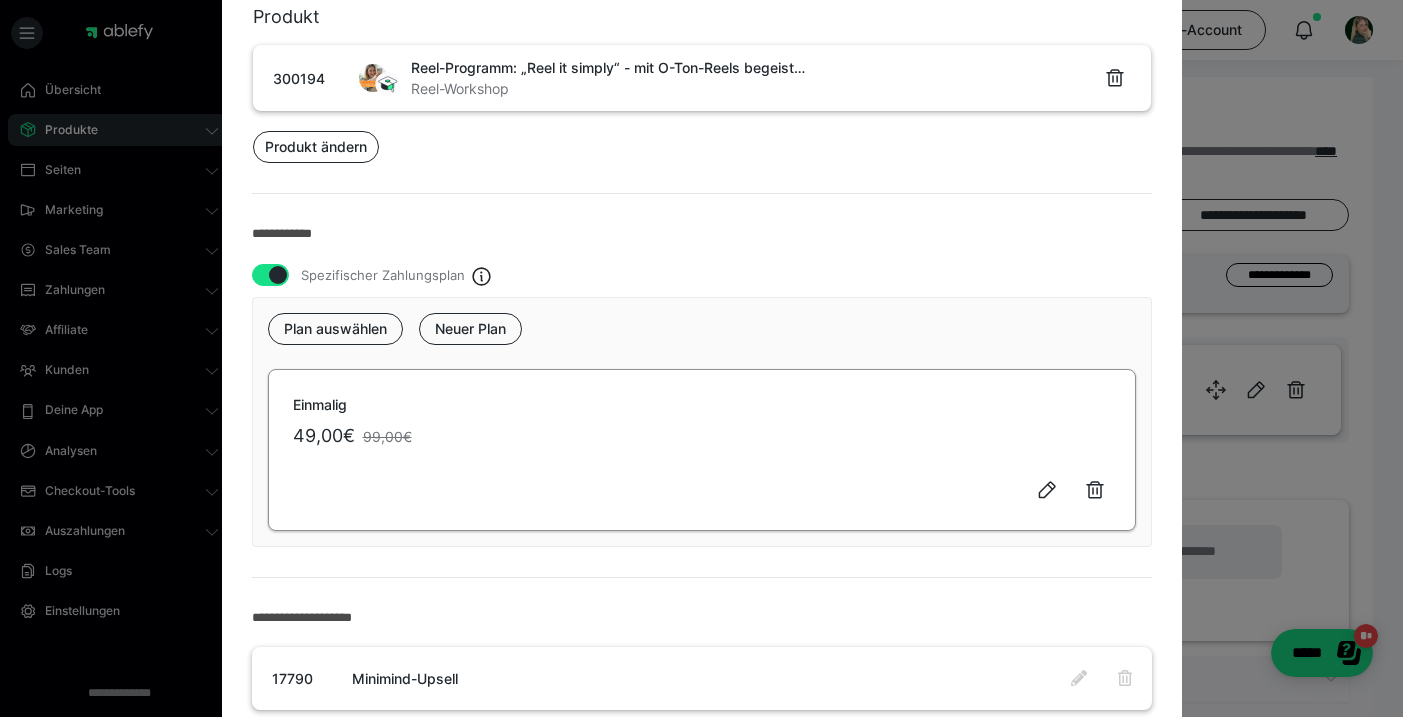 scroll, scrollTop: 179, scrollLeft: 0, axis: vertical 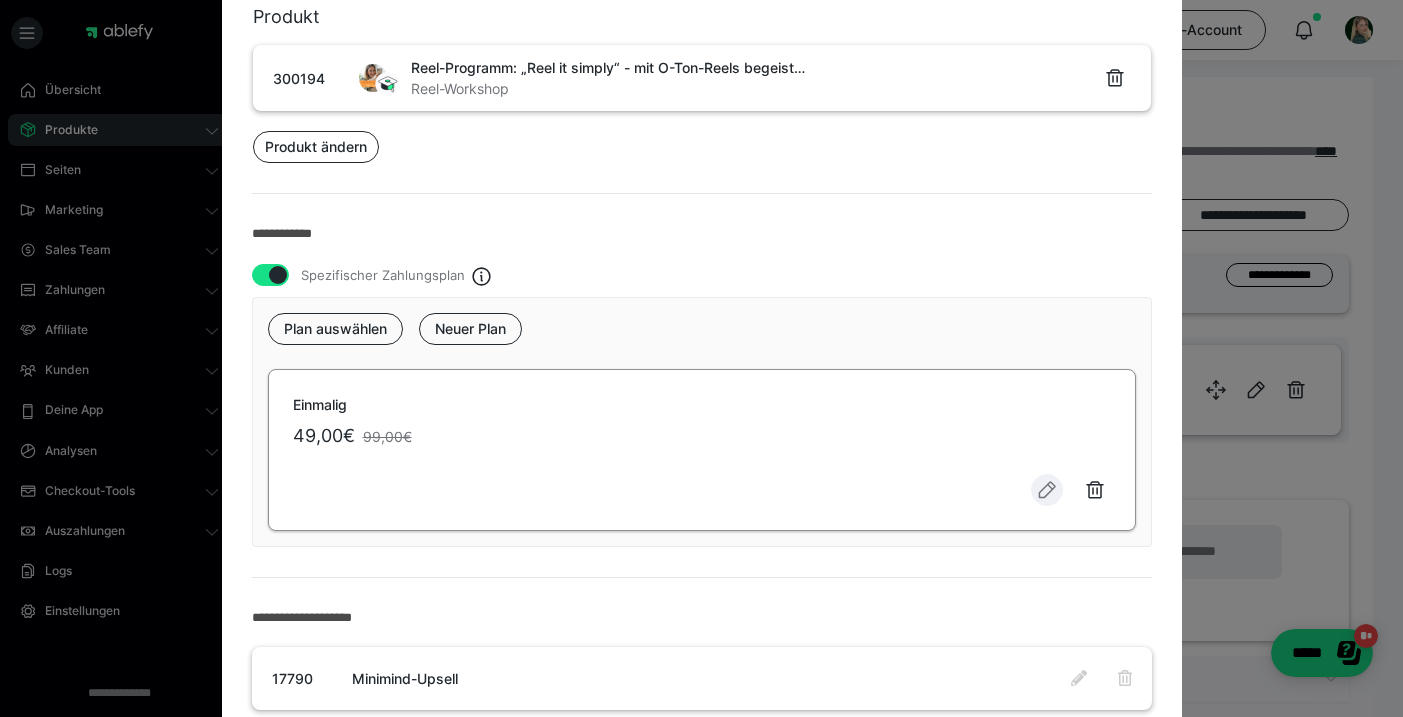 click 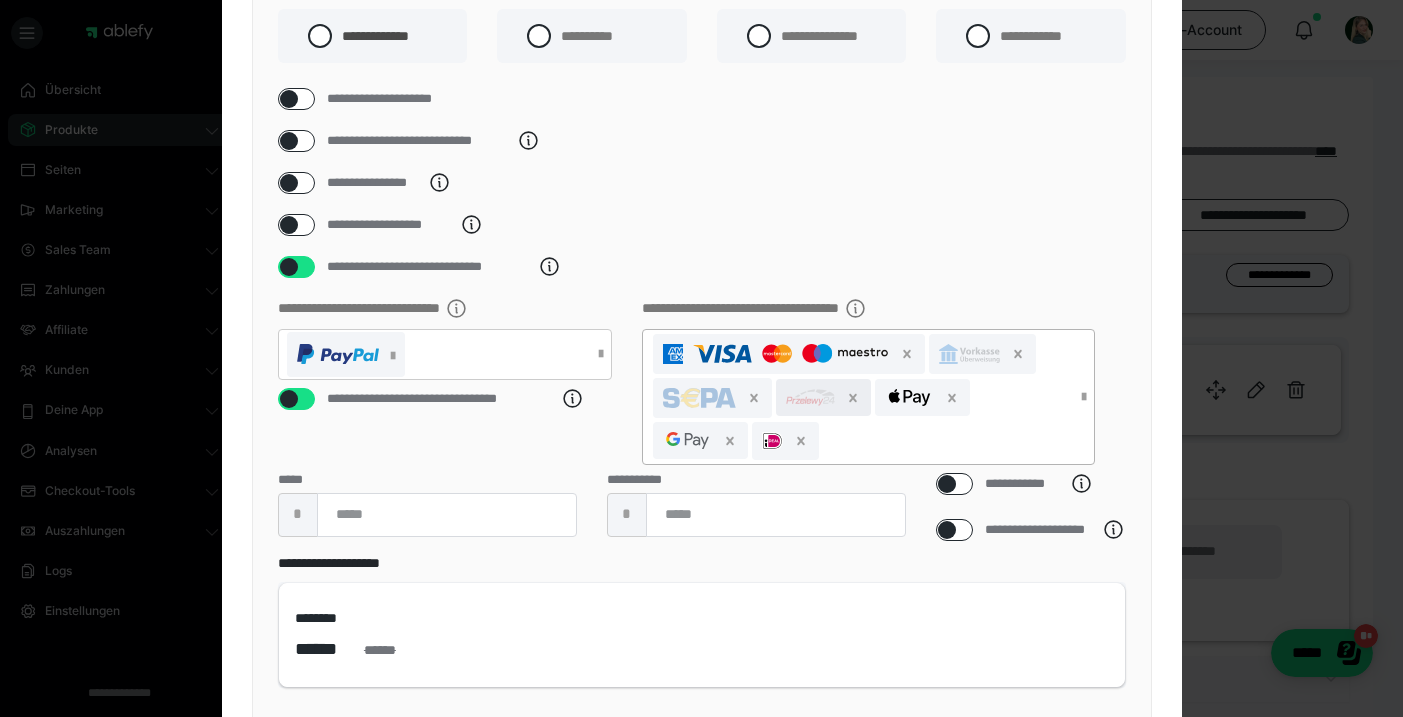 scroll, scrollTop: 194, scrollLeft: 0, axis: vertical 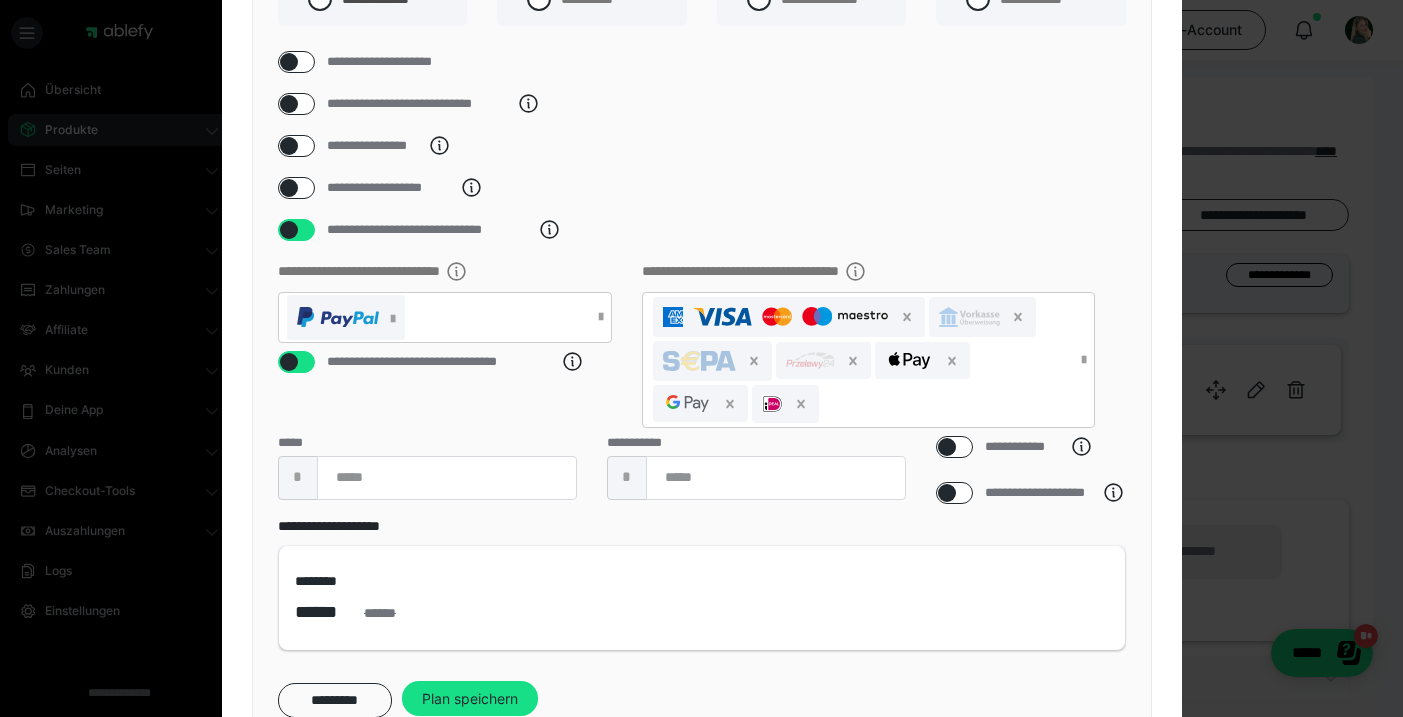 click 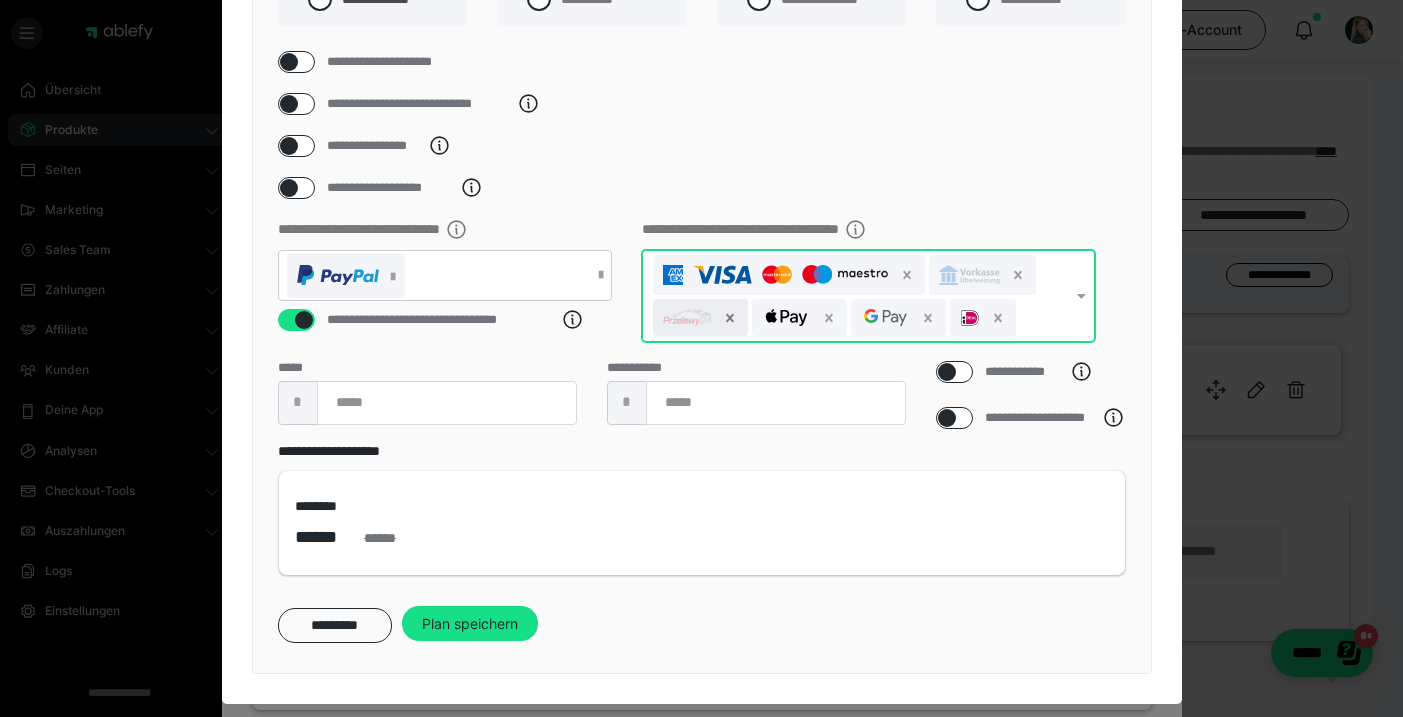 click 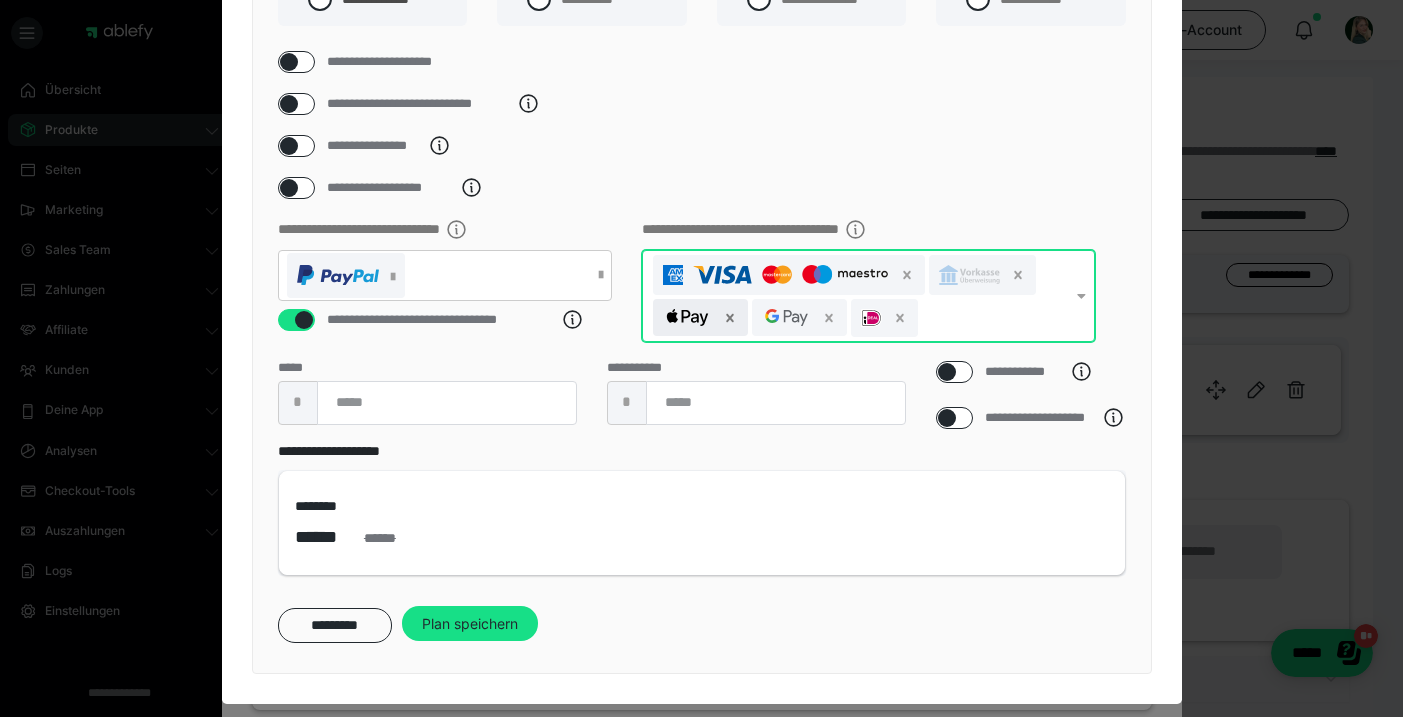 click 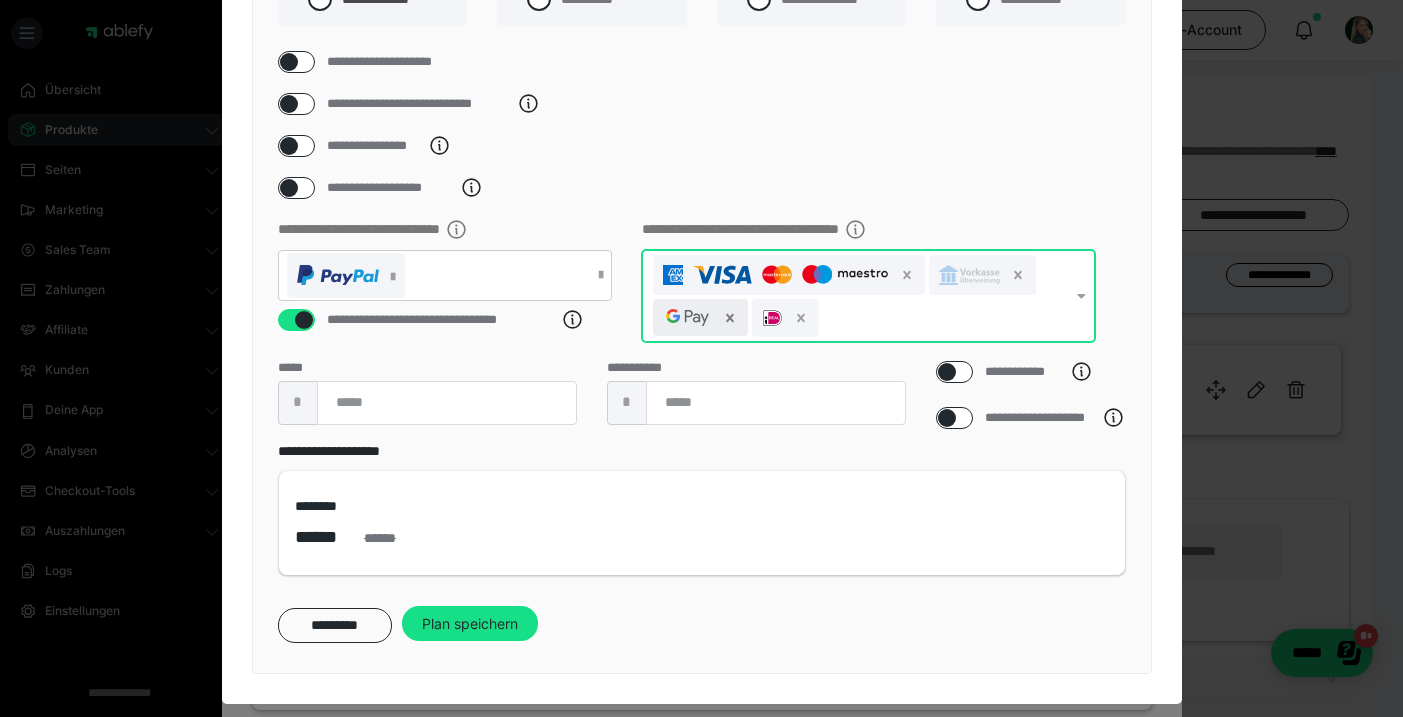 click 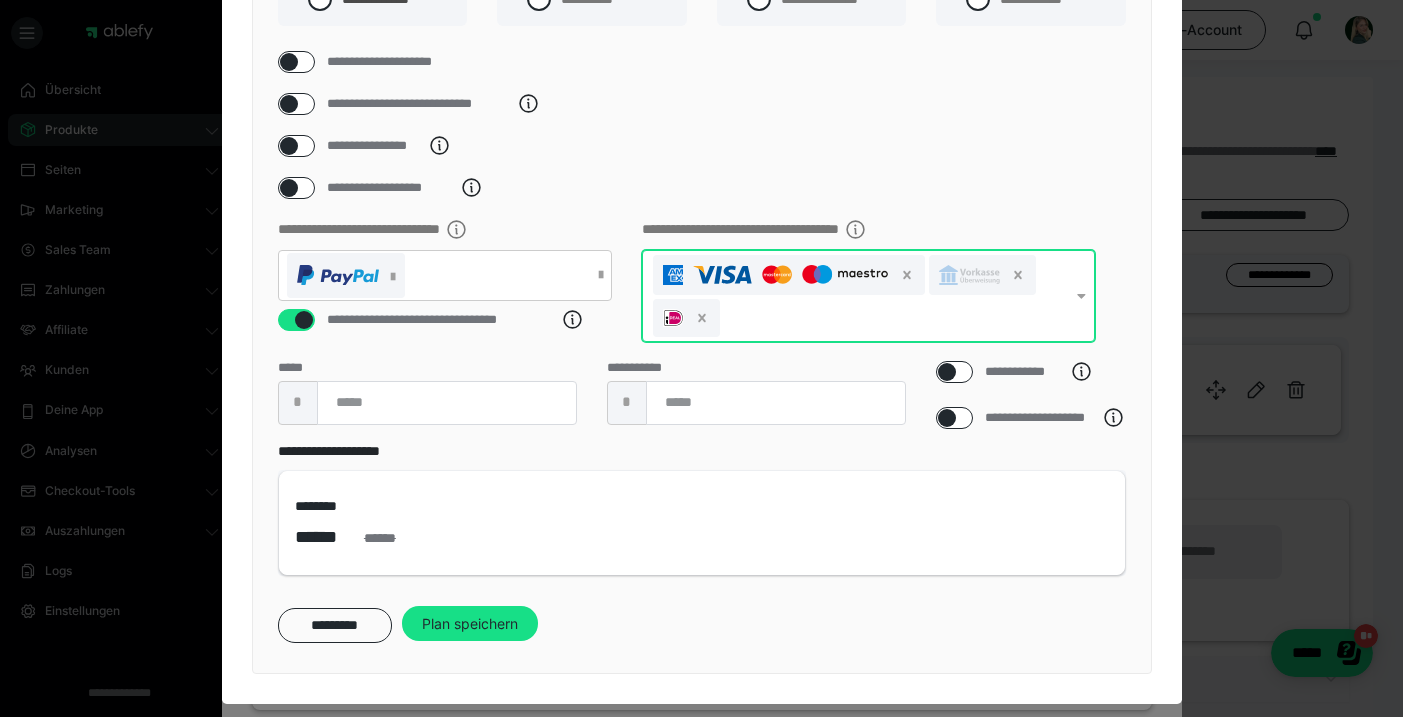 drag, startPoint x: 704, startPoint y: 347, endPoint x: 766, endPoint y: 335, distance: 63.15061 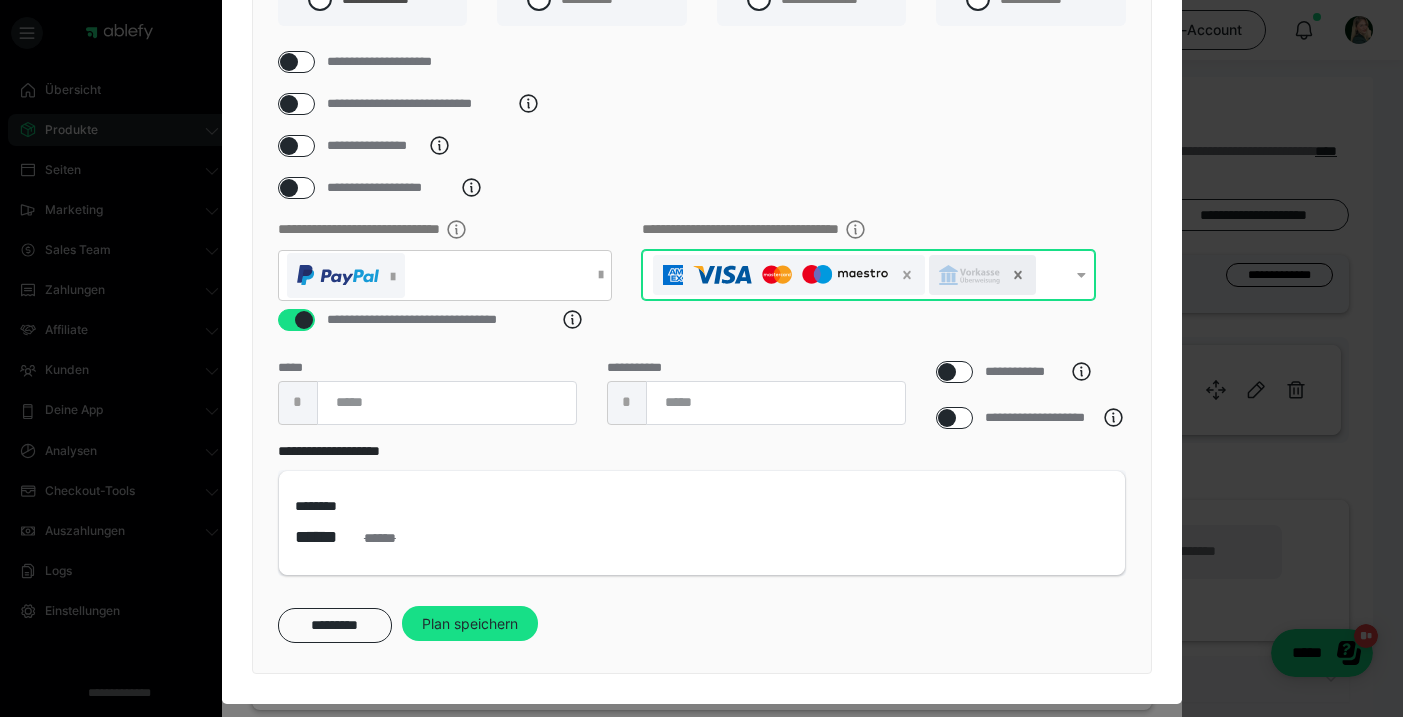 click 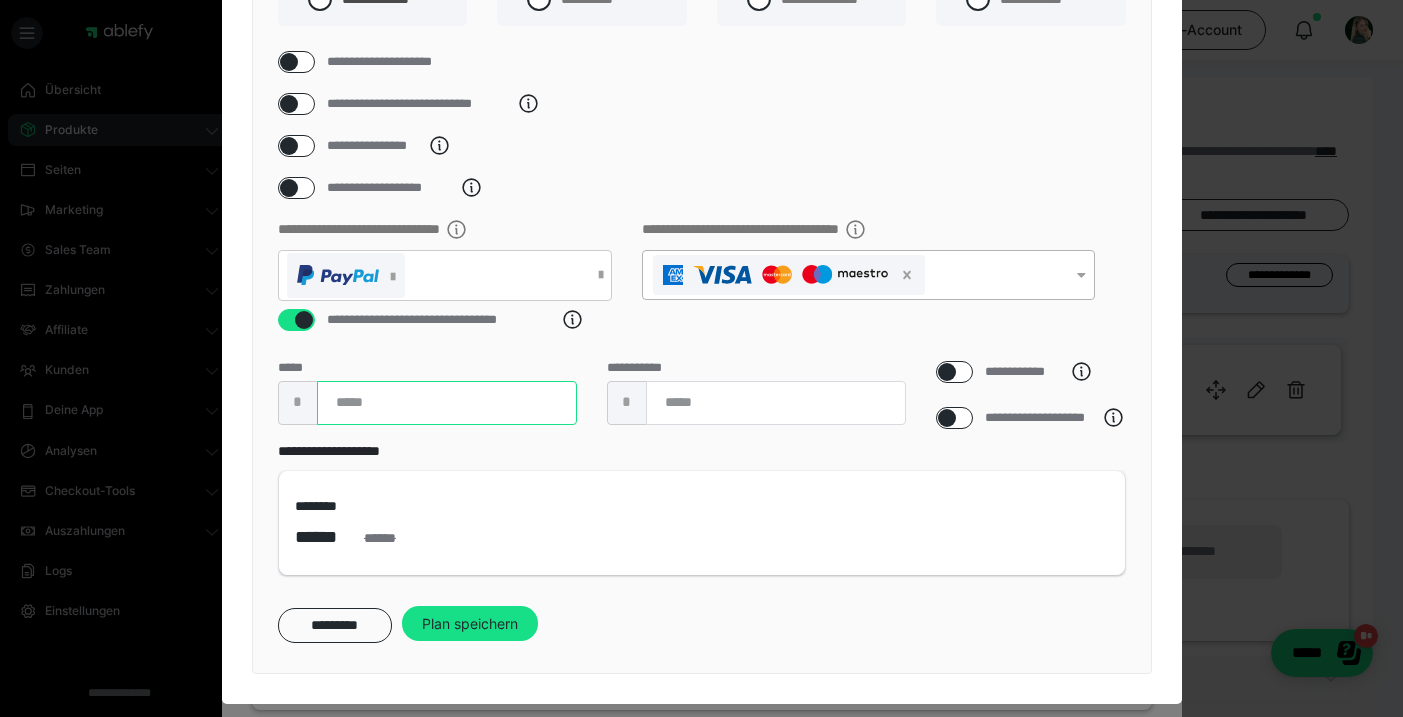 drag, startPoint x: 400, startPoint y: 423, endPoint x: 263, endPoint y: 422, distance: 137.00365 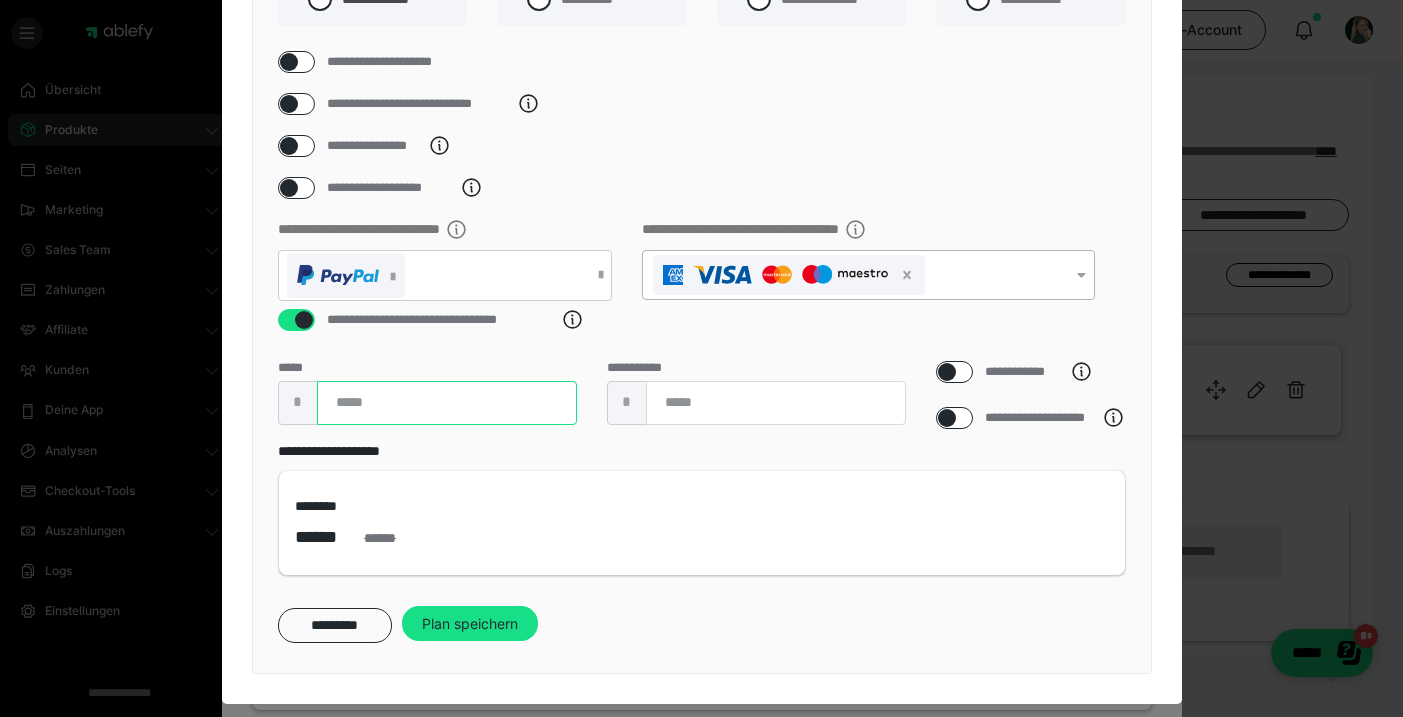 type on "**" 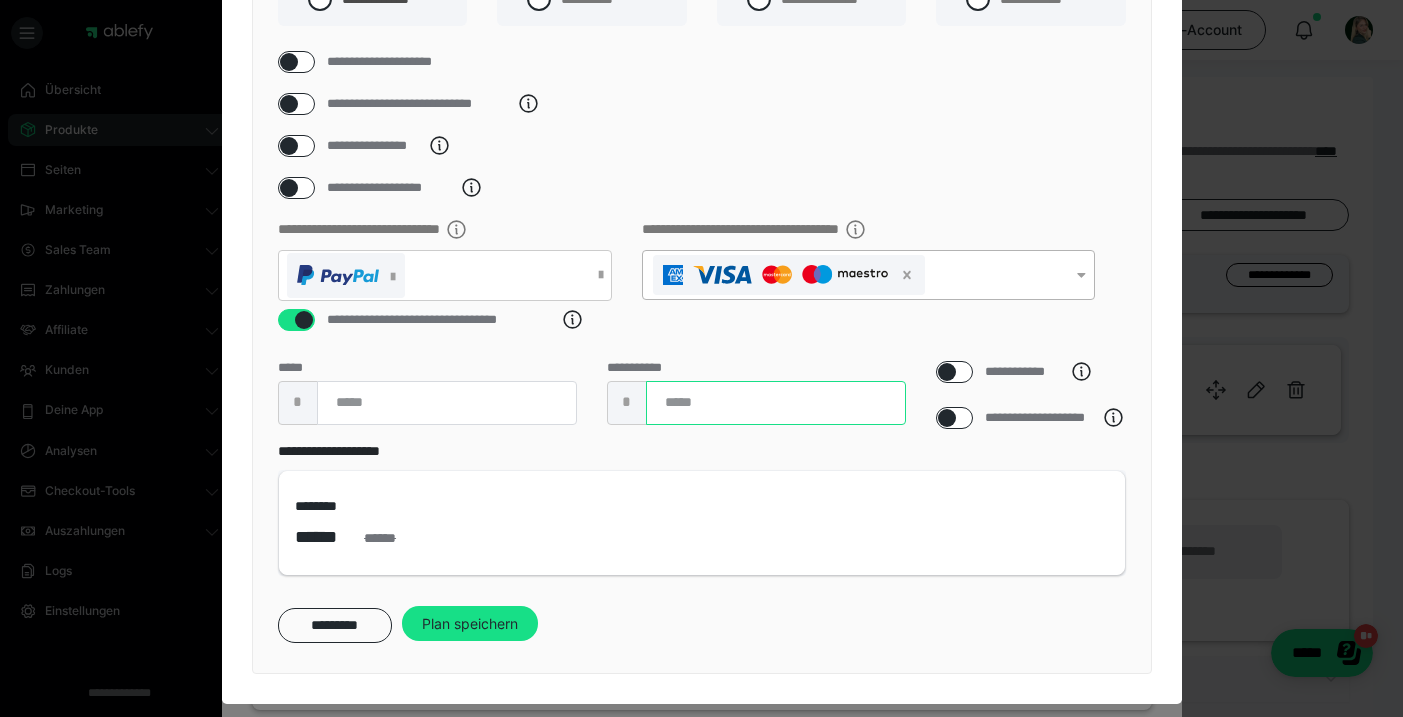 drag, startPoint x: 704, startPoint y: 433, endPoint x: 616, endPoint y: 431, distance: 88.02273 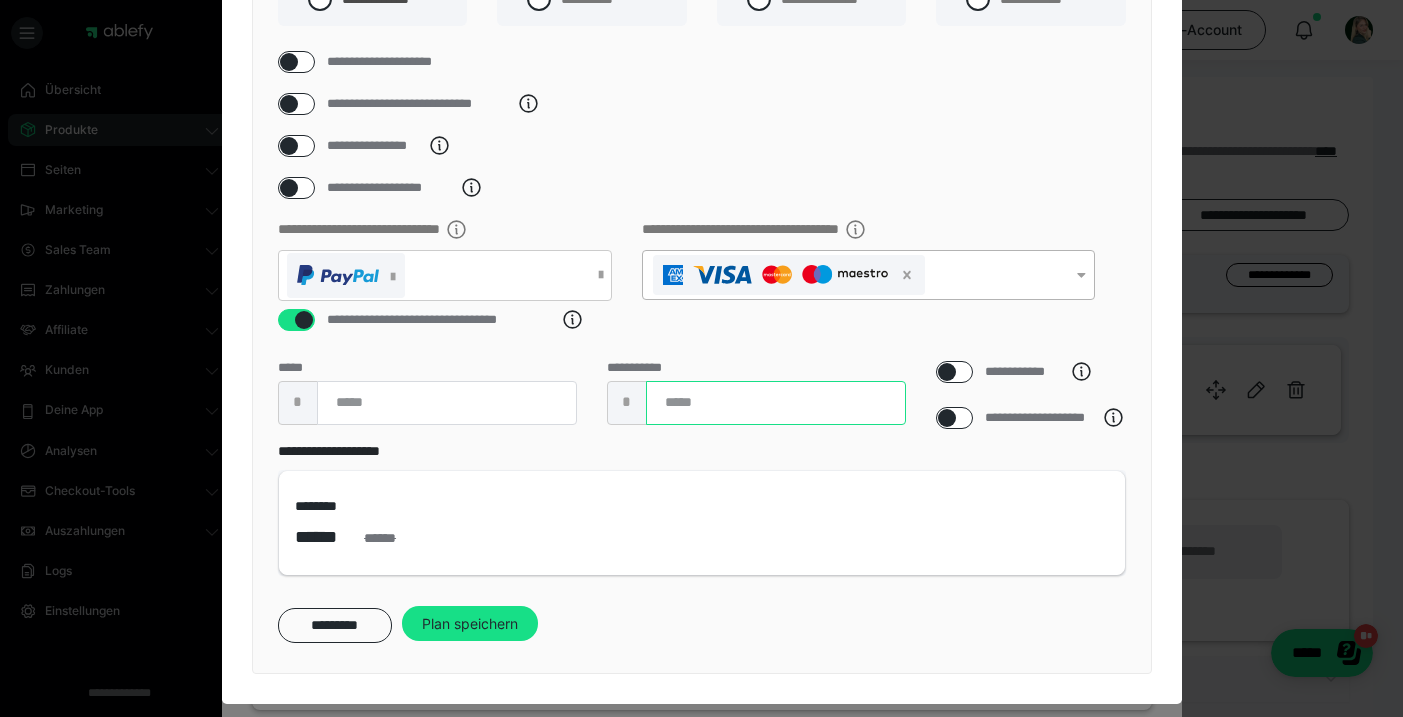 type on "**" 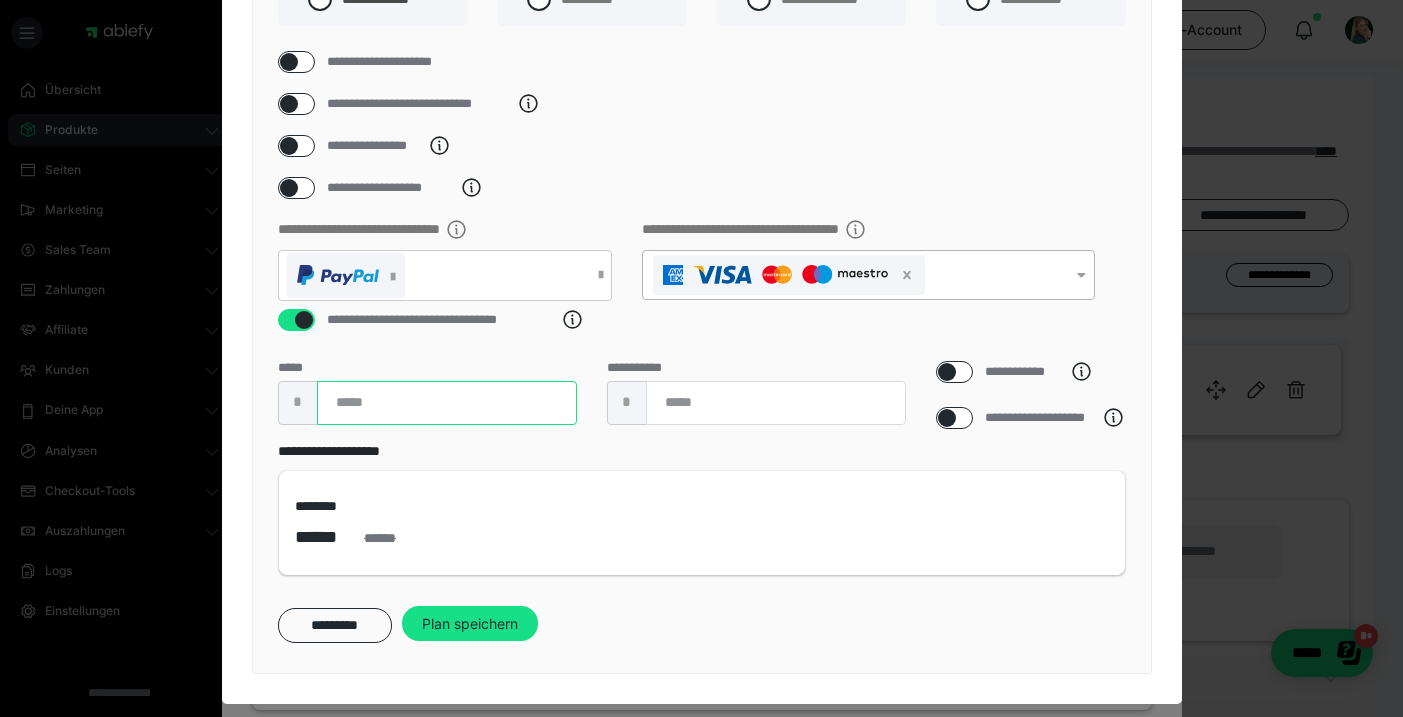 drag, startPoint x: 419, startPoint y: 429, endPoint x: 292, endPoint y: 426, distance: 127.03543 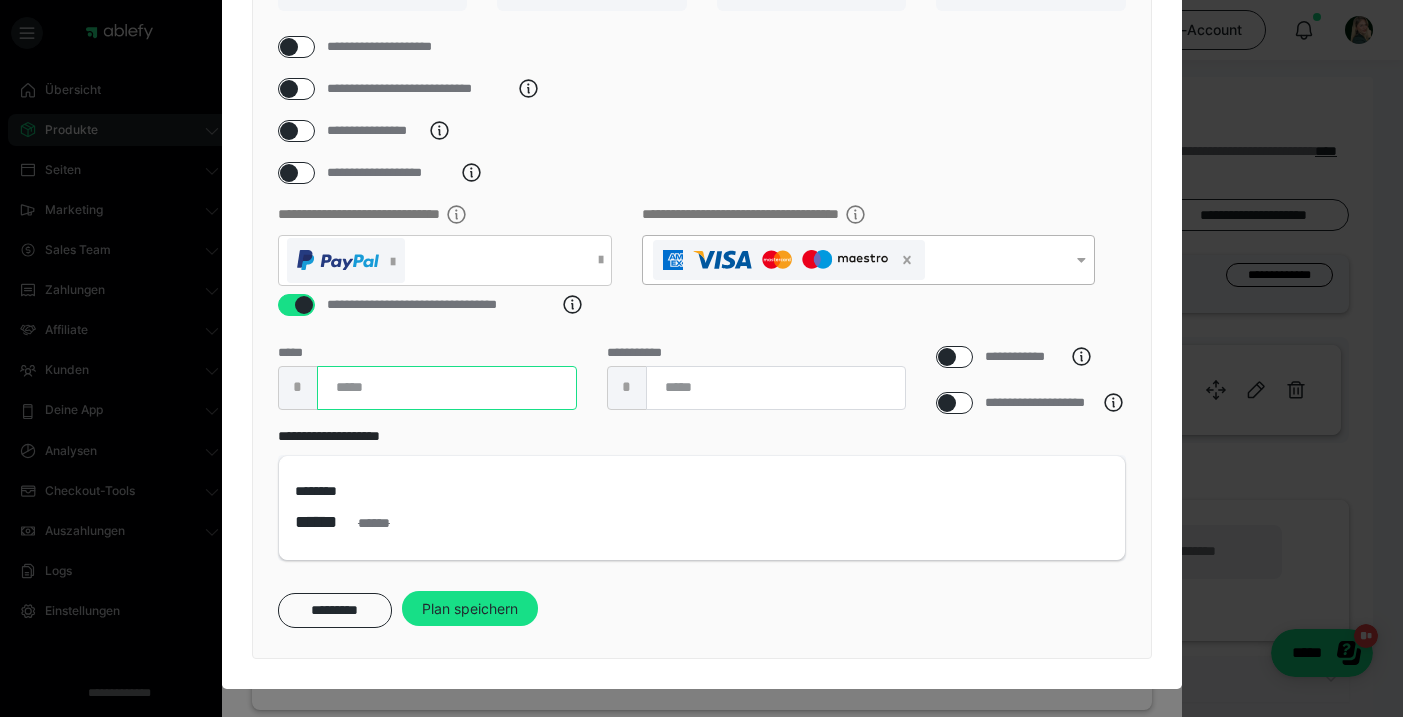 scroll, scrollTop: 233, scrollLeft: 0, axis: vertical 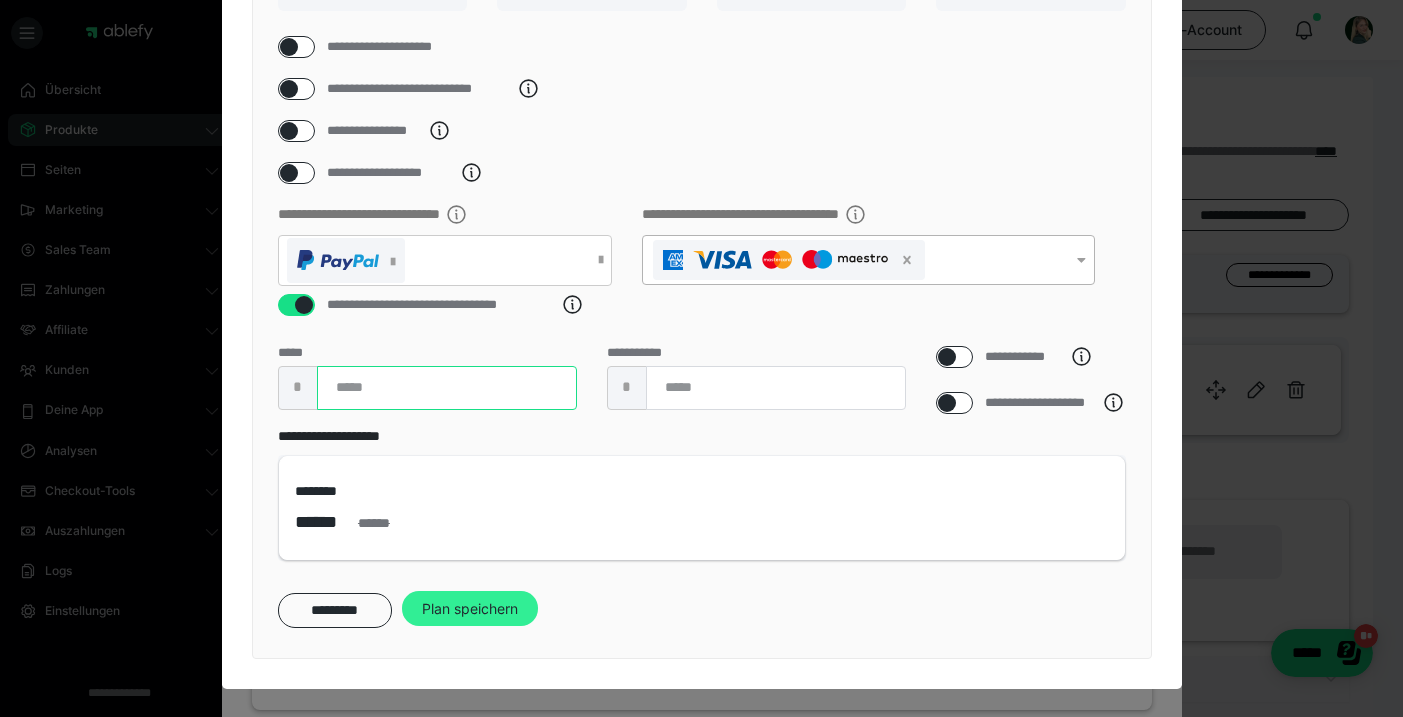 type on "**" 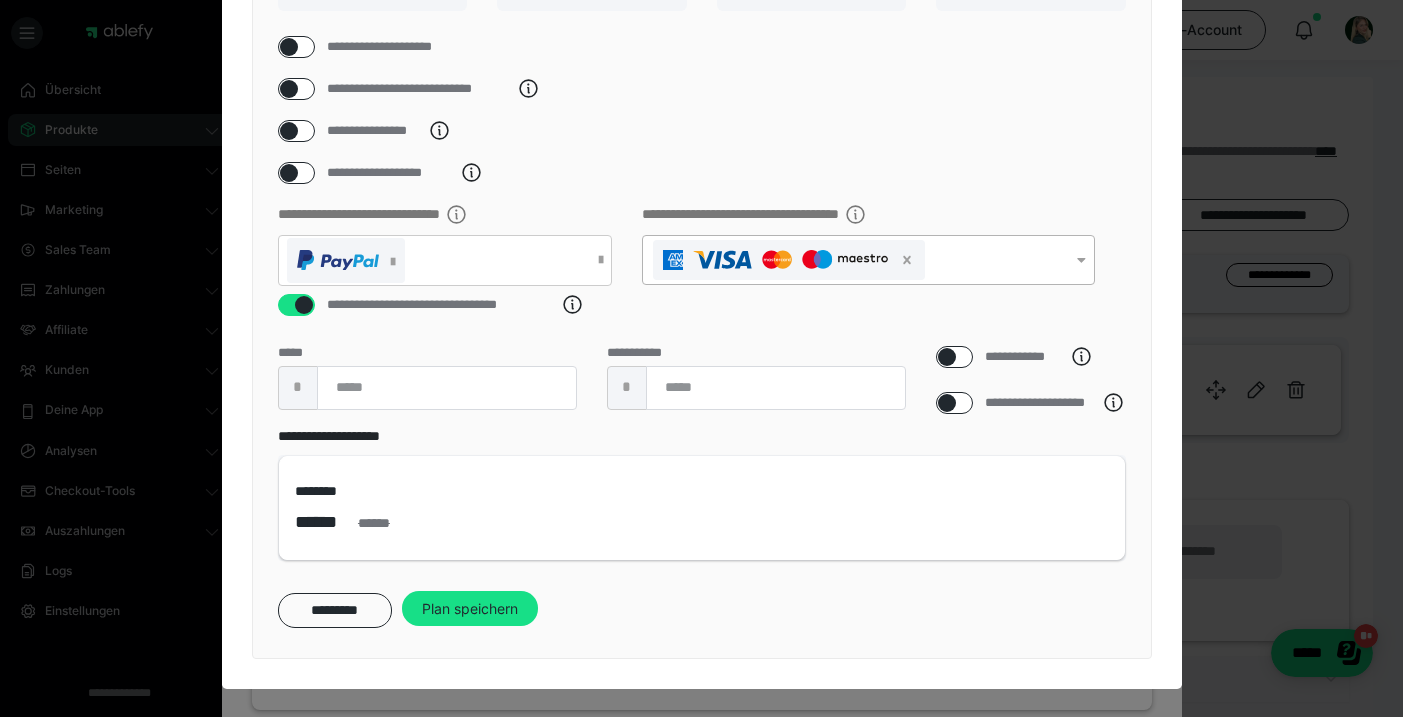 click on "Plan speichern" at bounding box center [470, 609] 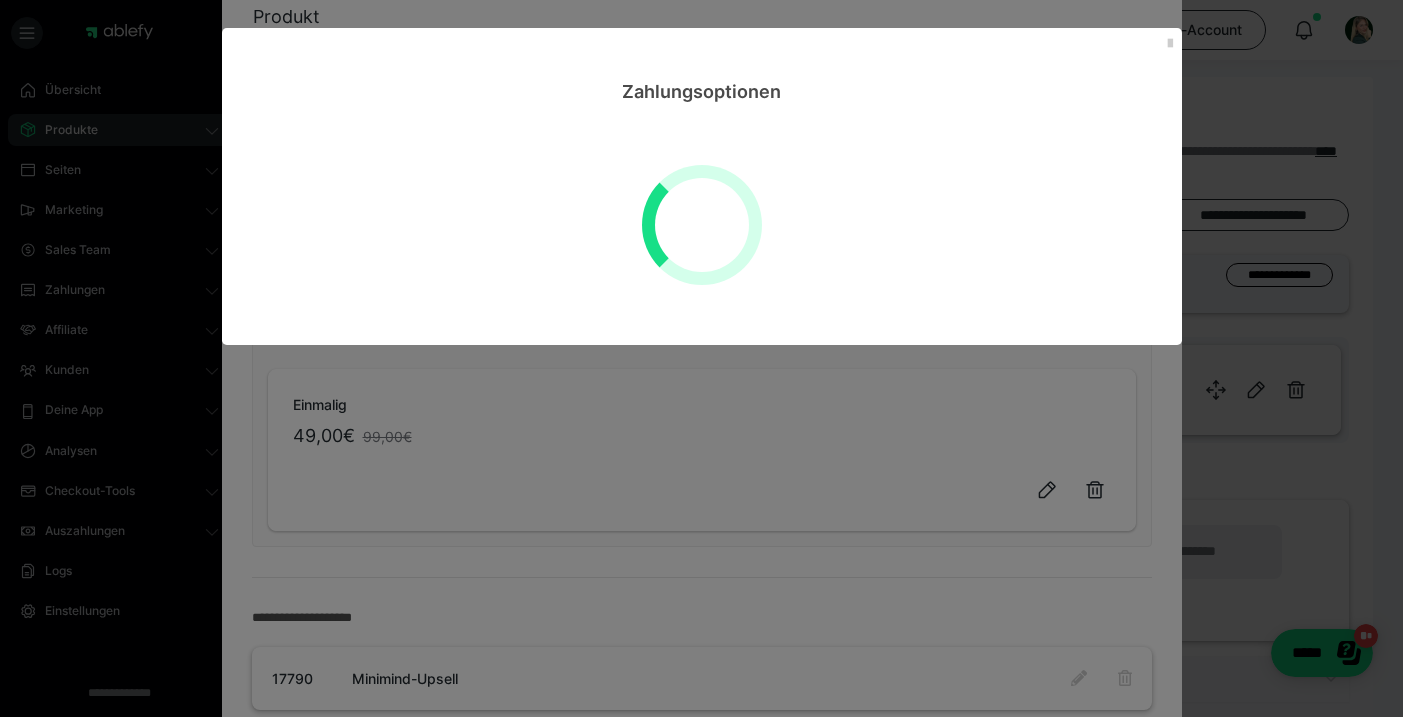 scroll, scrollTop: 0, scrollLeft: 0, axis: both 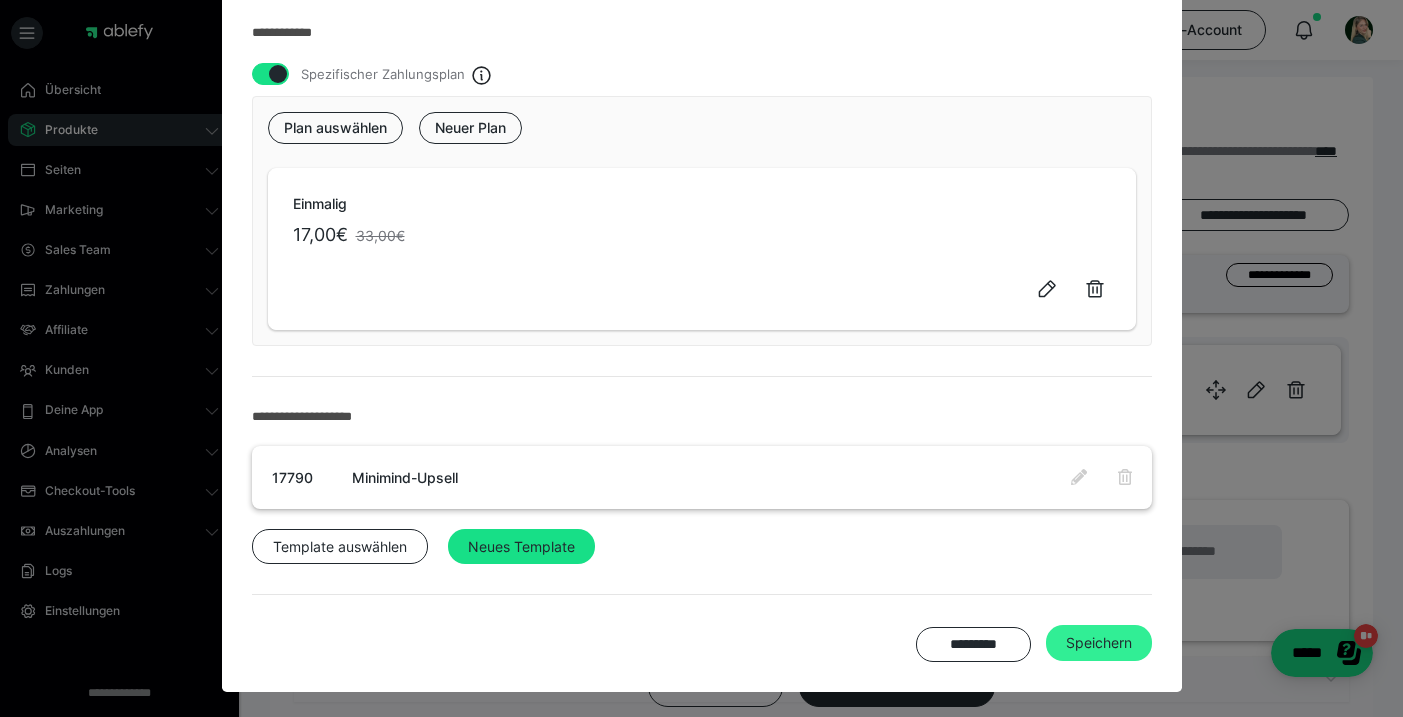 click on "Speichern" at bounding box center [1099, 643] 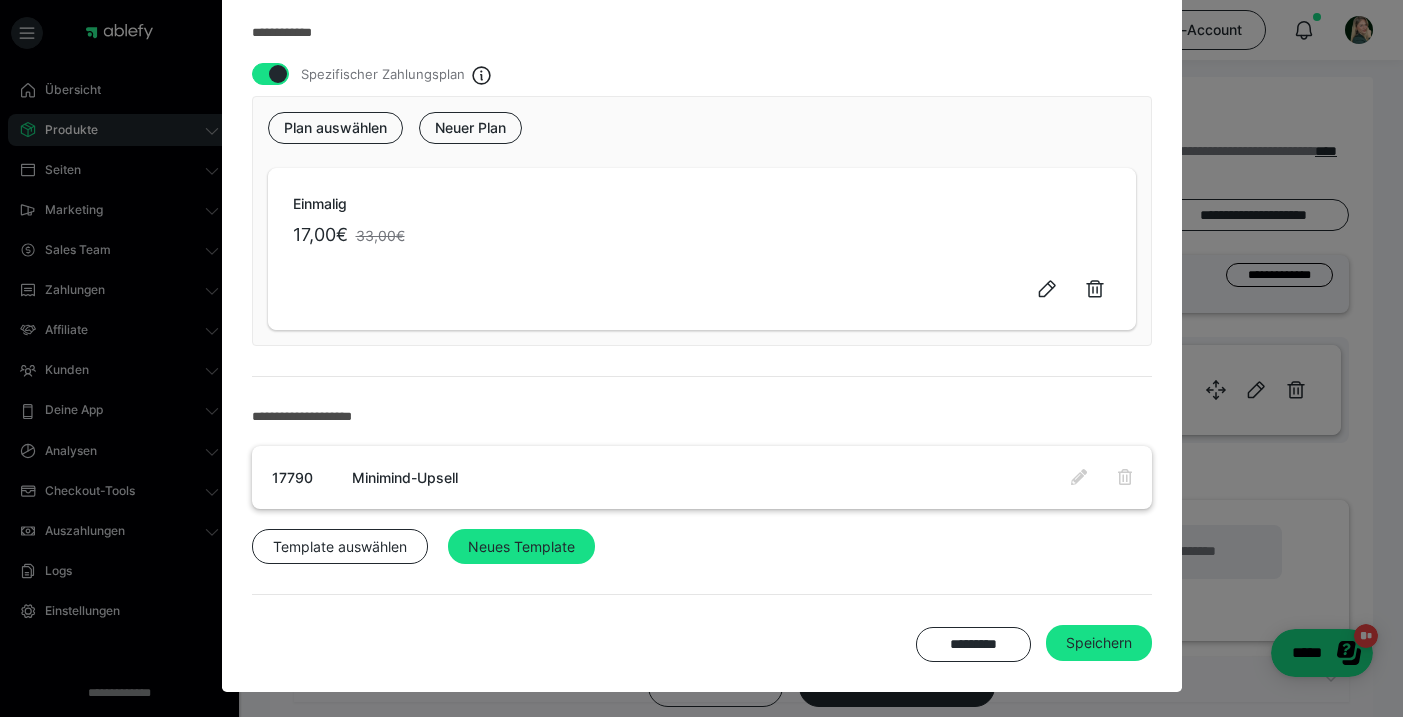 scroll, scrollTop: 122, scrollLeft: 0, axis: vertical 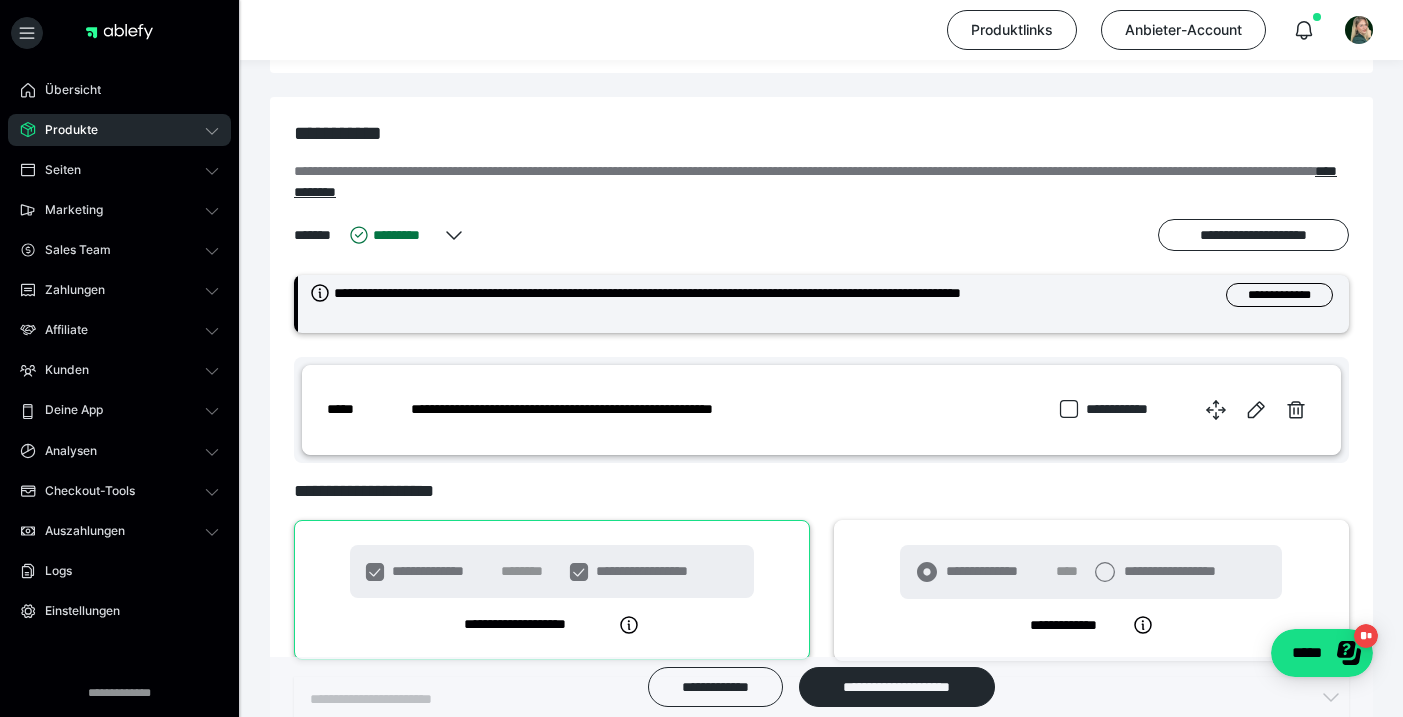 click on "Produkte" at bounding box center (119, 130) 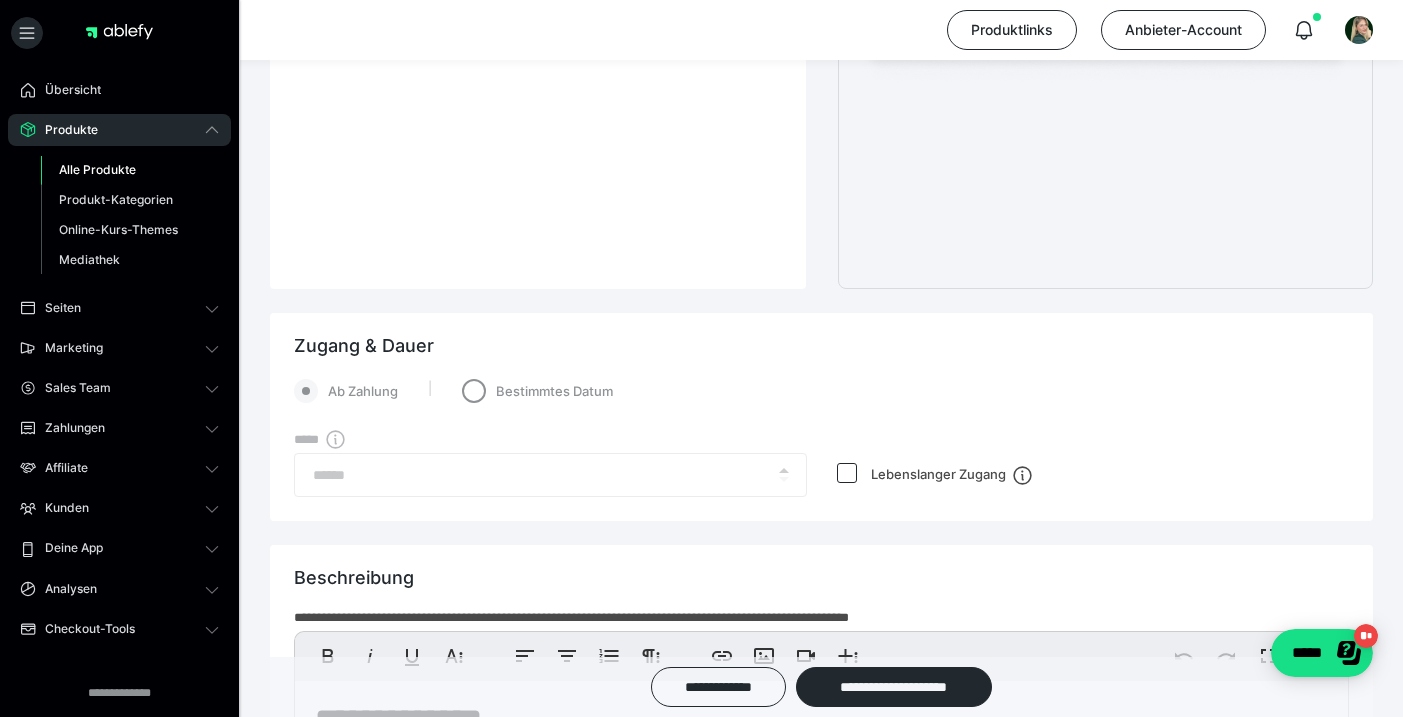 click on "Alle Produkte" at bounding box center [97, 169] 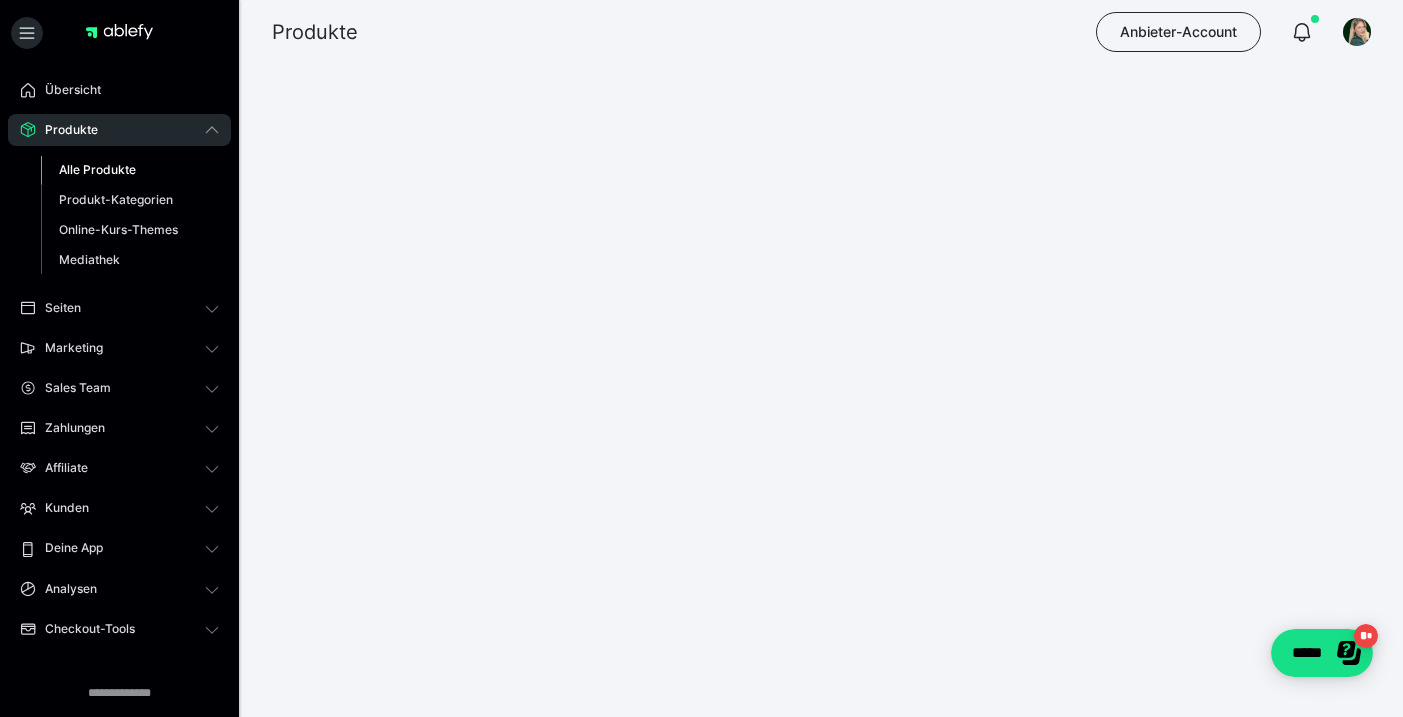 scroll, scrollTop: 0, scrollLeft: 0, axis: both 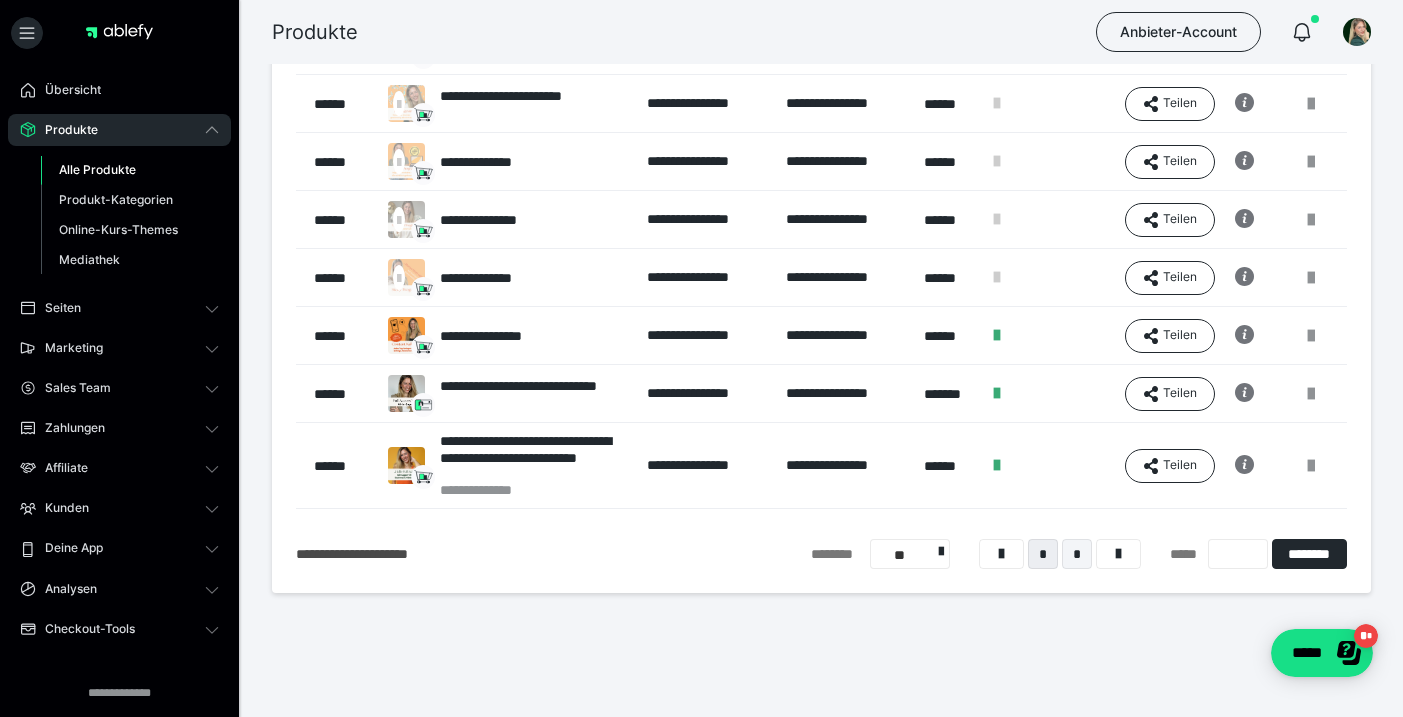 click on "*" at bounding box center [1077, 554] 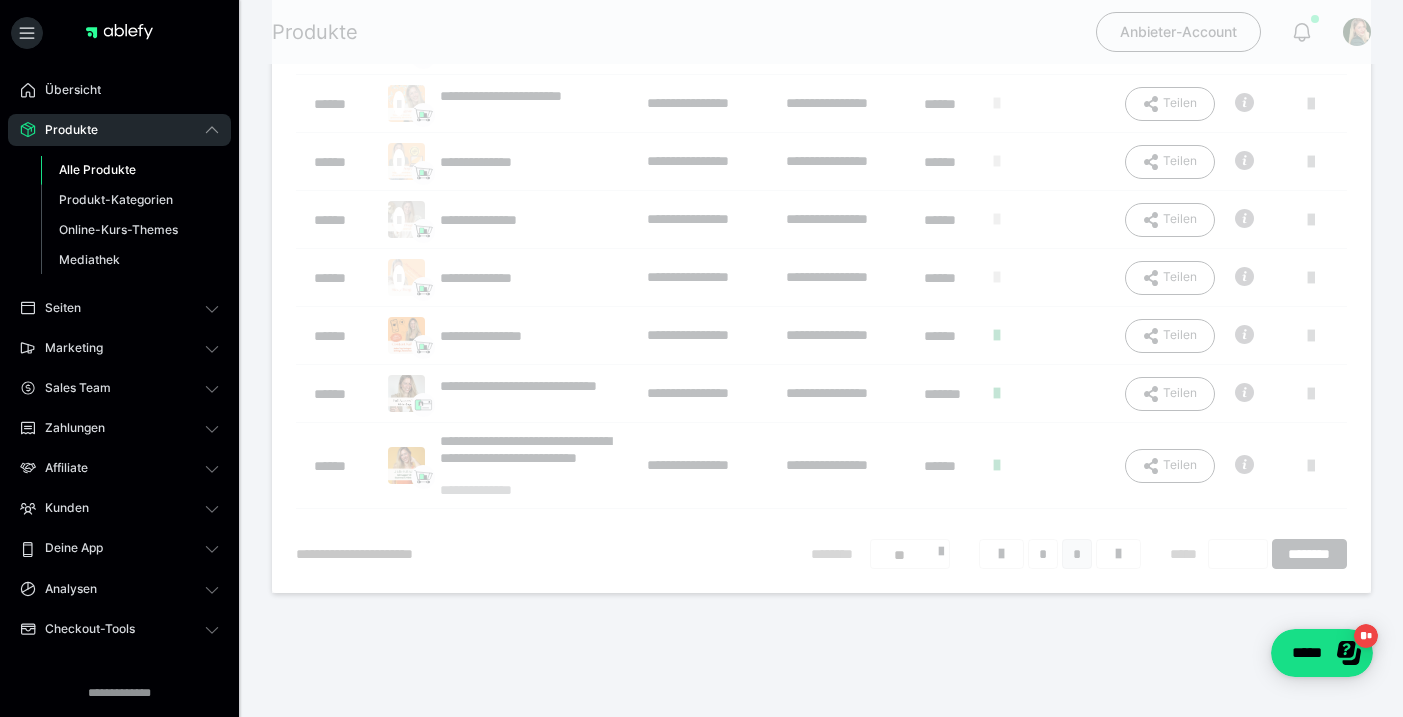 scroll, scrollTop: 80, scrollLeft: 0, axis: vertical 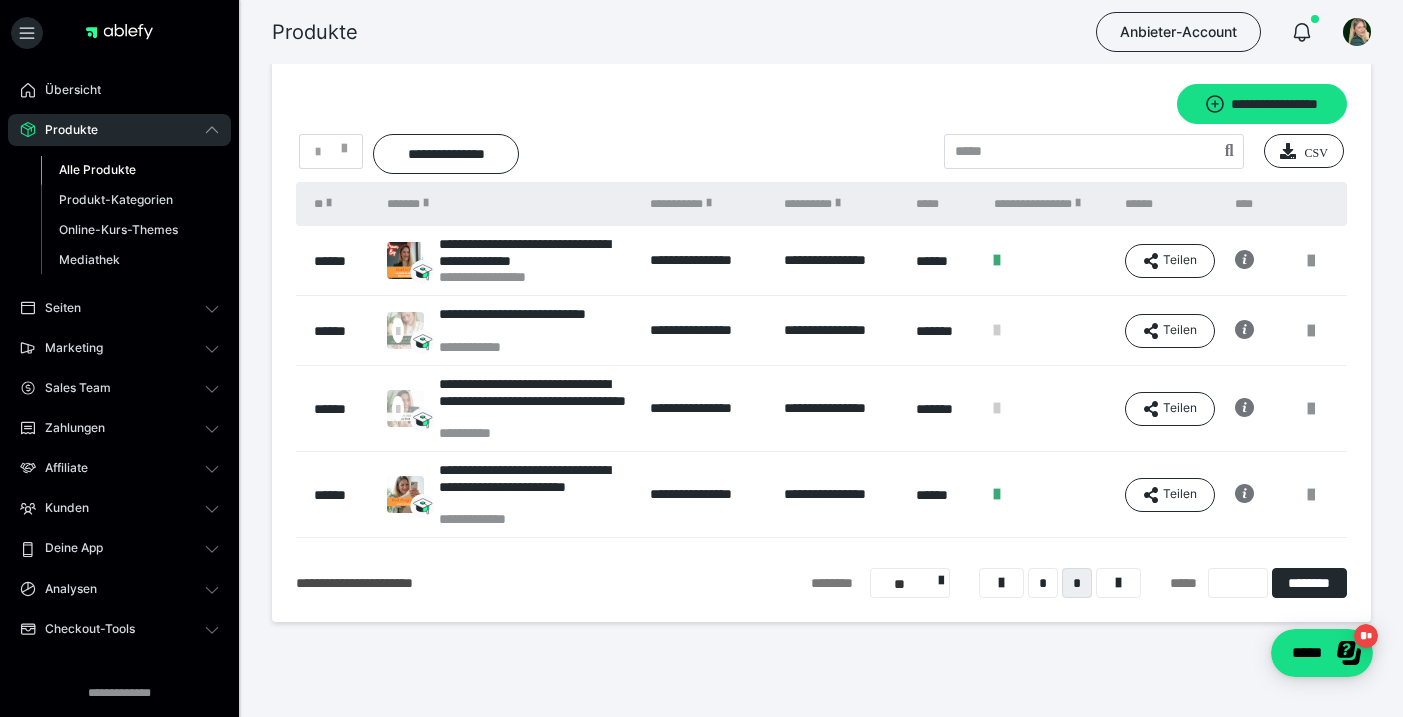 click on "**********" at bounding box center (534, 486) 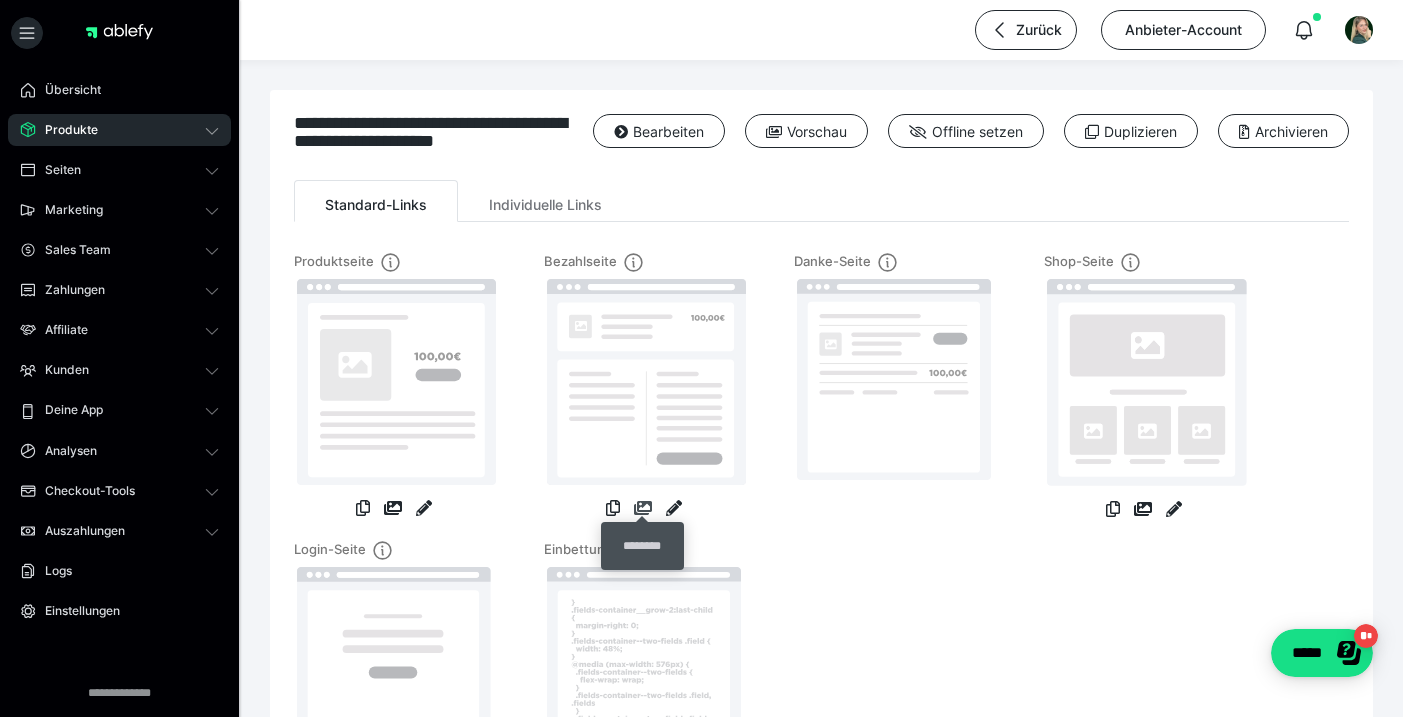 click at bounding box center (643, 508) 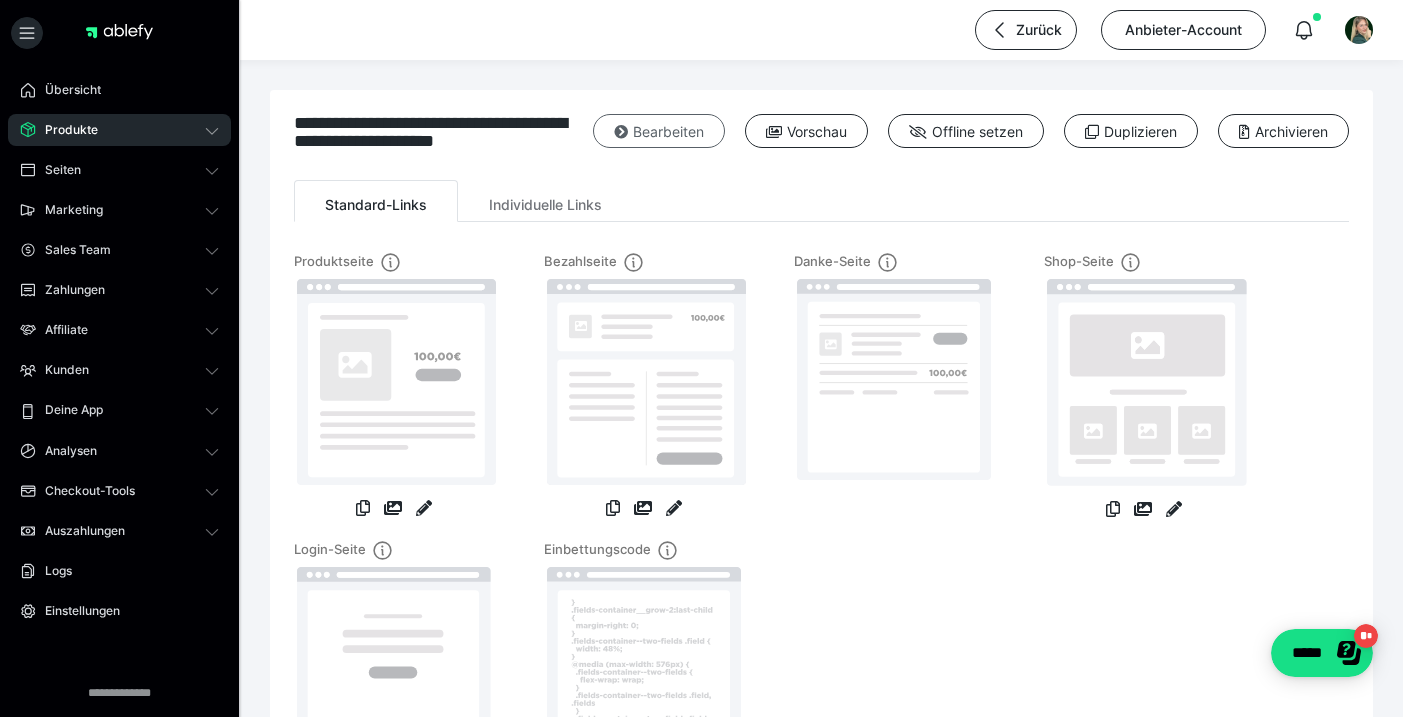 click on "Bearbeiten" at bounding box center [659, 131] 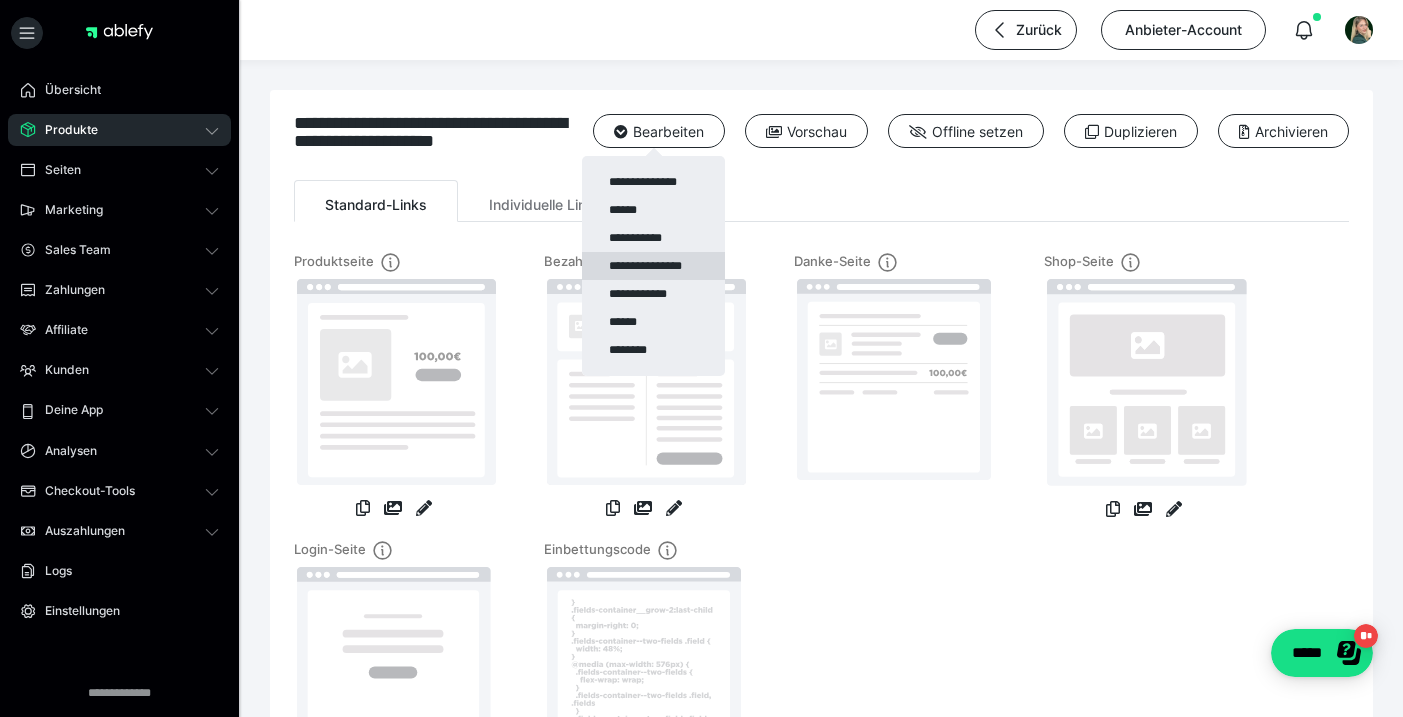 click on "**********" at bounding box center (653, 266) 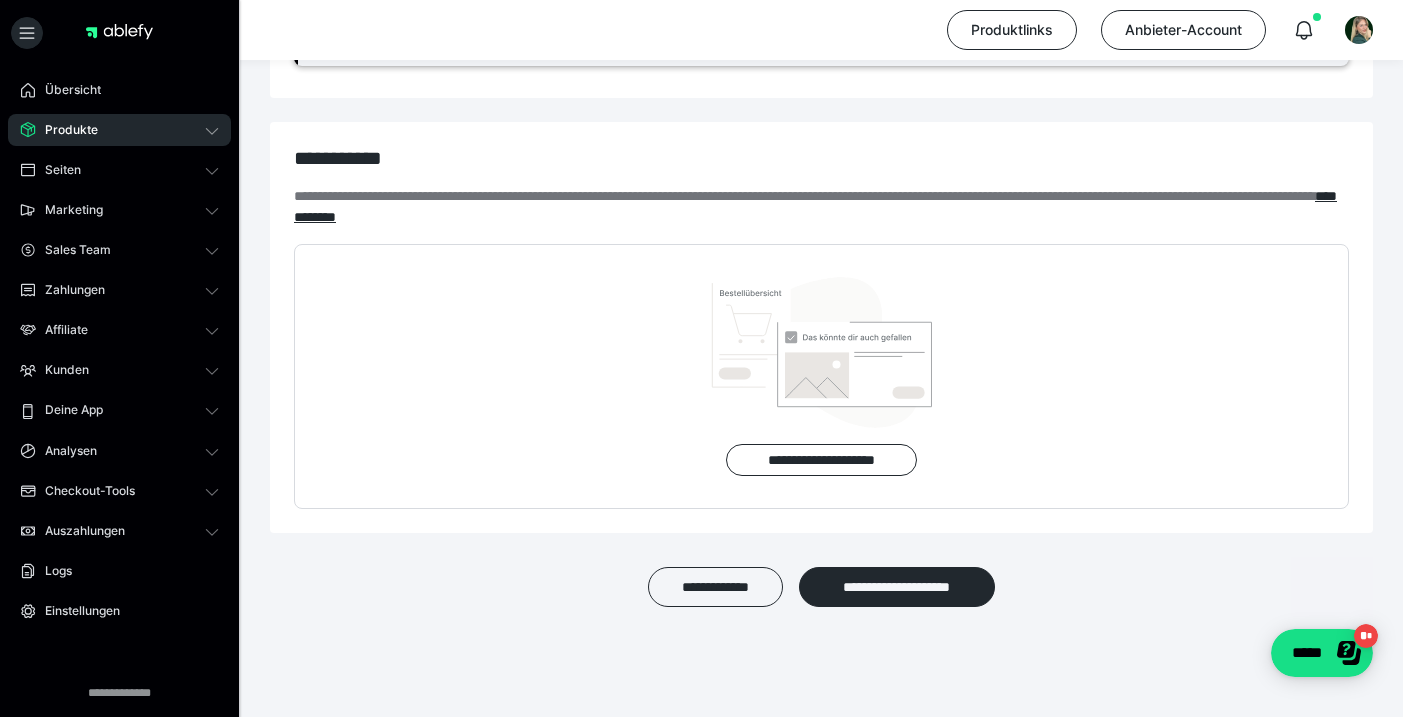 scroll, scrollTop: 824, scrollLeft: 0, axis: vertical 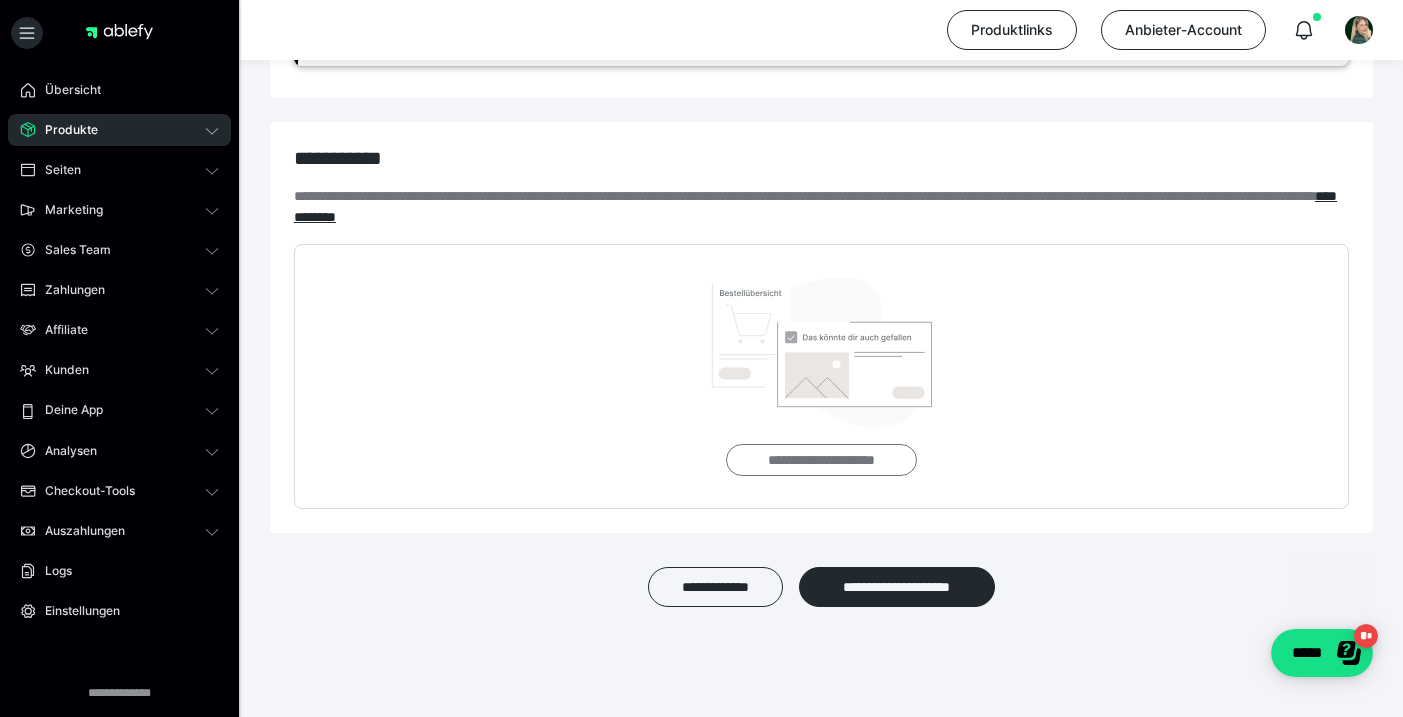 click on "**********" at bounding box center [821, 460] 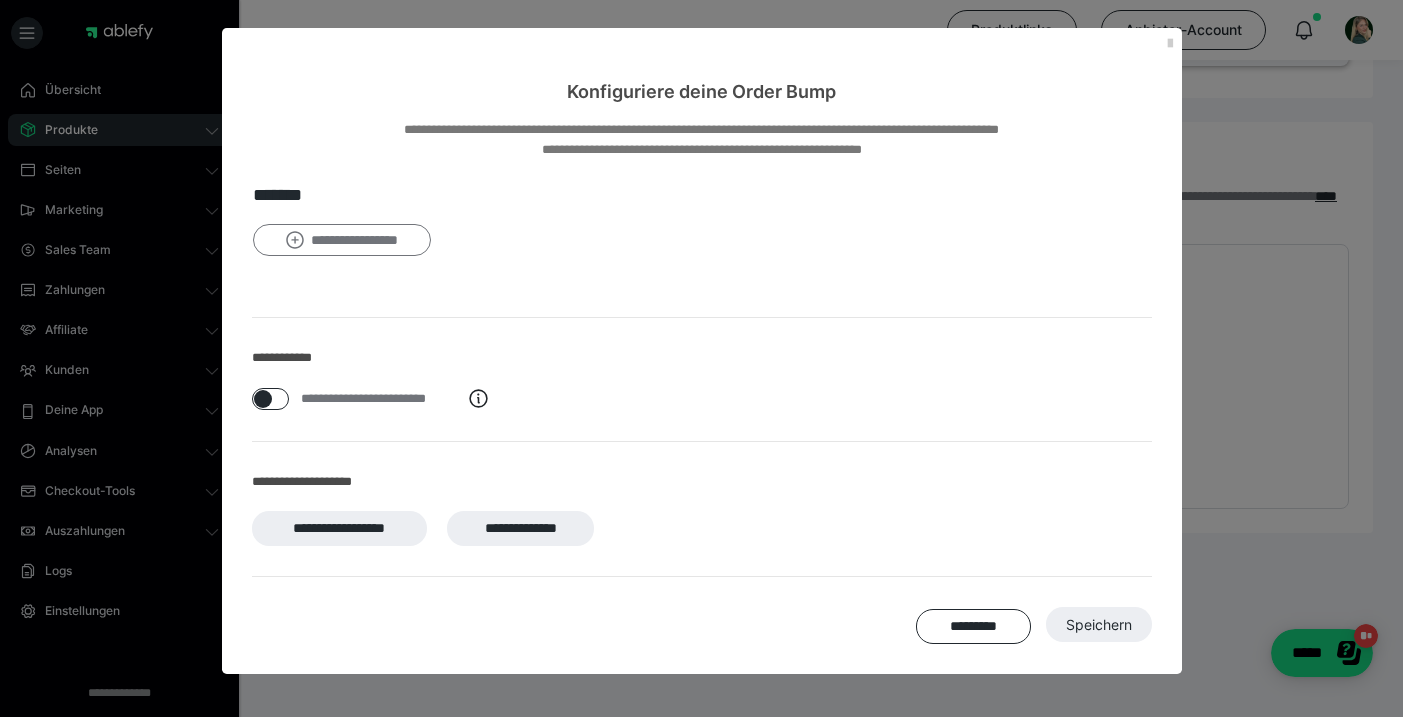 click on "**********" at bounding box center [342, 240] 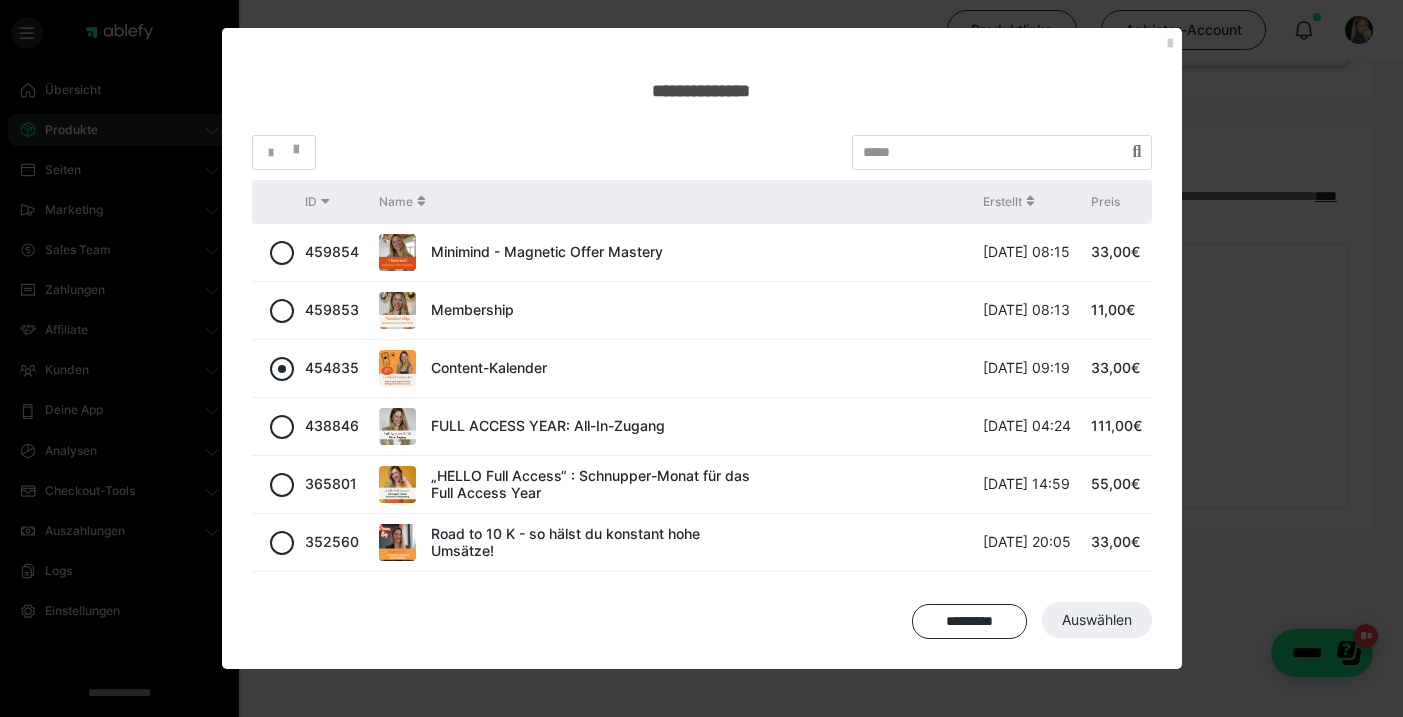 click at bounding box center (282, 369) 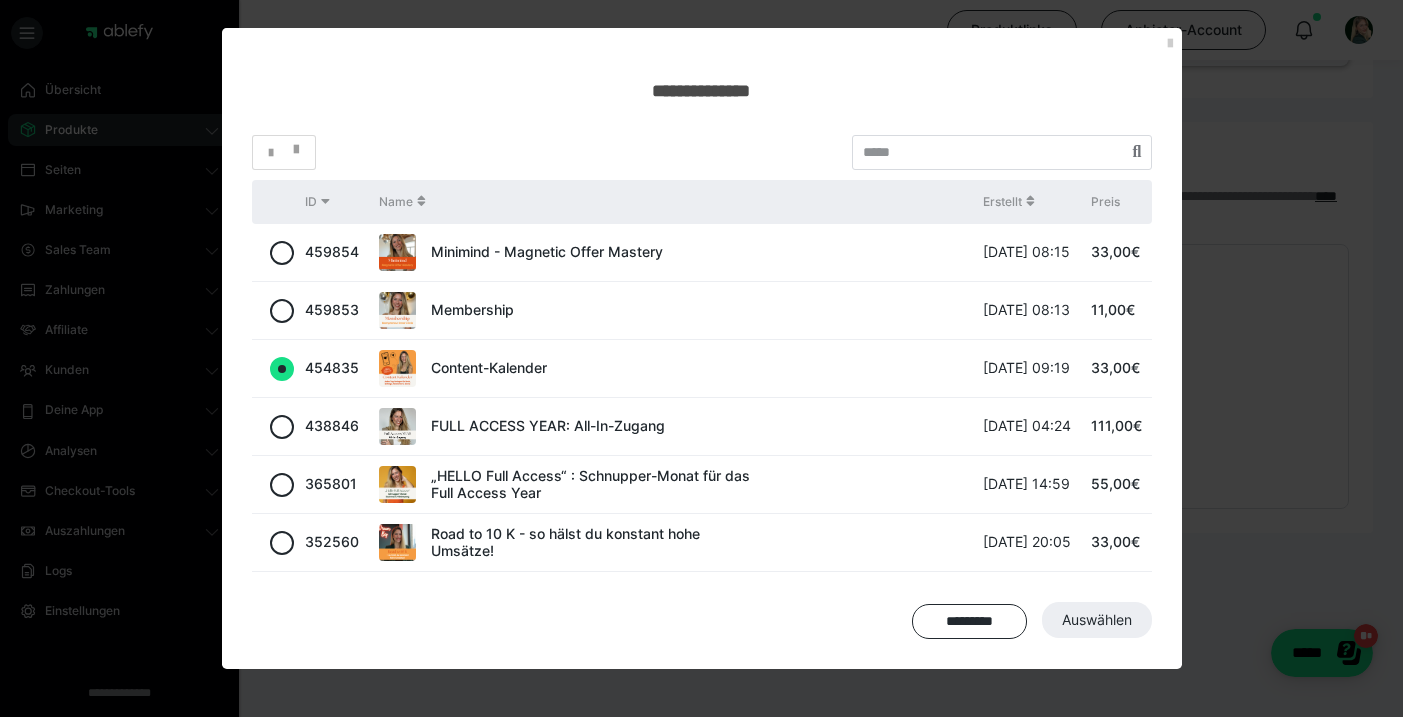 radio on "true" 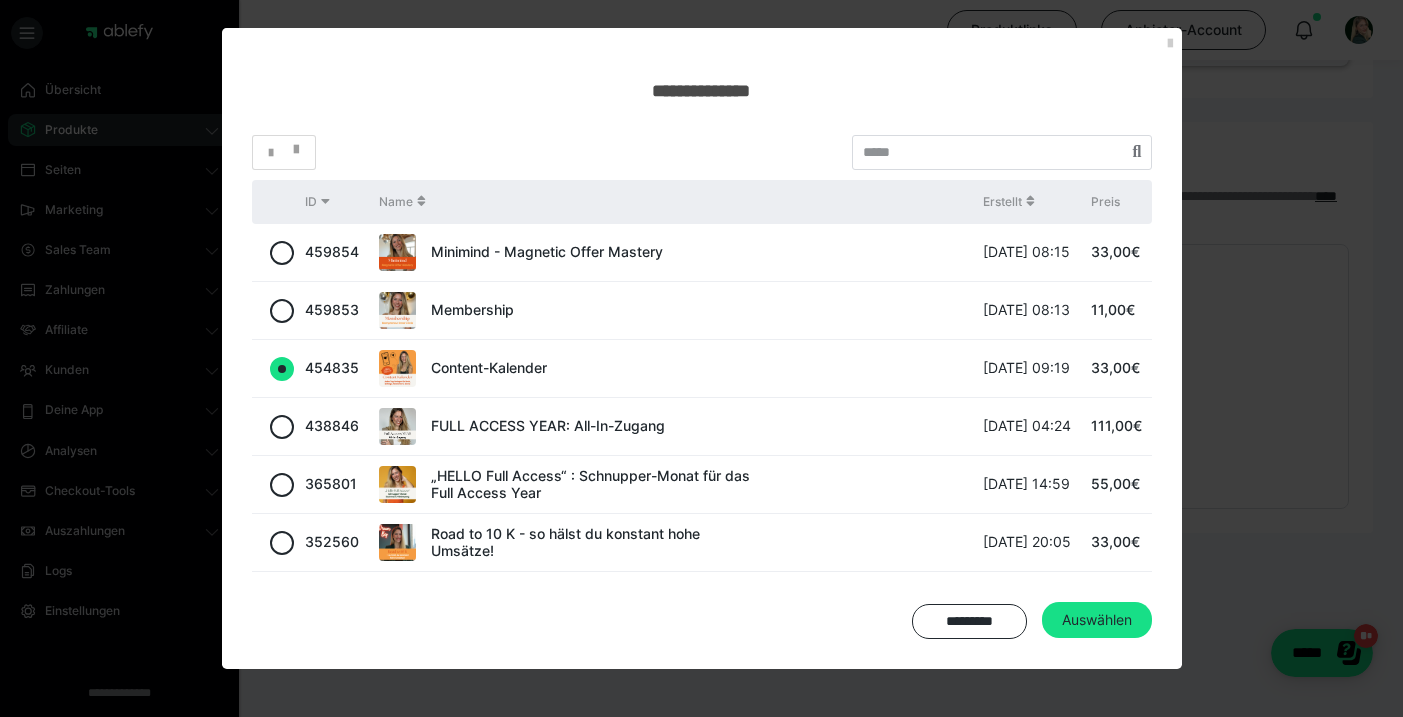 click on "Auswählen" at bounding box center (1097, 620) 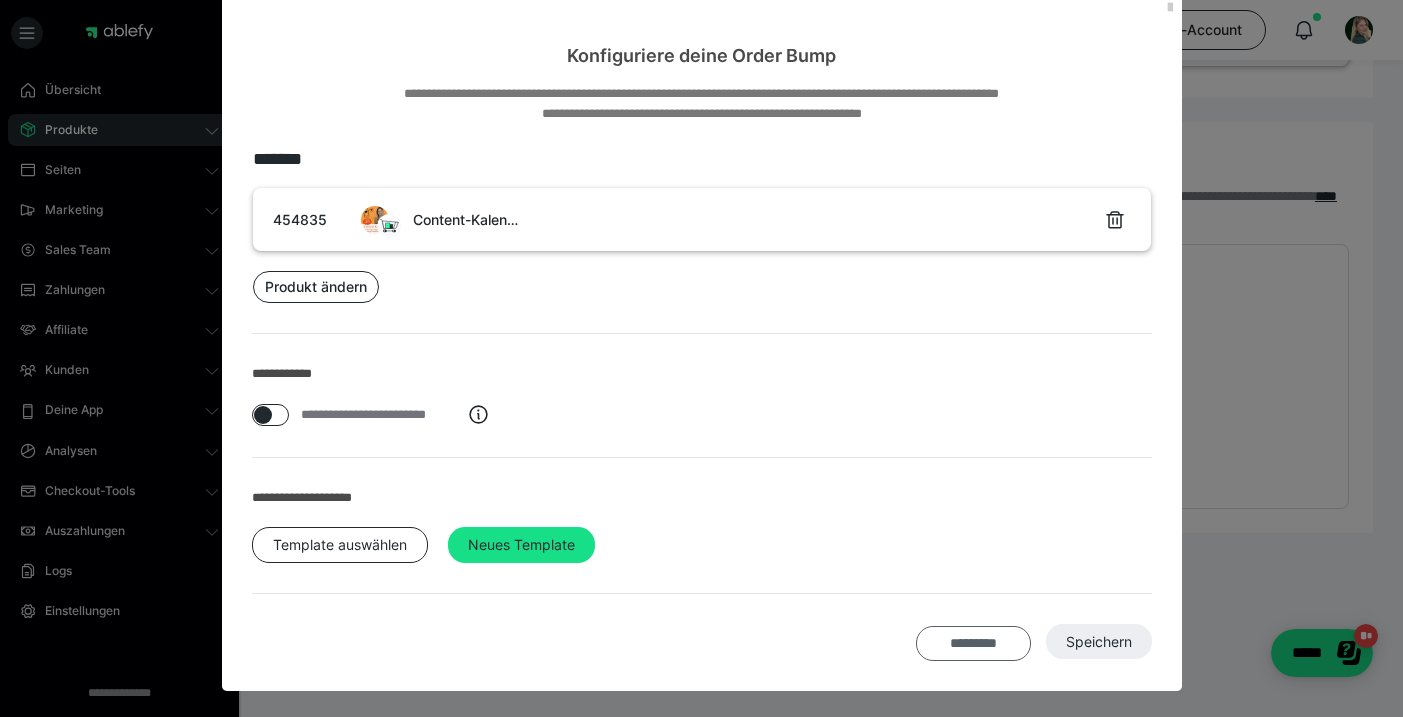 scroll, scrollTop: 35, scrollLeft: 0, axis: vertical 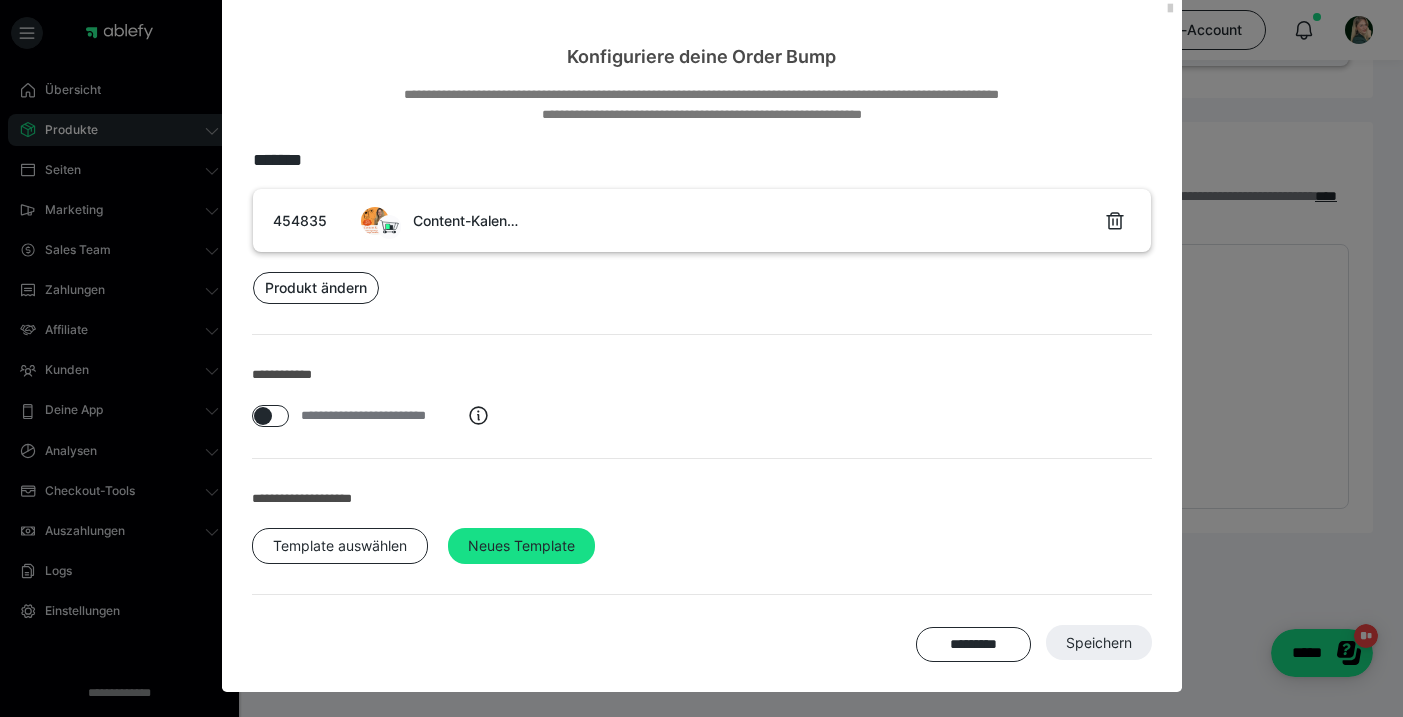 click at bounding box center [263, 416] 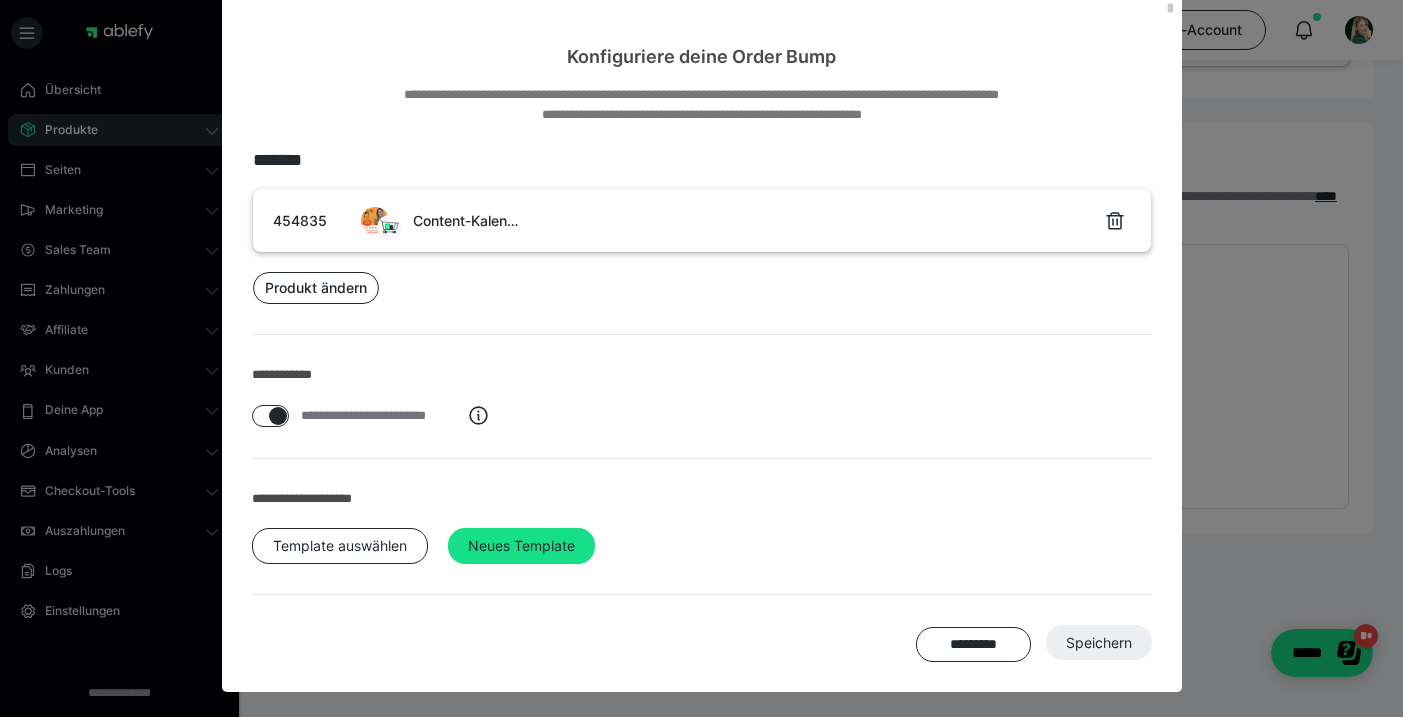 checkbox on "****" 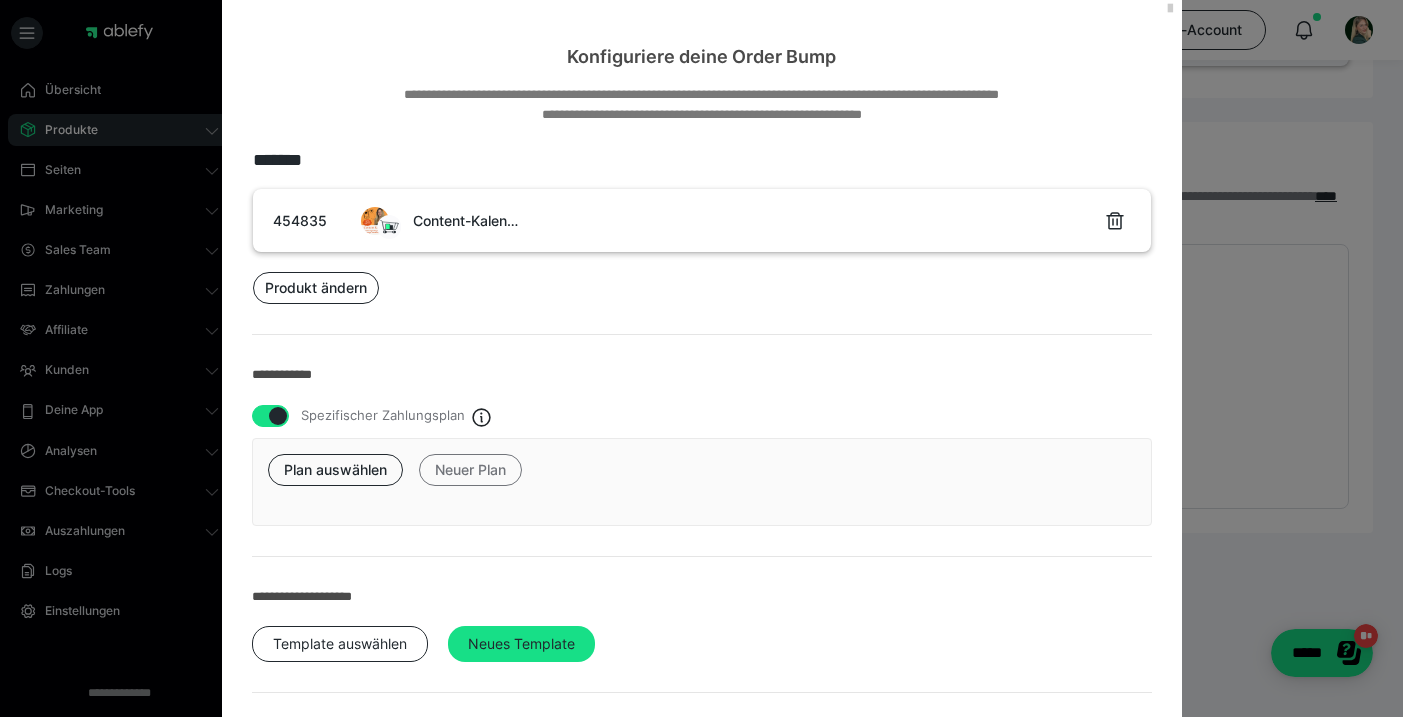click on "Neuer Plan" at bounding box center [470, 470] 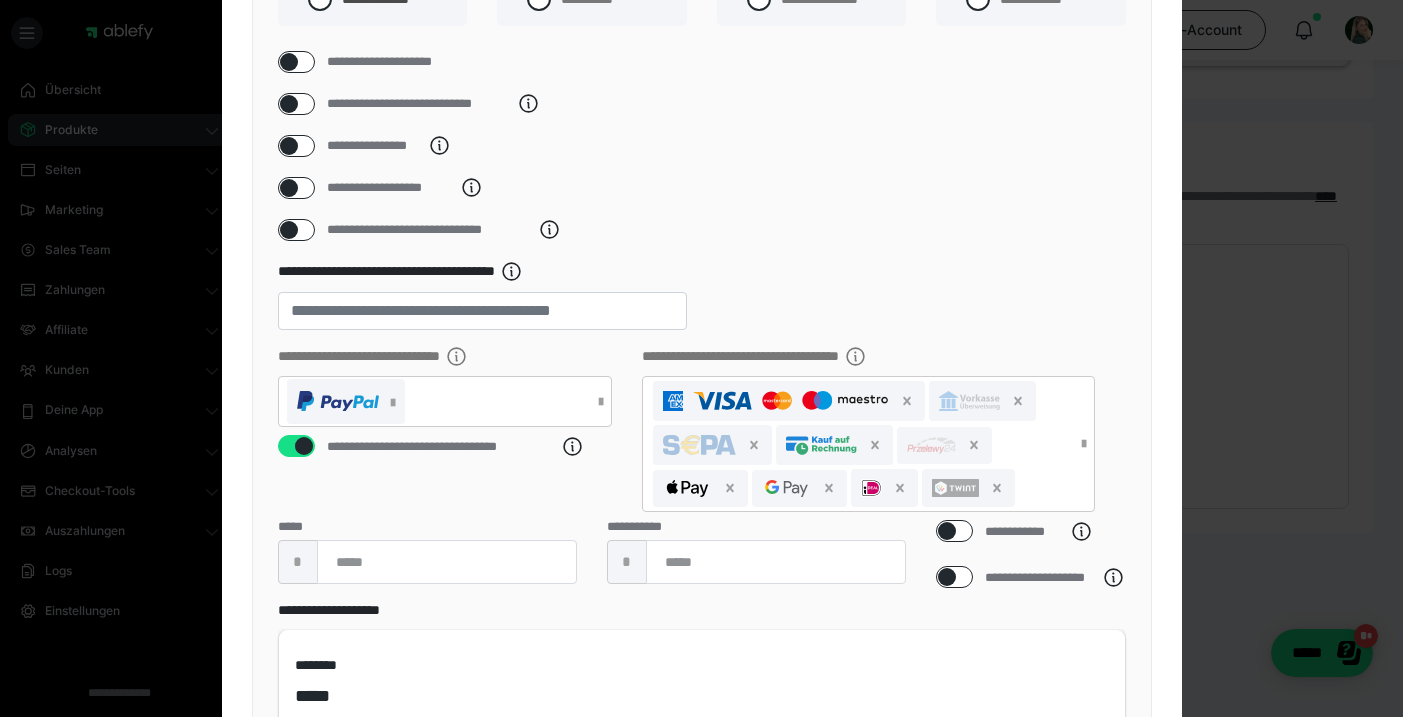 scroll, scrollTop: 195, scrollLeft: 0, axis: vertical 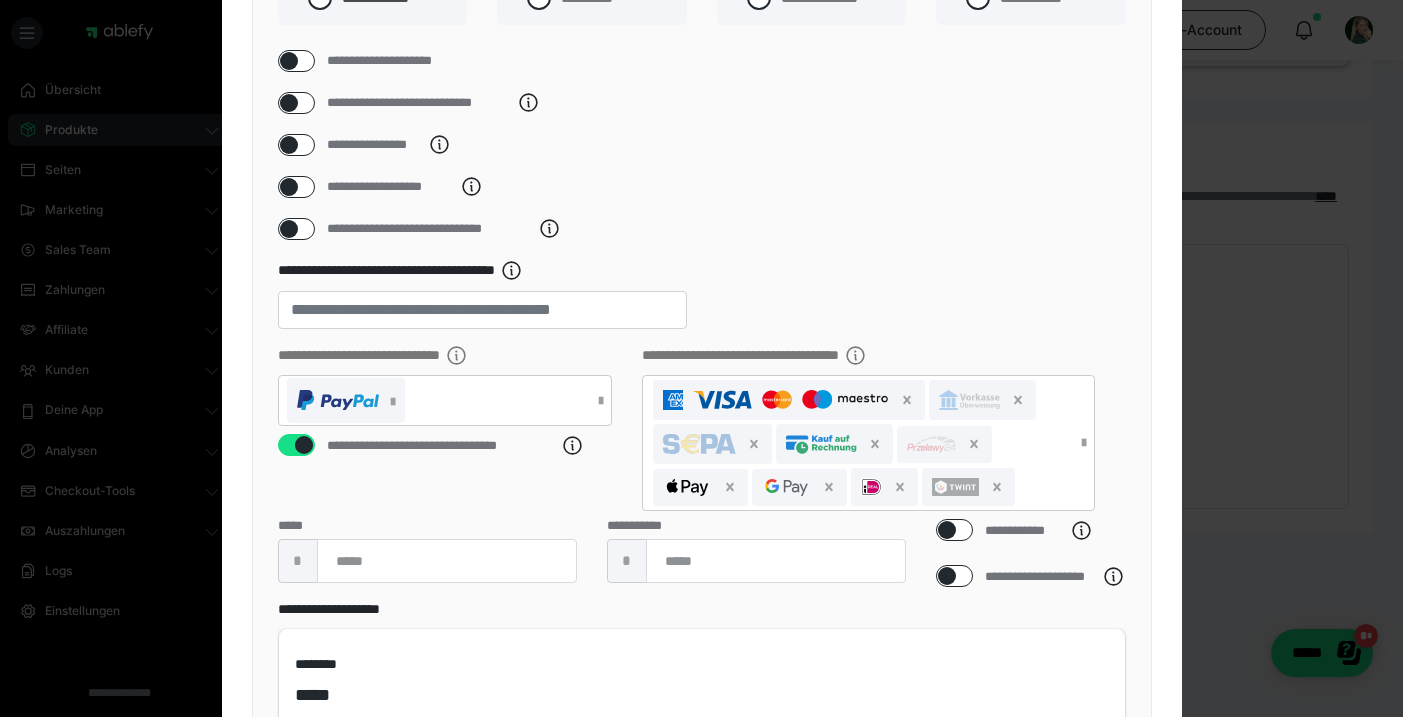 click at bounding box center (296, 229) 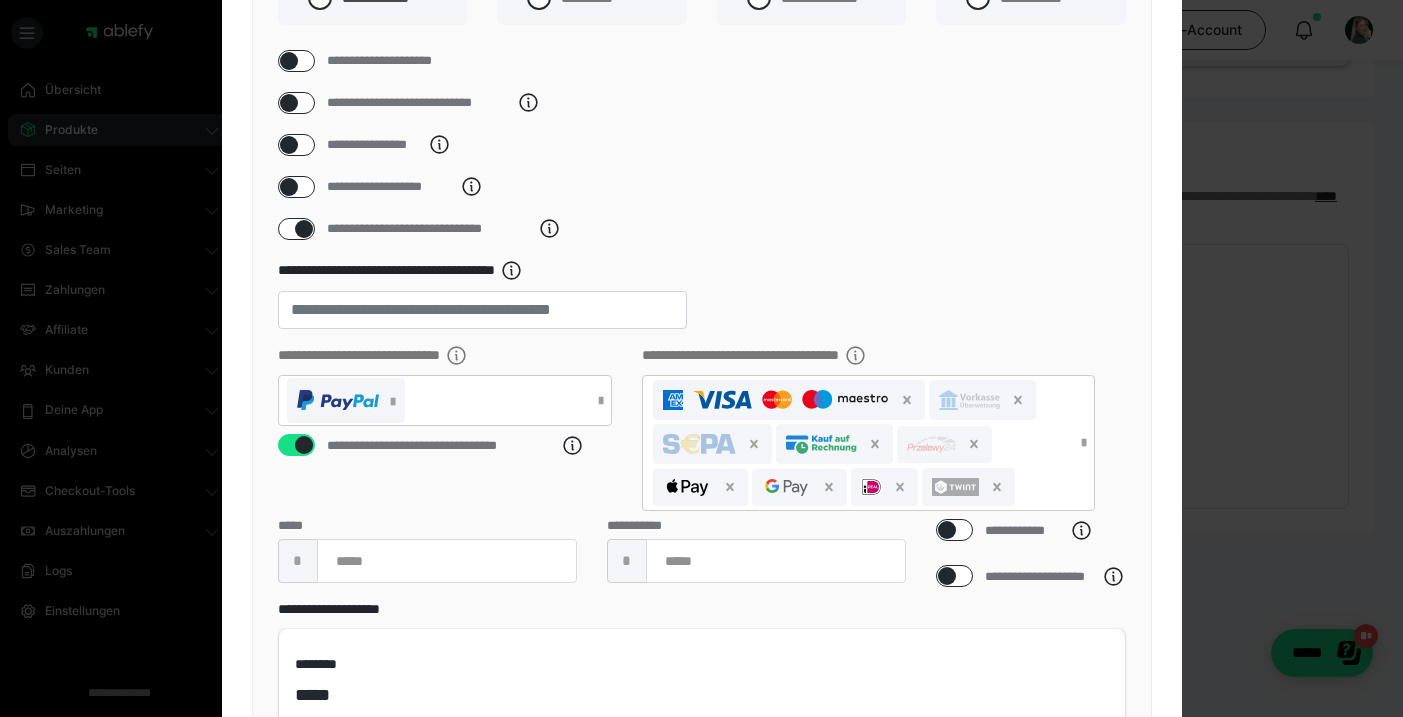 checkbox on "****" 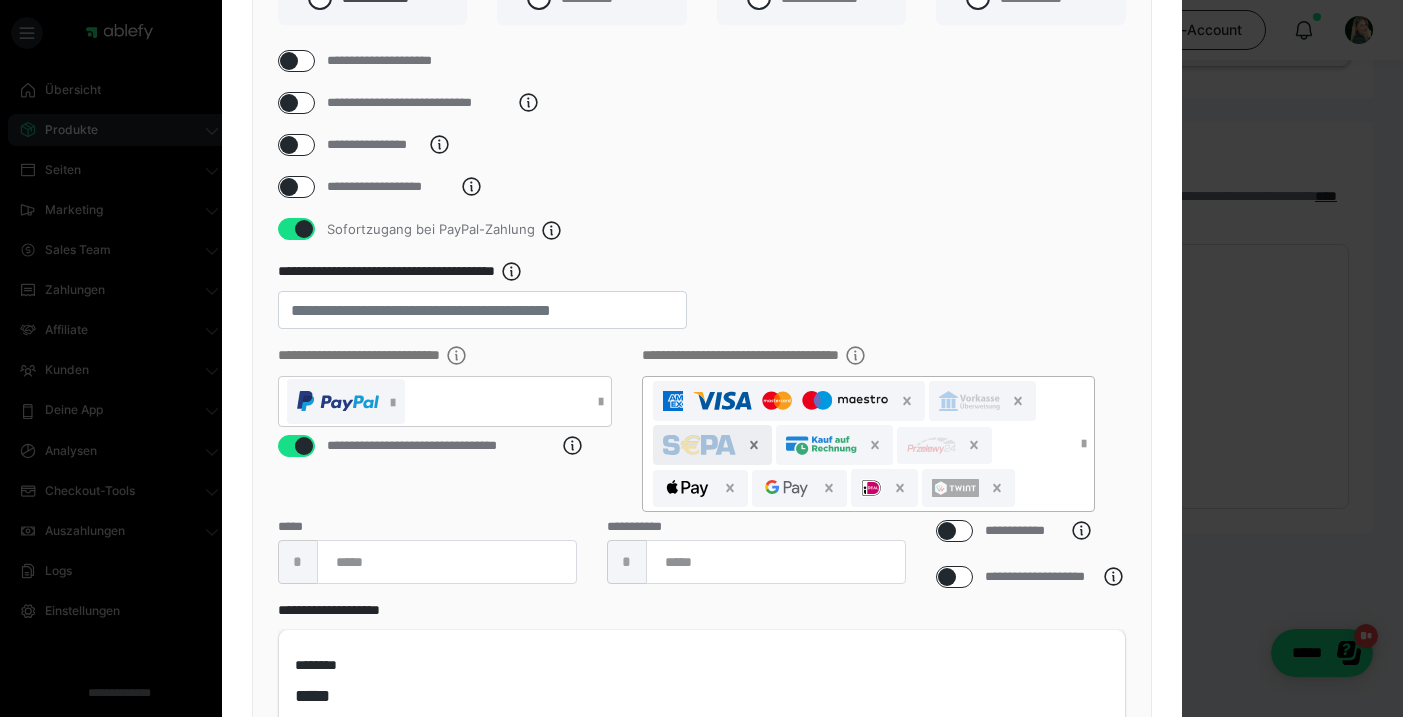 click 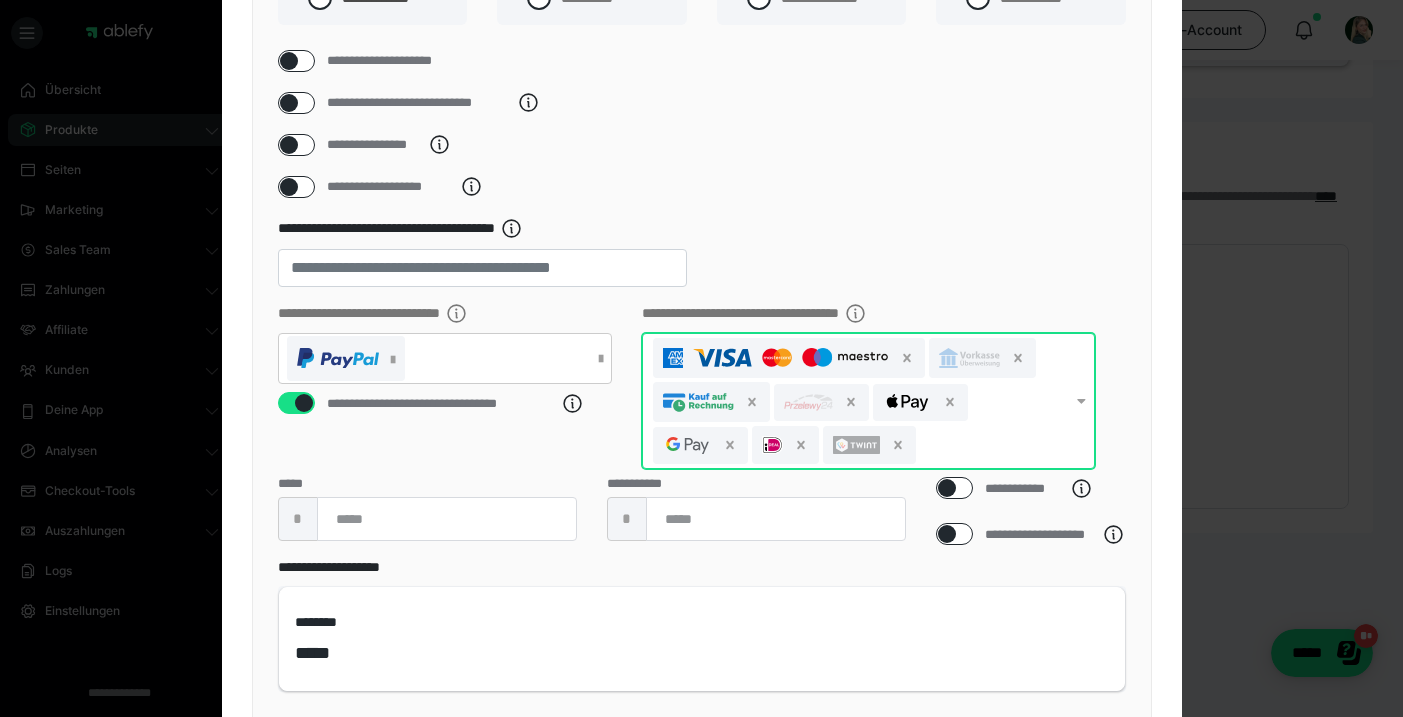 drag, startPoint x: 745, startPoint y: 435, endPoint x: 738, endPoint y: 446, distance: 13.038404 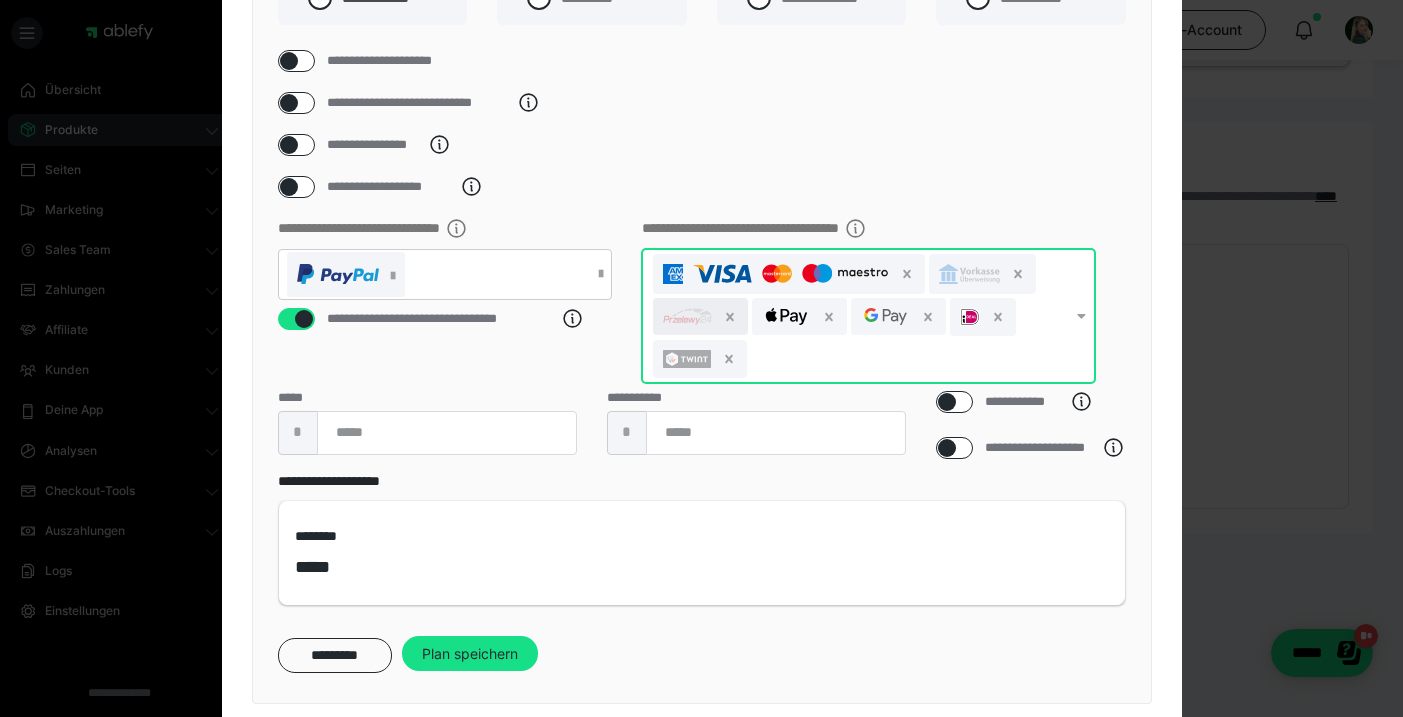 drag, startPoint x: 726, startPoint y: 382, endPoint x: 719, endPoint y: 344, distance: 38.63936 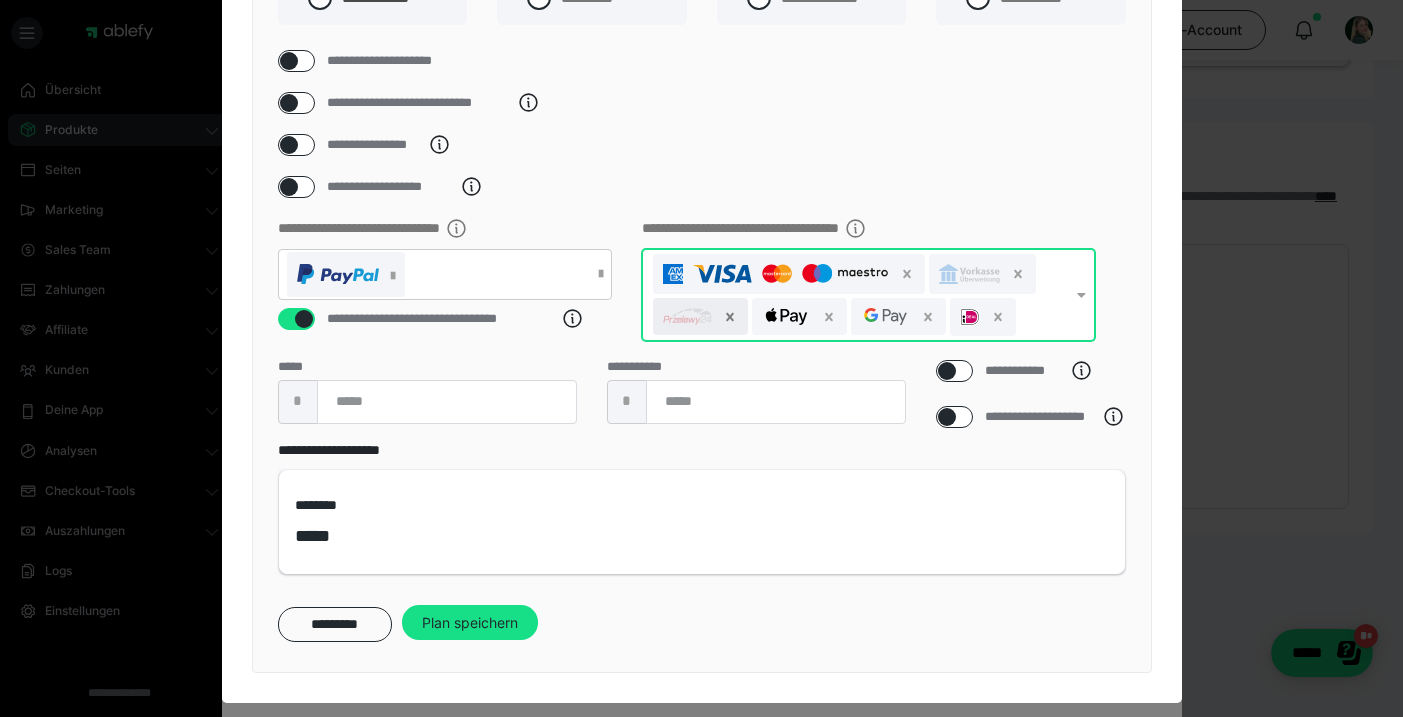 click 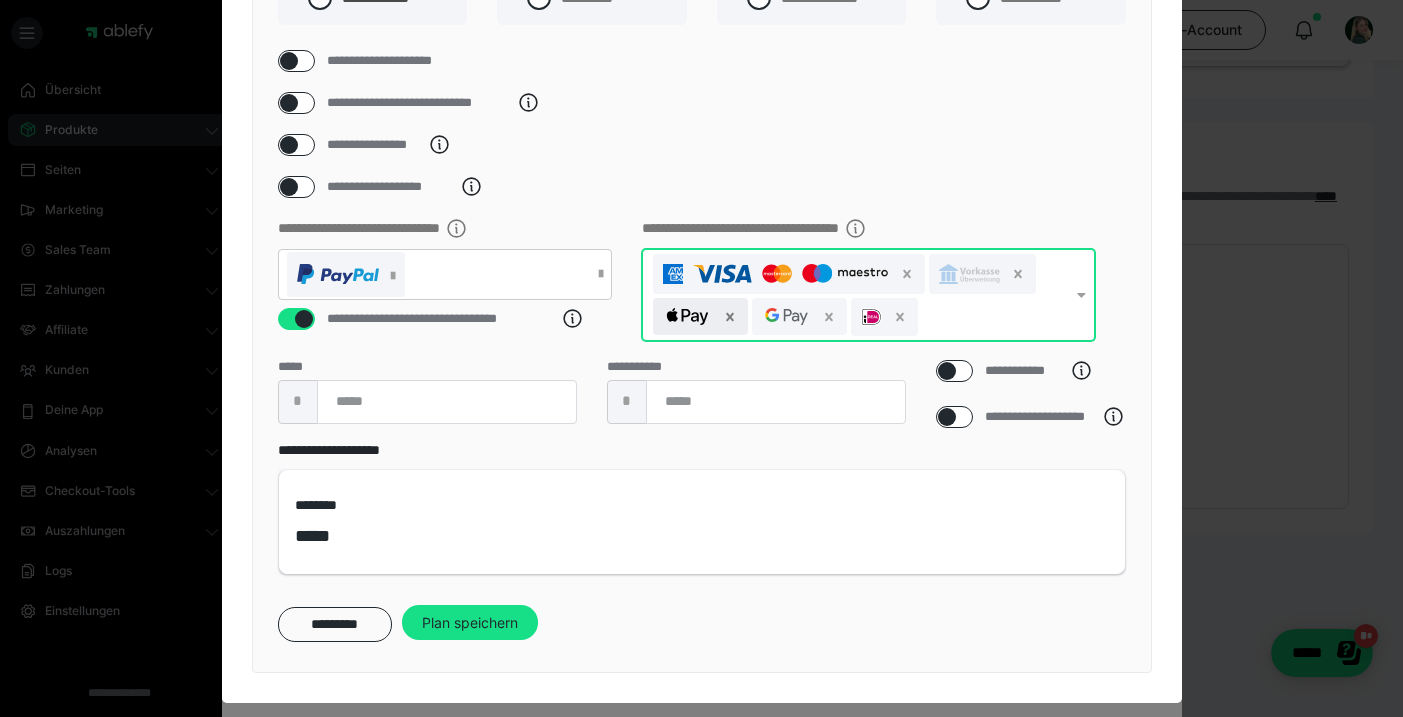 click 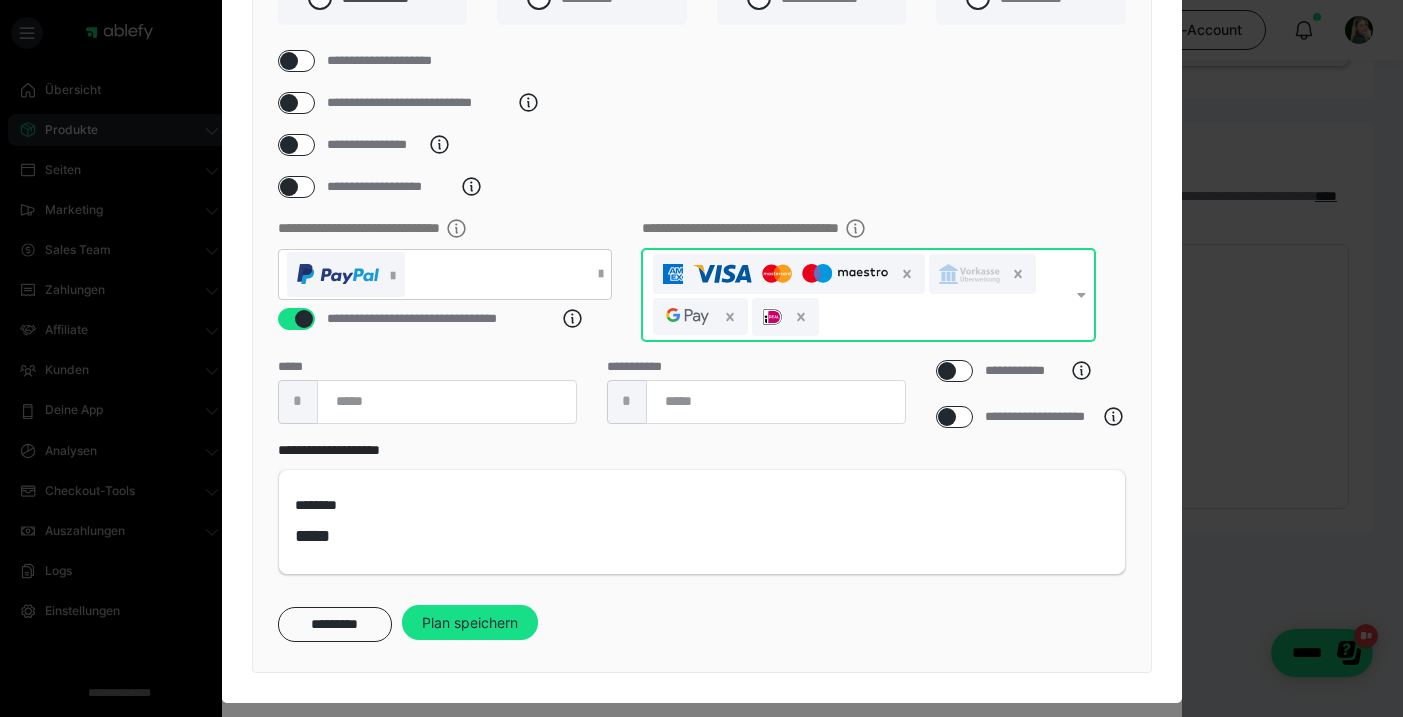 click 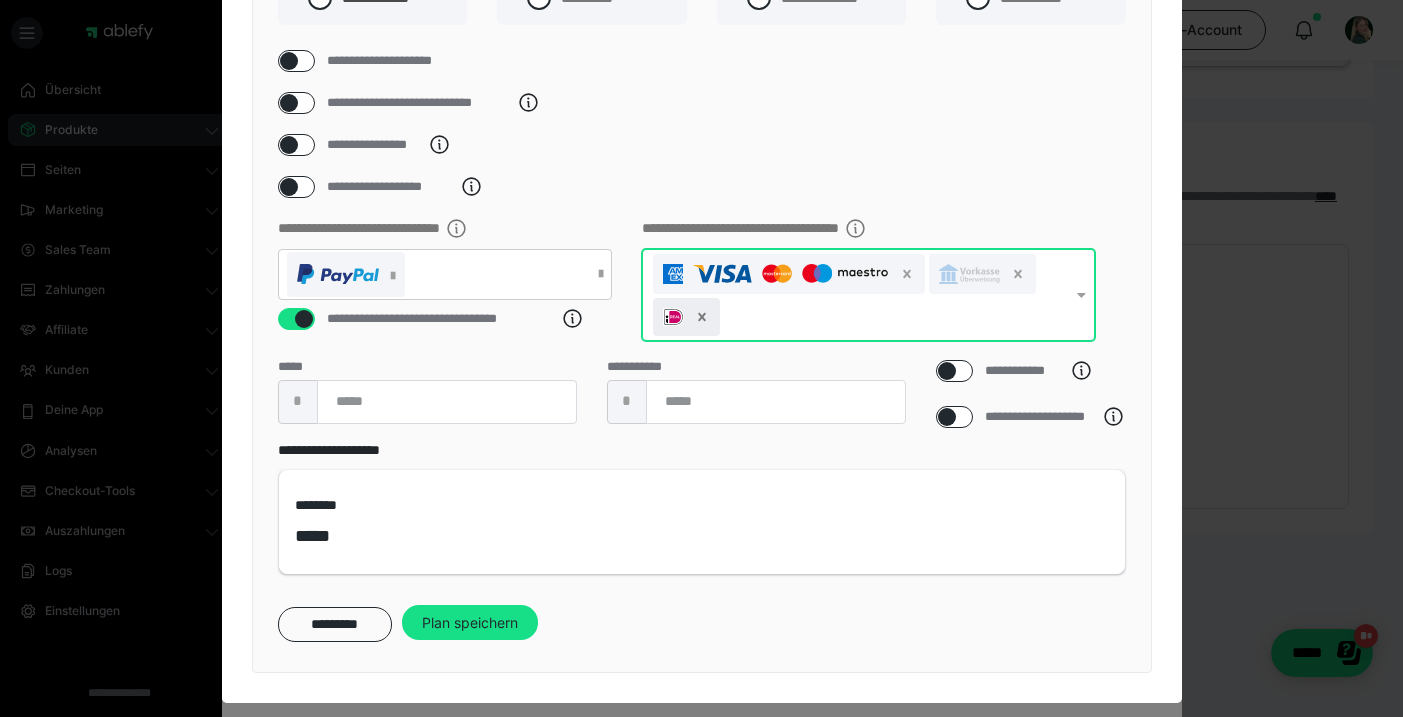 click 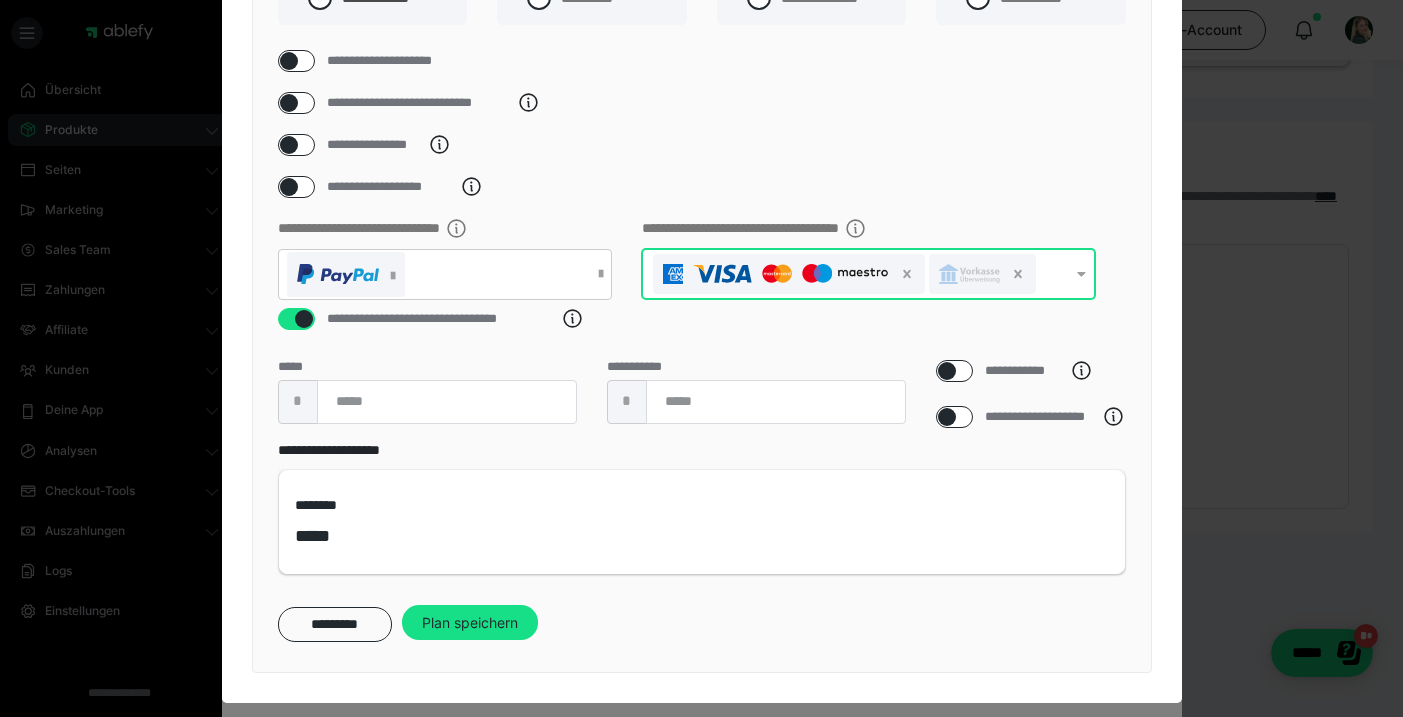 click 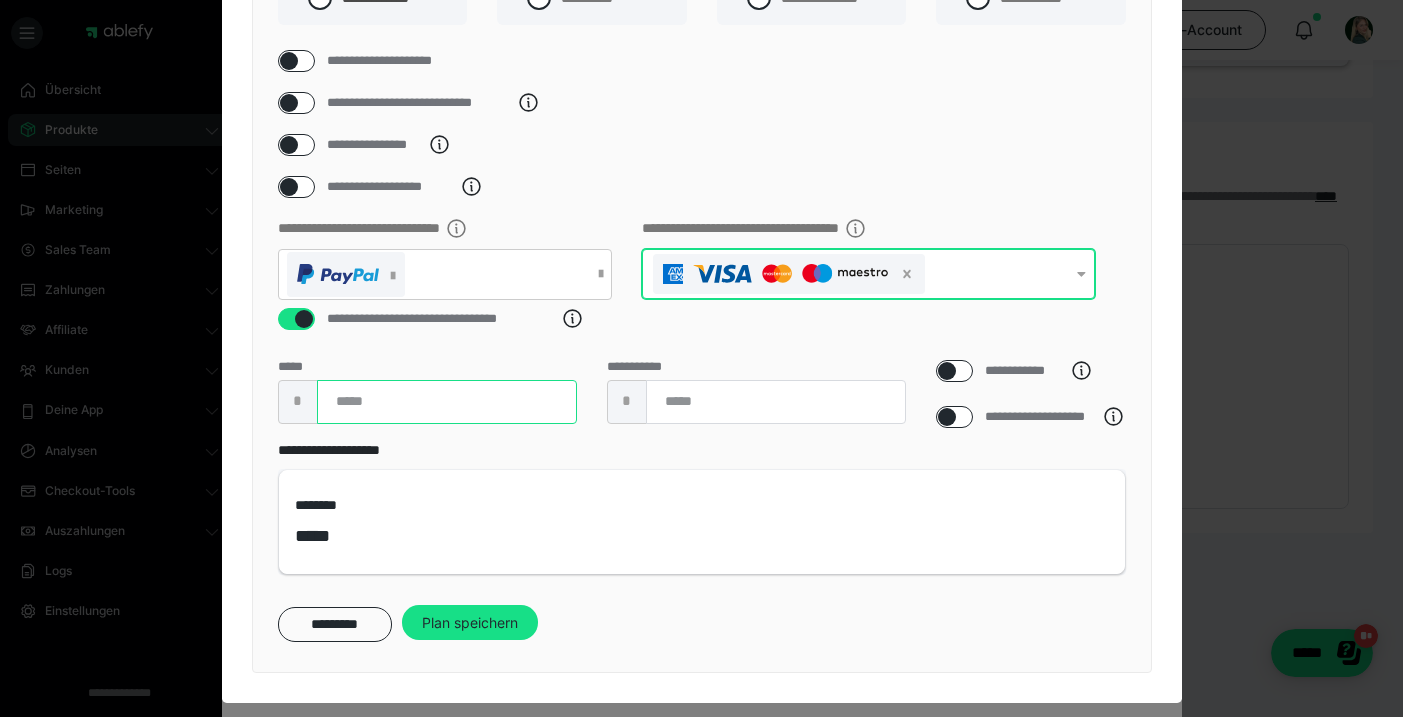 click at bounding box center [447, 402] 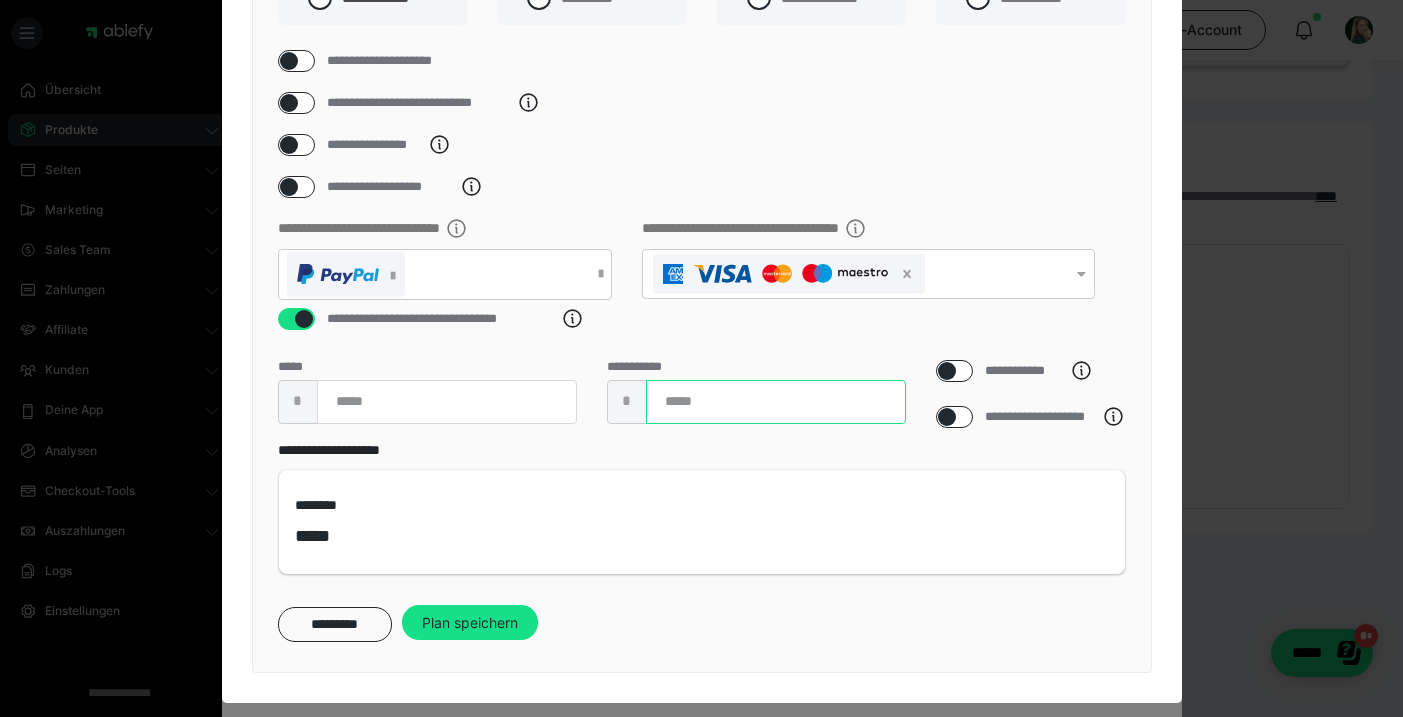 type on "*" 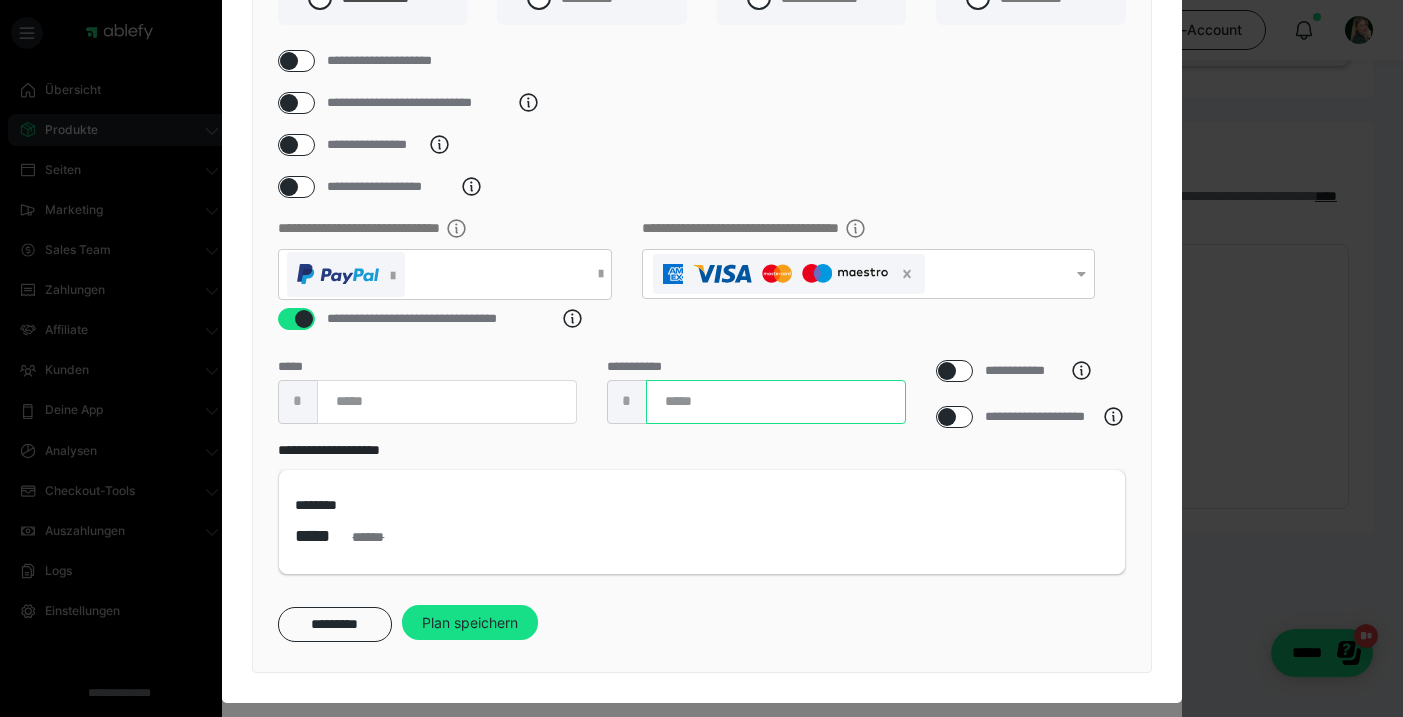 type on "**" 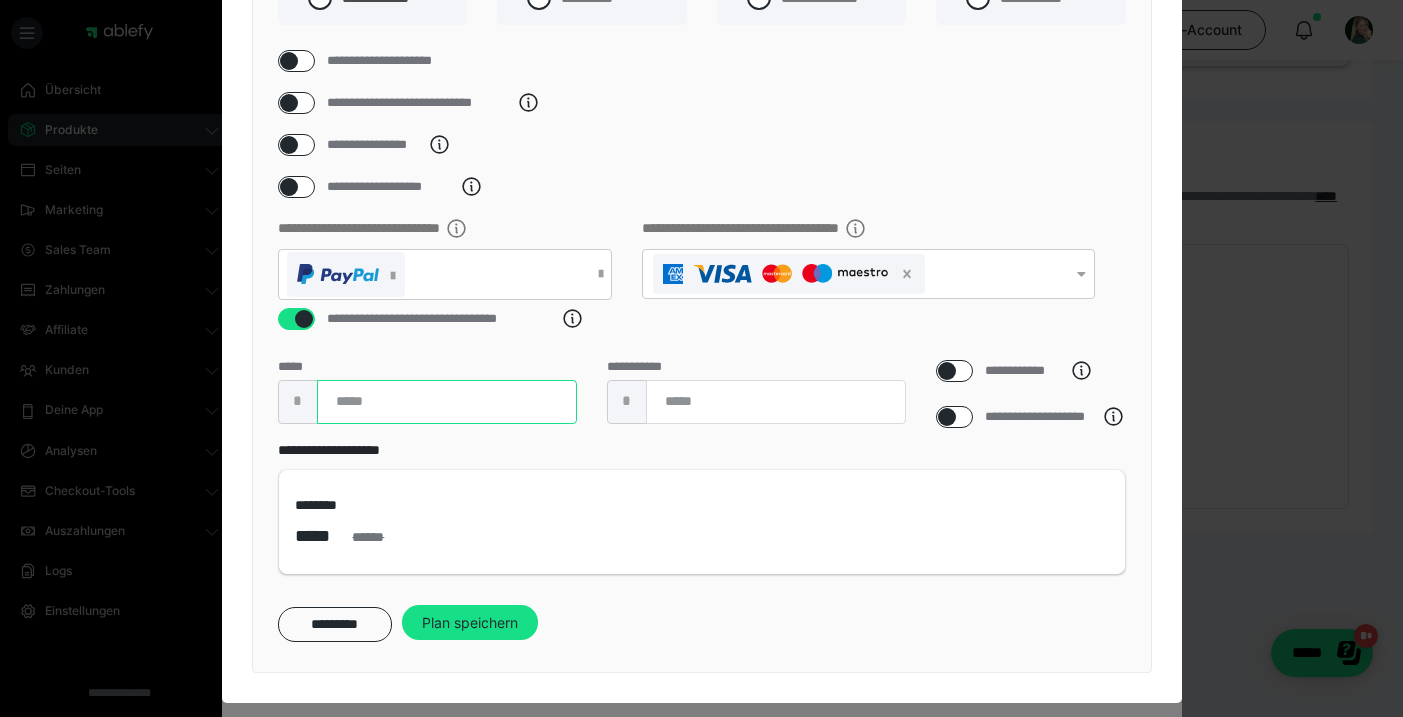 click on "*" at bounding box center (447, 402) 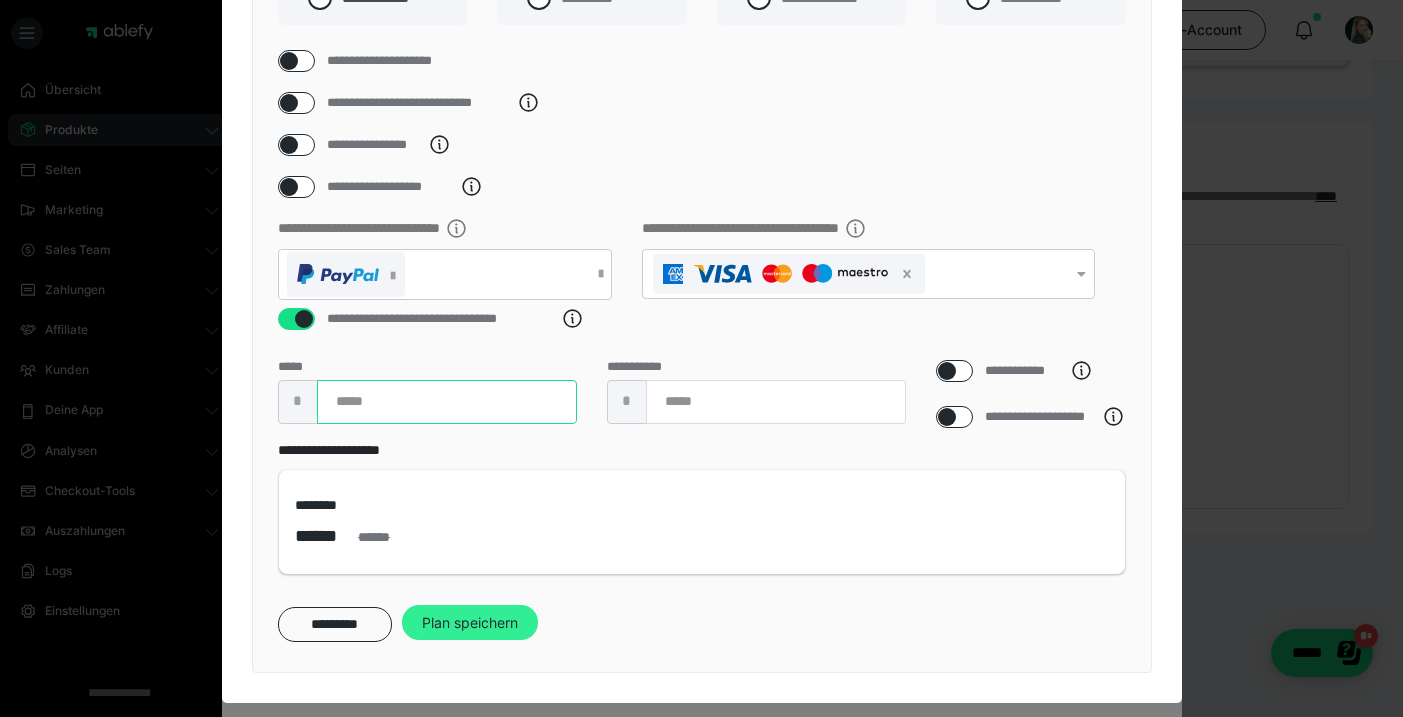 type on "**" 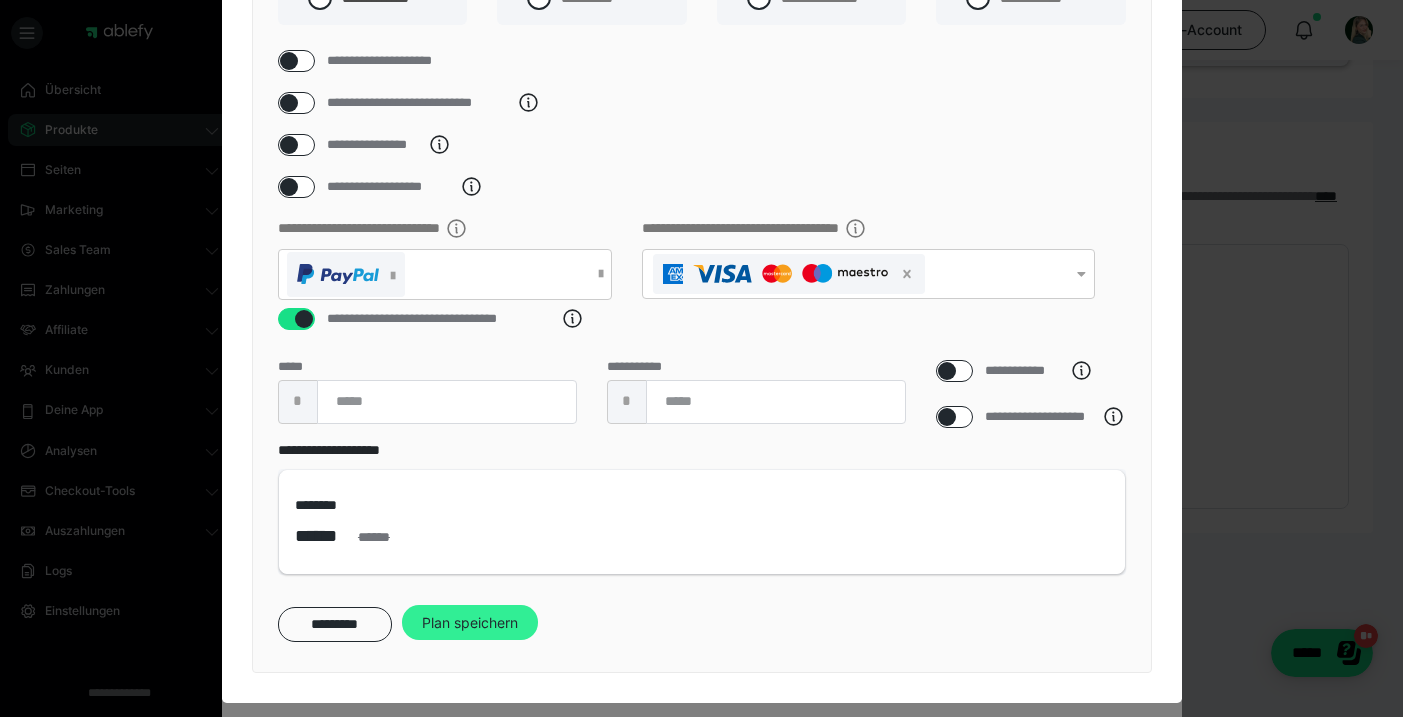 click on "Plan speichern" at bounding box center [470, 623] 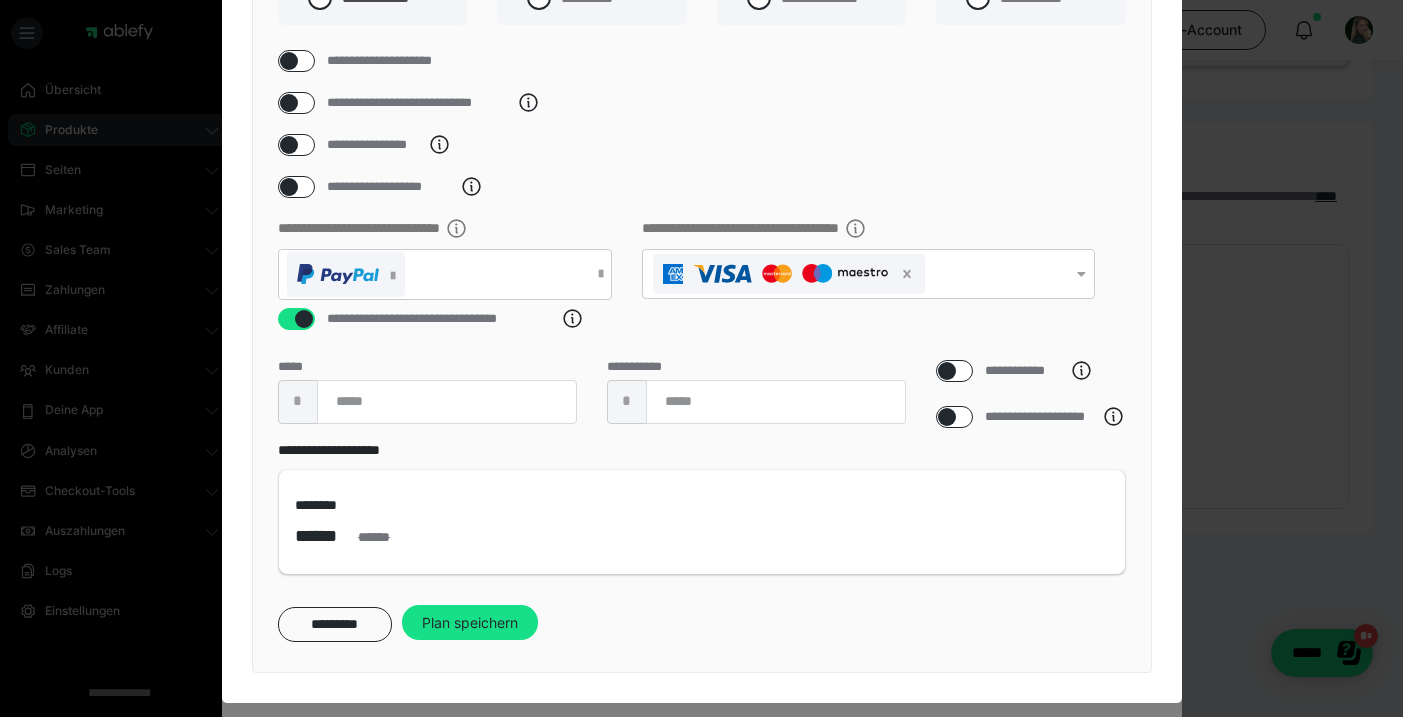 scroll, scrollTop: 0, scrollLeft: 0, axis: both 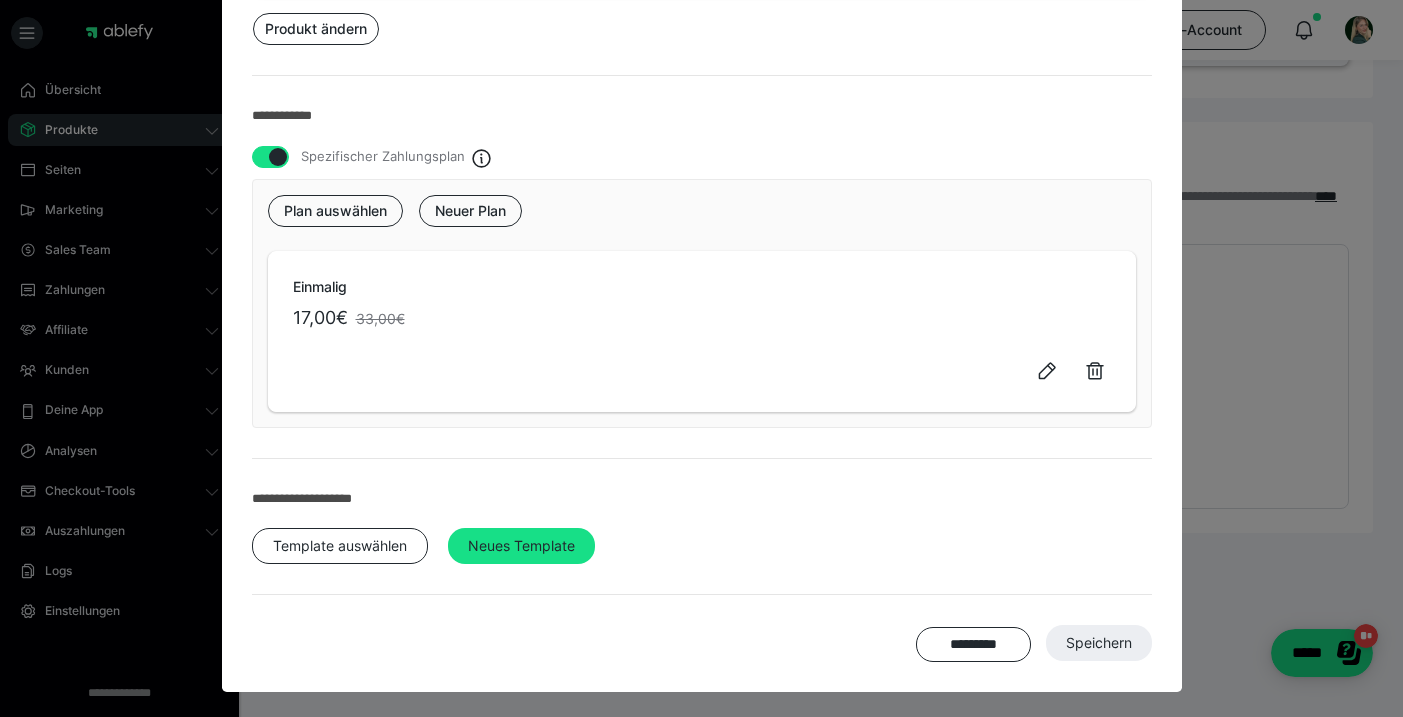 click on "********* Speichern" at bounding box center (702, 643) 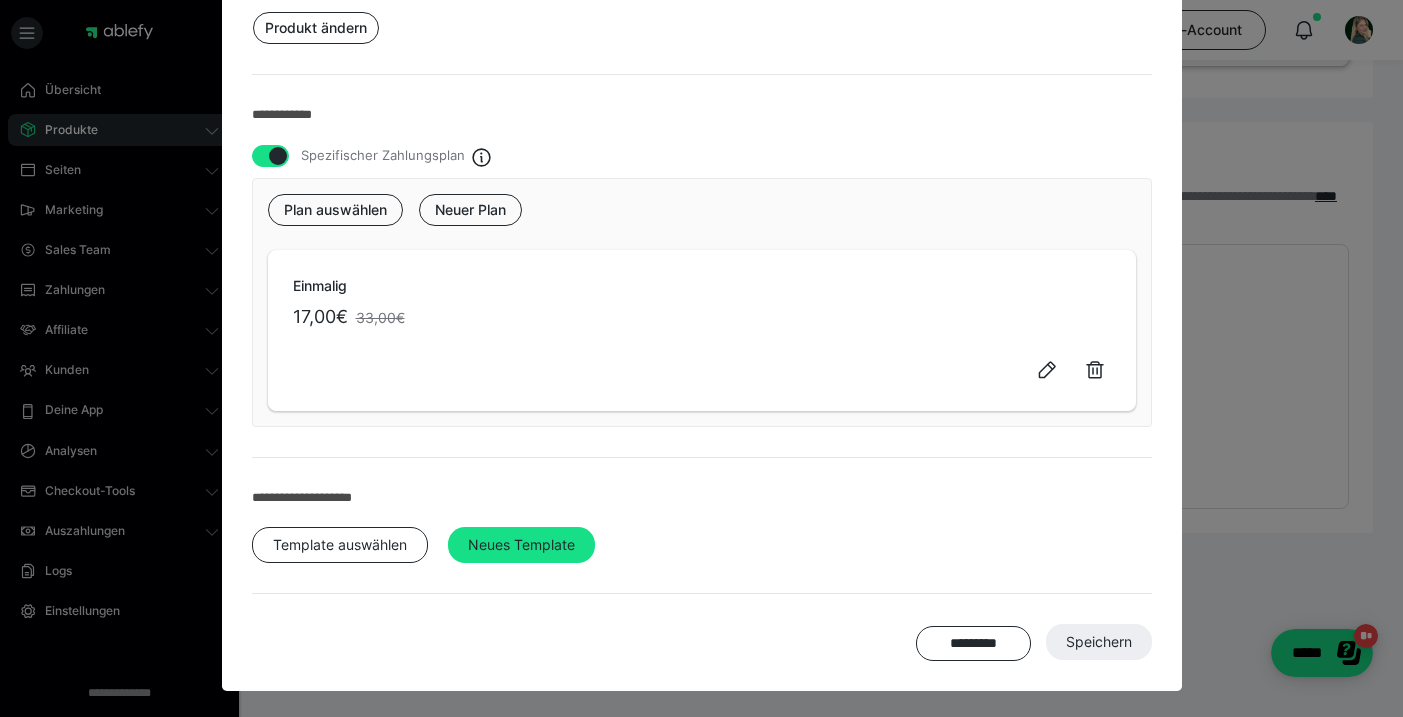 scroll, scrollTop: 294, scrollLeft: 0, axis: vertical 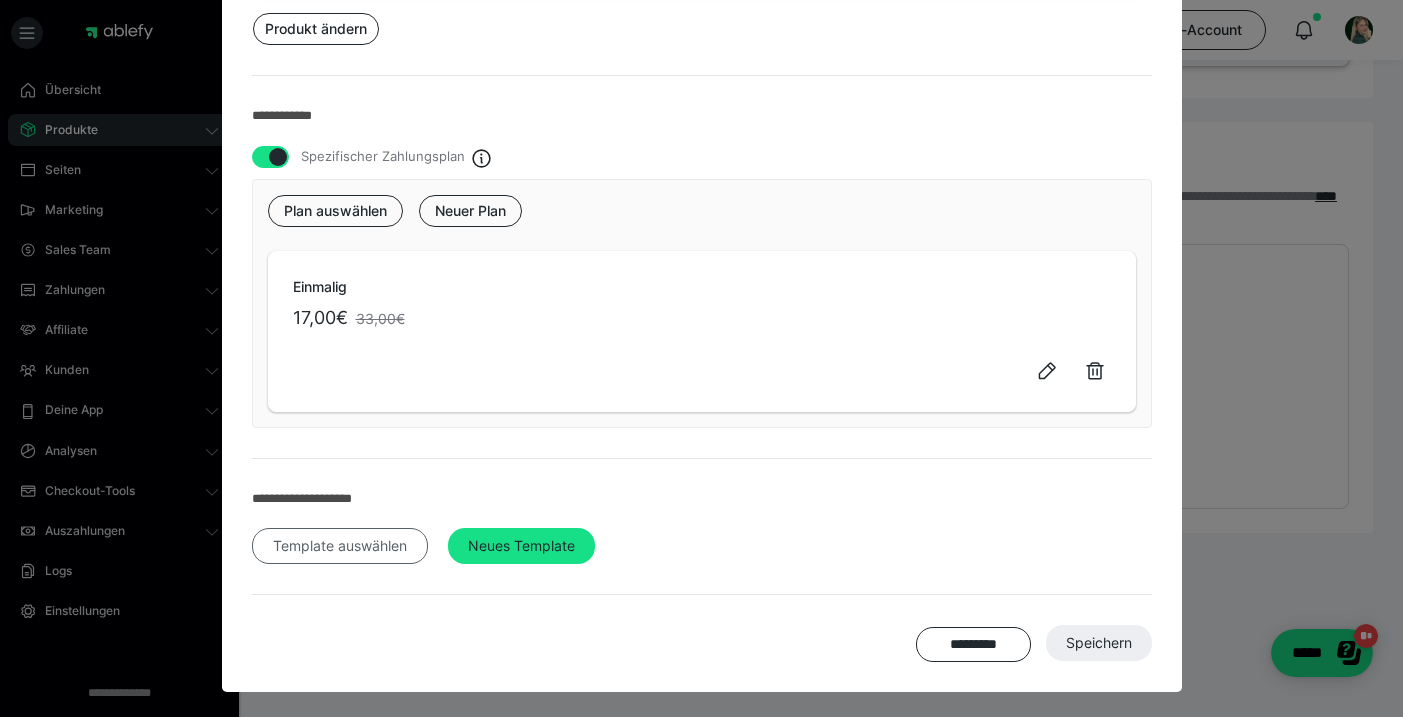 click on "Template auswählen" at bounding box center [340, 546] 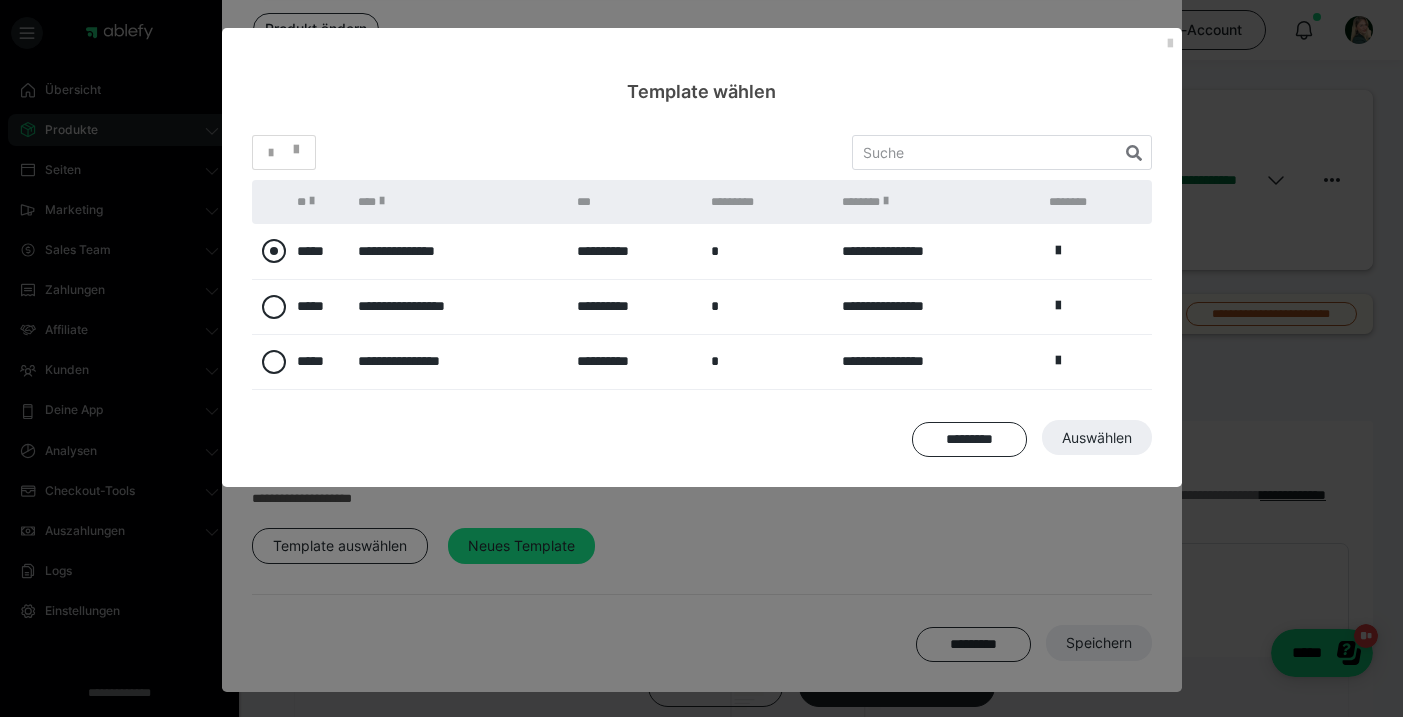 click at bounding box center [274, 251] 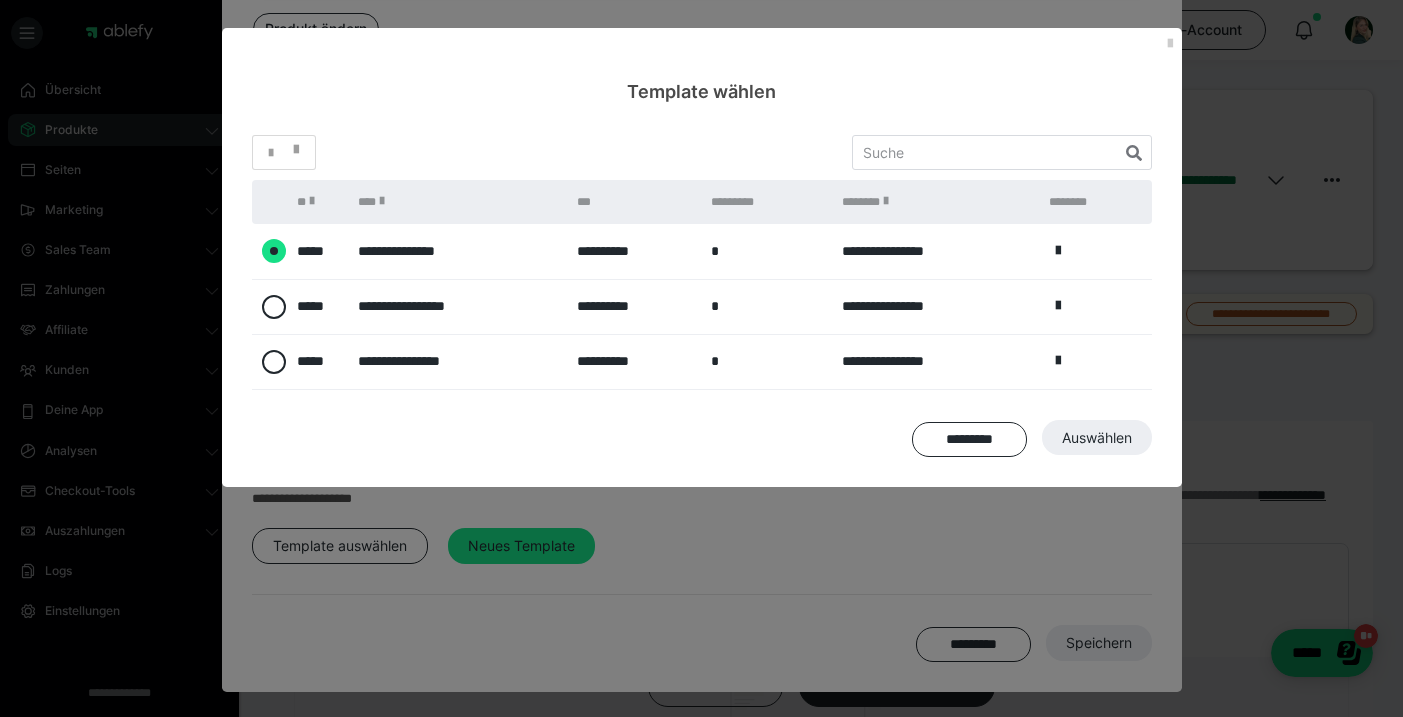radio on "****" 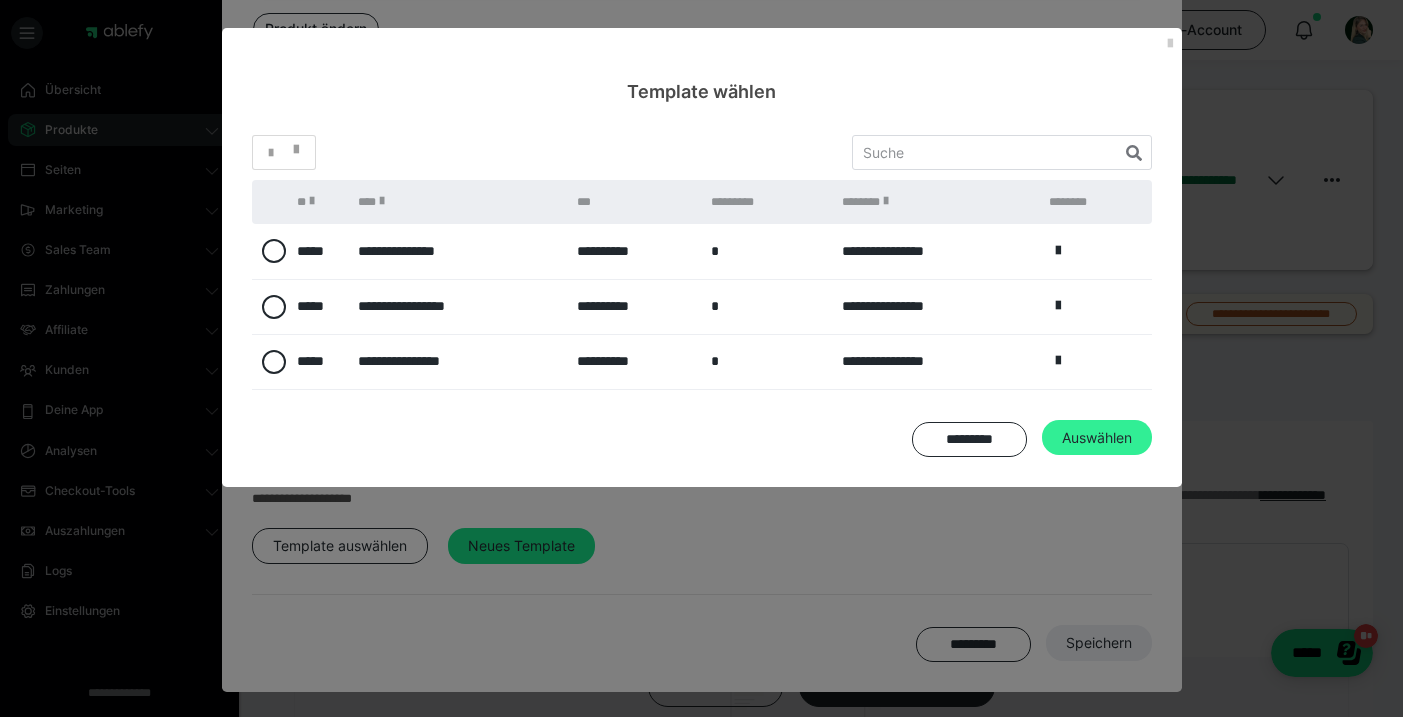 click on "Auswählen" at bounding box center [1099, 643] 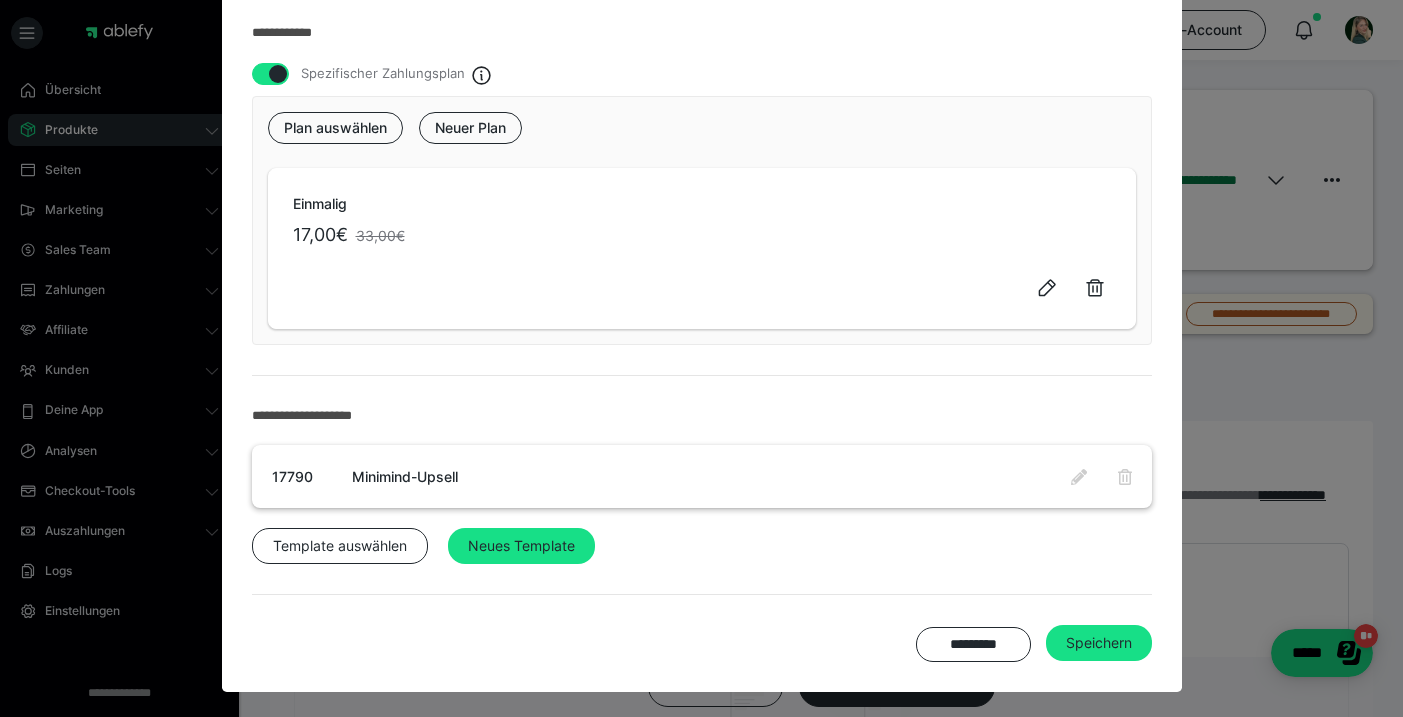 click on "Speichern" at bounding box center (1099, 643) 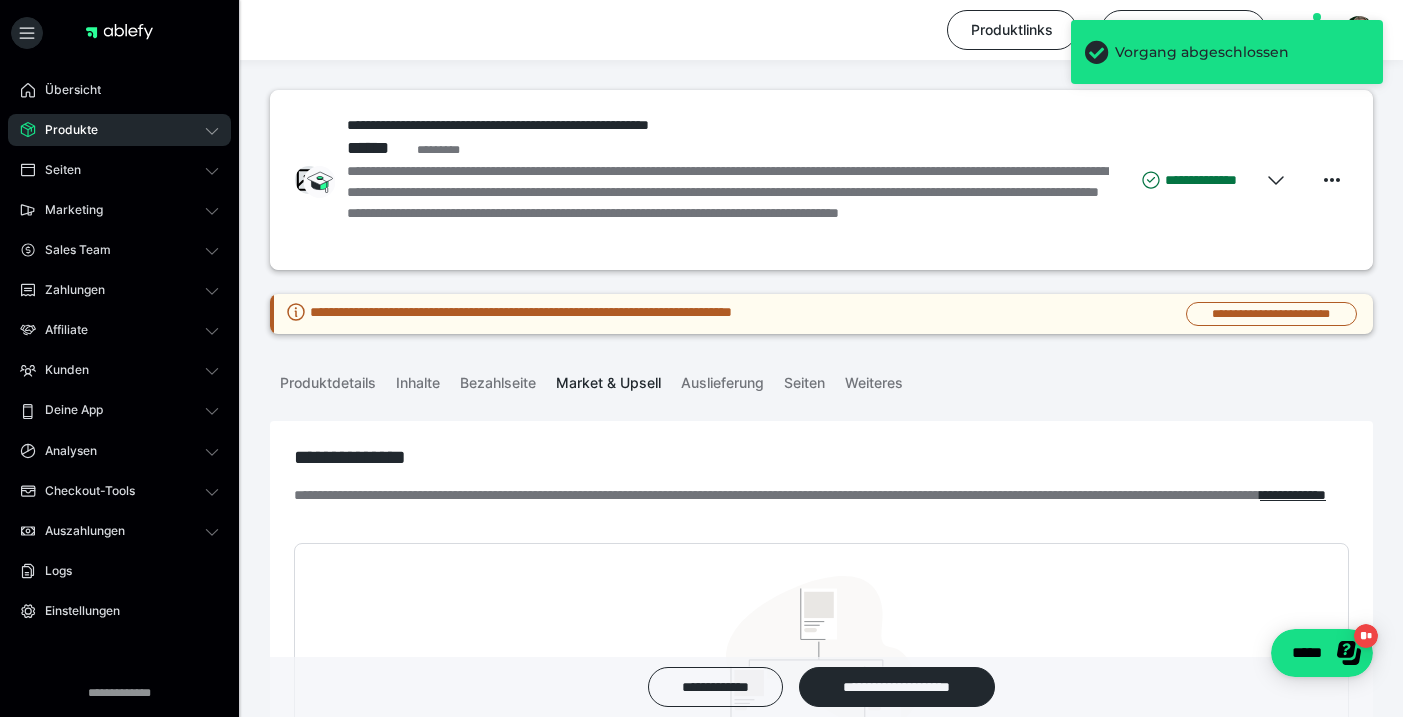 scroll, scrollTop: 0, scrollLeft: 0, axis: both 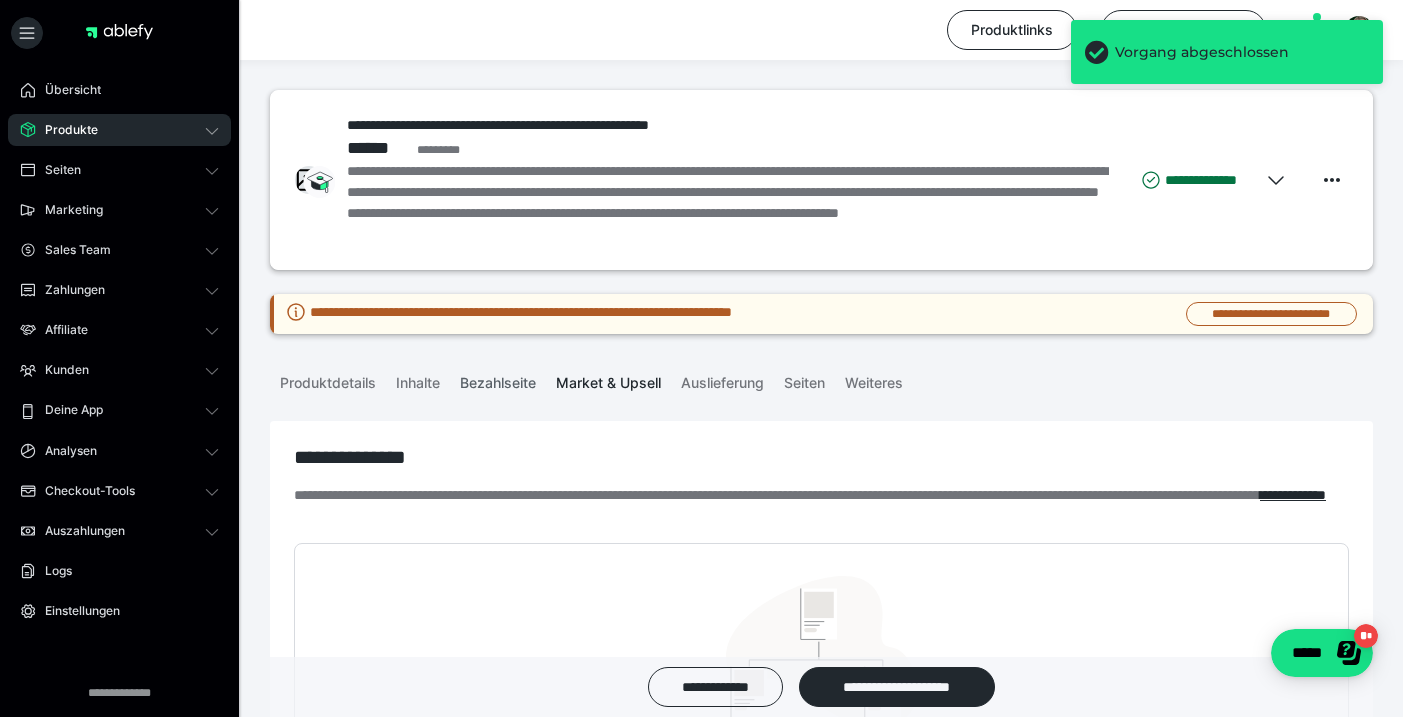 click on "Bezahlseite" at bounding box center [498, 379] 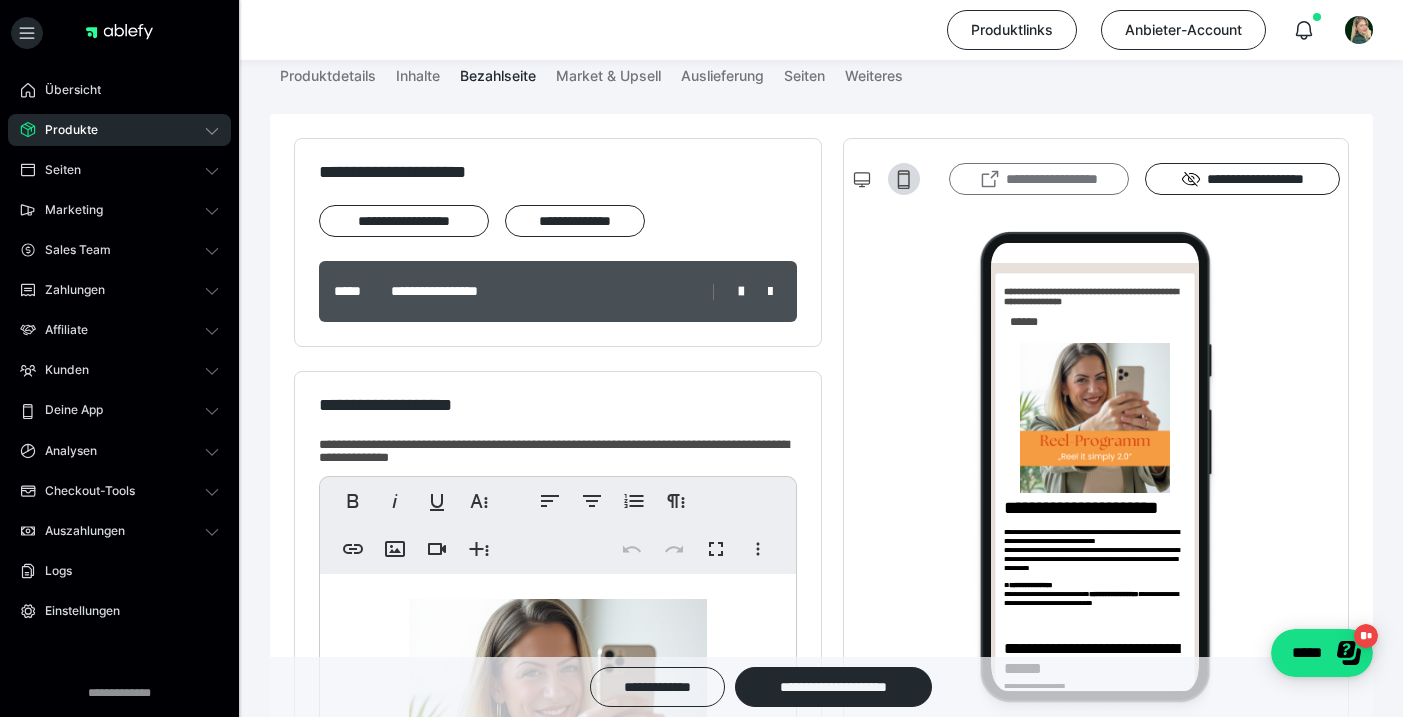 scroll, scrollTop: 0, scrollLeft: 0, axis: both 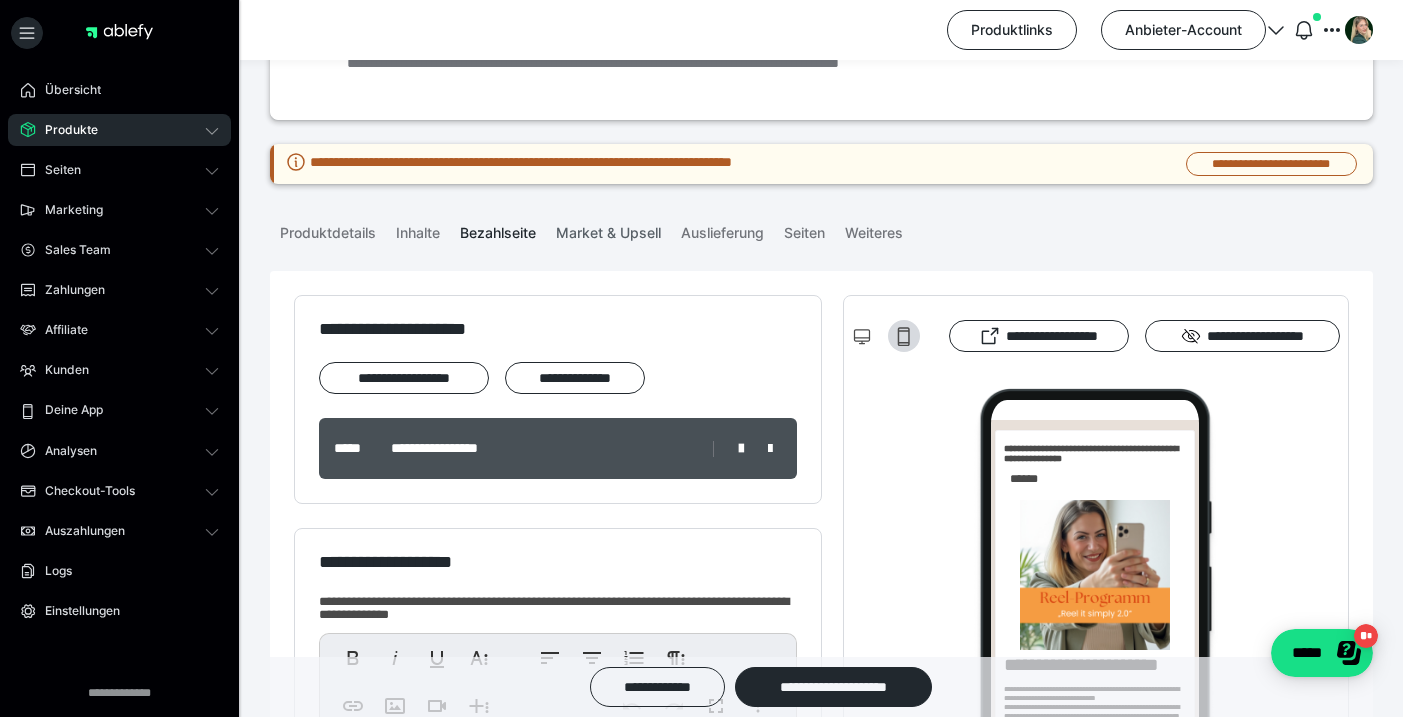 click on "Market & Upsell" at bounding box center (608, 229) 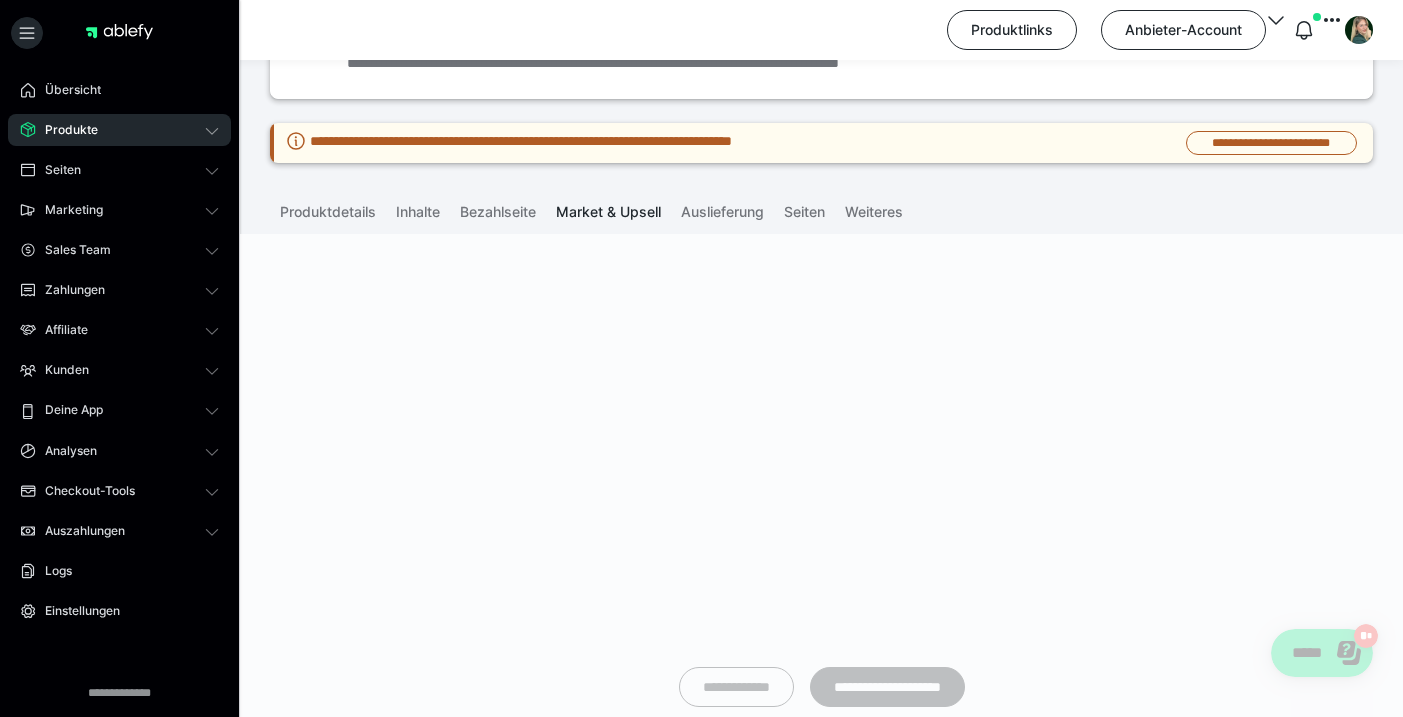 type on "**********" 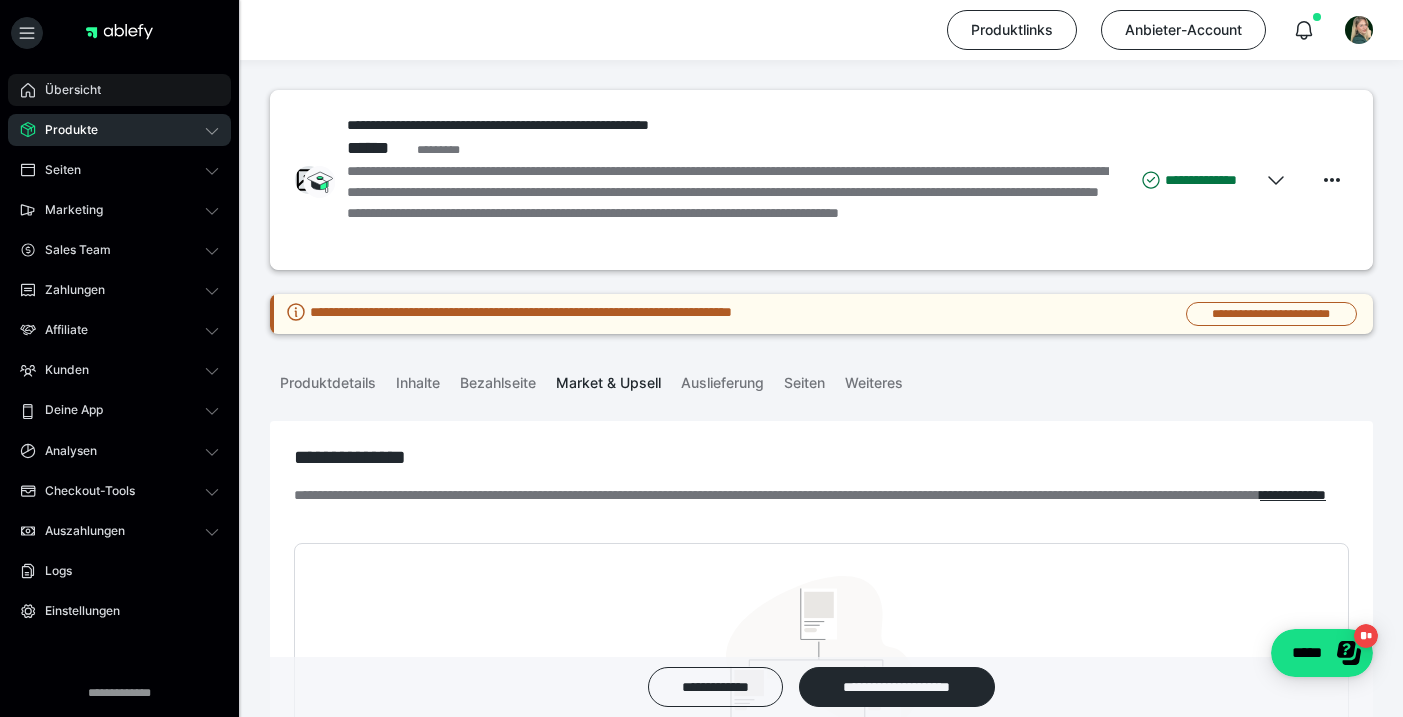 scroll, scrollTop: 0, scrollLeft: 0, axis: both 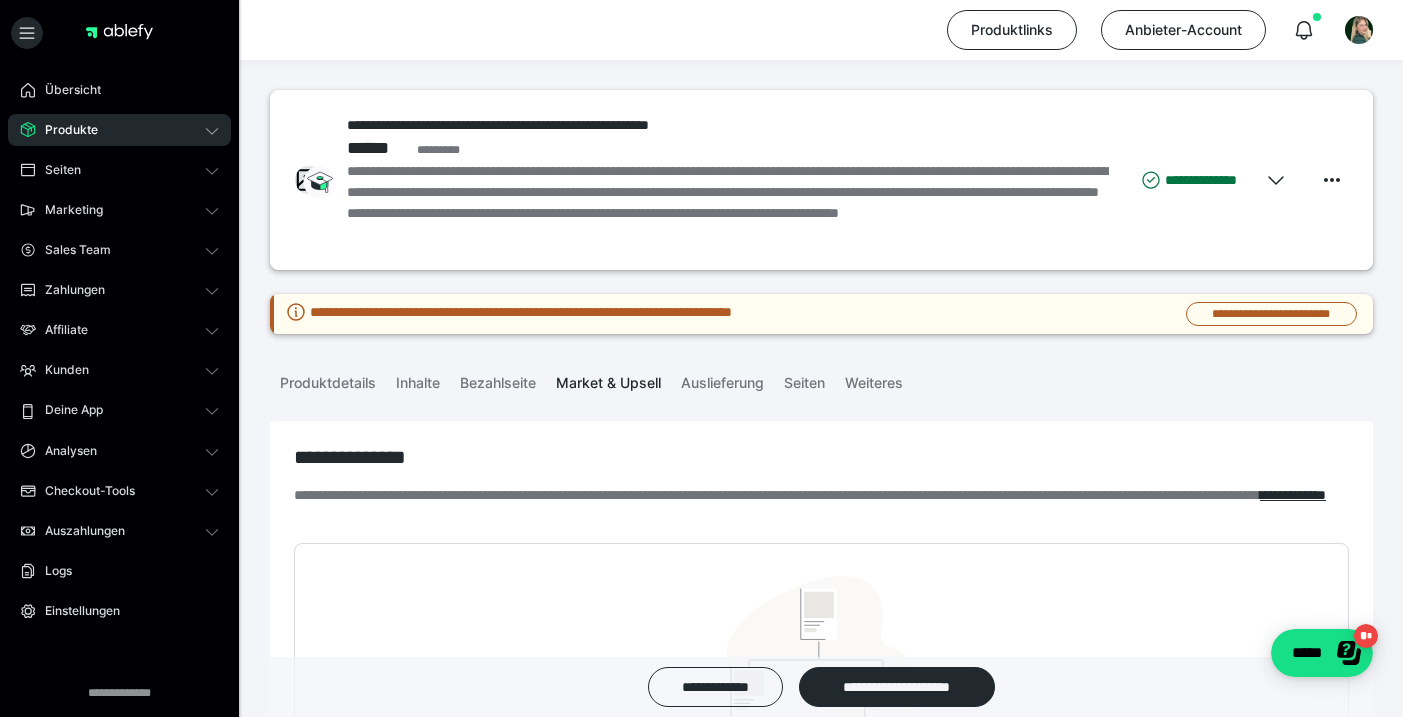 click on "Produkte" at bounding box center (119, 130) 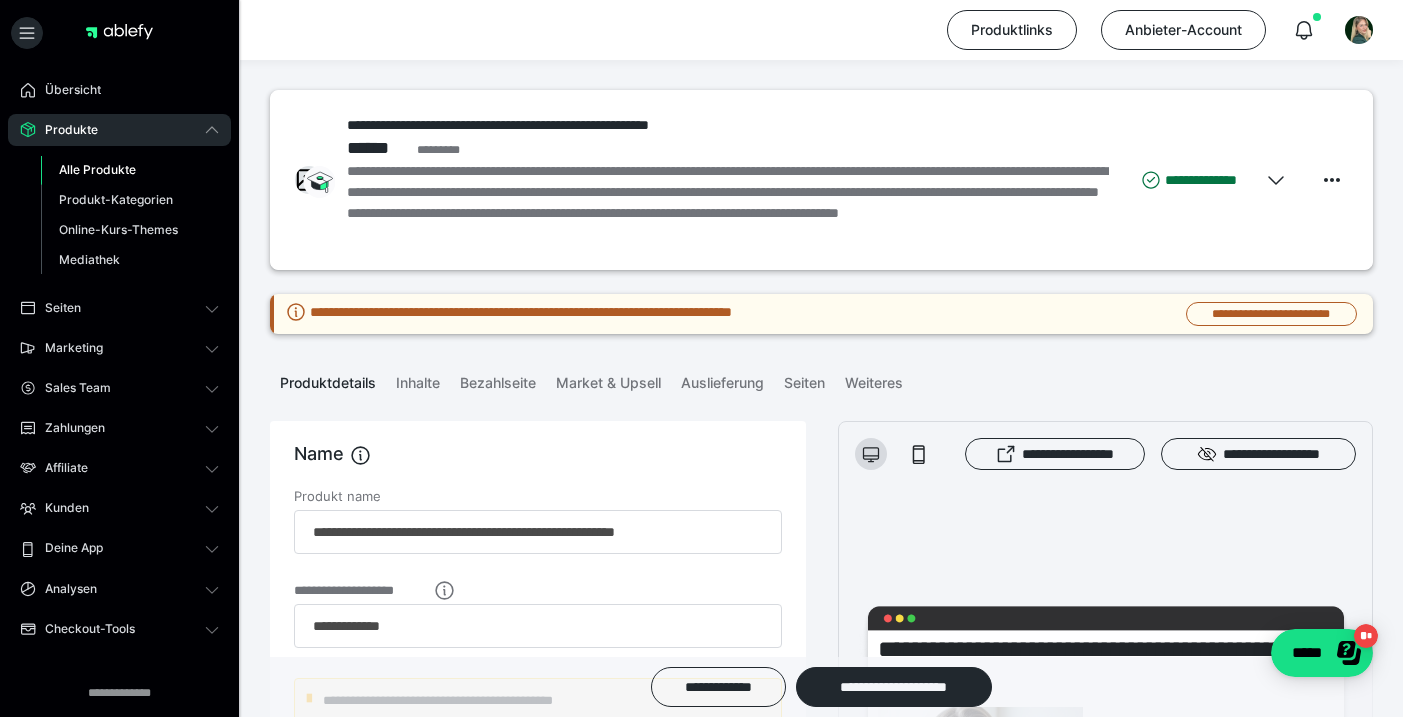 click on "Alle Produkte" at bounding box center (97, 169) 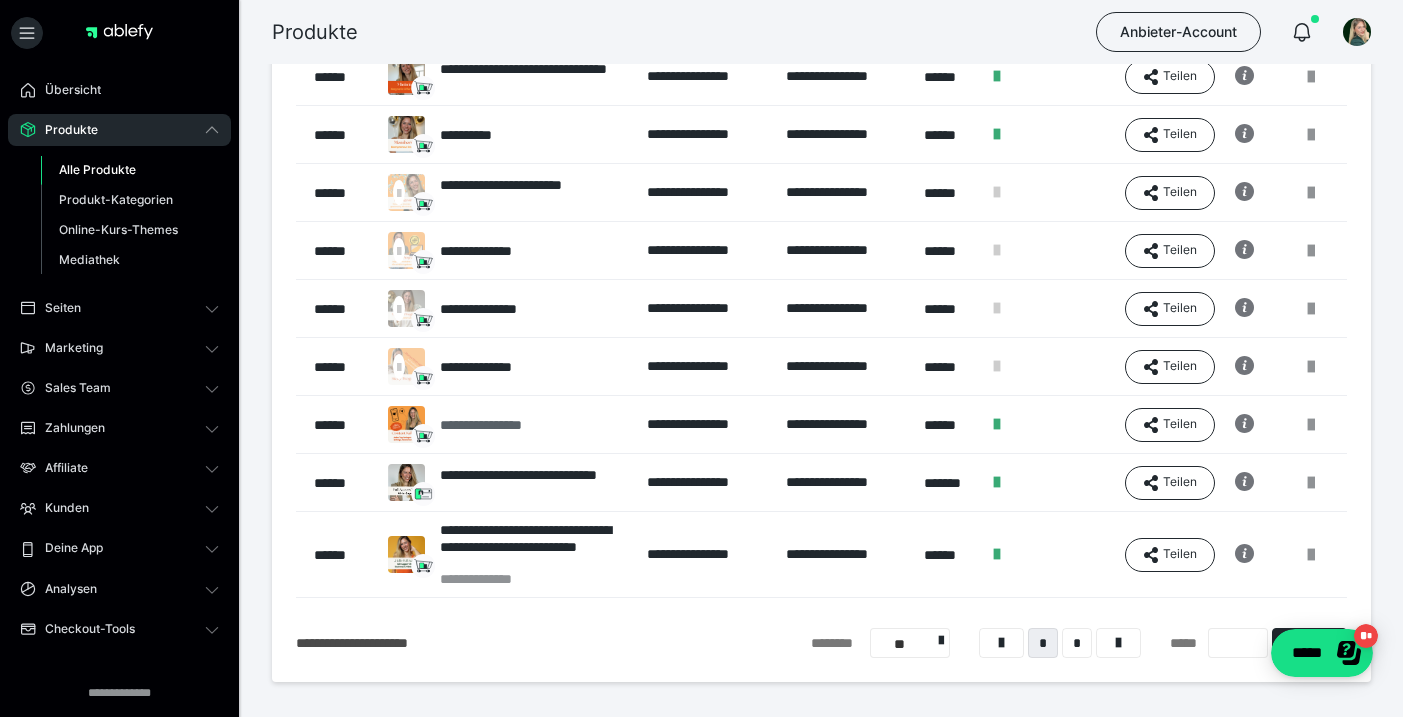 scroll, scrollTop: 325, scrollLeft: 0, axis: vertical 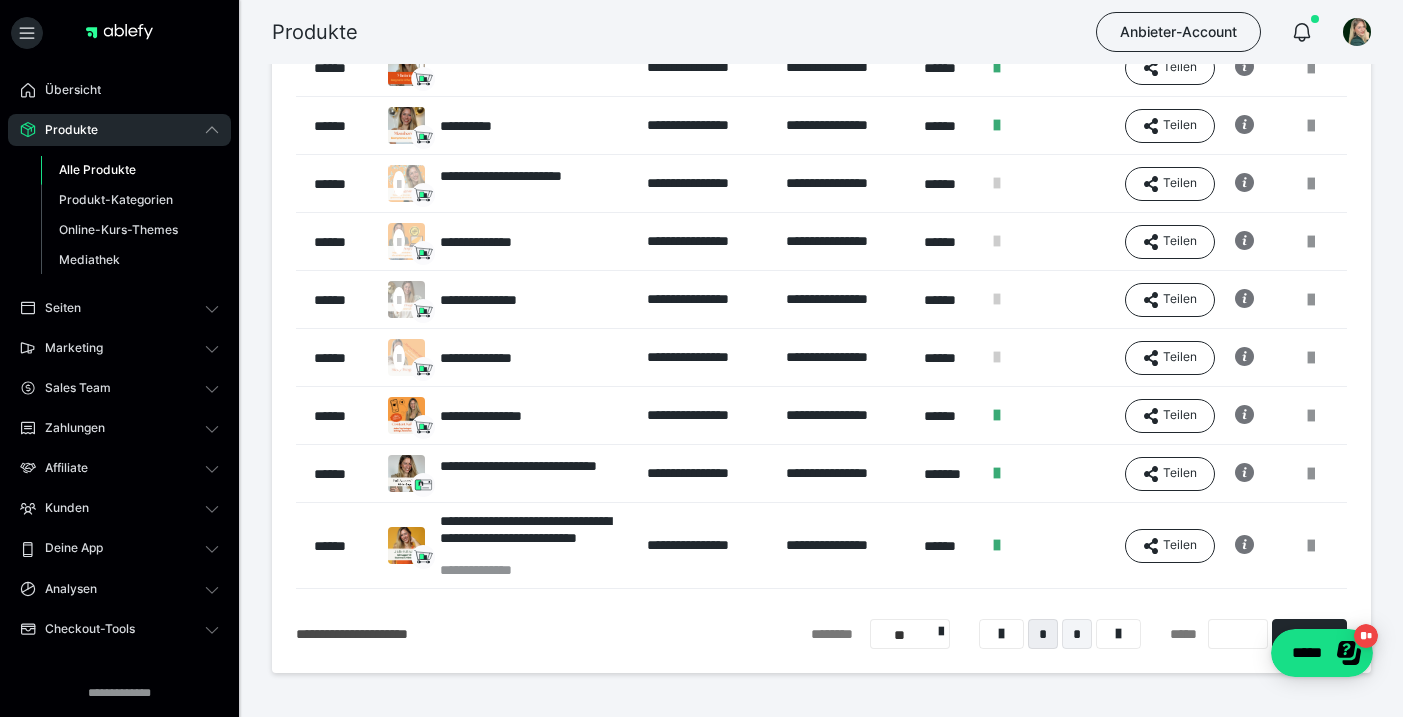 click on "*" at bounding box center (1077, 634) 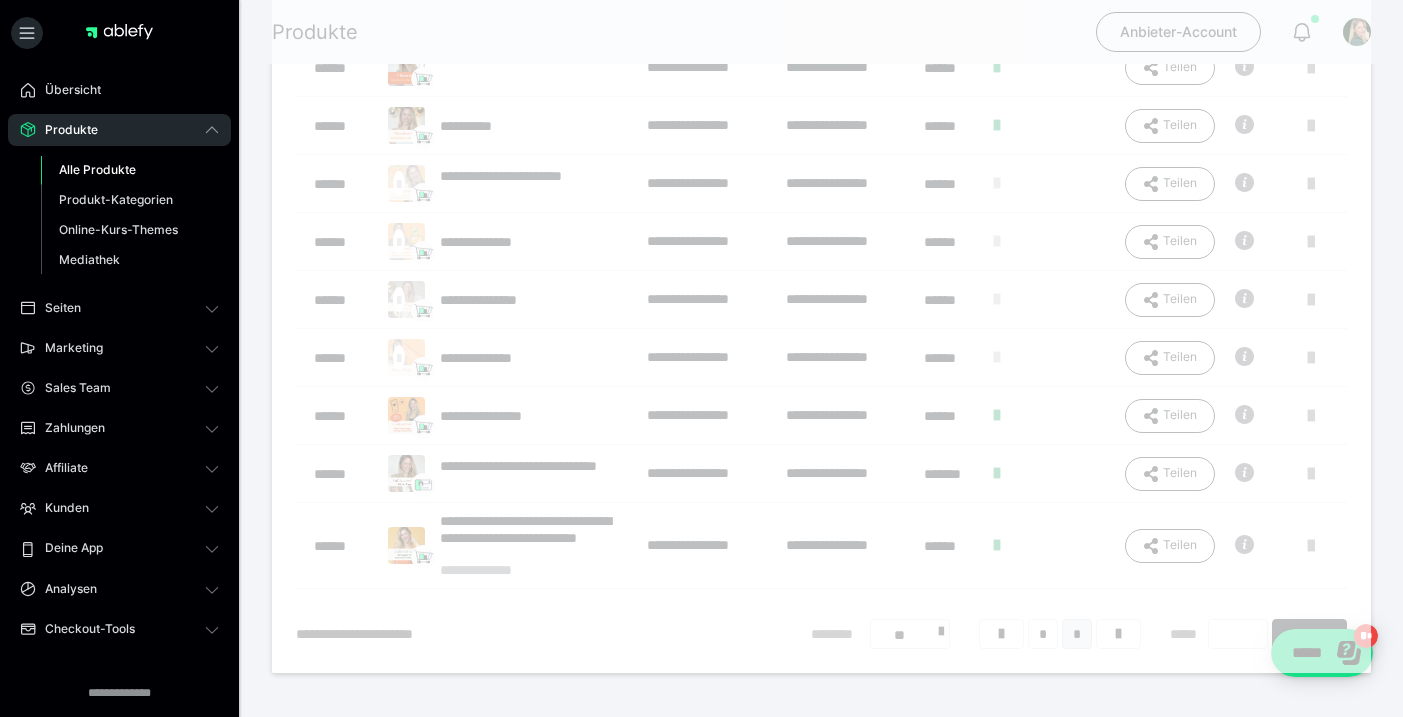 scroll, scrollTop: 80, scrollLeft: 0, axis: vertical 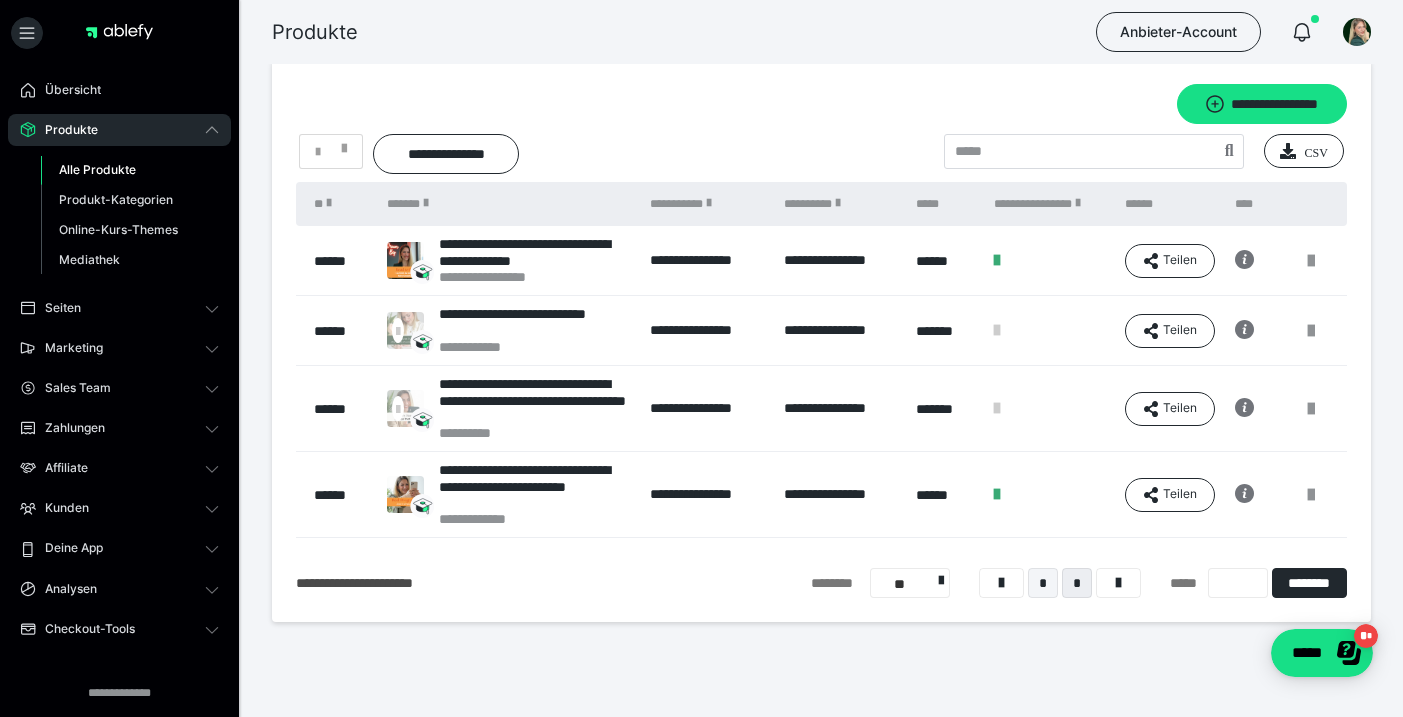click on "*" at bounding box center (1043, 583) 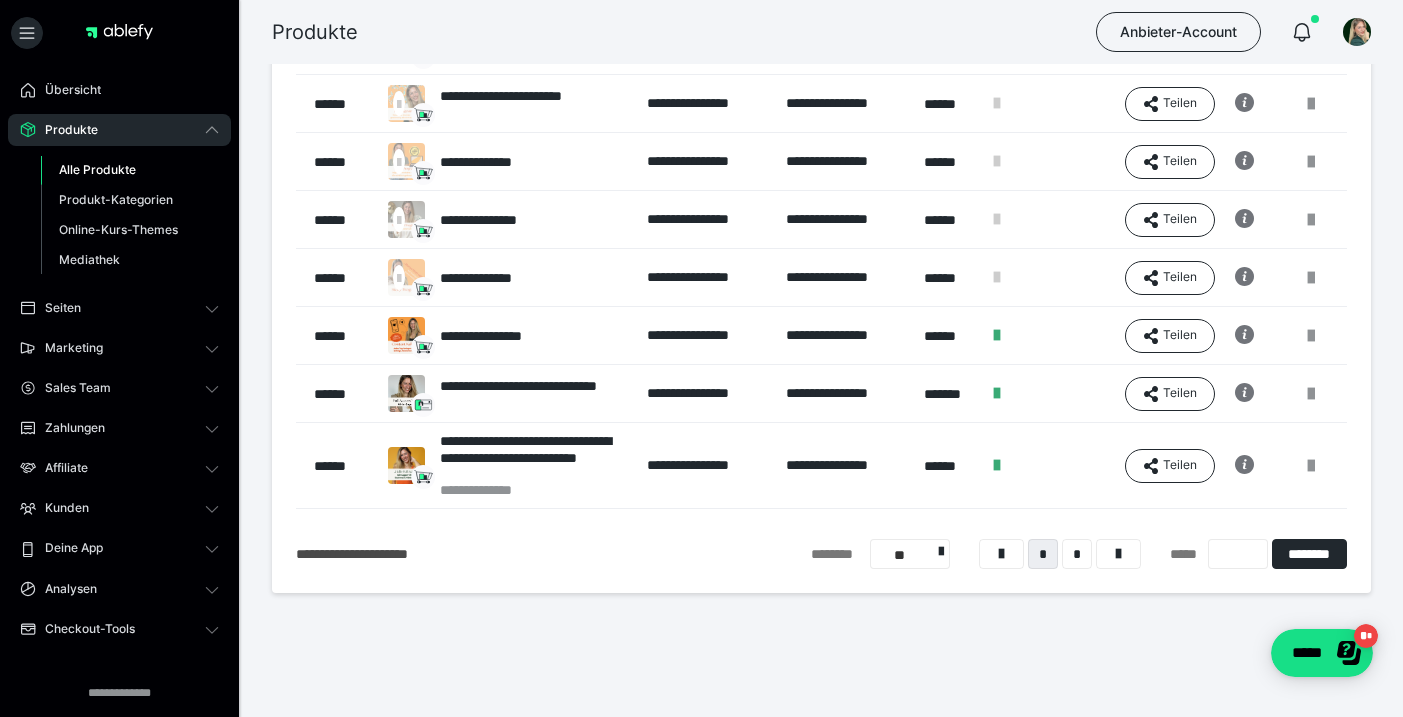 scroll, scrollTop: 405, scrollLeft: 0, axis: vertical 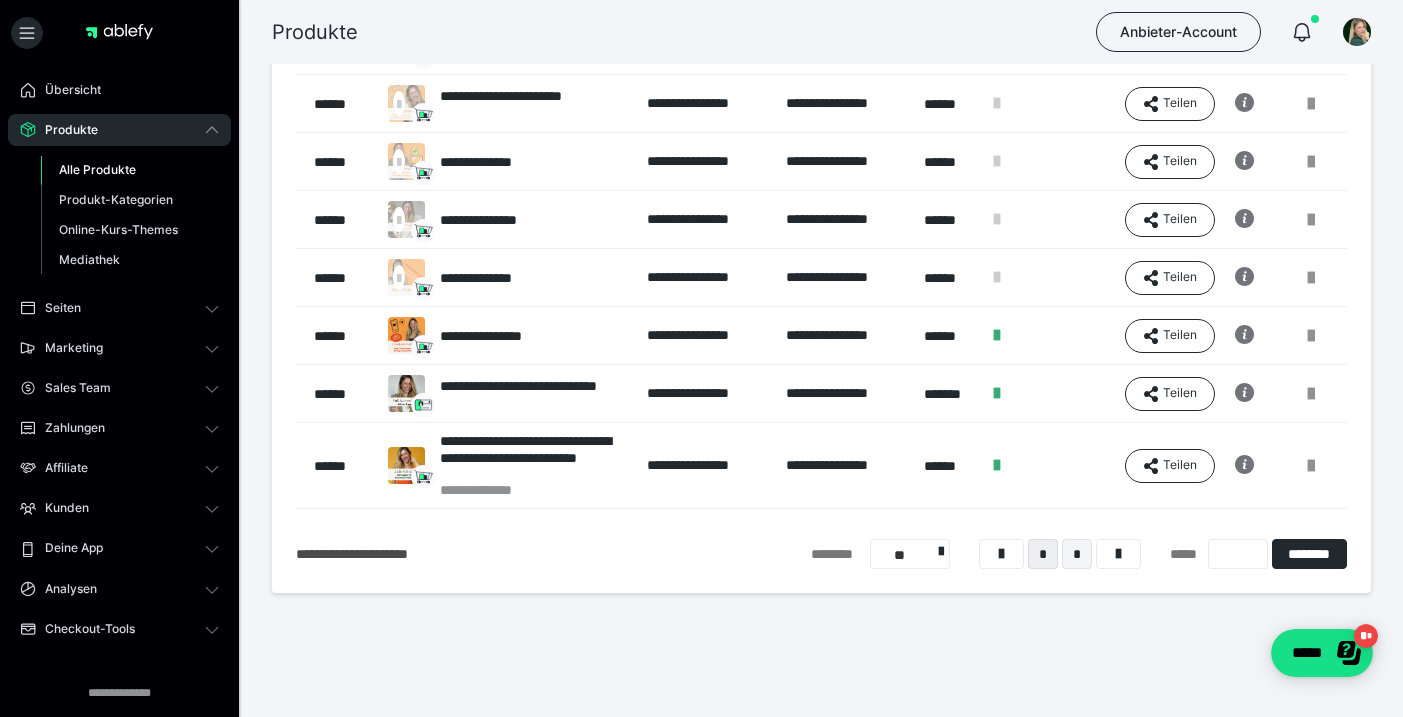 click on "*" at bounding box center (1077, 554) 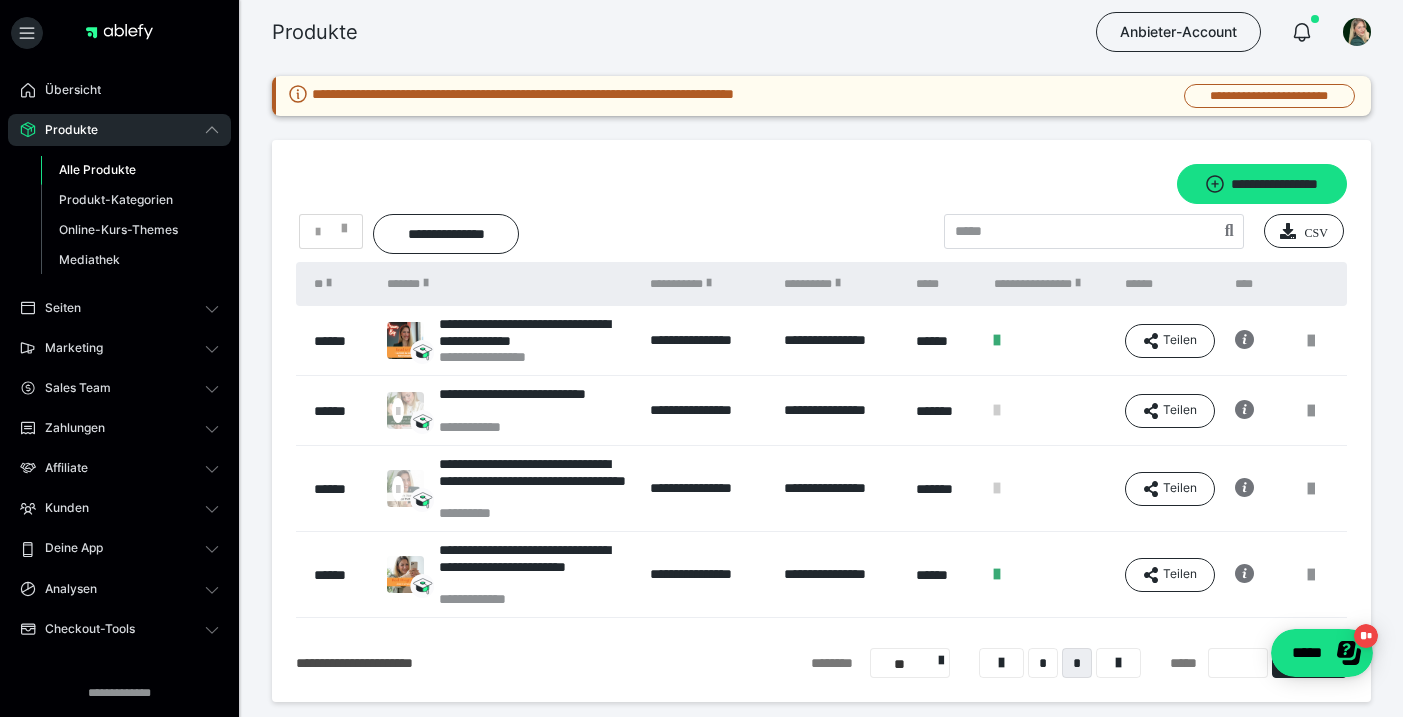 scroll, scrollTop: 0, scrollLeft: 0, axis: both 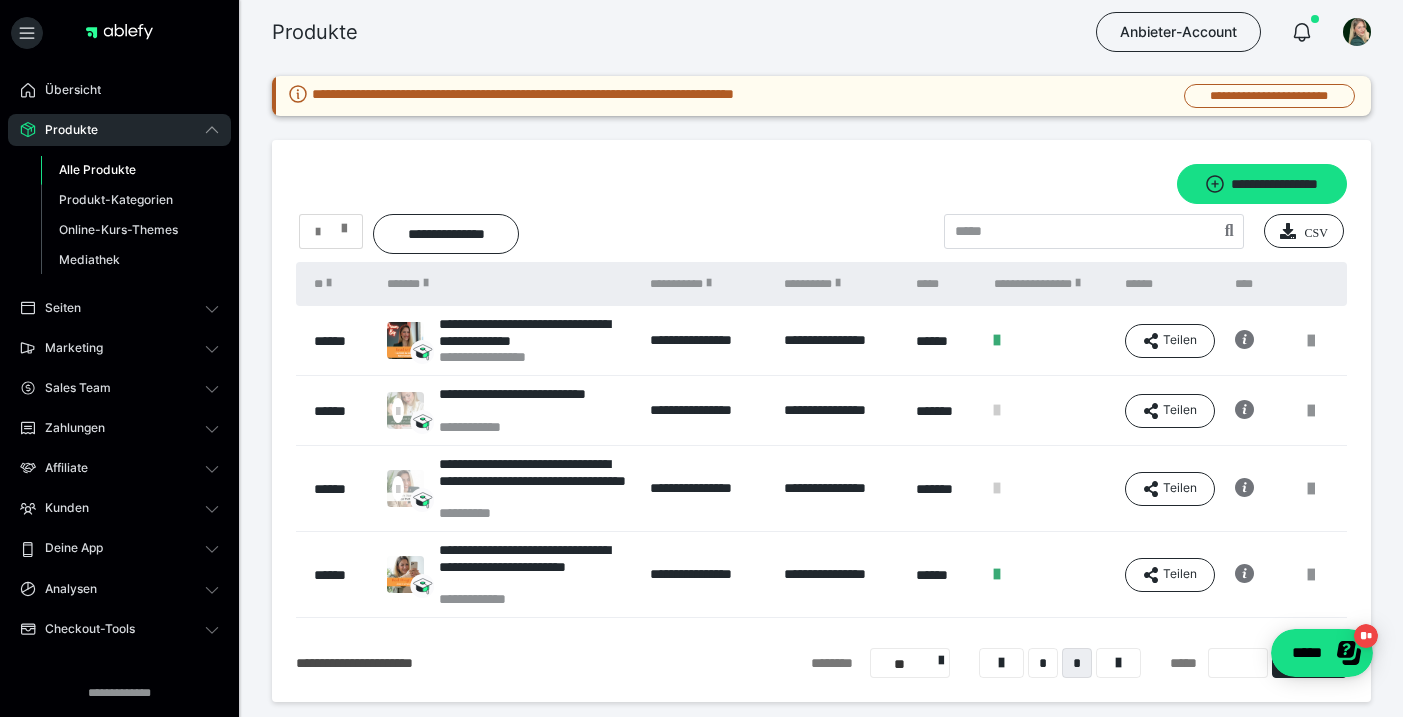 click at bounding box center (331, 232) 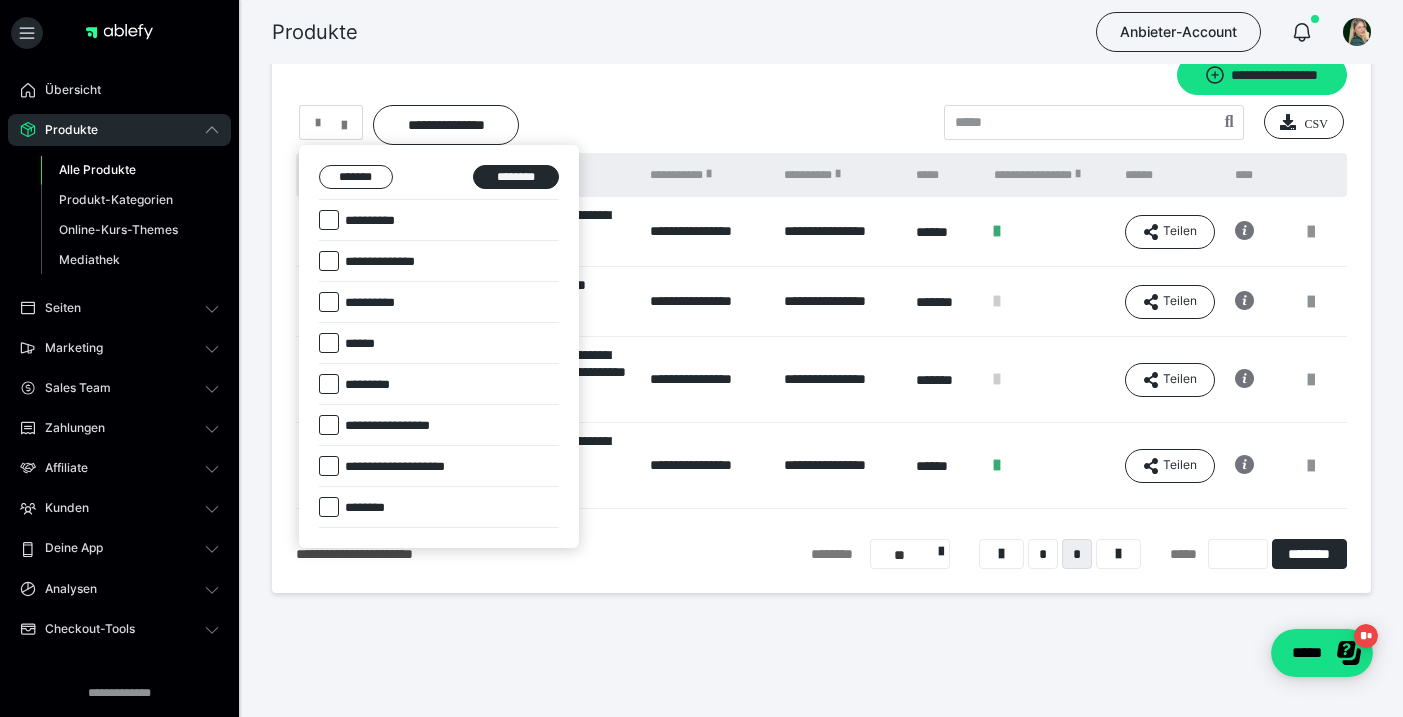 scroll, scrollTop: 109, scrollLeft: 0, axis: vertical 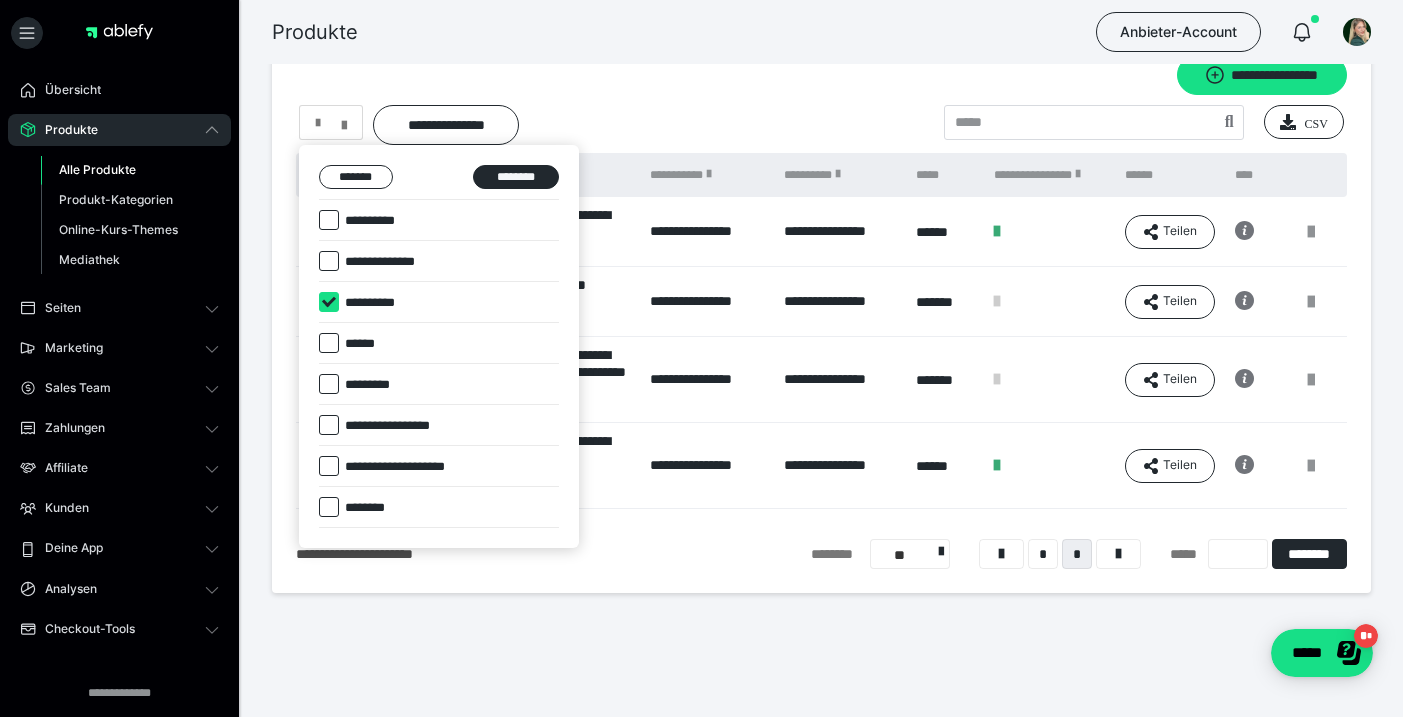 checkbox on "****" 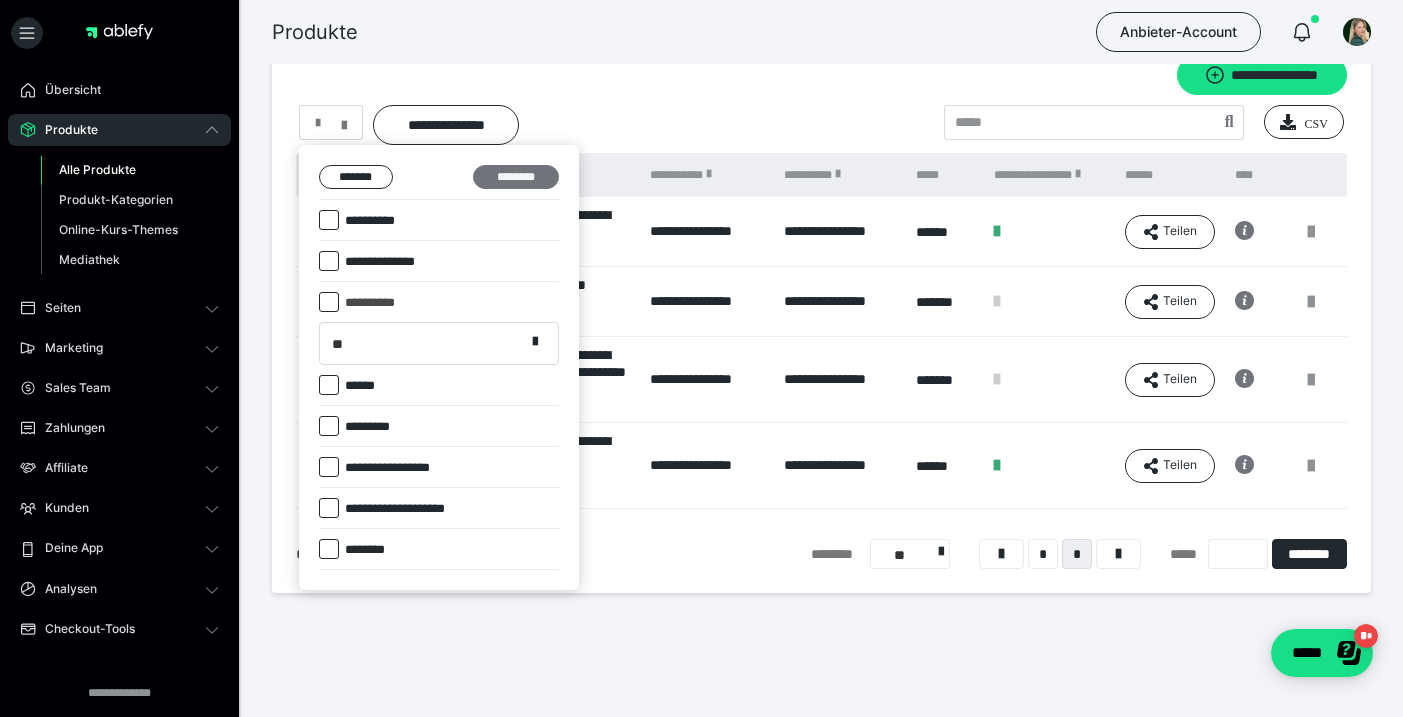 click on "********" at bounding box center [516, 177] 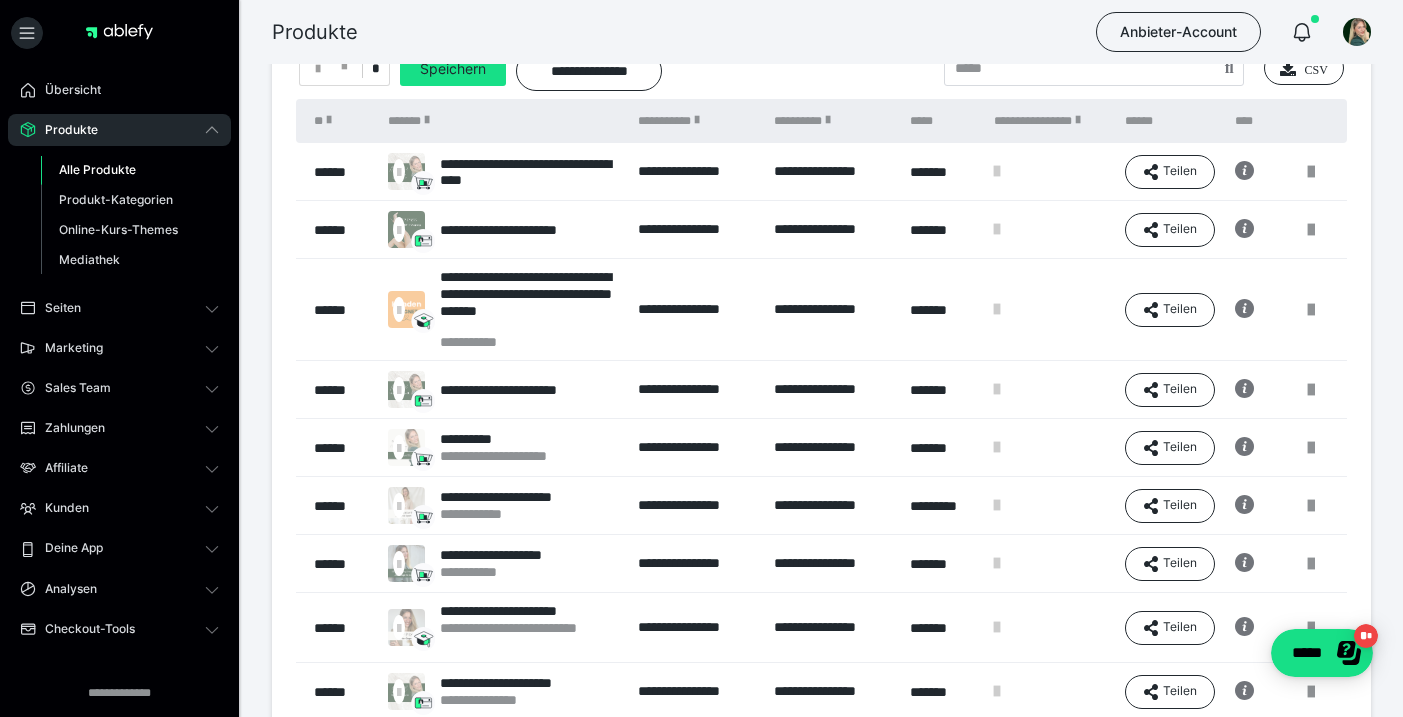 scroll, scrollTop: 180, scrollLeft: 0, axis: vertical 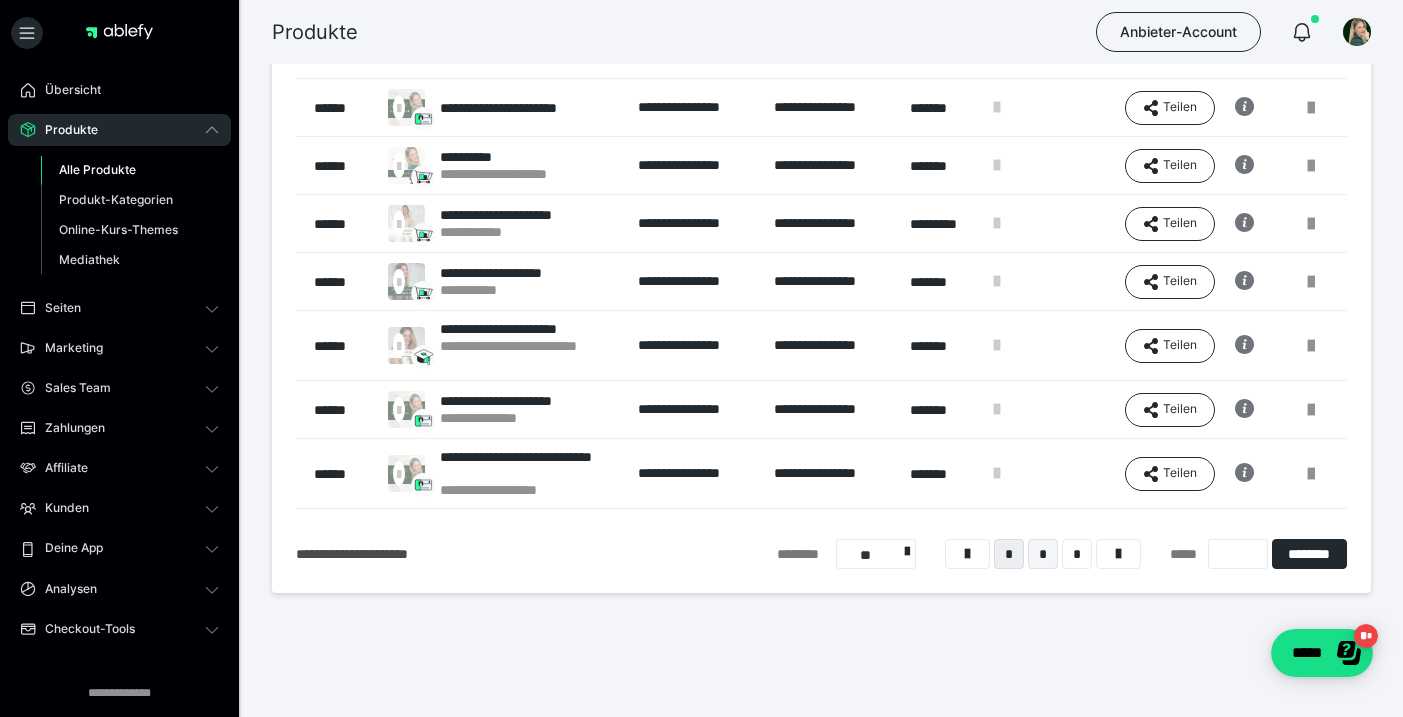 click on "*" at bounding box center (1043, 554) 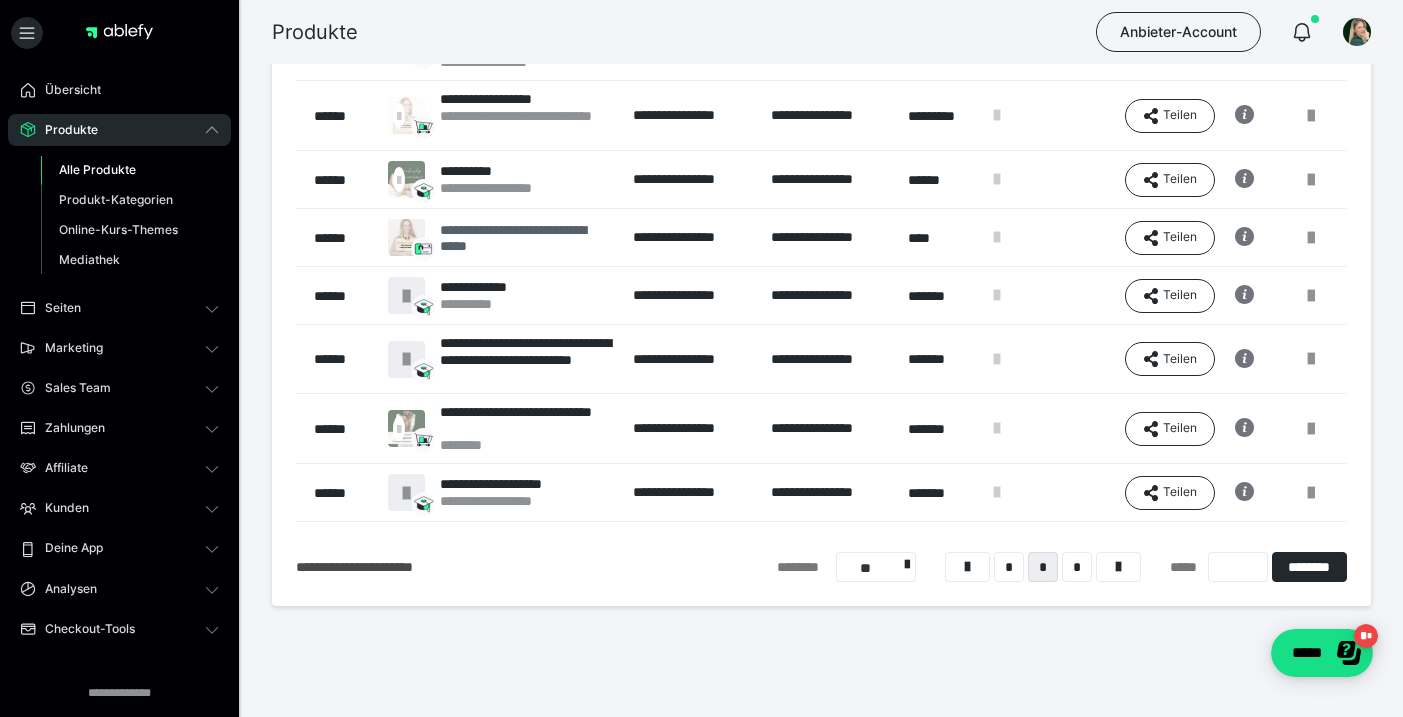 scroll, scrollTop: 446, scrollLeft: 0, axis: vertical 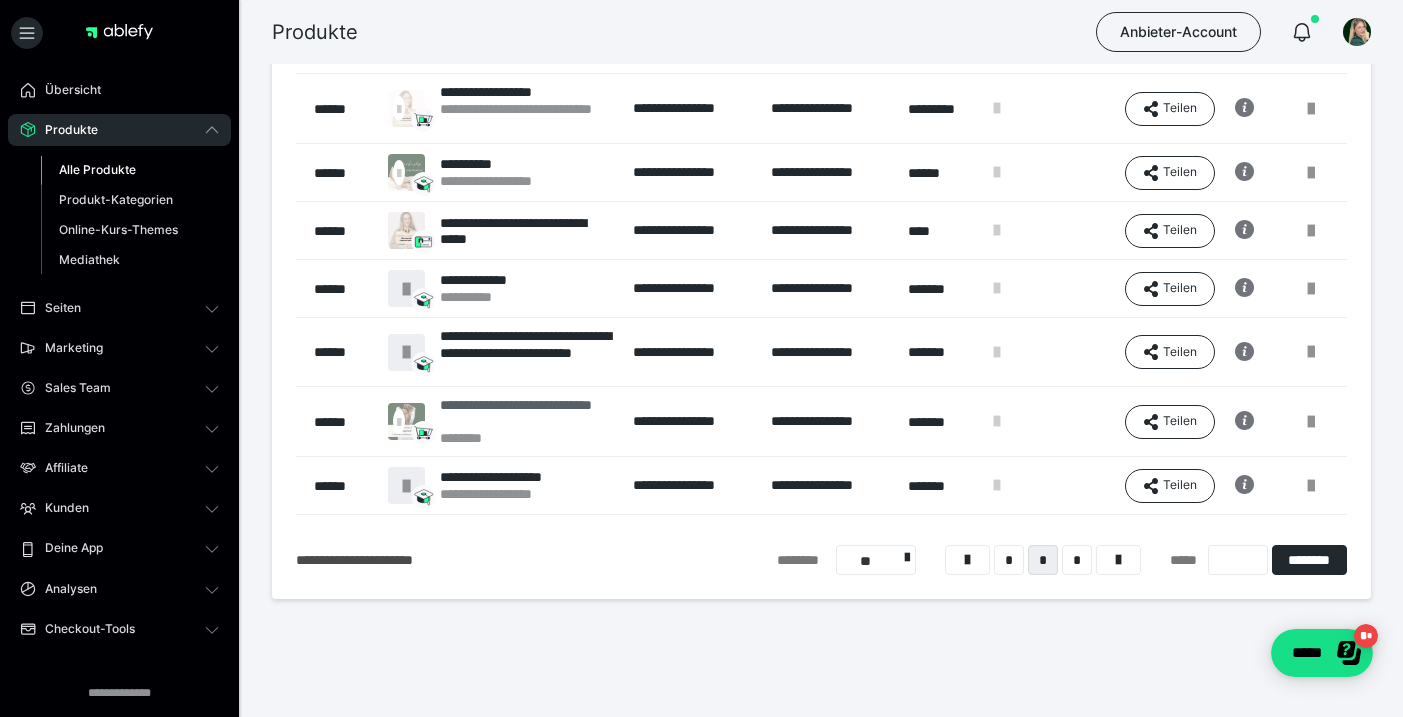 click on "**********" at bounding box center (527, 413) 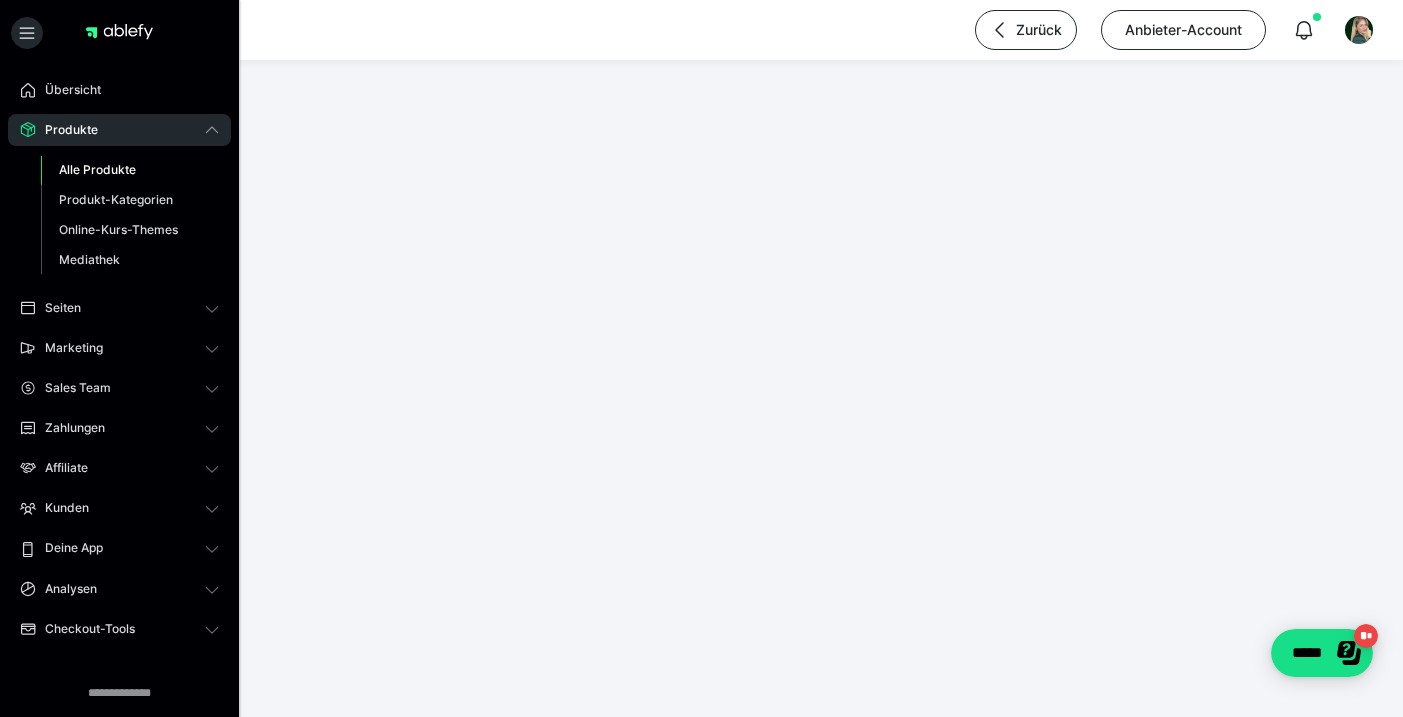 scroll, scrollTop: 0, scrollLeft: 0, axis: both 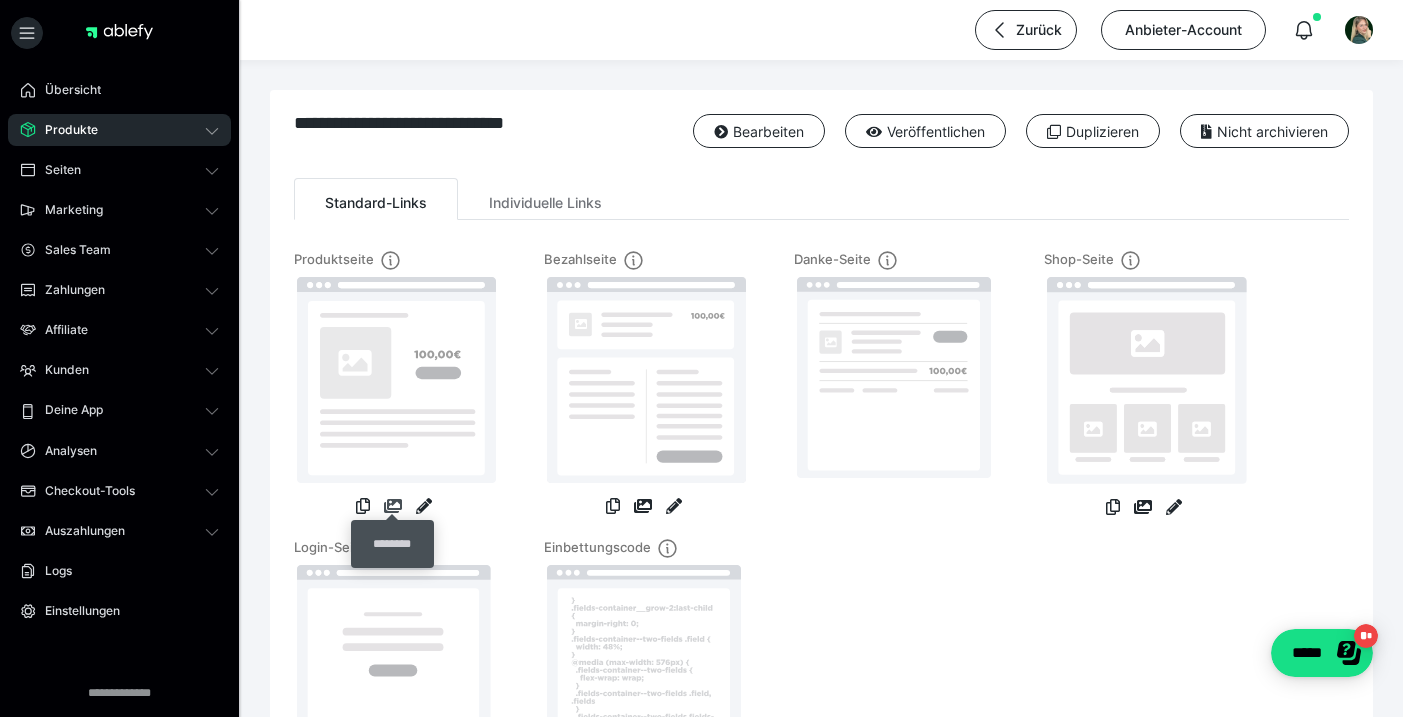 click at bounding box center [393, 506] 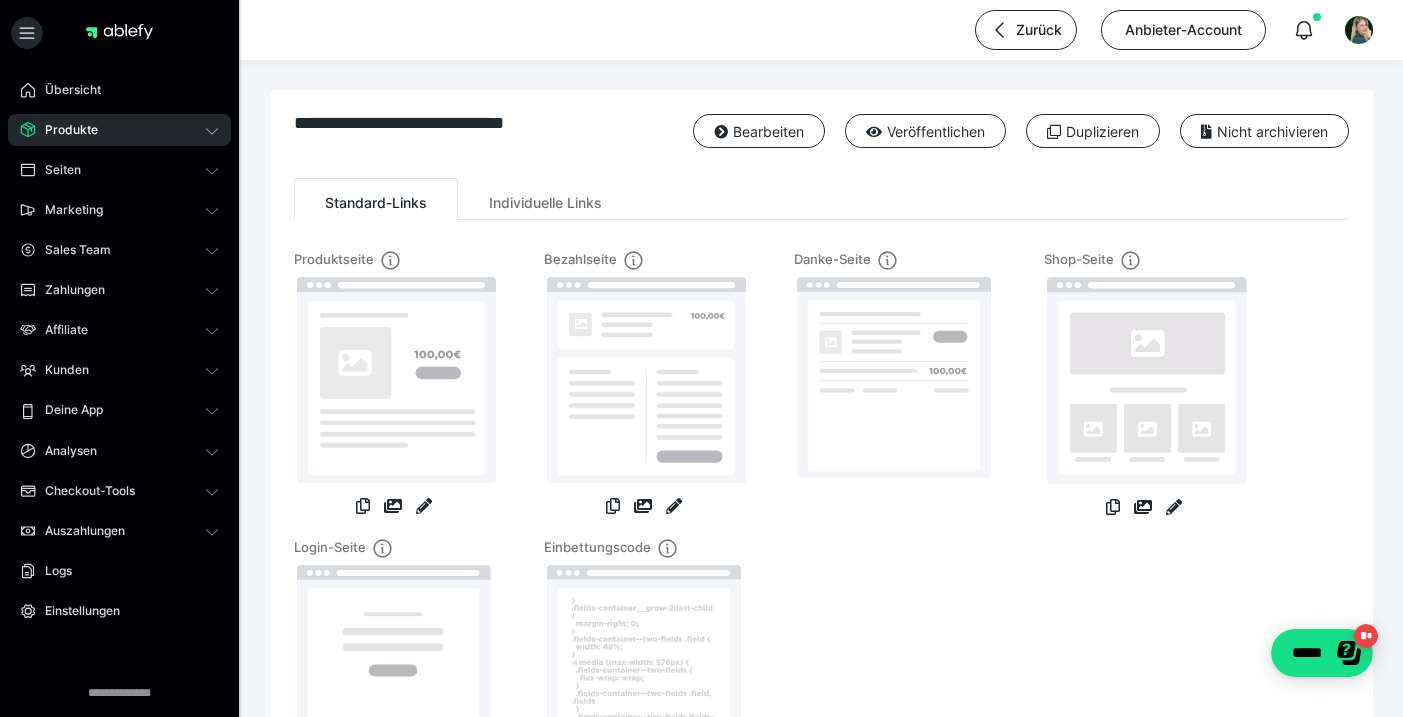 click on "Produkte" at bounding box center [119, 130] 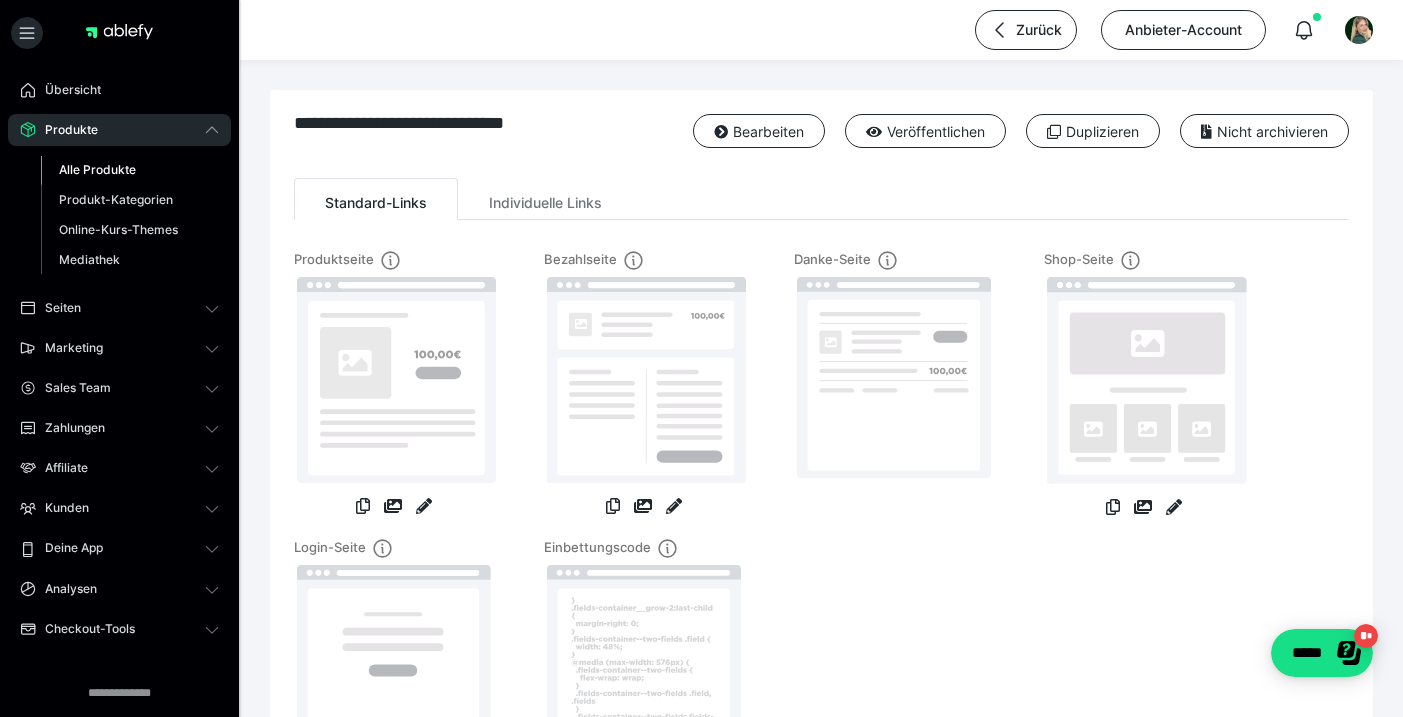 click on "Alle Produkte" at bounding box center (97, 169) 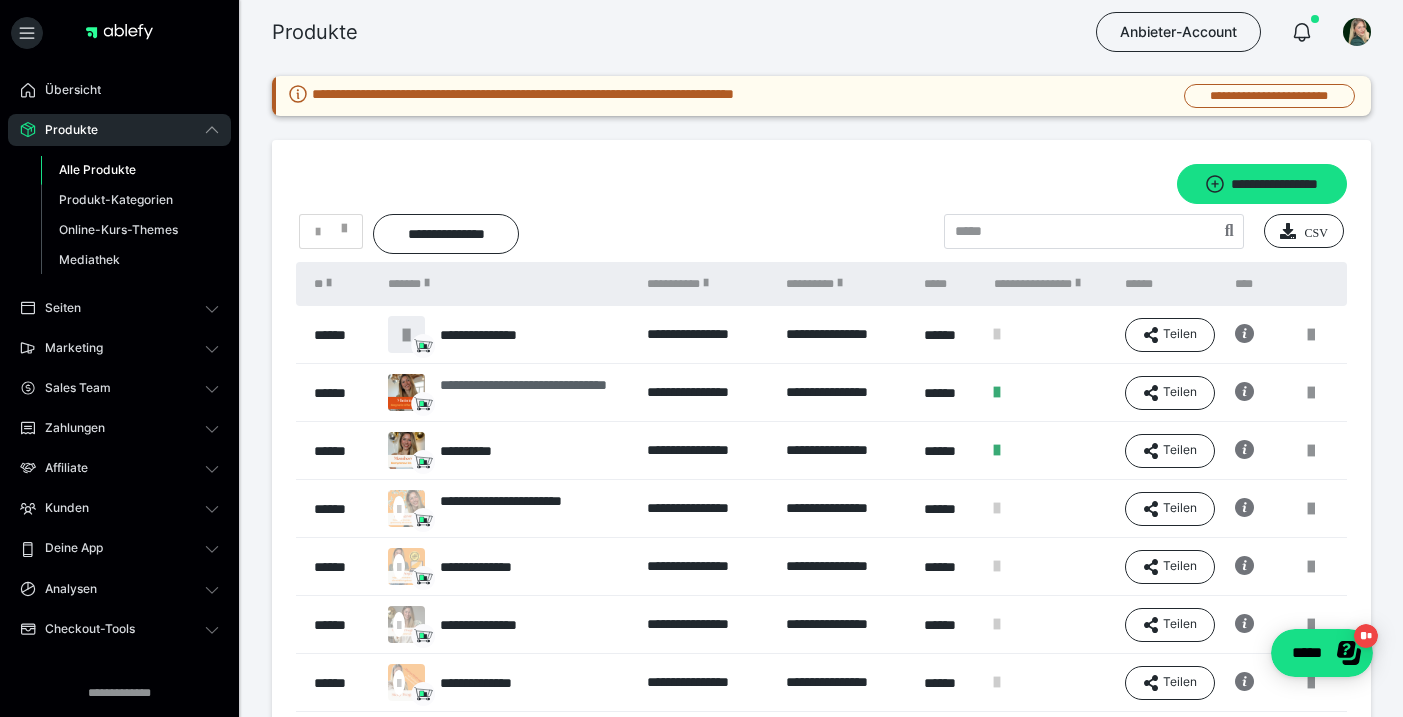 click on "**********" at bounding box center [533, 393] 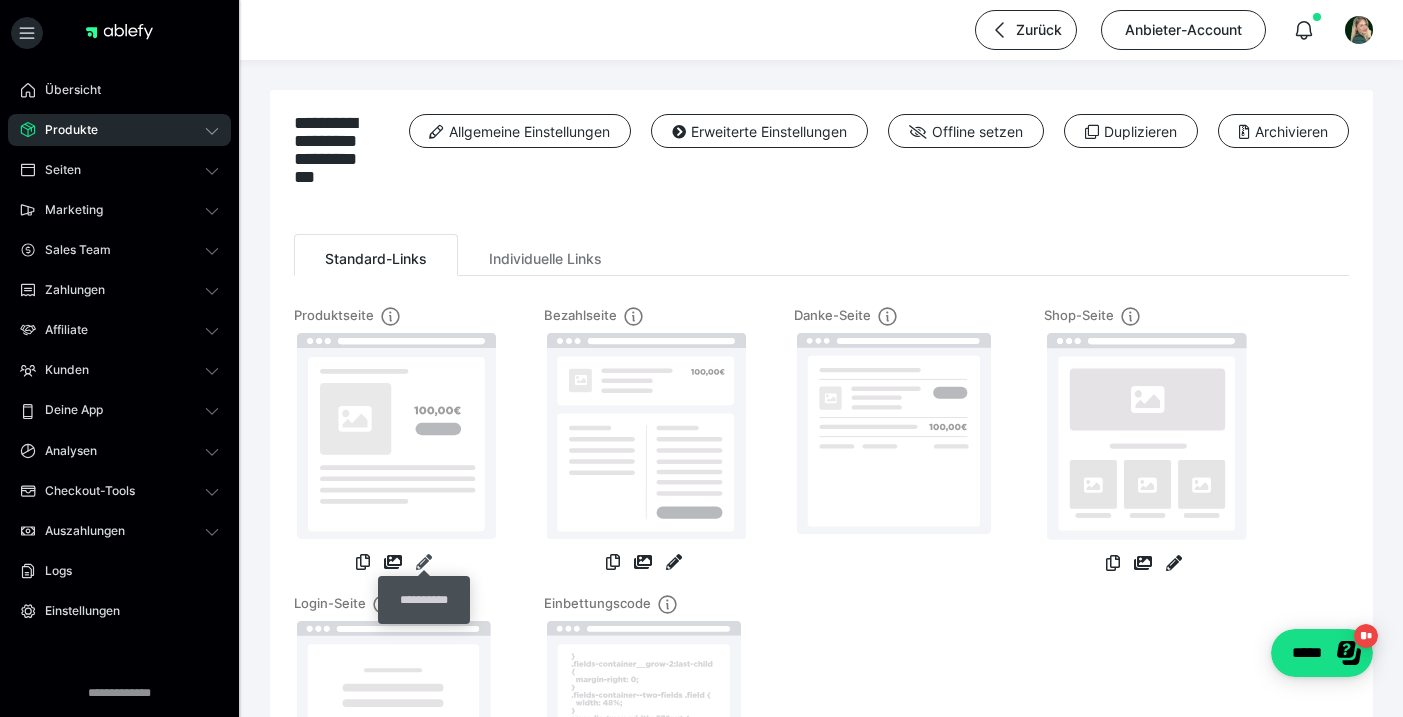 click at bounding box center [424, 562] 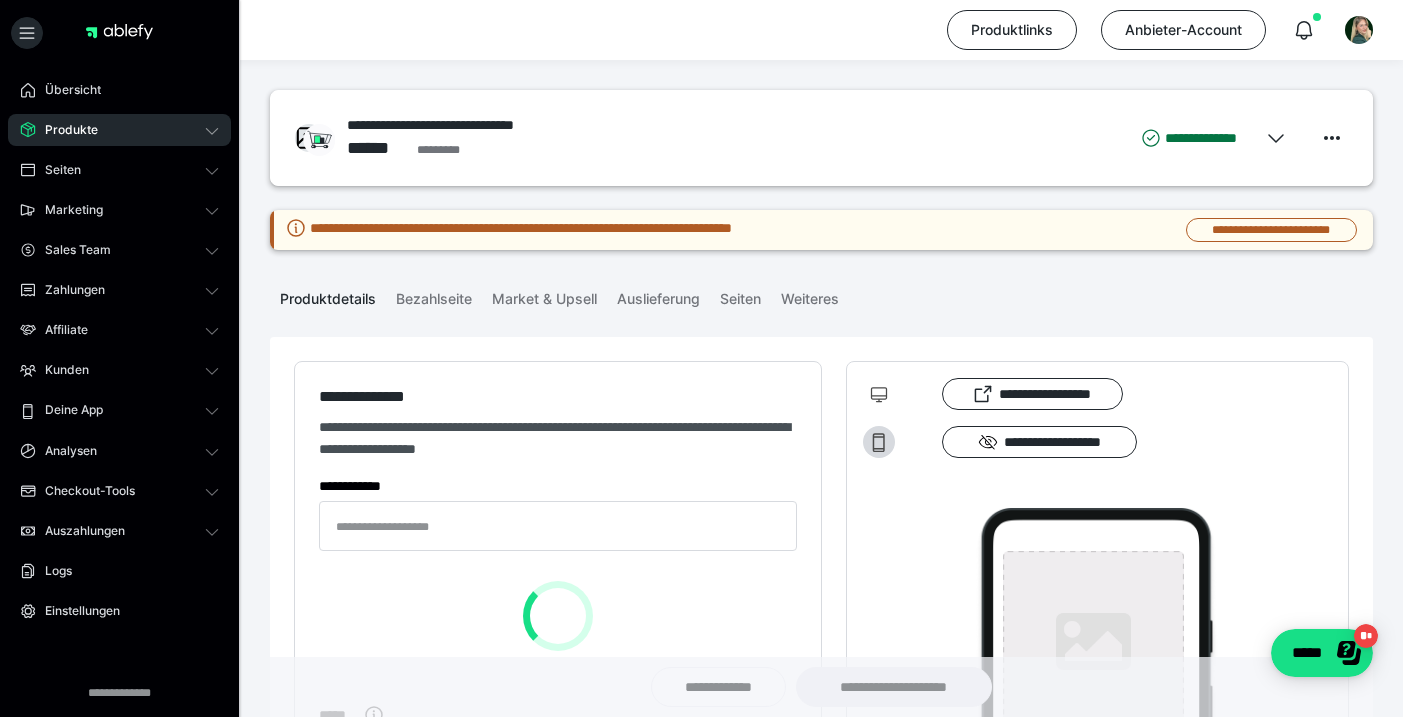 type on "**********" 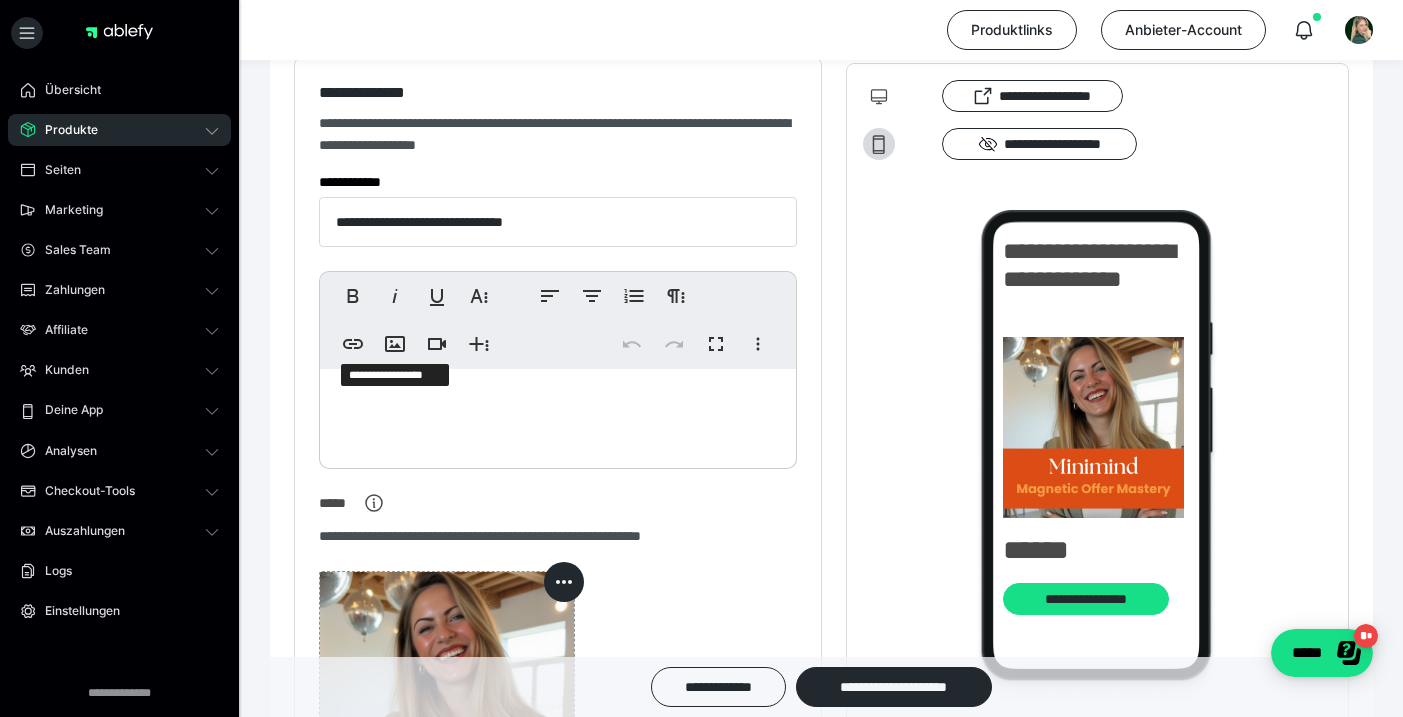 scroll, scrollTop: 317, scrollLeft: 0, axis: vertical 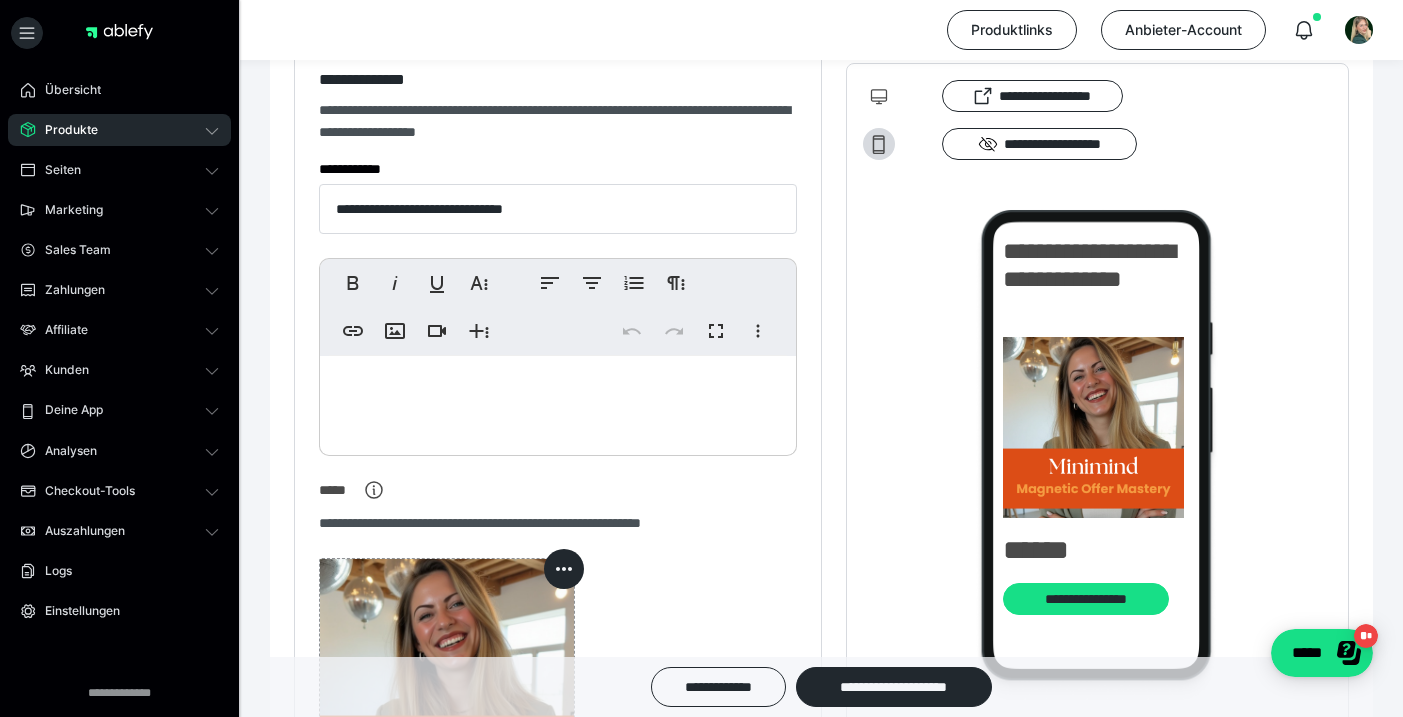 click at bounding box center (558, 401) 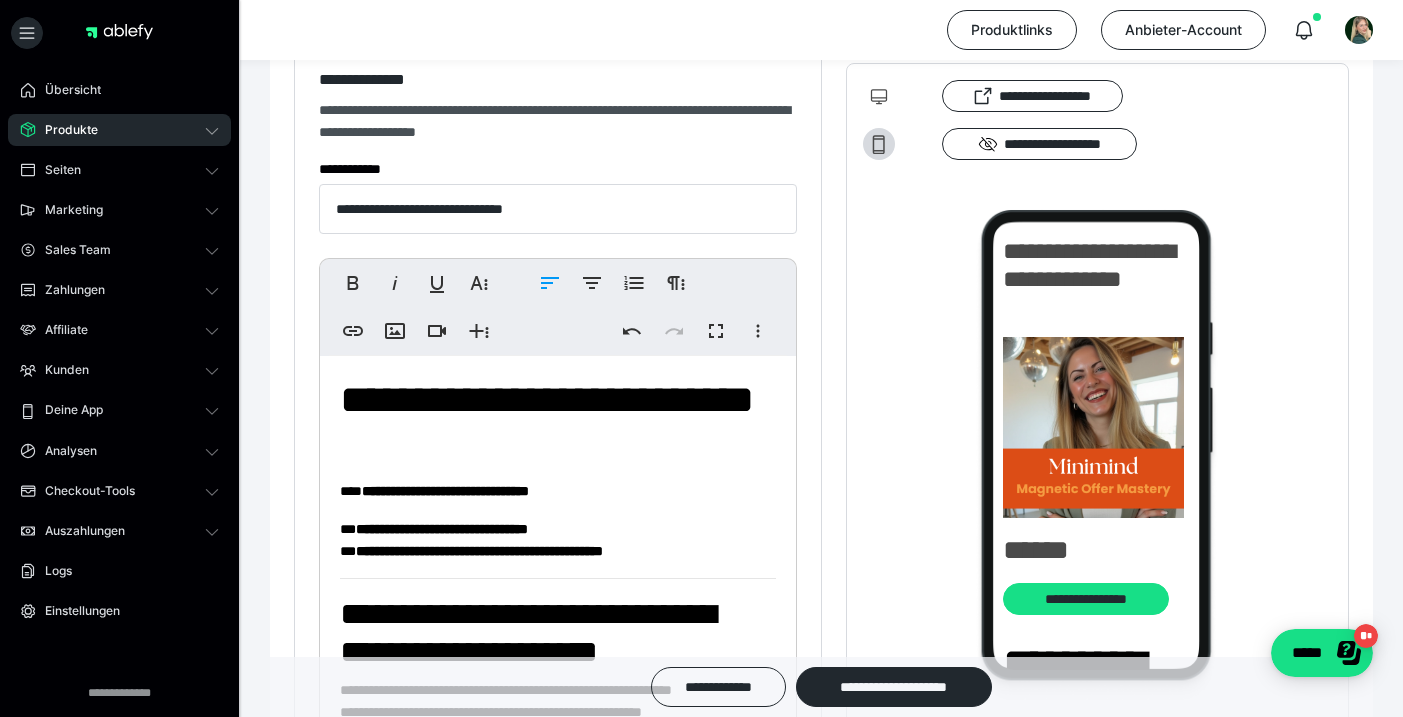 scroll, scrollTop: 0, scrollLeft: 0, axis: both 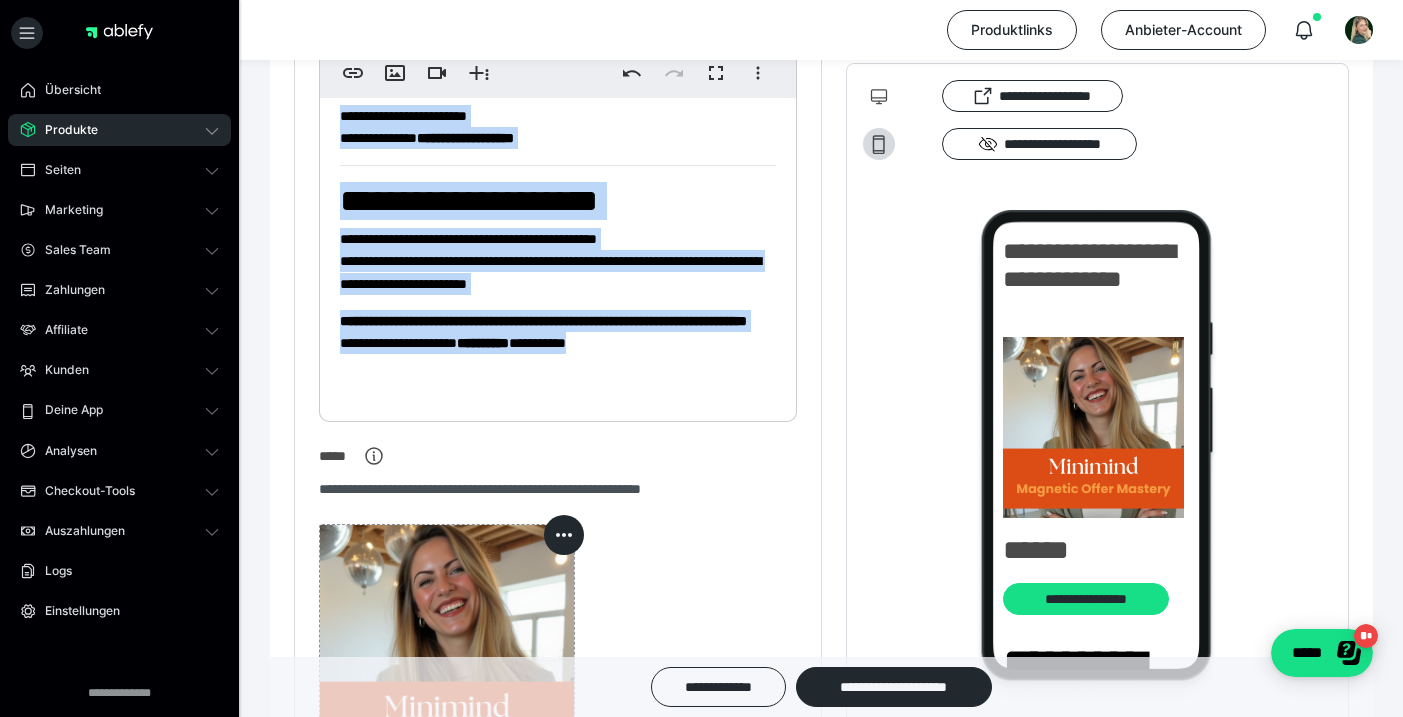 drag, startPoint x: 329, startPoint y: 393, endPoint x: 558, endPoint y: 685, distance: 371.08624 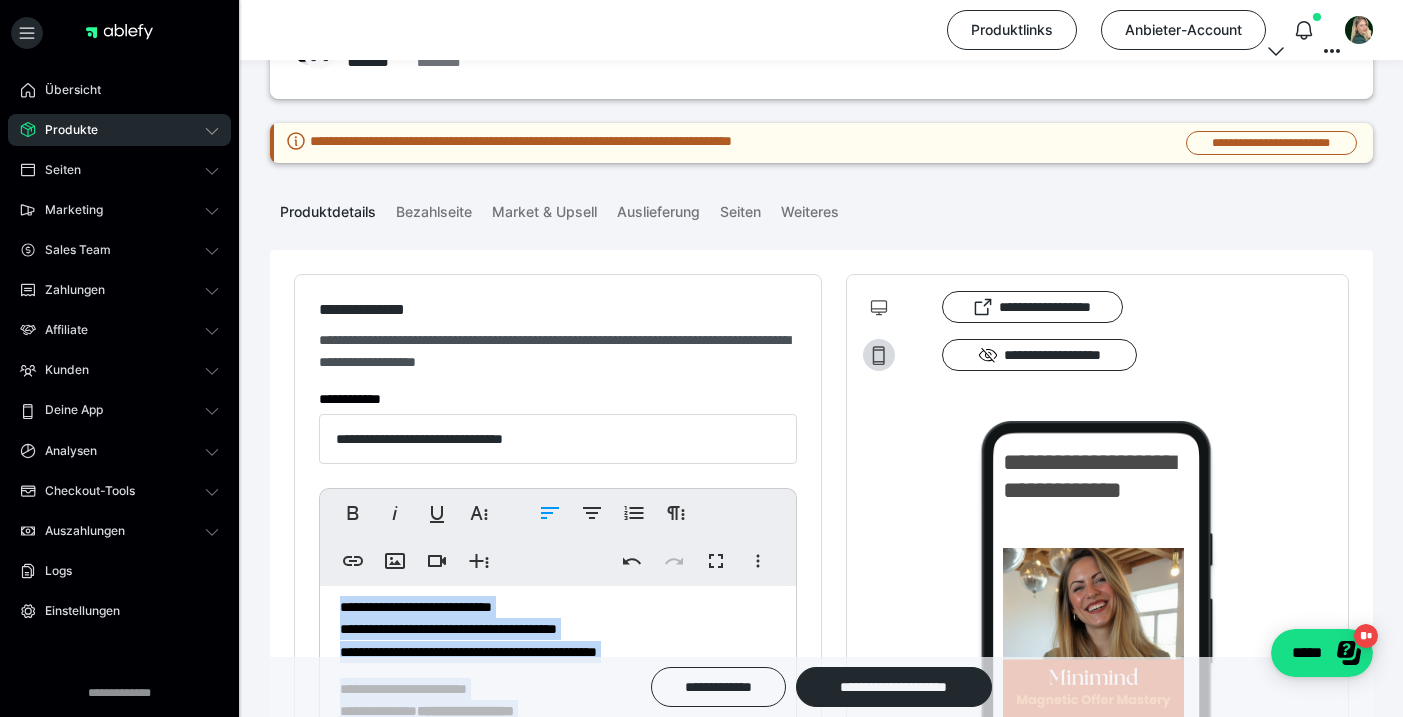 scroll, scrollTop: 90, scrollLeft: 0, axis: vertical 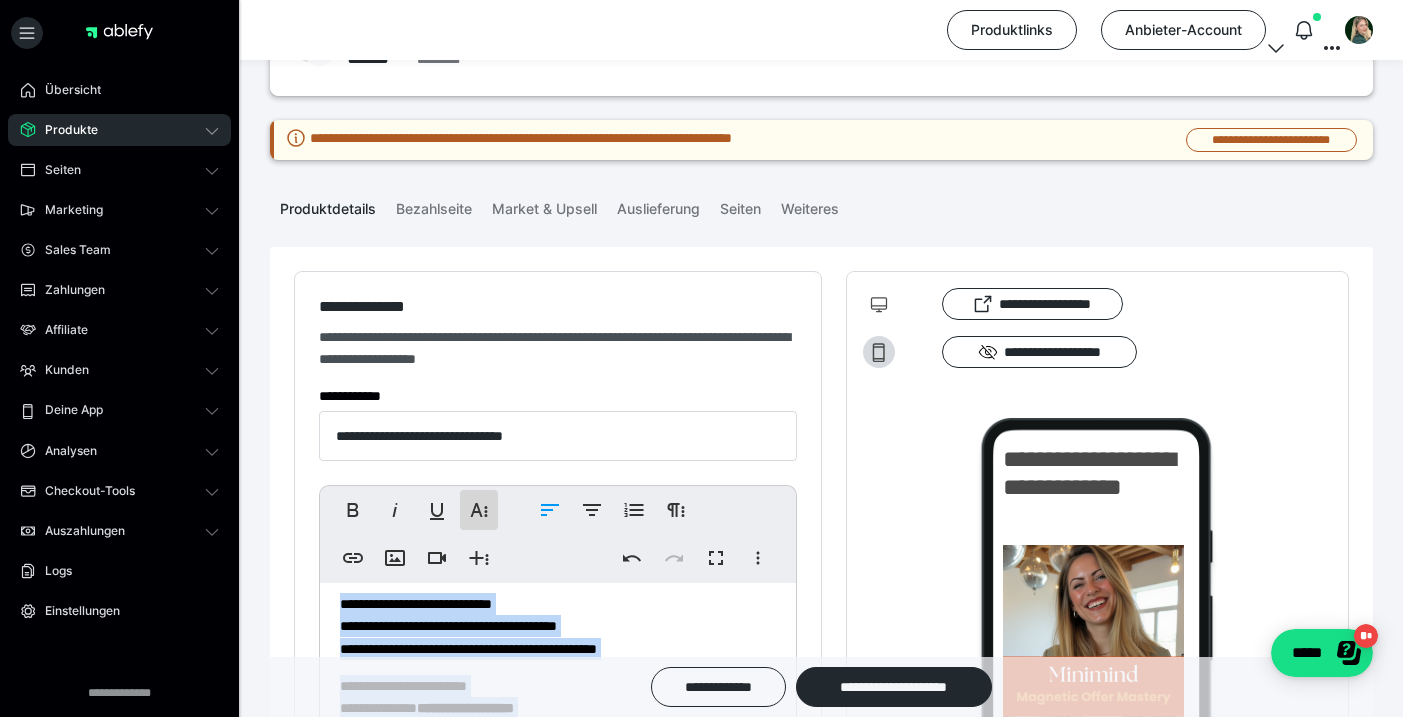 click 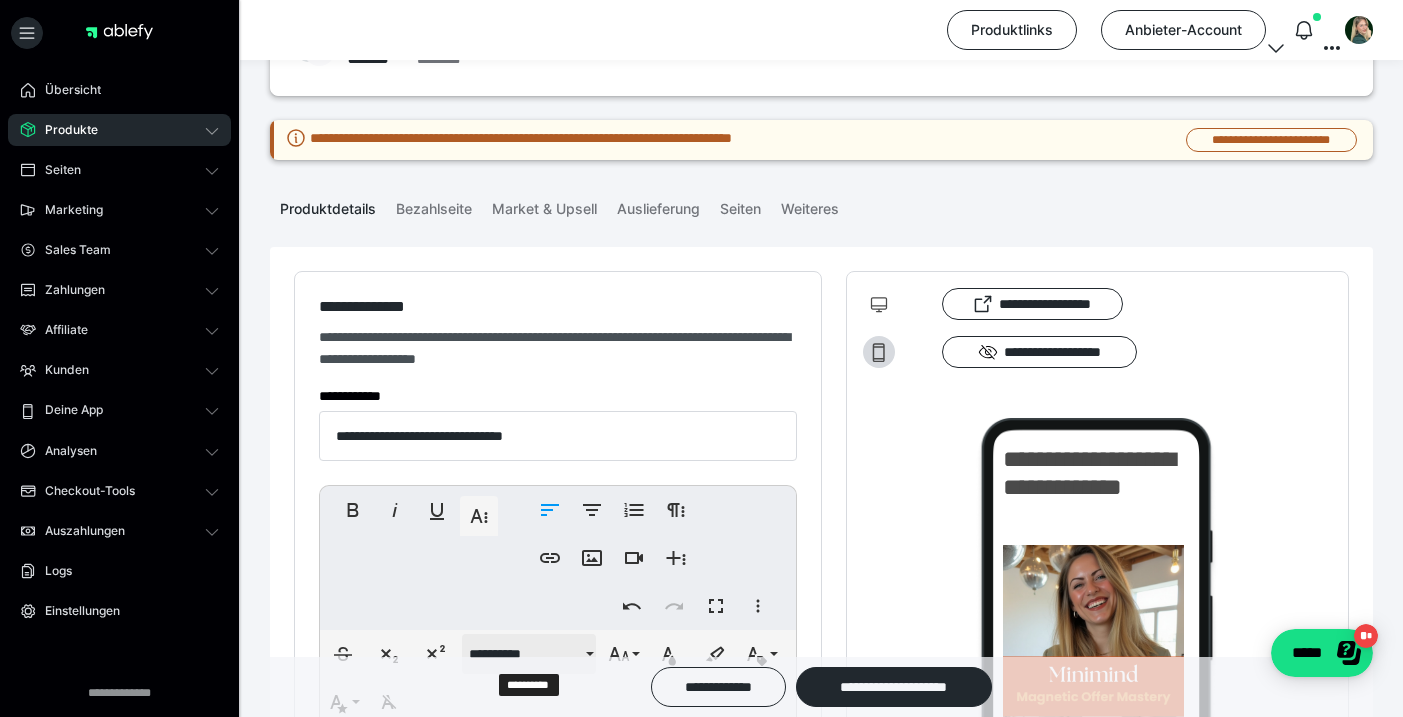 click on "**********" at bounding box center [525, 654] 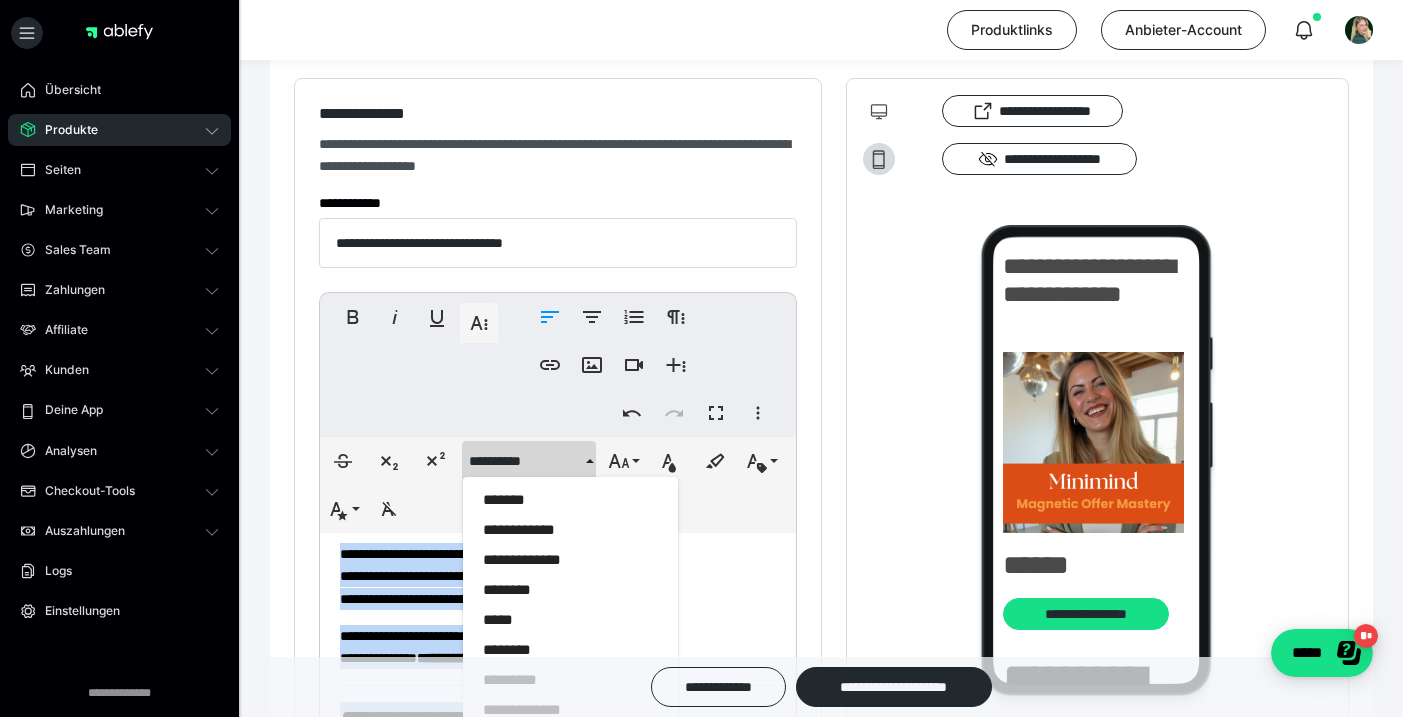 scroll, scrollTop: 447, scrollLeft: 0, axis: vertical 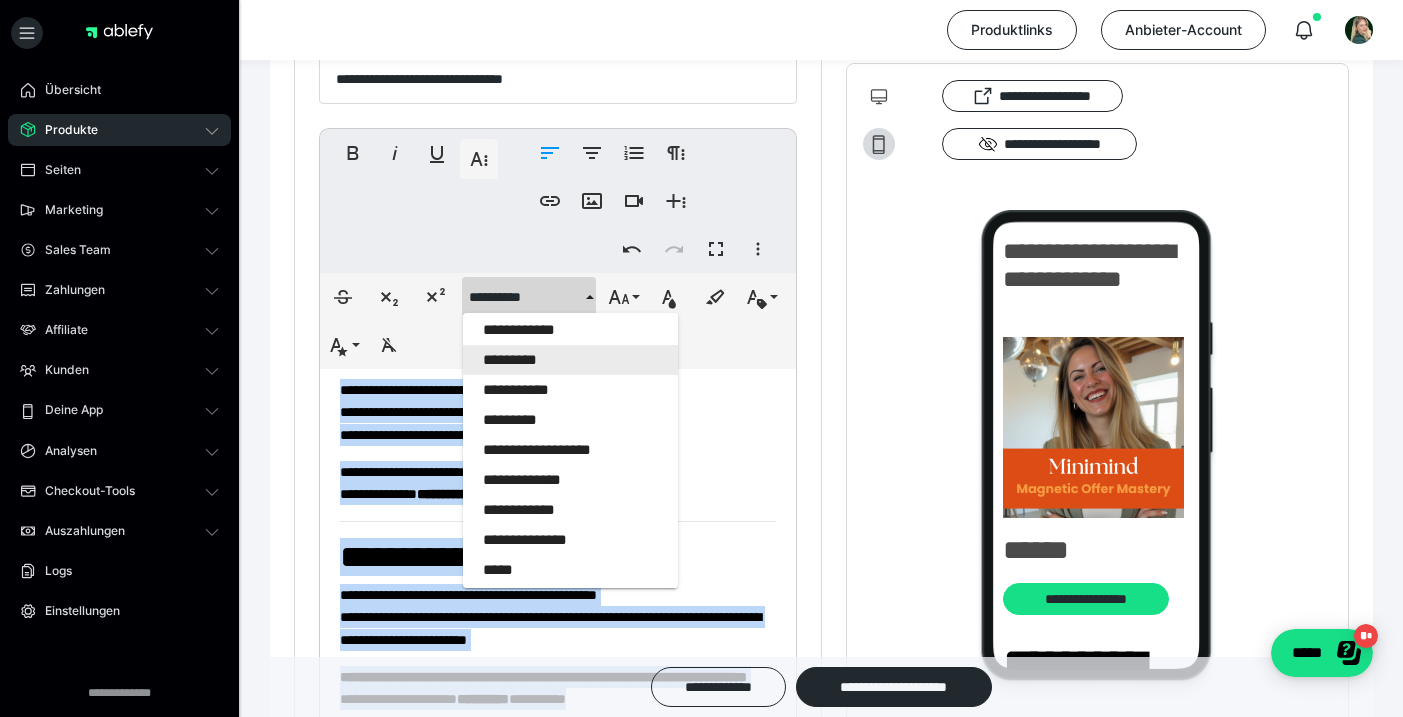 click on "*********" at bounding box center [570, 360] 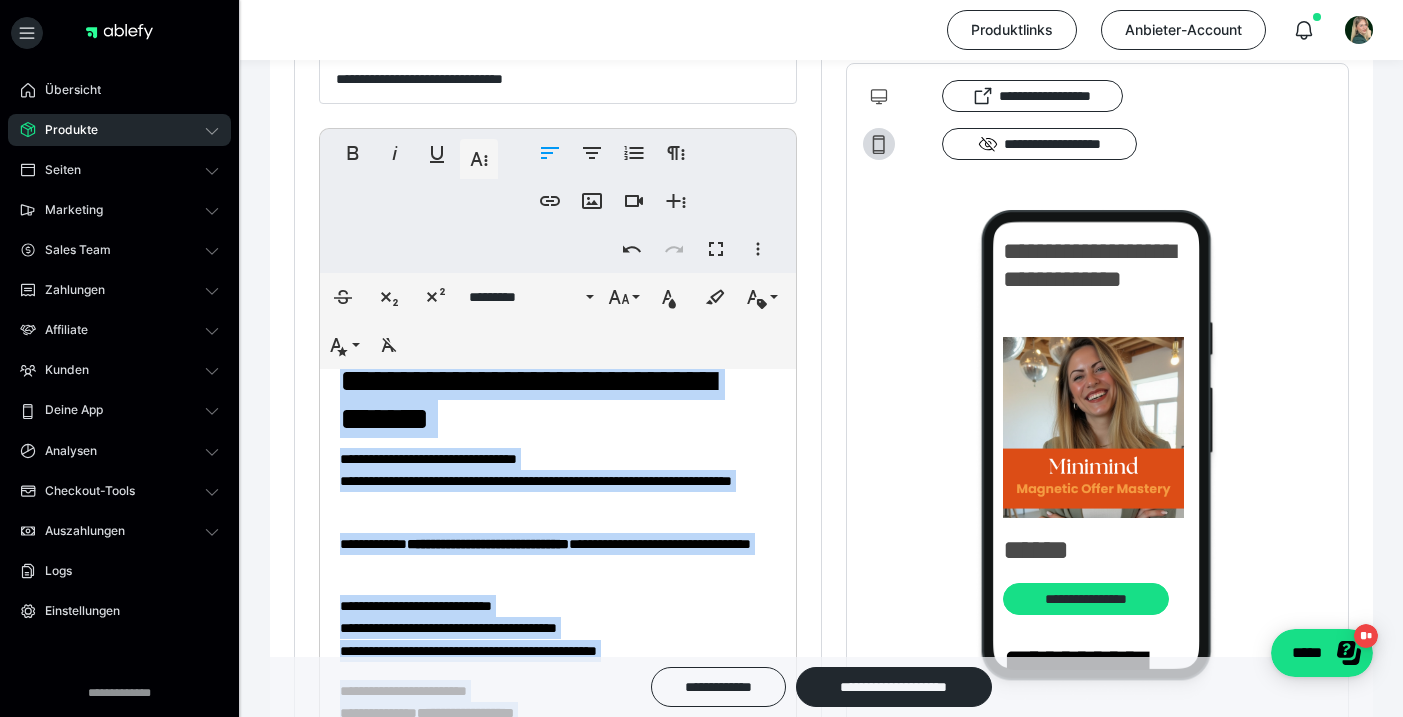 click on "**********" at bounding box center (558, 401) 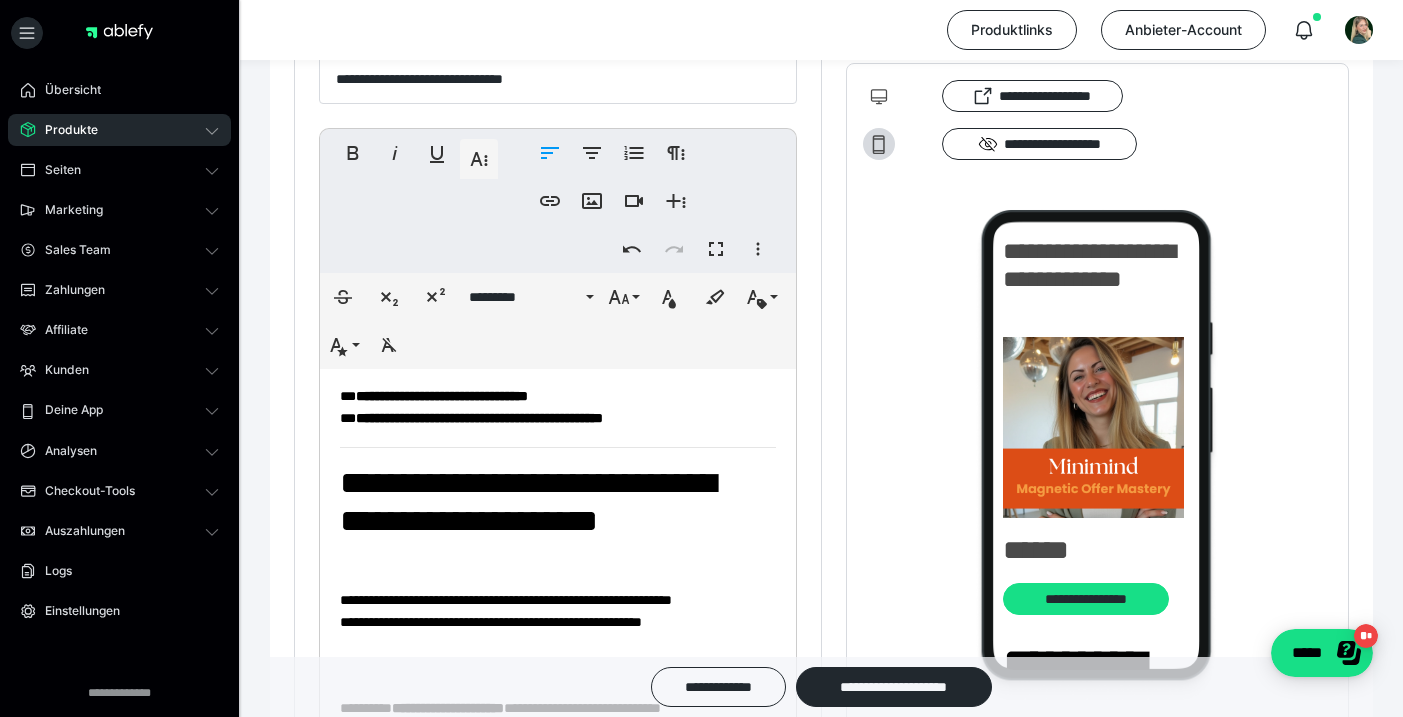 scroll, scrollTop: 147, scrollLeft: 0, axis: vertical 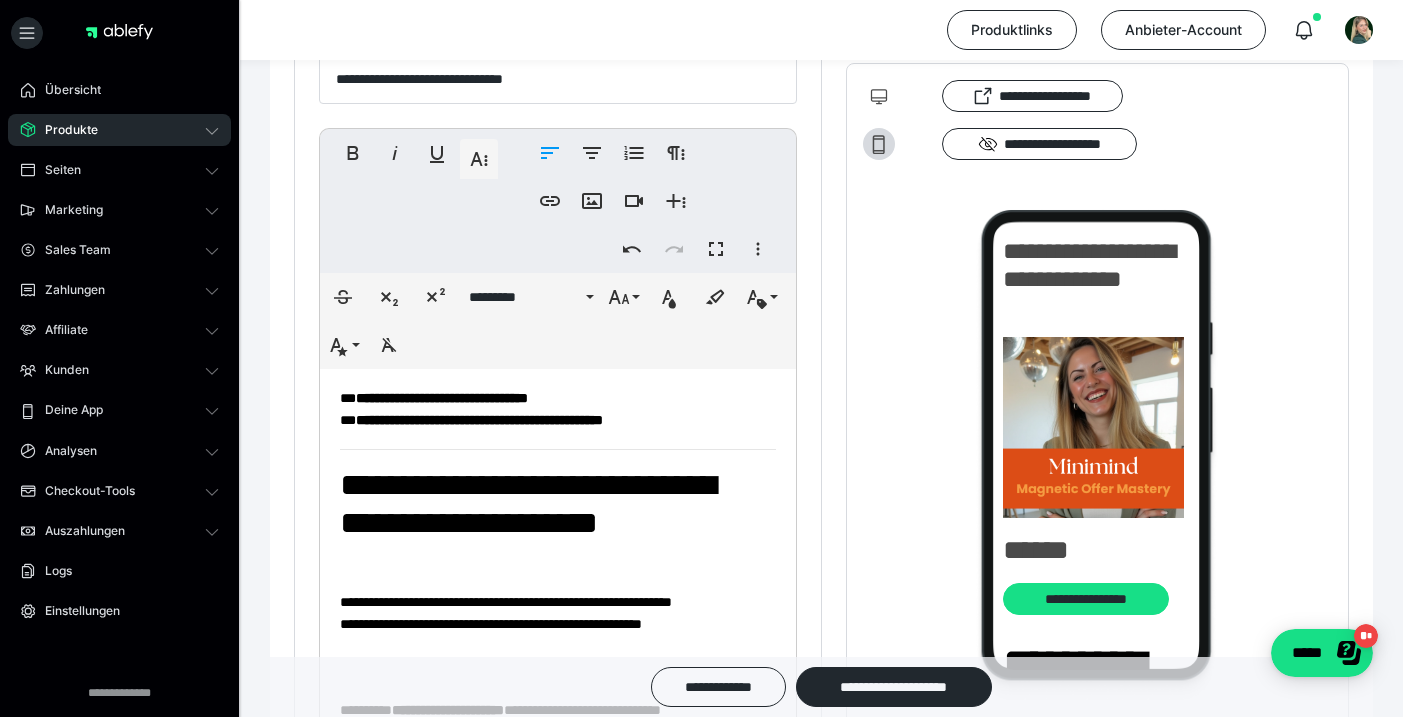 click on "**********" at bounding box center (558, 1302) 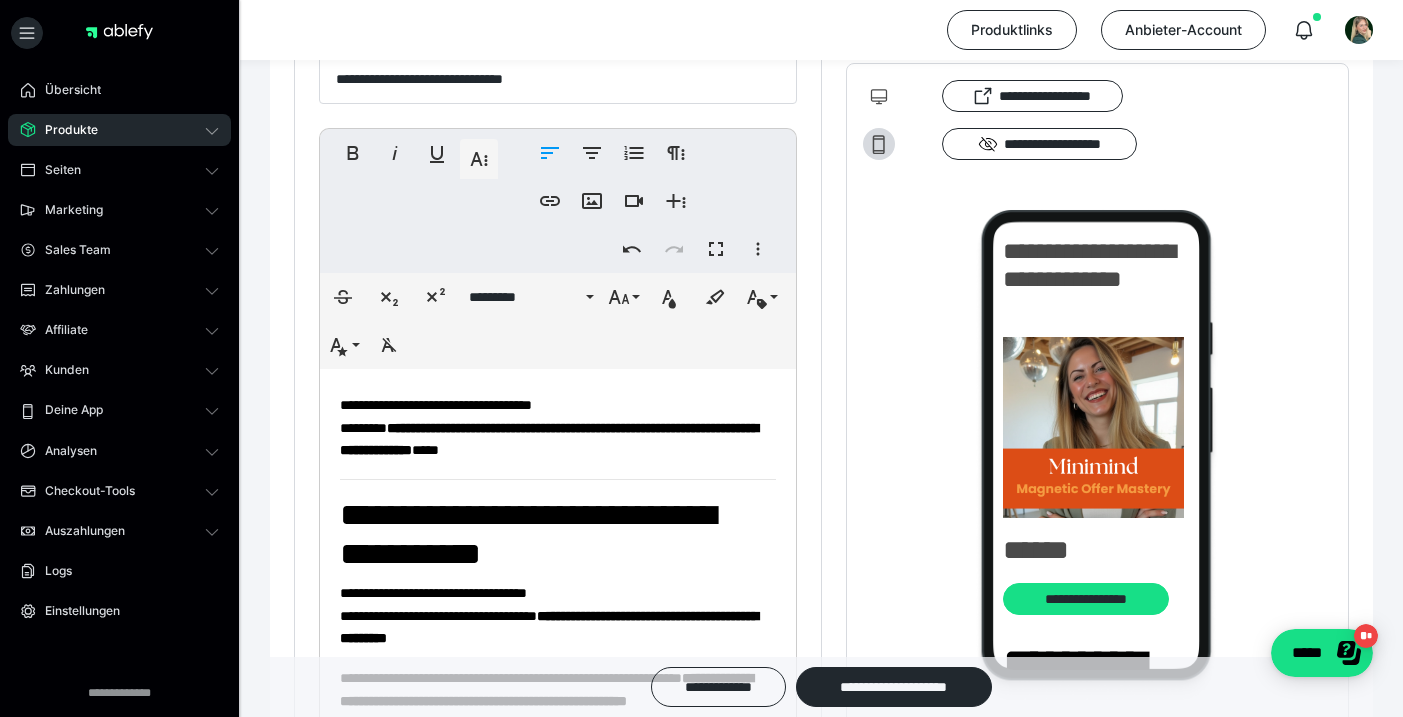 scroll, scrollTop: 637, scrollLeft: 0, axis: vertical 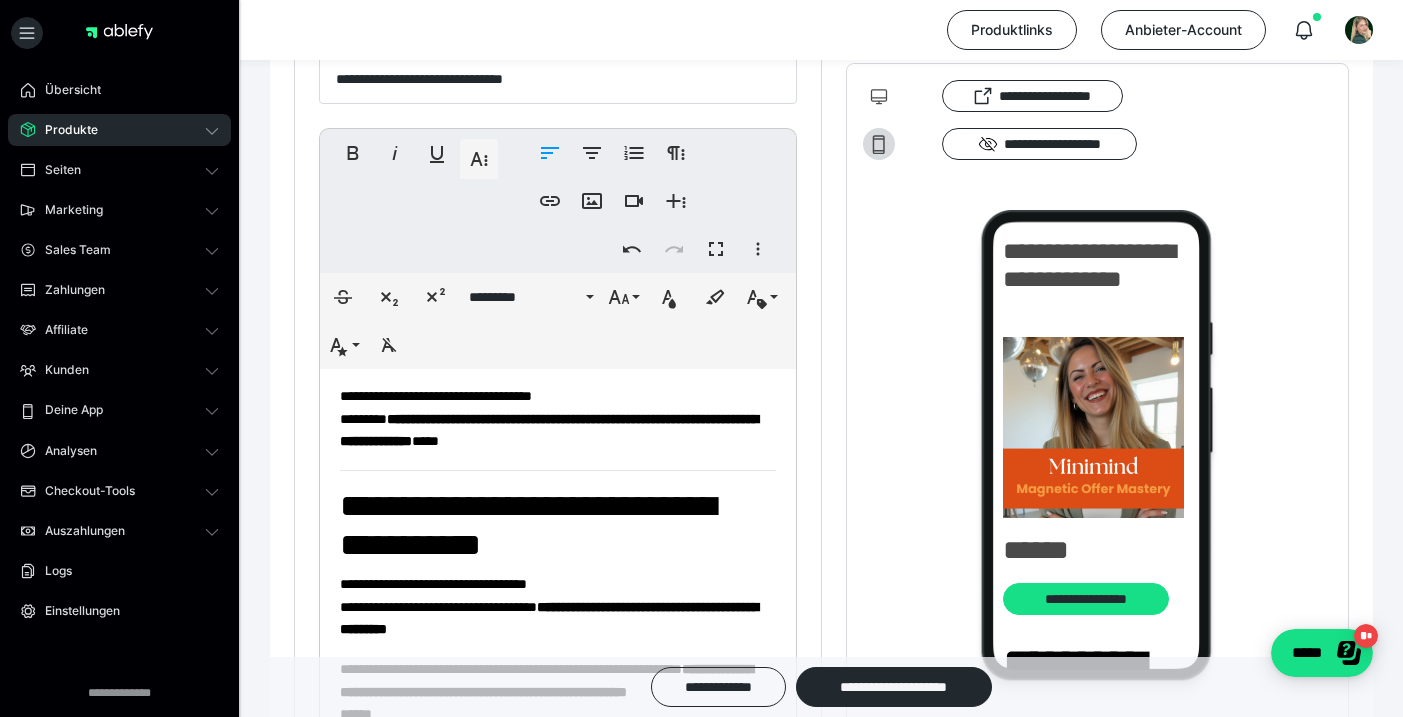 click on "**********" at bounding box center (558, 827) 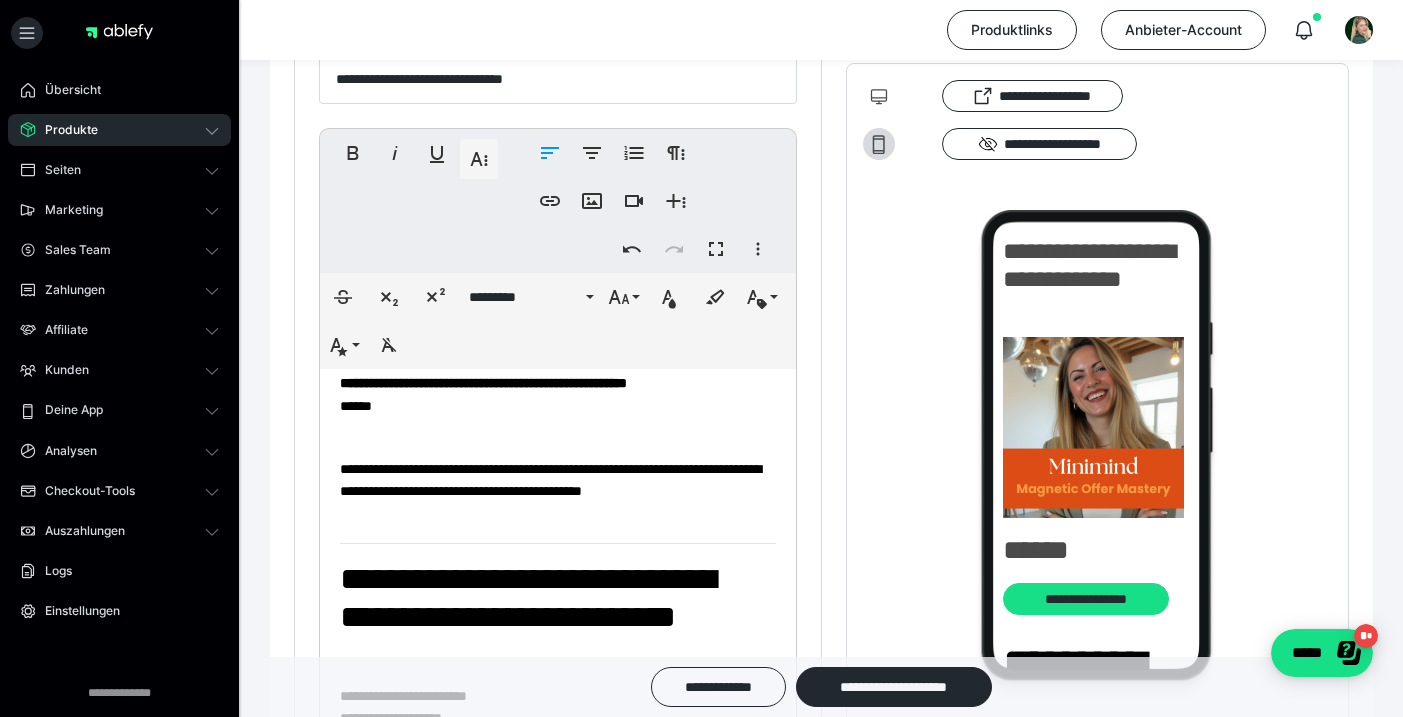 scroll, scrollTop: 1002, scrollLeft: 0, axis: vertical 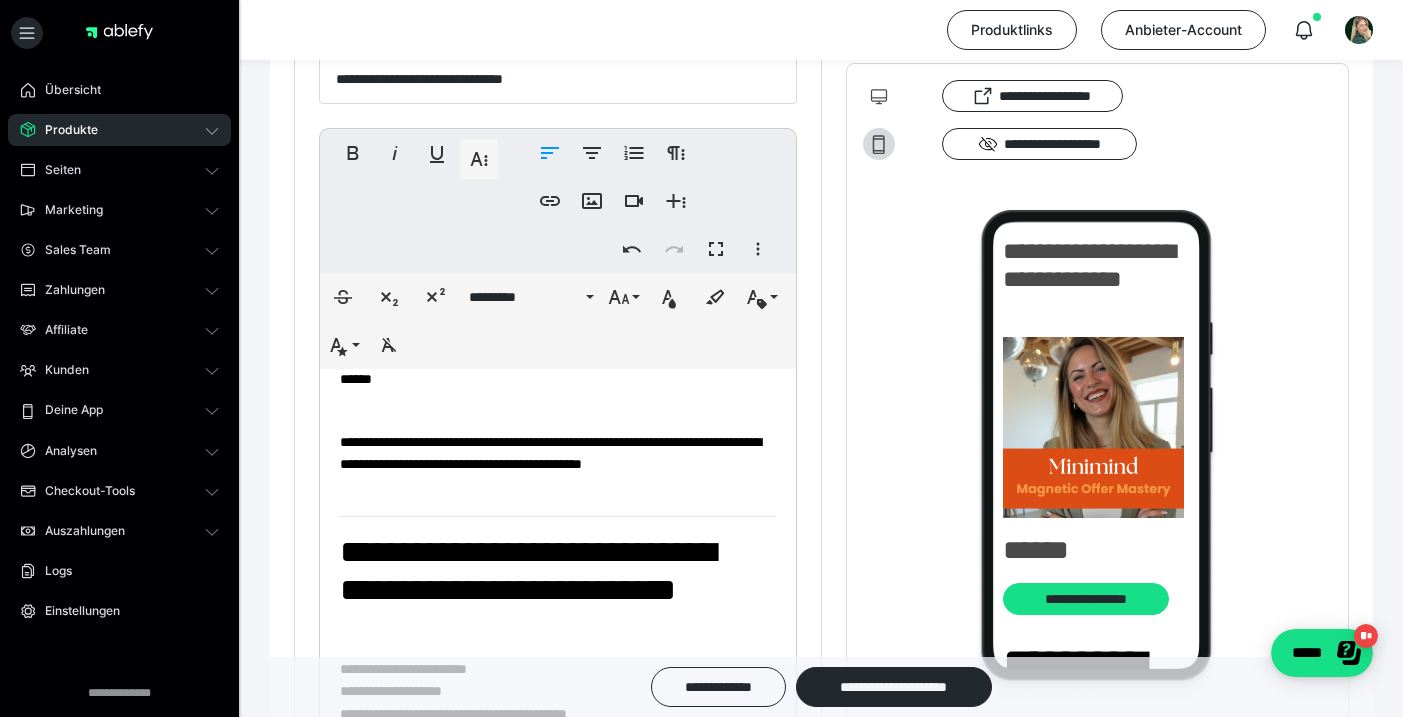 click on "**********" at bounding box center (558, 477) 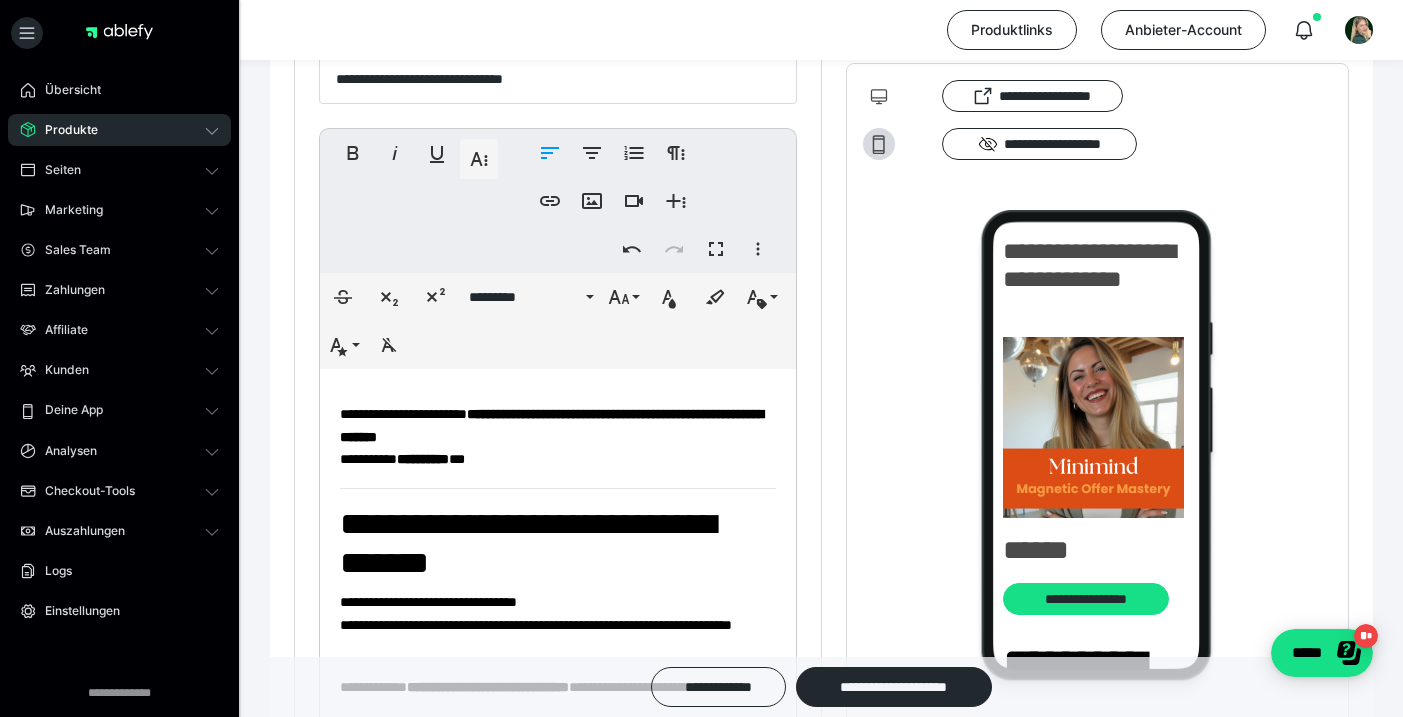 scroll, scrollTop: 1481, scrollLeft: 0, axis: vertical 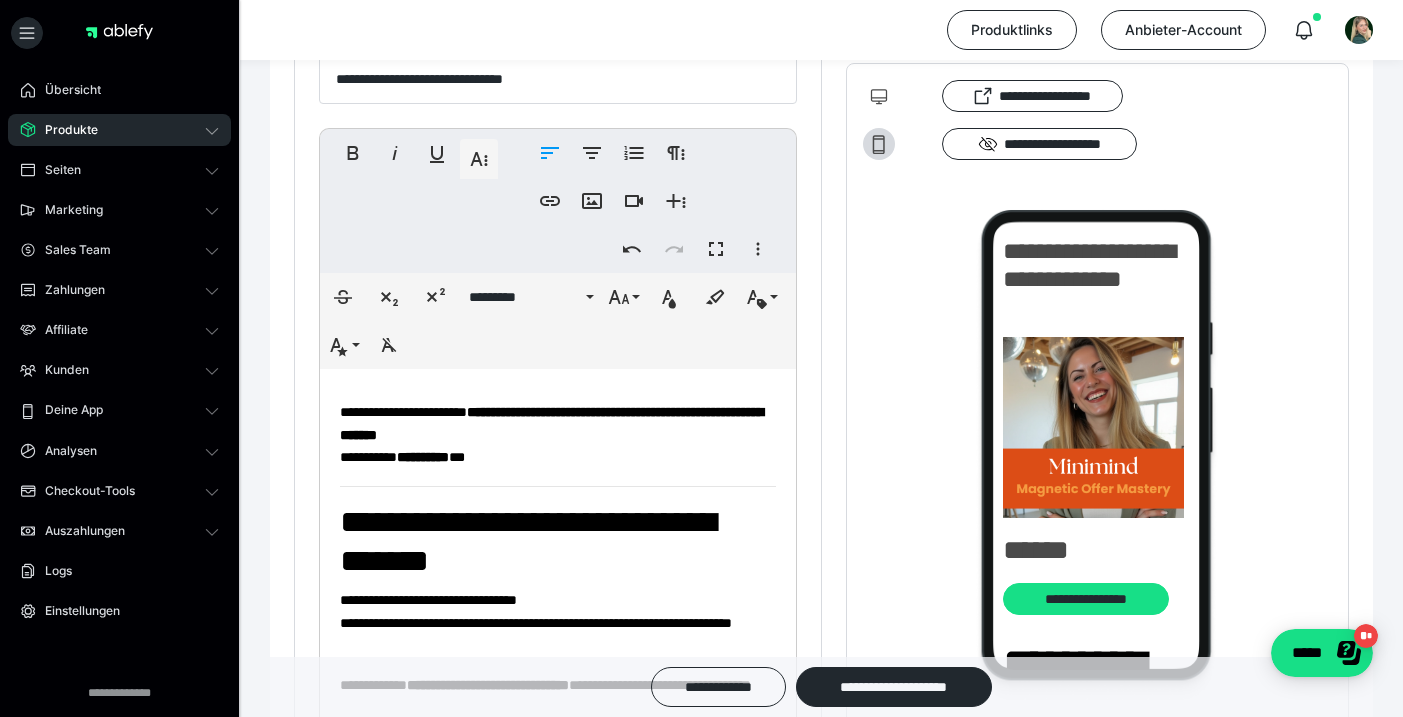 click on "**********" at bounding box center (528, 541) 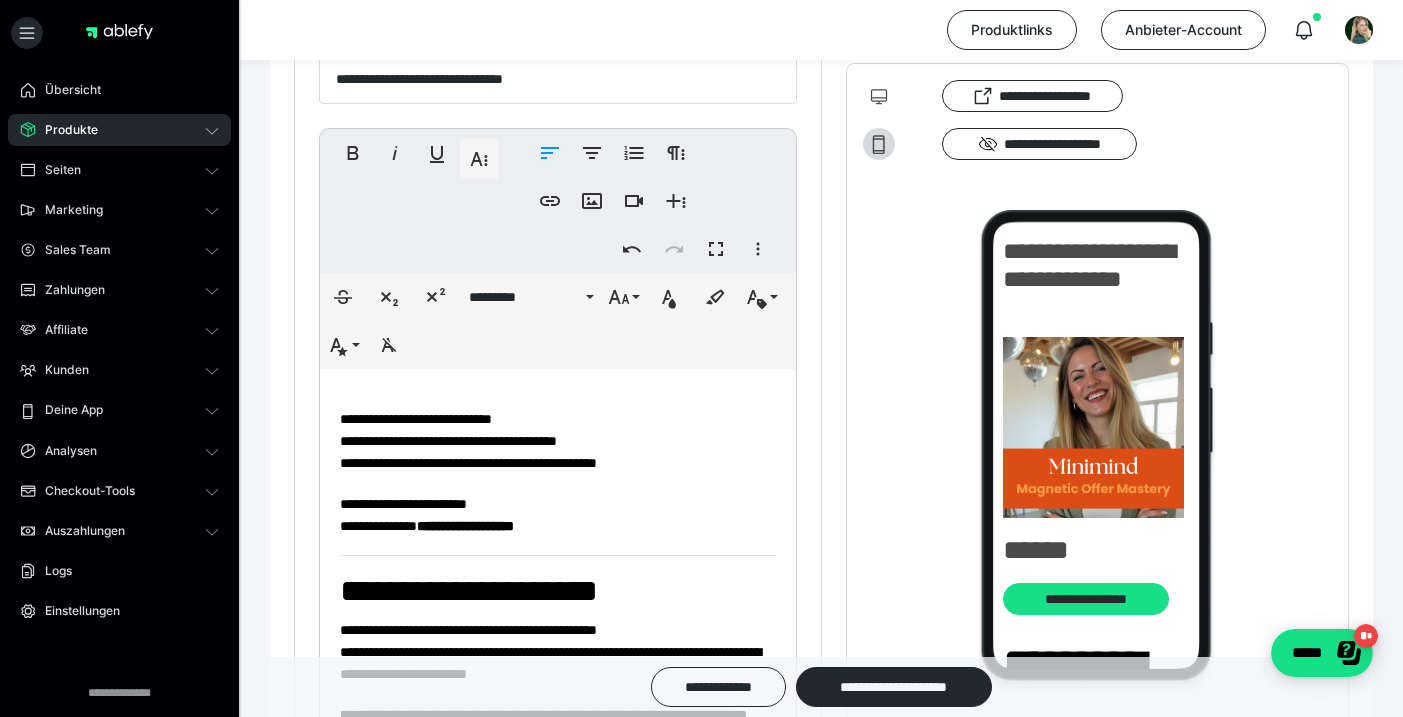 scroll, scrollTop: 1856, scrollLeft: 0, axis: vertical 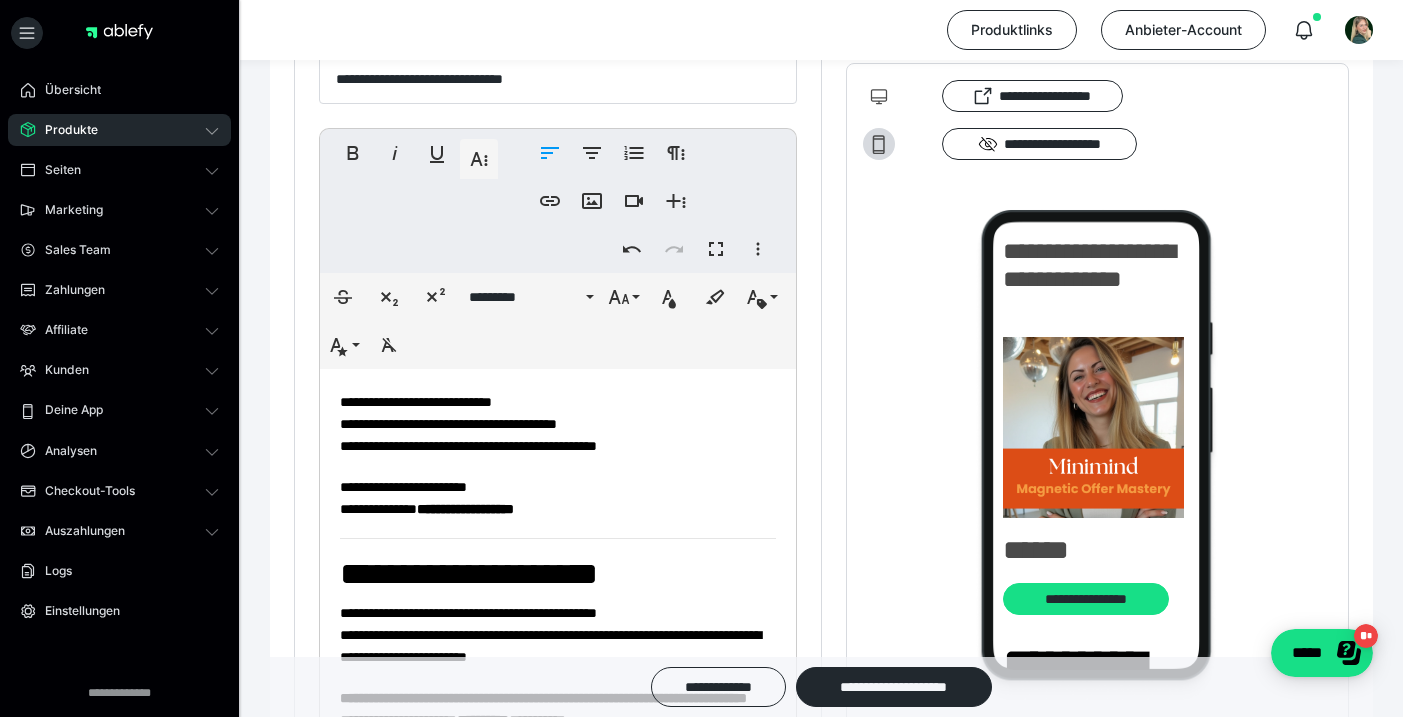 click on "**********" at bounding box center [558, -348] 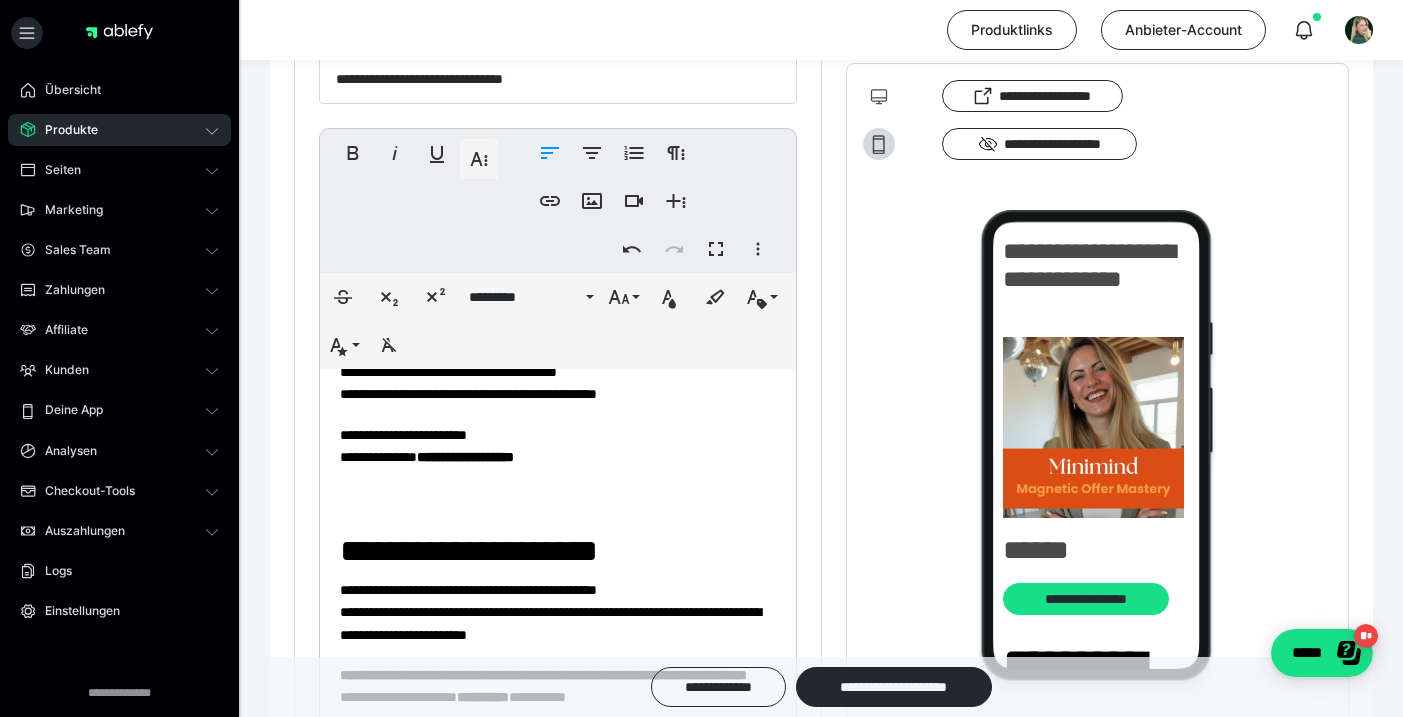 scroll, scrollTop: 1907, scrollLeft: 0, axis: vertical 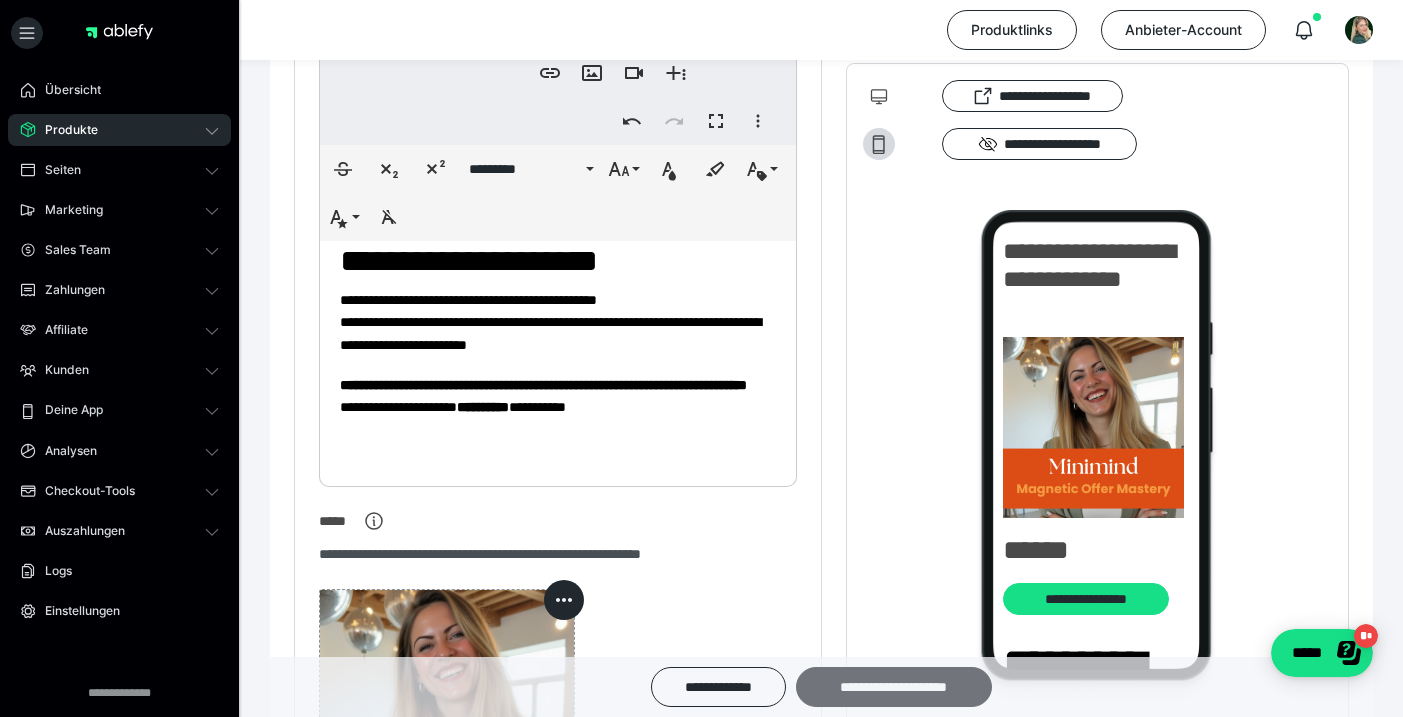 click on "**********" at bounding box center (894, 687) 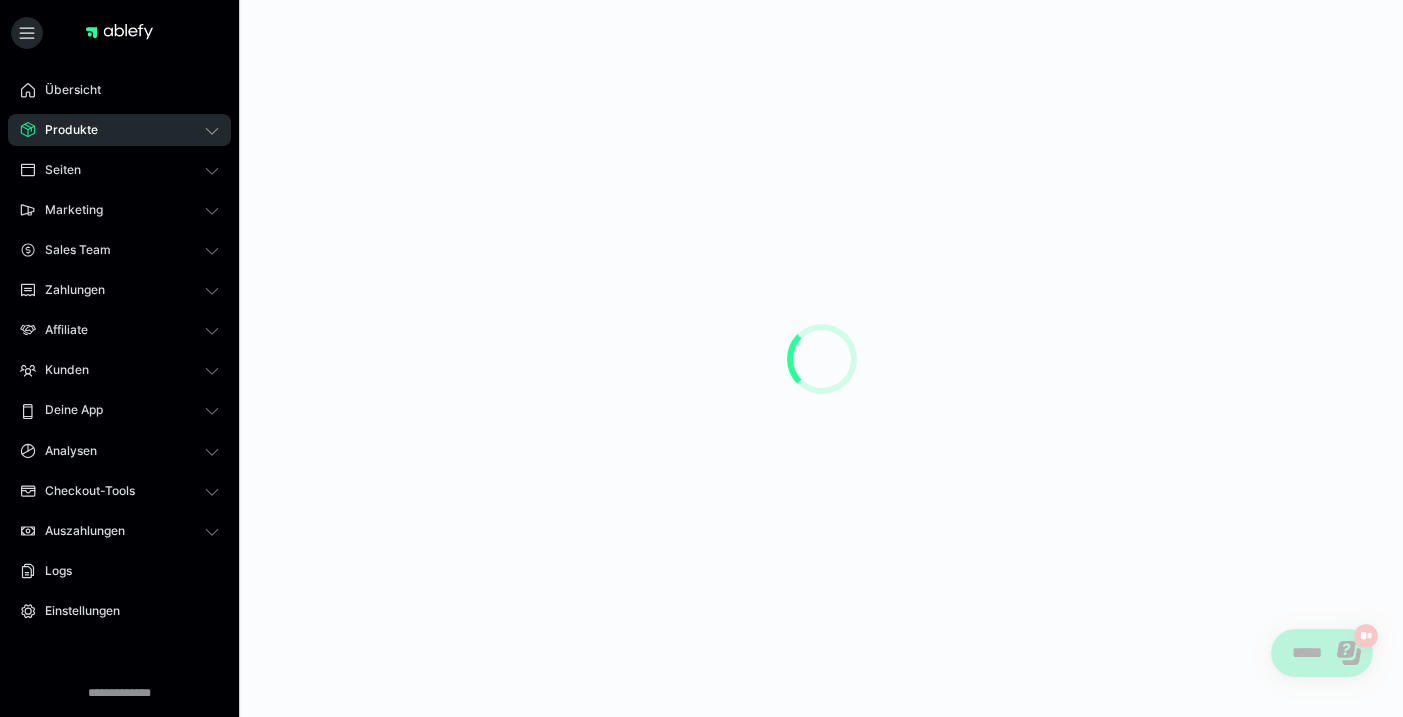 scroll, scrollTop: 0, scrollLeft: 0, axis: both 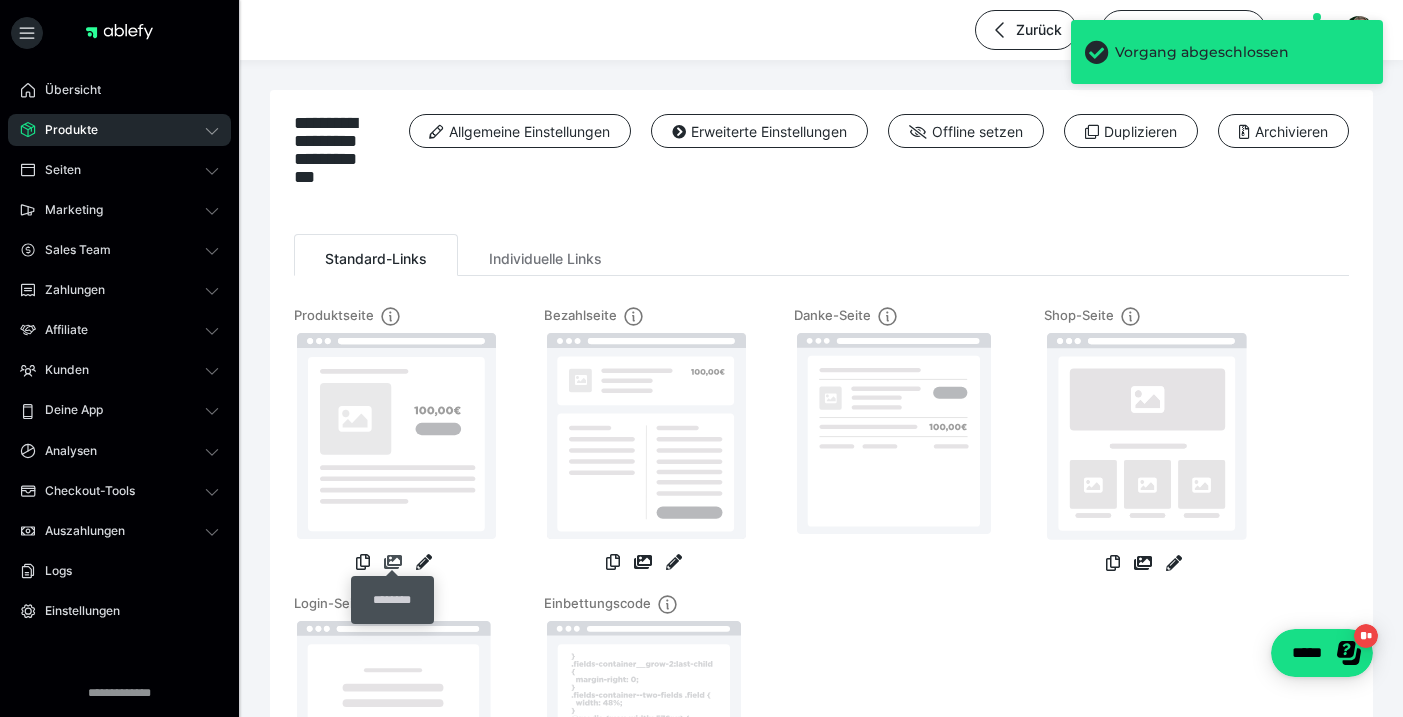 click at bounding box center (393, 562) 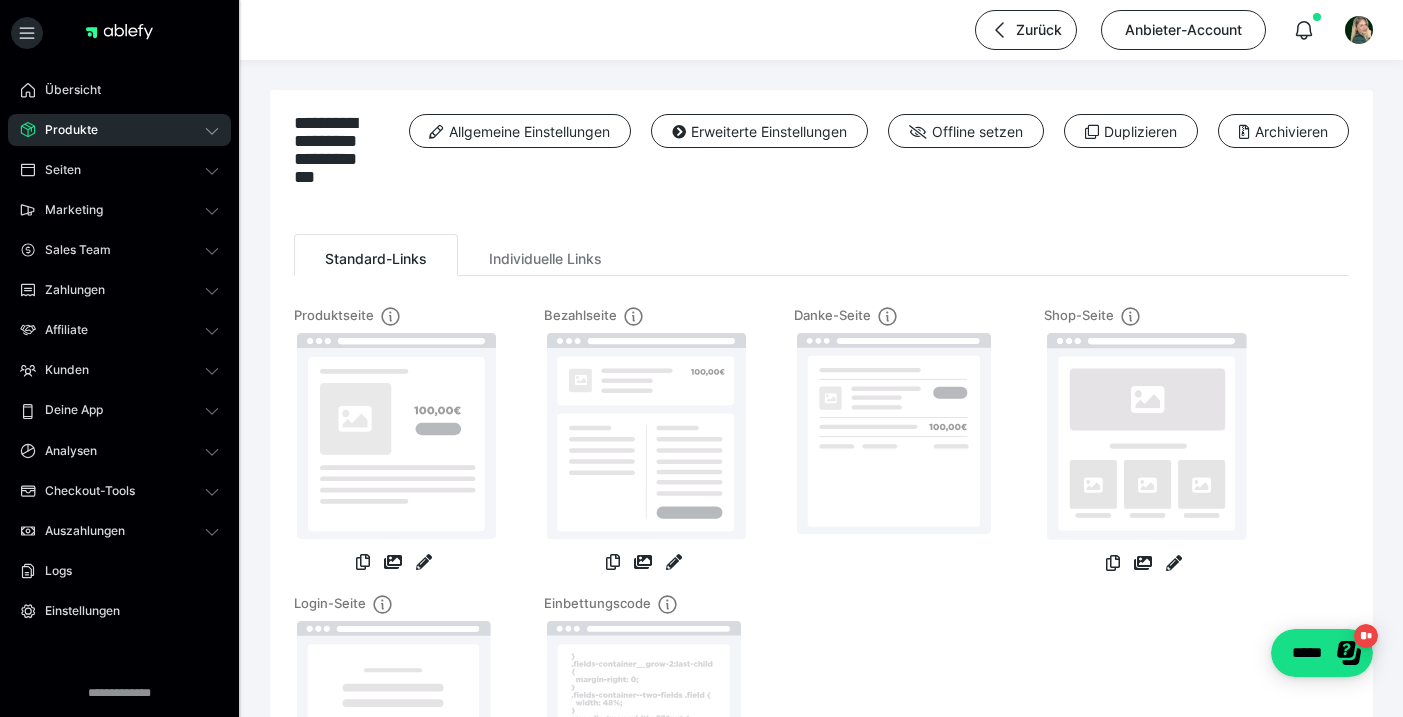 click 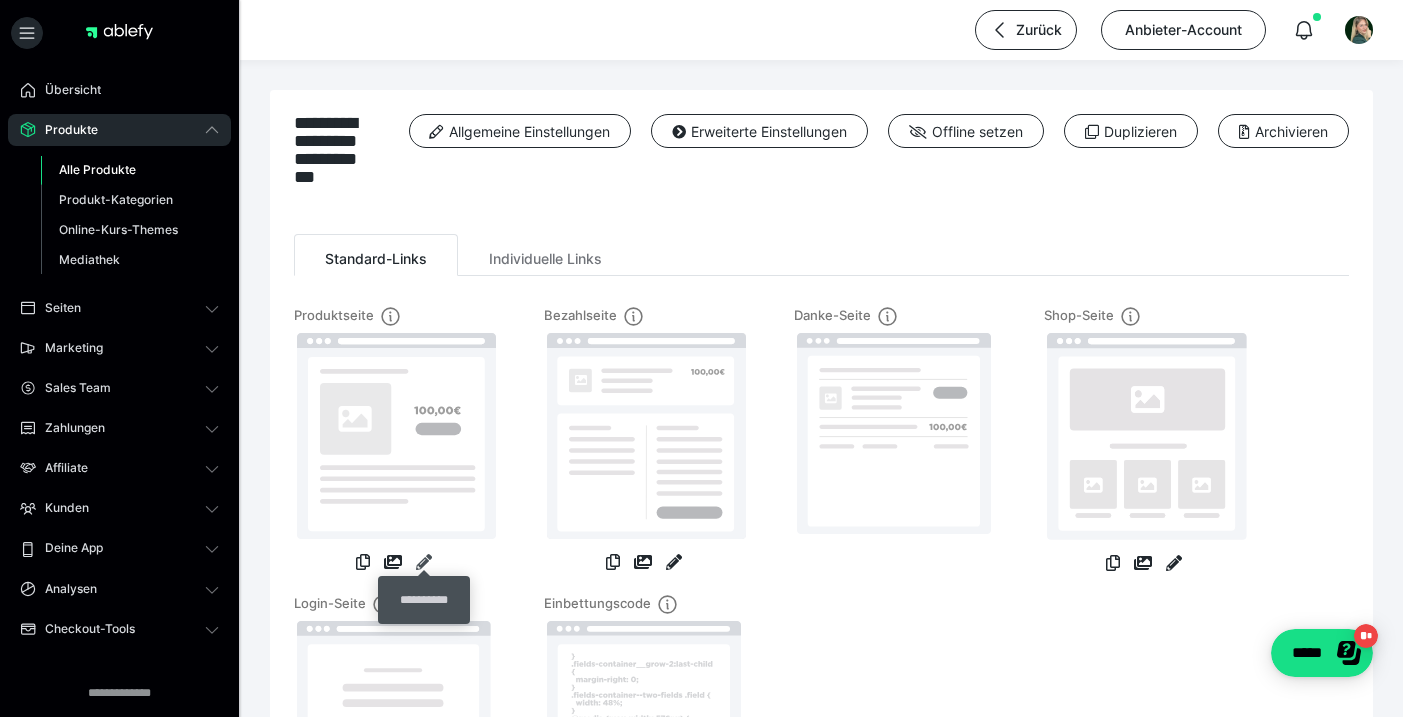 click at bounding box center [424, 562] 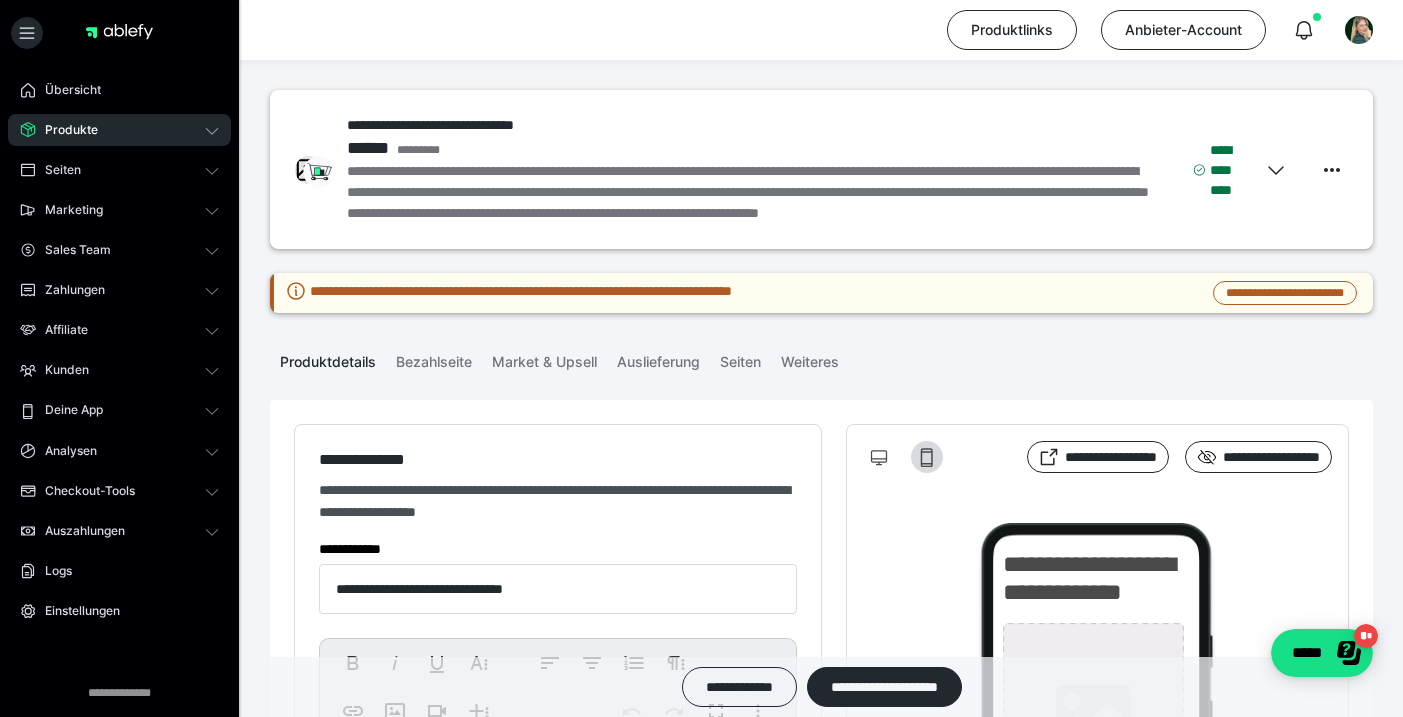 type on "**********" 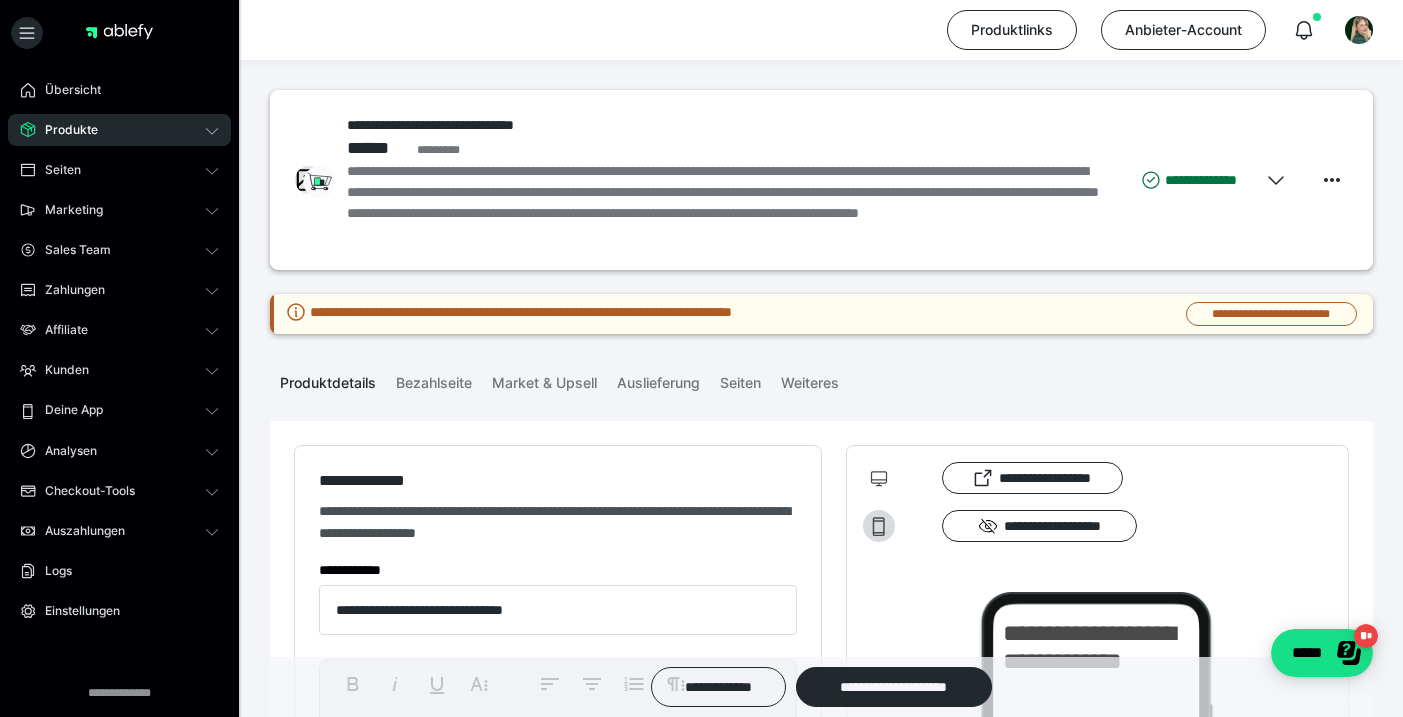 scroll, scrollTop: 6, scrollLeft: 0, axis: vertical 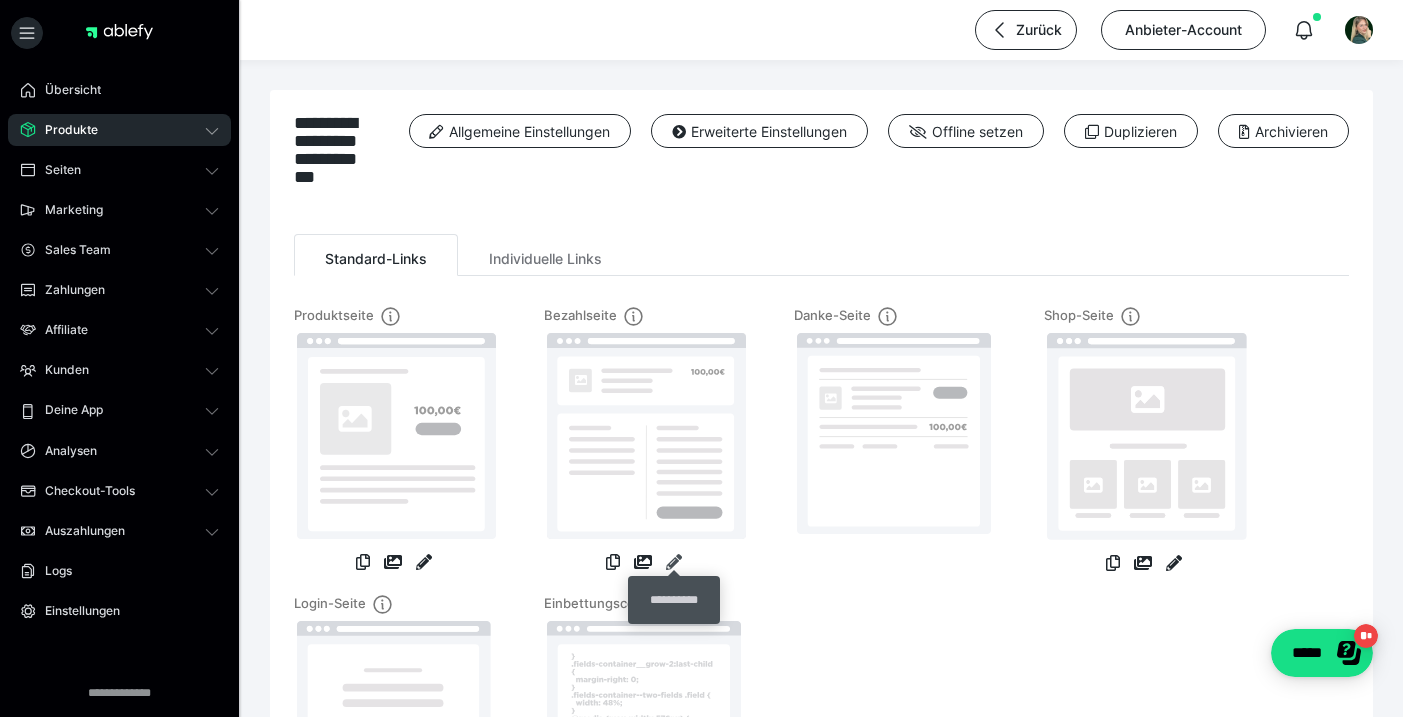 click at bounding box center (674, 562) 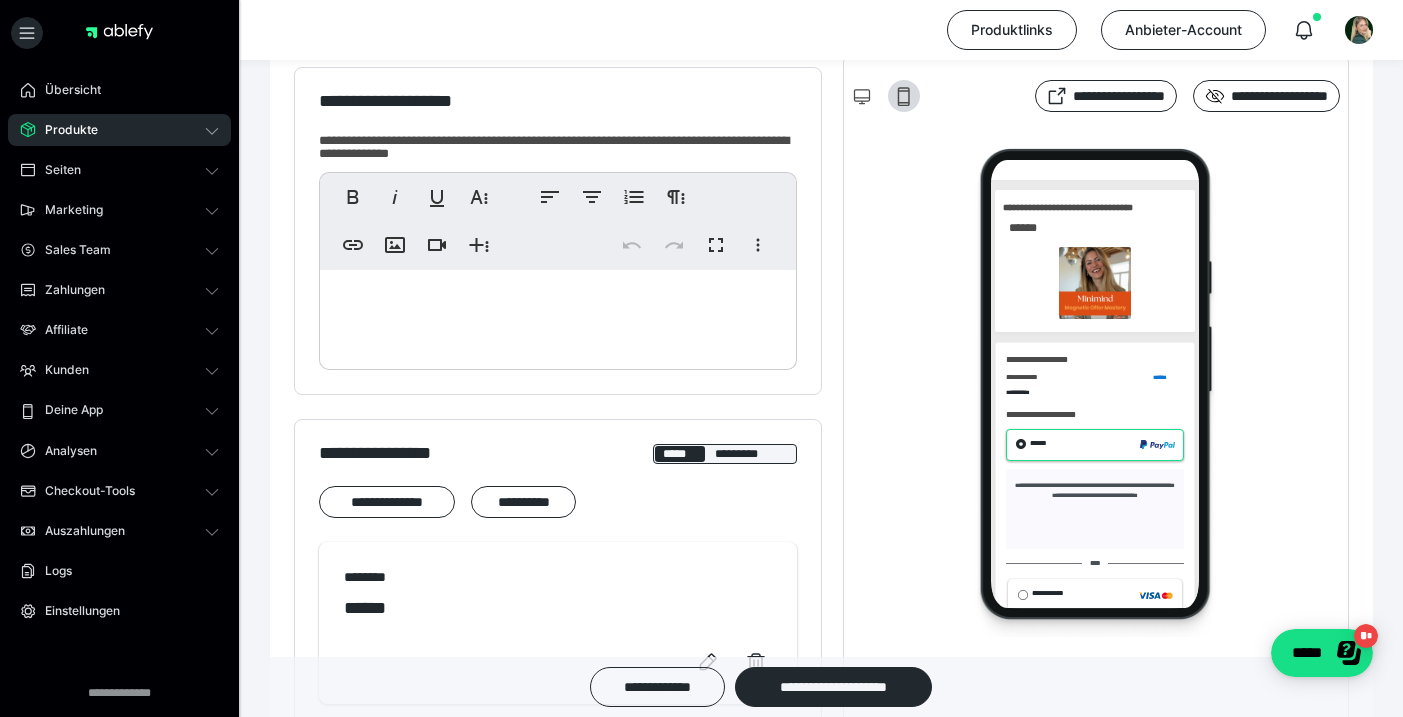 scroll, scrollTop: 0, scrollLeft: 0, axis: both 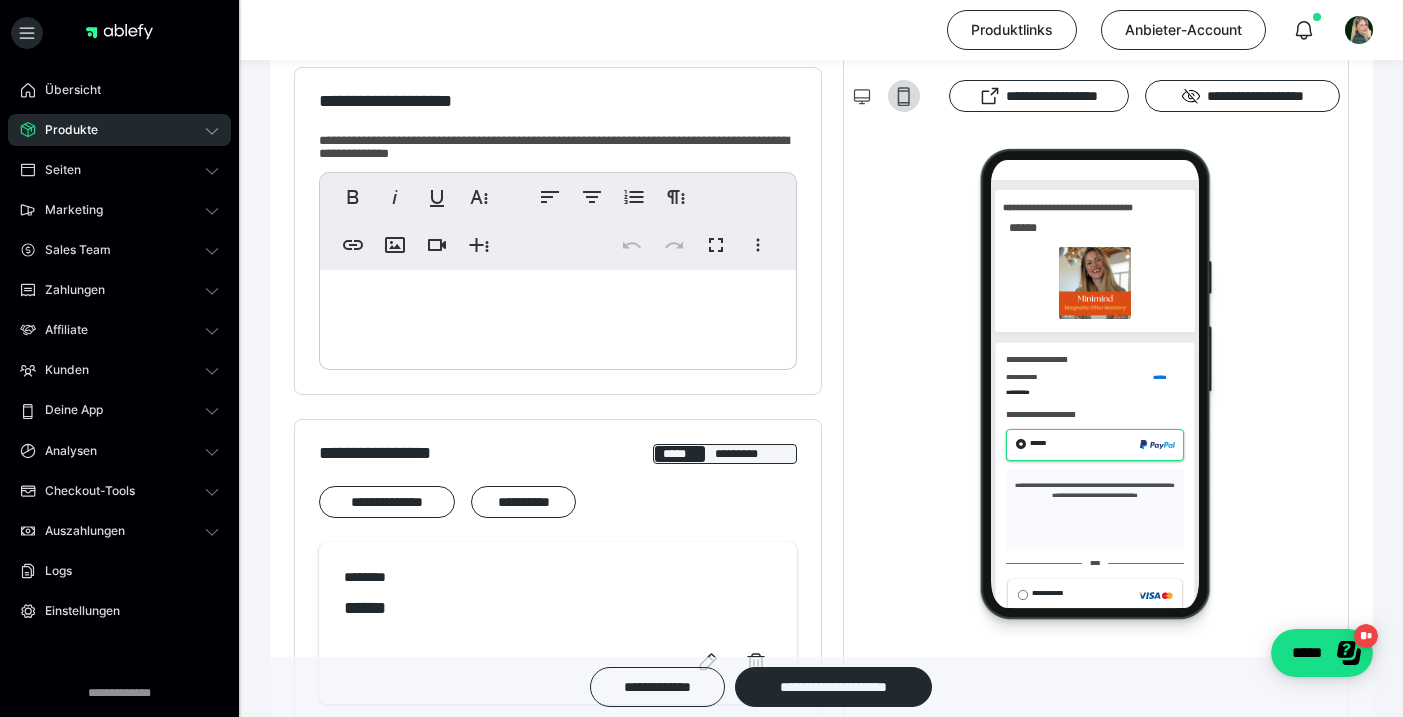 click at bounding box center [558, 315] 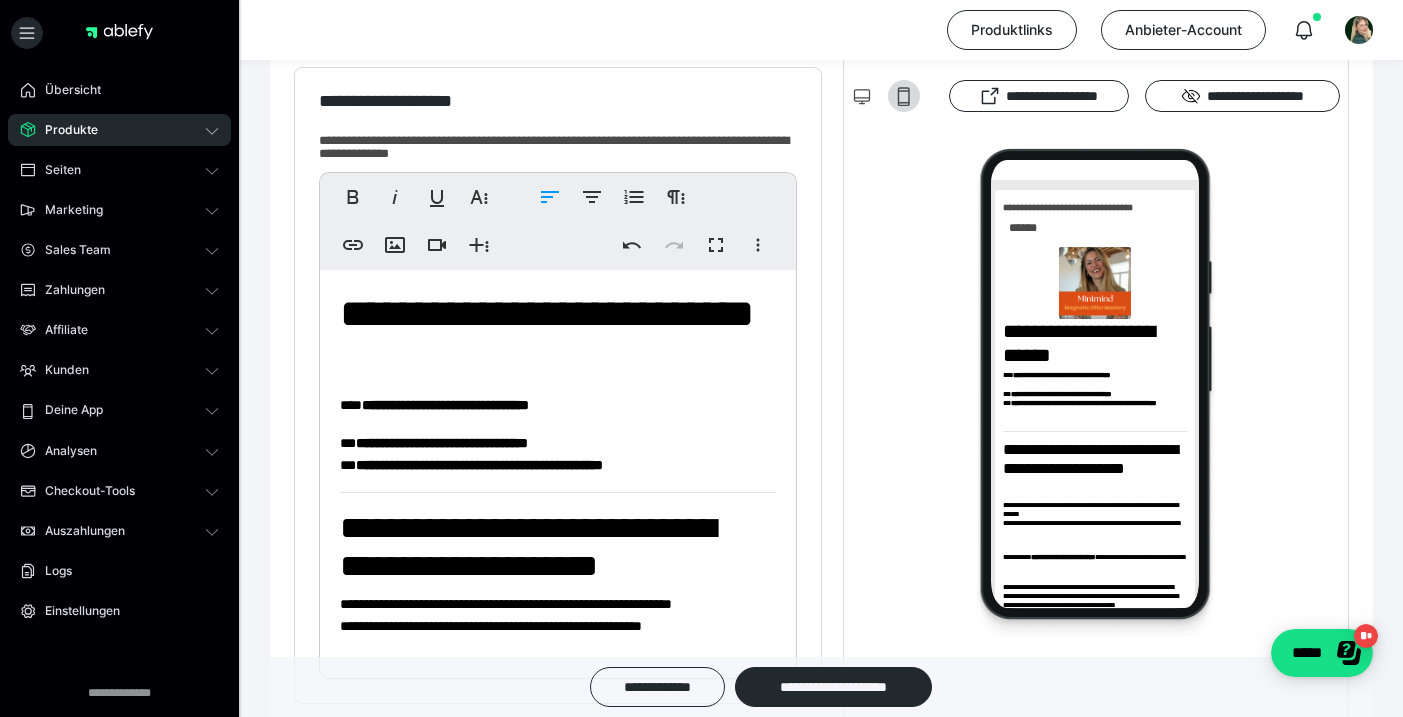 scroll, scrollTop: 0, scrollLeft: 0, axis: both 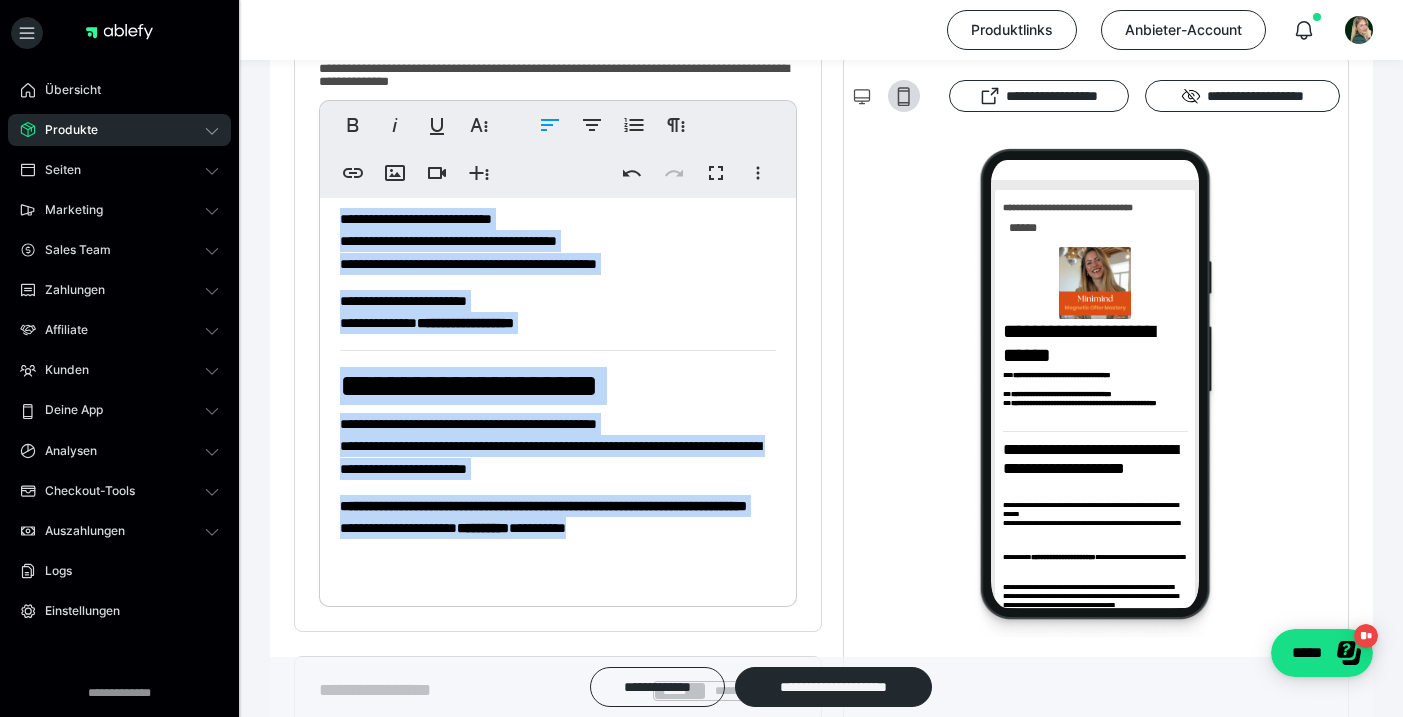 drag, startPoint x: 337, startPoint y: 301, endPoint x: 635, endPoint y: 725, distance: 518.2471 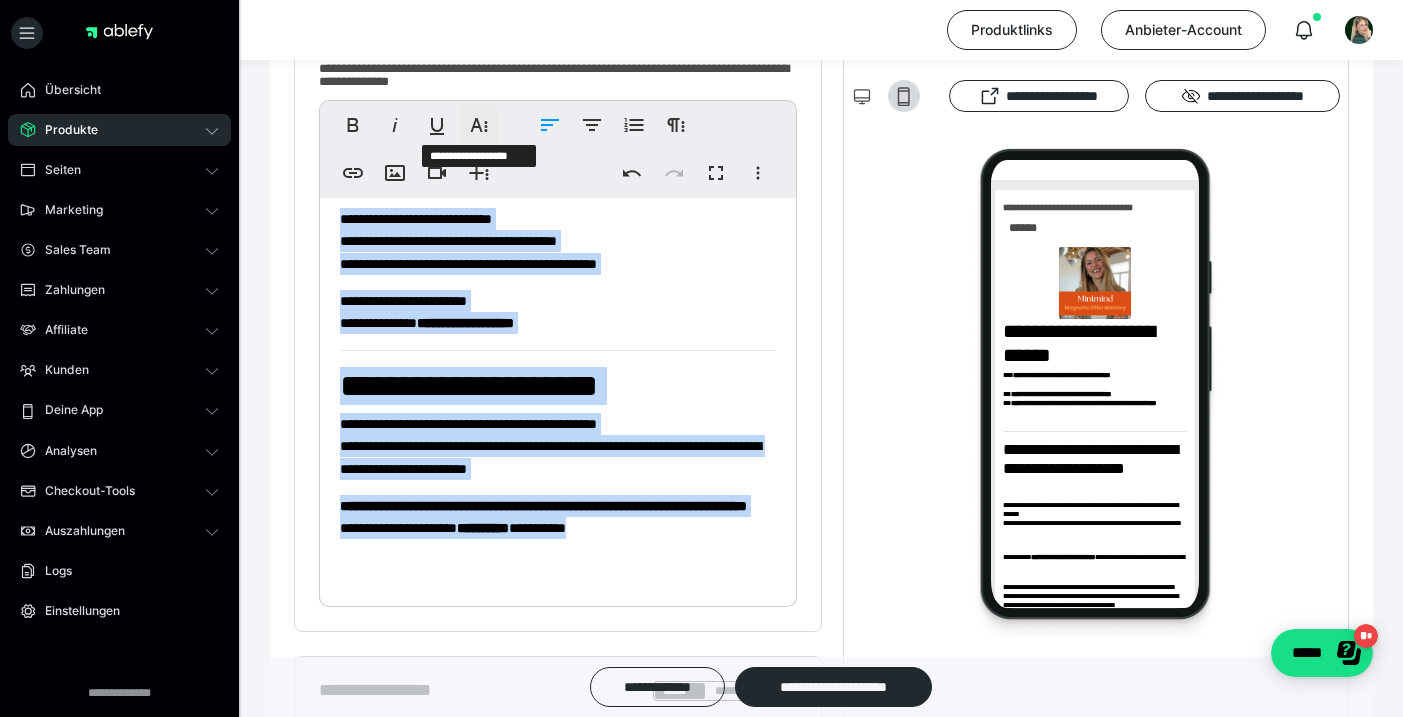 click 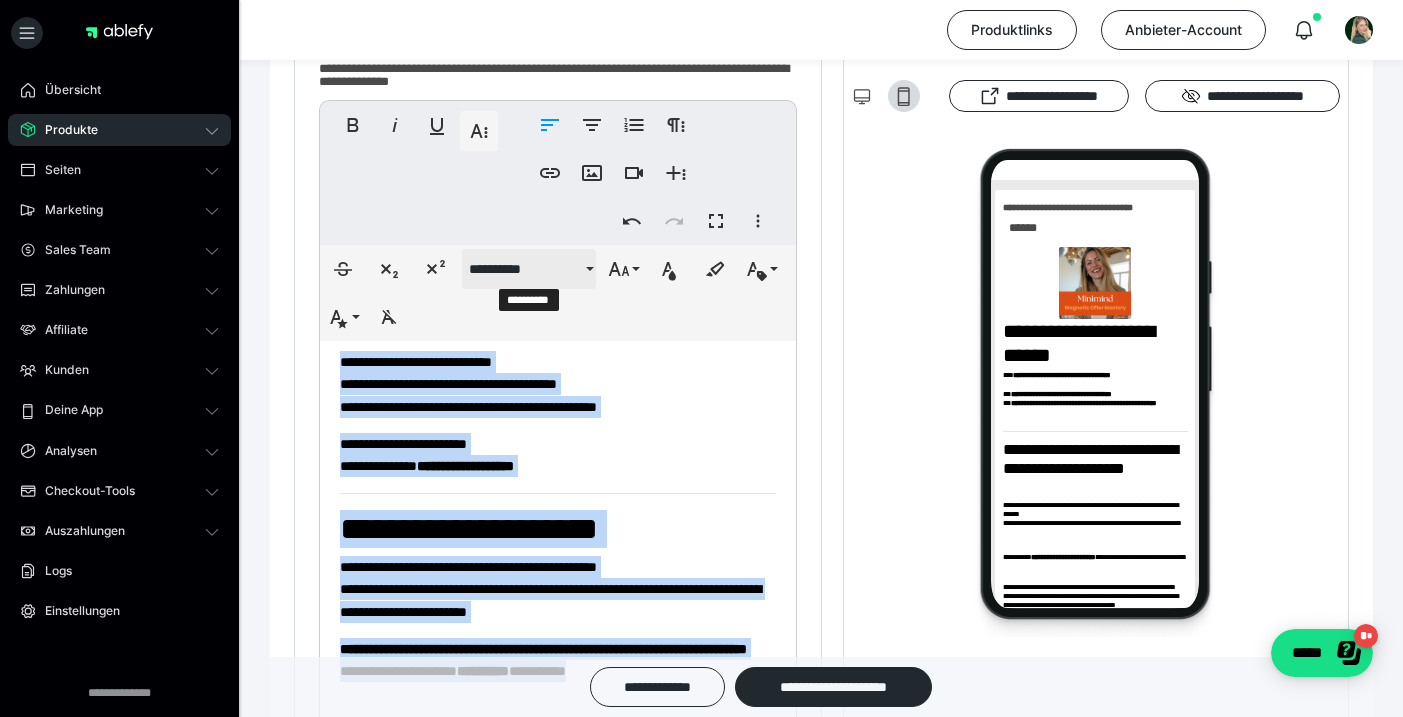 click on "**********" at bounding box center [525, 269] 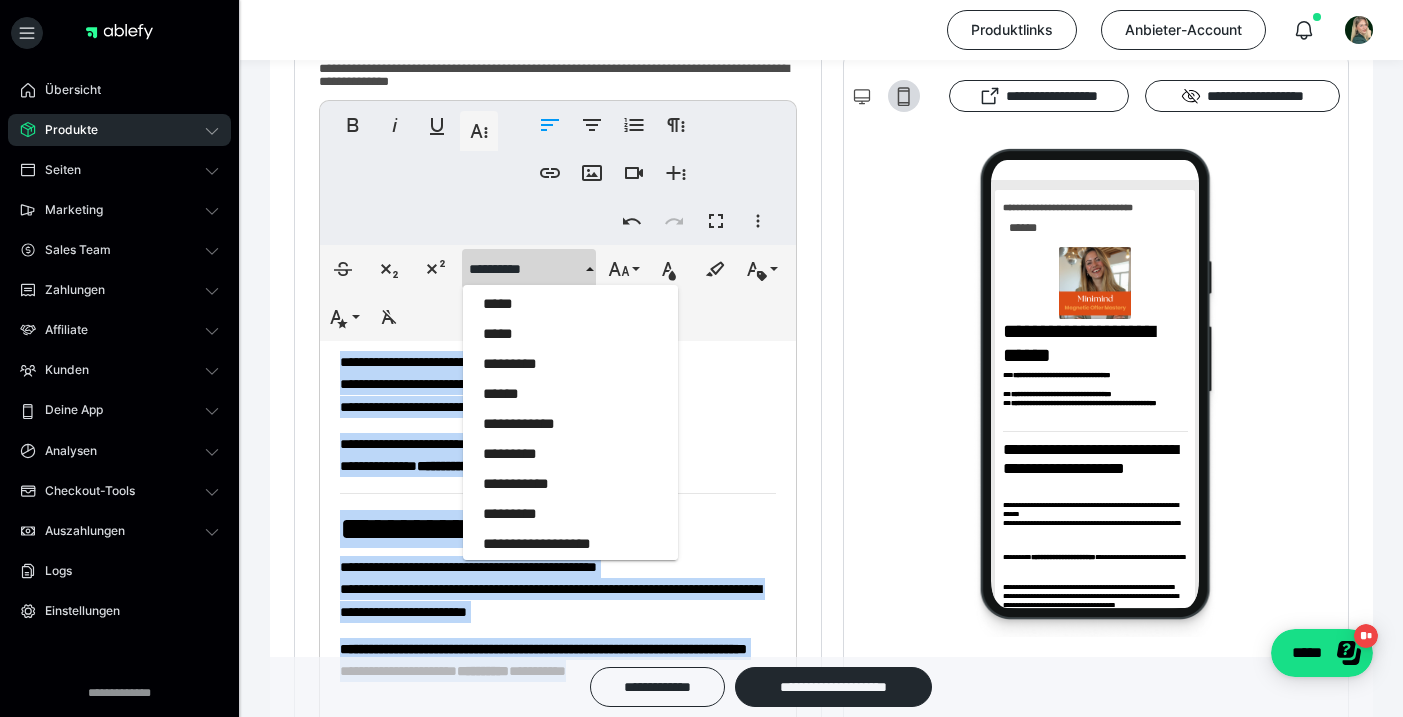 scroll, scrollTop: 702, scrollLeft: 0, axis: vertical 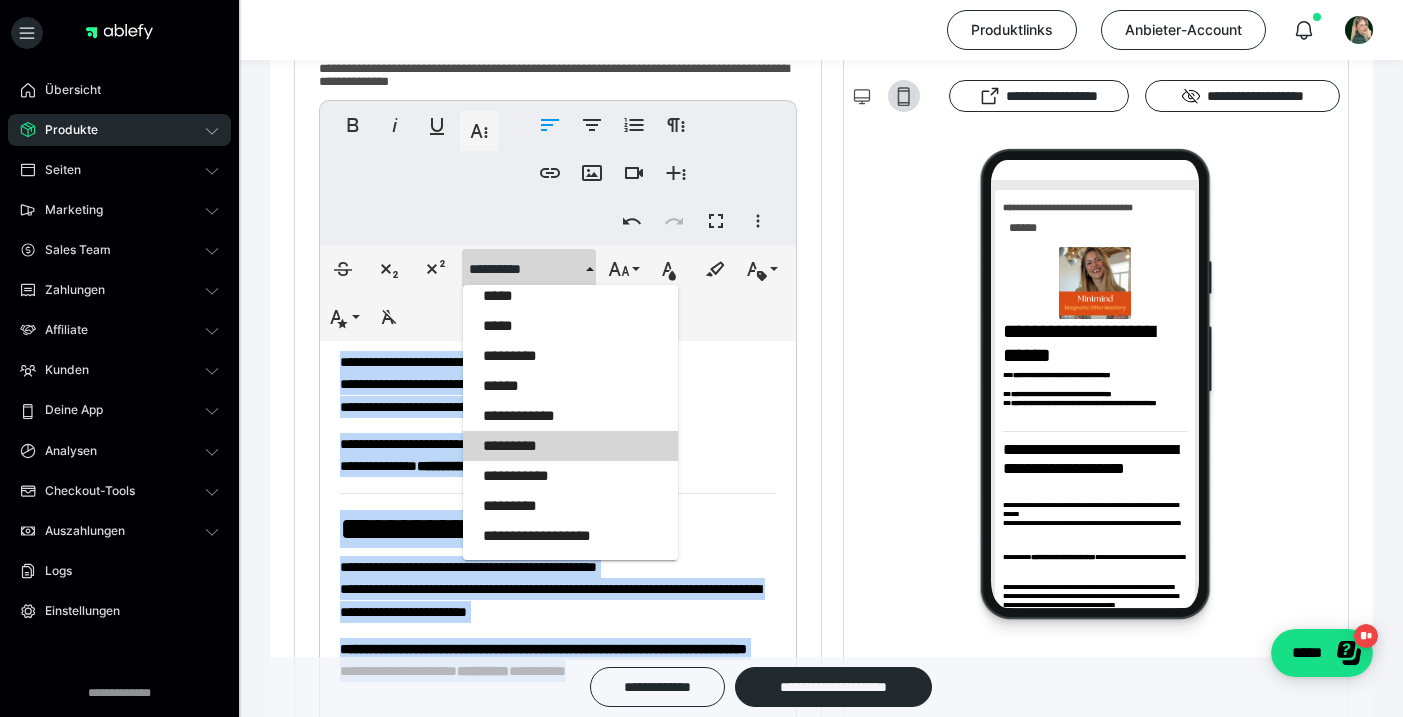 click on "*********" at bounding box center (570, 446) 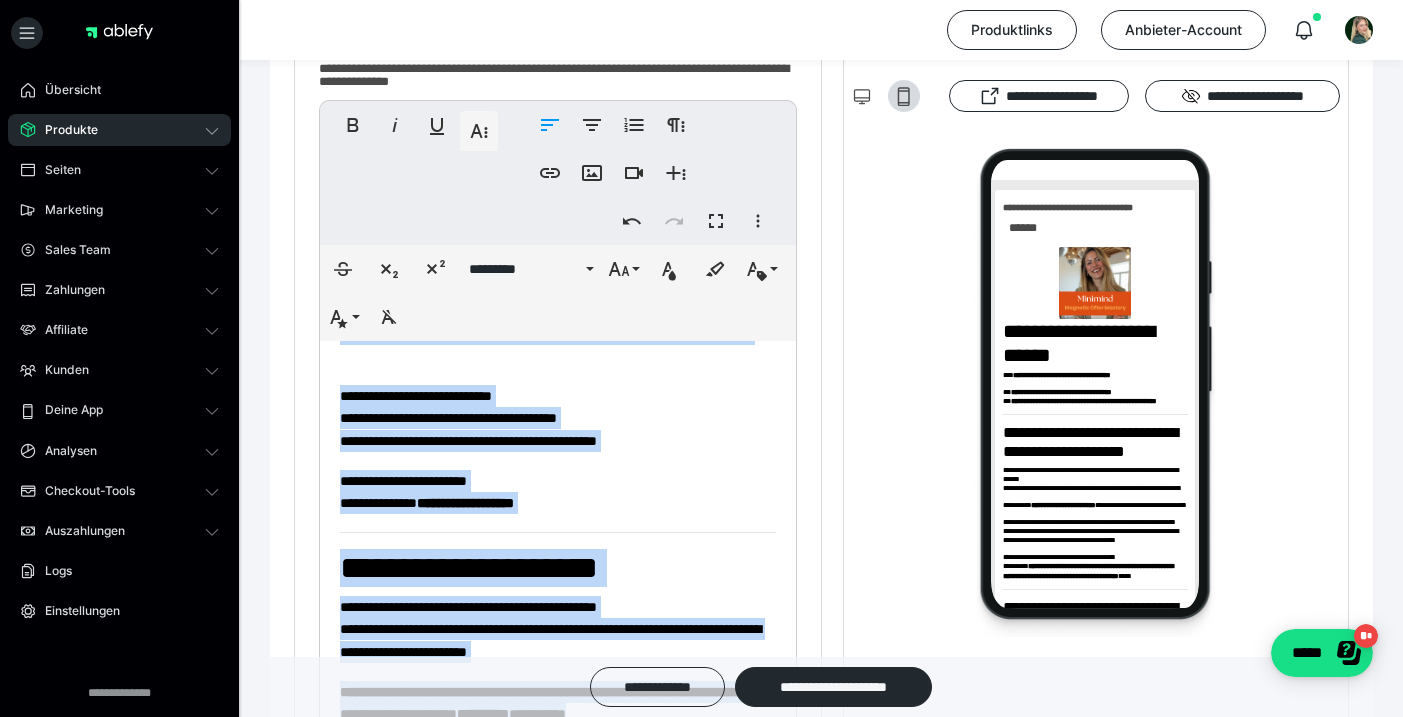 scroll, scrollTop: 1725, scrollLeft: 0, axis: vertical 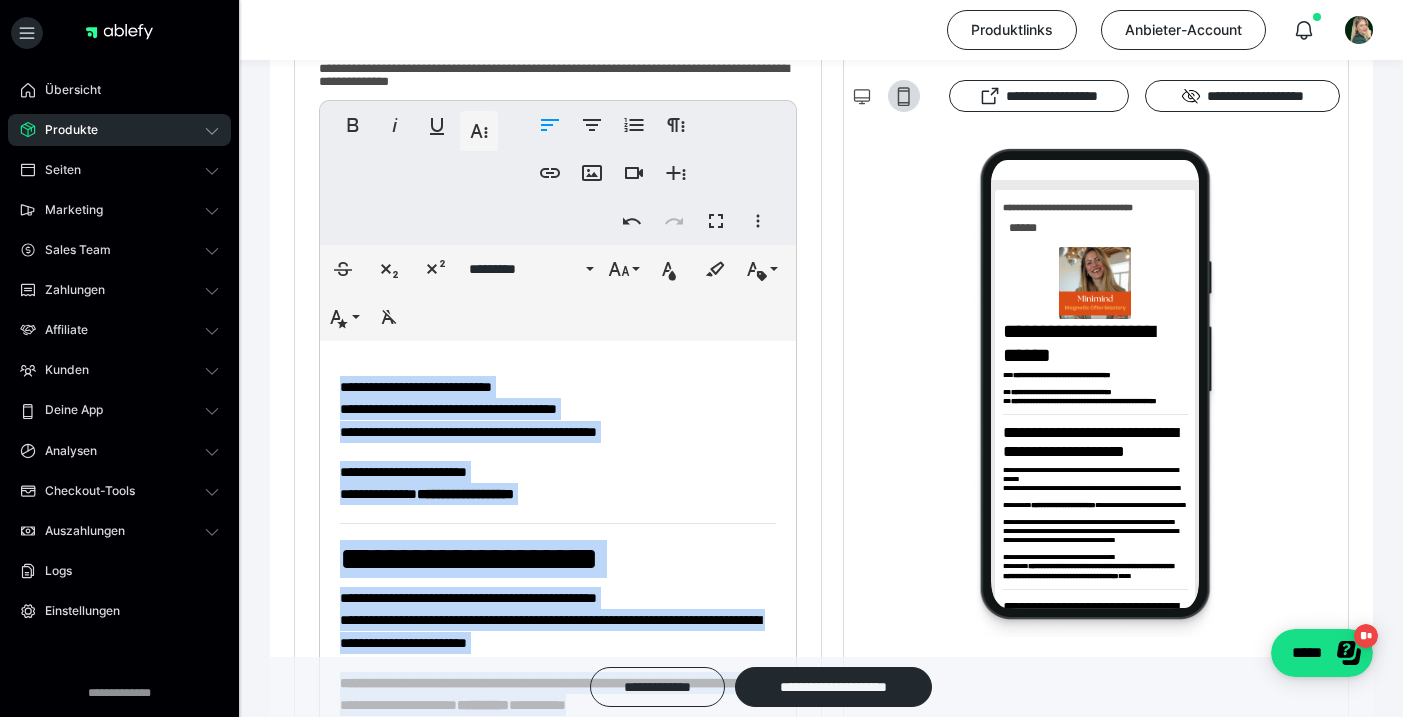 click on "**********" at bounding box center [558, -304] 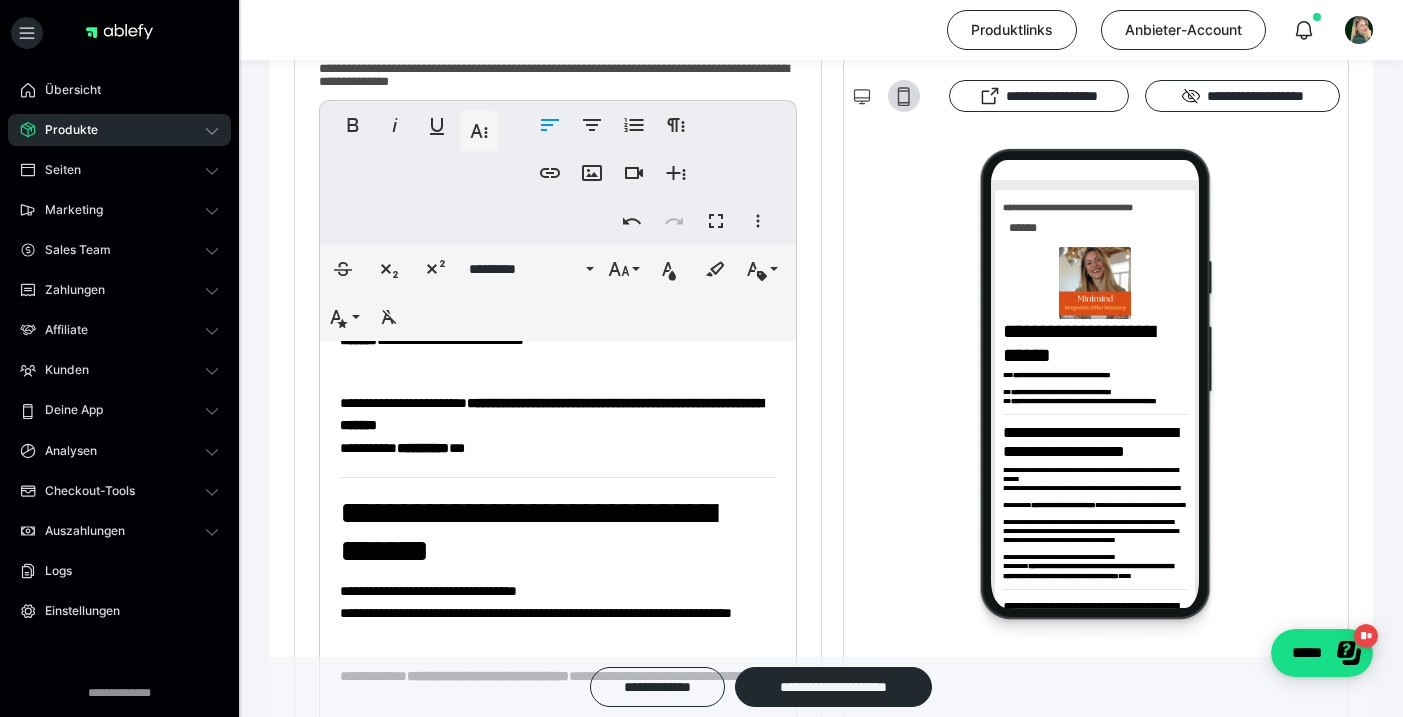 scroll, scrollTop: 1317, scrollLeft: 0, axis: vertical 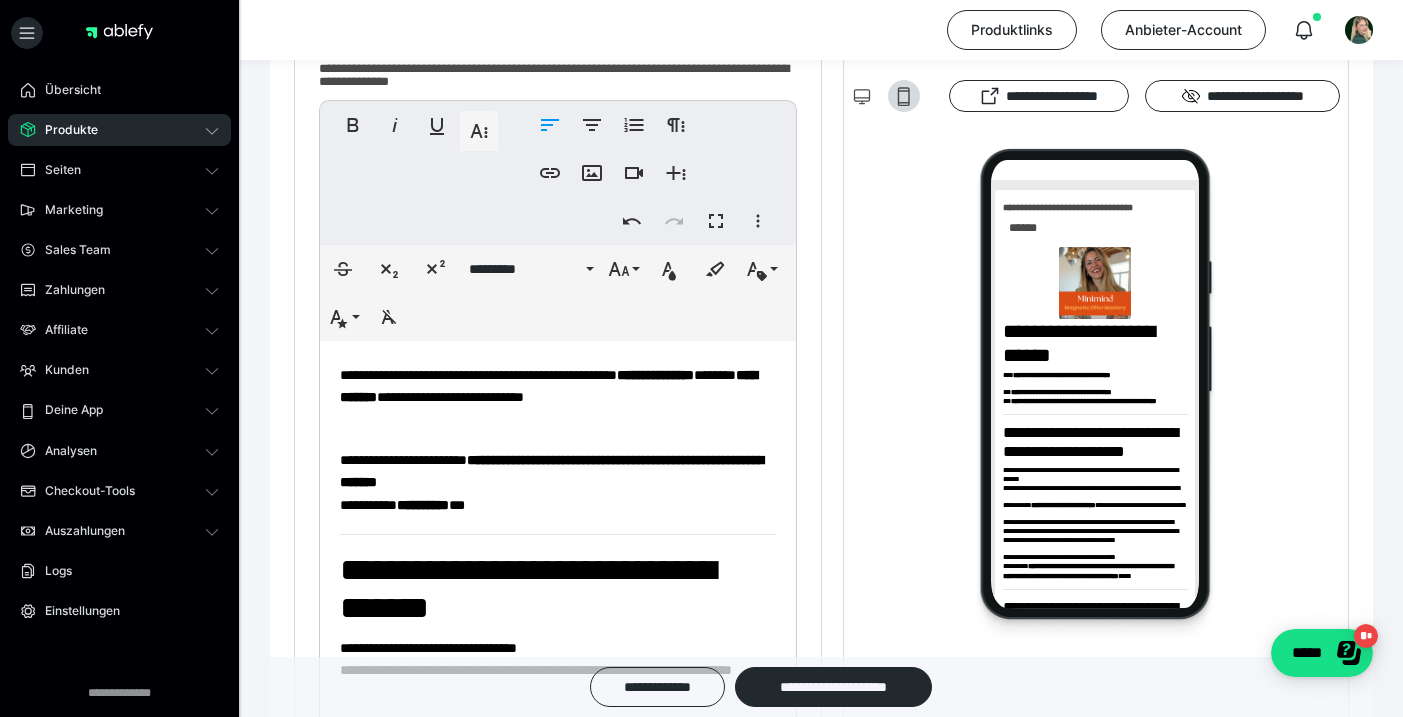 click on "**********" at bounding box center [528, 589] 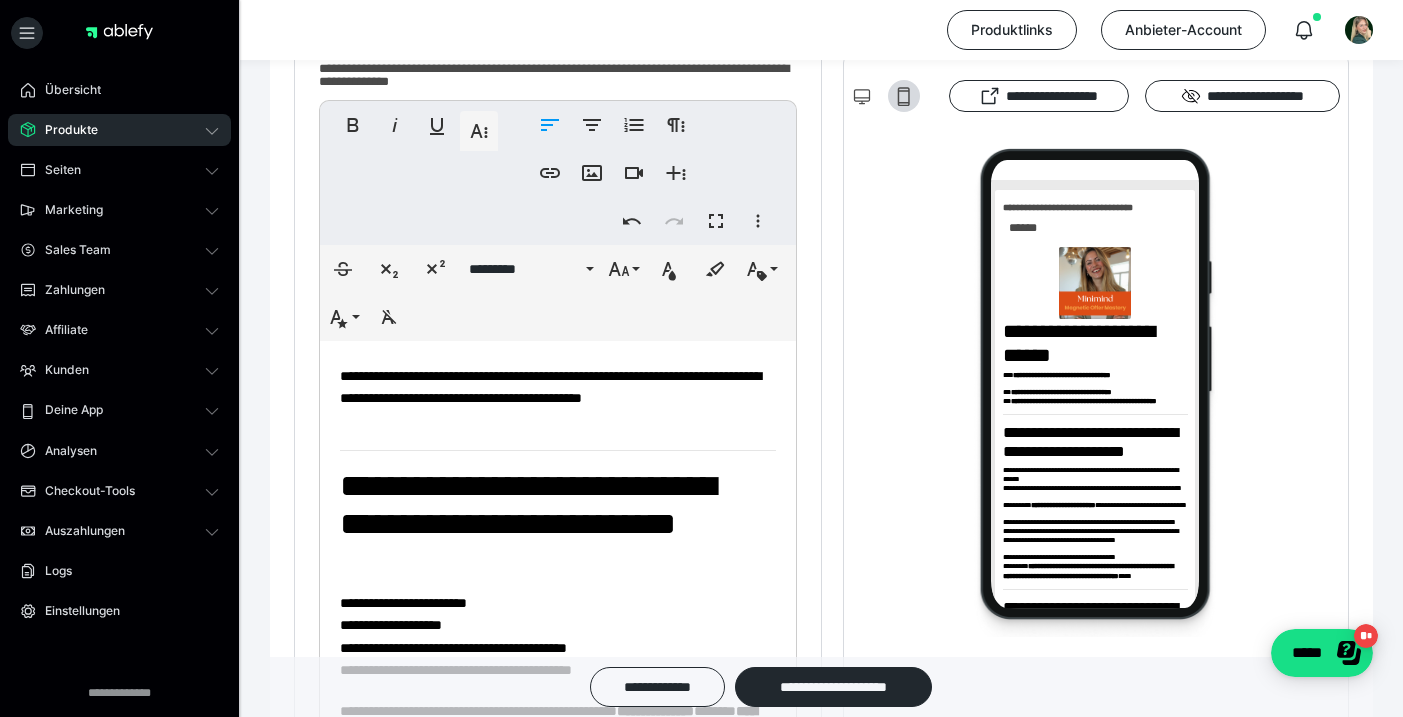 scroll, scrollTop: 980, scrollLeft: 0, axis: vertical 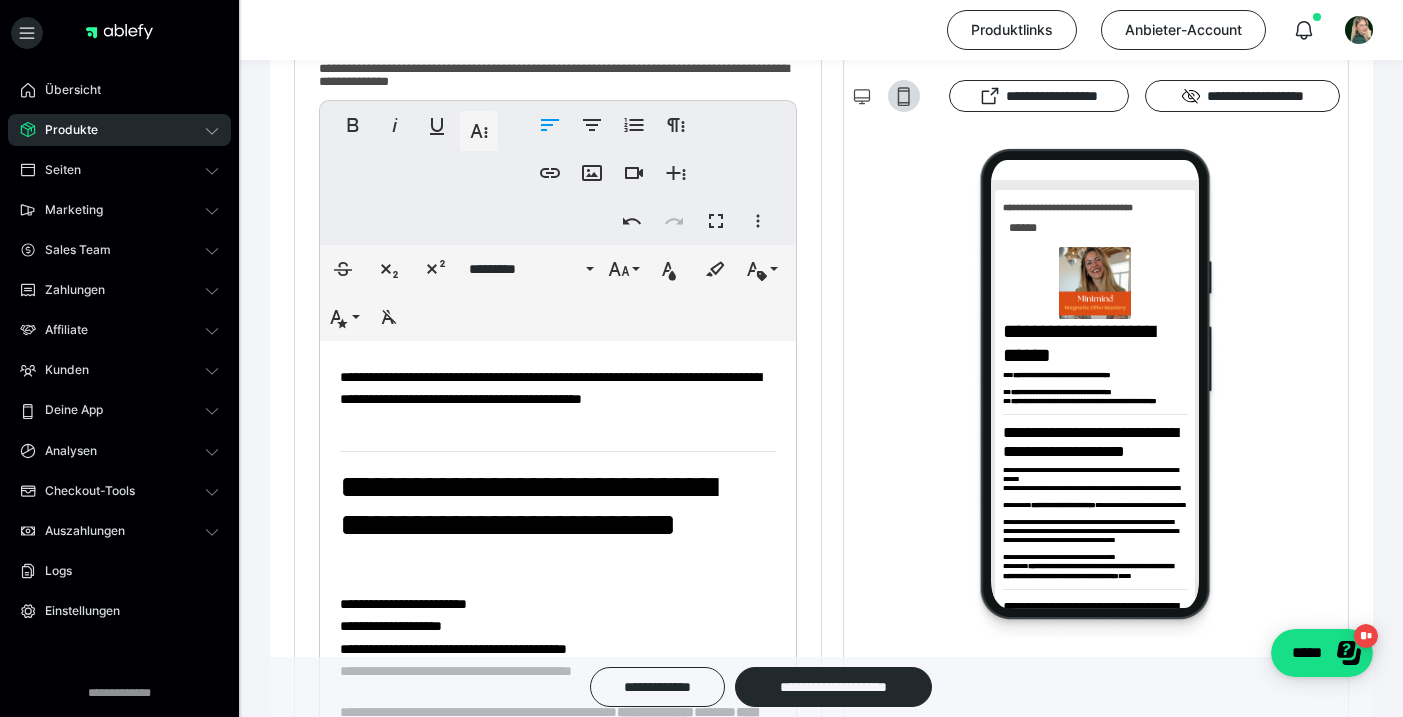 click on "**********" at bounding box center (558, 471) 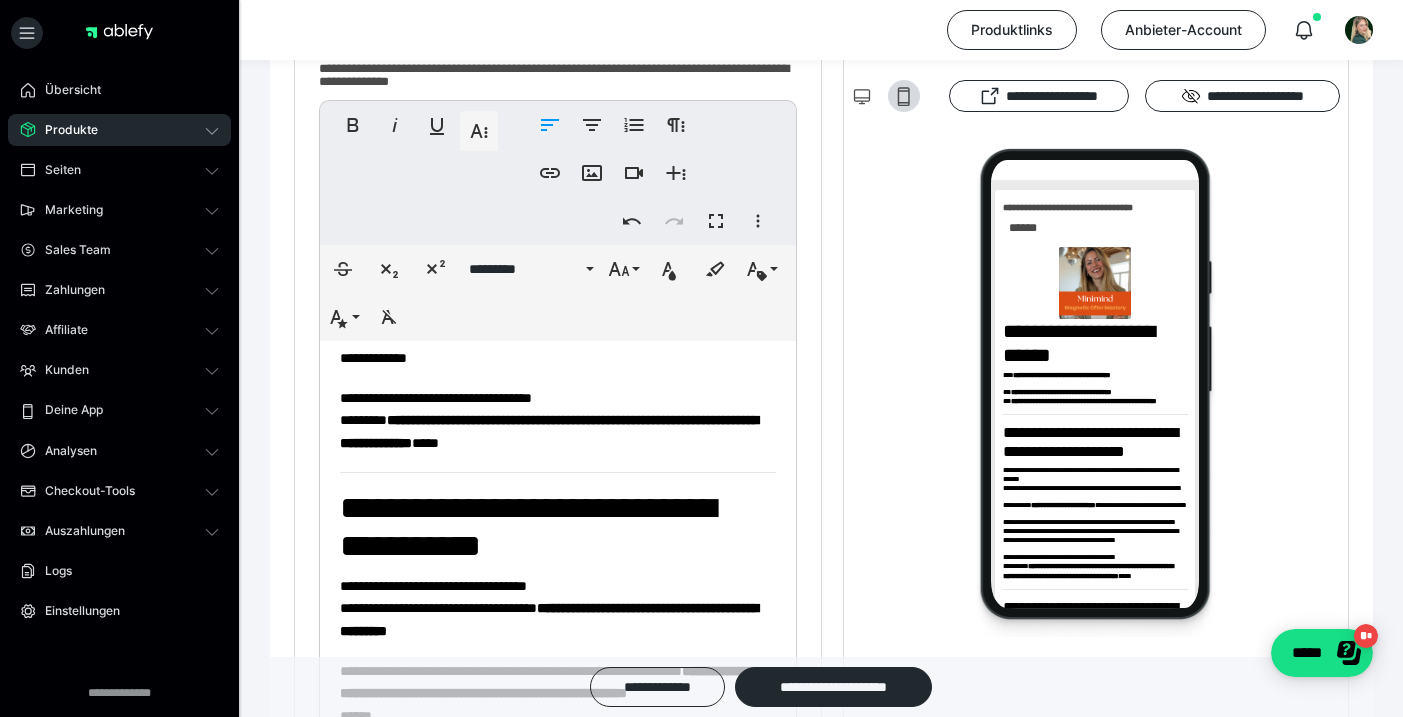 scroll, scrollTop: 574, scrollLeft: 0, axis: vertical 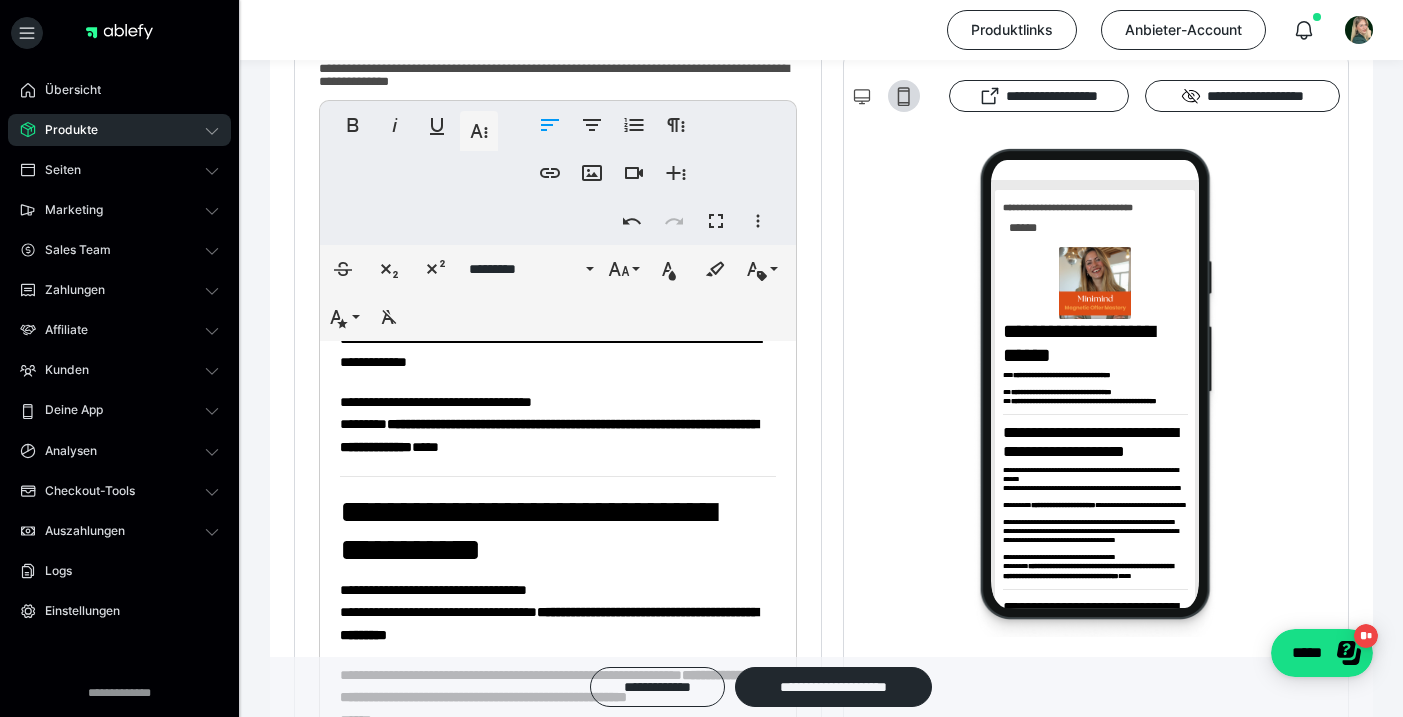 click on "**********" at bounding box center (528, 531) 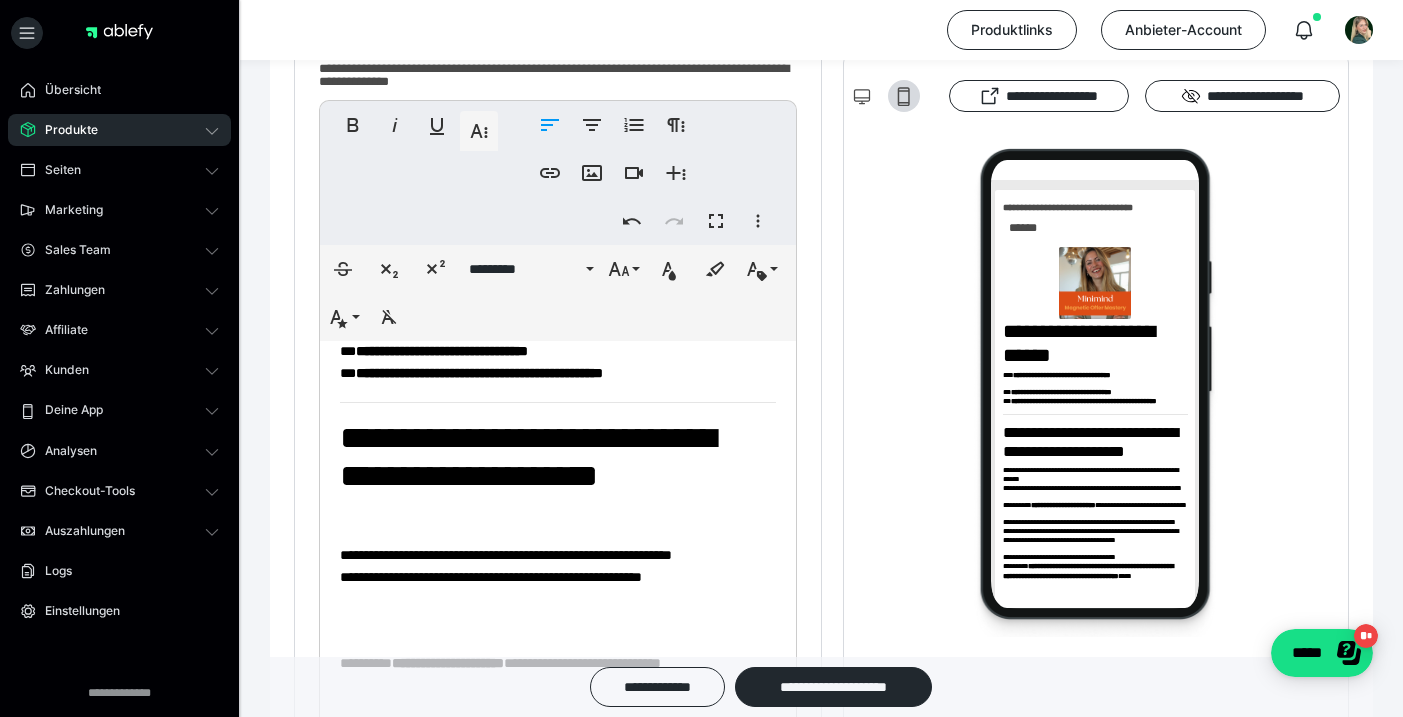 scroll, scrollTop: 159, scrollLeft: 0, axis: vertical 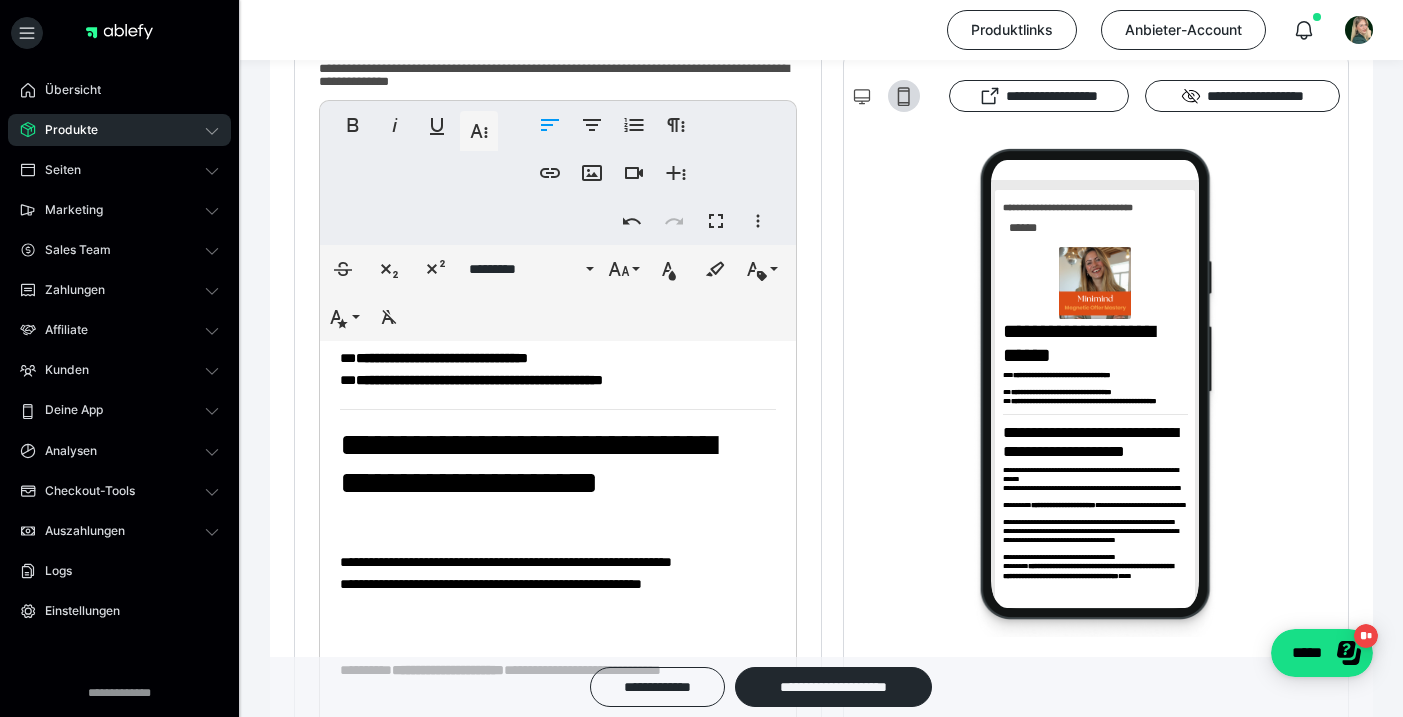 click on "**********" at bounding box center (558, 1321) 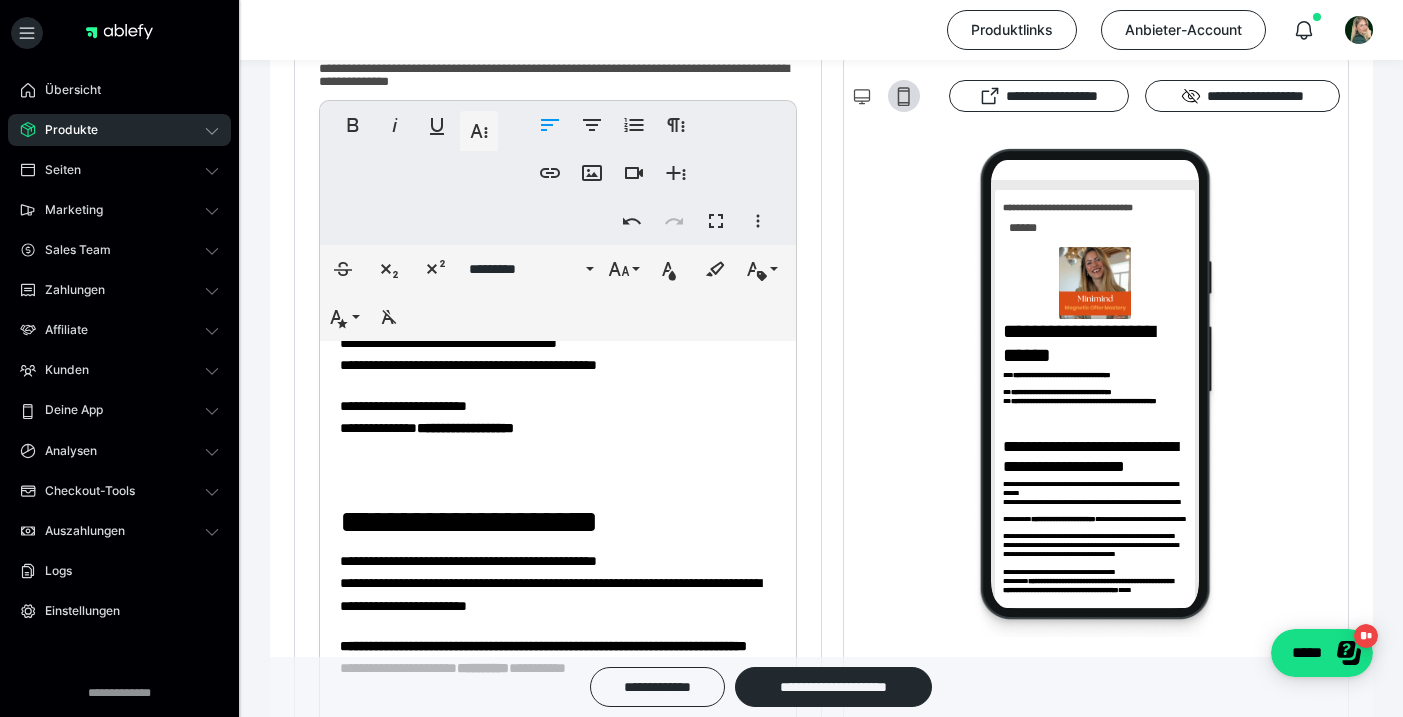 scroll, scrollTop: 1908, scrollLeft: 0, axis: vertical 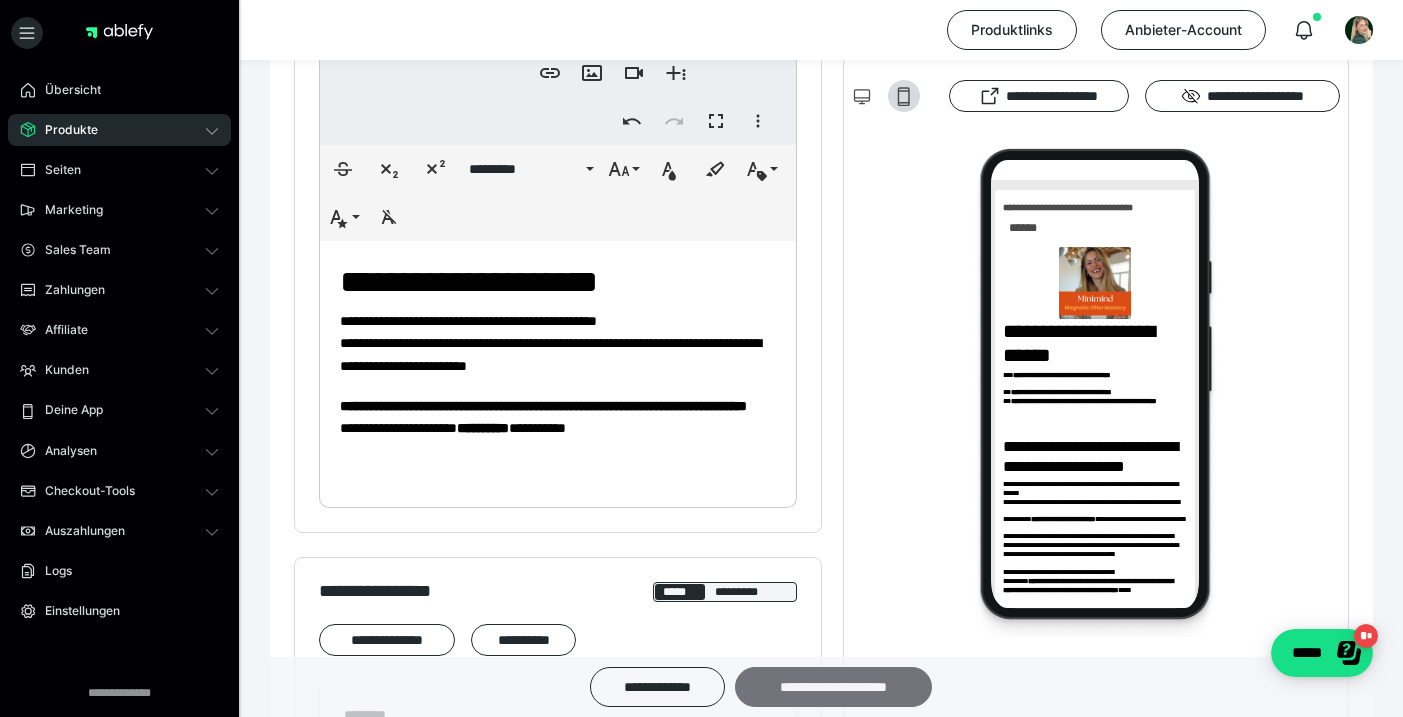 click on "**********" at bounding box center [833, 687] 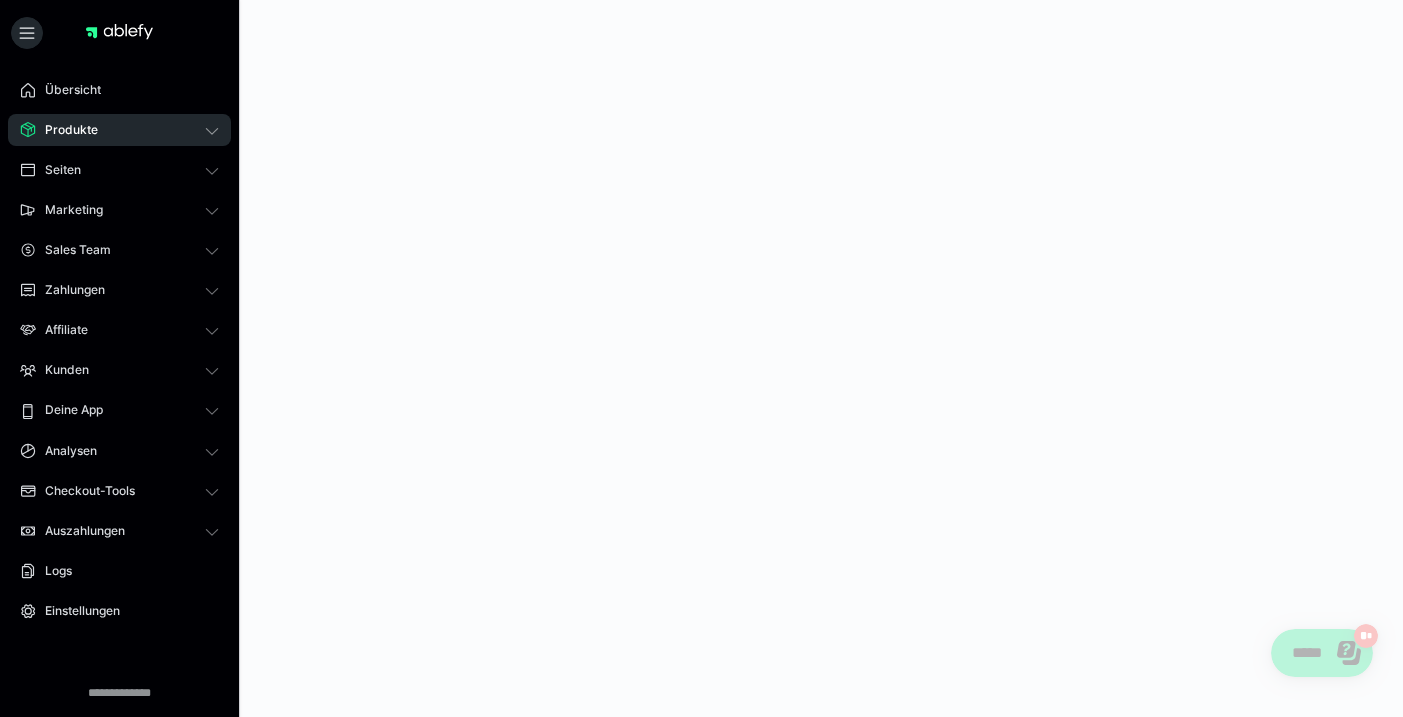 scroll, scrollTop: 0, scrollLeft: 0, axis: both 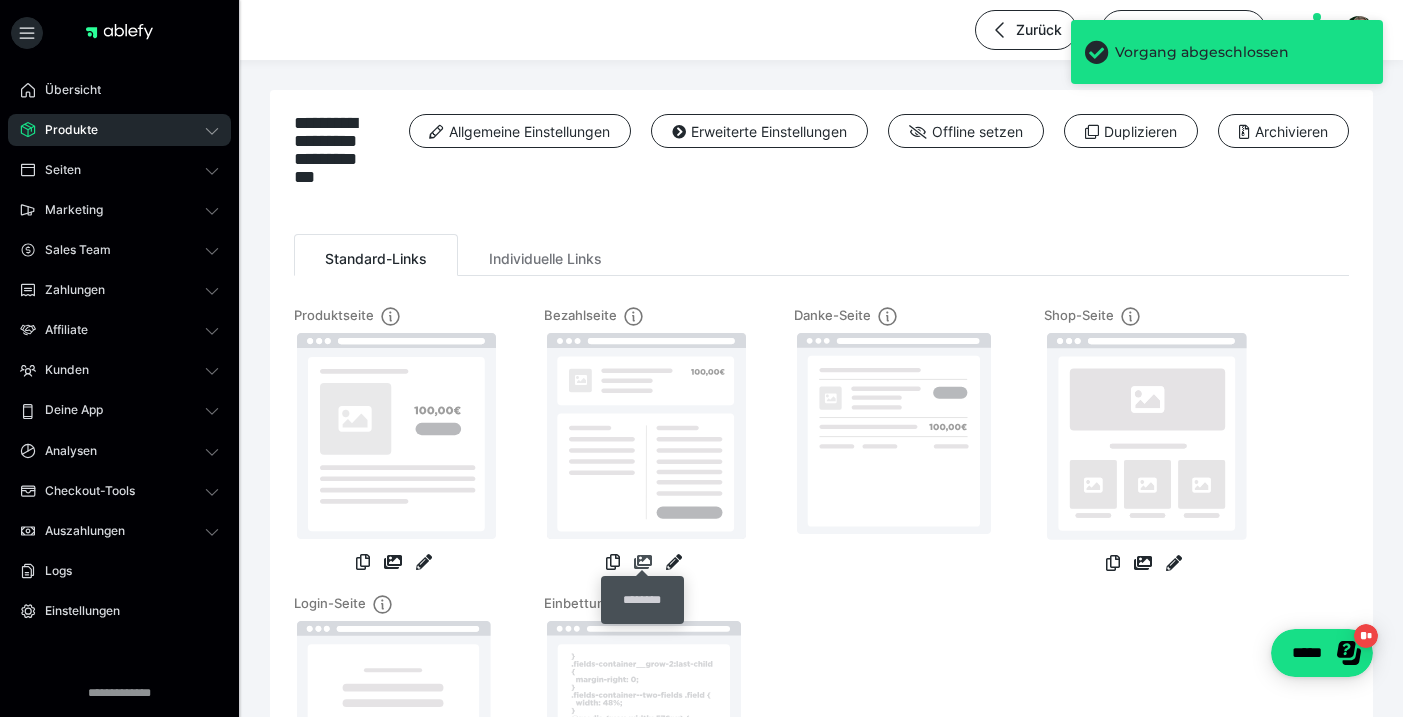 click at bounding box center [643, 562] 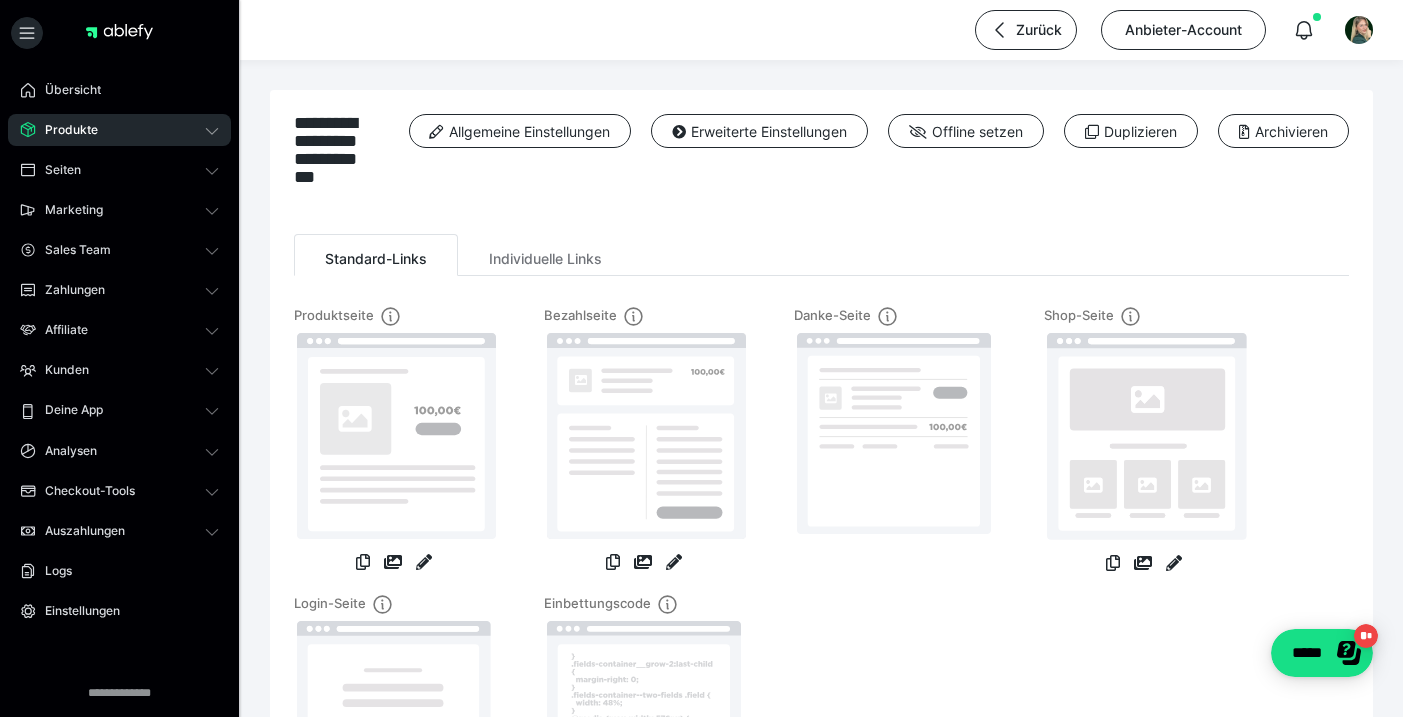 click on "Standard-Links Individuelle Links" at bounding box center [821, 255] 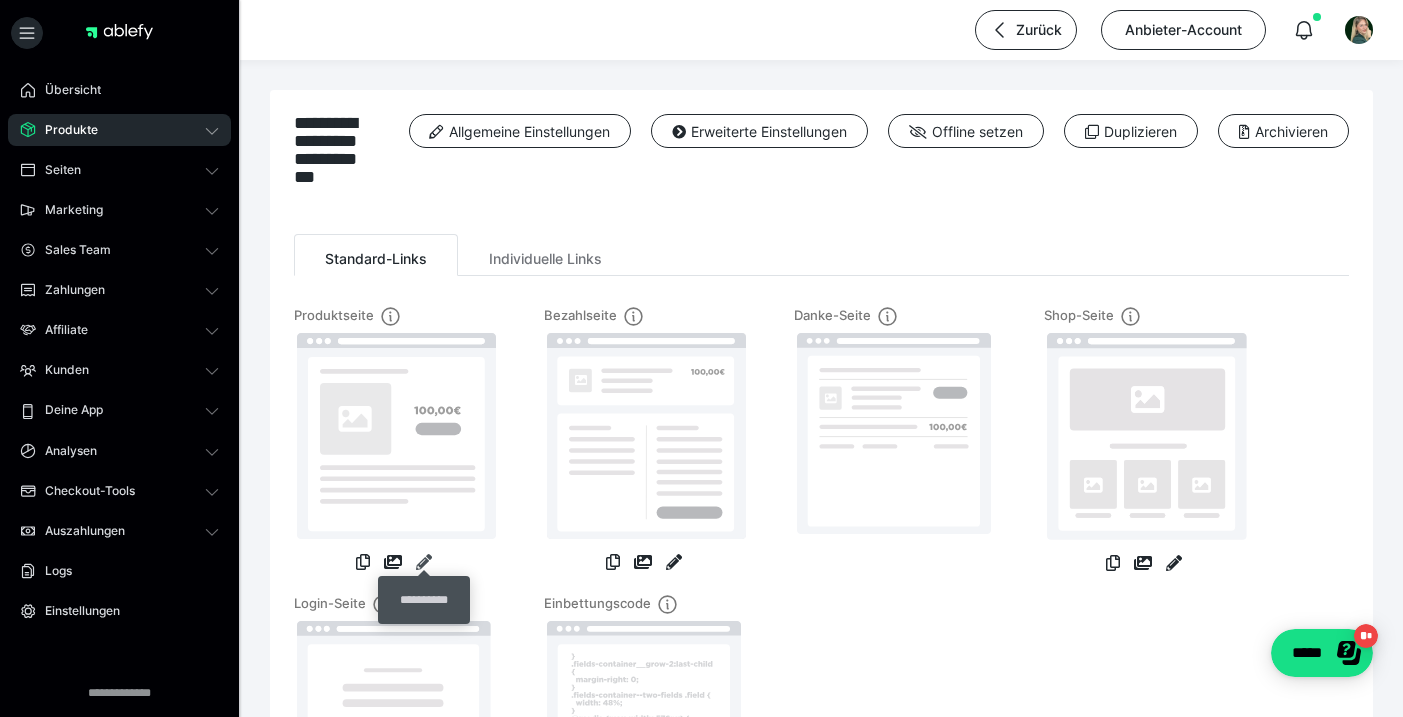 click at bounding box center [424, 562] 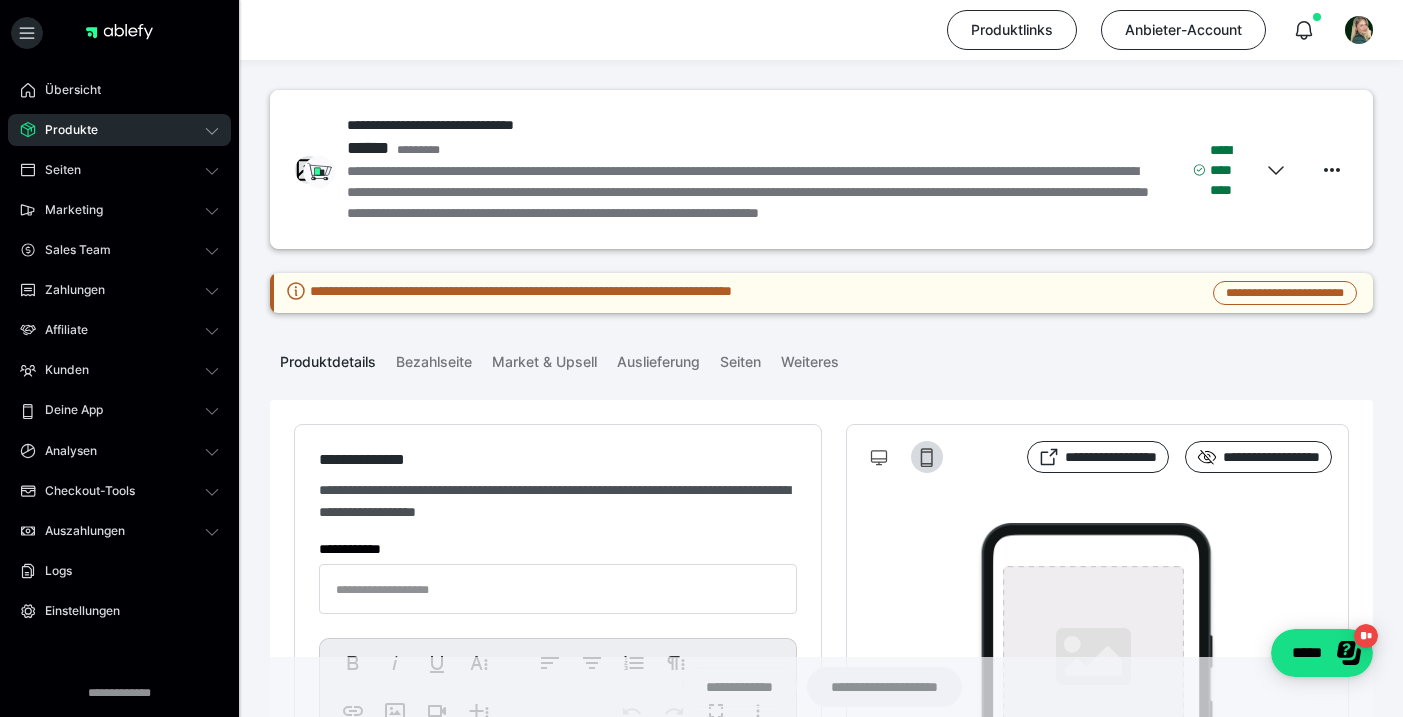 type on "**********" 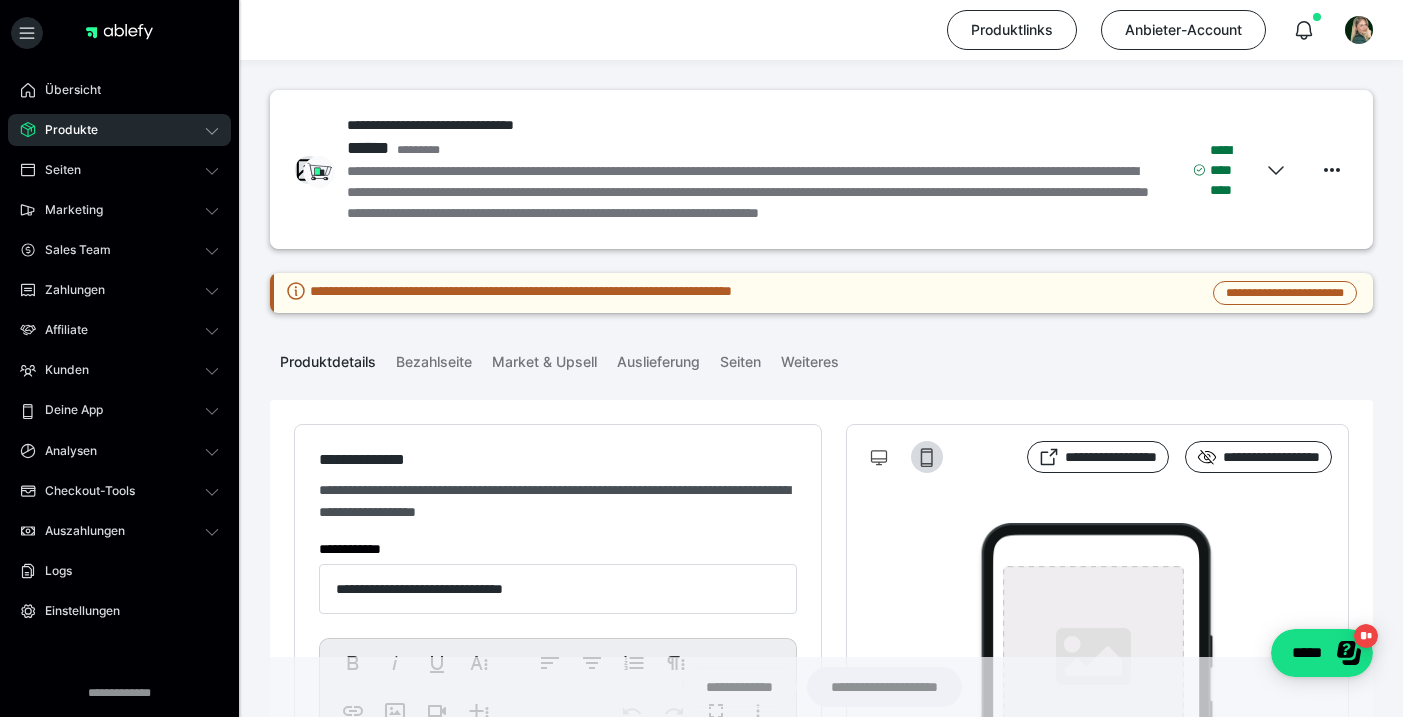 type on "**********" 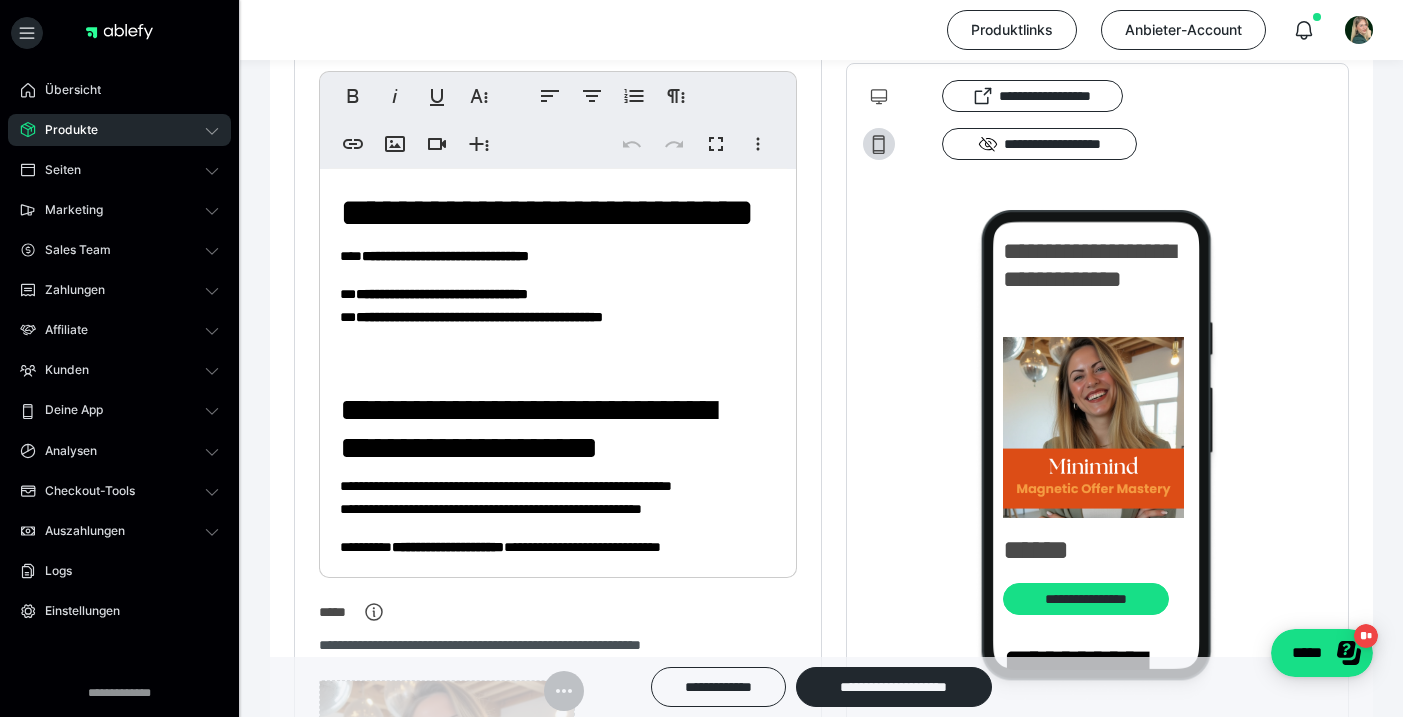 scroll, scrollTop: 589, scrollLeft: 0, axis: vertical 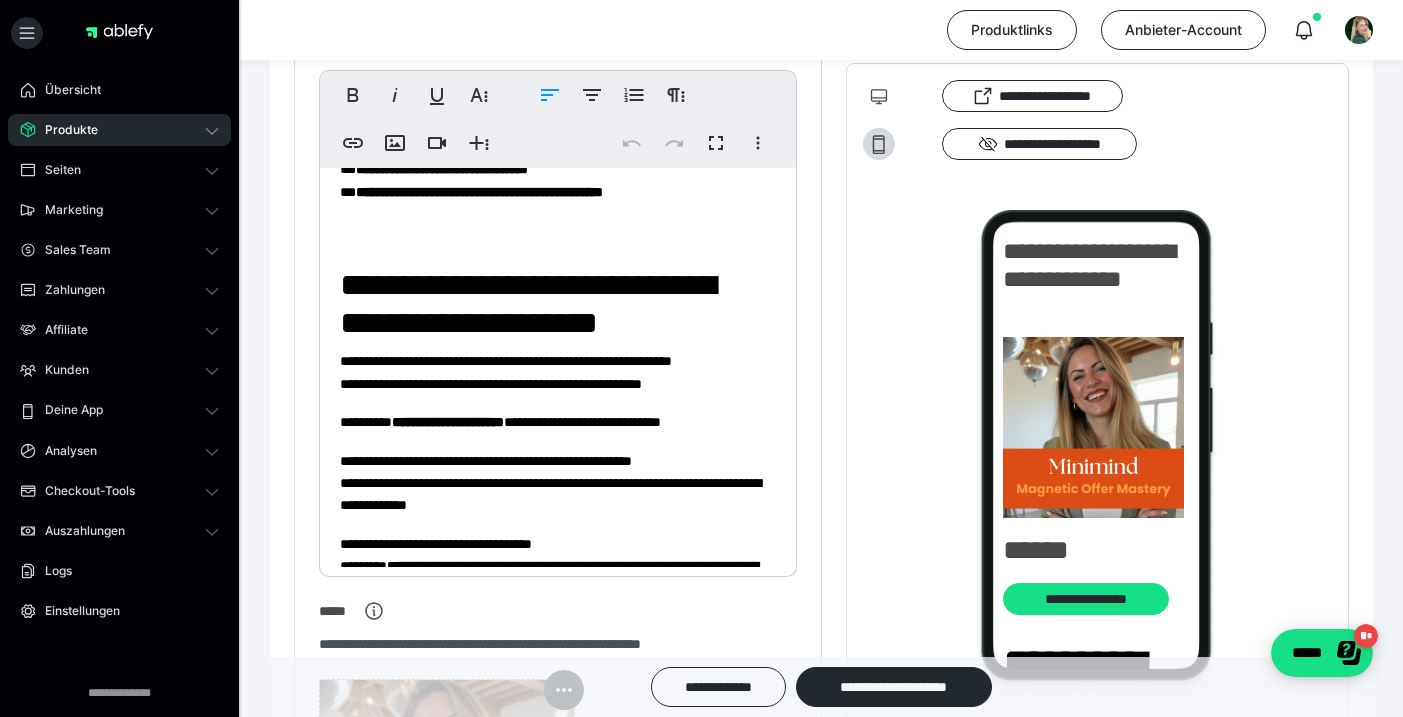click on "**********" at bounding box center [558, 1197] 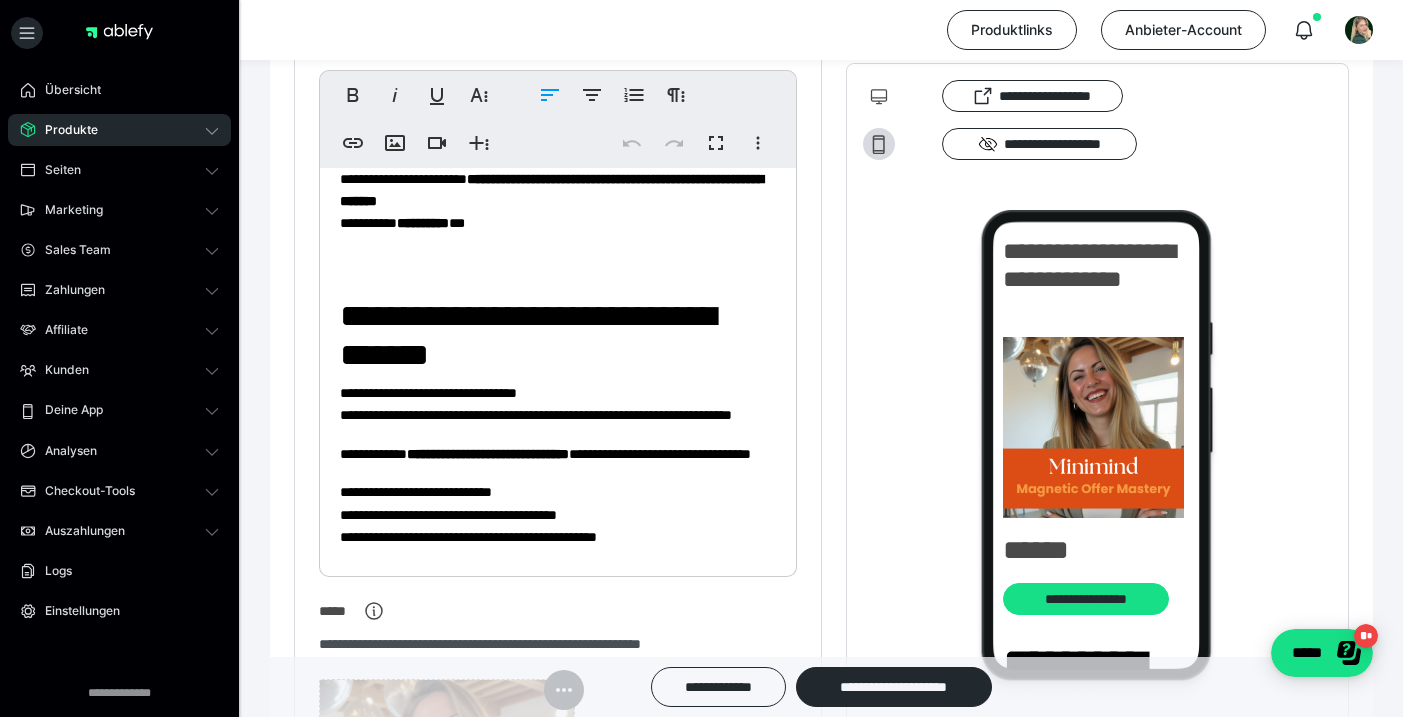 scroll, scrollTop: 1153, scrollLeft: 0, axis: vertical 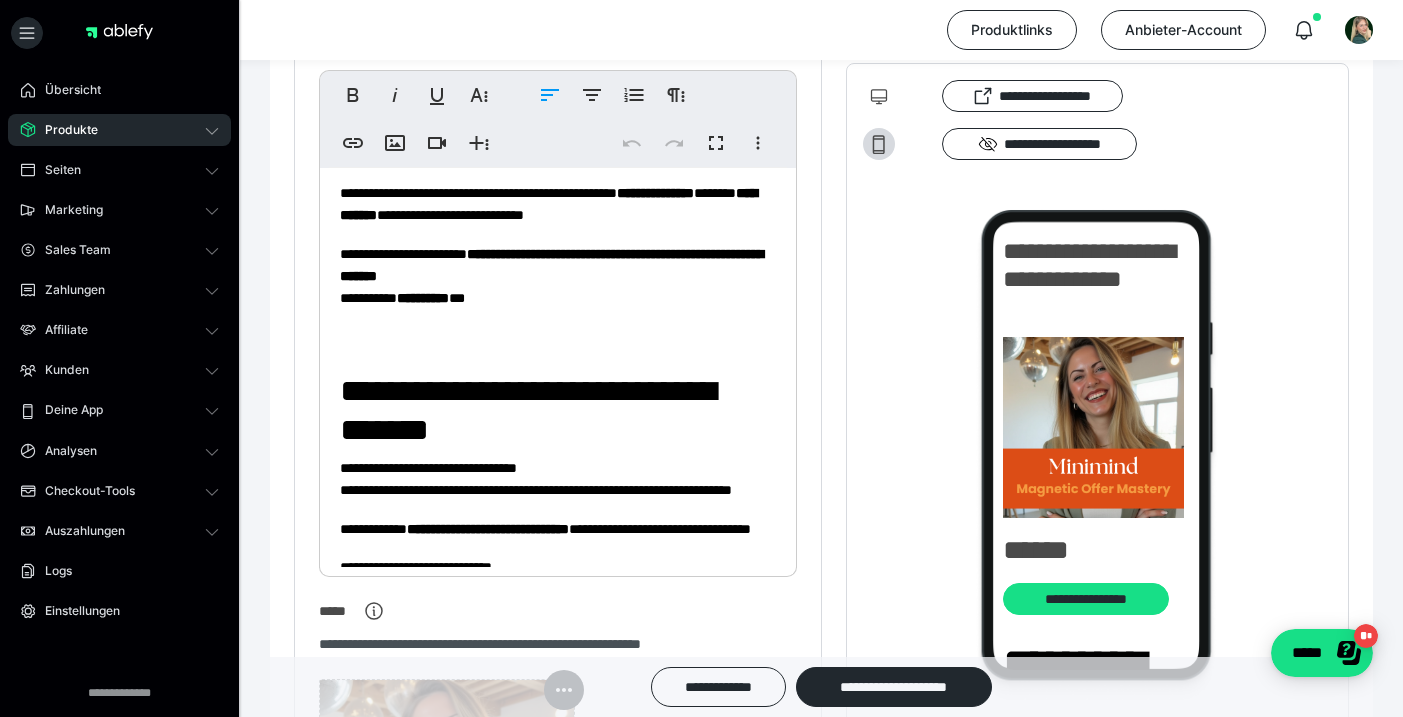 click on "Produkte" at bounding box center [119, 130] 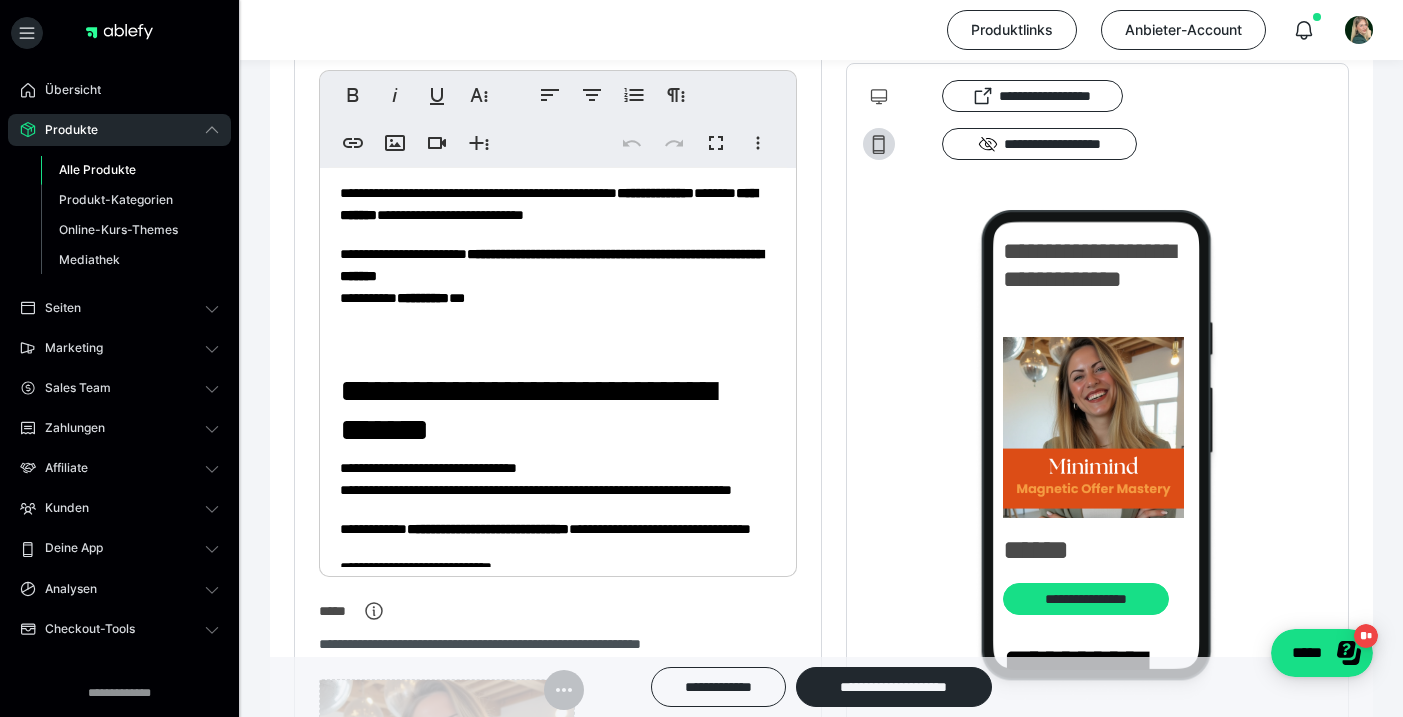 click on "Alle Produkte" at bounding box center (97, 169) 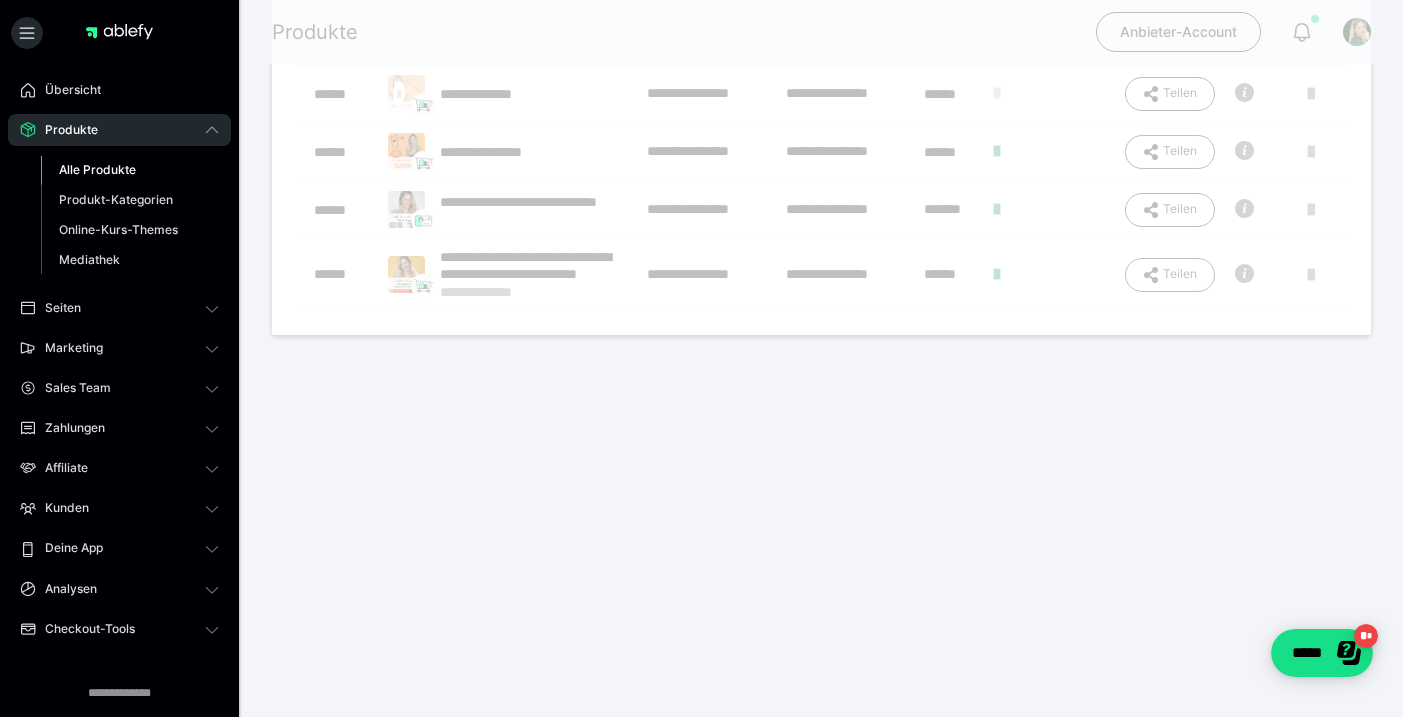 scroll, scrollTop: 0, scrollLeft: 0, axis: both 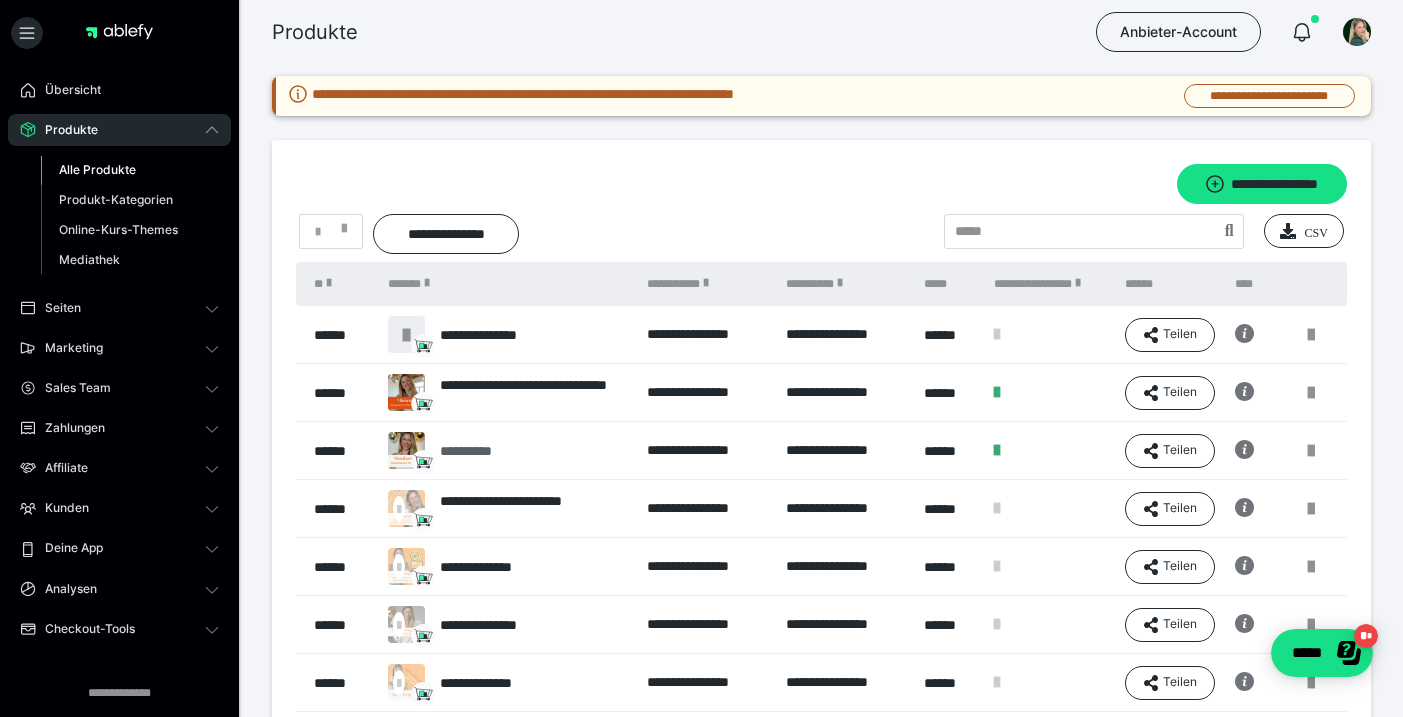 click on "**********" at bounding box center [482, 451] 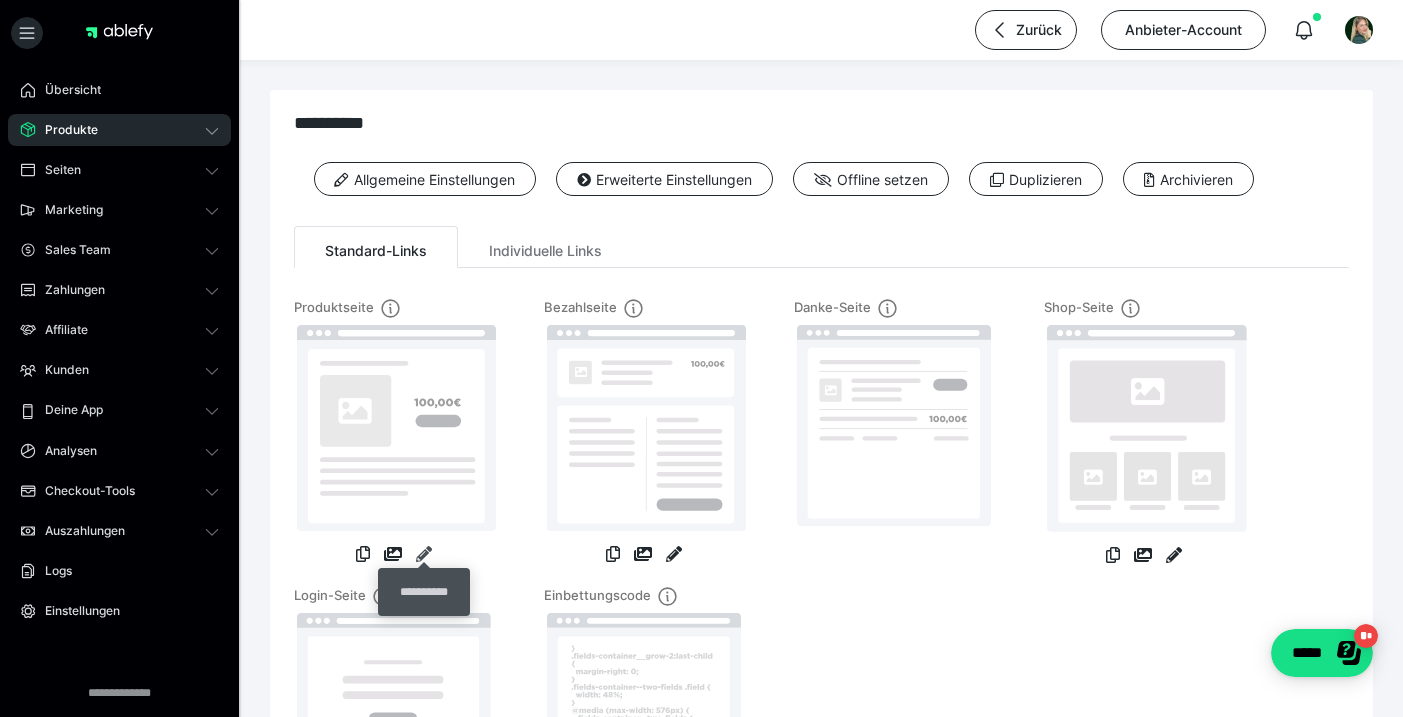 click at bounding box center (424, 554) 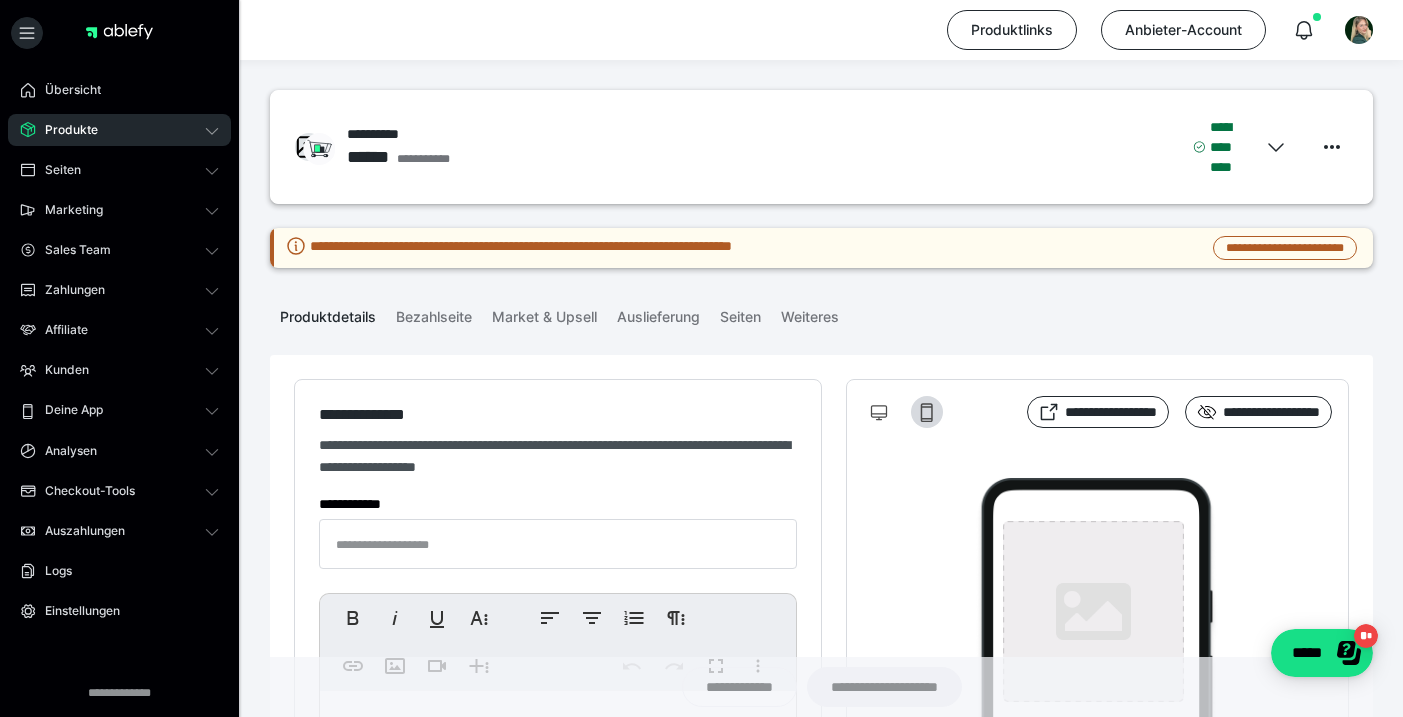 type on "**********" 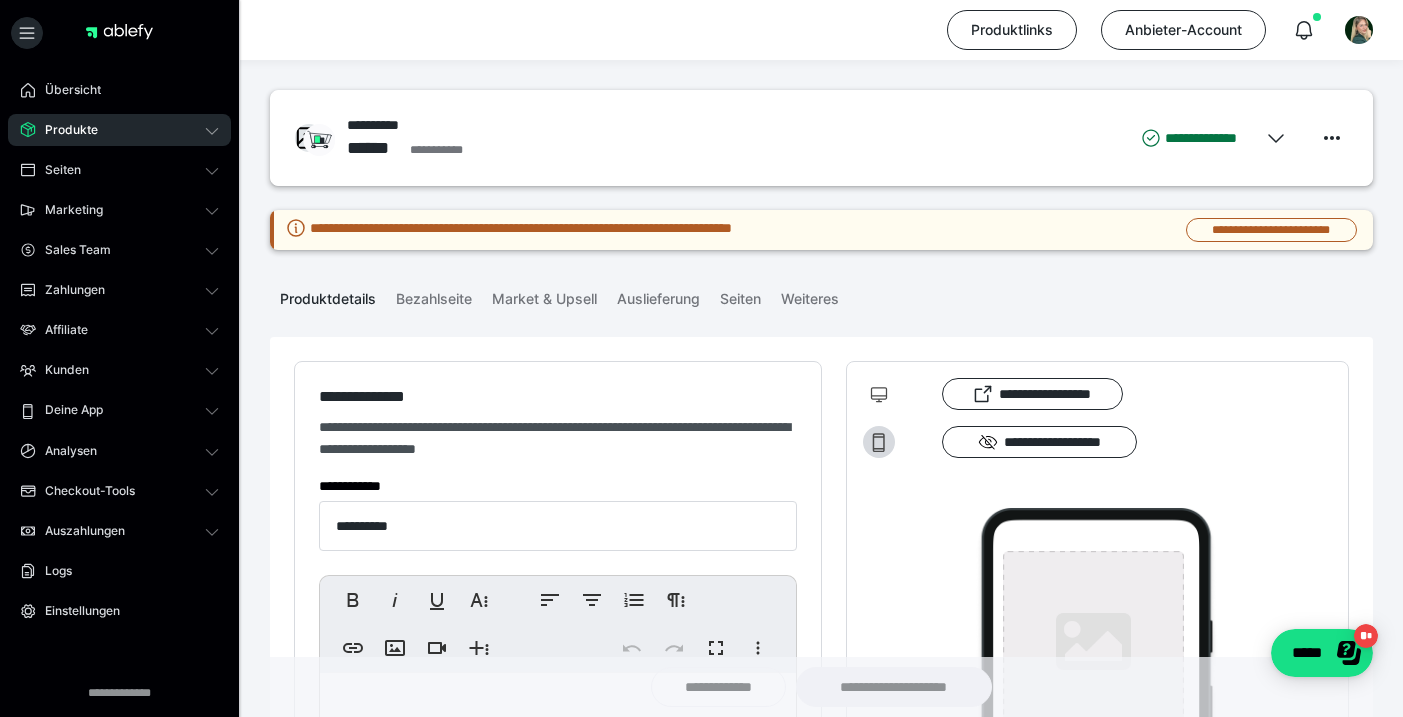 type on "**********" 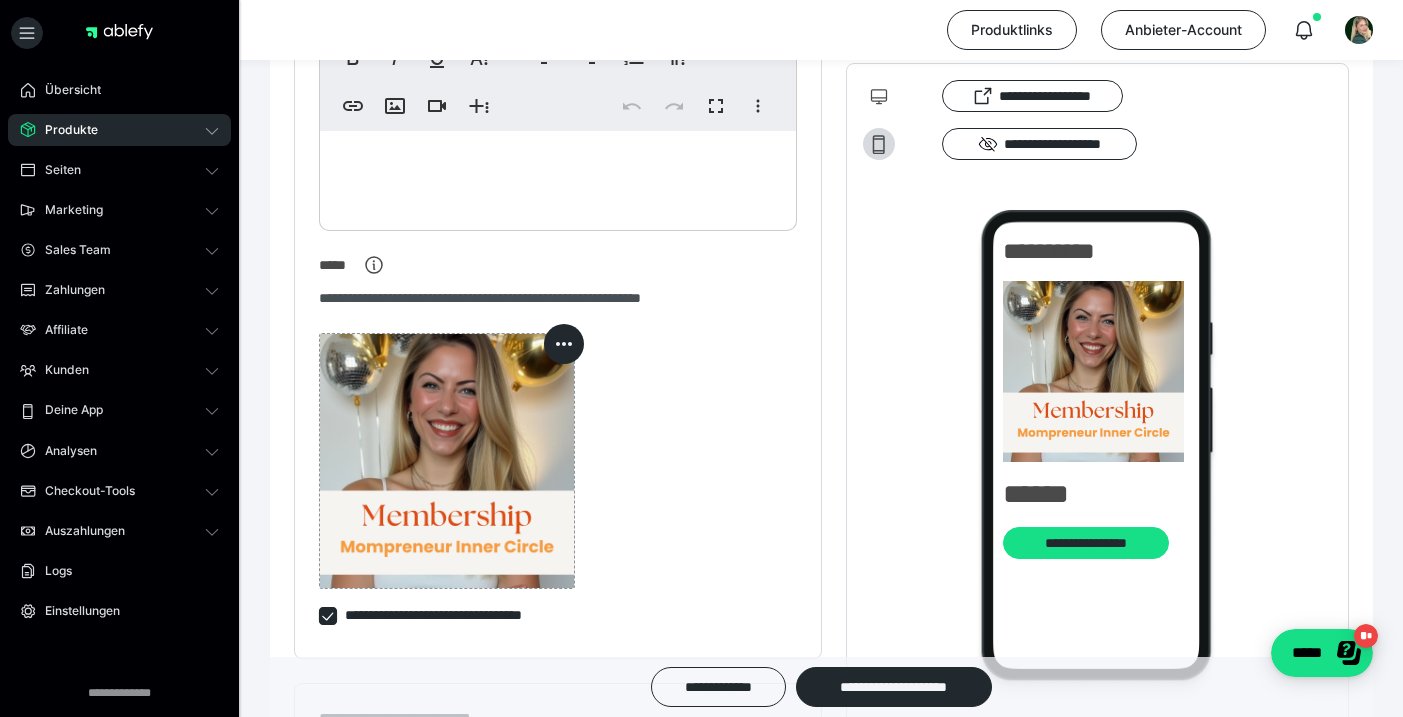 scroll, scrollTop: 547, scrollLeft: 0, axis: vertical 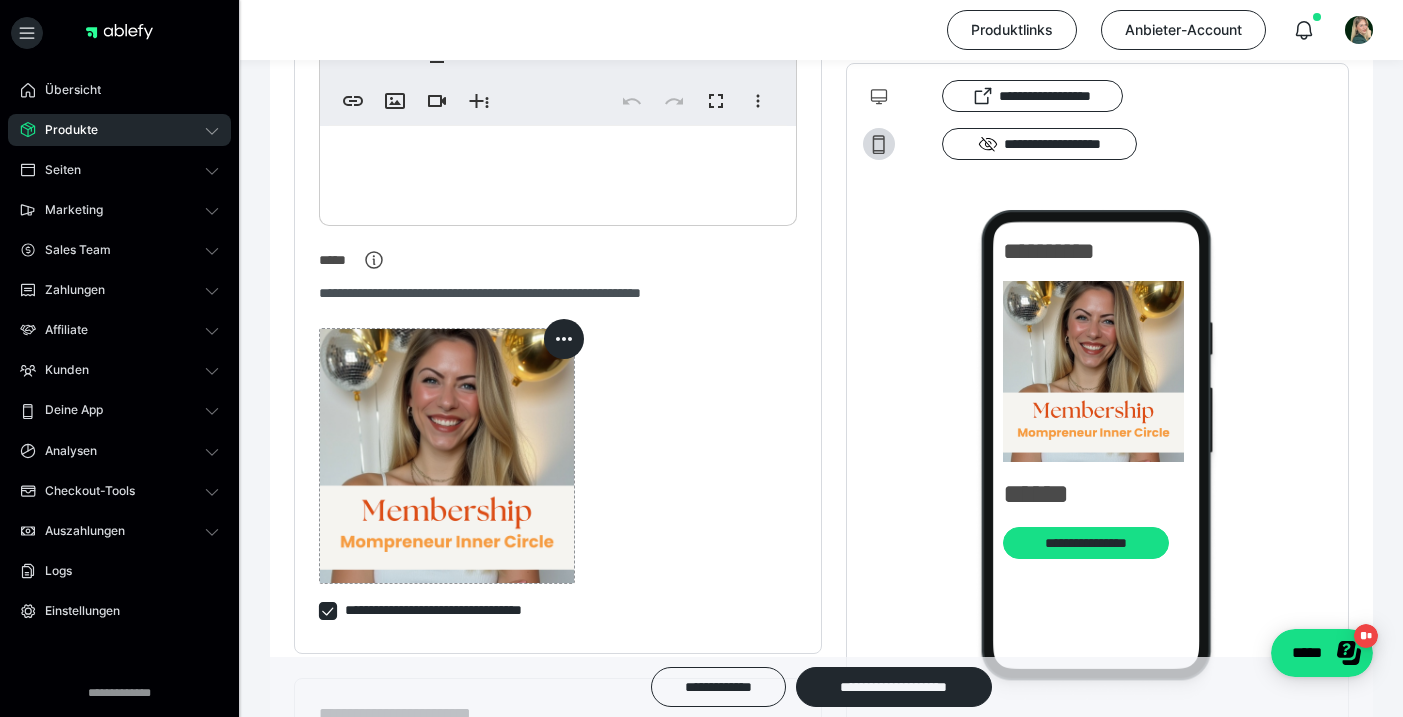 click at bounding box center [558, 171] 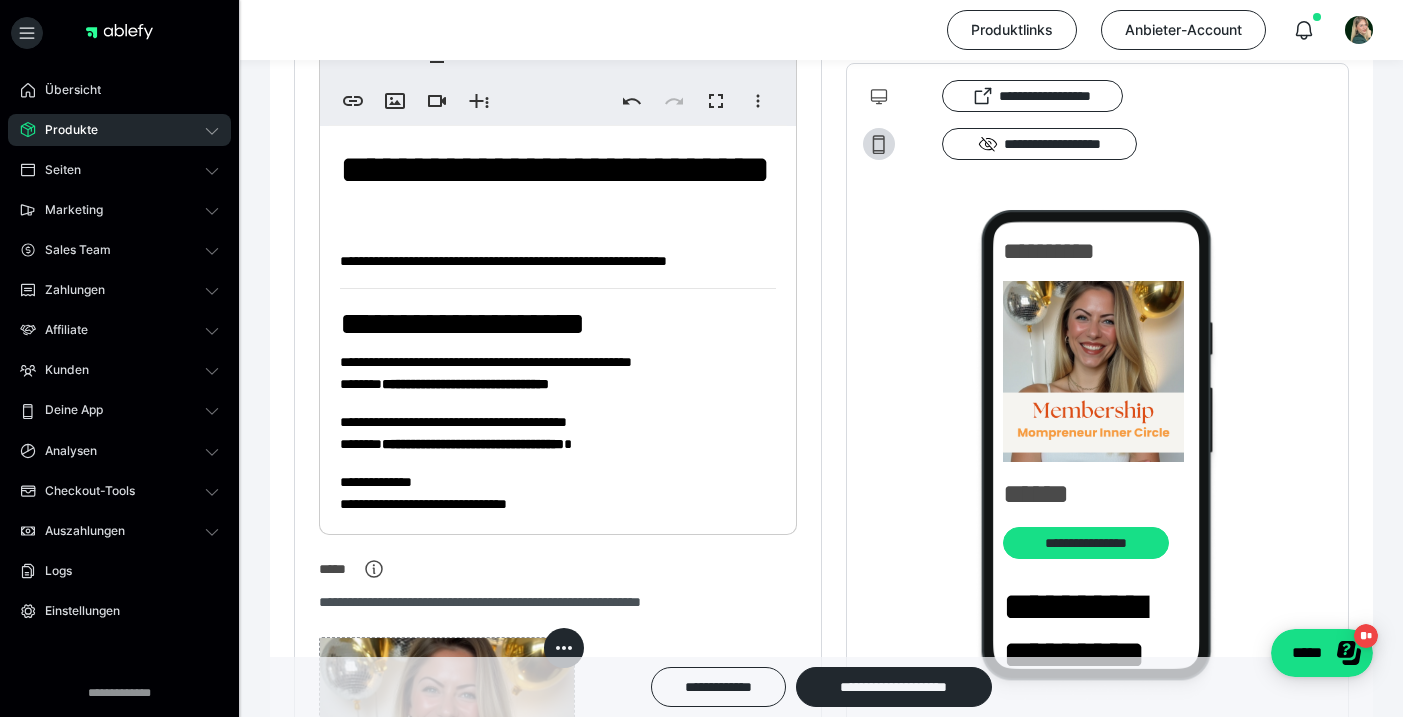 scroll, scrollTop: 0, scrollLeft: 0, axis: both 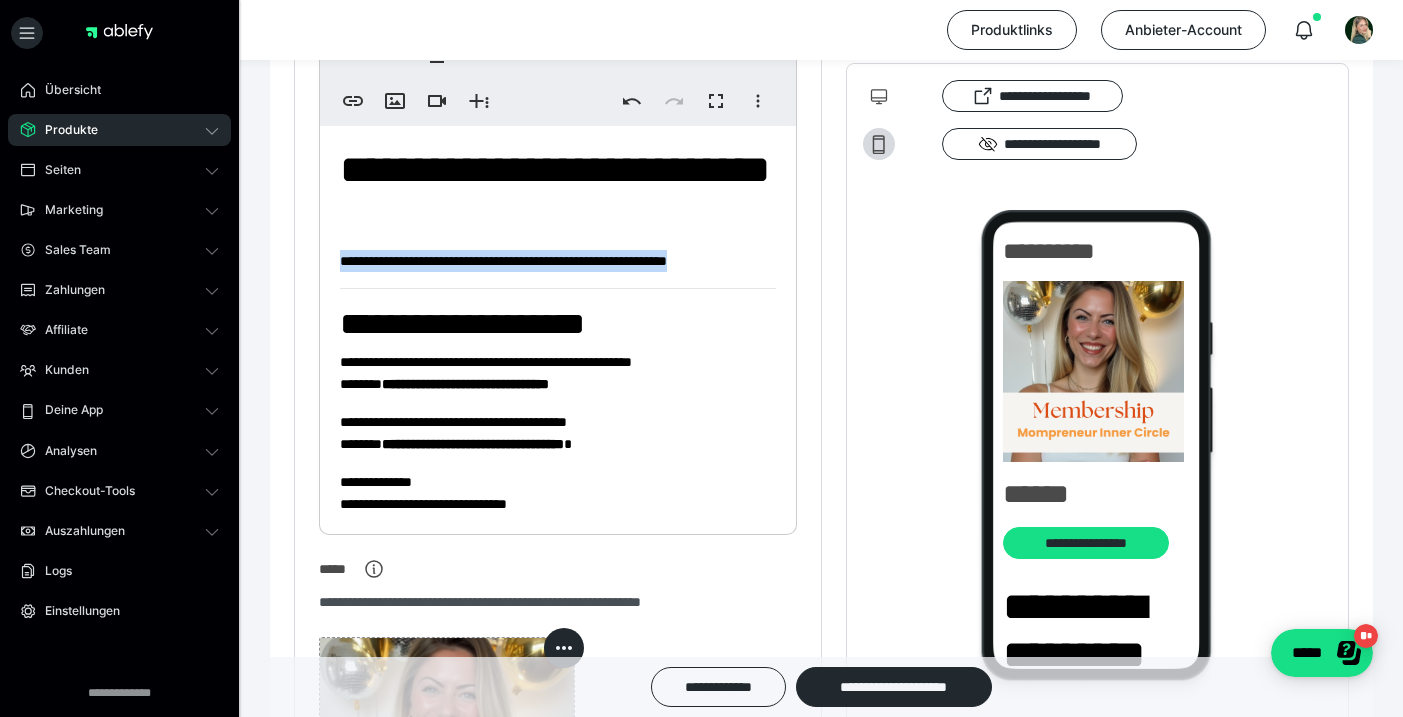 drag, startPoint x: 381, startPoint y: 255, endPoint x: 786, endPoint y: 265, distance: 405.12344 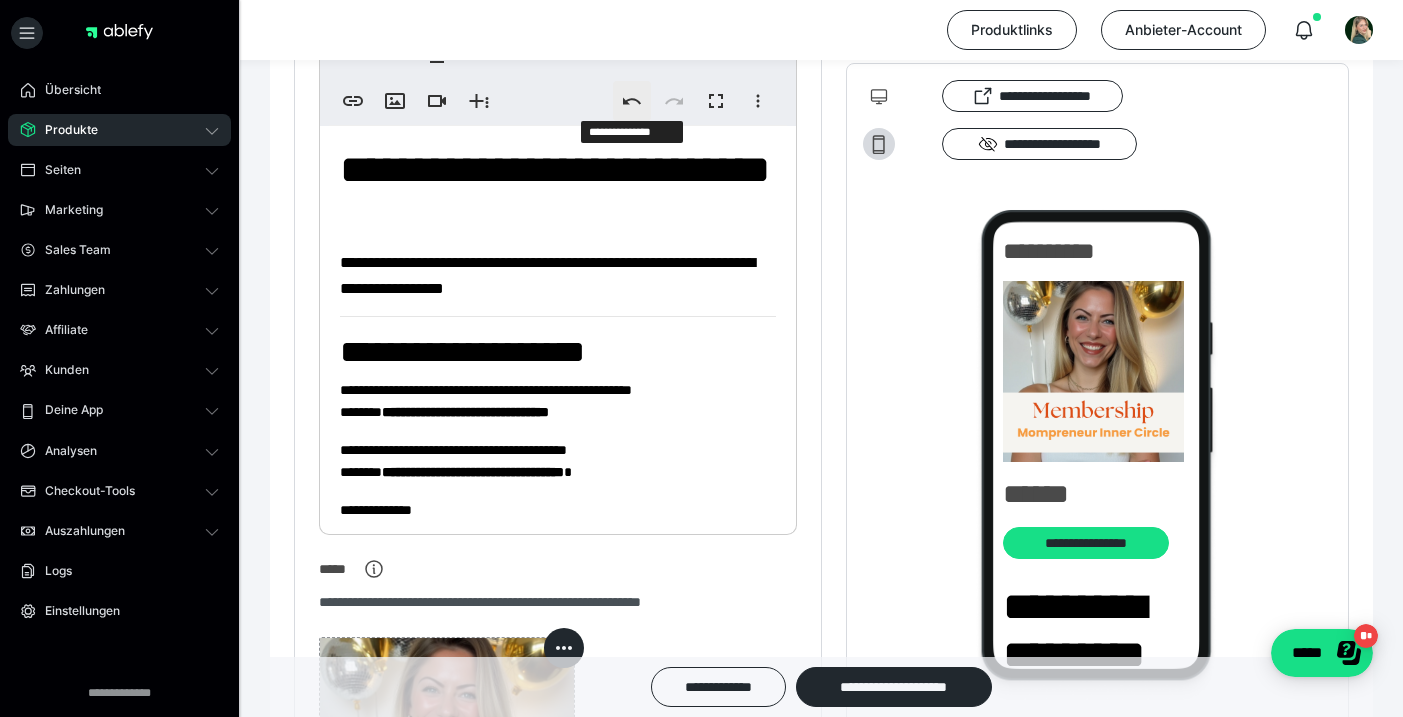 click 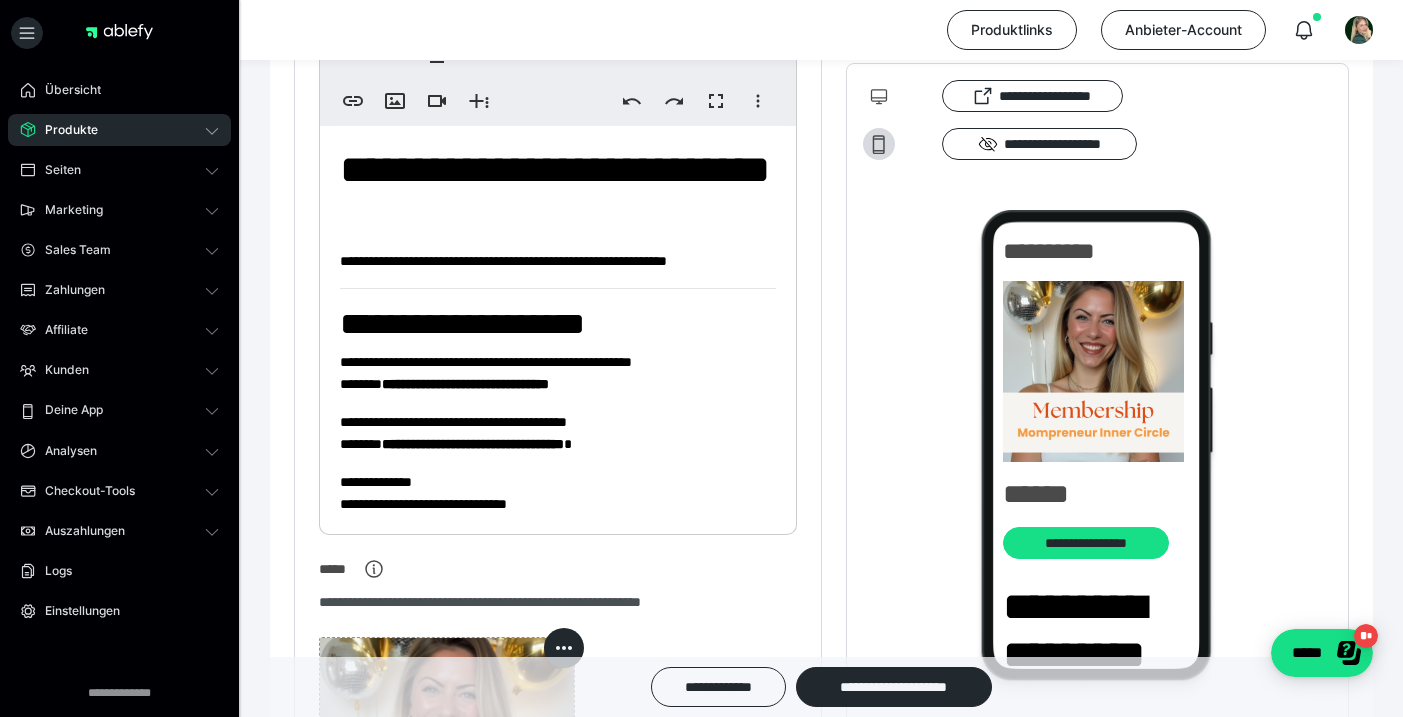 drag, startPoint x: 498, startPoint y: 258, endPoint x: 472, endPoint y: 258, distance: 26 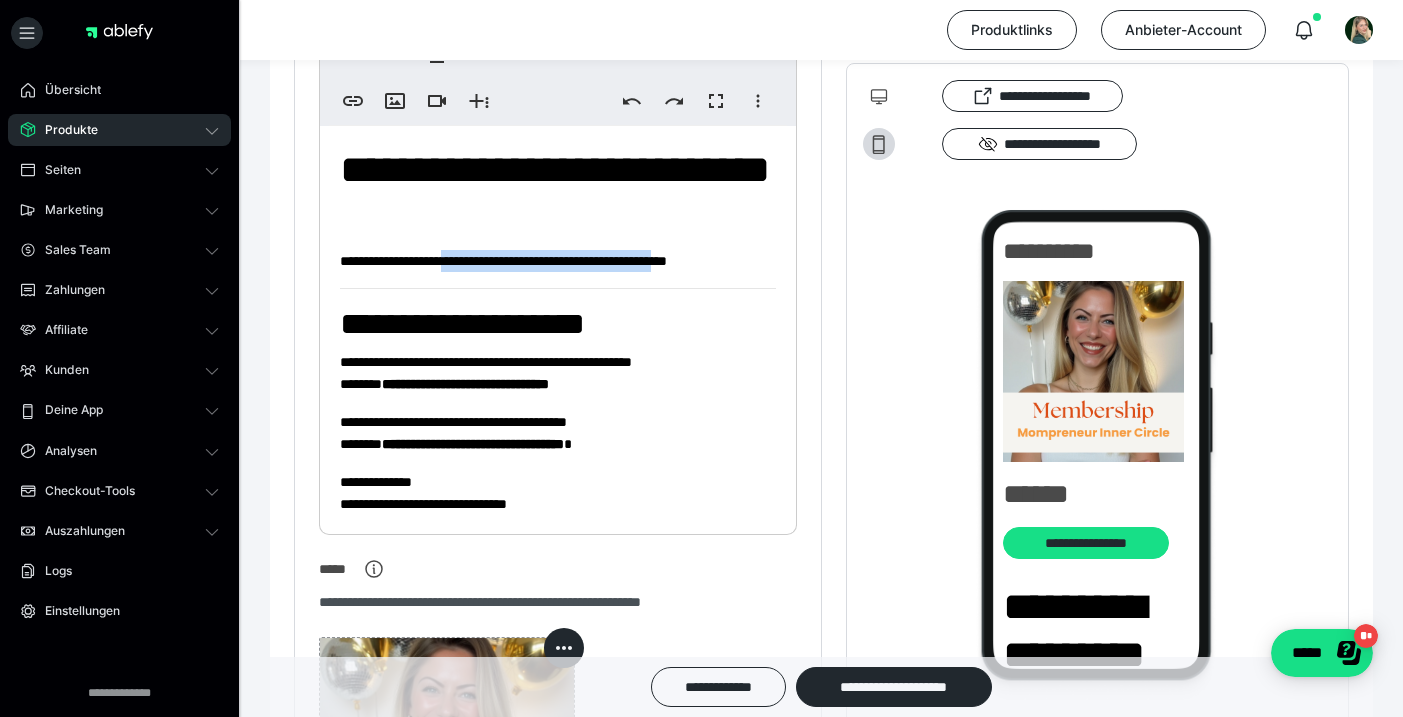 drag, startPoint x: 478, startPoint y: 257, endPoint x: 744, endPoint y: 264, distance: 266.0921 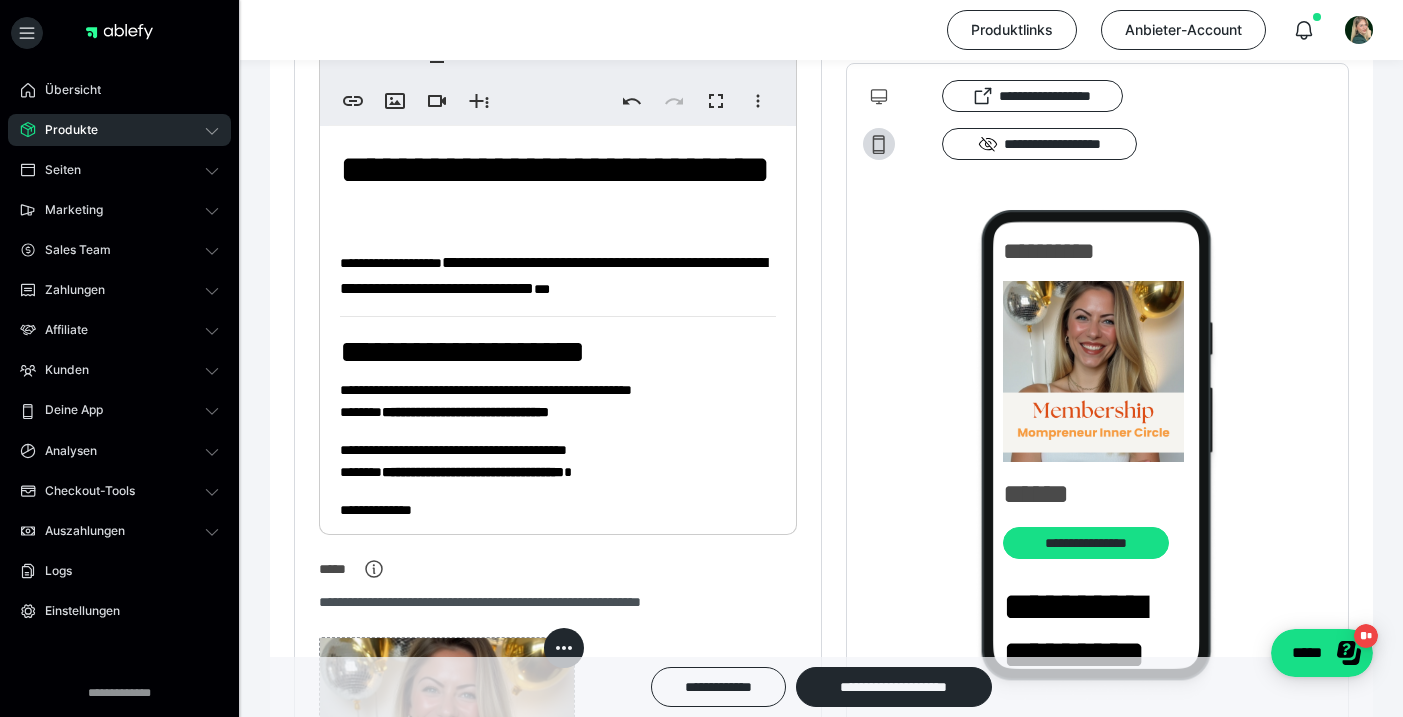 click on "**********" at bounding box center [553, 275] 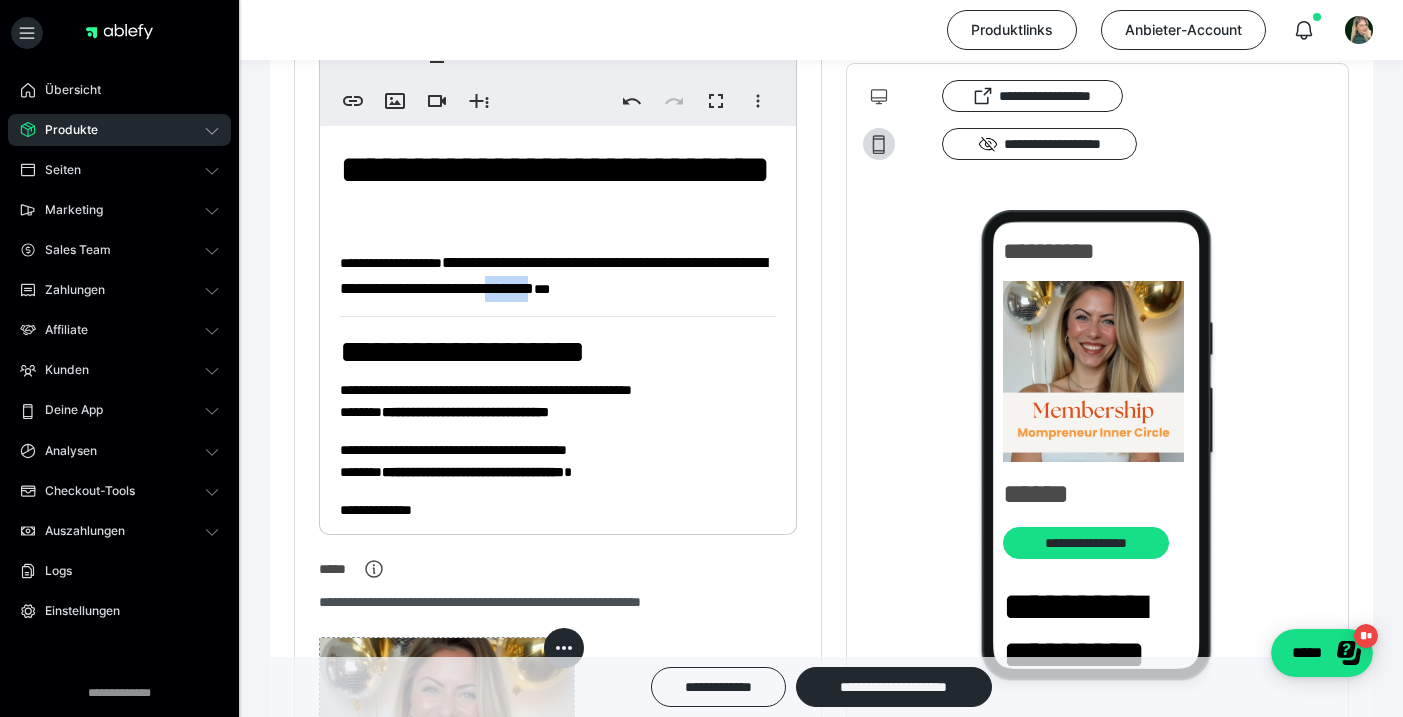 click on "**********" at bounding box center (553, 275) 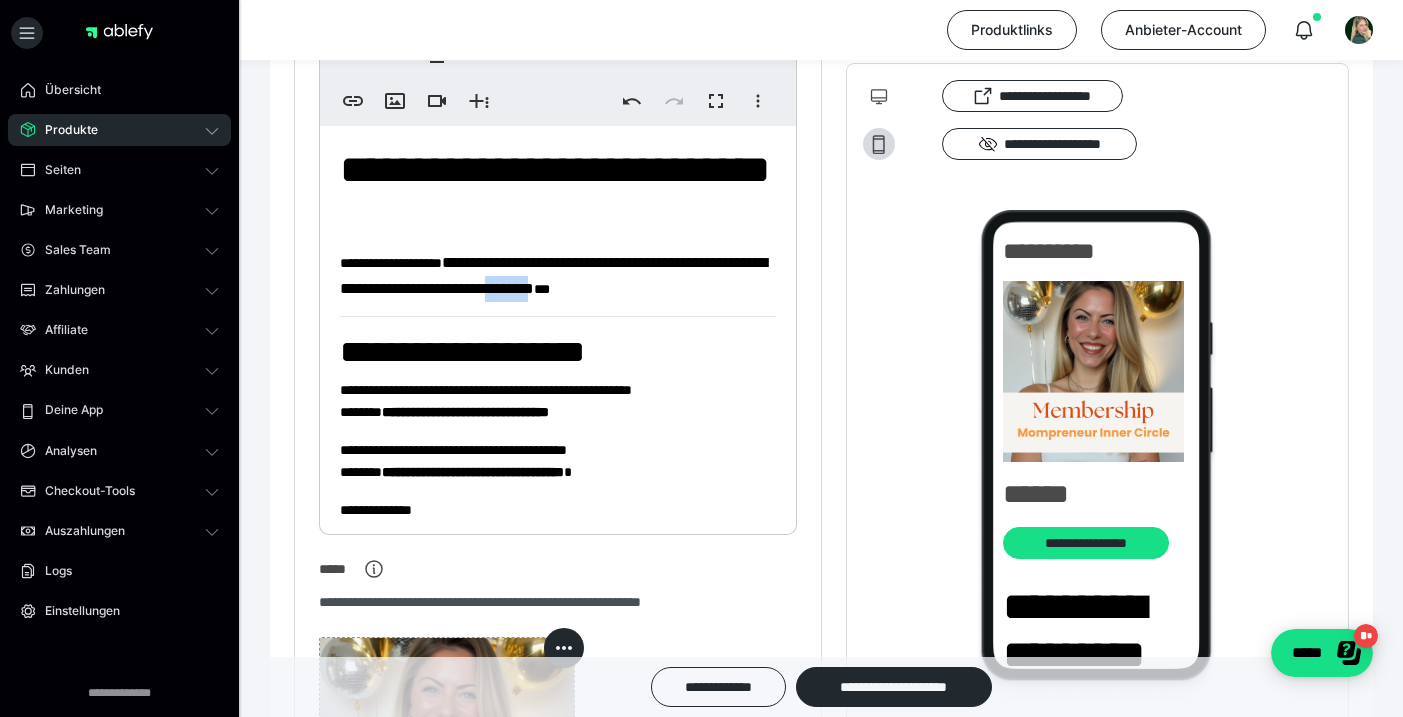 type 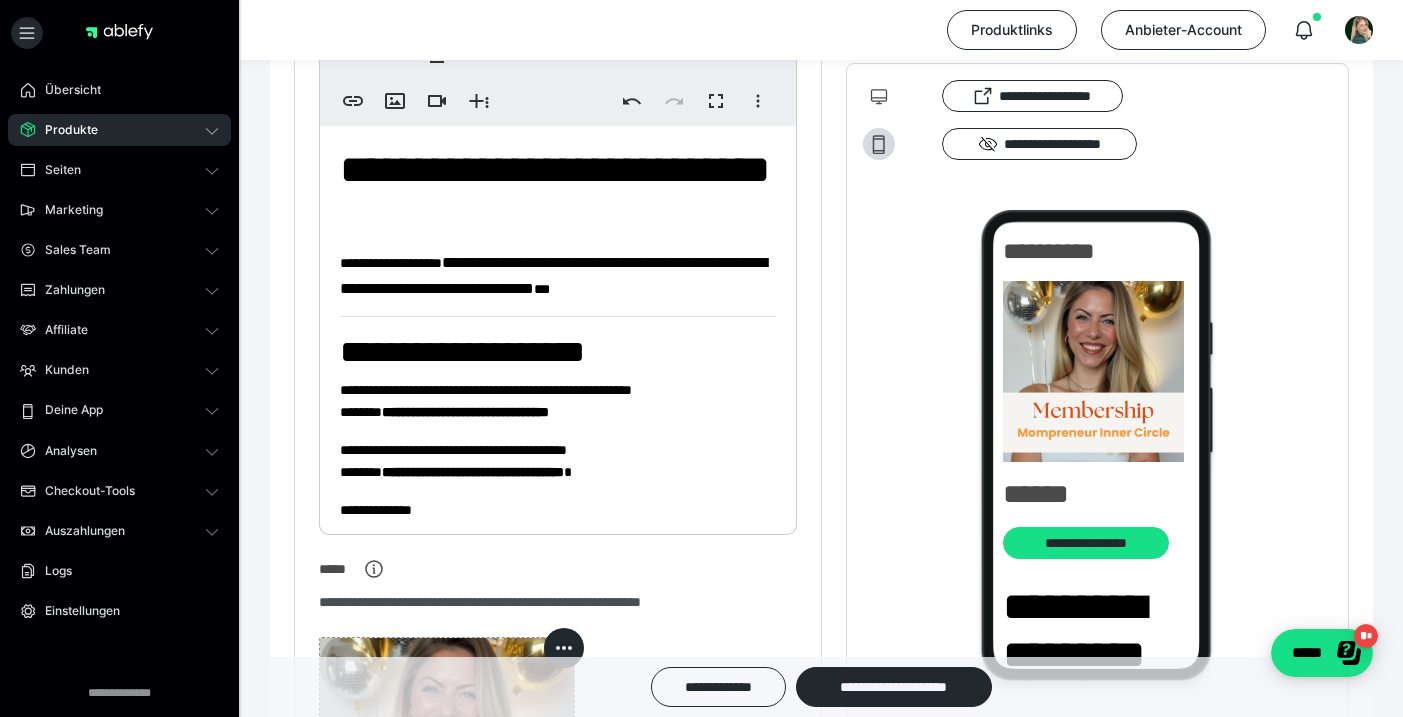 click on "**********" at bounding box center [553, 275] 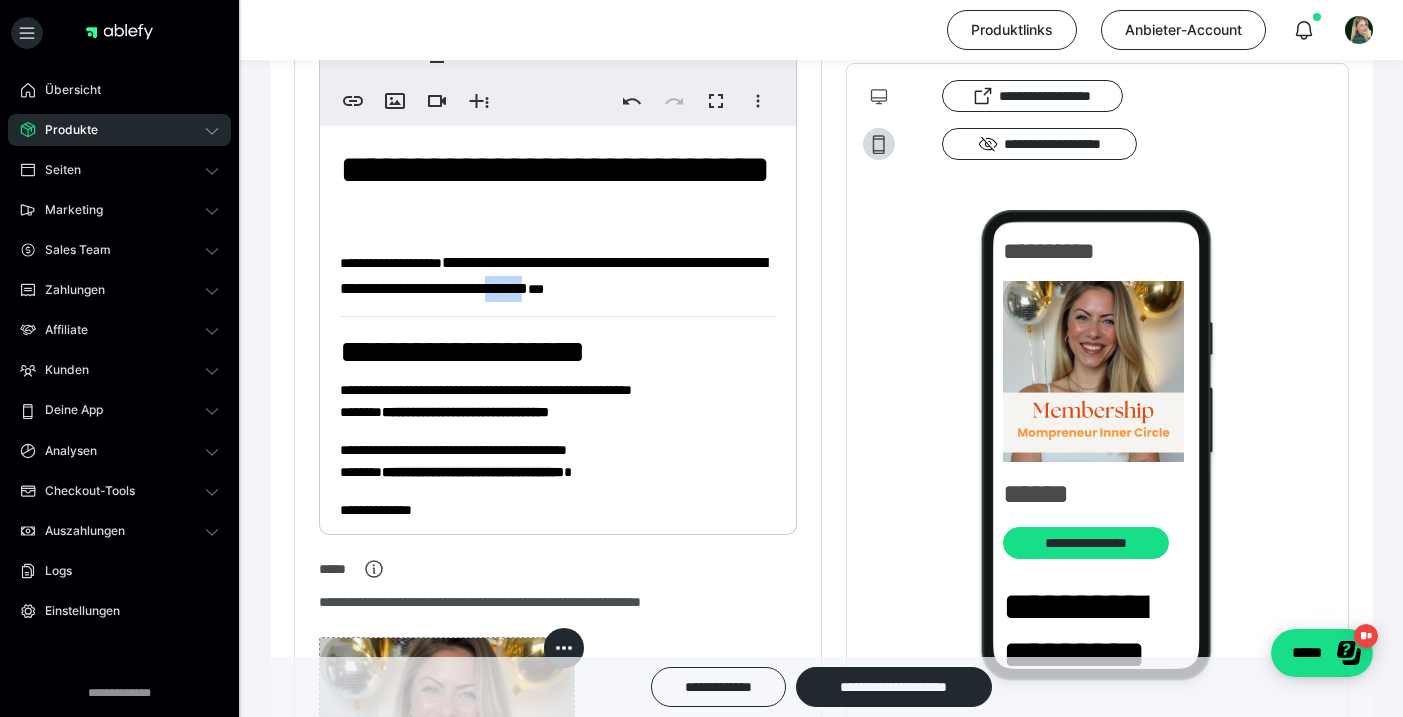 click on "**********" at bounding box center (553, 275) 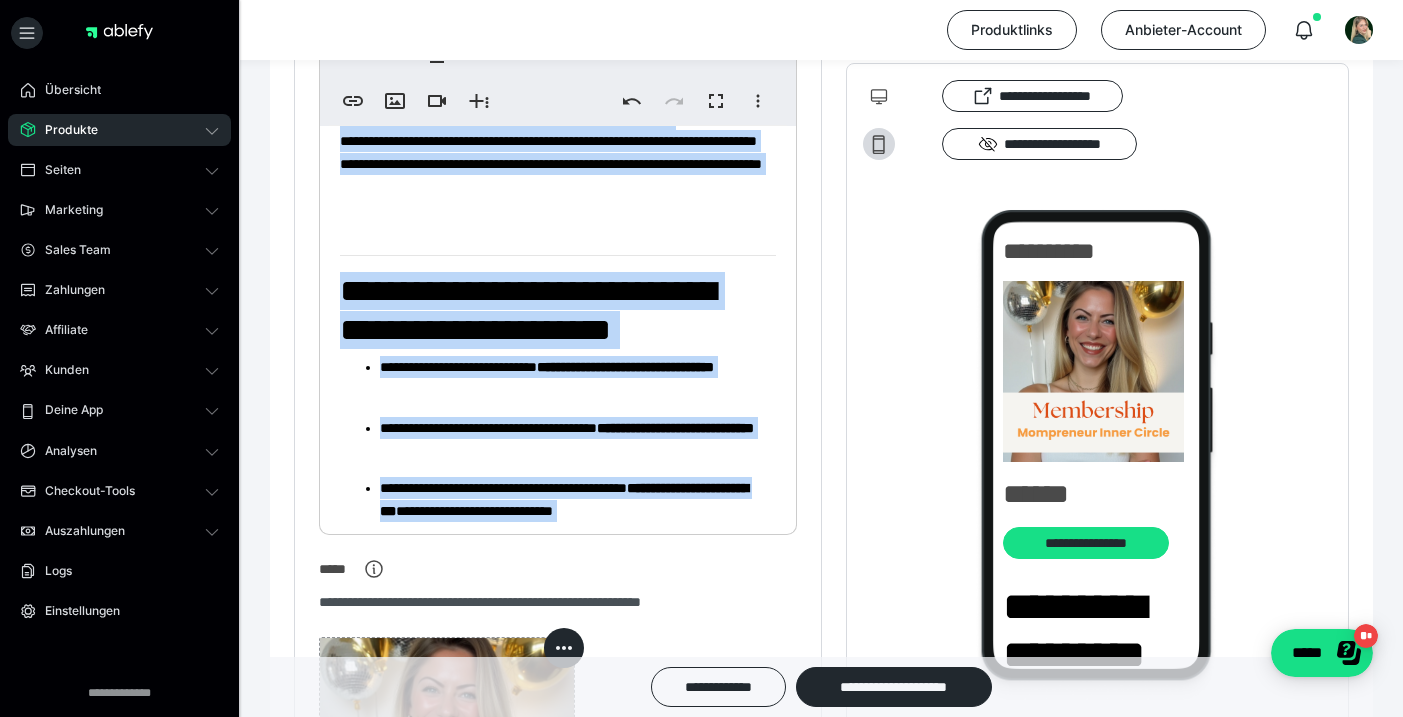 scroll, scrollTop: 1395, scrollLeft: 0, axis: vertical 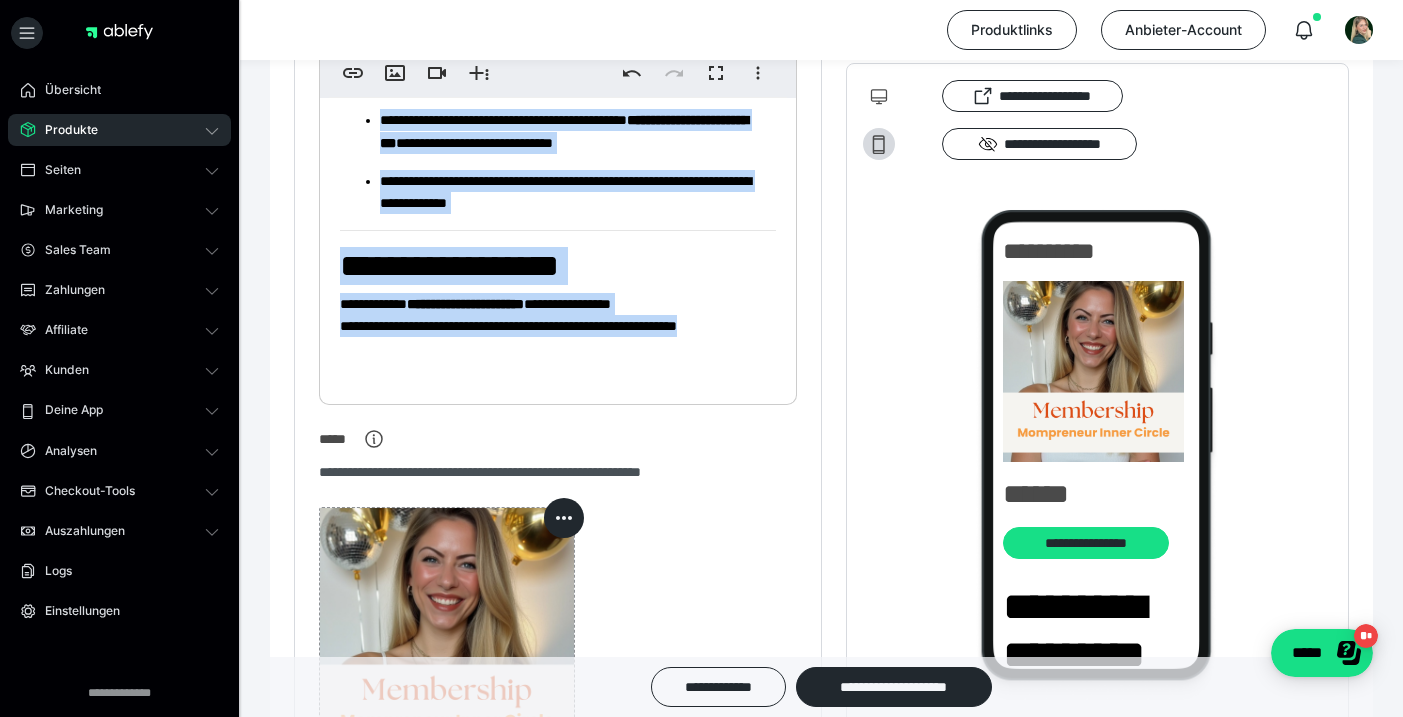 drag, startPoint x: 383, startPoint y: 172, endPoint x: 634, endPoint y: 728, distance: 610.03033 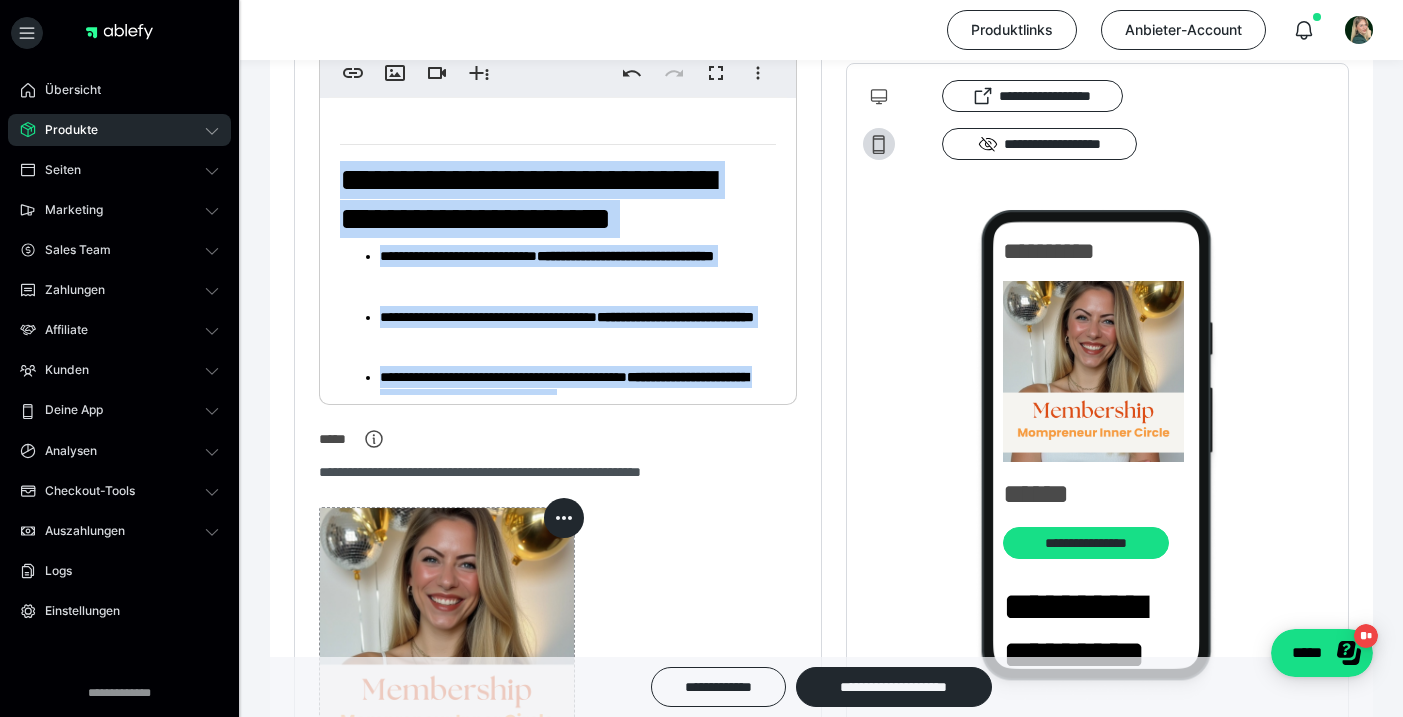 scroll, scrollTop: 1131, scrollLeft: 0, axis: vertical 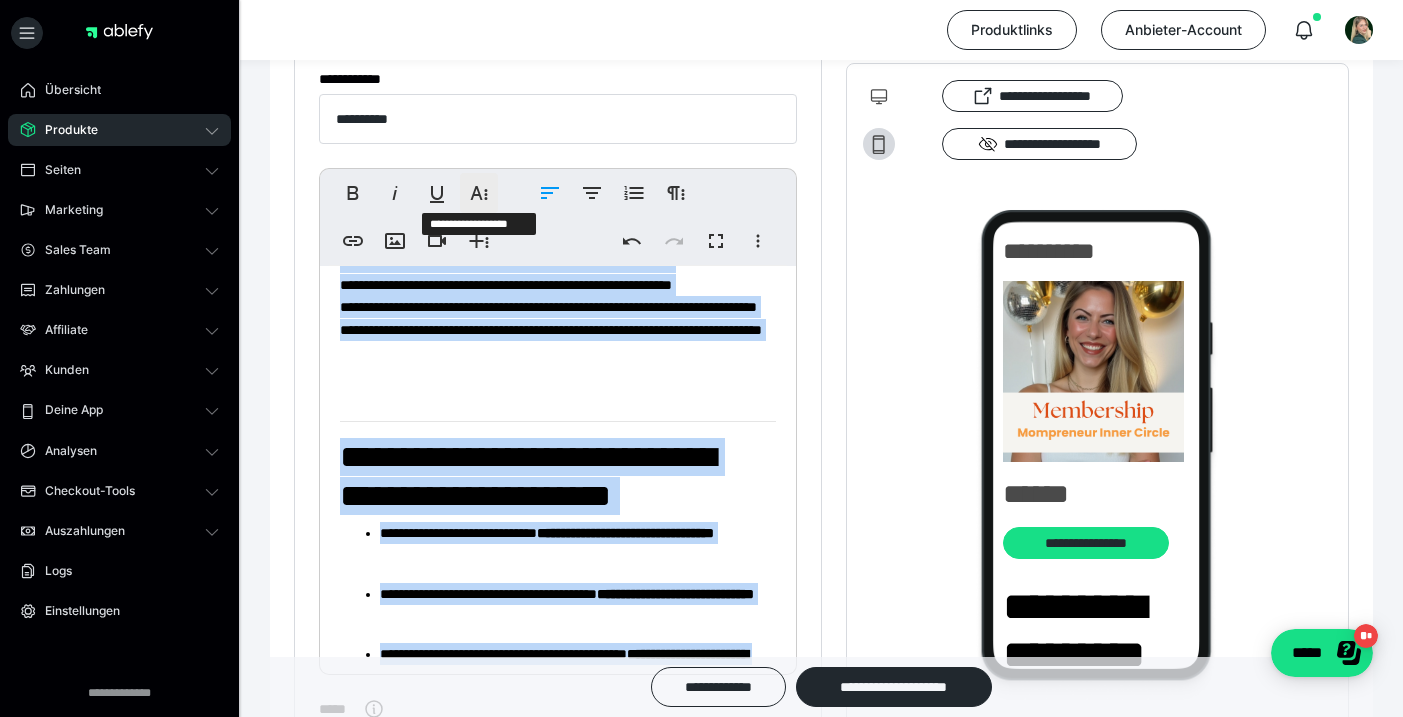 click 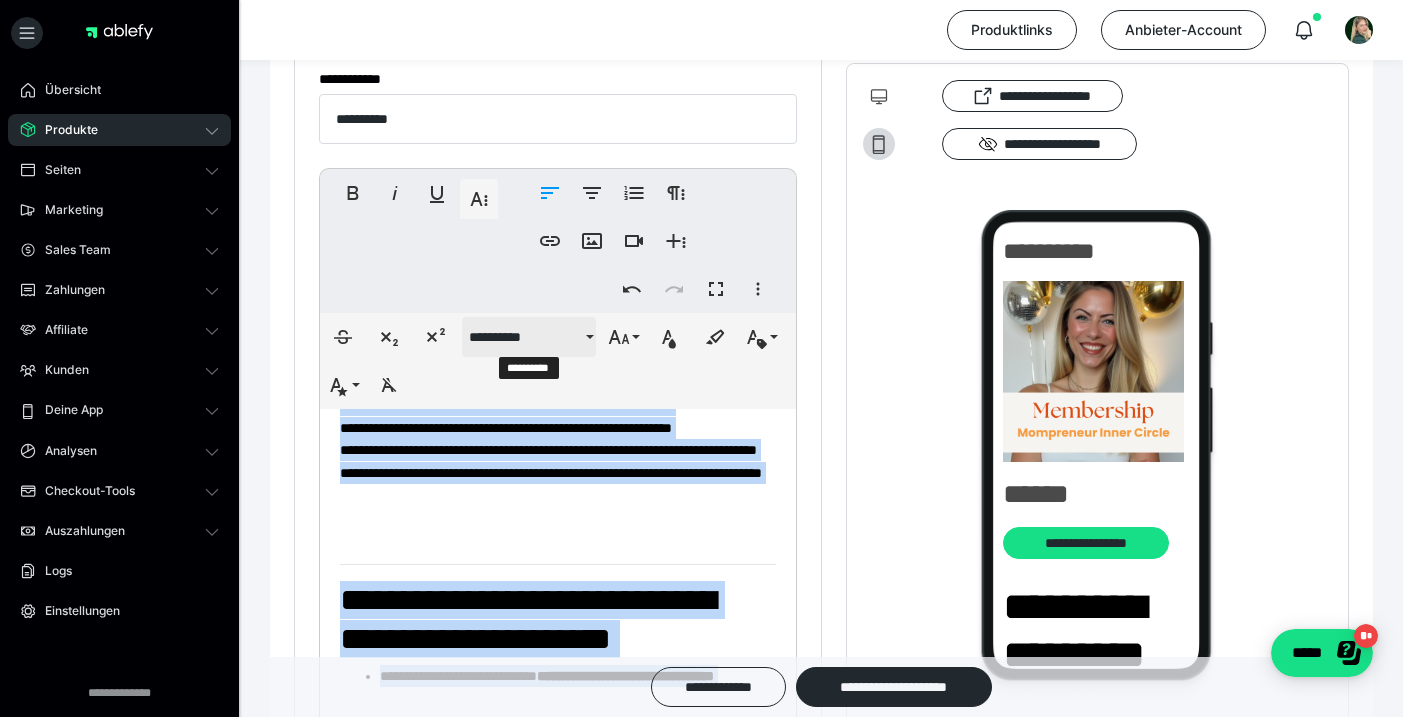 click on "**********" at bounding box center (525, 337) 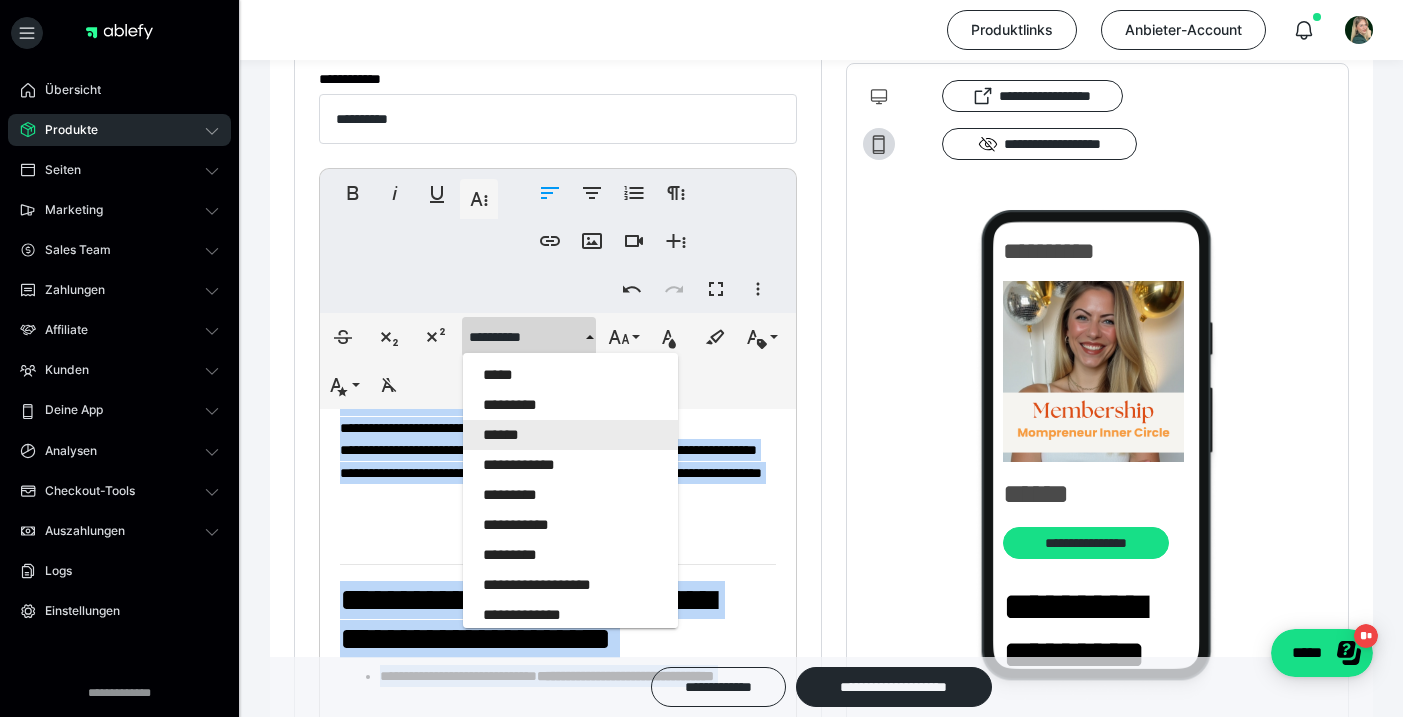 scroll, scrollTop: 722, scrollLeft: 0, axis: vertical 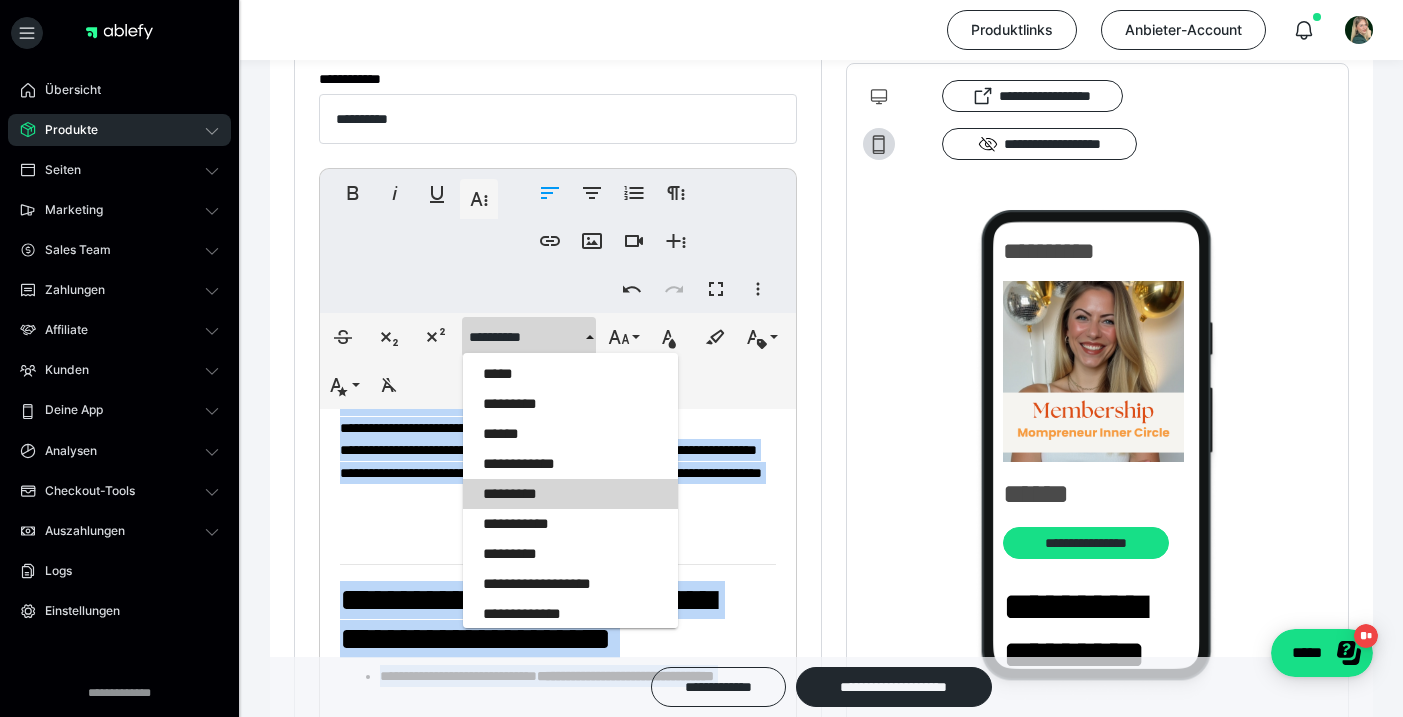 click on "*********" at bounding box center [570, 494] 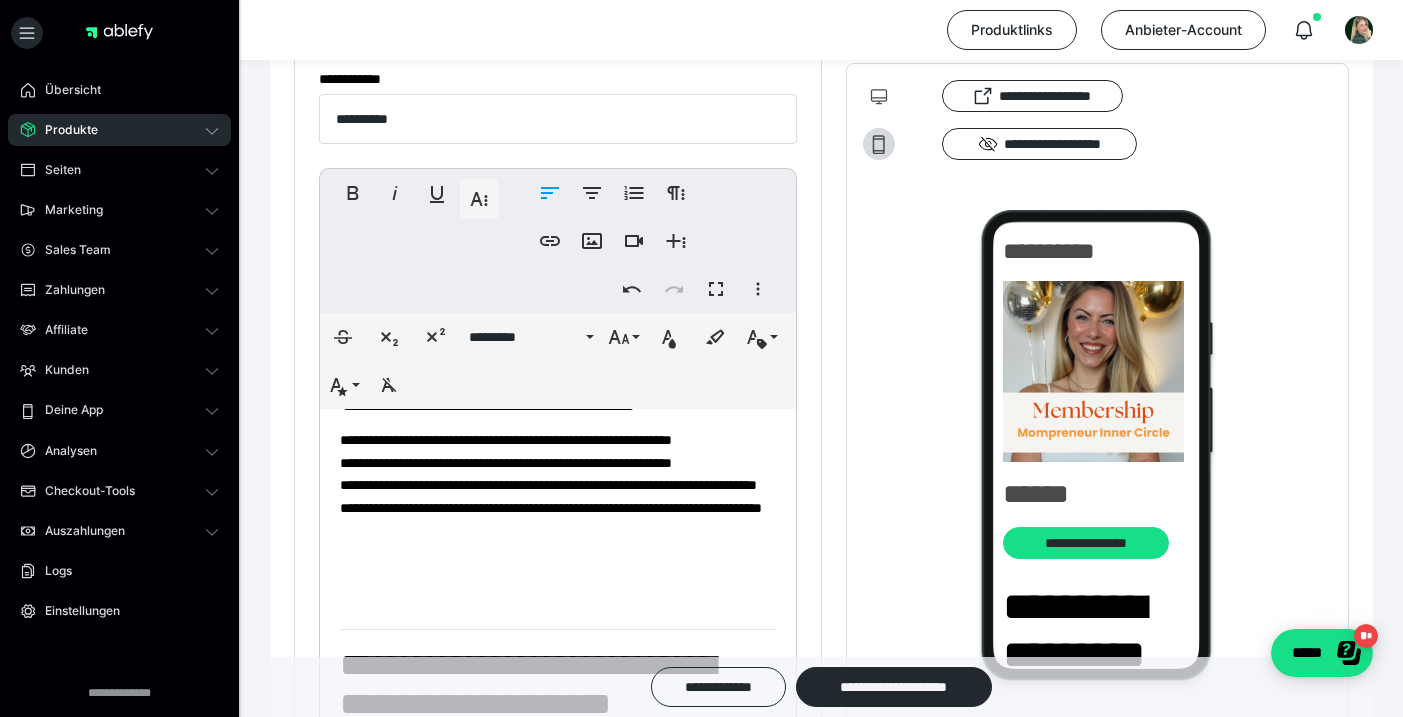 click on "**********" at bounding box center (551, 473) 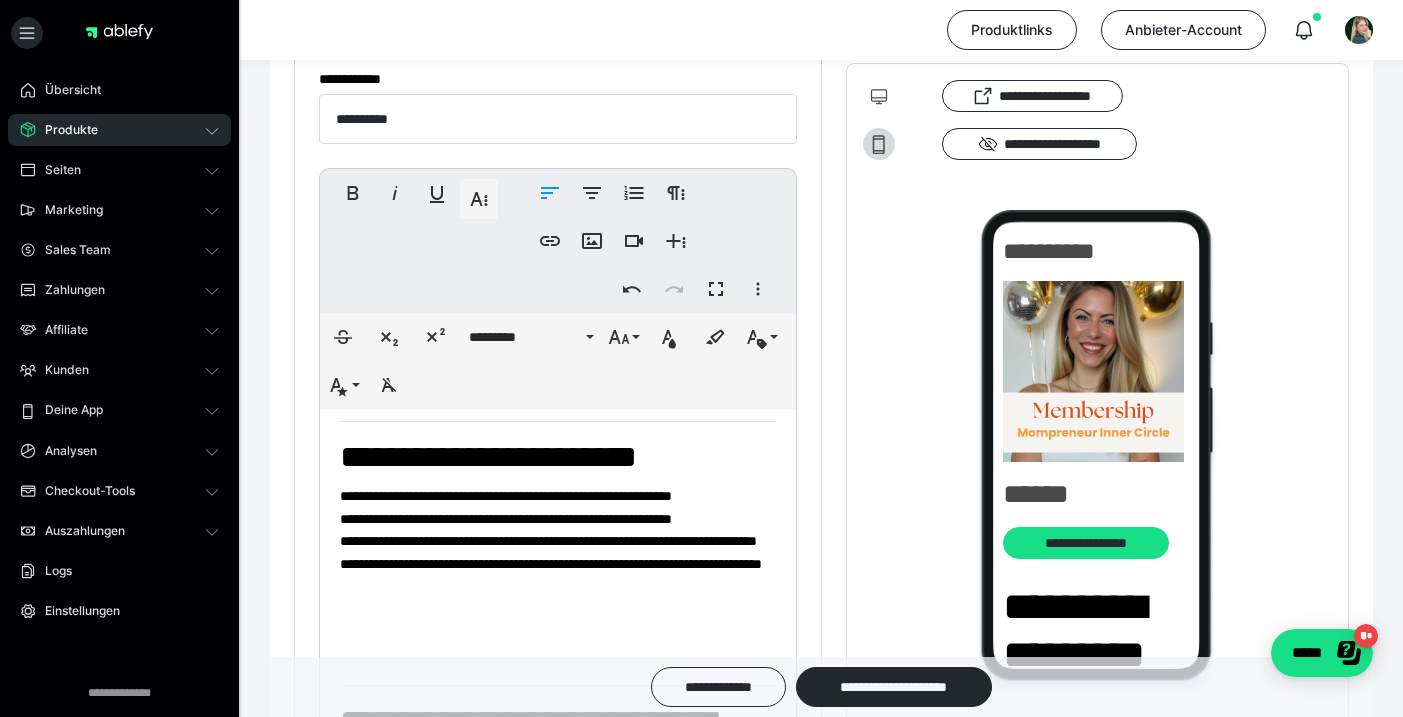 scroll, scrollTop: 1076, scrollLeft: 0, axis: vertical 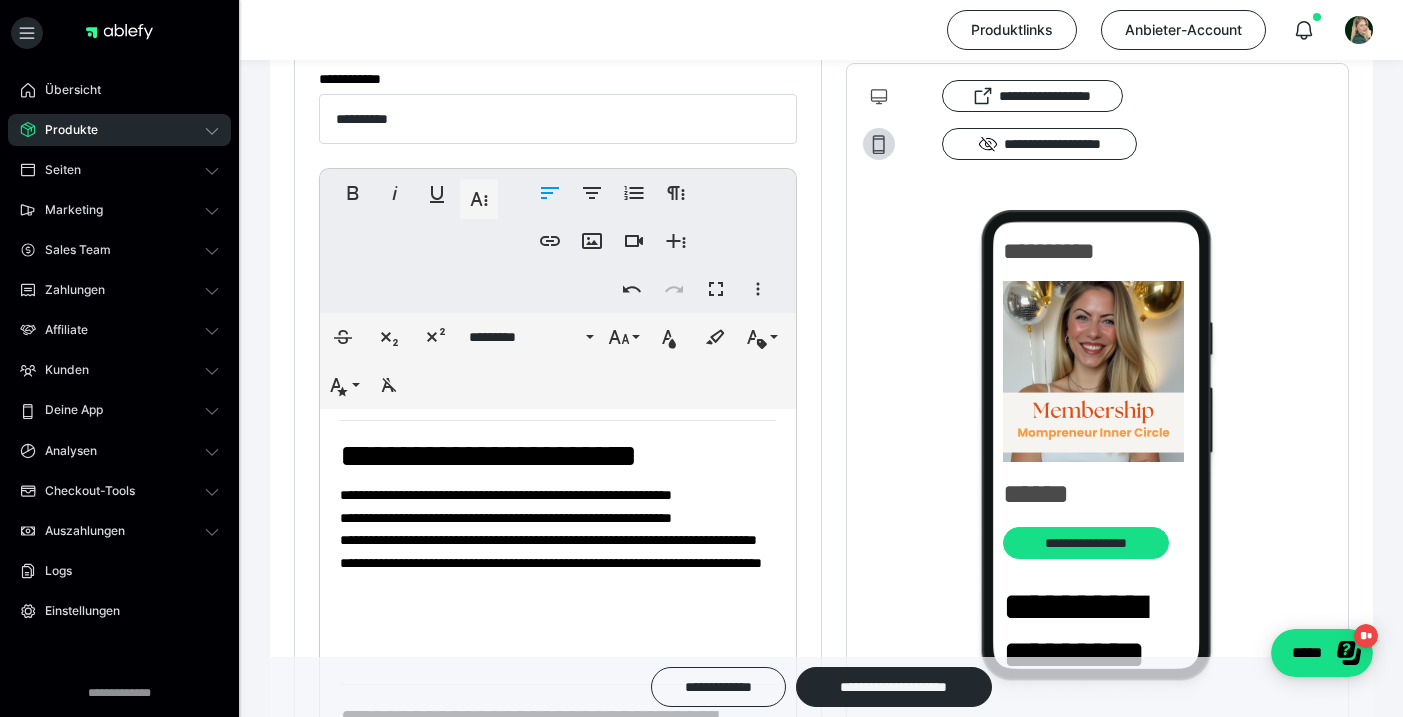 click on "**********" at bounding box center [558, 576] 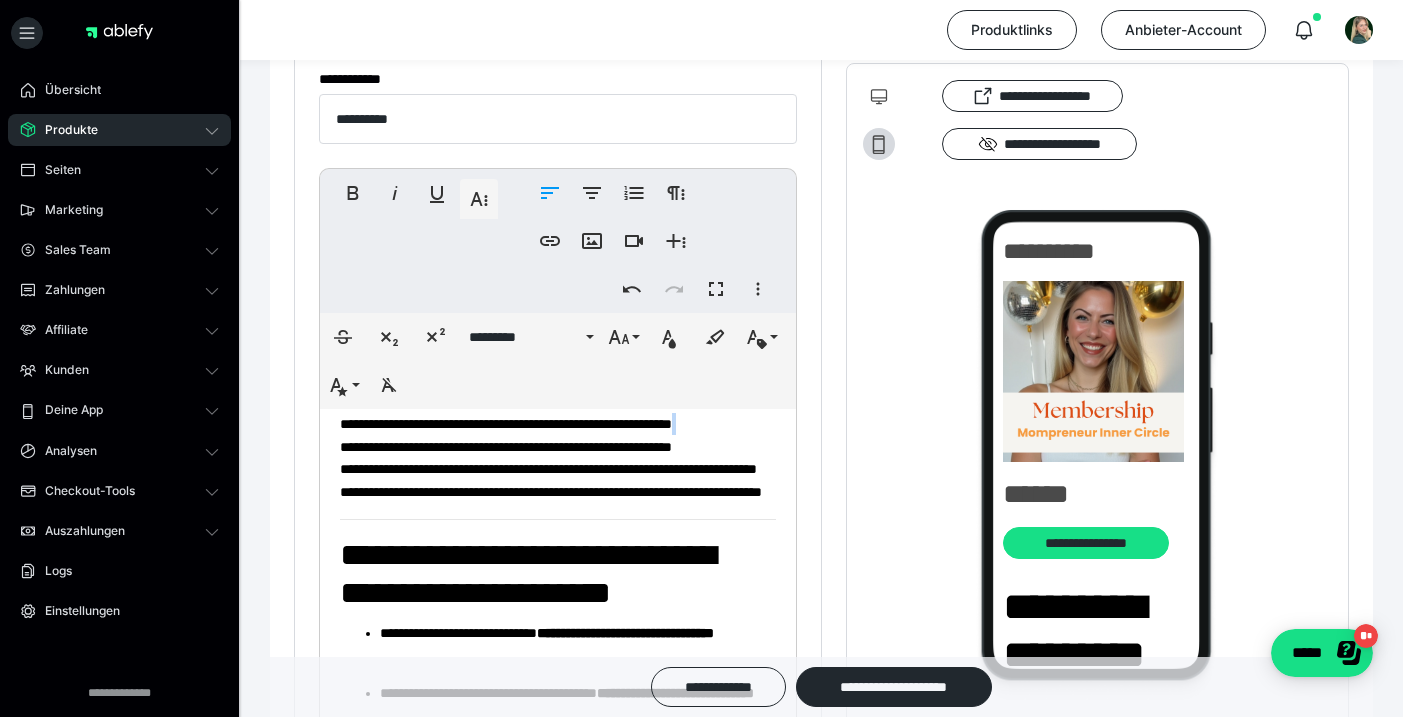 scroll, scrollTop: 1146, scrollLeft: 0, axis: vertical 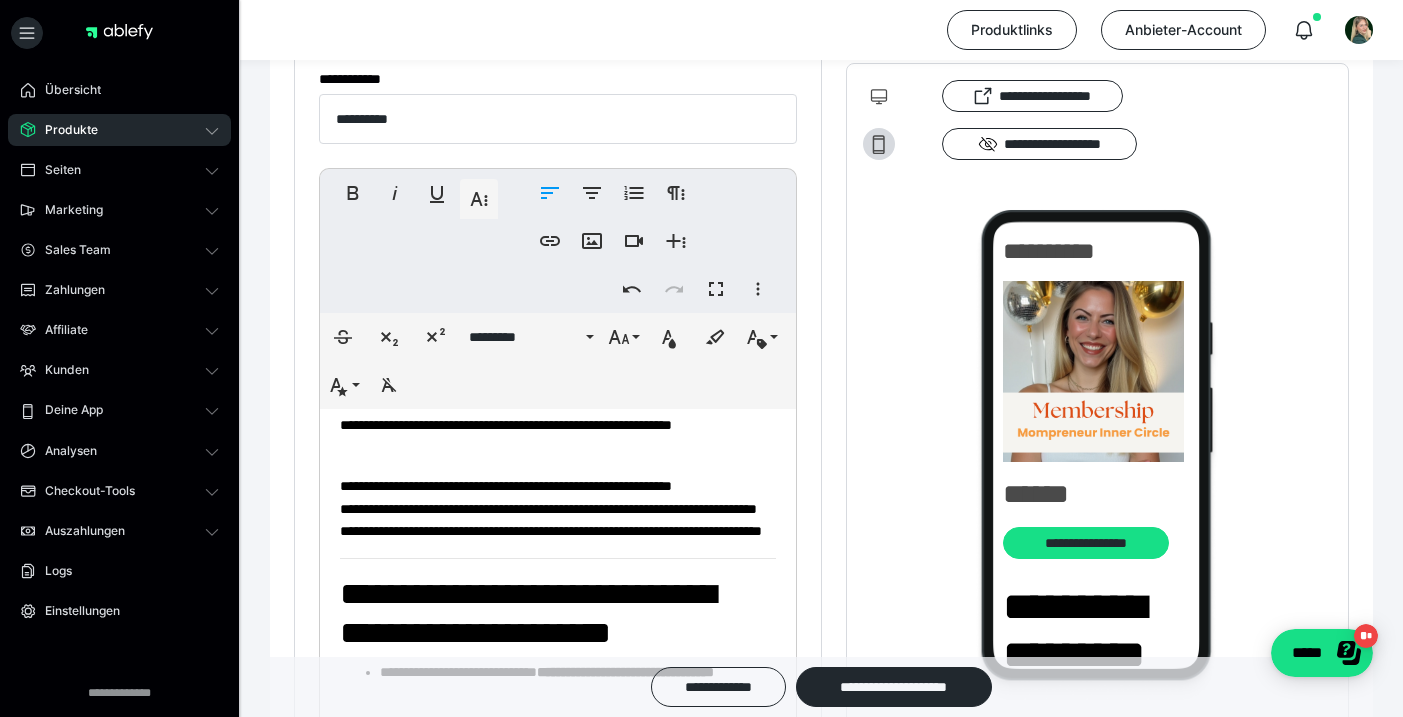 click on "**********" at bounding box center [558, 498] 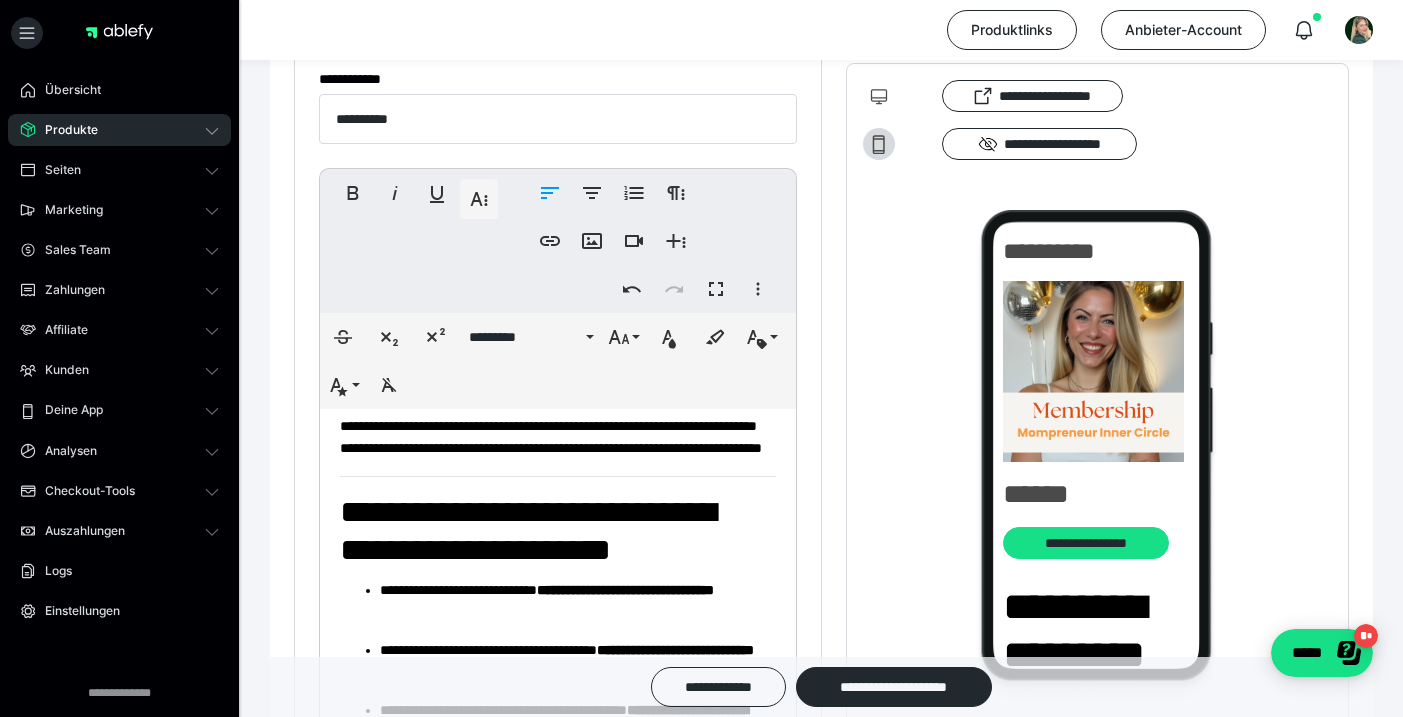 scroll, scrollTop: 1268, scrollLeft: 0, axis: vertical 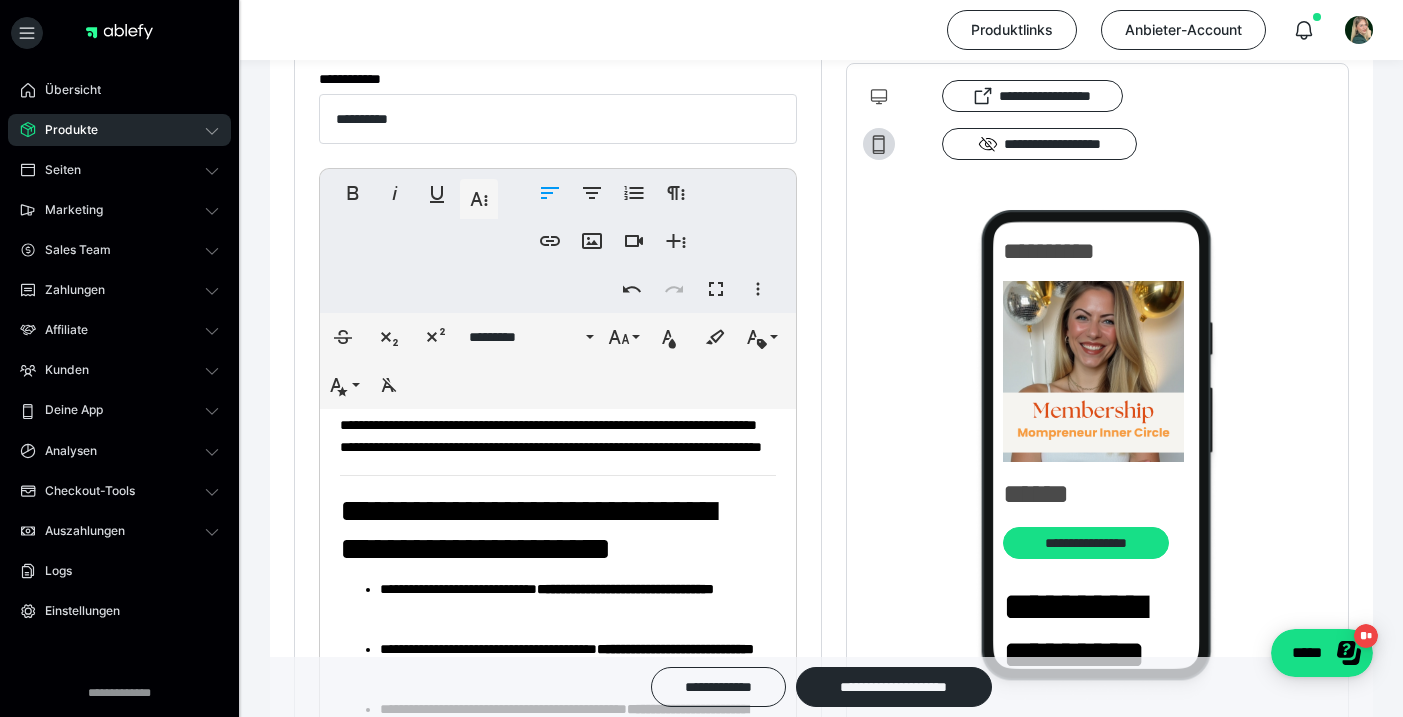 click on "**********" at bounding box center [558, 425] 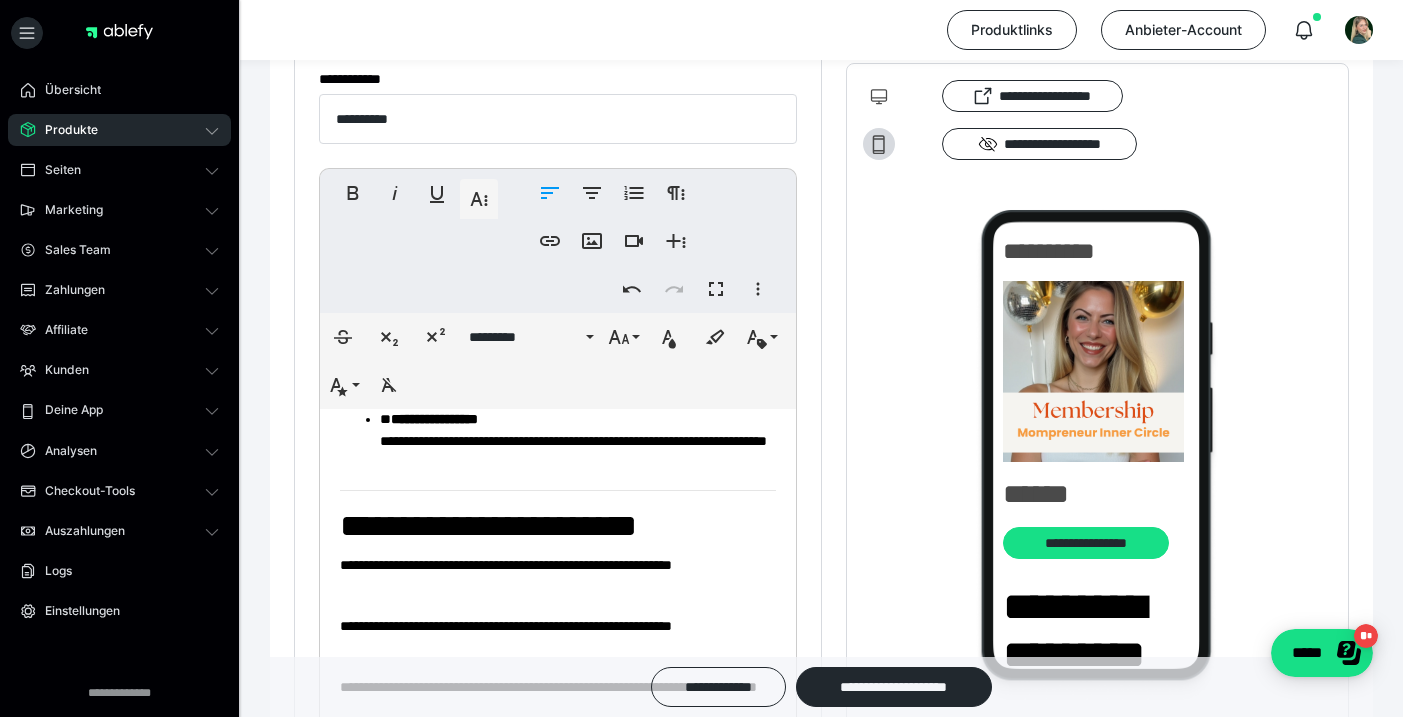 scroll, scrollTop: 1007, scrollLeft: 0, axis: vertical 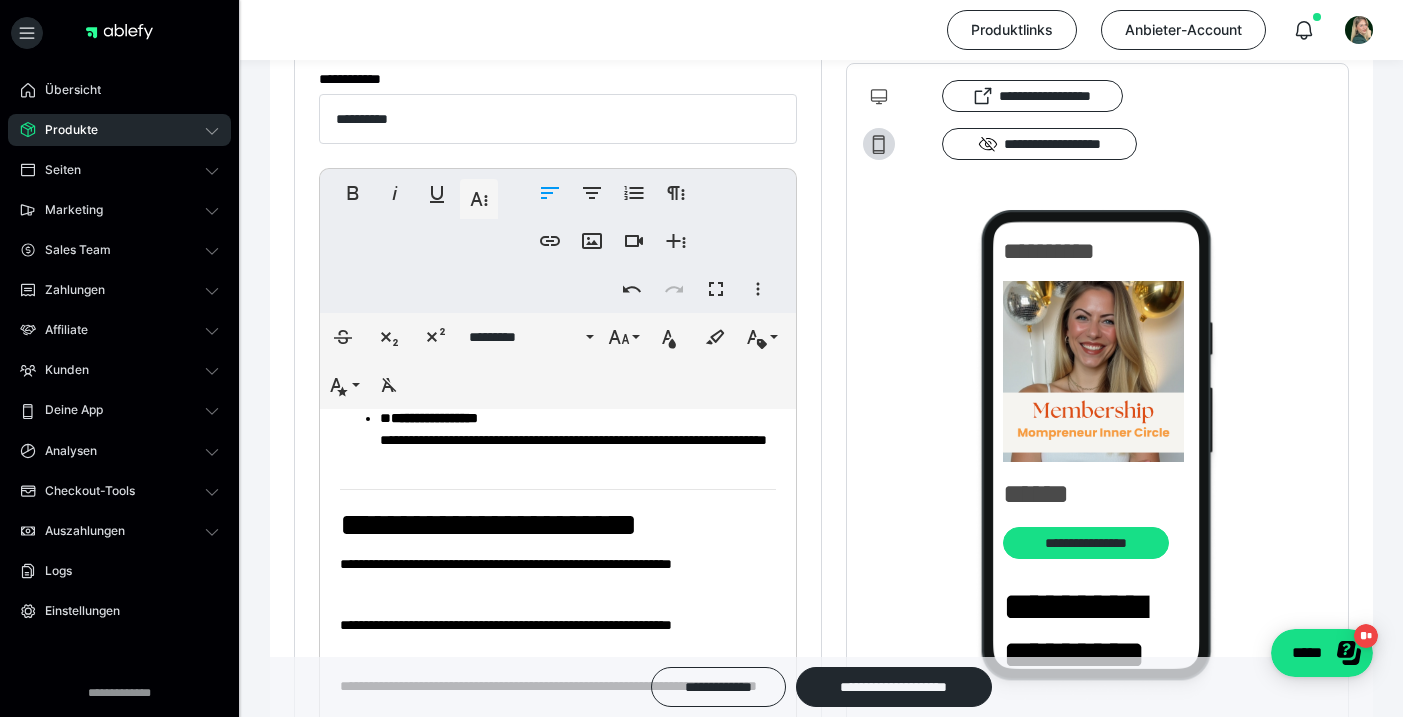 click on "**********" at bounding box center [488, 525] 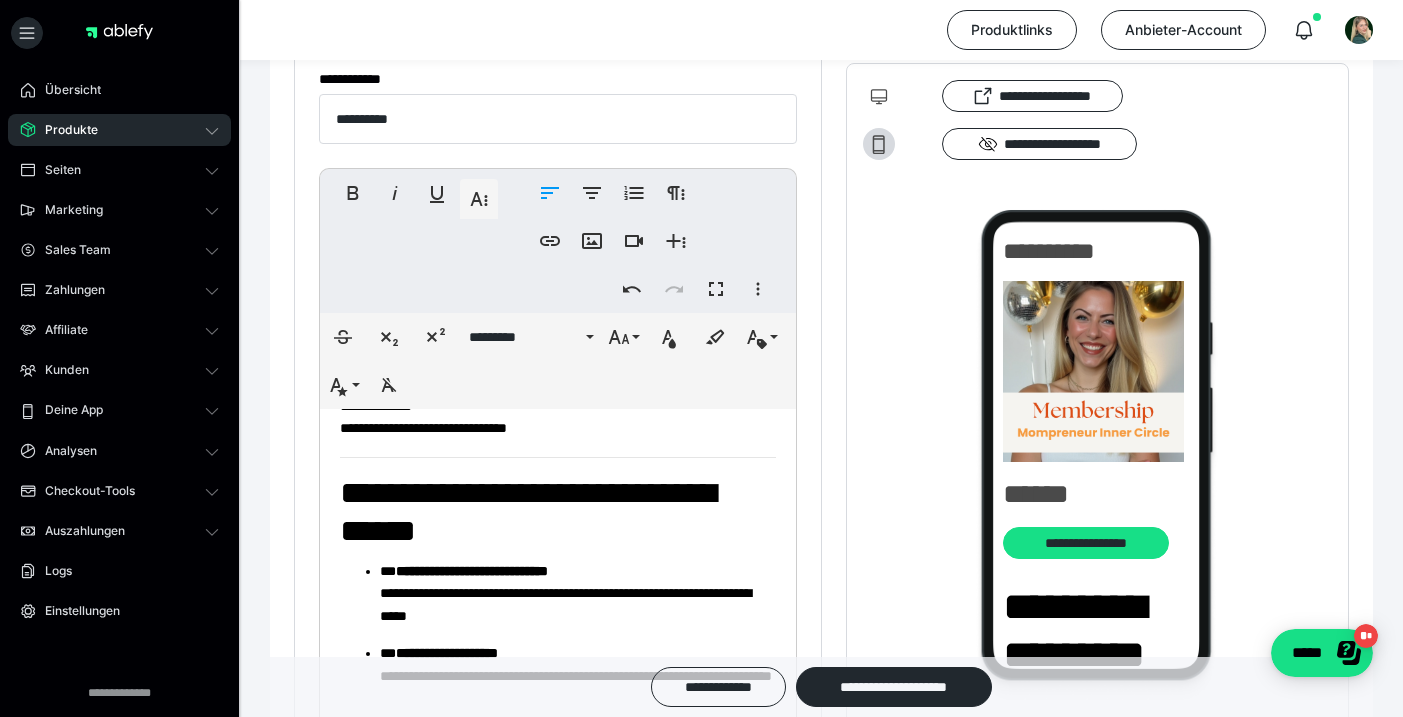 scroll, scrollTop: 436, scrollLeft: 0, axis: vertical 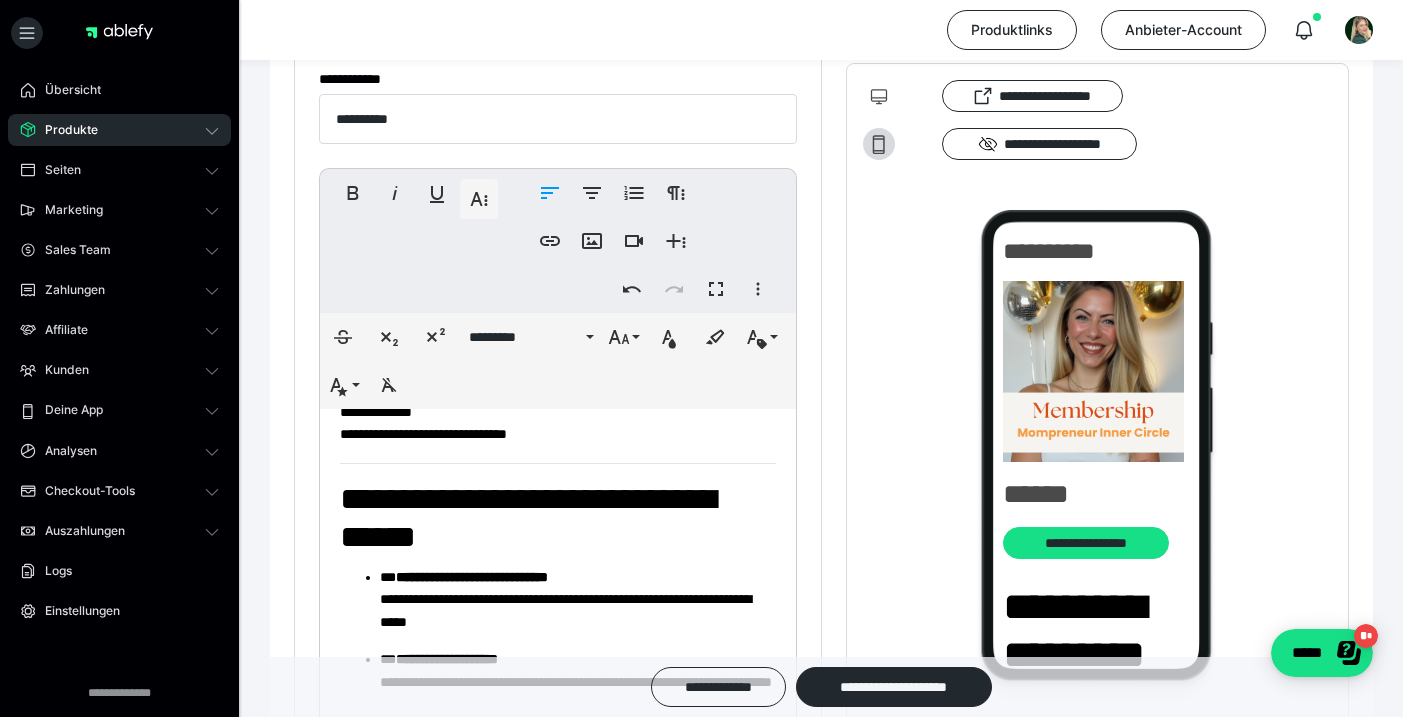 click on "**********" at bounding box center (558, 941) 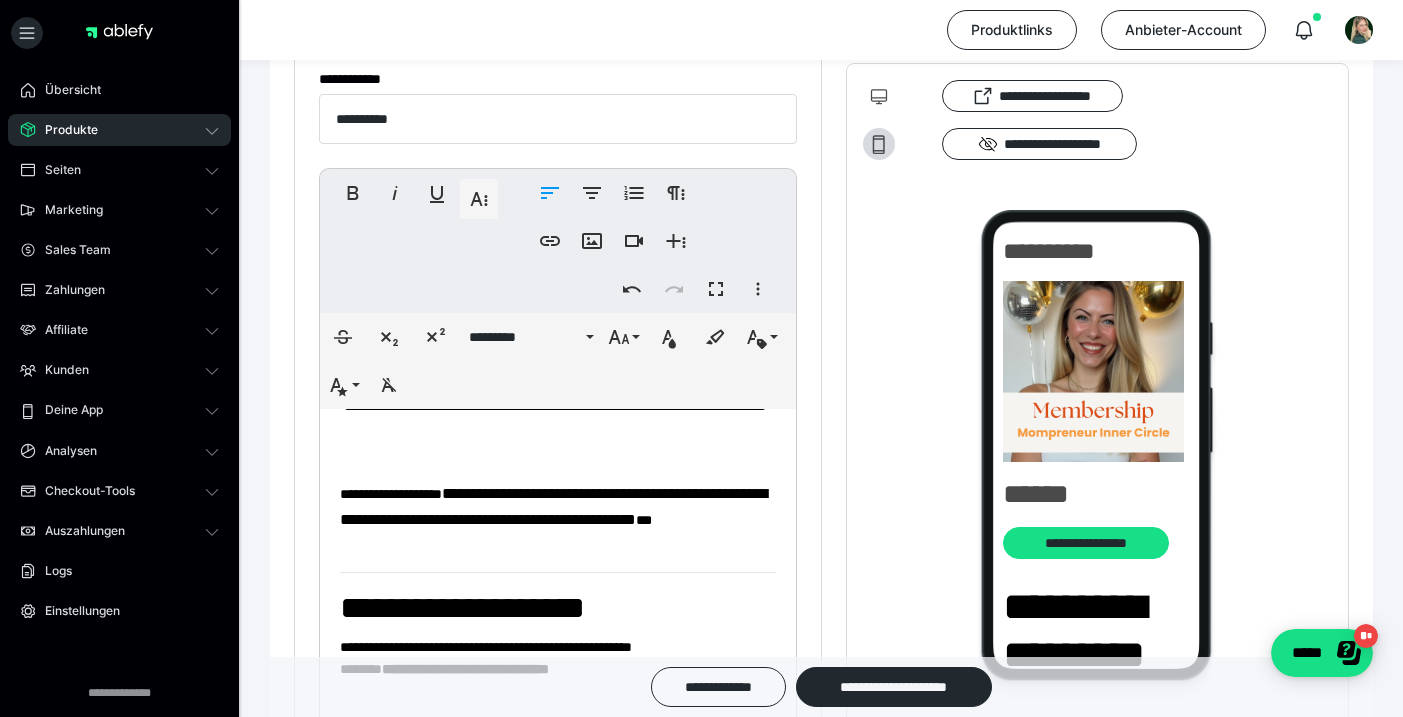 scroll, scrollTop: 77, scrollLeft: 0, axis: vertical 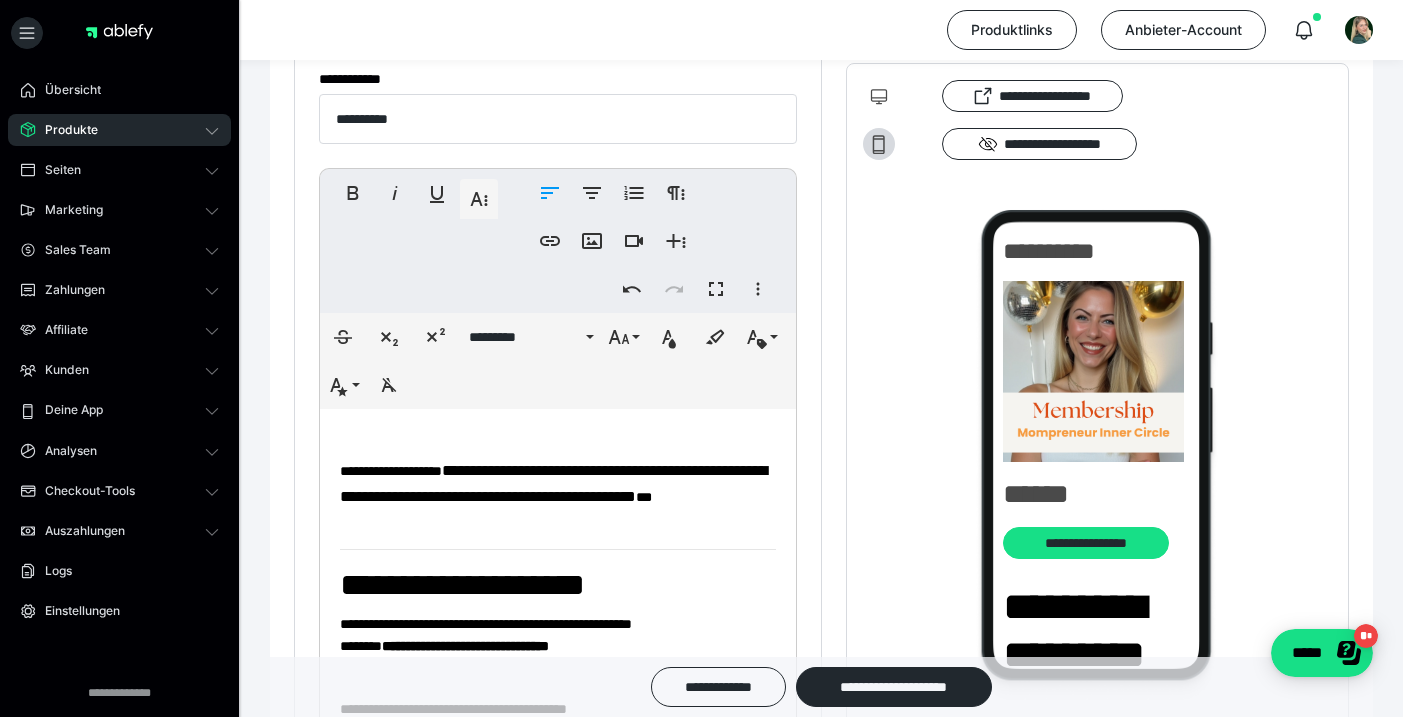 click on "**********" at bounding box center [462, 585] 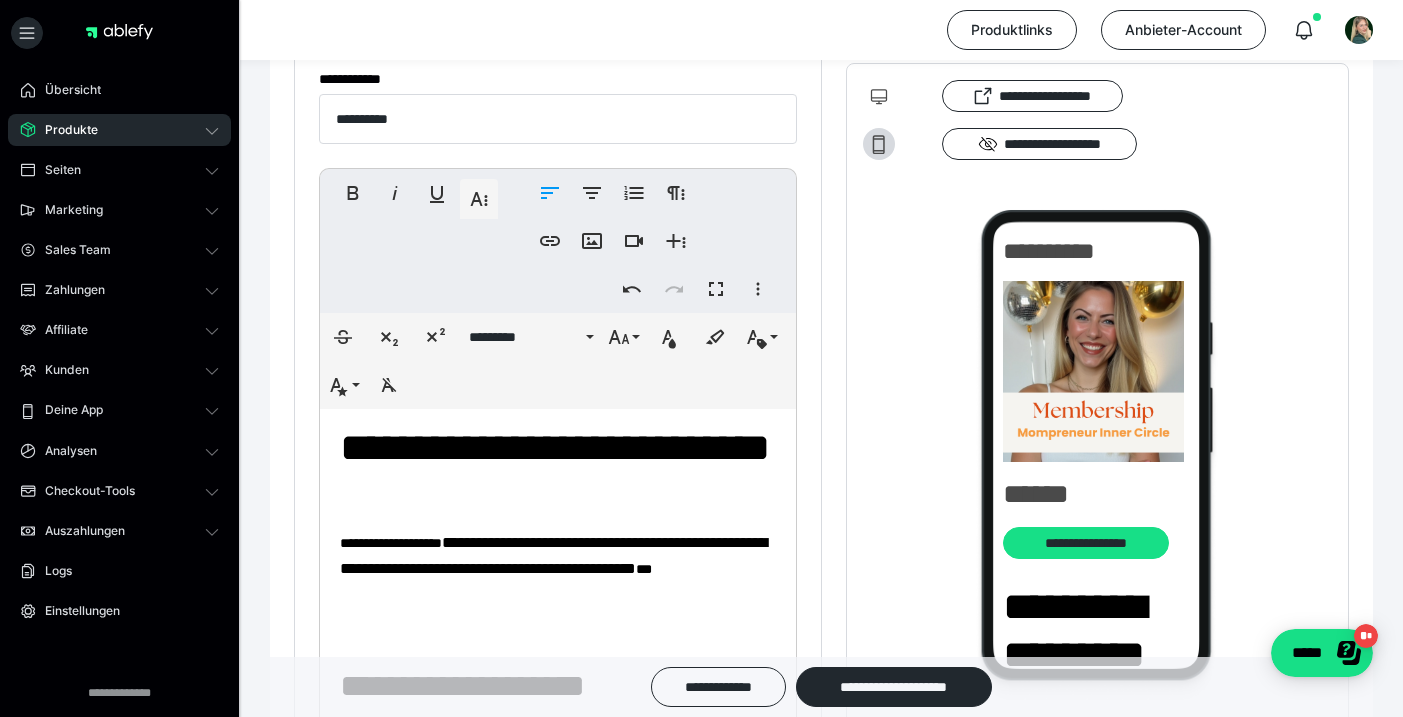 scroll, scrollTop: 3, scrollLeft: 0, axis: vertical 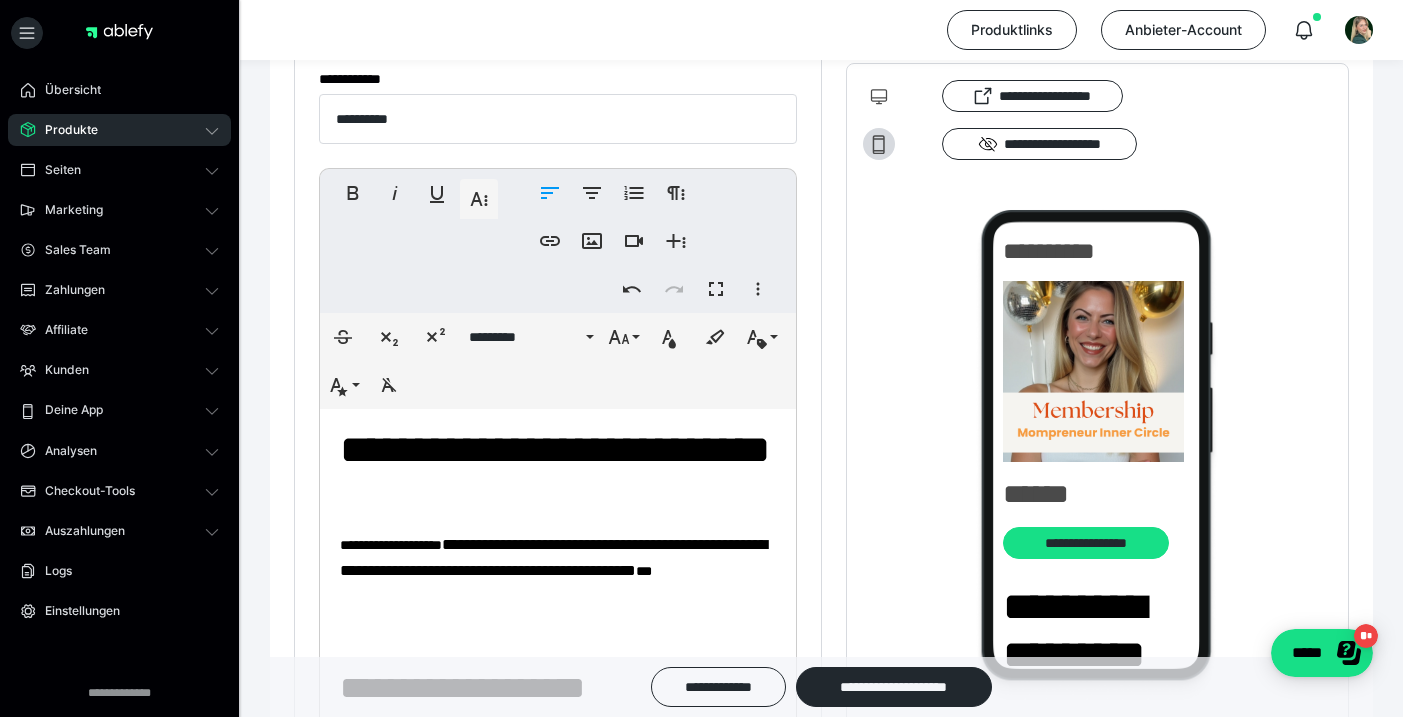 click on "**********" at bounding box center [553, 557] 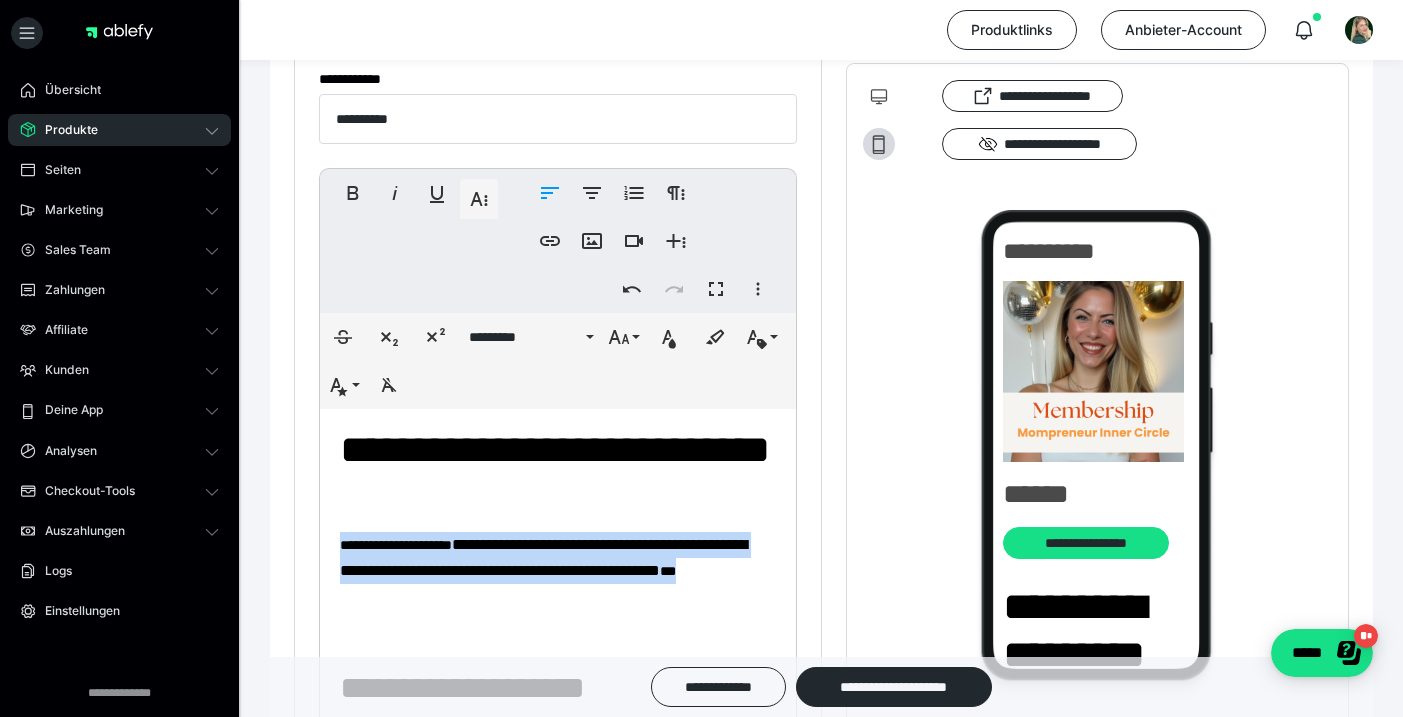 drag, startPoint x: 597, startPoint y: 605, endPoint x: 335, endPoint y: 537, distance: 270.68063 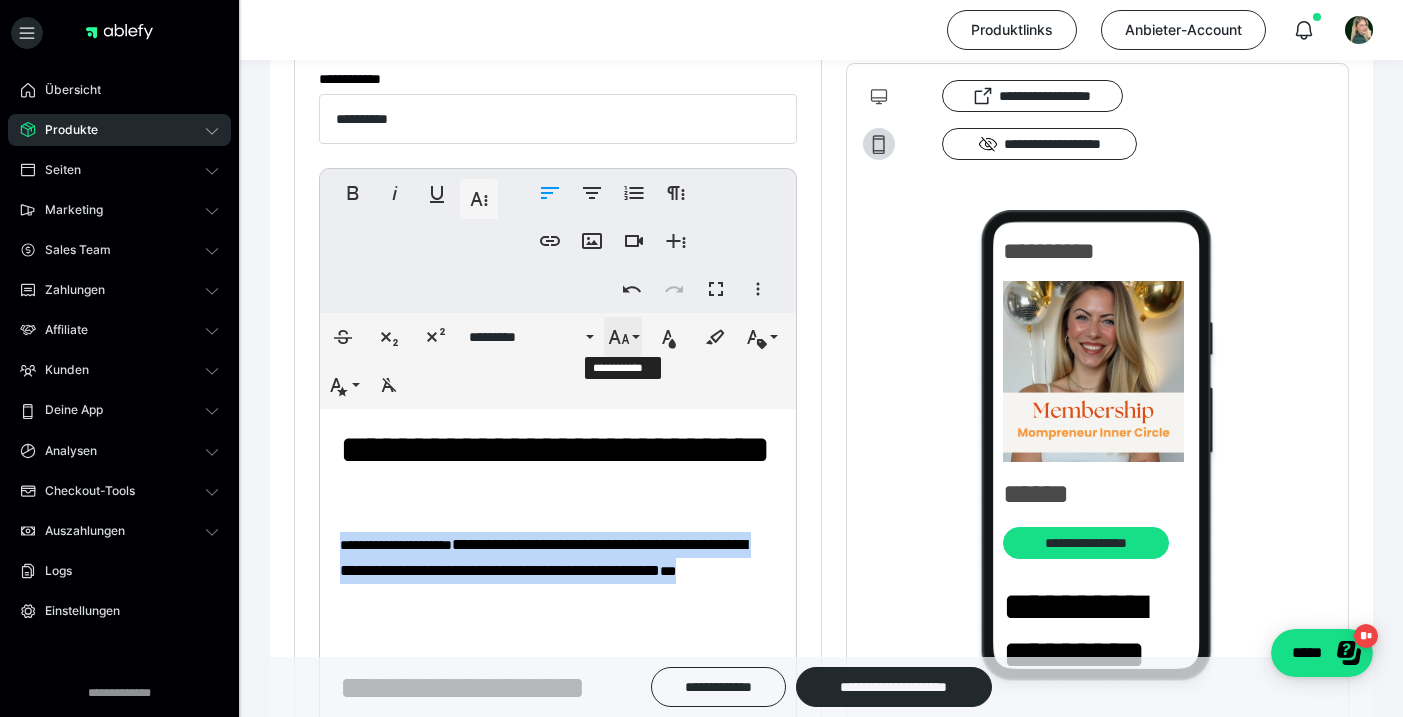 click 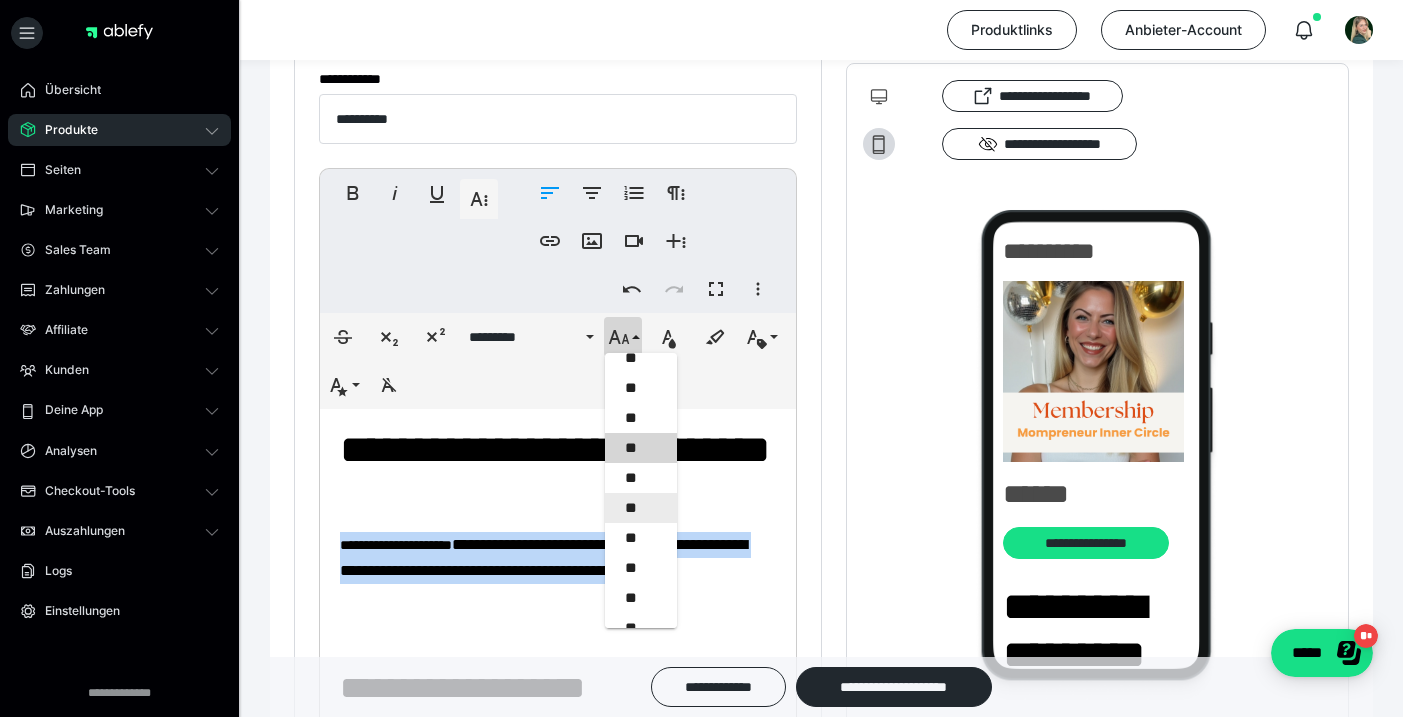 scroll, scrollTop: 300, scrollLeft: 0, axis: vertical 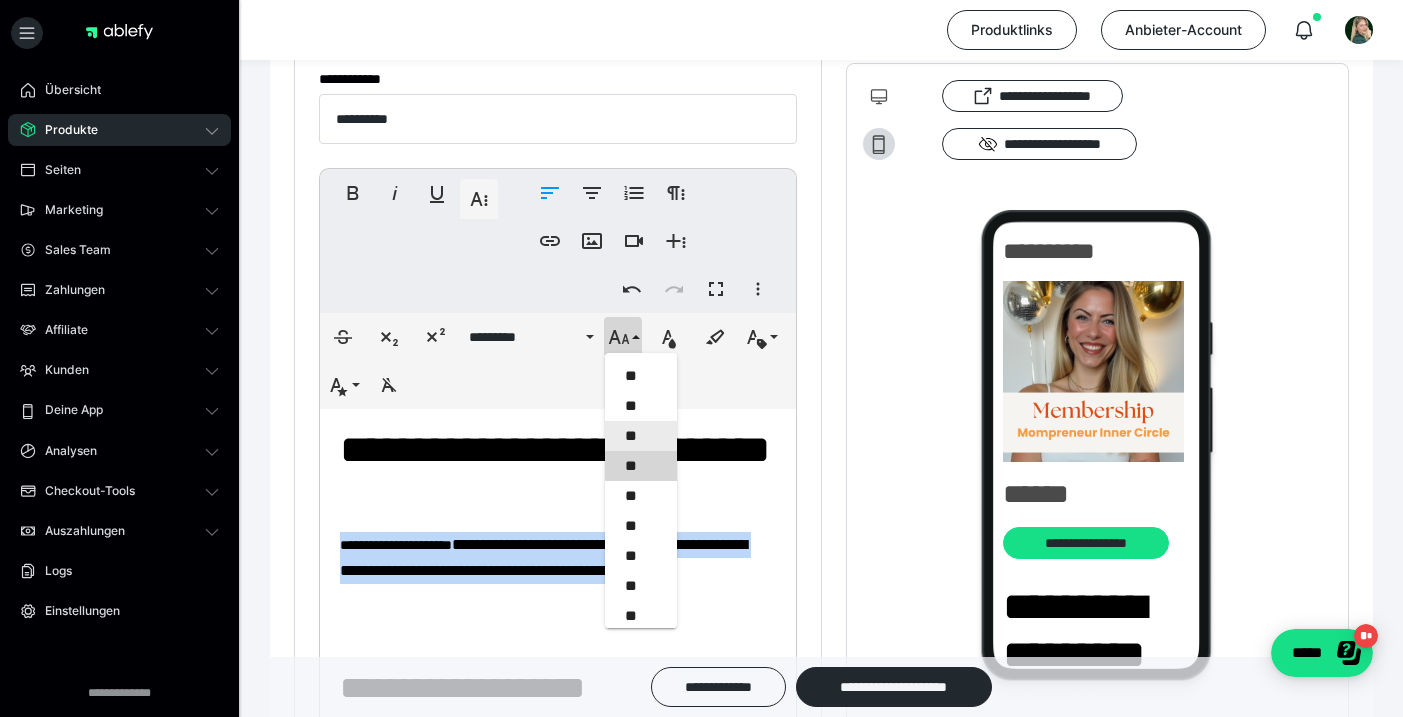 click on "**" at bounding box center (641, 436) 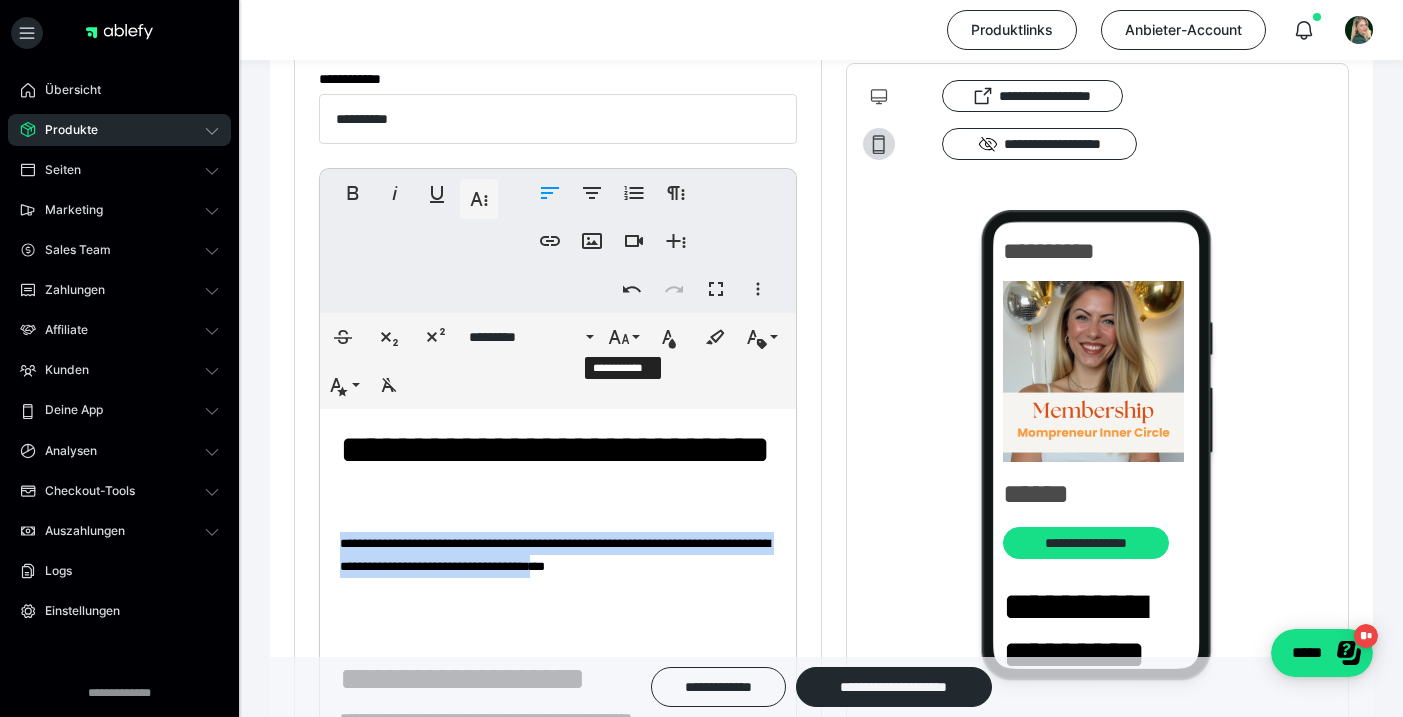 drag, startPoint x: 620, startPoint y: 329, endPoint x: 629, endPoint y: 411, distance: 82.492424 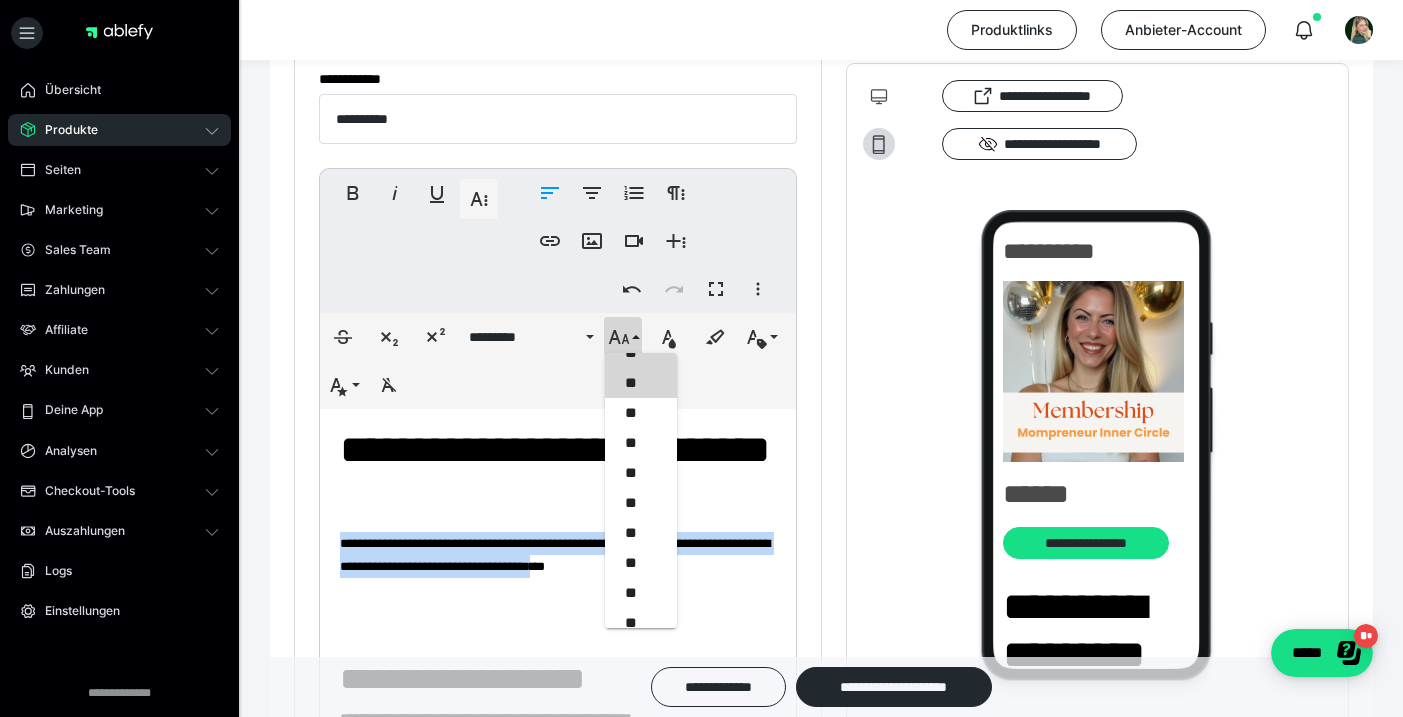 click on "**" at bounding box center (641, 383) 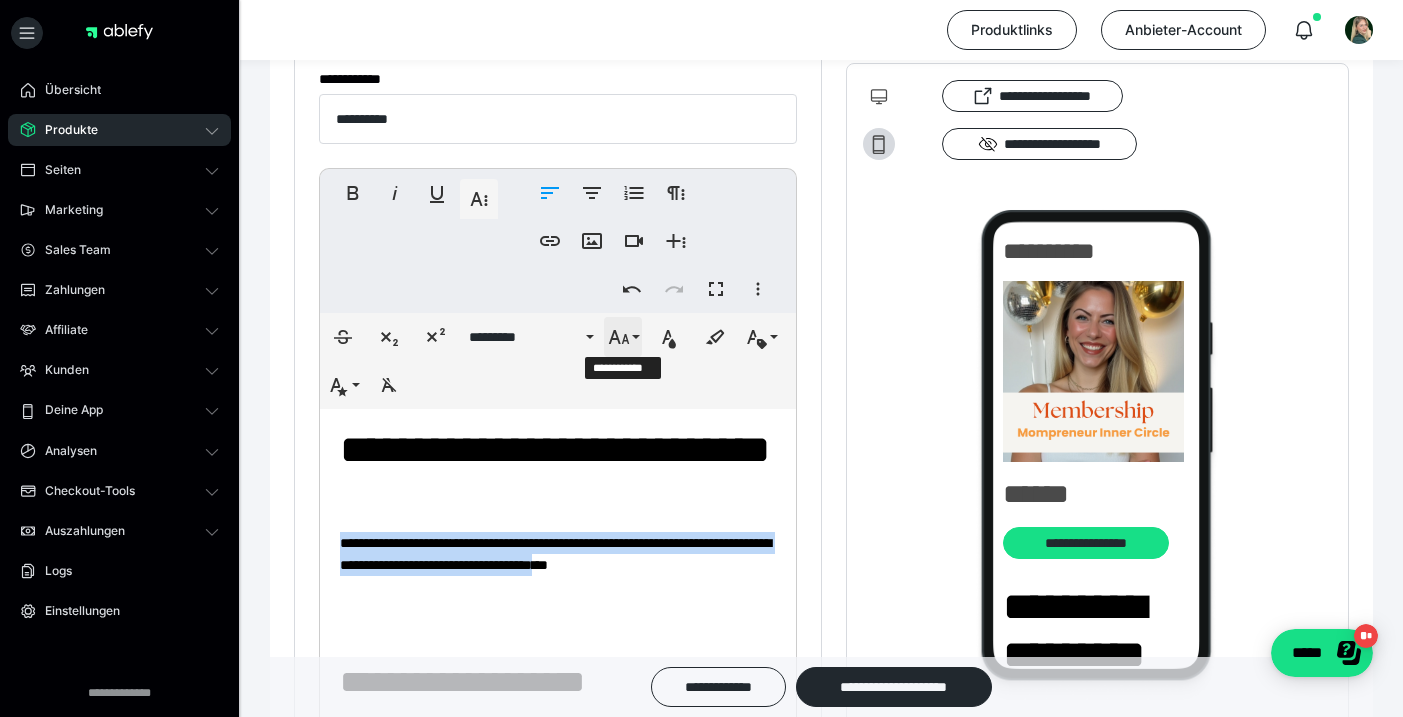 click on "**********" at bounding box center [623, 337] 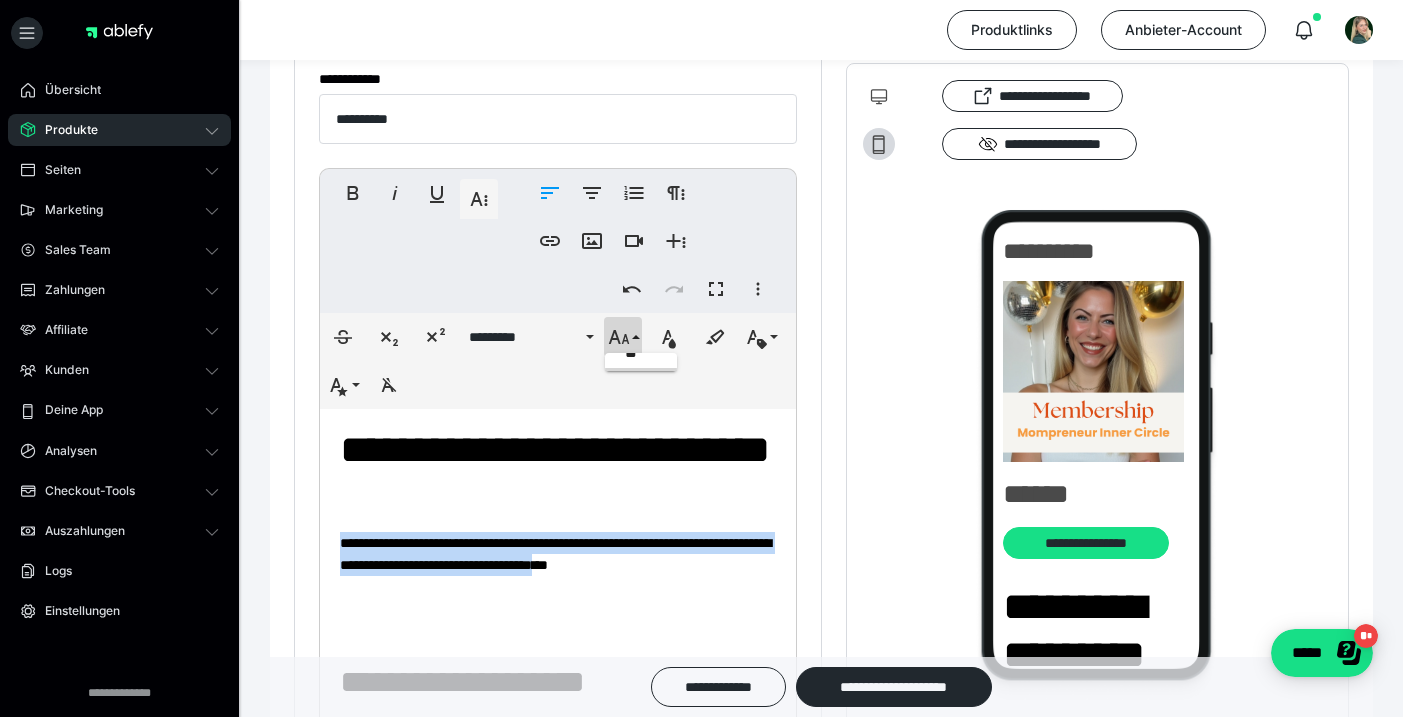 scroll, scrollTop: 413, scrollLeft: 0, axis: vertical 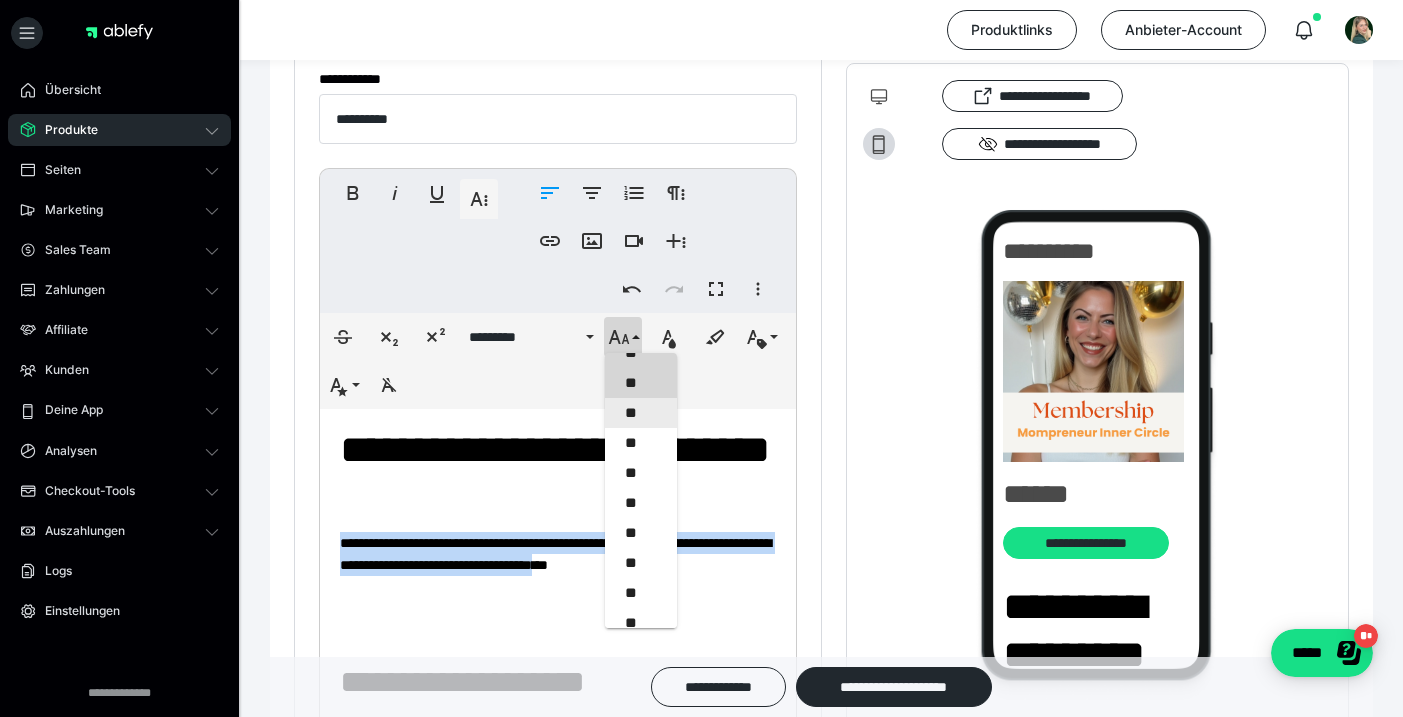 drag, startPoint x: 637, startPoint y: 383, endPoint x: 629, endPoint y: 404, distance: 22.472204 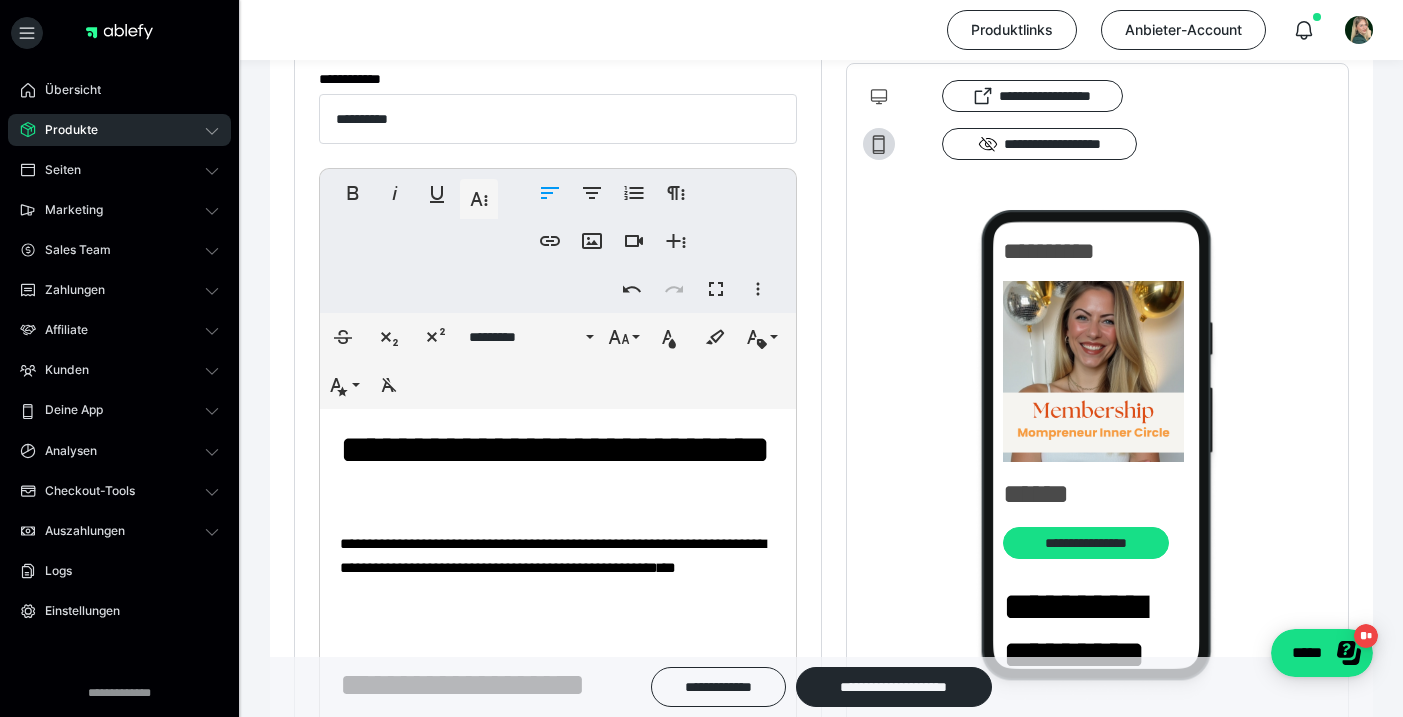 click on "**********" at bounding box center (558, 568) 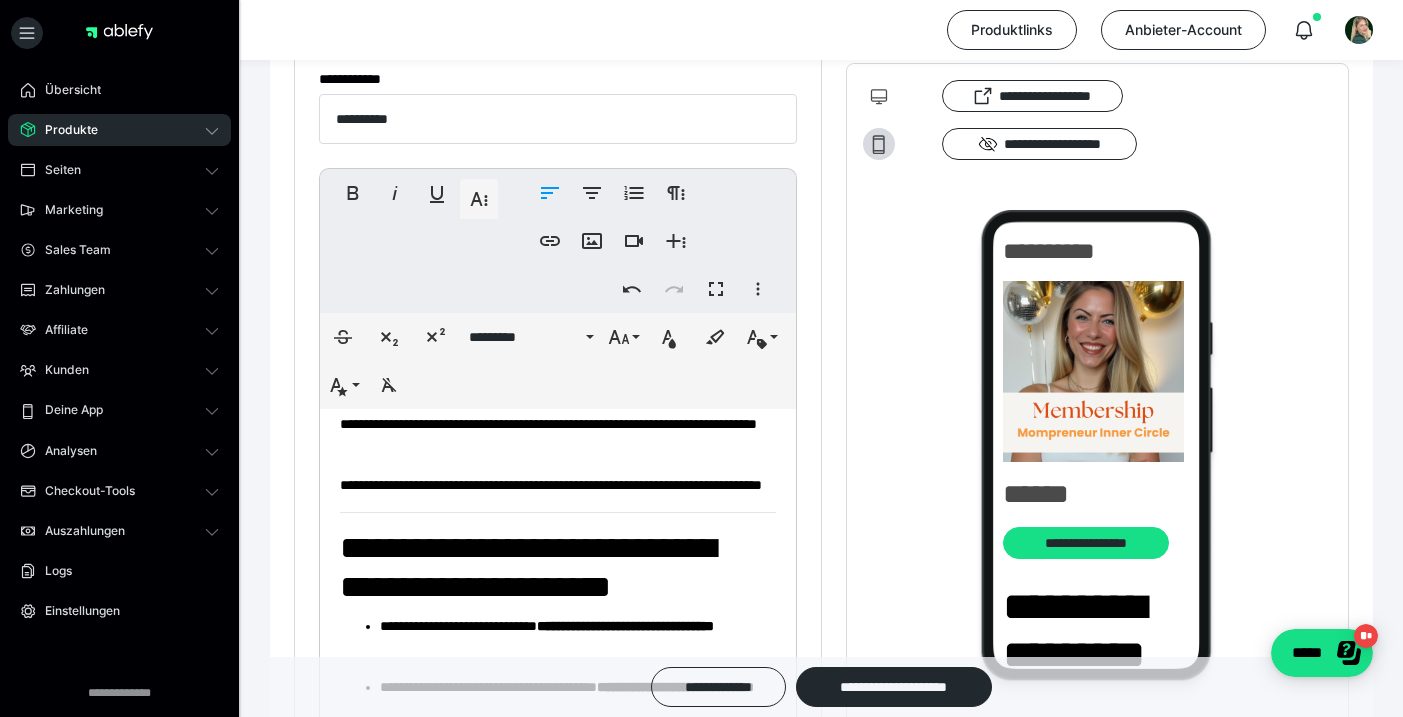 scroll, scrollTop: 1352, scrollLeft: 0, axis: vertical 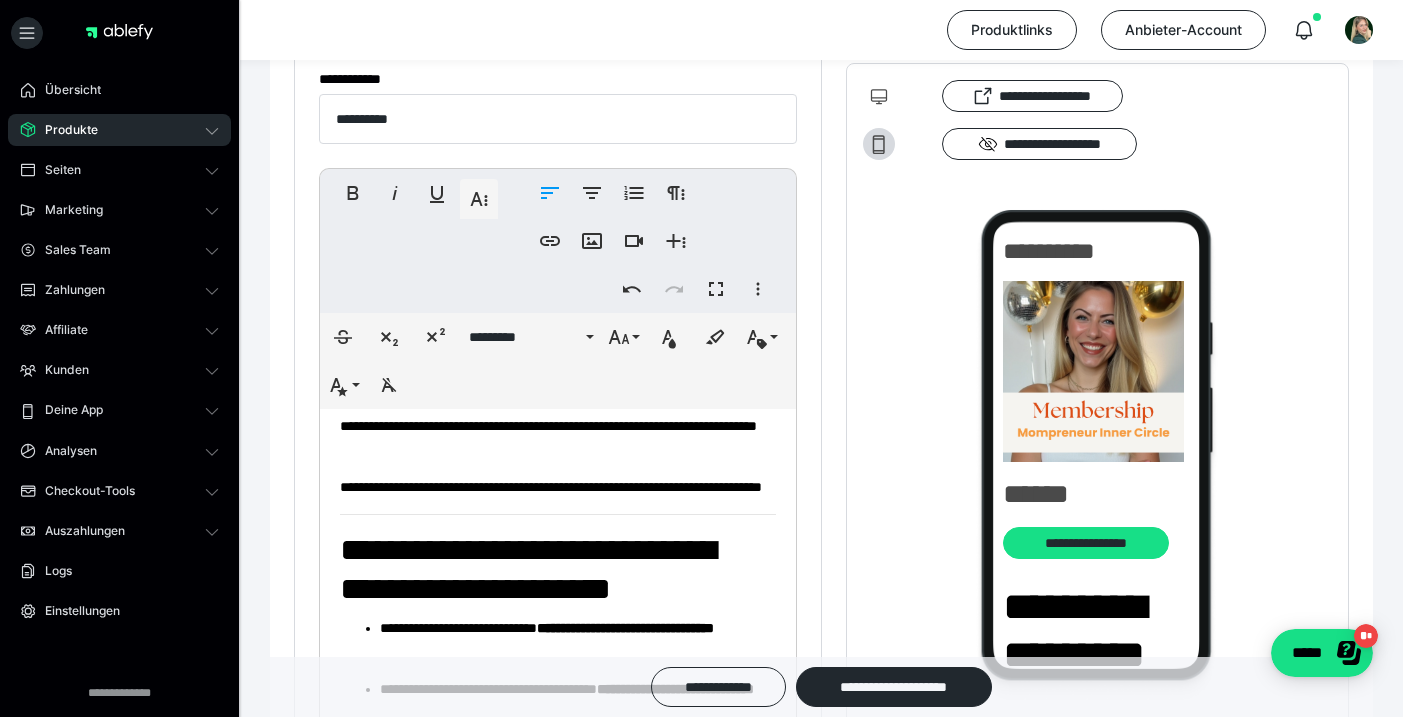 click on "**********" at bounding box center (558, 53) 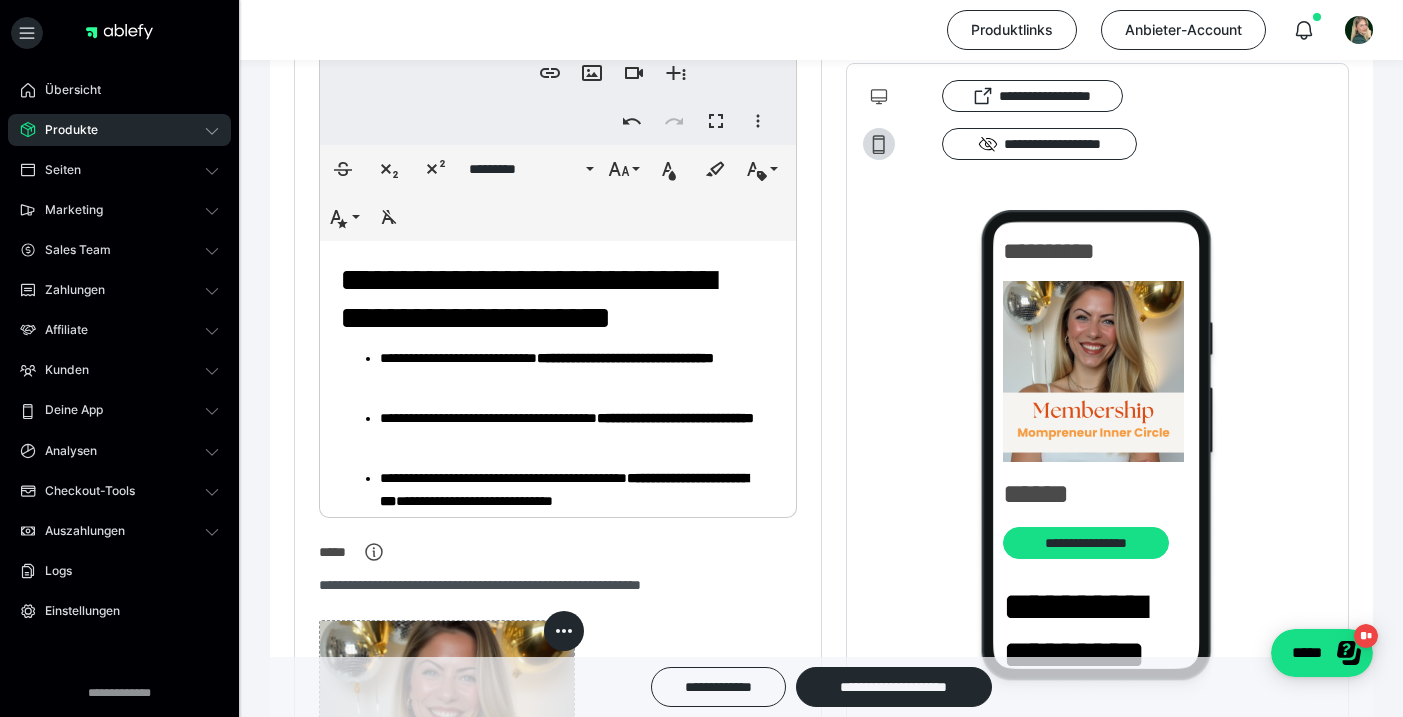 scroll, scrollTop: 710, scrollLeft: 0, axis: vertical 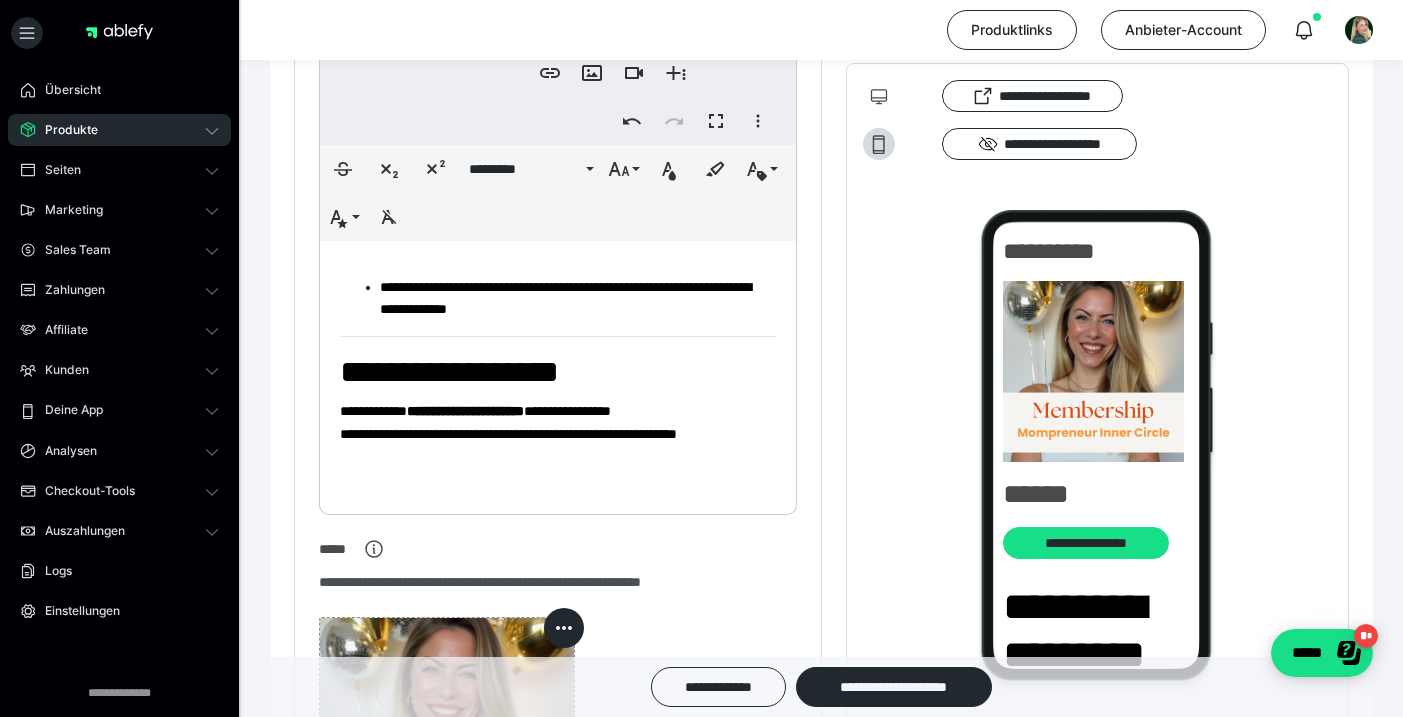click on "**********" at bounding box center [558, -506] 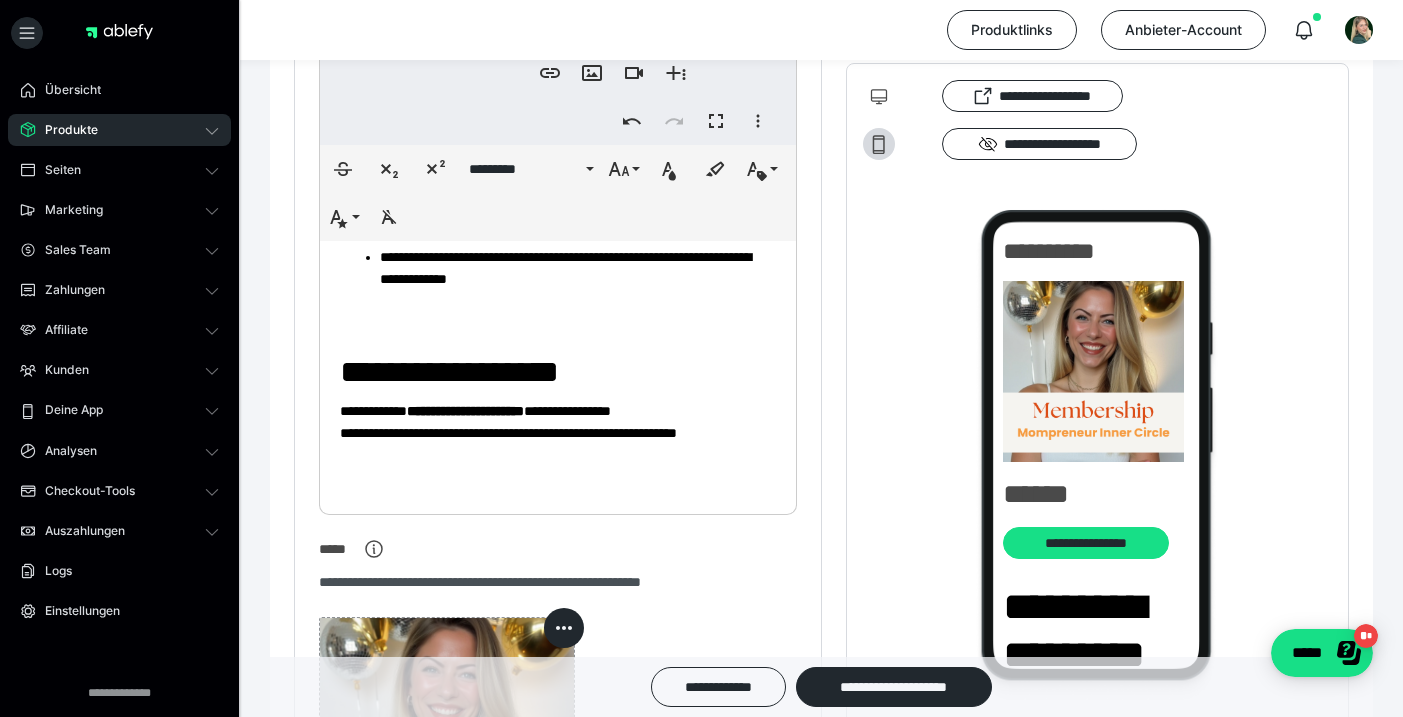scroll, scrollTop: 1747, scrollLeft: 0, axis: vertical 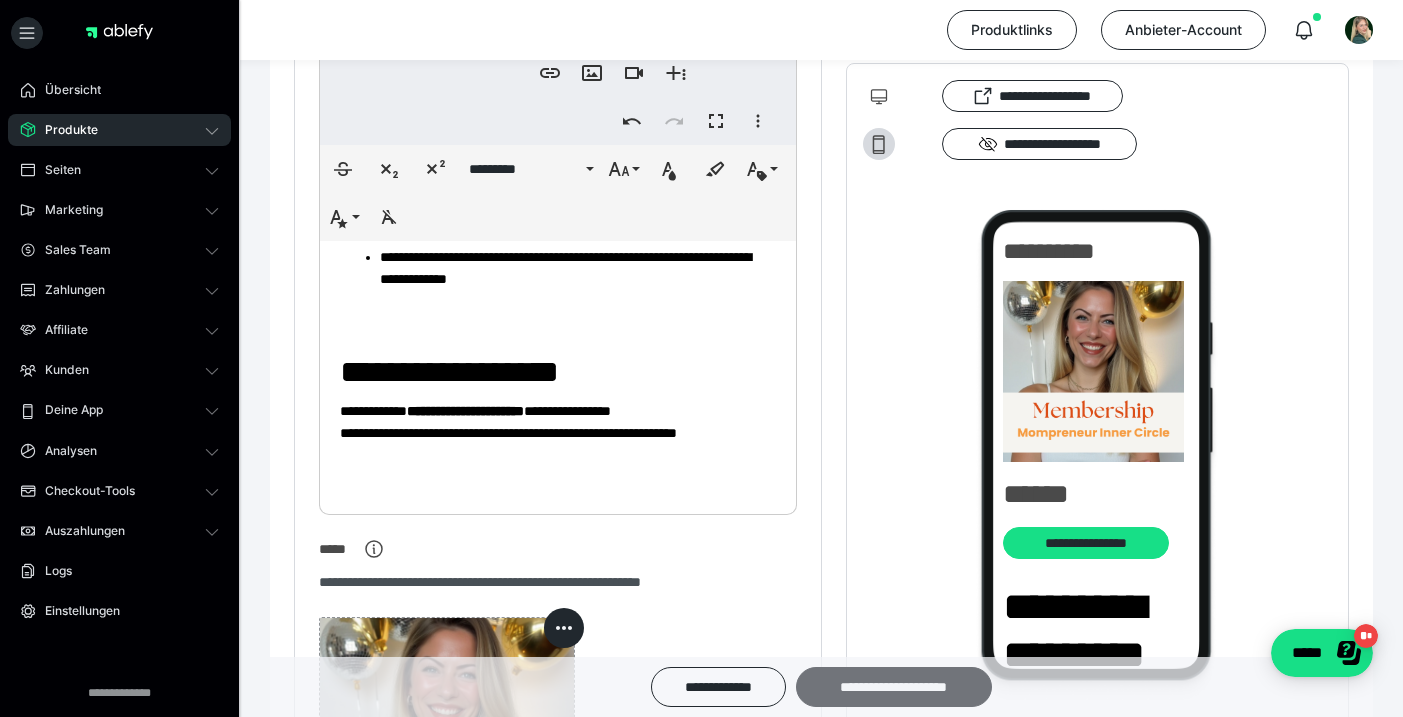 click on "**********" at bounding box center (894, 687) 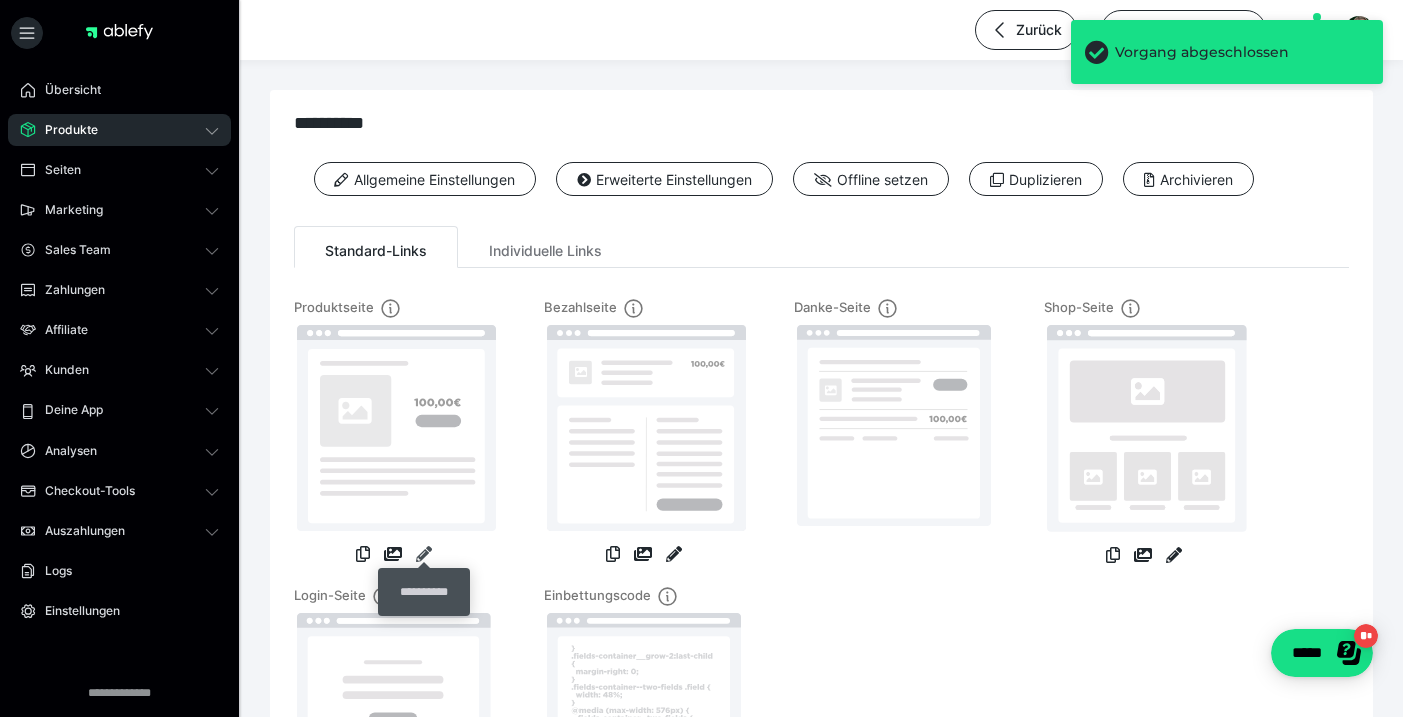 click at bounding box center (424, 554) 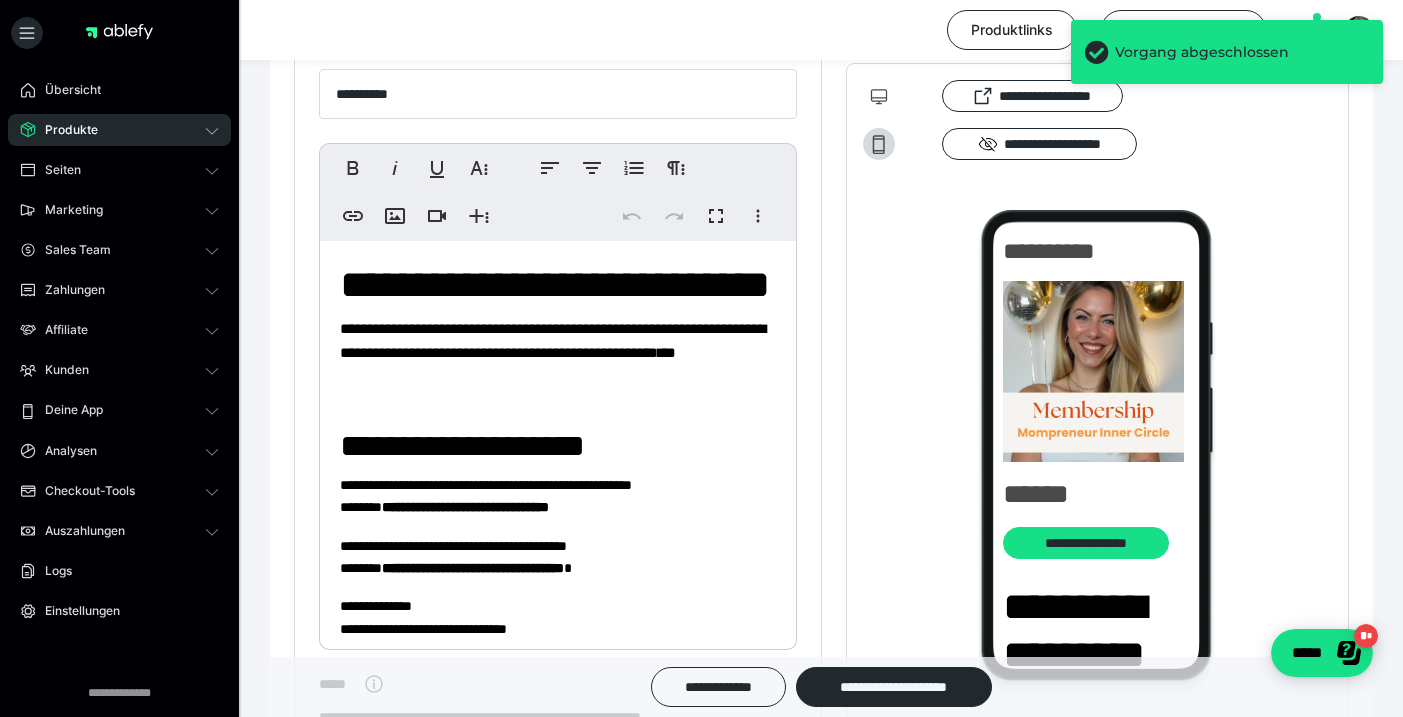 scroll, scrollTop: 537, scrollLeft: 0, axis: vertical 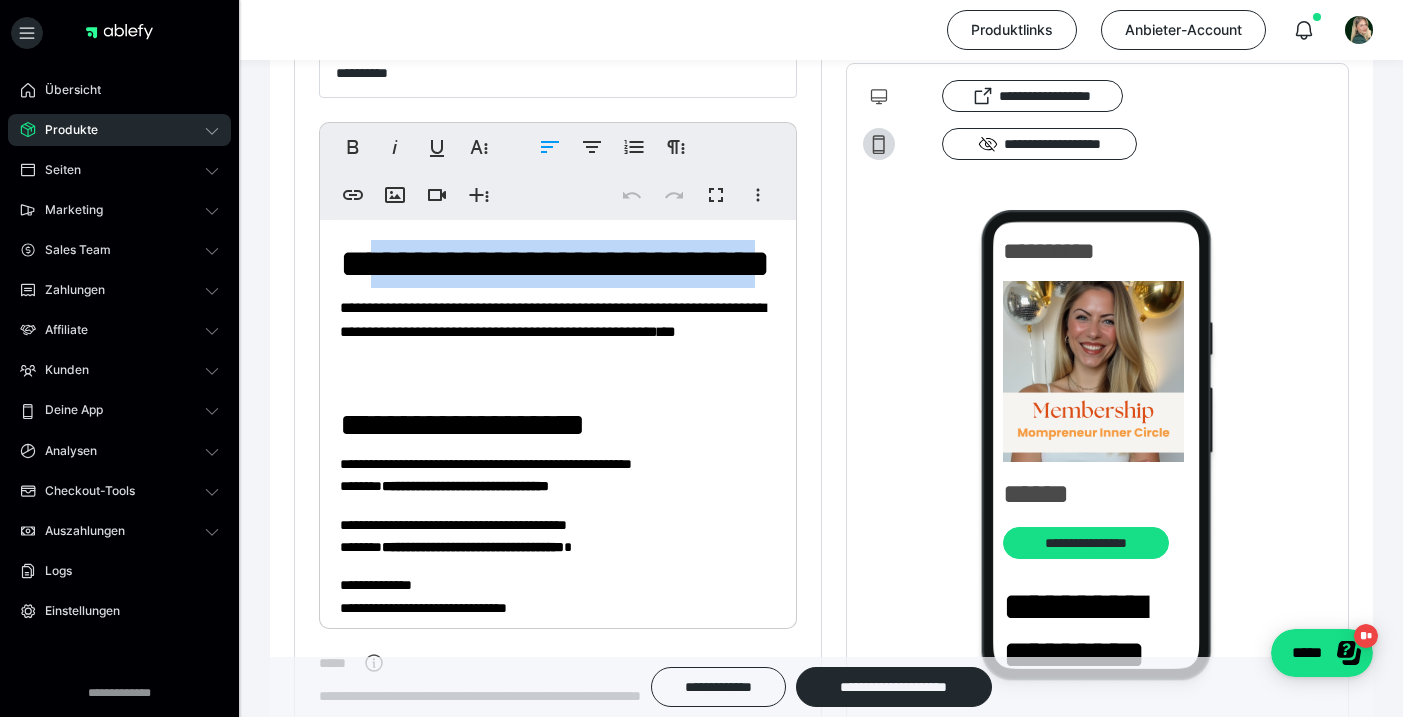 drag, startPoint x: 640, startPoint y: 313, endPoint x: 402, endPoint y: 256, distance: 244.73047 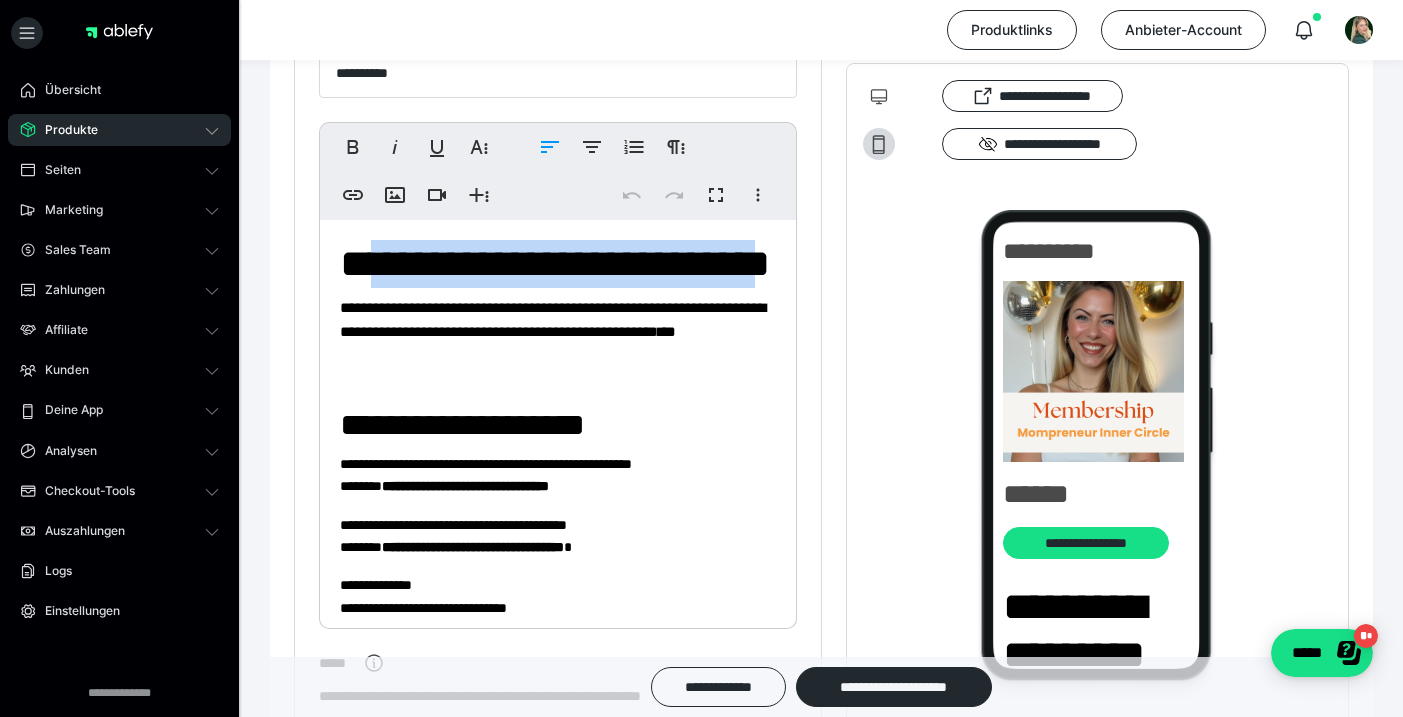 copy on "**********" 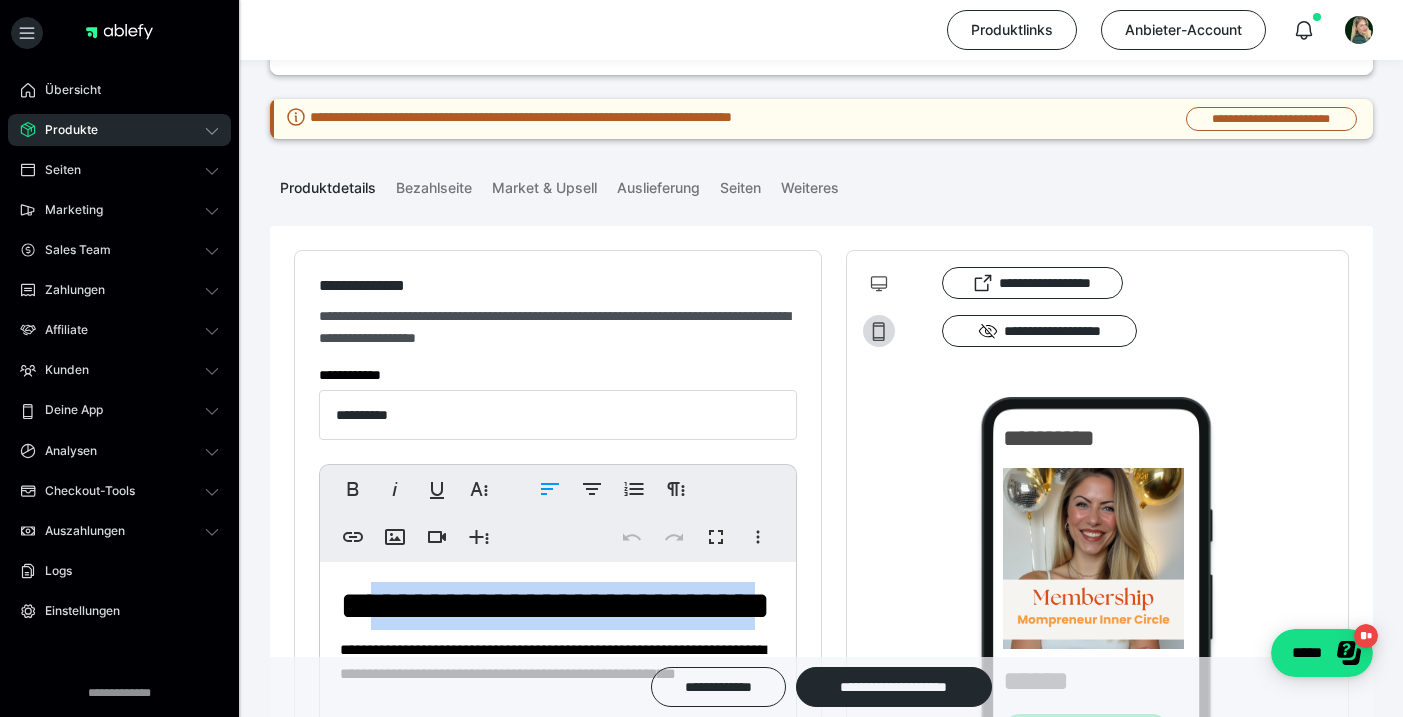 scroll, scrollTop: 184, scrollLeft: 0, axis: vertical 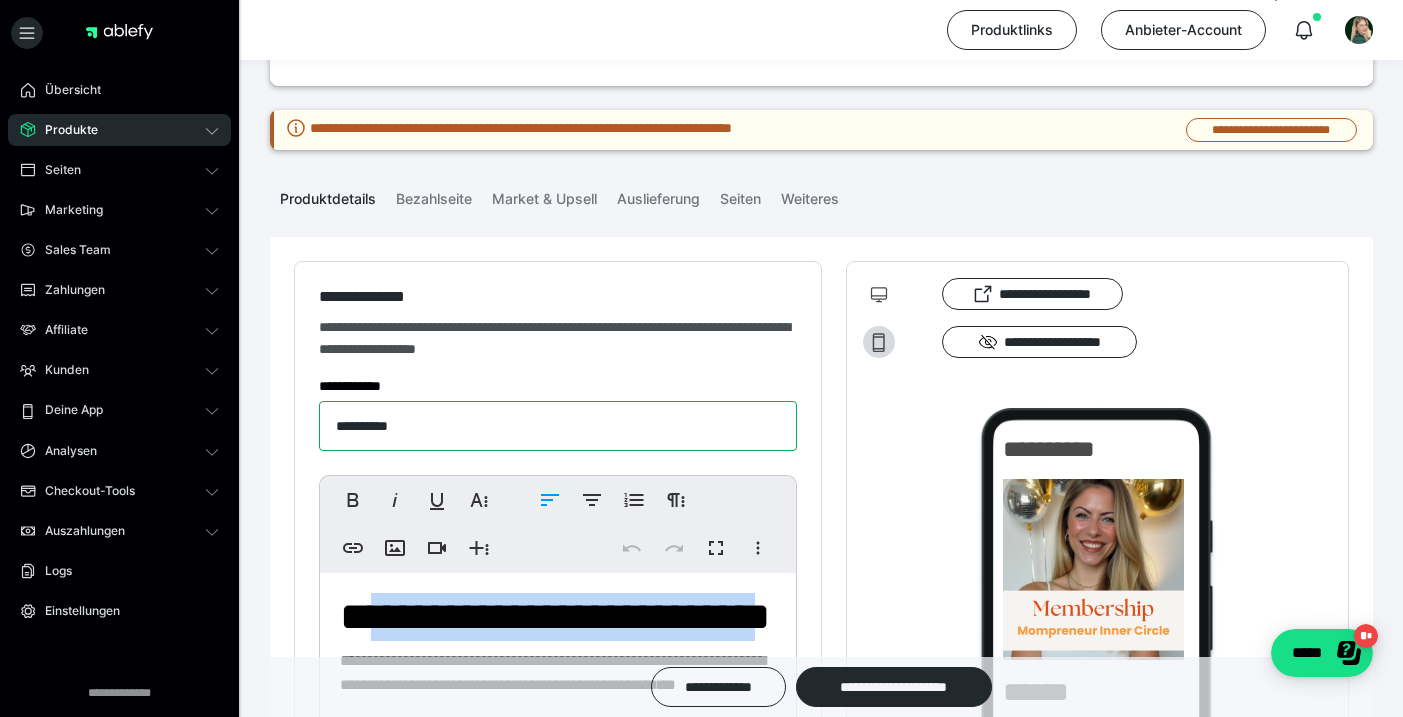 click on "**********" at bounding box center [558, 426] 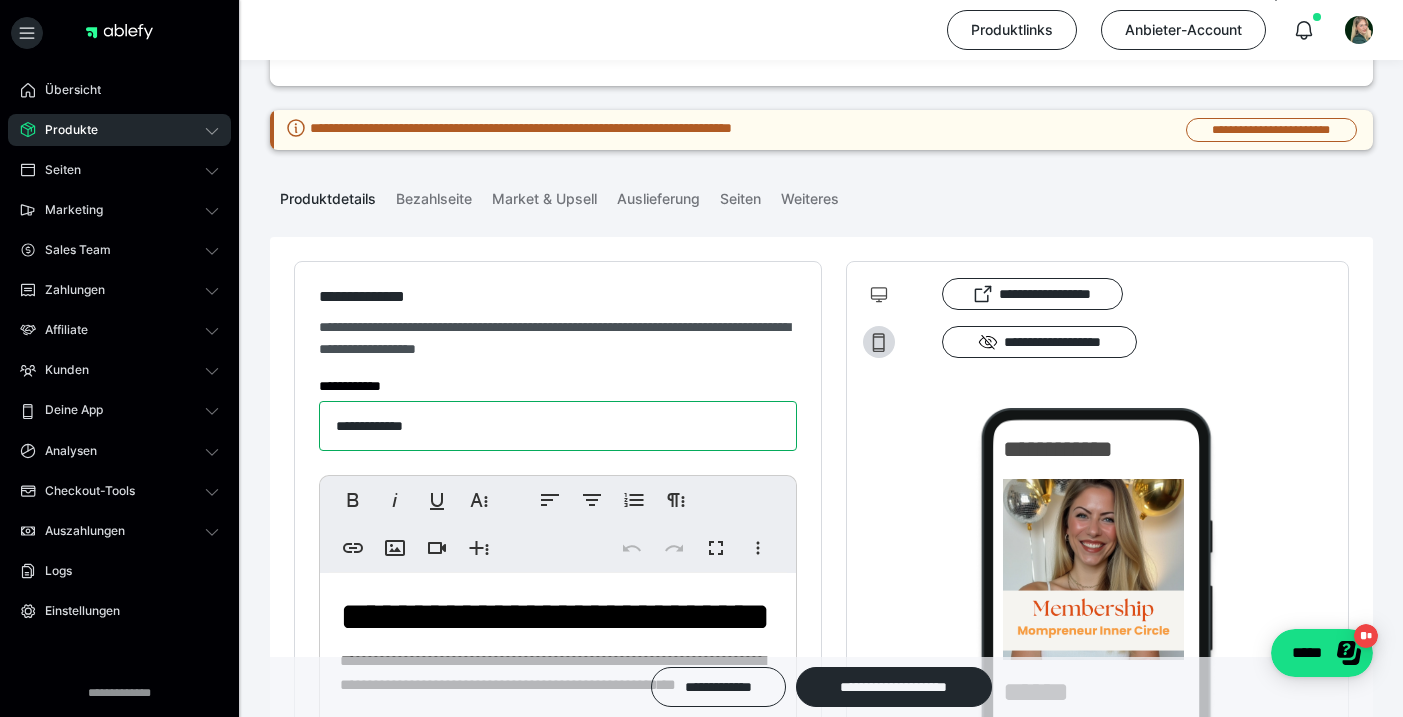 paste on "**********" 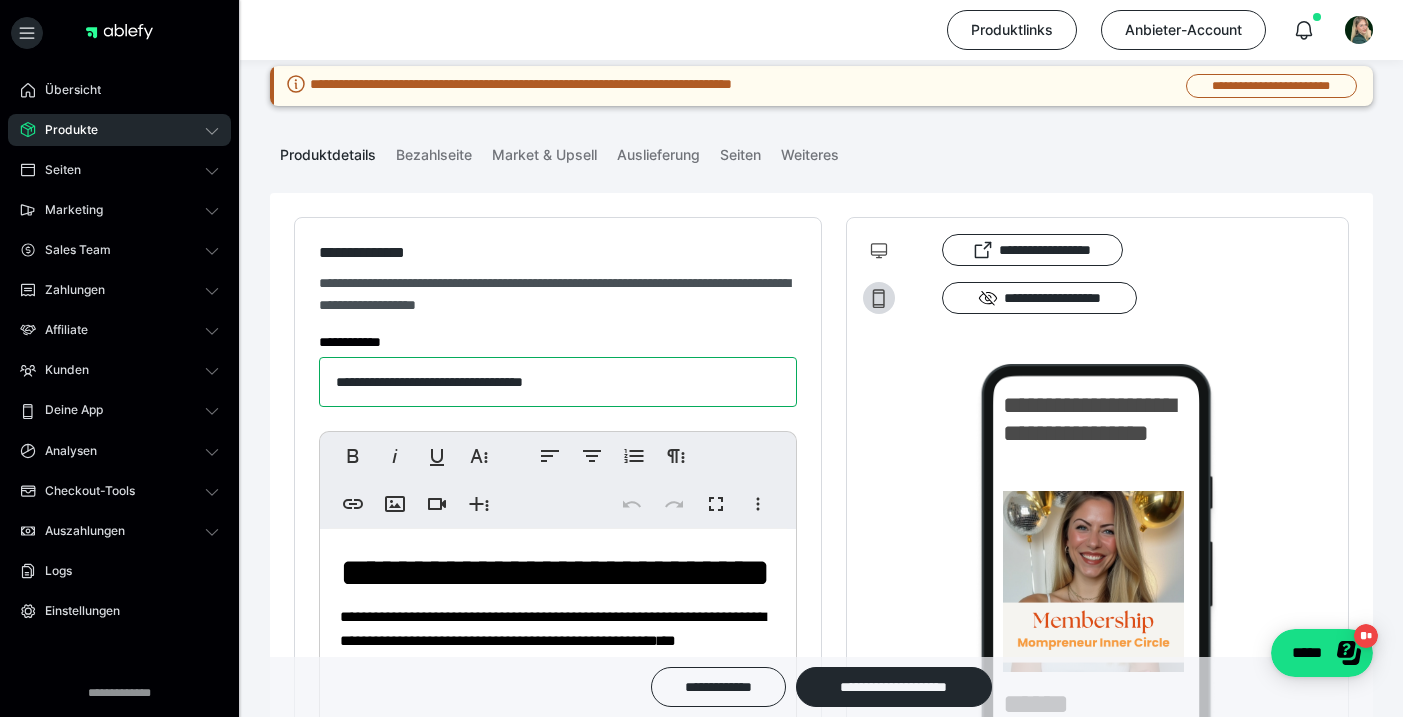 scroll, scrollTop: 220, scrollLeft: 0, axis: vertical 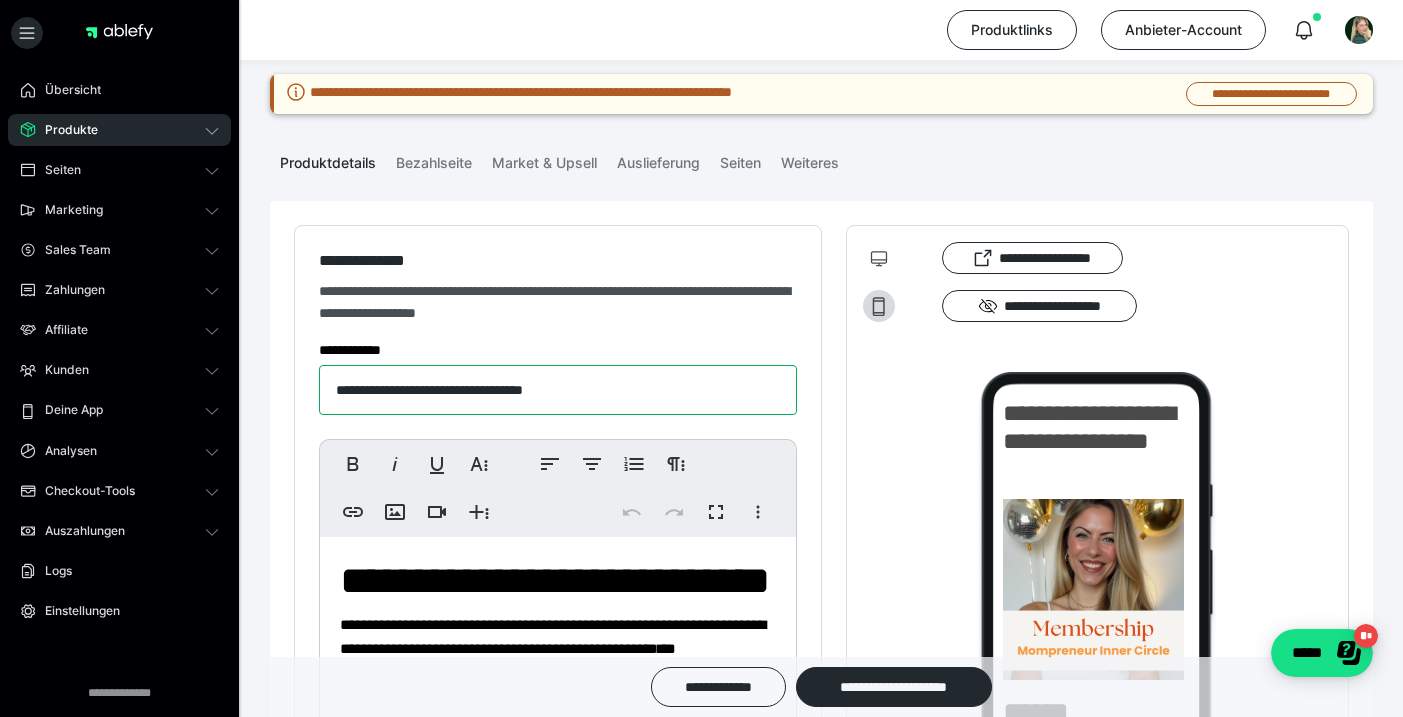 type on "**********" 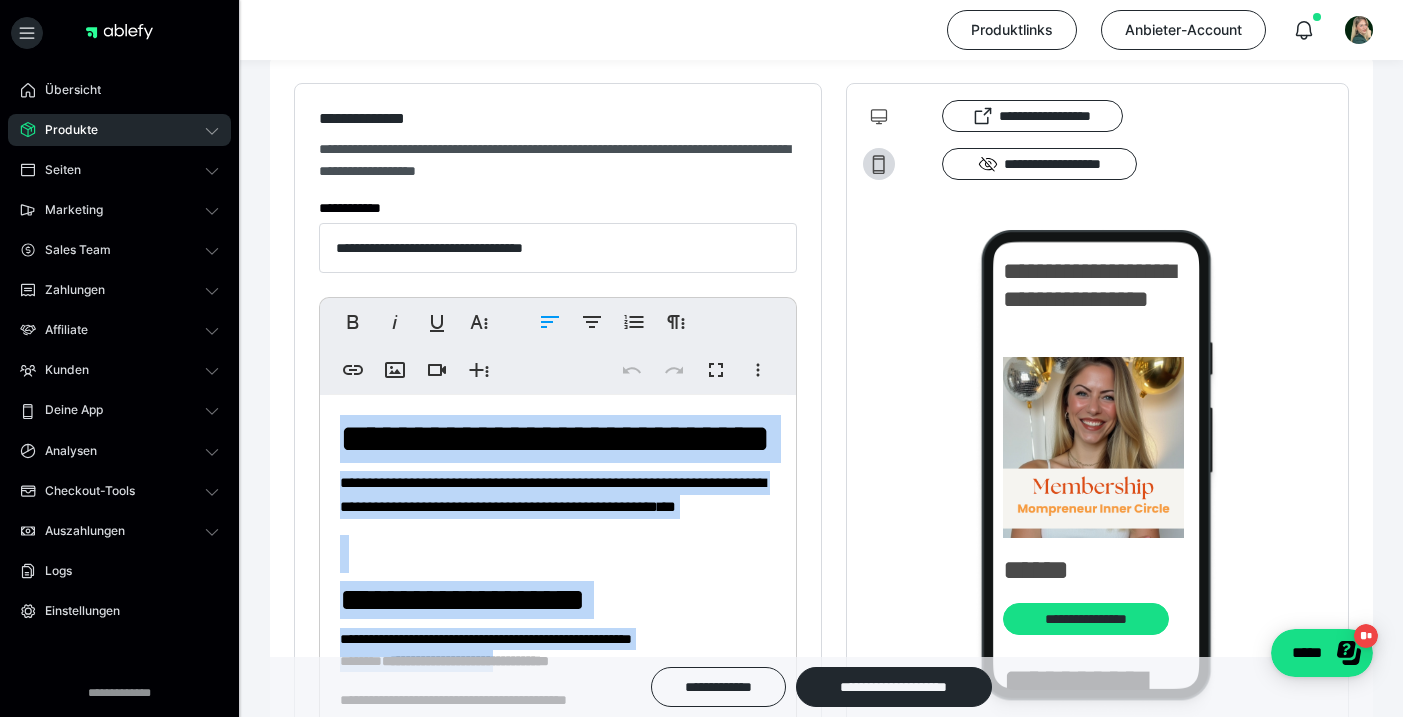 scroll, scrollTop: 428, scrollLeft: 0, axis: vertical 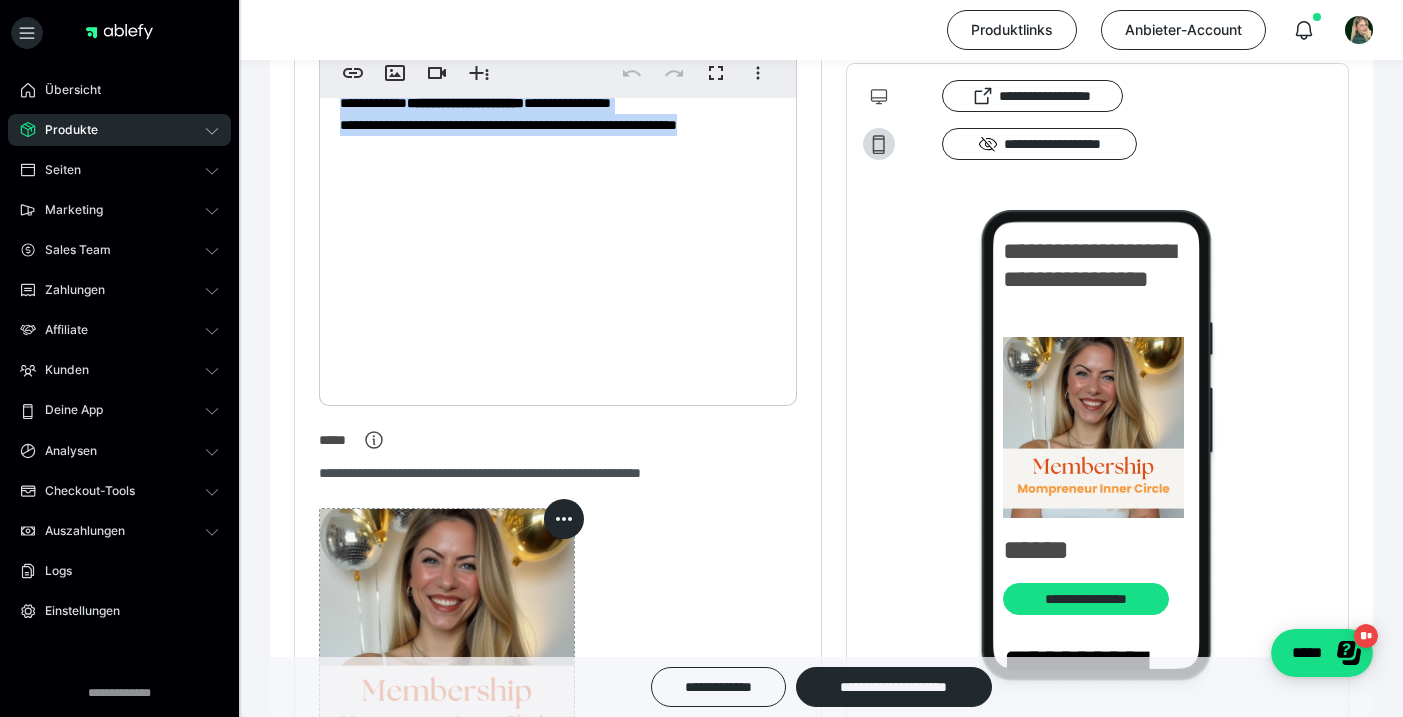 drag, startPoint x: 386, startPoint y: 581, endPoint x: 572, endPoint y: 748, distance: 249.97 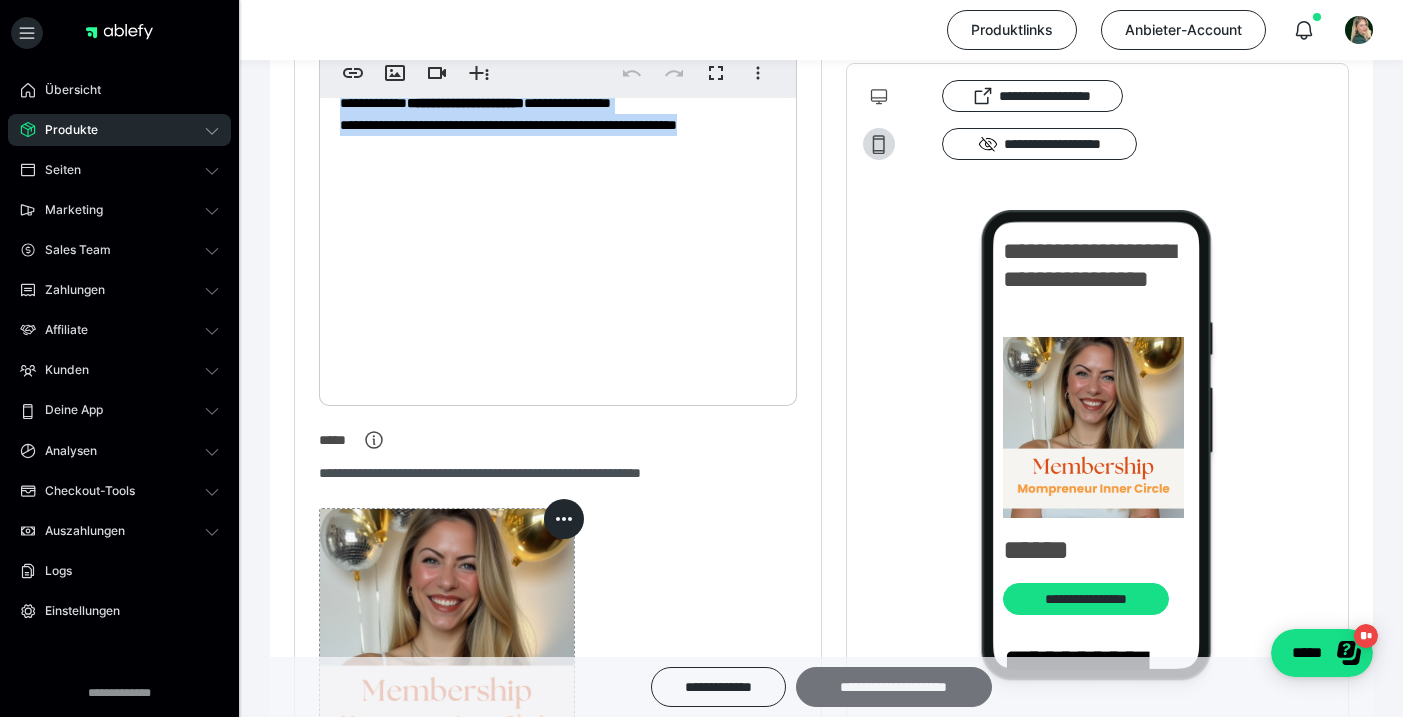 click on "**********" at bounding box center [894, 687] 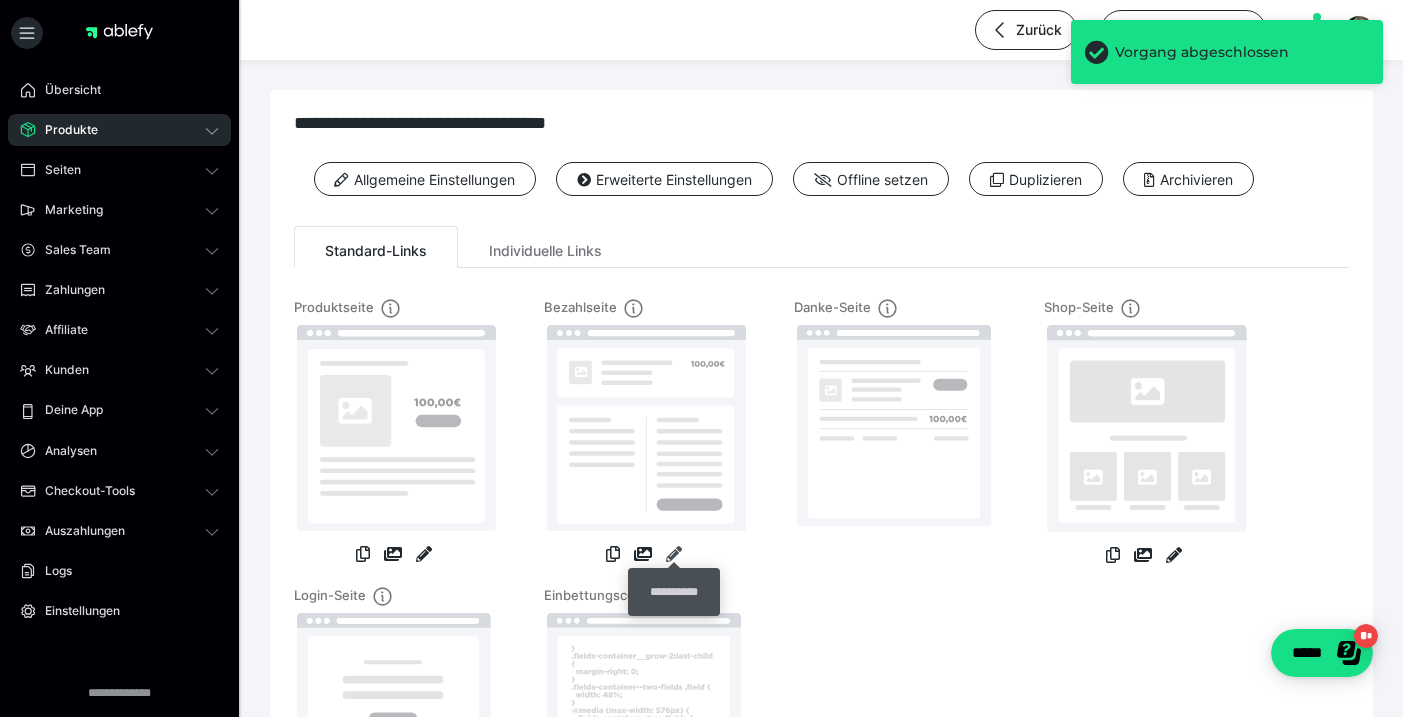 click at bounding box center (674, 554) 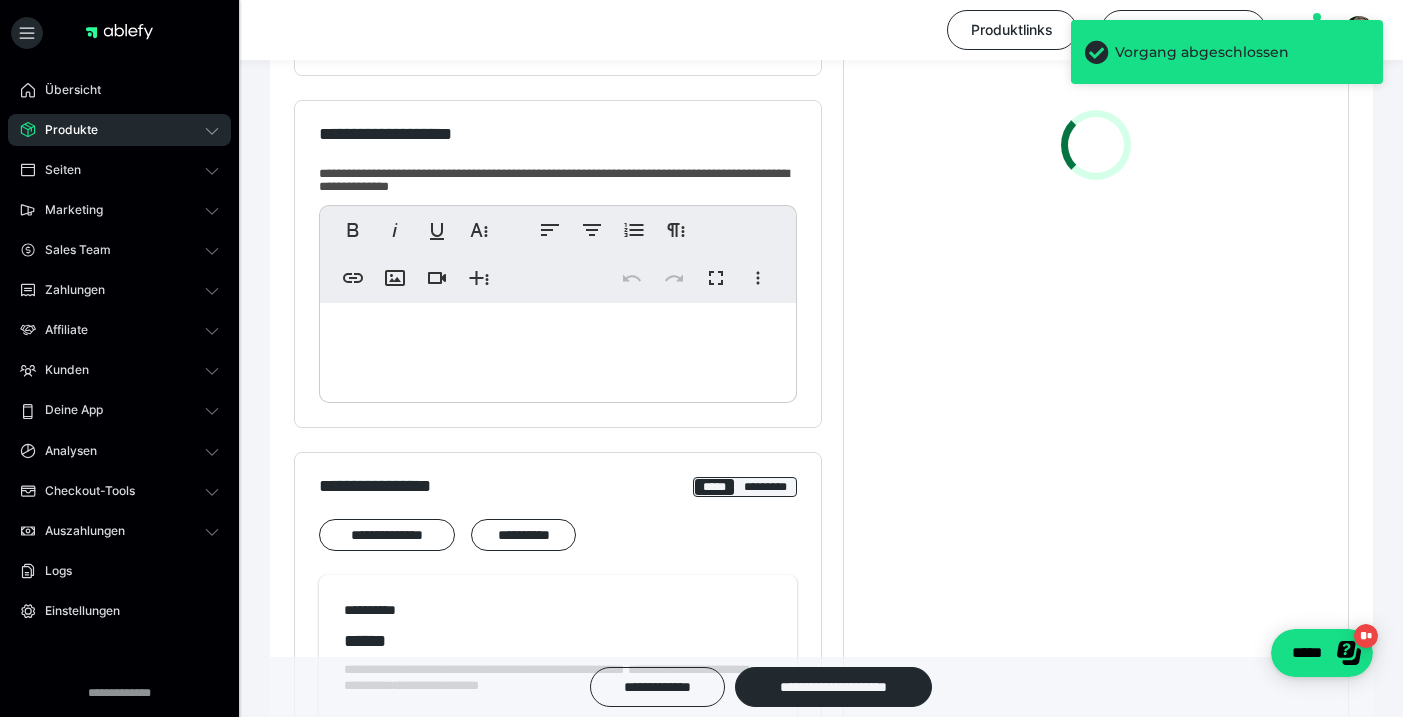 scroll, scrollTop: 488, scrollLeft: 0, axis: vertical 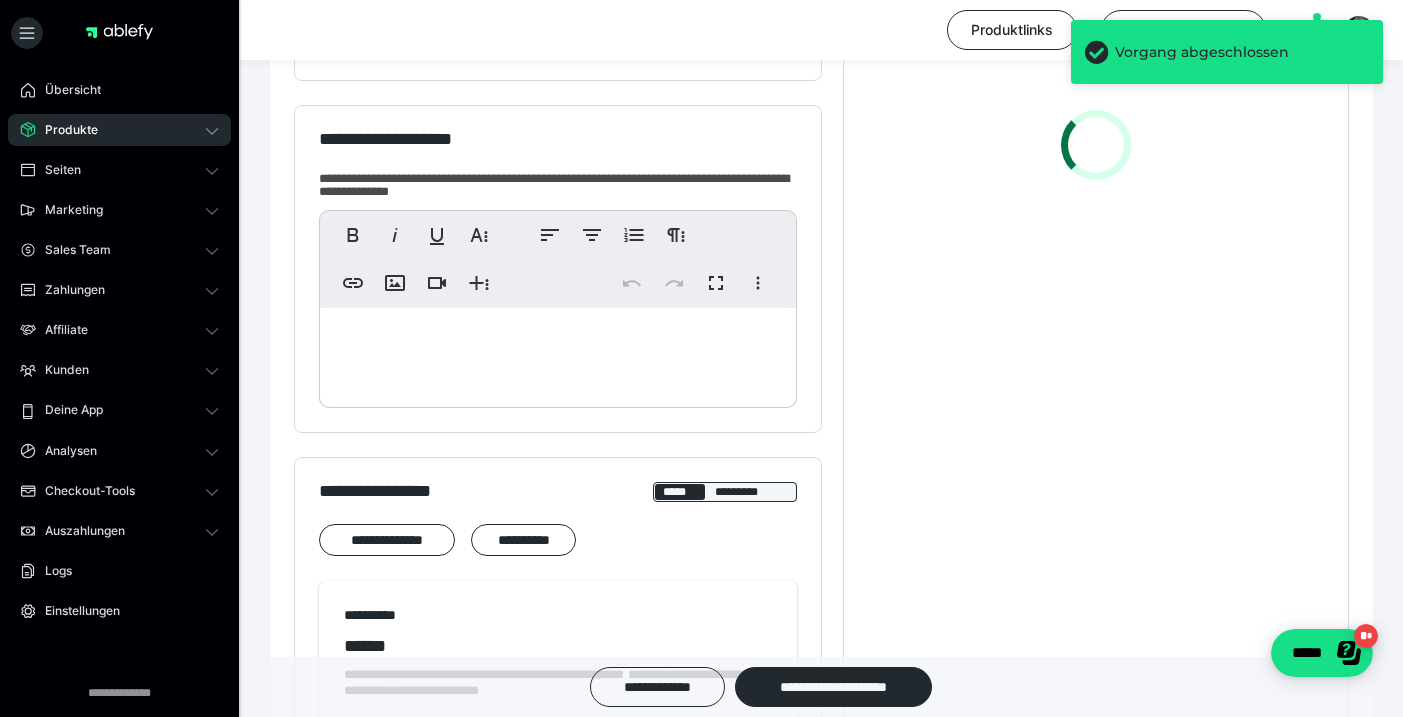 click at bounding box center (558, 353) 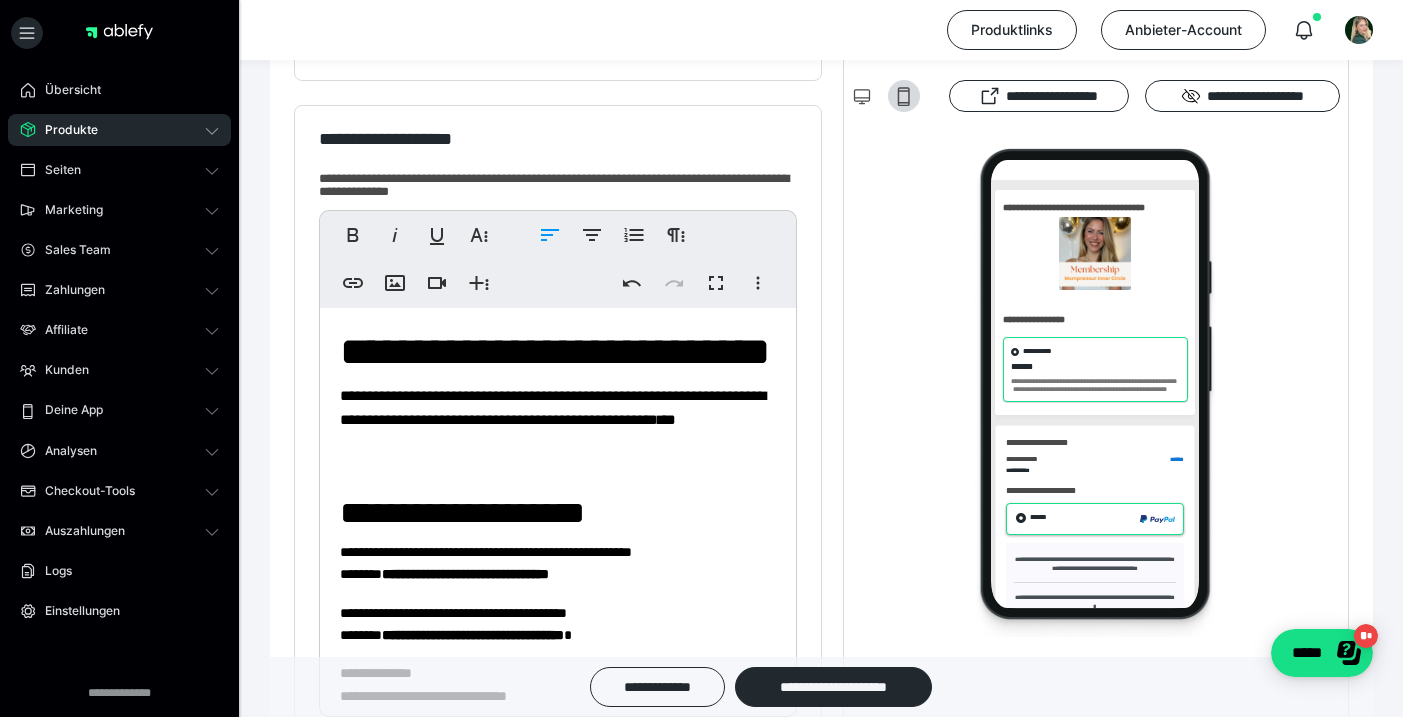 scroll, scrollTop: 0, scrollLeft: 0, axis: both 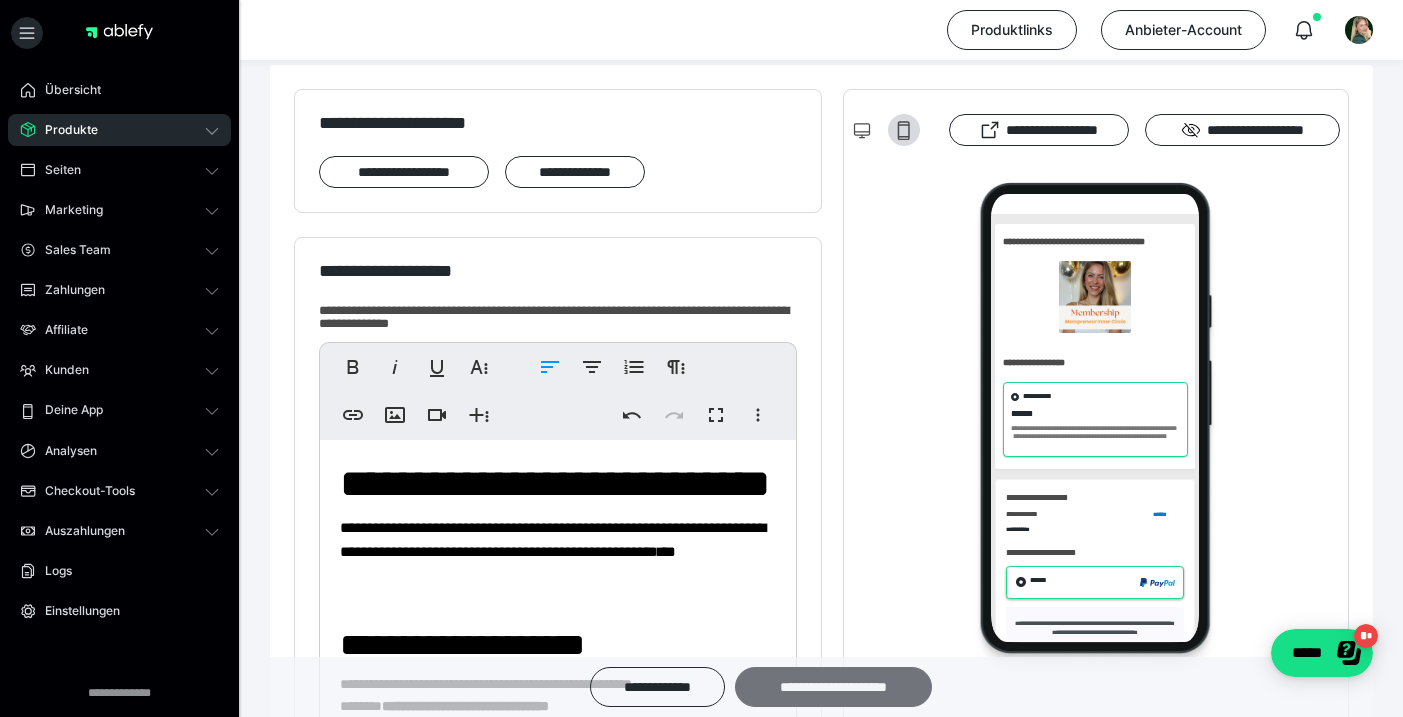 click on "**********" at bounding box center (833, 687) 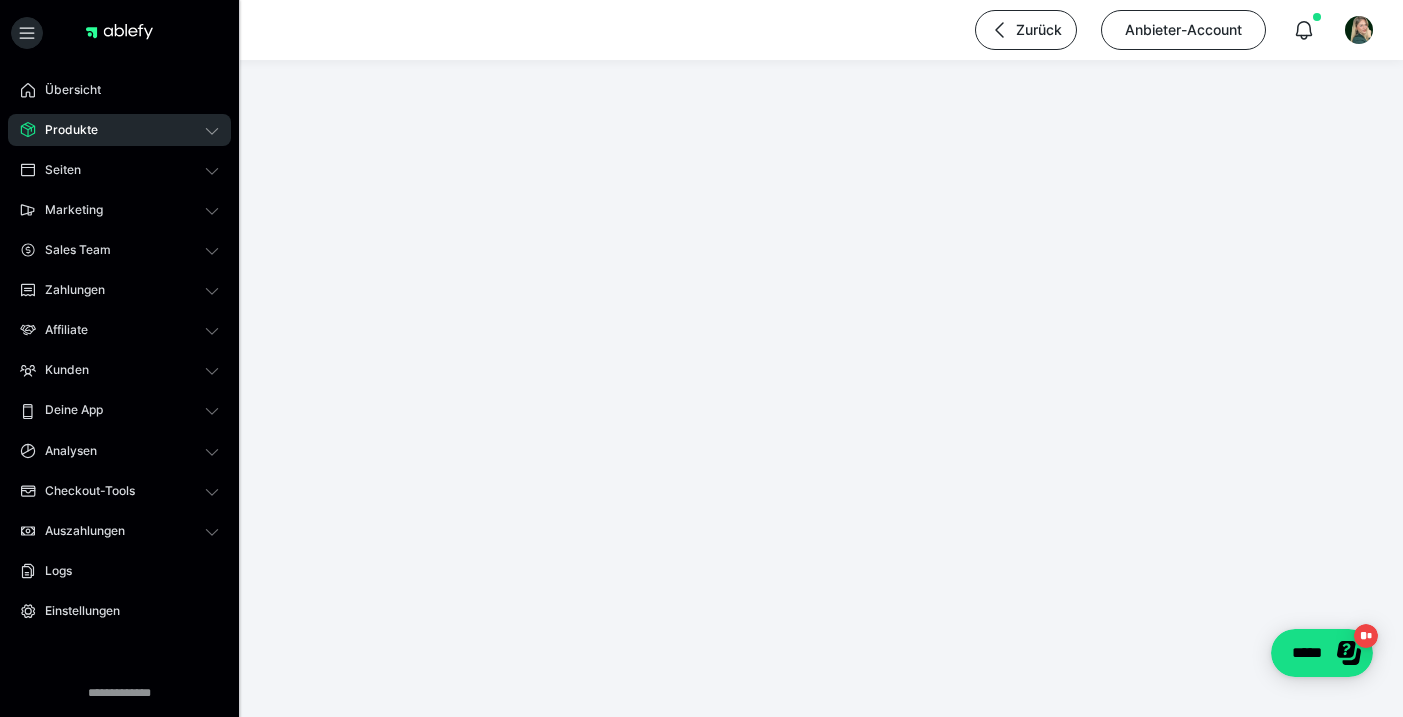 scroll, scrollTop: 0, scrollLeft: 0, axis: both 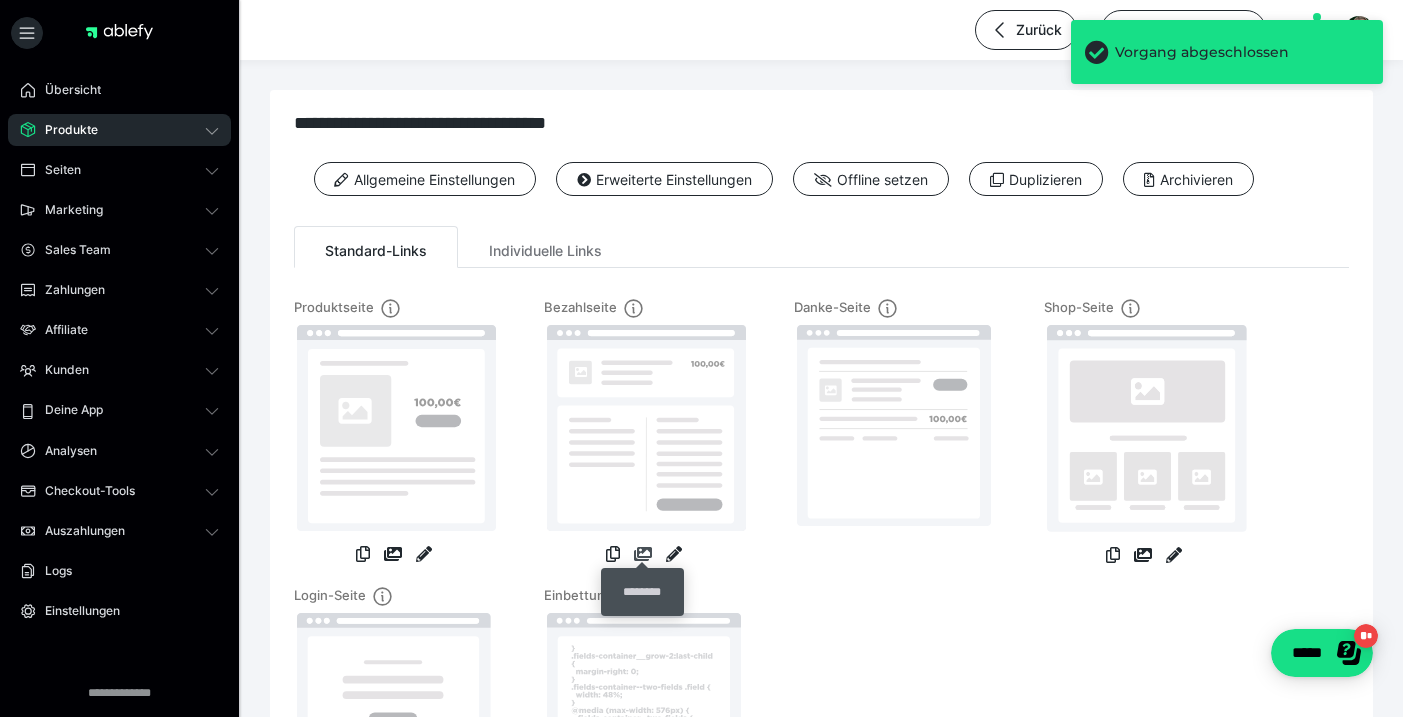 click at bounding box center [643, 554] 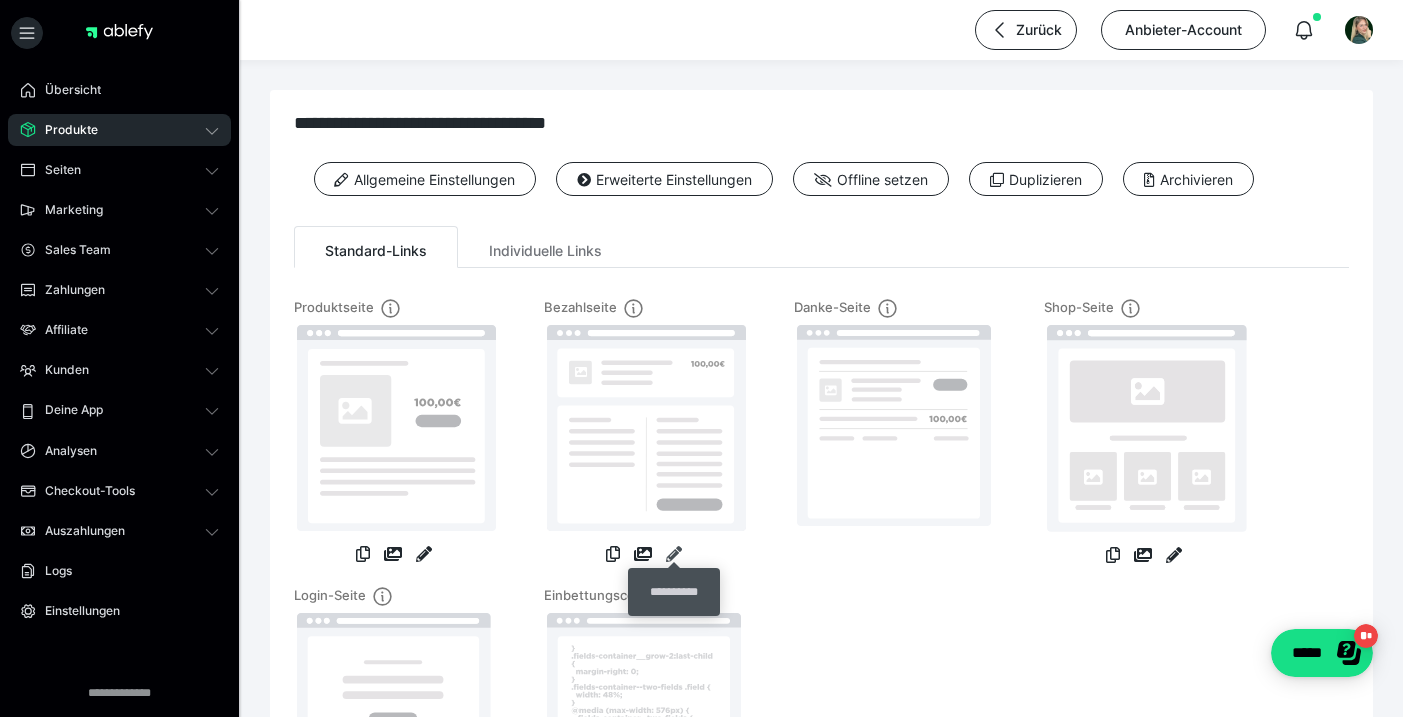 click at bounding box center [674, 554] 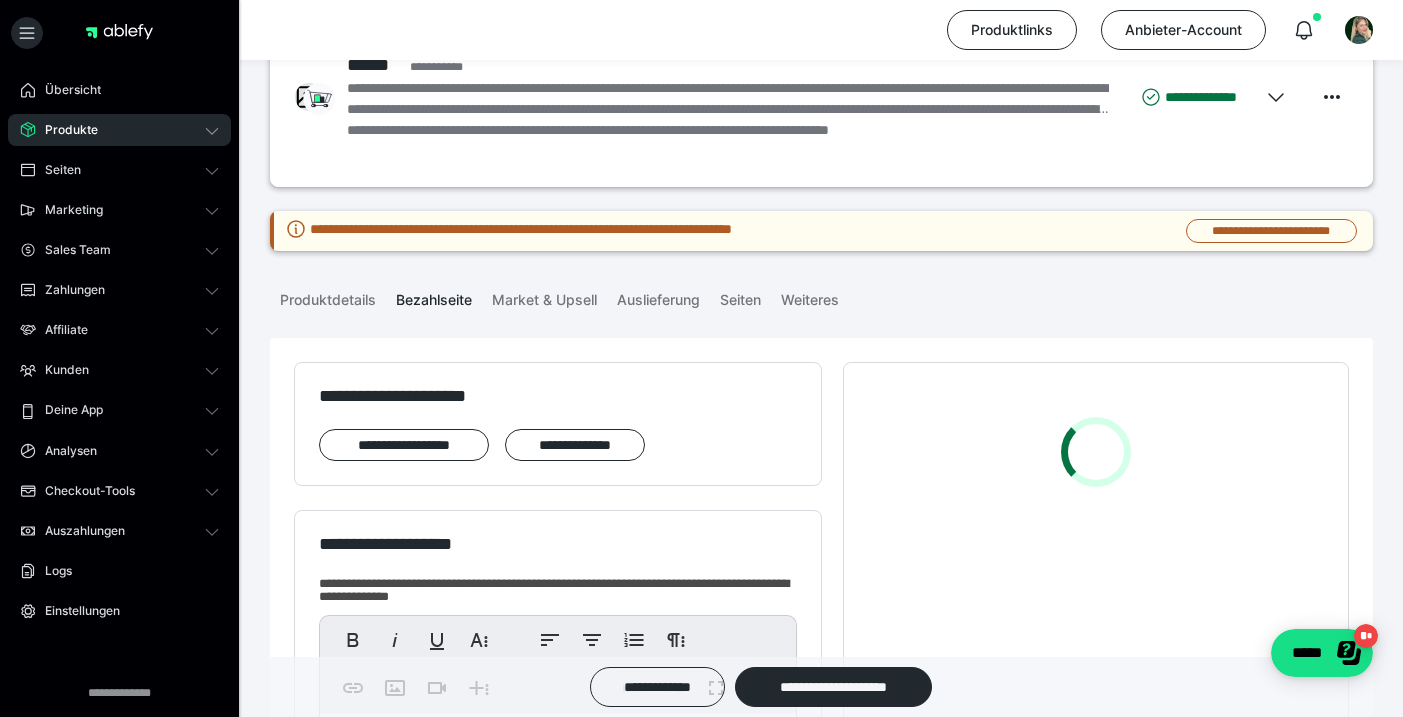 scroll, scrollTop: 119, scrollLeft: 0, axis: vertical 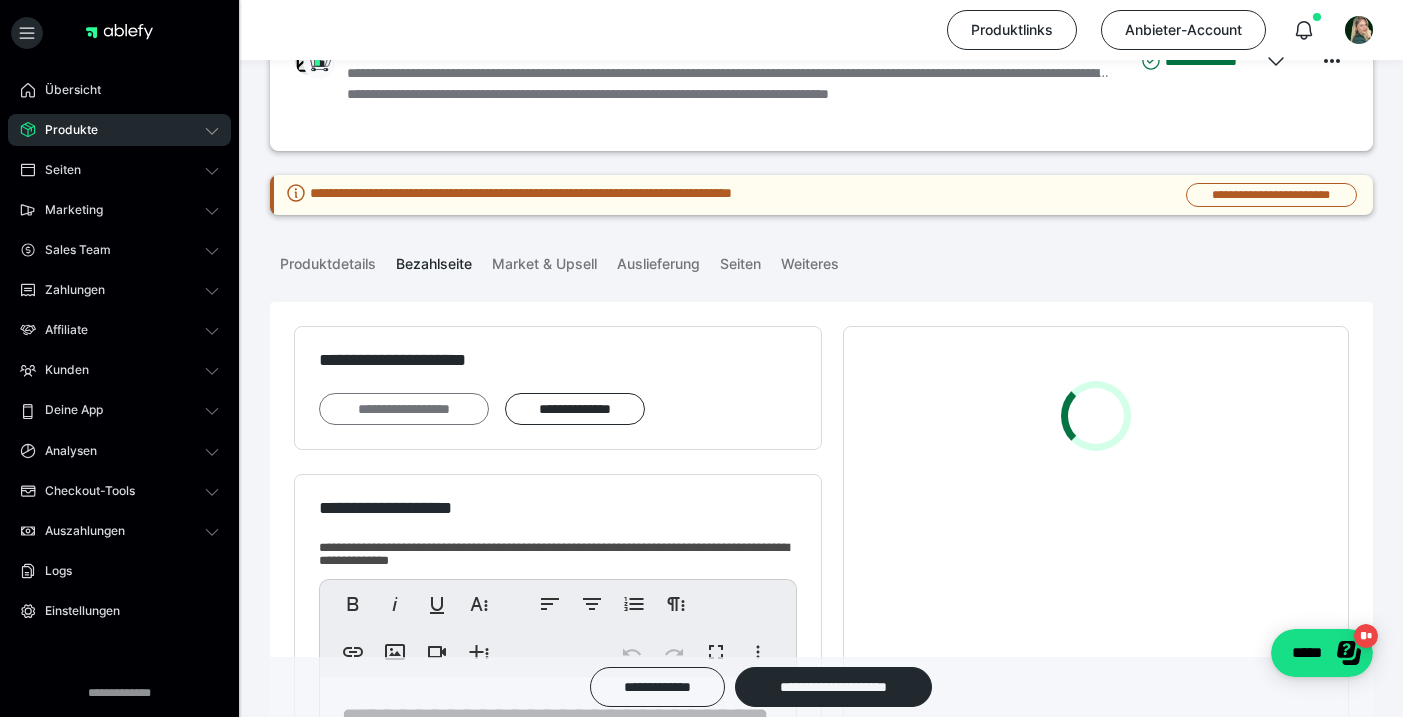 click on "**********" at bounding box center [404, 409] 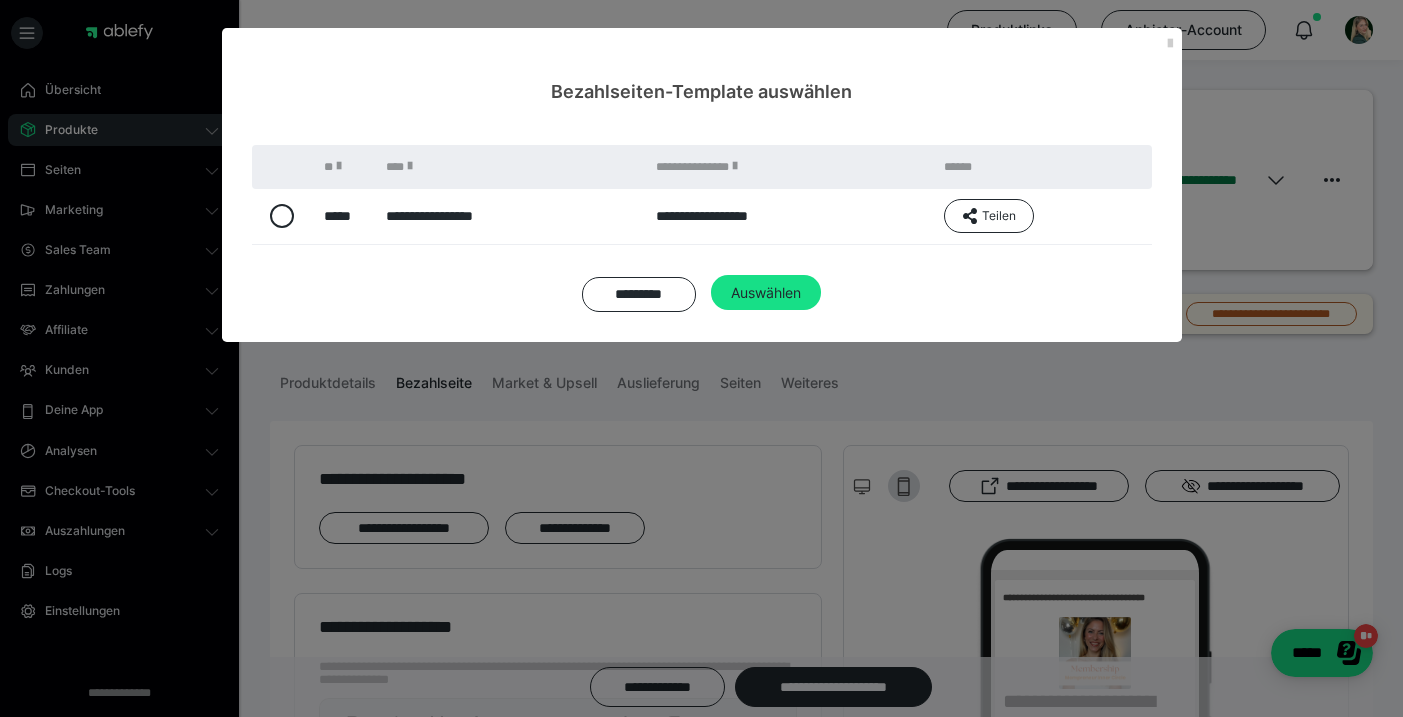 scroll, scrollTop: 0, scrollLeft: 0, axis: both 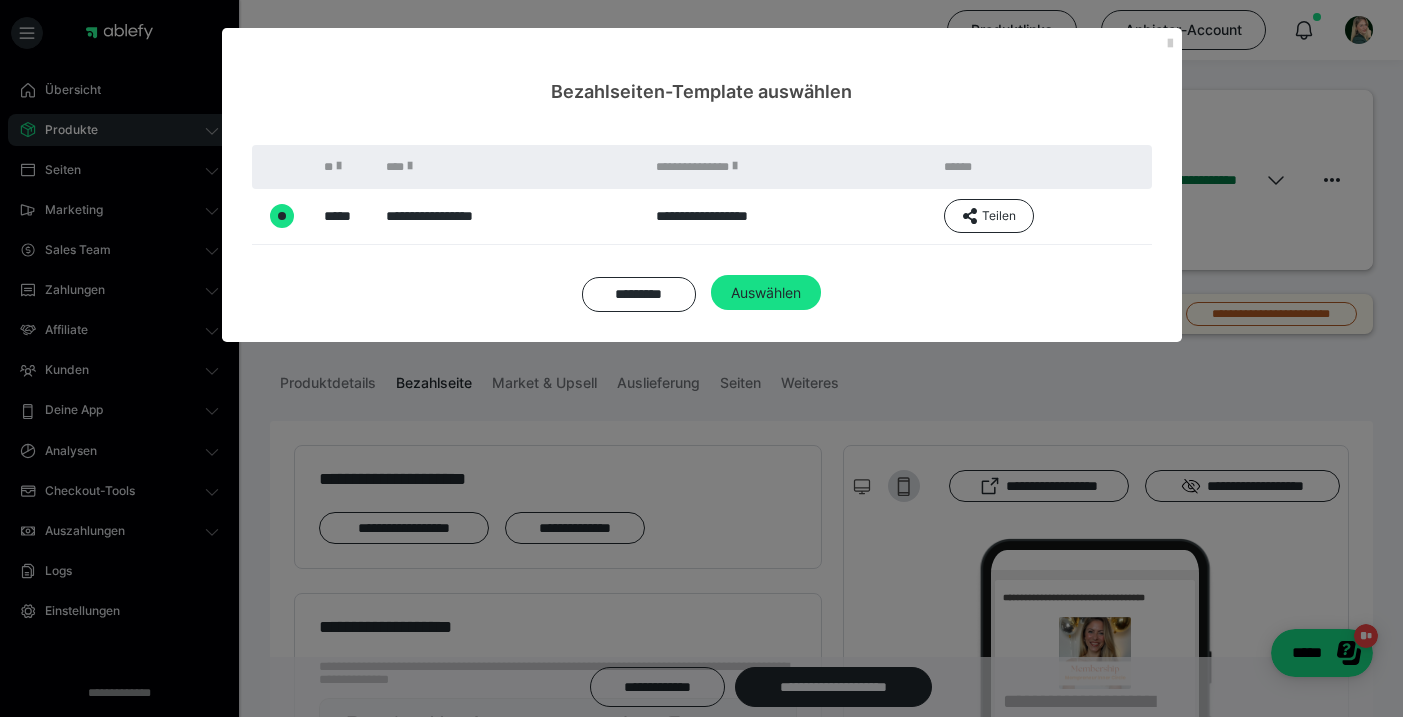 radio on "true" 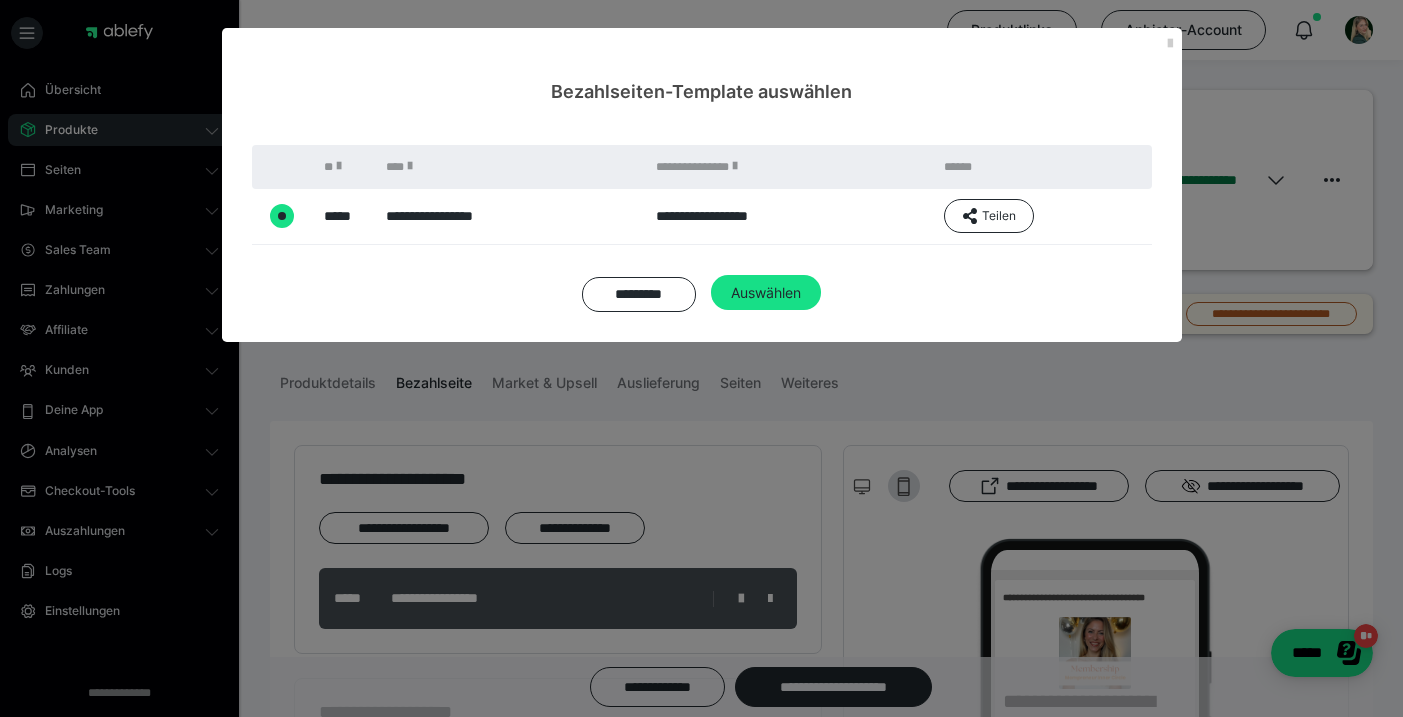 click on "Auswählen" at bounding box center (766, 293) 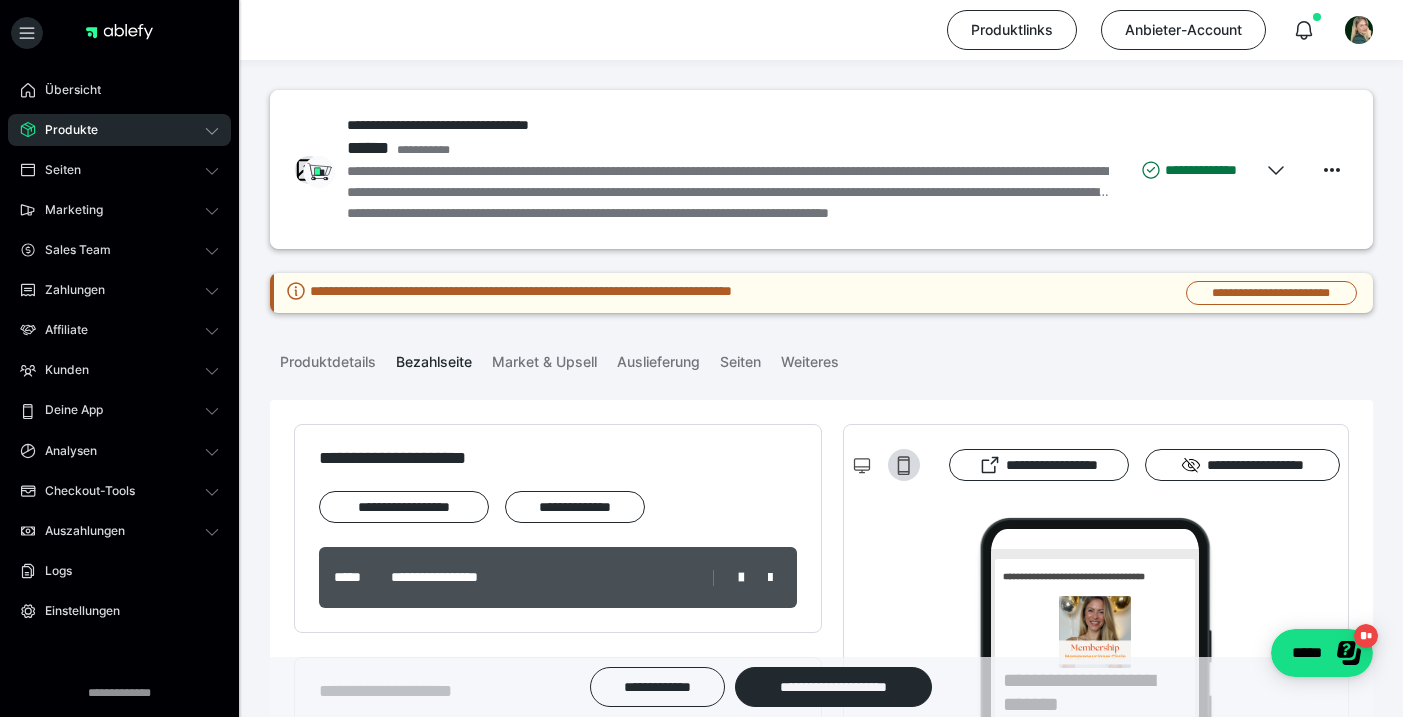 click on "**********" at bounding box center (821, 293) 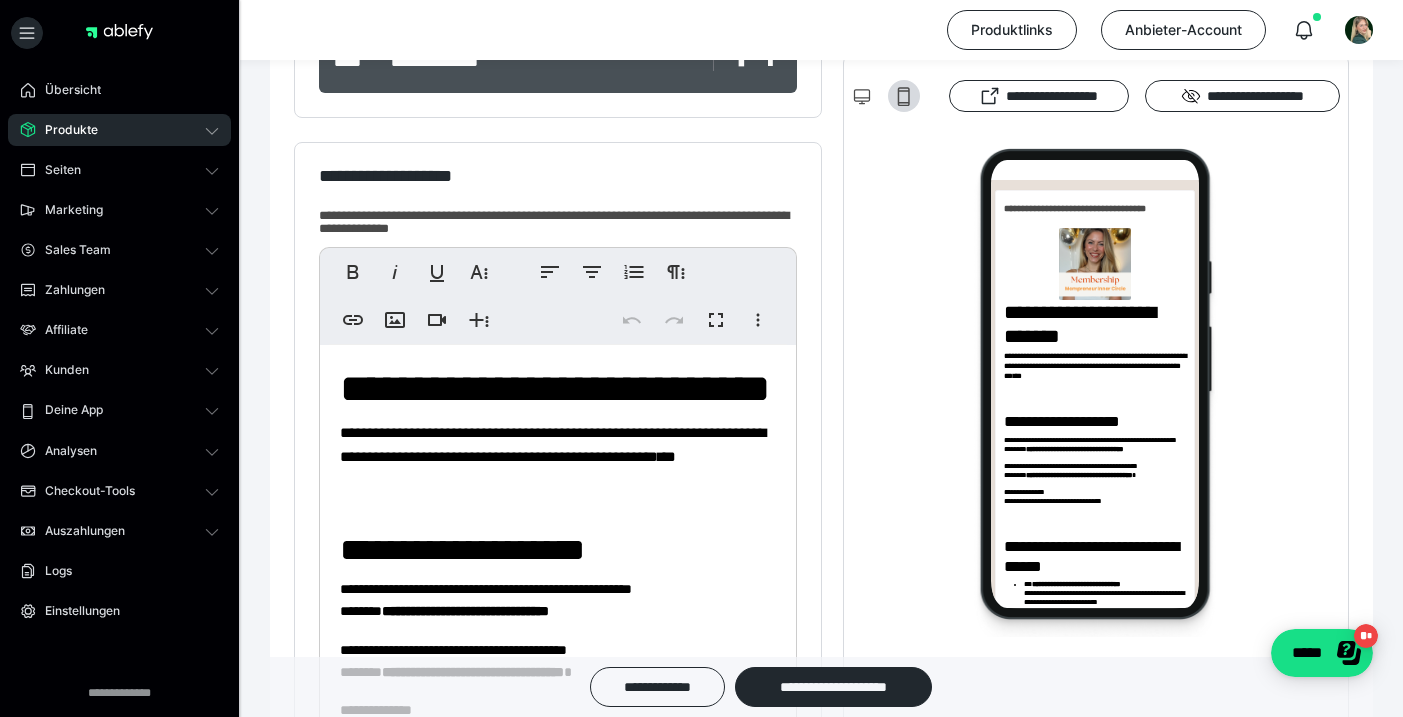 scroll, scrollTop: 568, scrollLeft: 0, axis: vertical 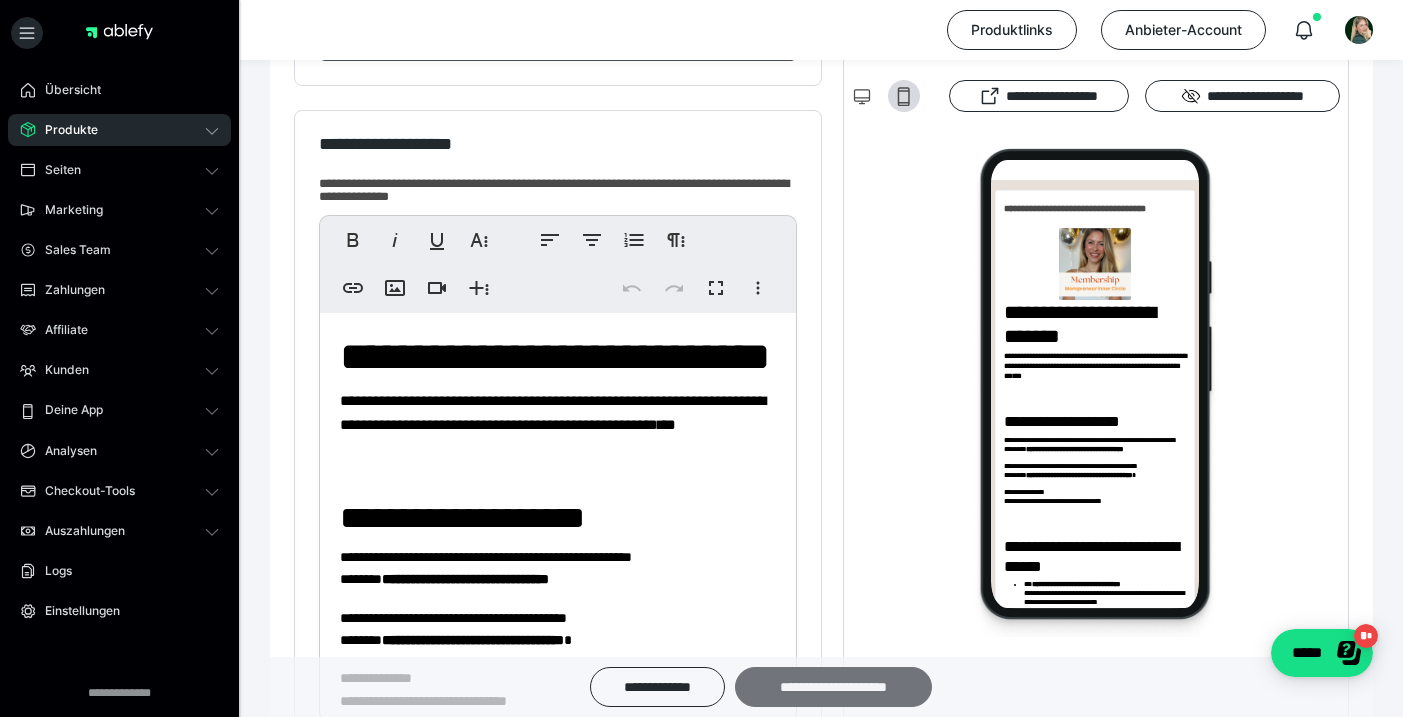 click on "**********" at bounding box center (833, 687) 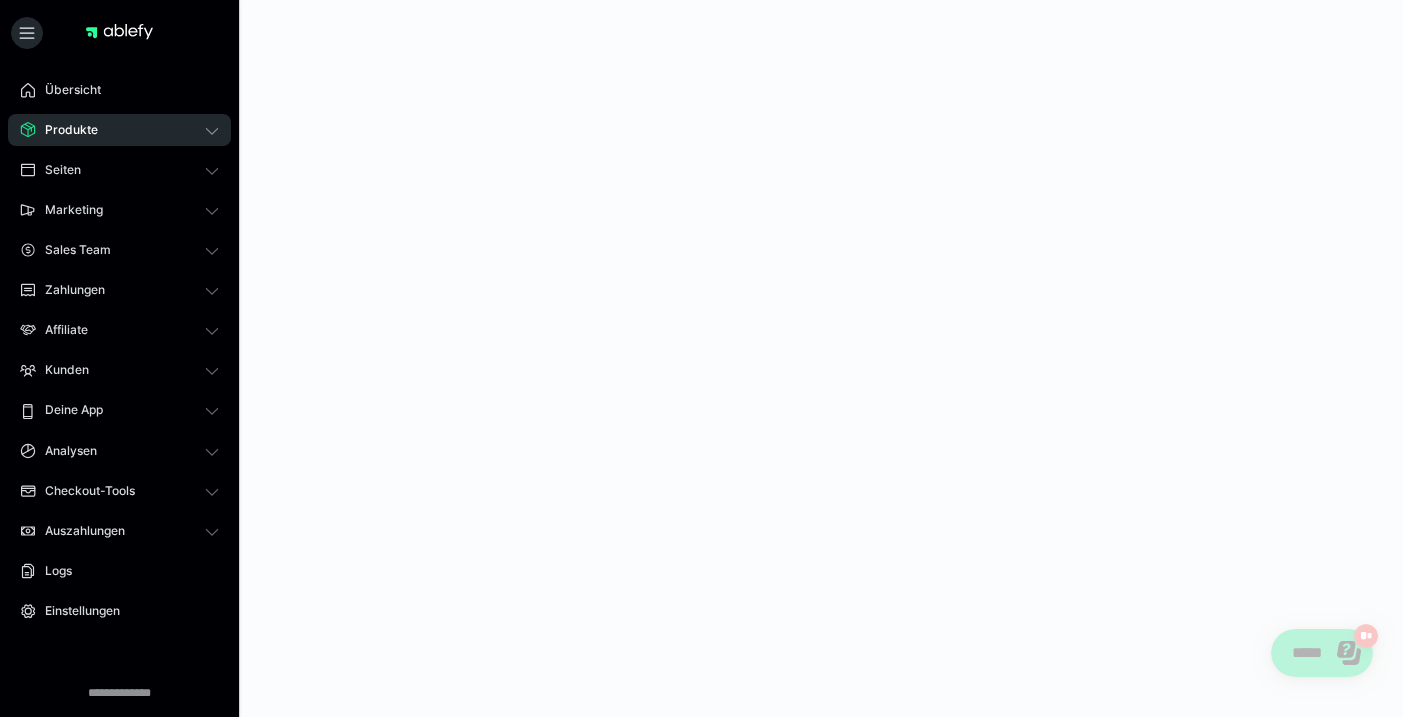 click at bounding box center [821, 1779] 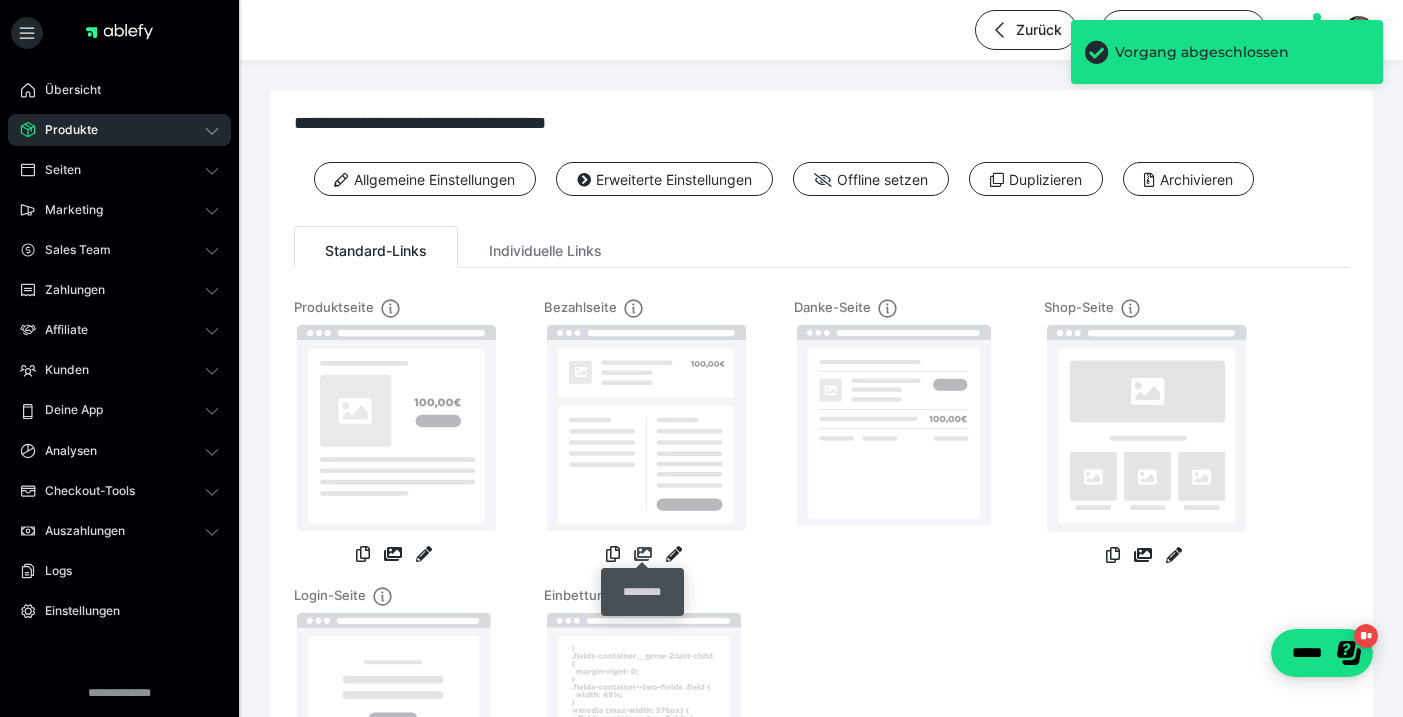 click at bounding box center [643, 554] 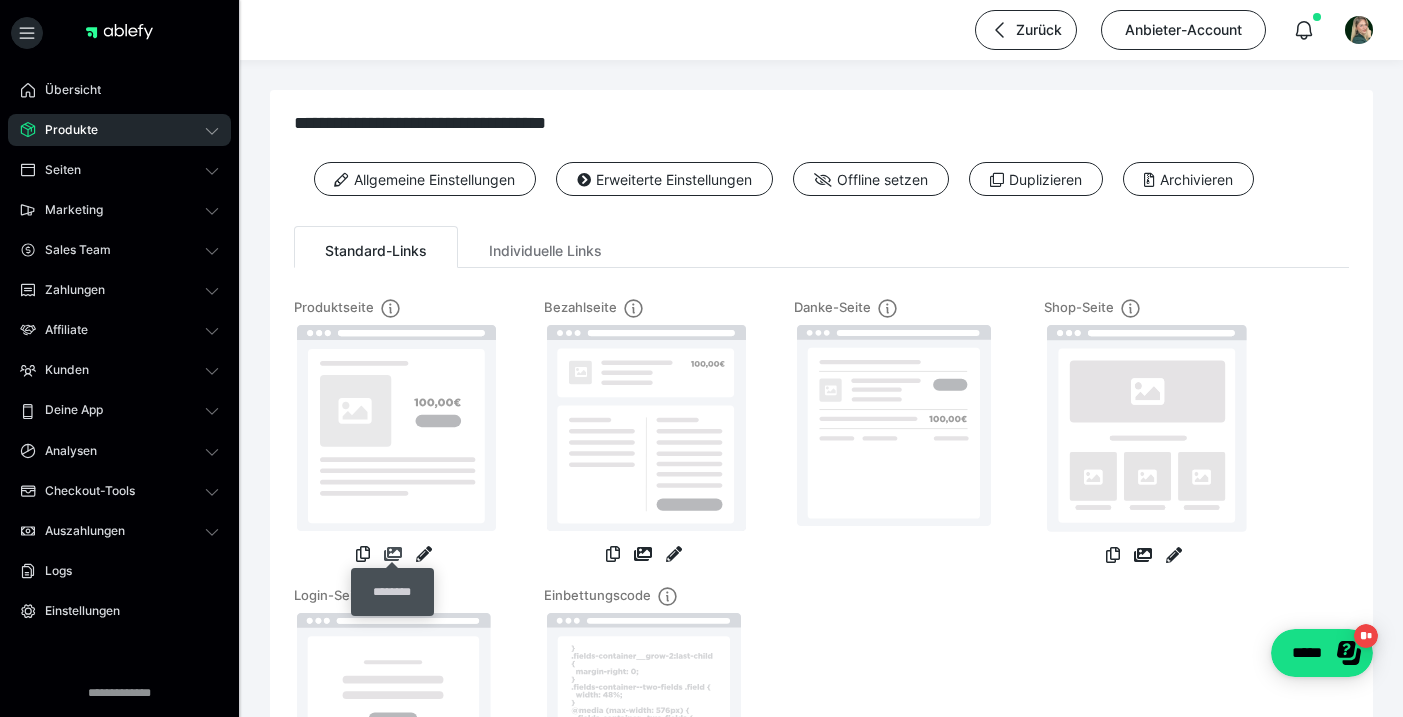 click at bounding box center [393, 554] 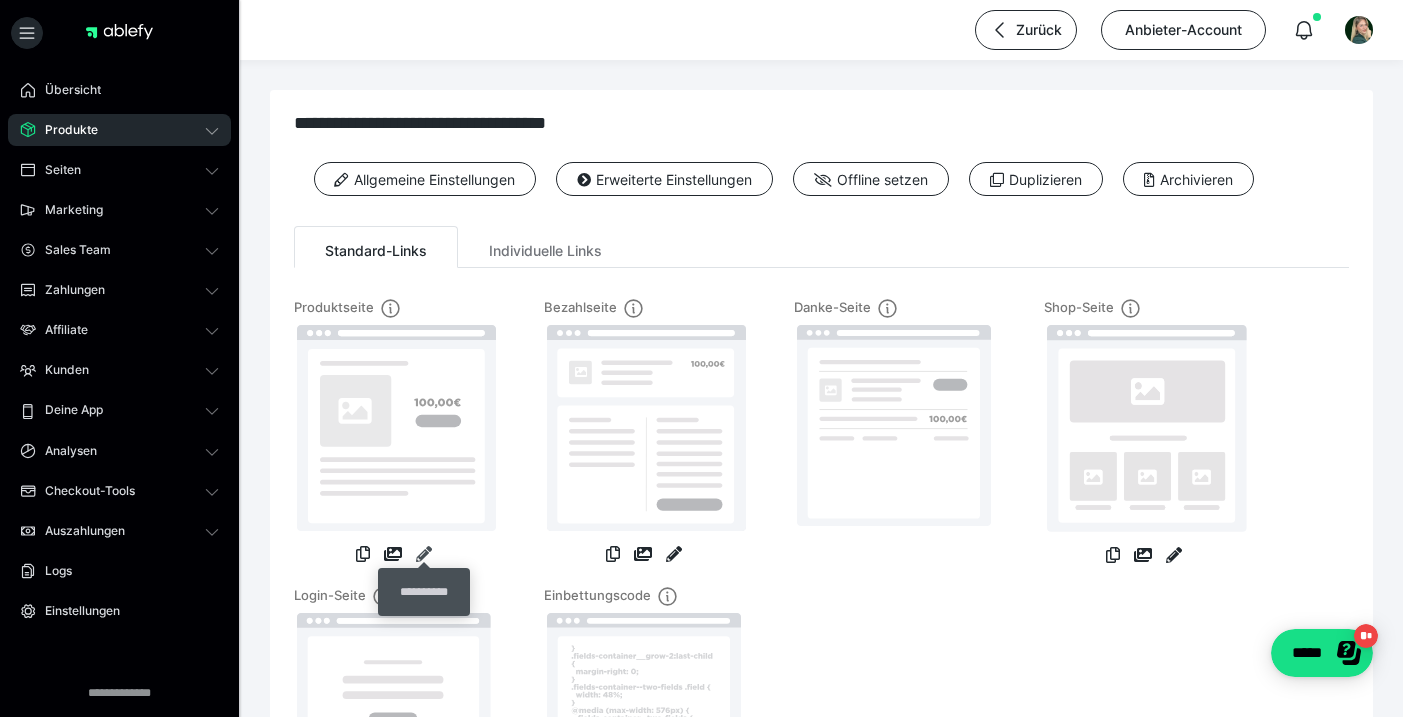 click at bounding box center (424, 554) 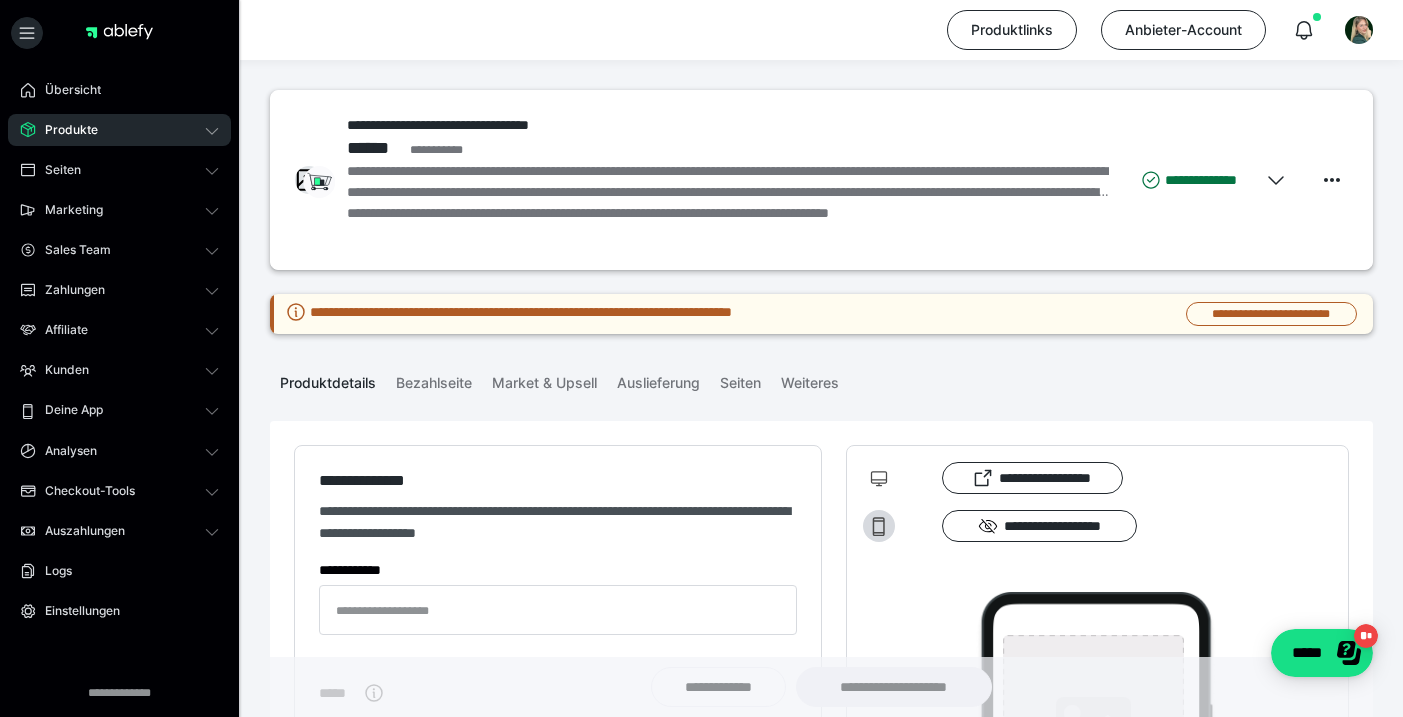 type on "**********" 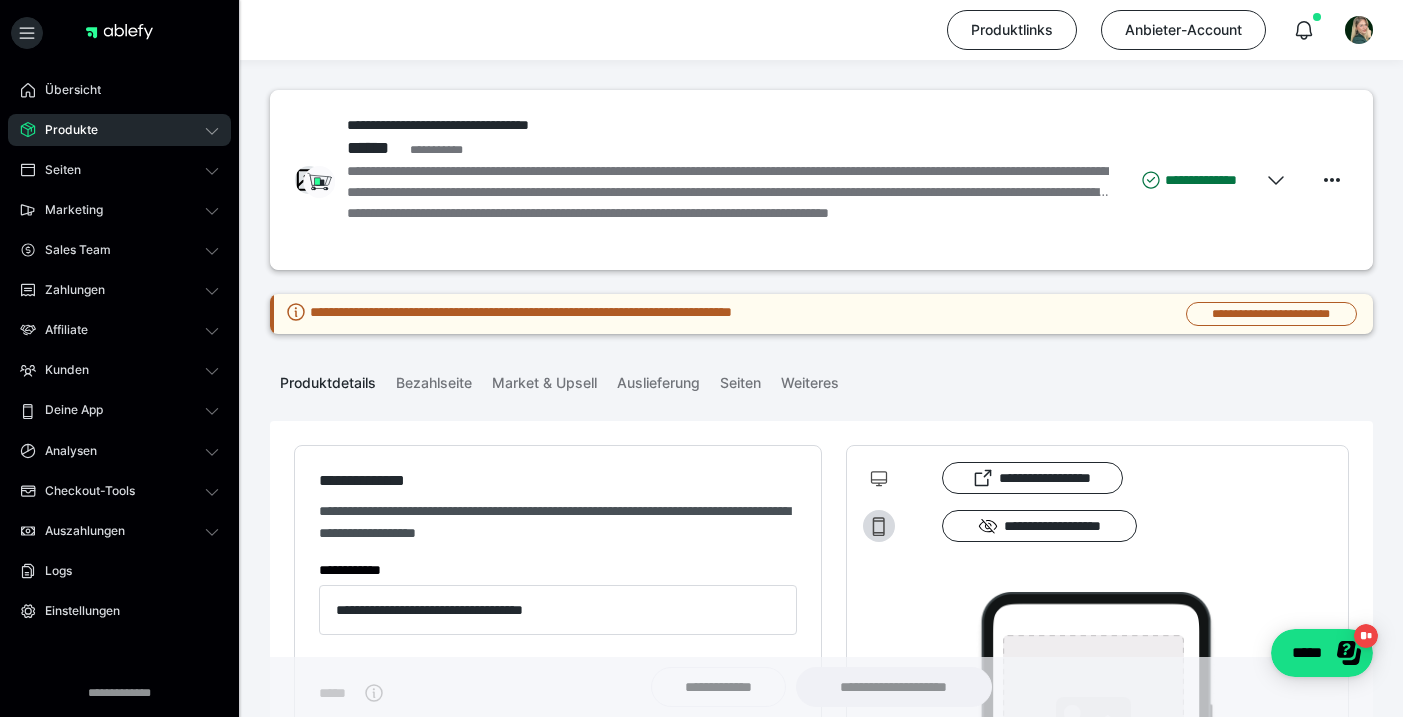 type on "**********" 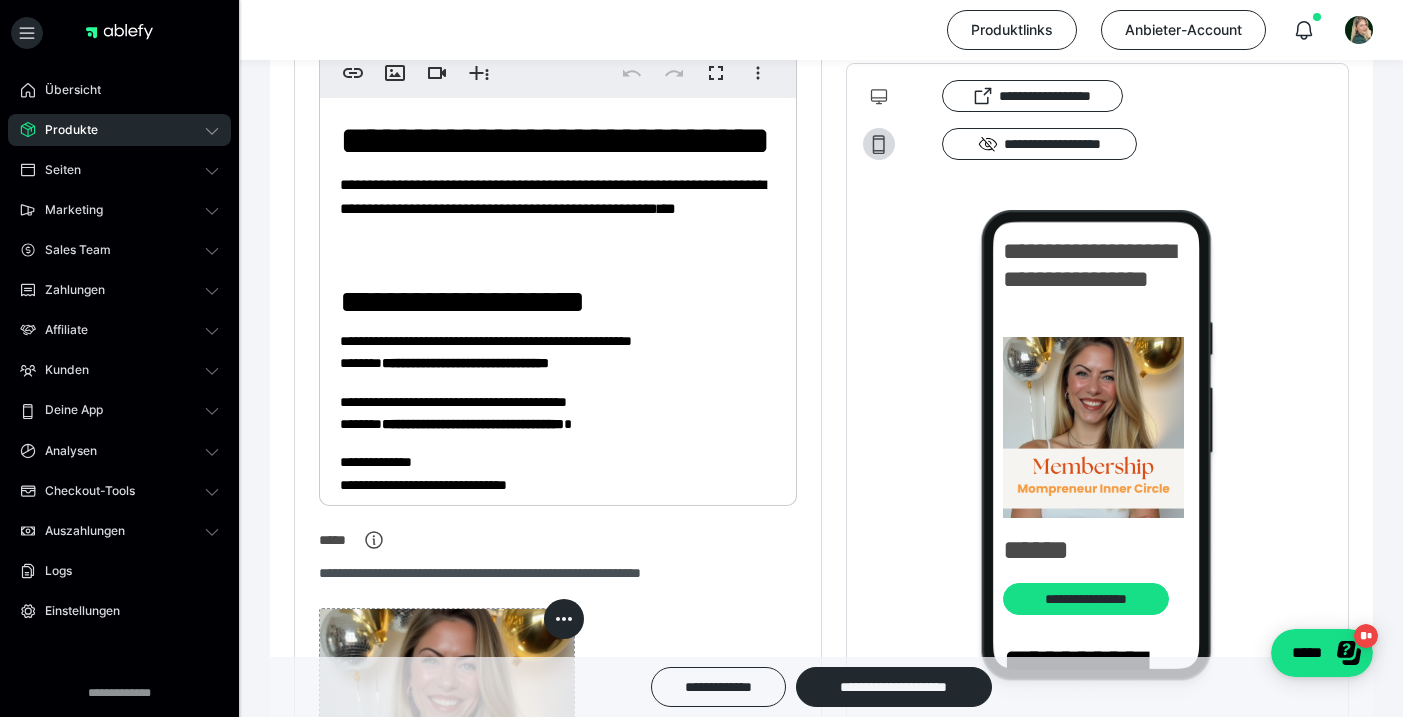 scroll, scrollTop: 666, scrollLeft: 0, axis: vertical 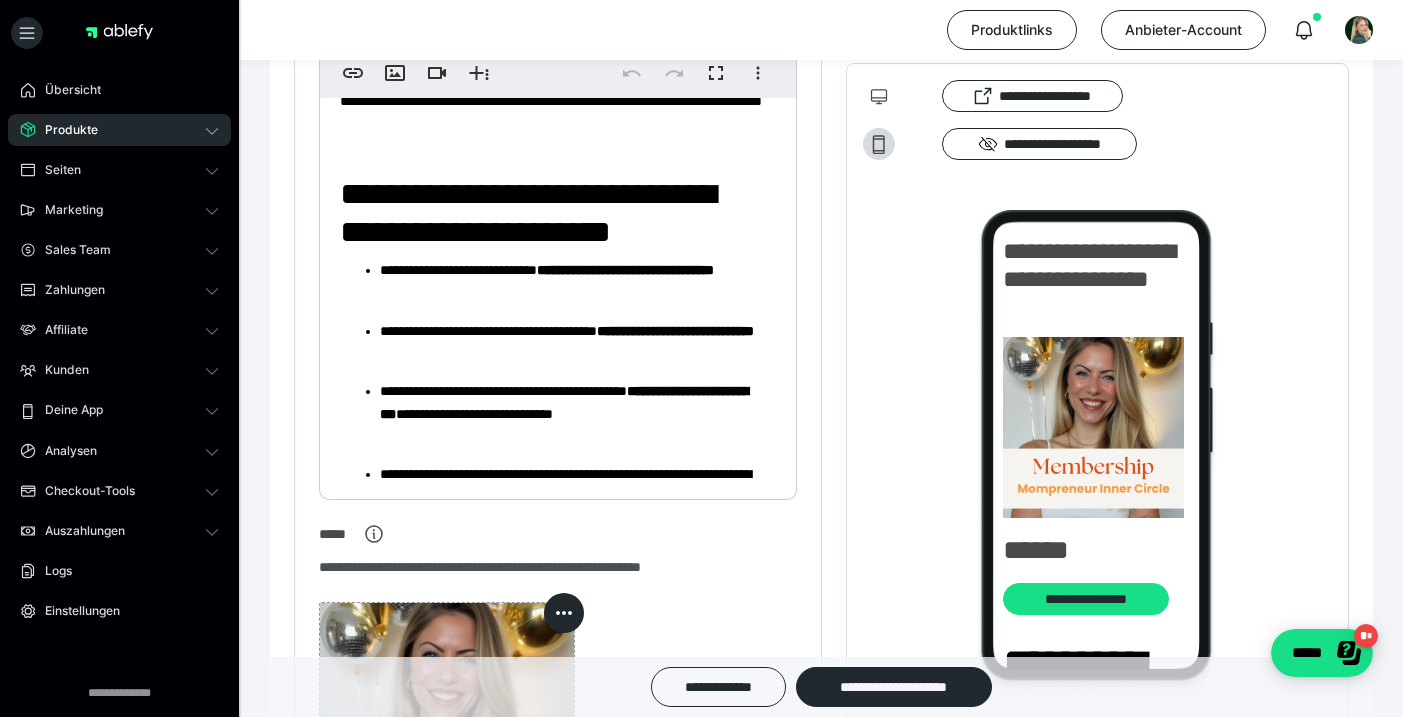 click 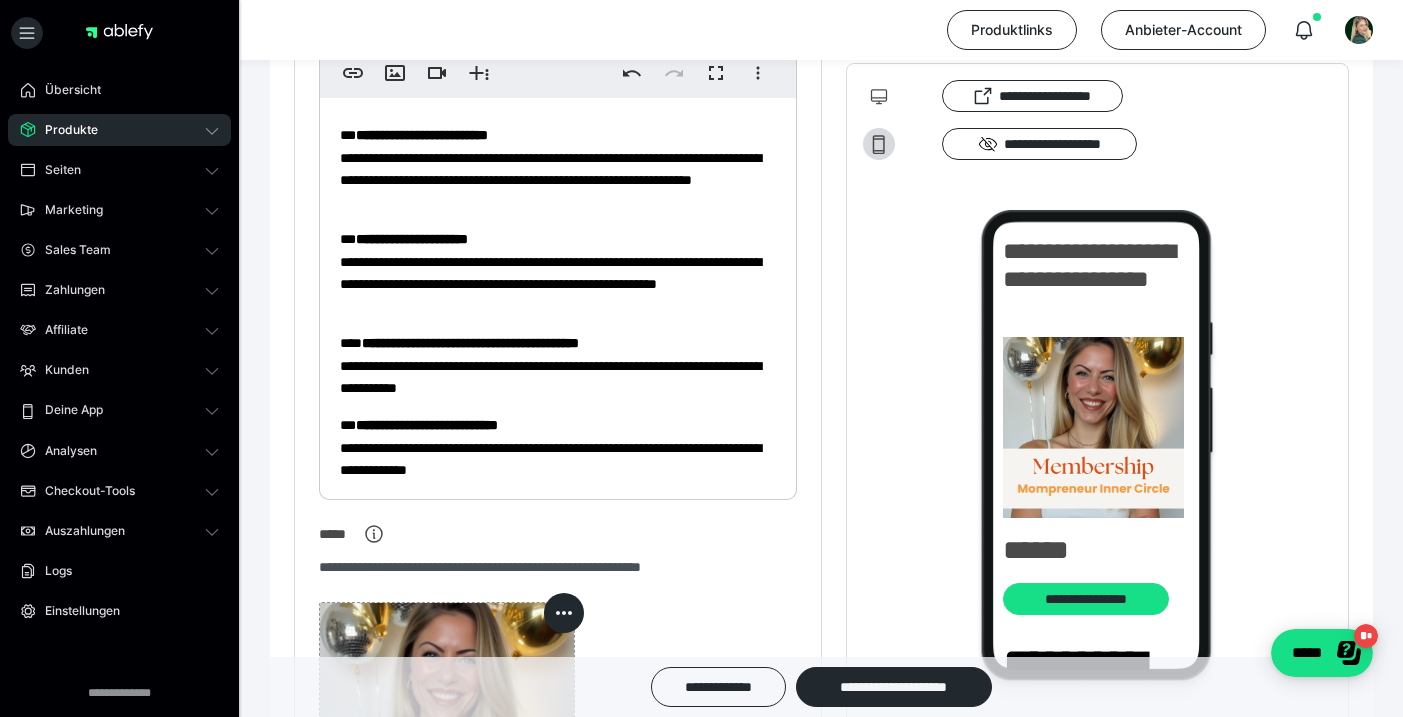 scroll, scrollTop: 1460, scrollLeft: 0, axis: vertical 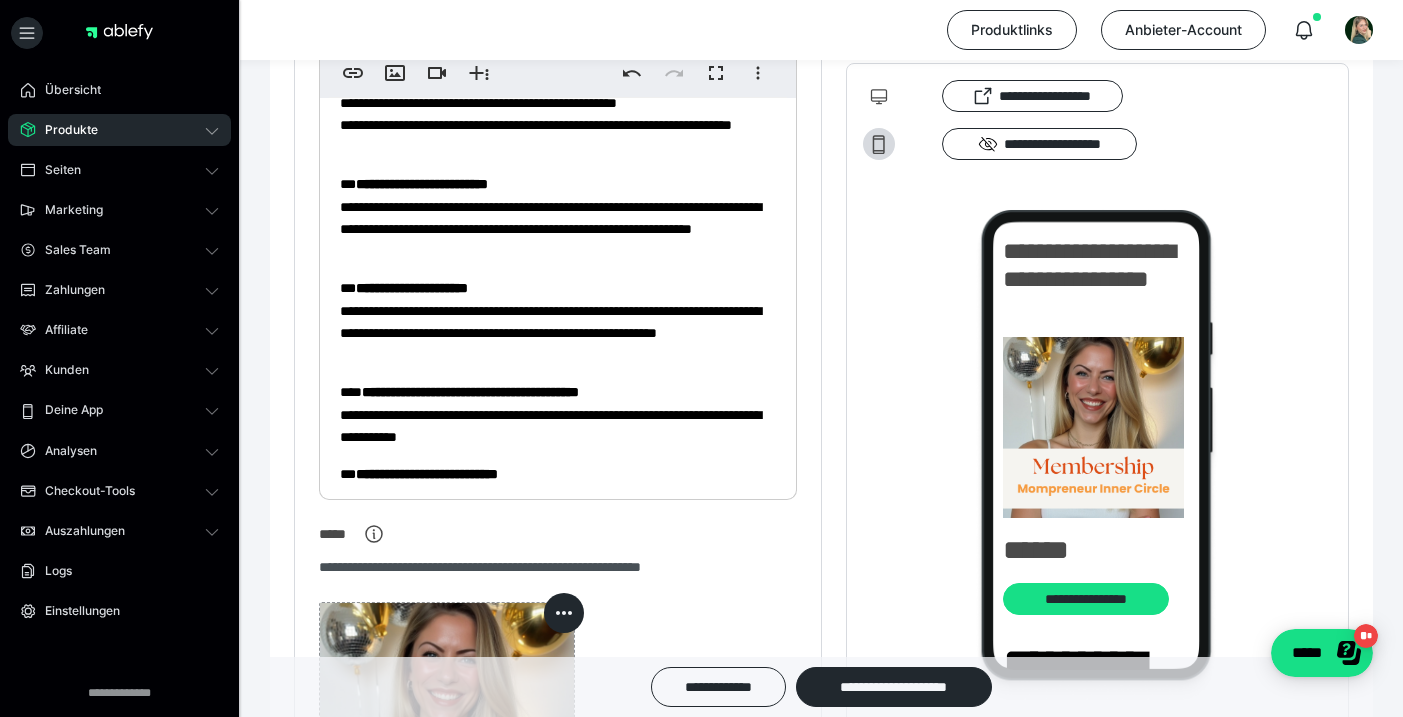 click on "**********" at bounding box center [432, 80] 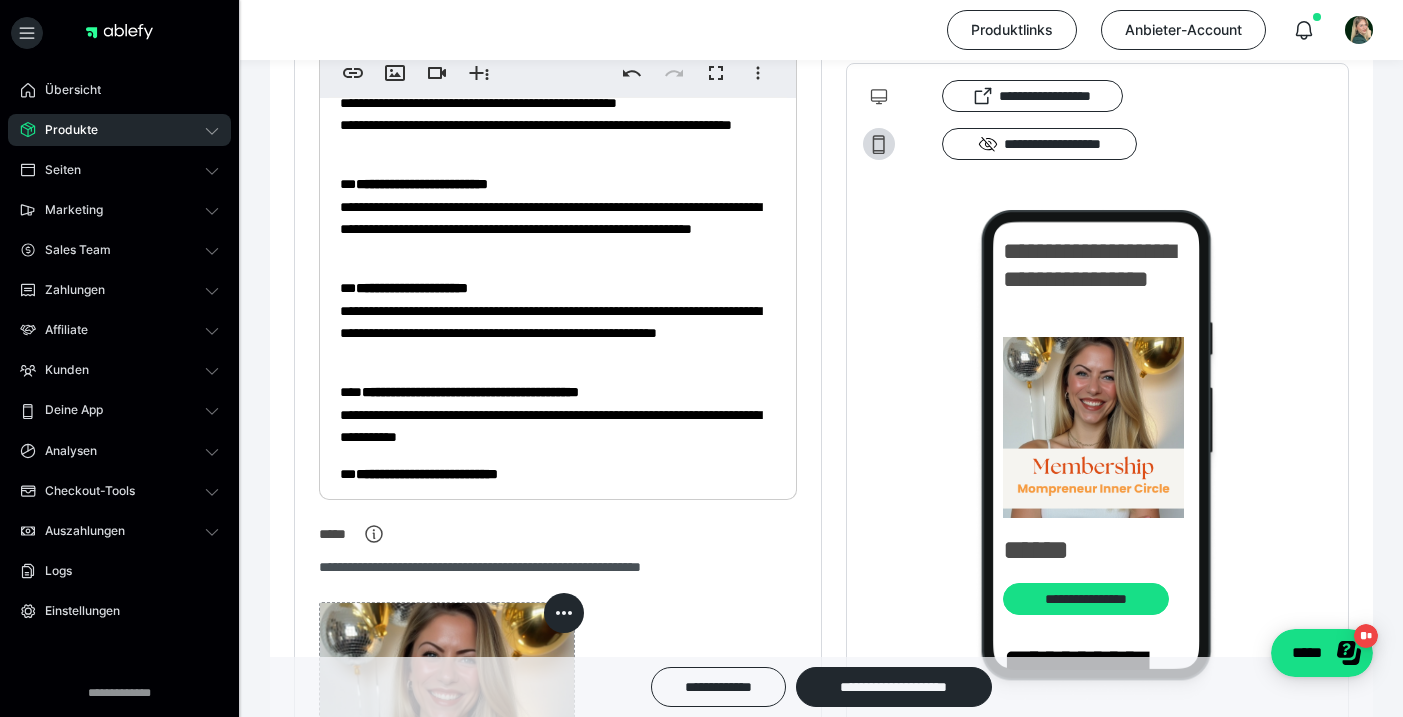 click on "**********" at bounding box center (432, 80) 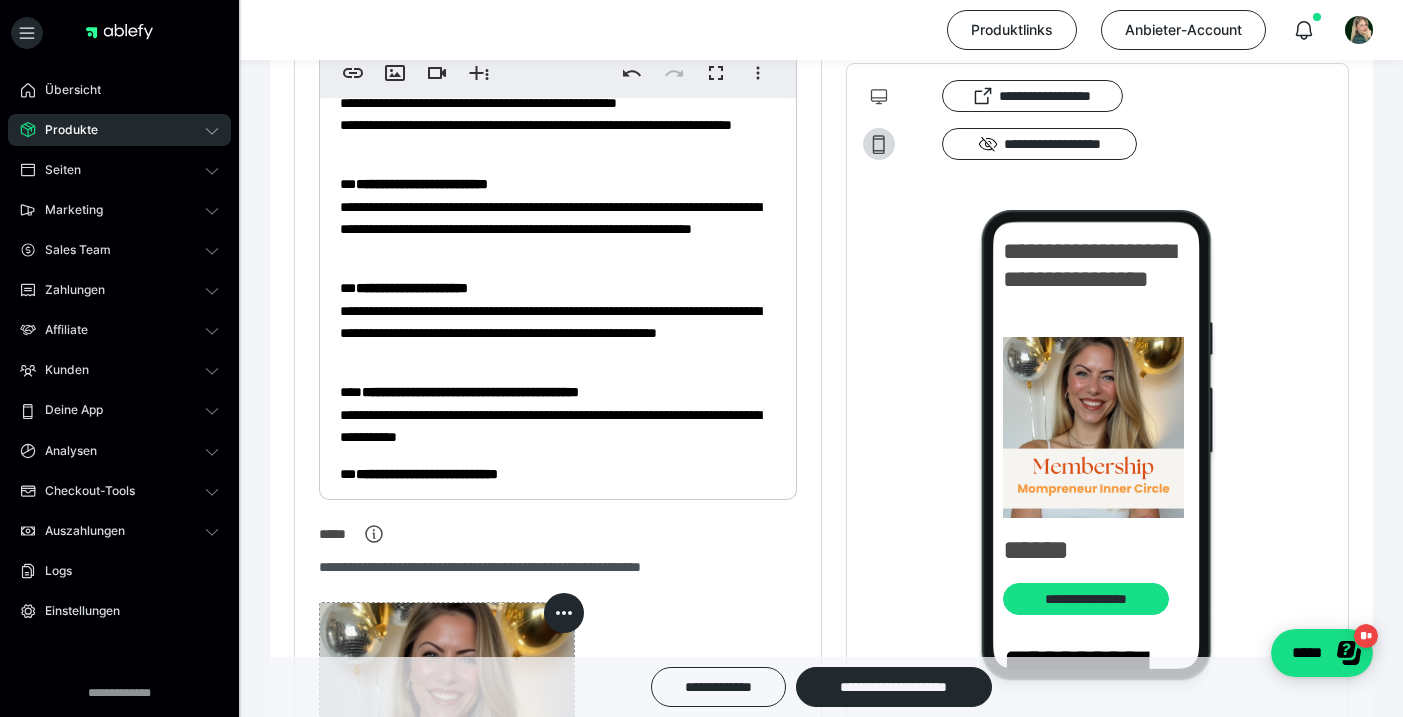 type 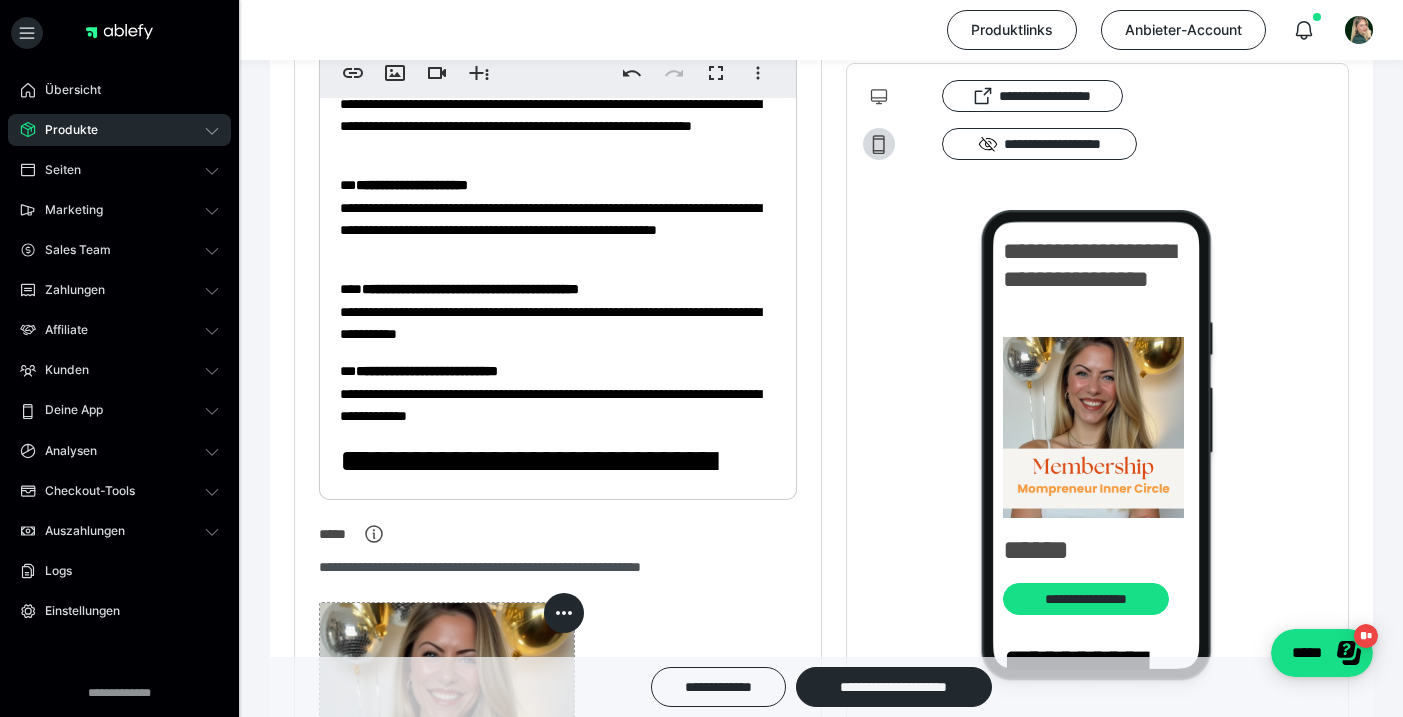 scroll, scrollTop: 1567, scrollLeft: 0, axis: vertical 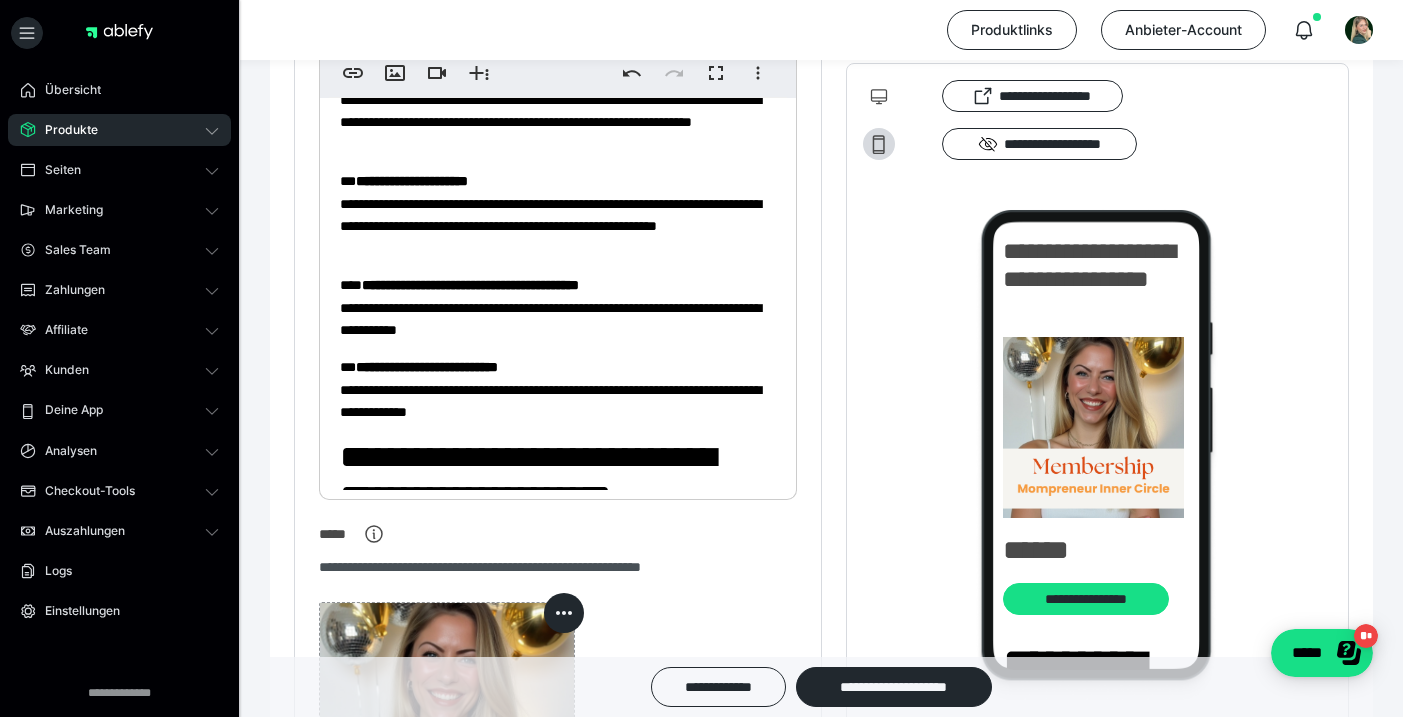 drag, startPoint x: 612, startPoint y: 161, endPoint x: 540, endPoint y: 173, distance: 72.99315 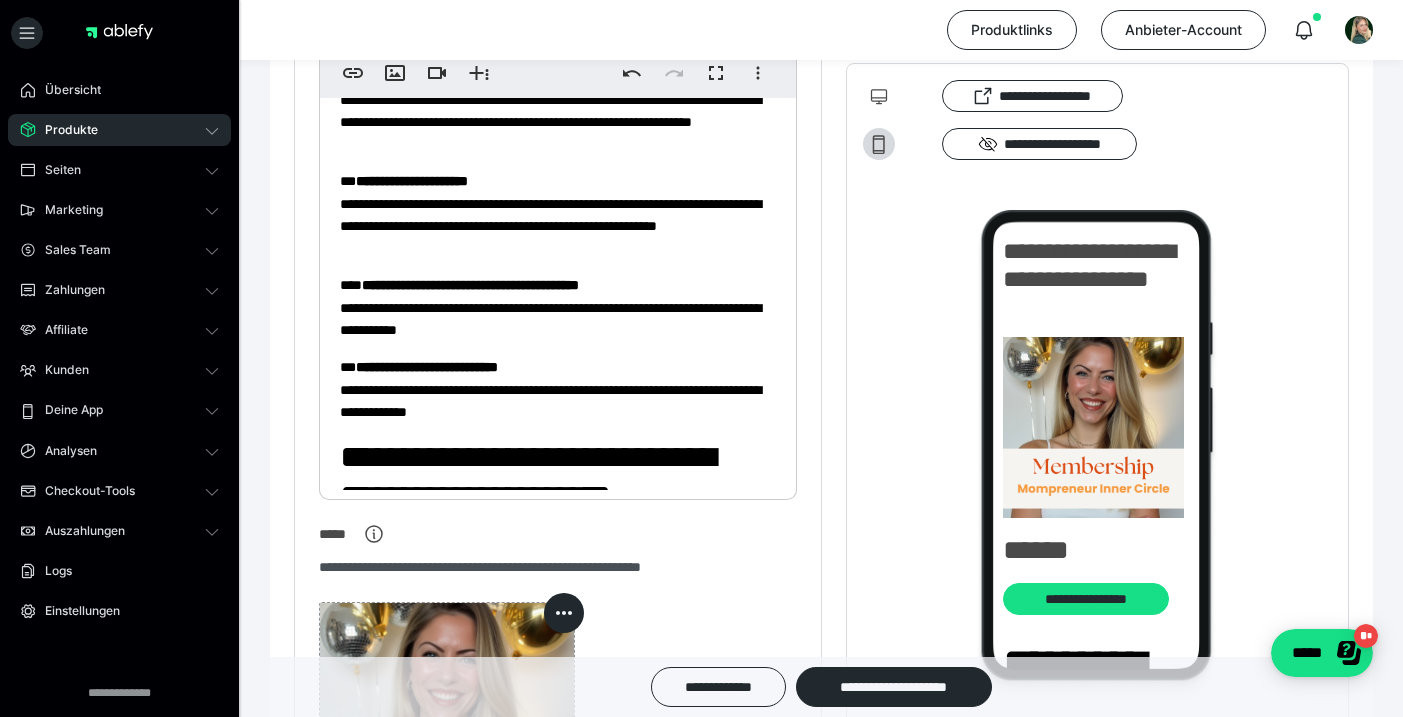 drag, startPoint x: 528, startPoint y: 270, endPoint x: 466, endPoint y: 271, distance: 62.008064 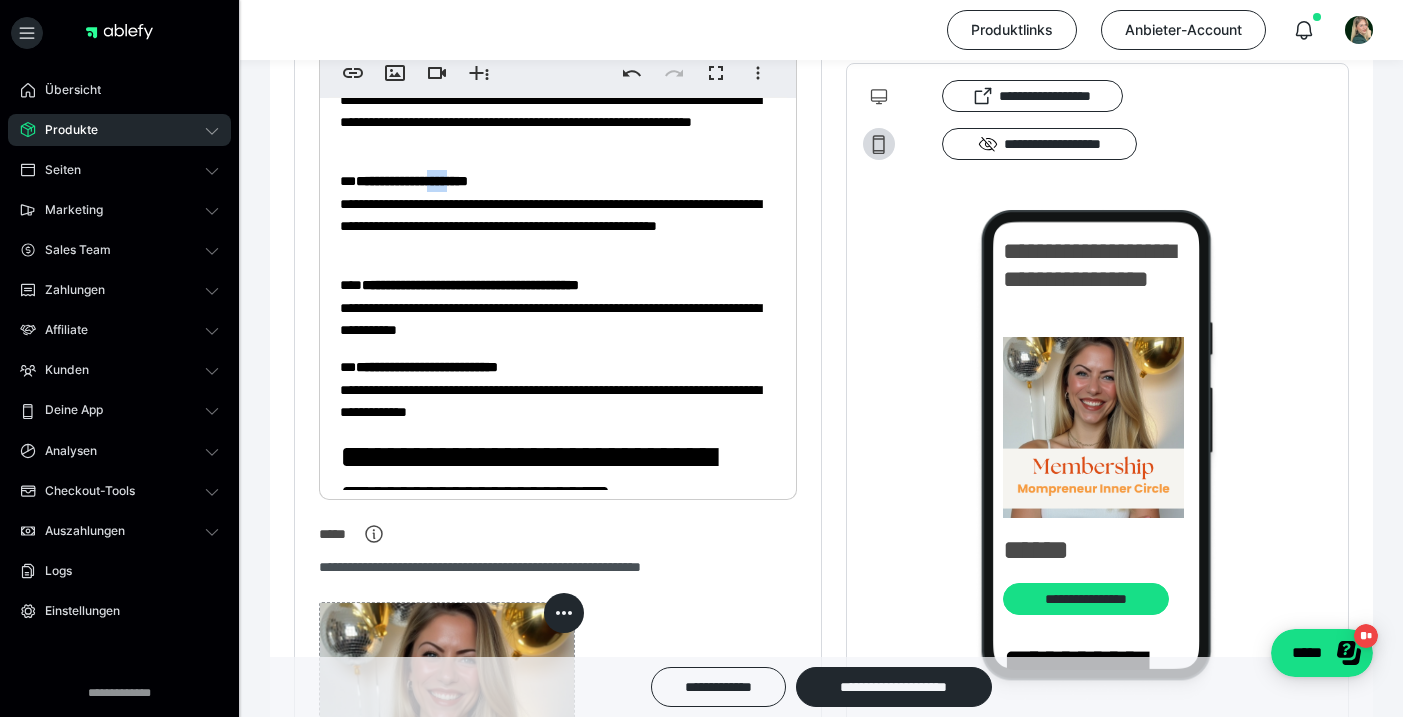 click on "**********" at bounding box center [412, 181] 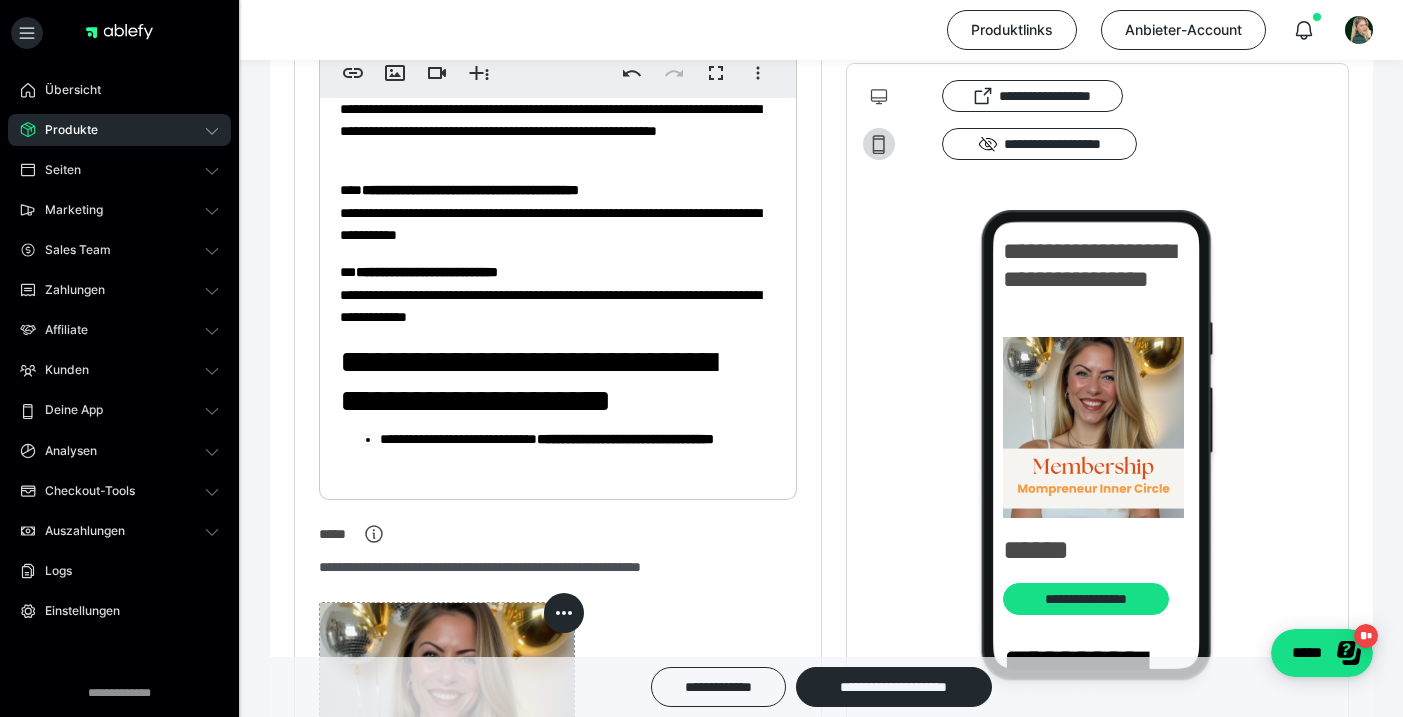 scroll, scrollTop: 1745, scrollLeft: 0, axis: vertical 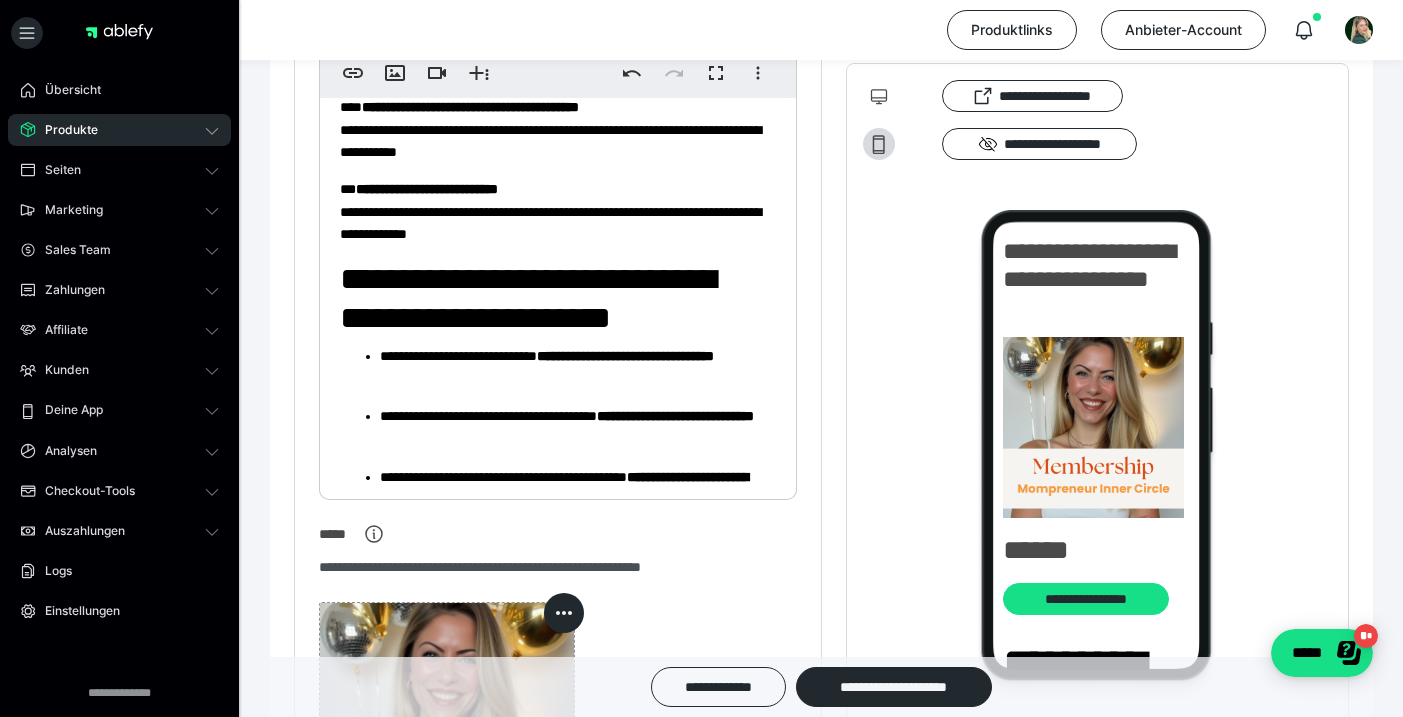 click on "**********" at bounding box center (558, 211) 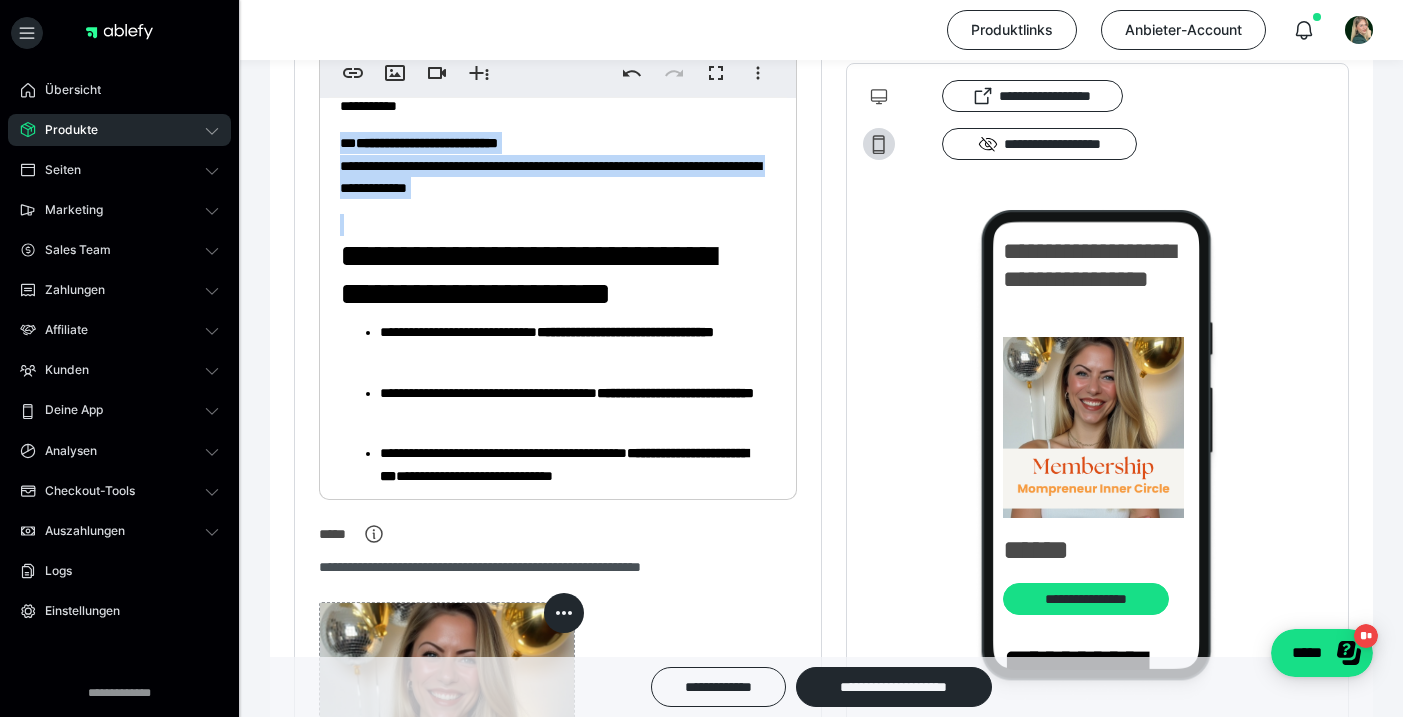 scroll, scrollTop: 1815, scrollLeft: 0, axis: vertical 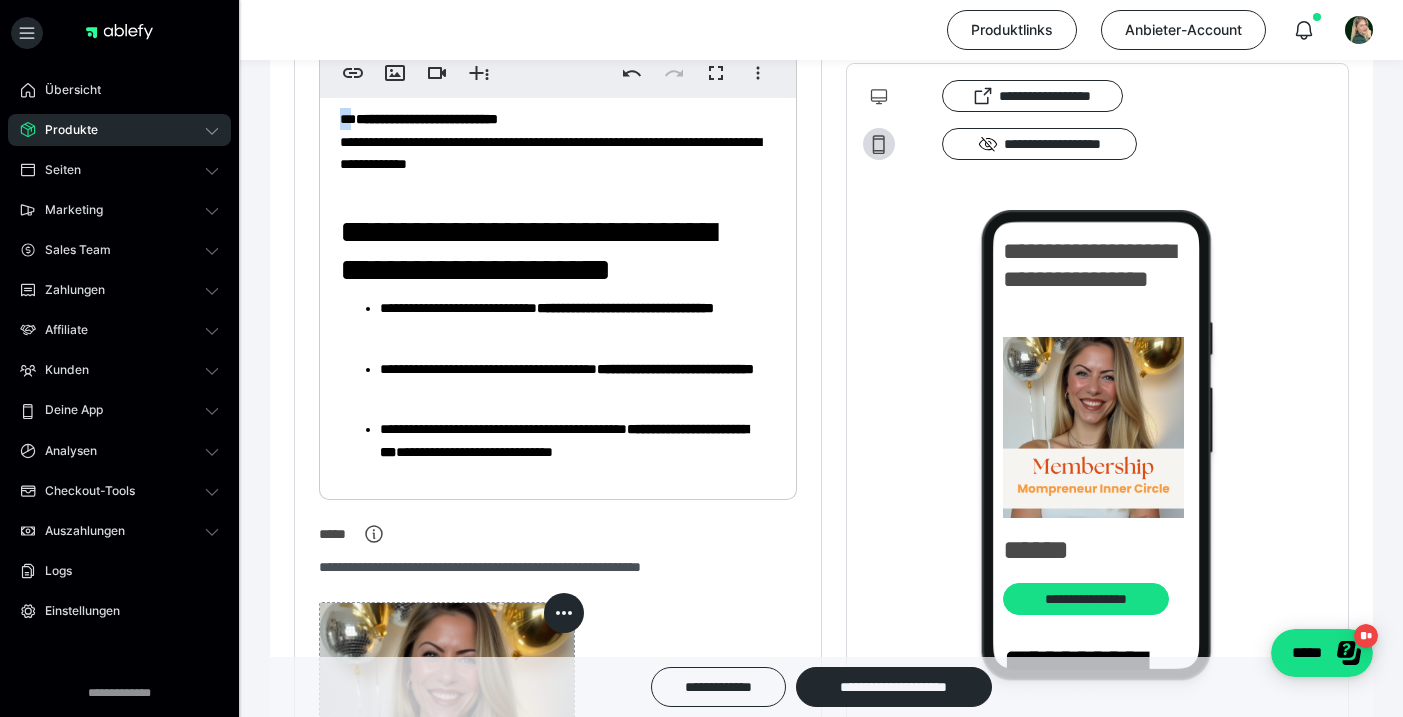 drag, startPoint x: 356, startPoint y: 314, endPoint x: 332, endPoint y: 315, distance: 24.020824 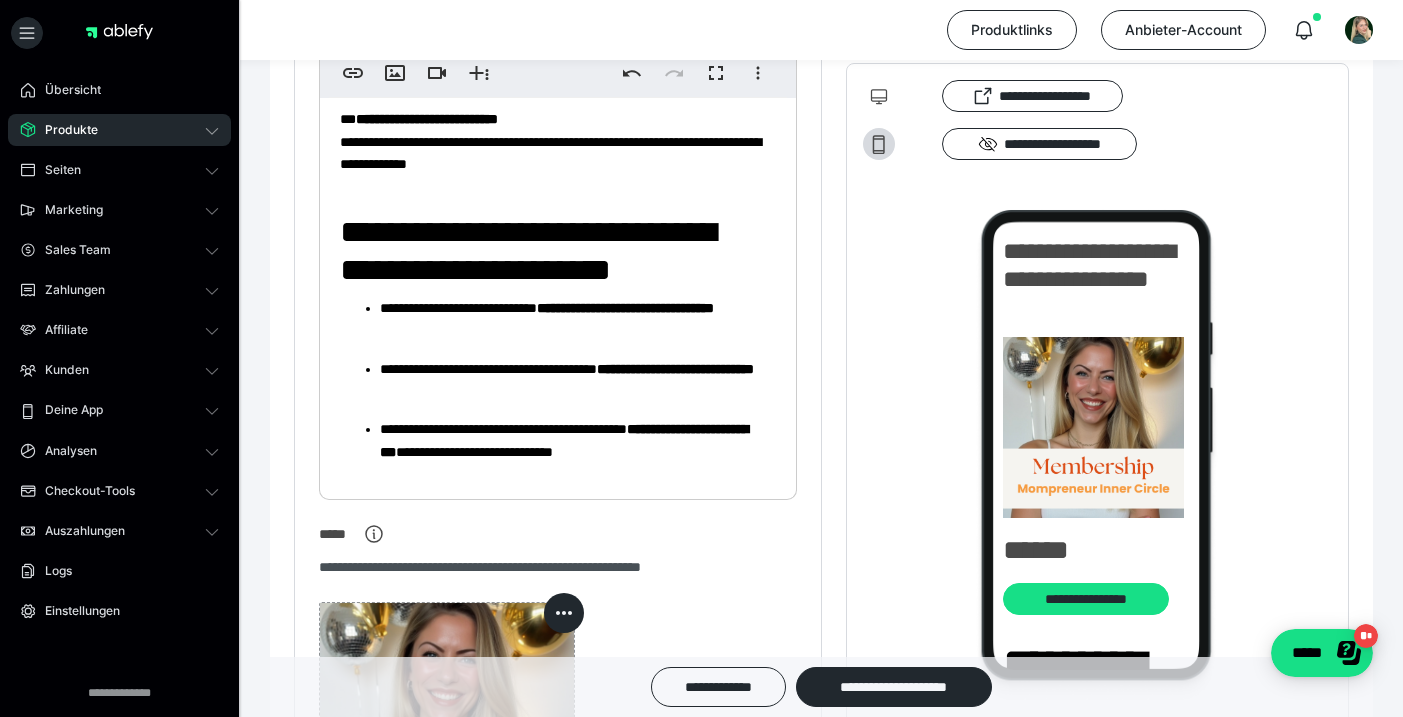 click on "**********" at bounding box center [558, -383] 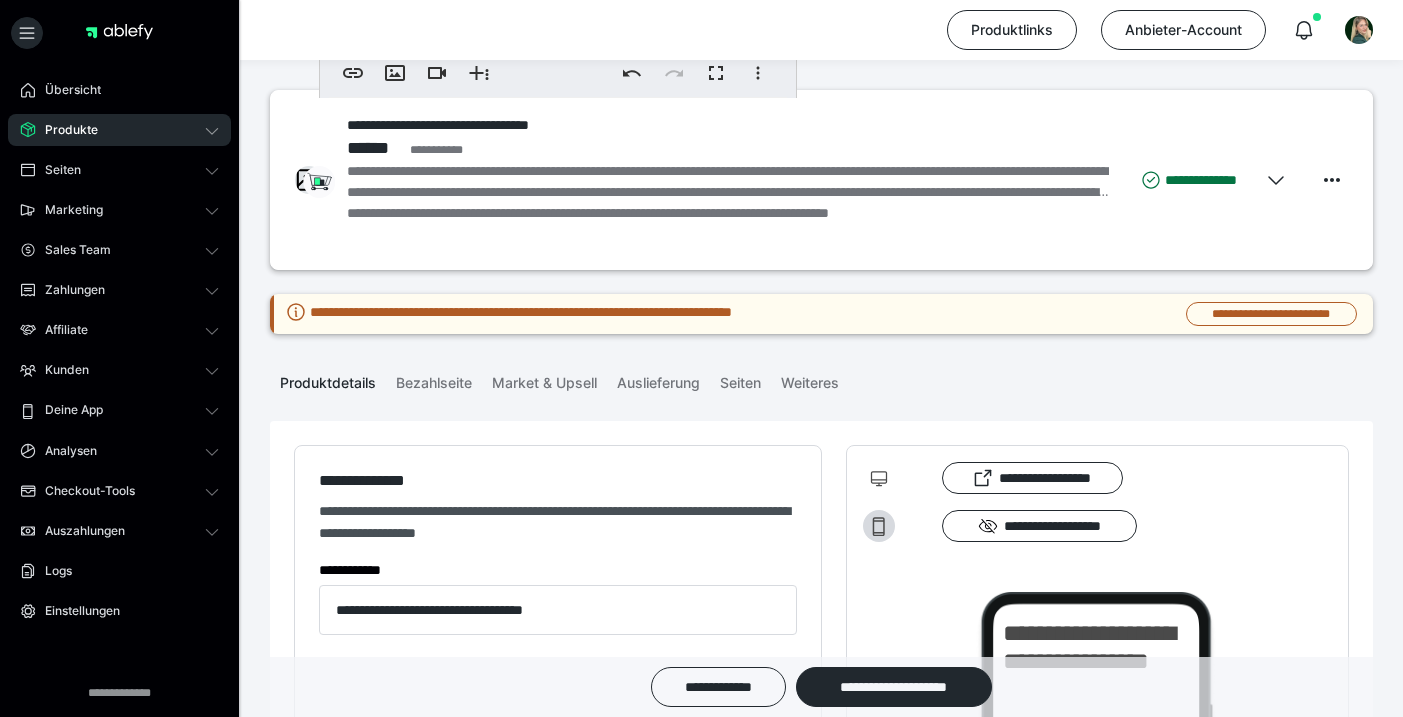 scroll, scrollTop: 666, scrollLeft: 0, axis: vertical 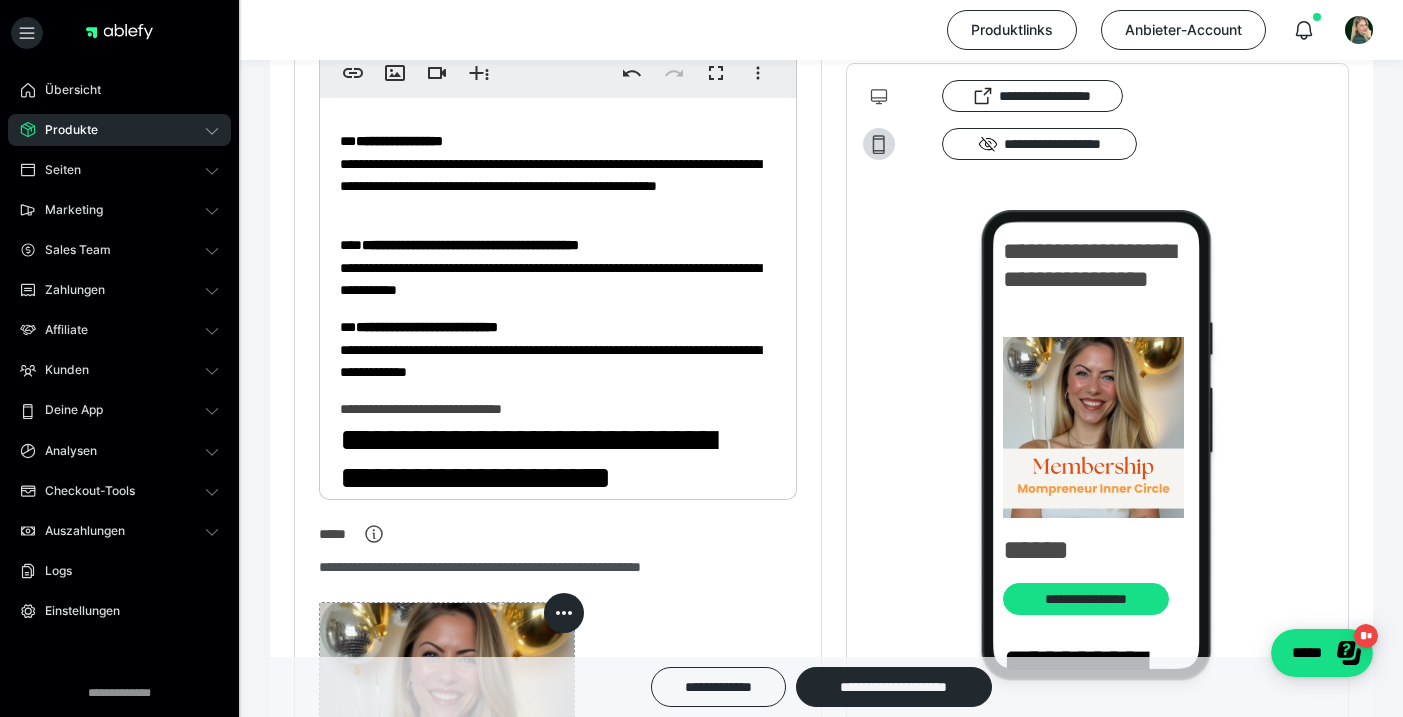 click on "**********" at bounding box center [412, -67] 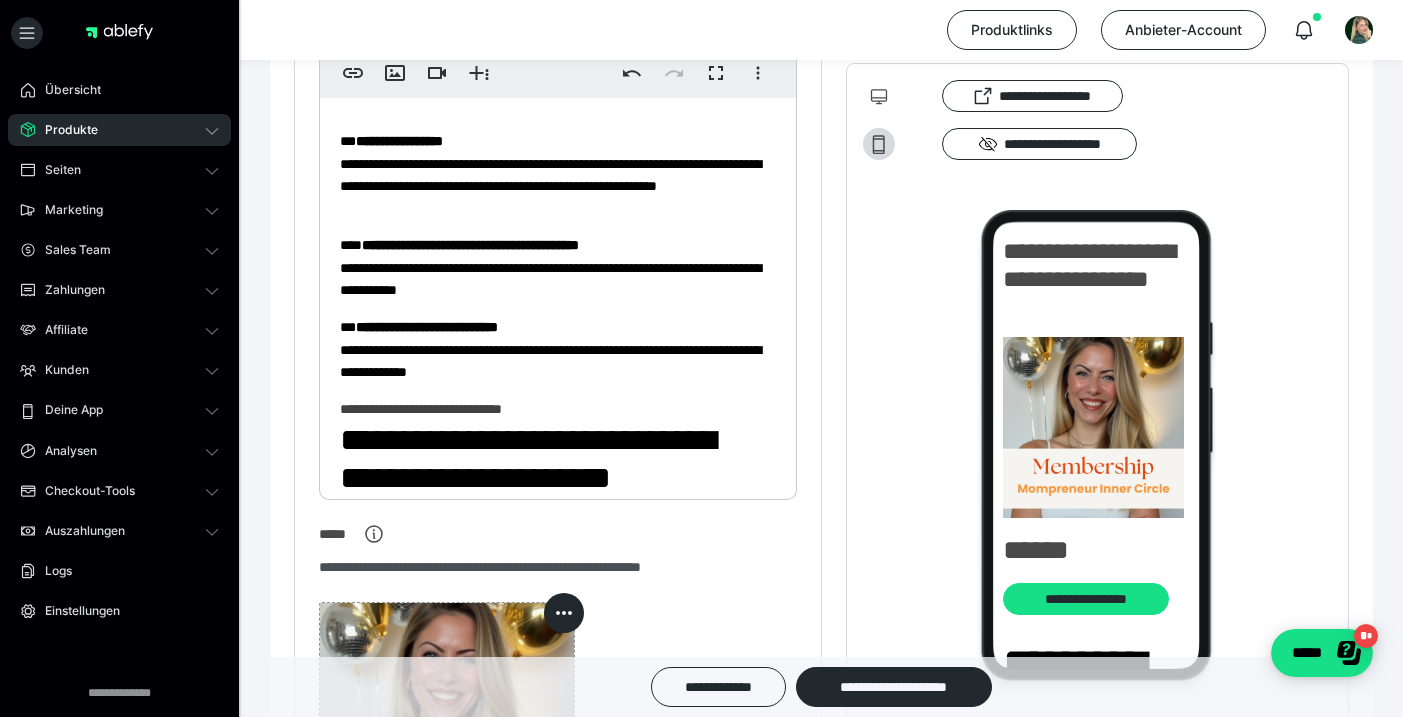 type 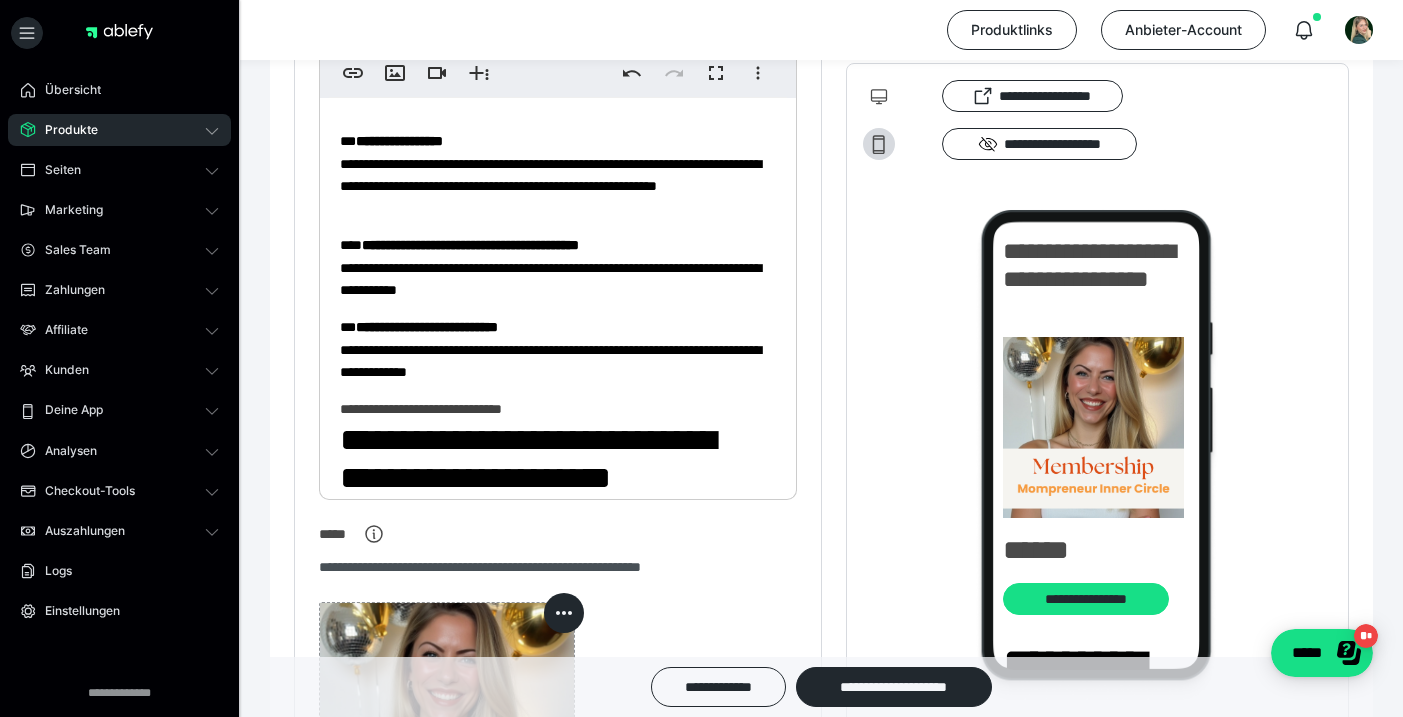 click on "**********" at bounding box center [407, -67] 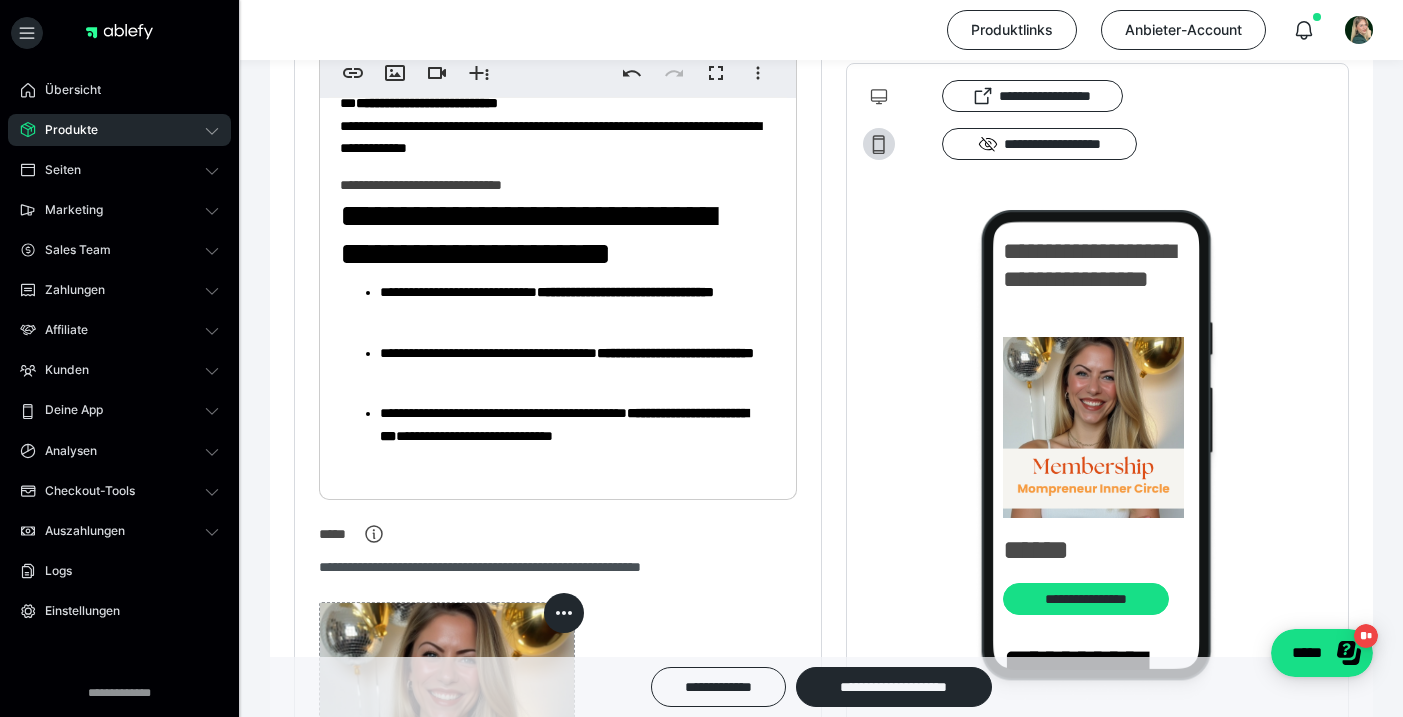 scroll, scrollTop: 1837, scrollLeft: 0, axis: vertical 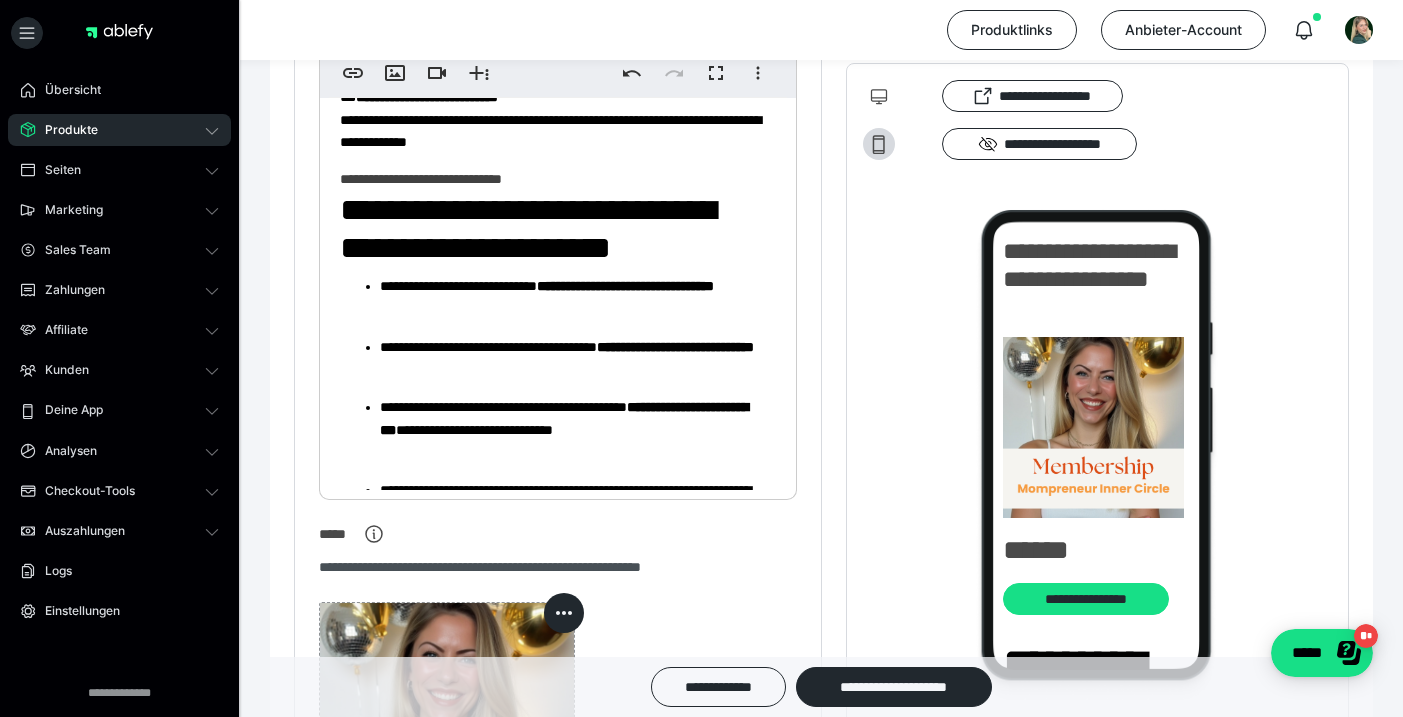 click on "**********" at bounding box center [558, 119] 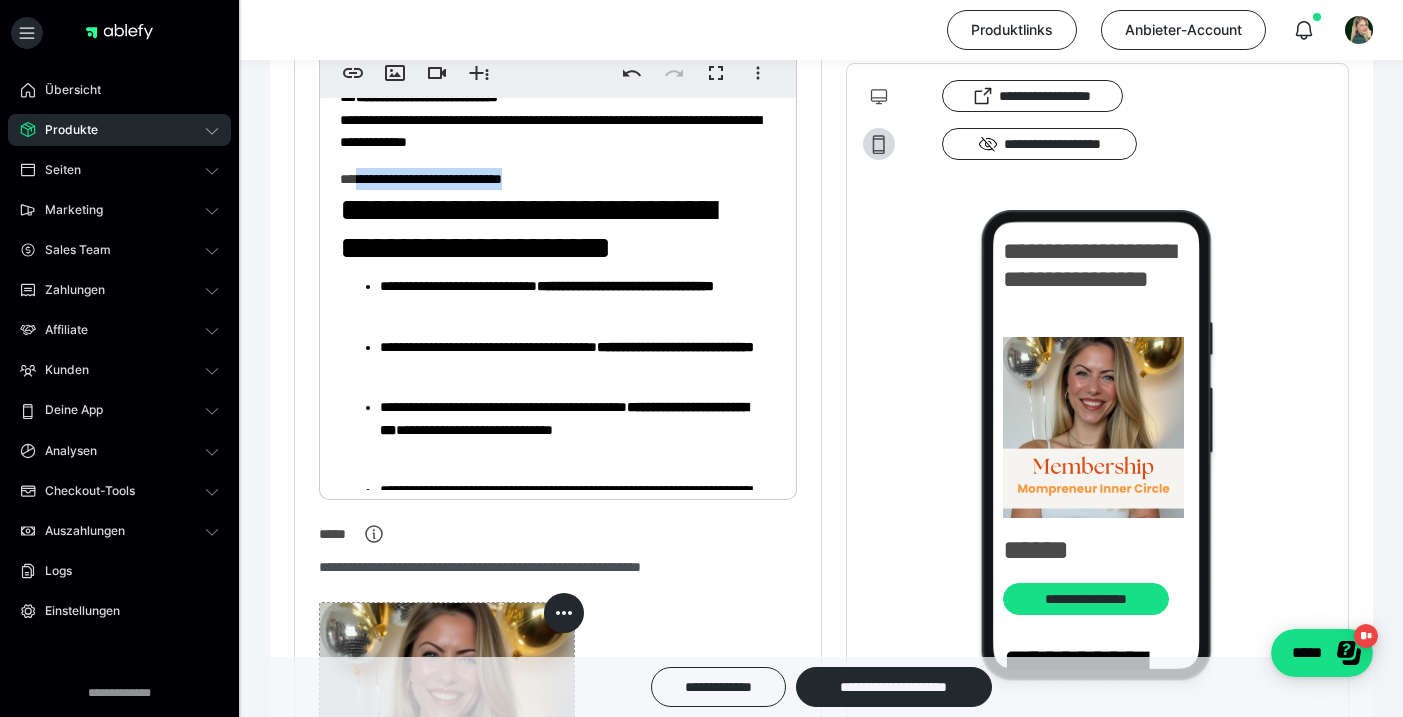 drag, startPoint x: 563, startPoint y: 375, endPoint x: 364, endPoint y: 377, distance: 199.01006 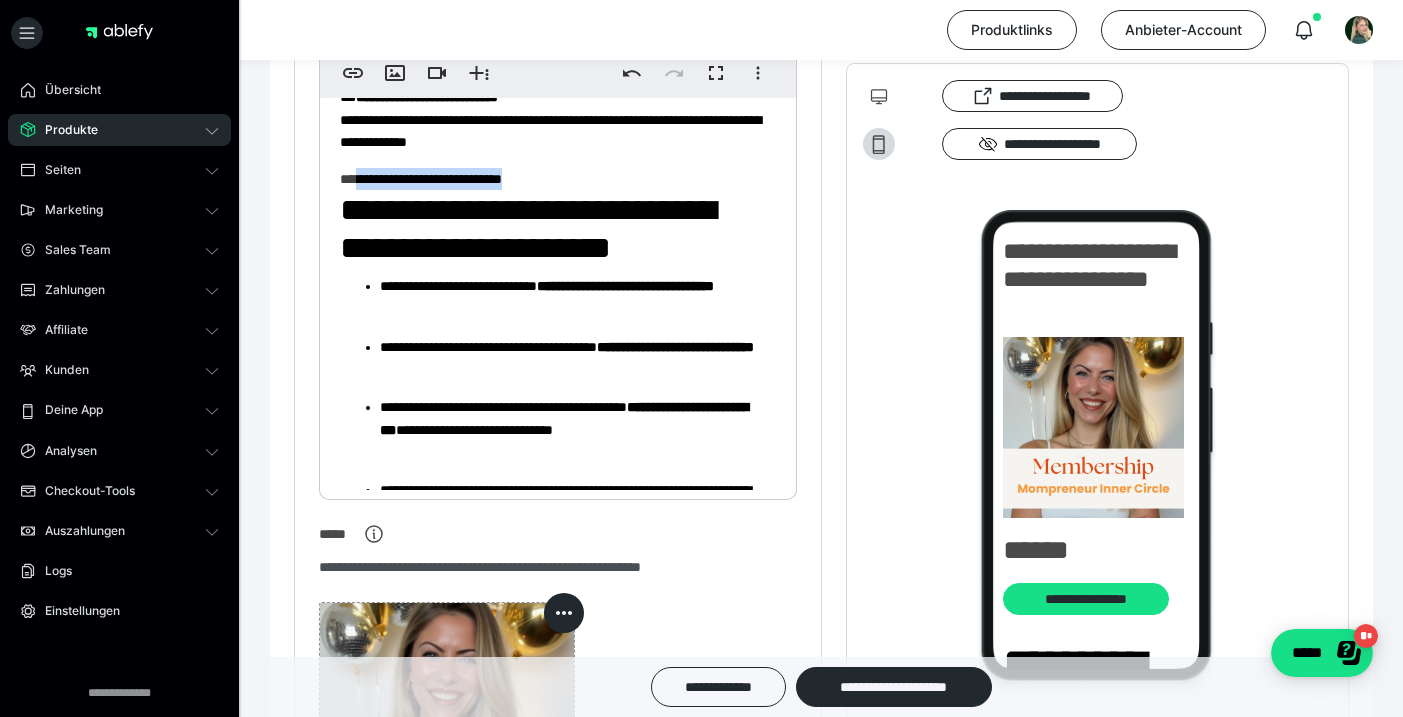 copy on "**********" 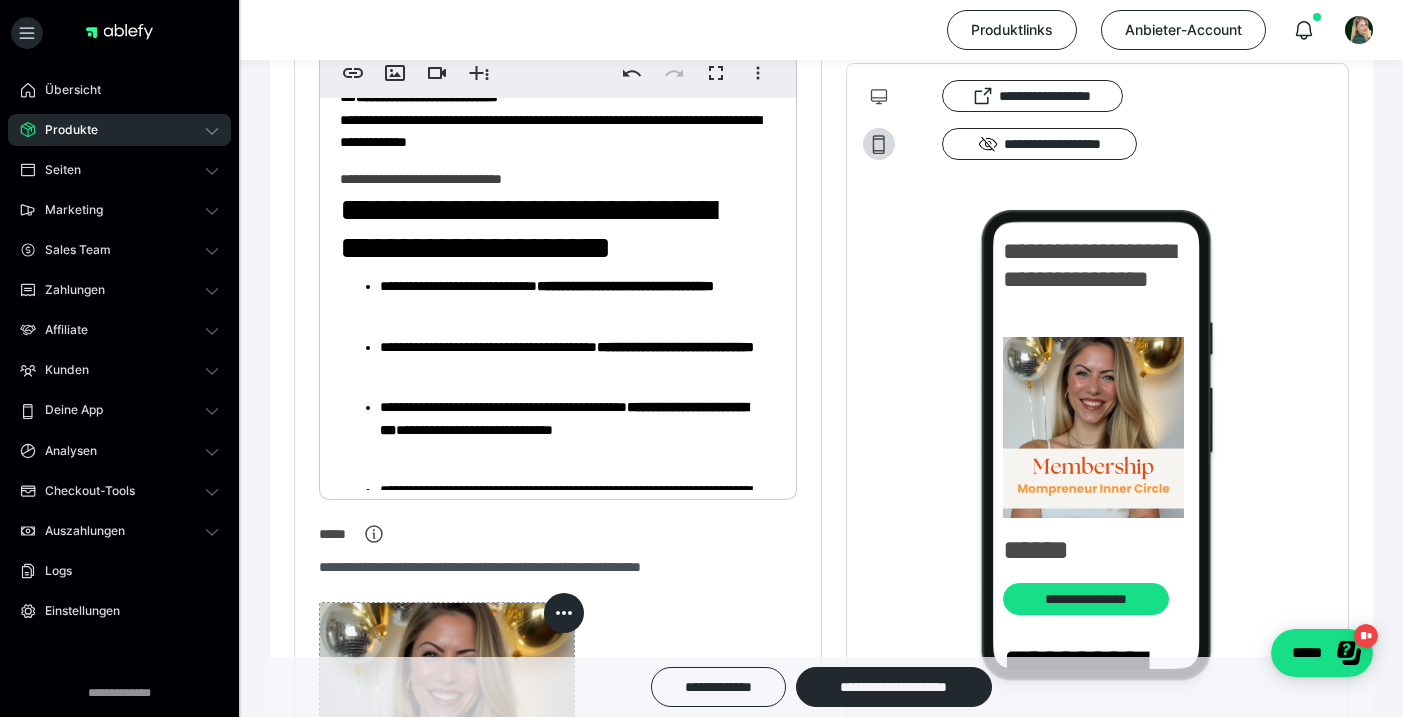 click on "**********" at bounding box center [558, -405] 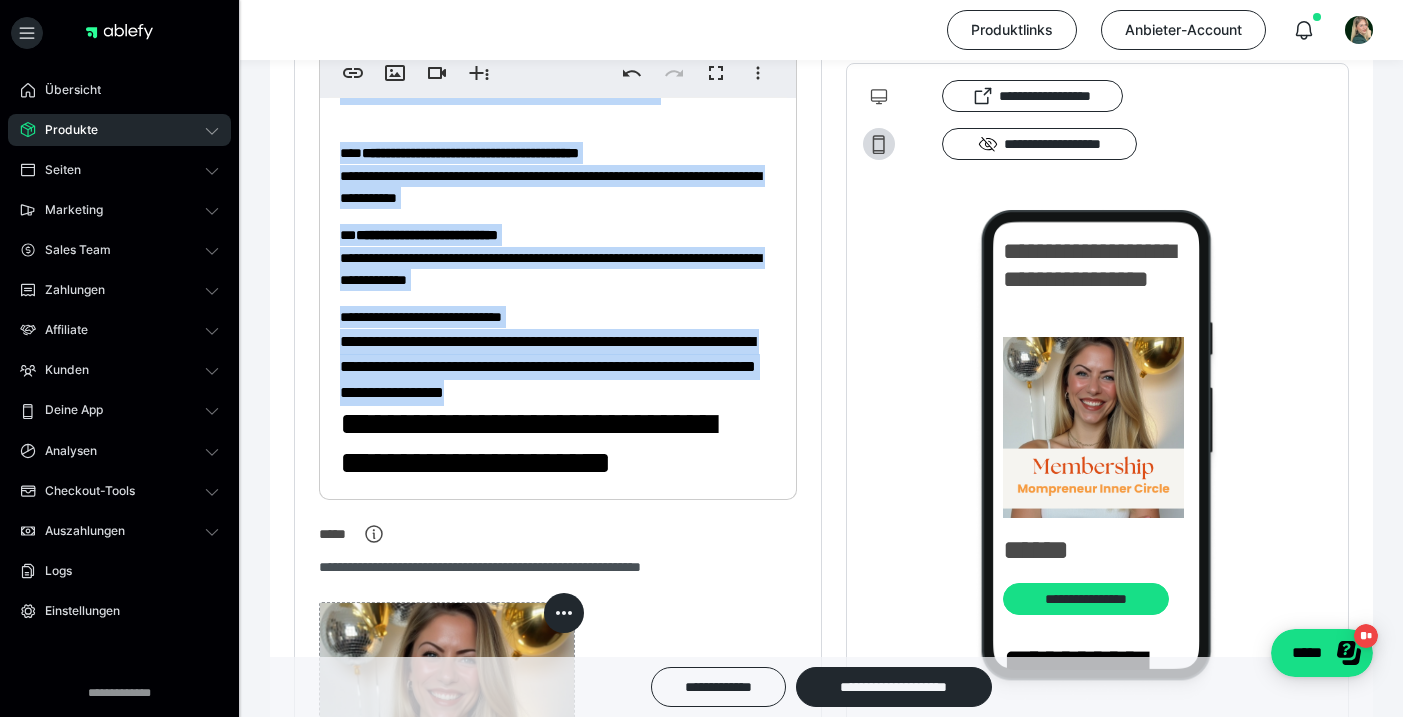 scroll, scrollTop: 1535, scrollLeft: 0, axis: vertical 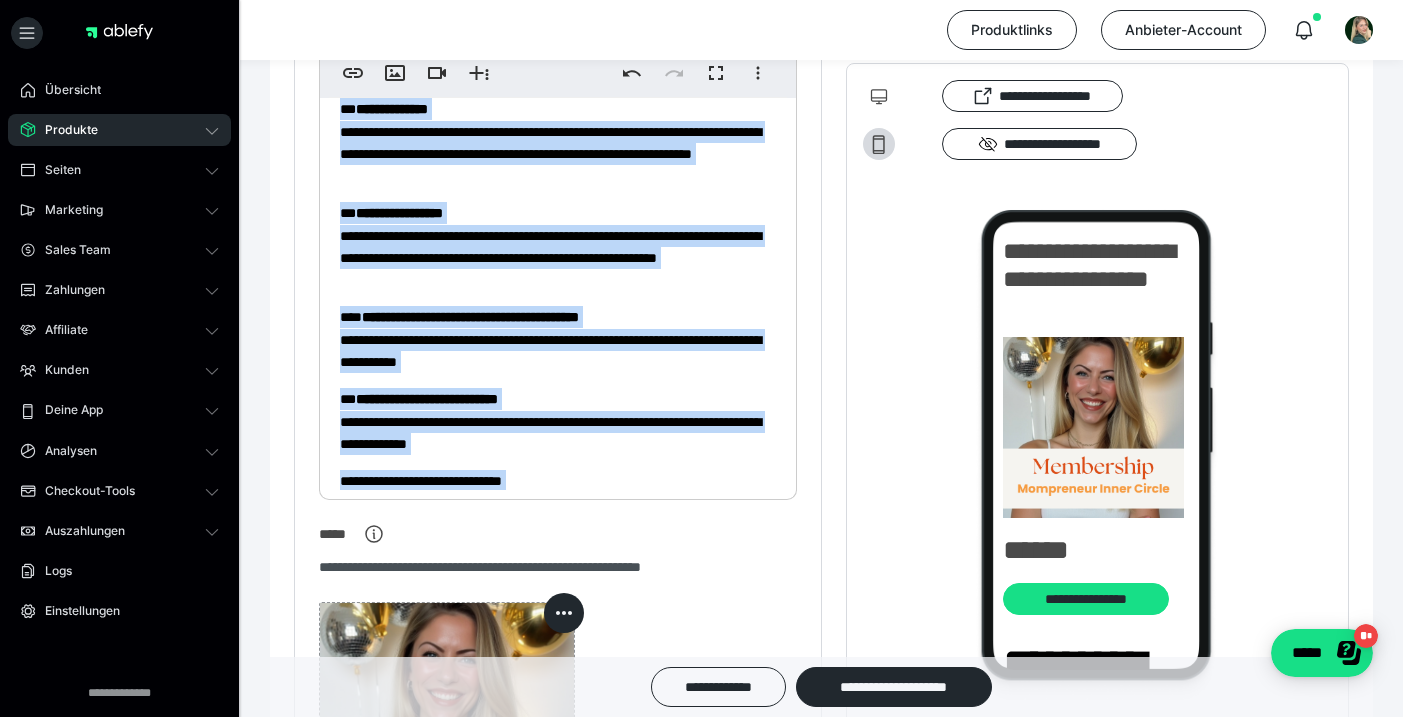 drag, startPoint x: 716, startPoint y: 450, endPoint x: 322, endPoint y: 193, distance: 470.4094 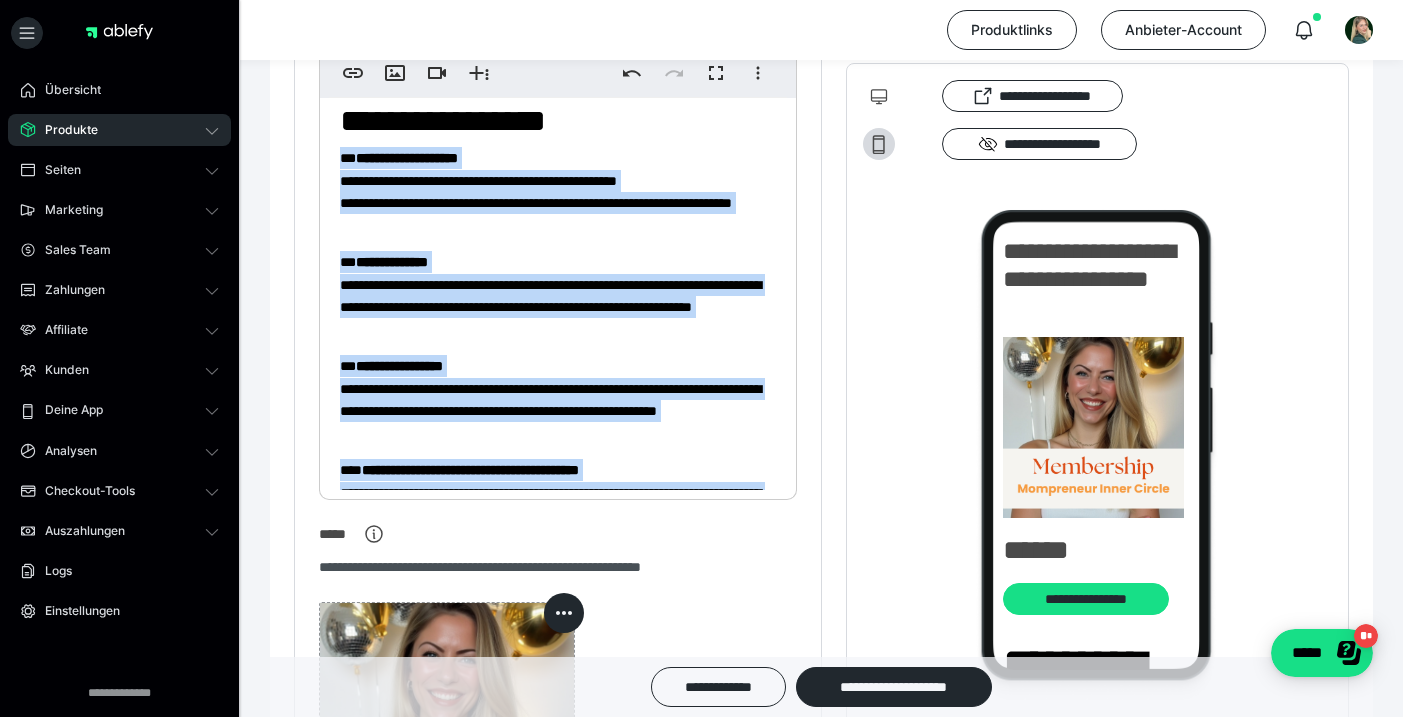 scroll, scrollTop: 1381, scrollLeft: 0, axis: vertical 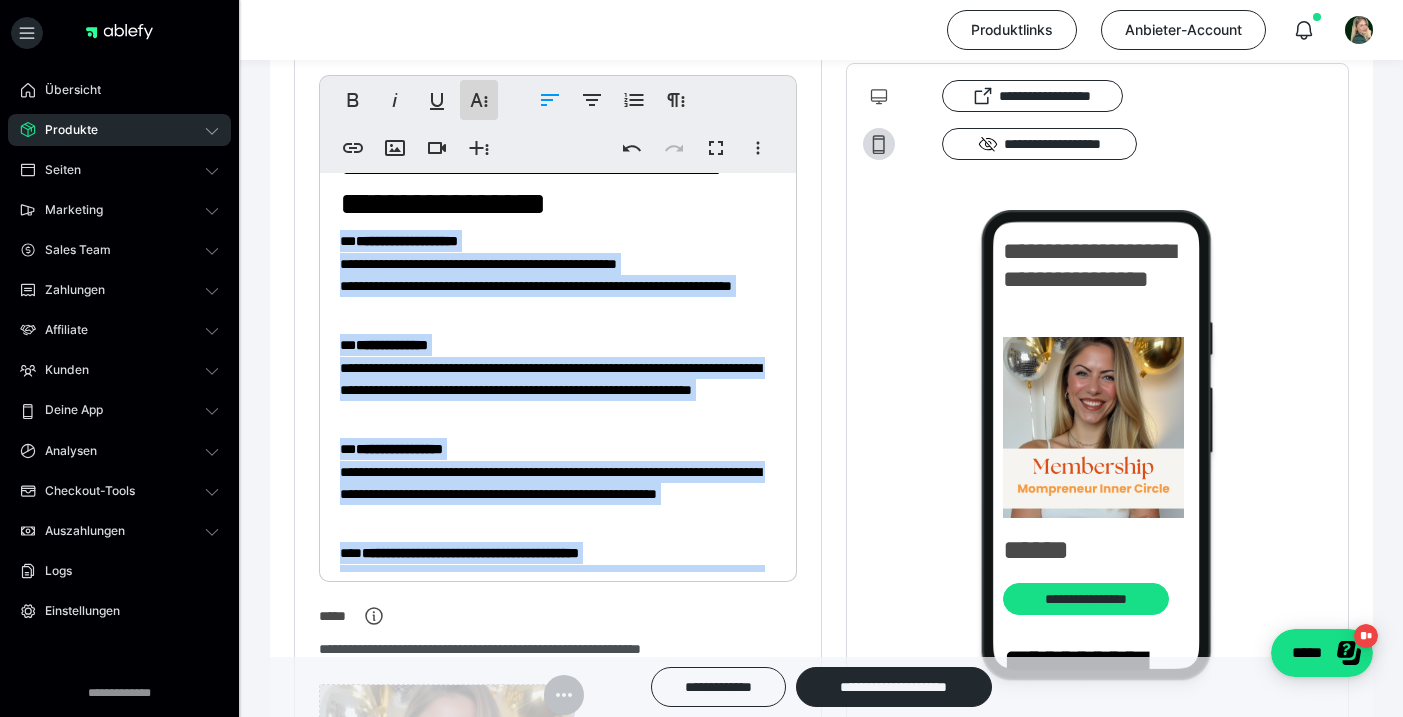 click 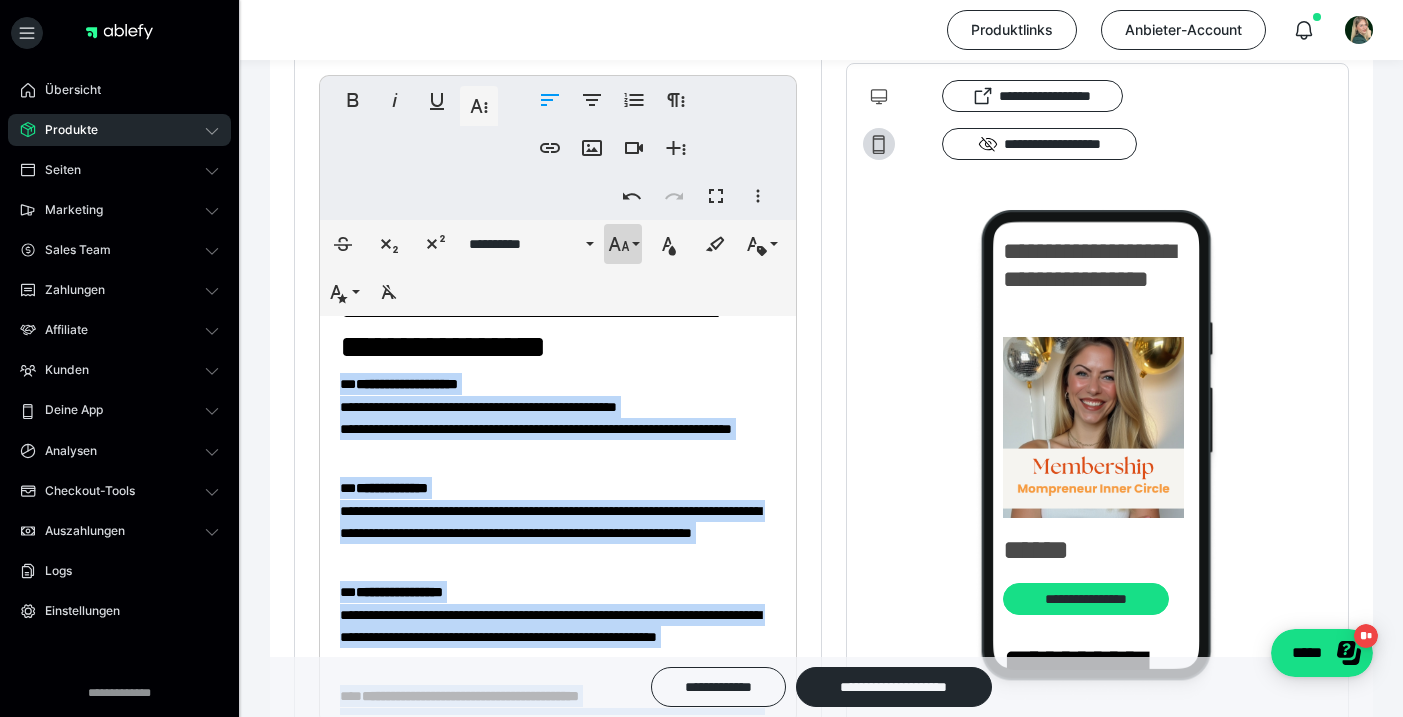drag, startPoint x: 625, startPoint y: 239, endPoint x: 626, endPoint y: 277, distance: 38.013157 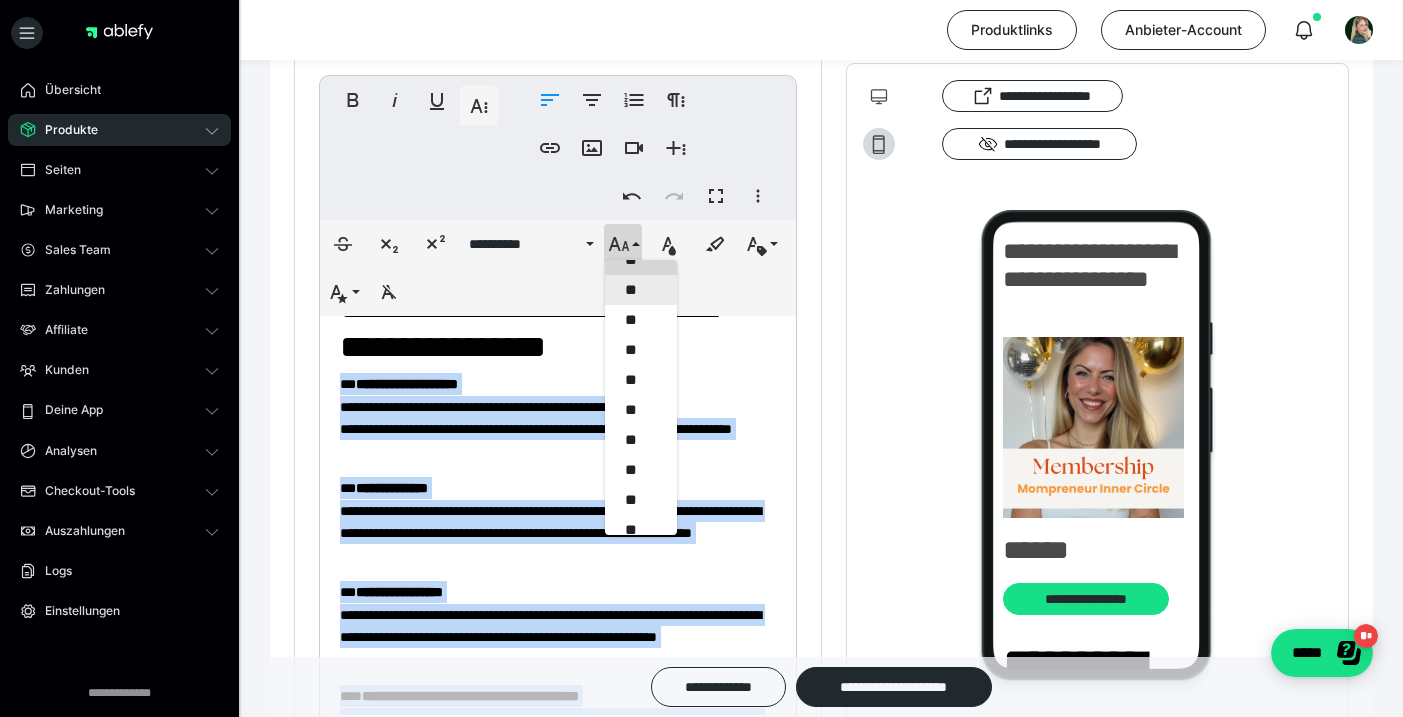 click on "**" at bounding box center [641, 290] 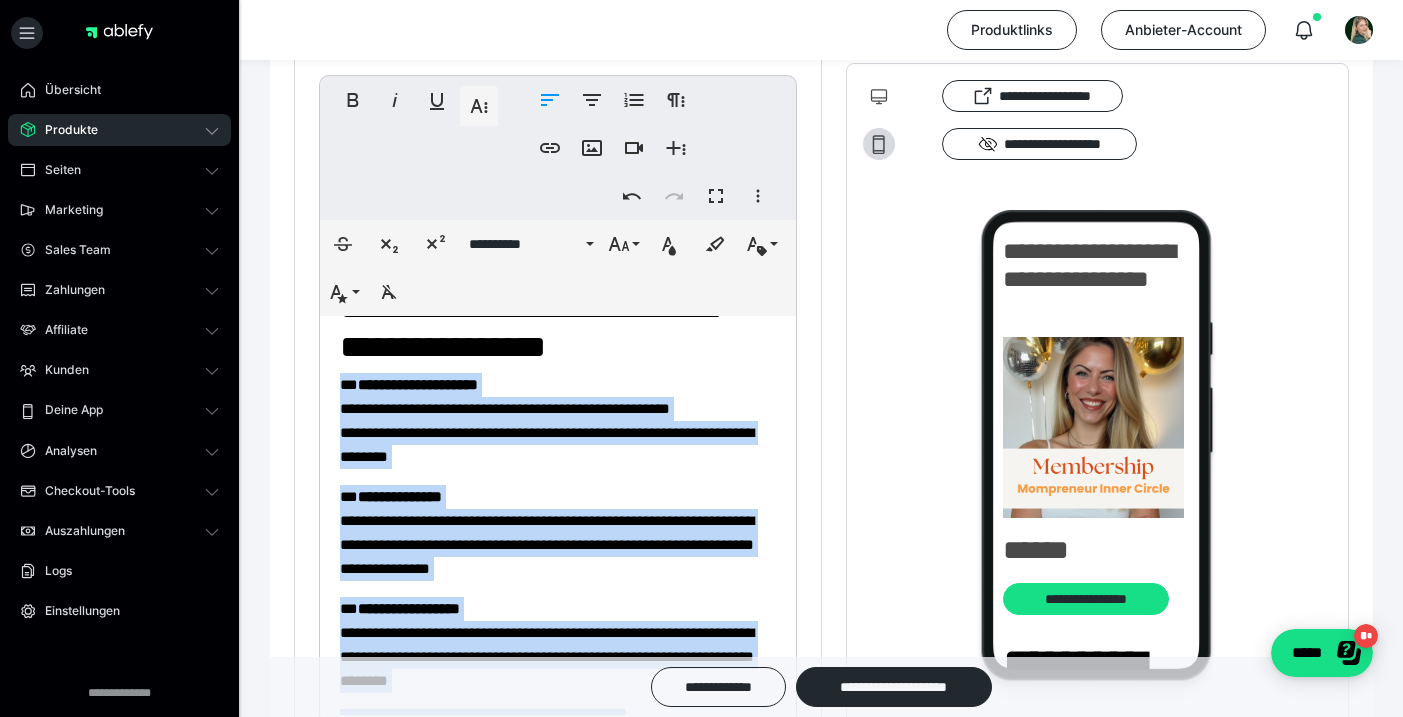 click on "**********" at bounding box center (558, 268) 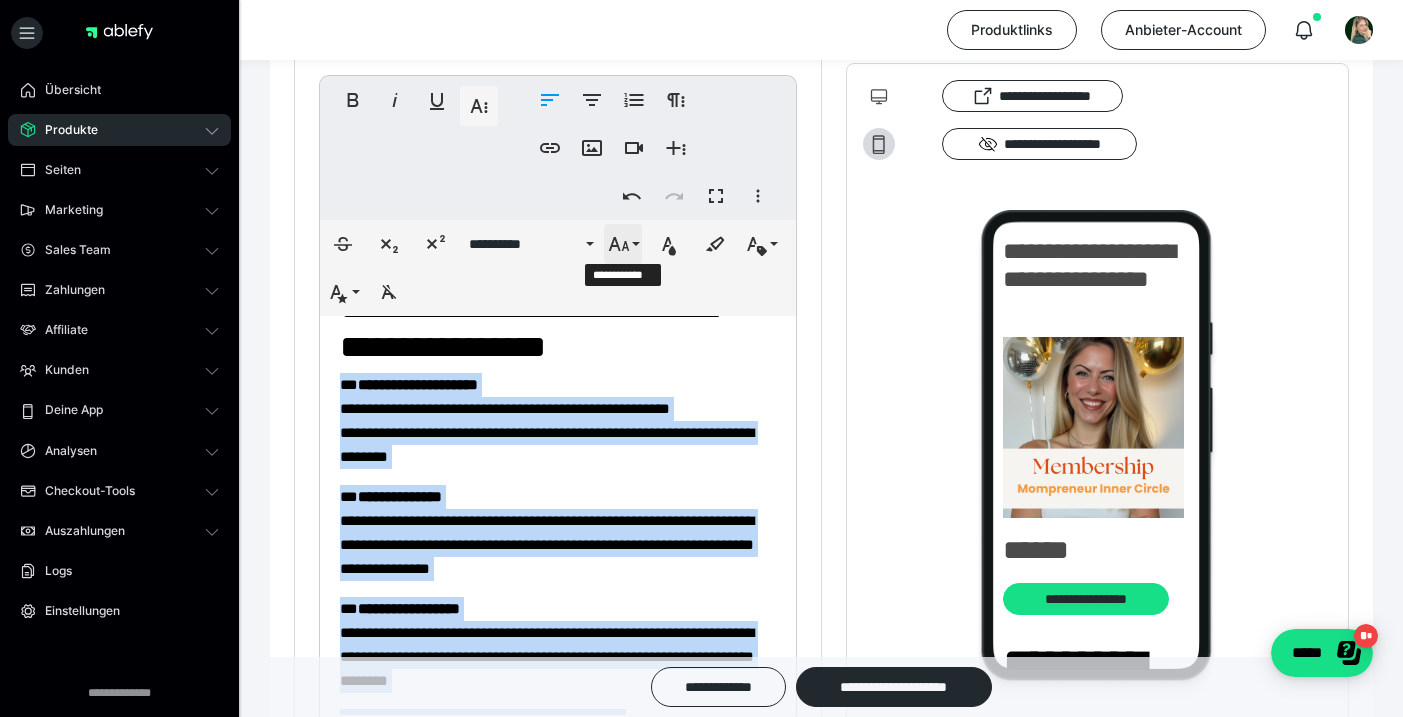 click on "**********" at bounding box center [623, 244] 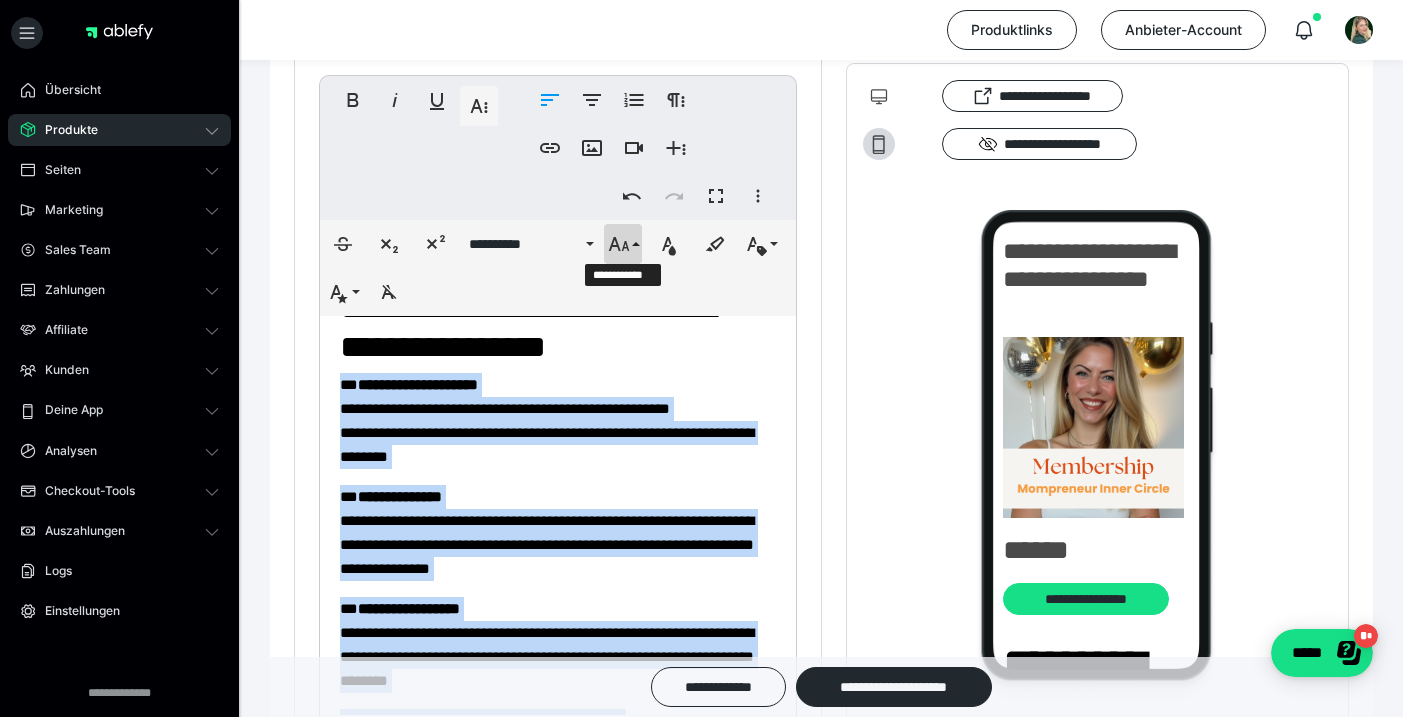 scroll, scrollTop: 443, scrollLeft: 0, axis: vertical 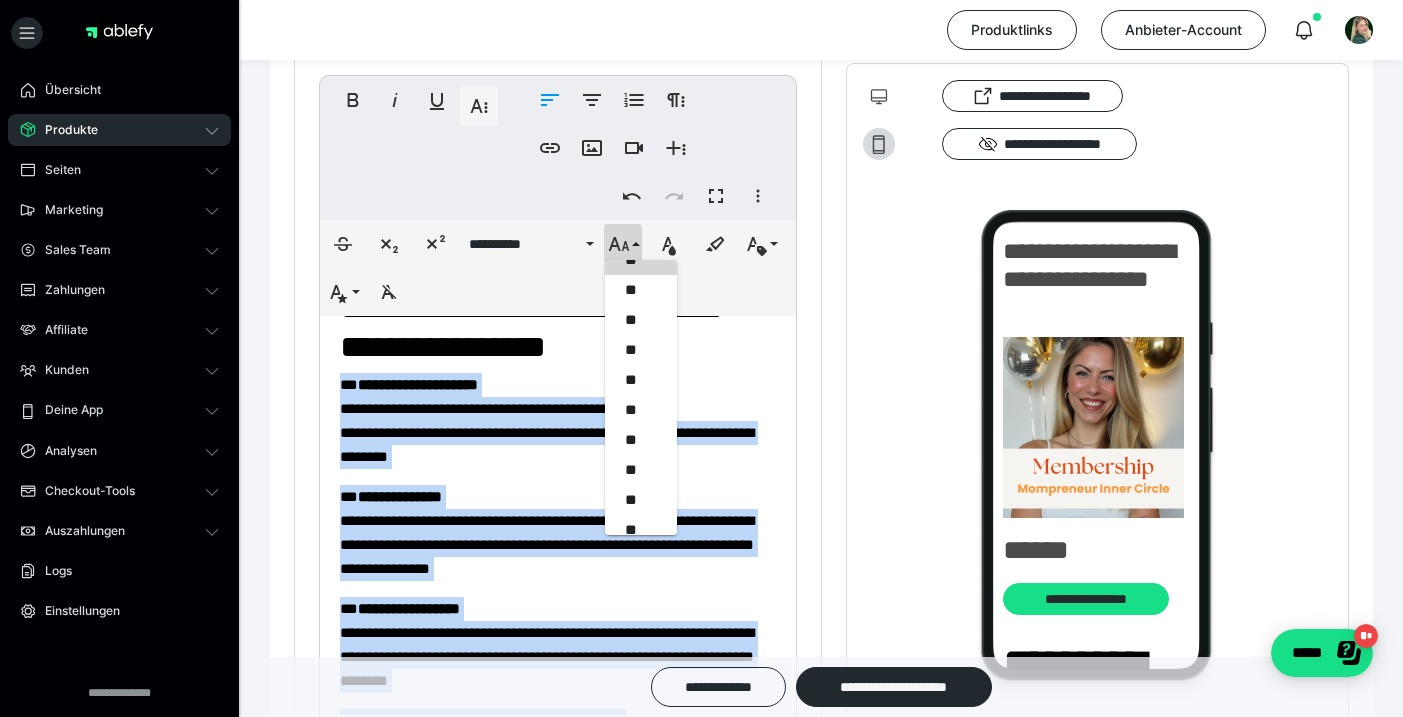 click on "**" at bounding box center [641, 260] 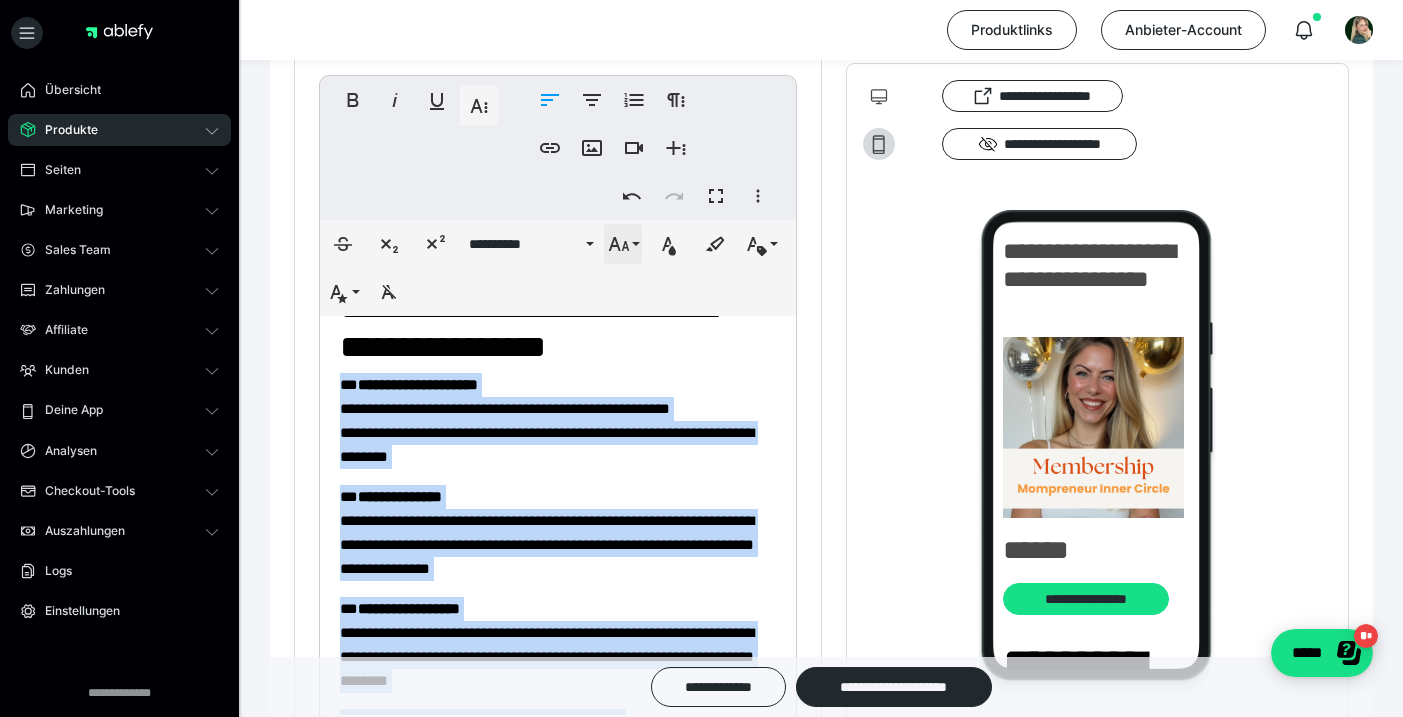 scroll, scrollTop: 581, scrollLeft: 0, axis: vertical 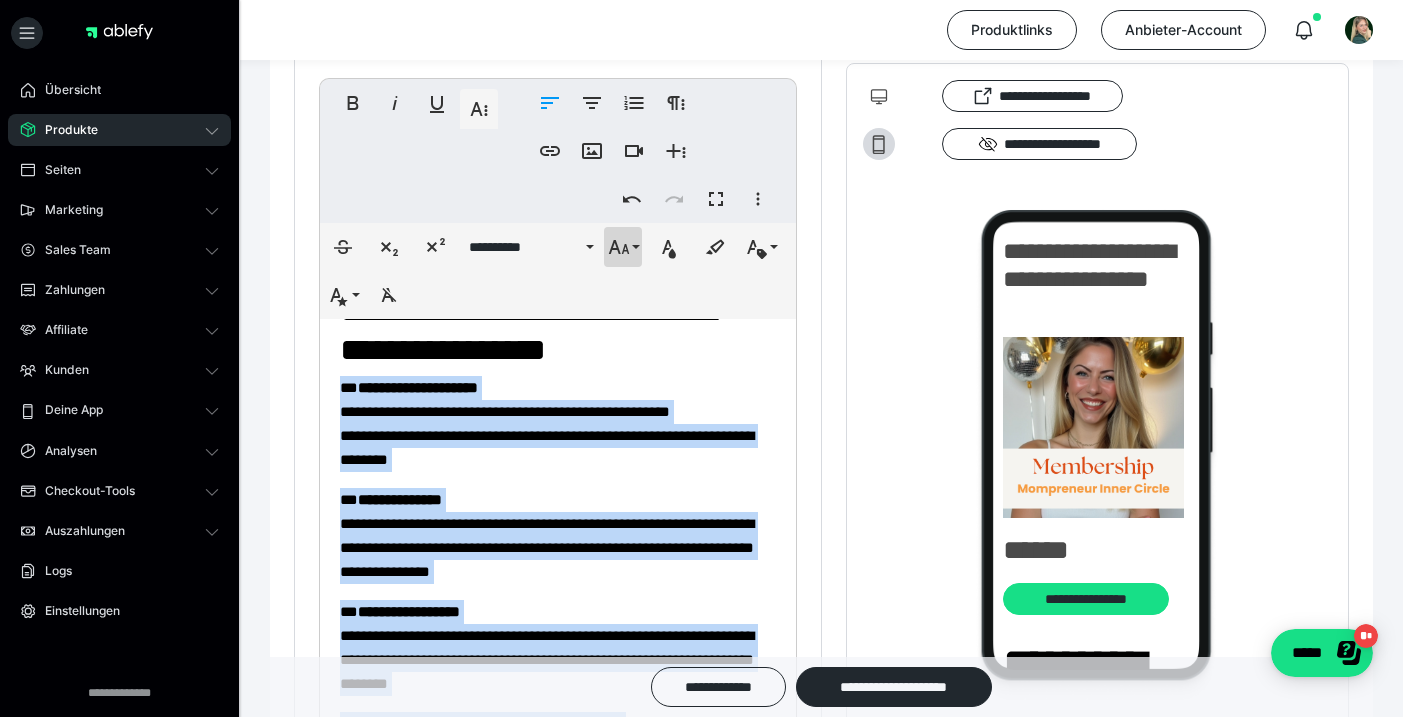 drag, startPoint x: 635, startPoint y: 254, endPoint x: 636, endPoint y: 298, distance: 44.011364 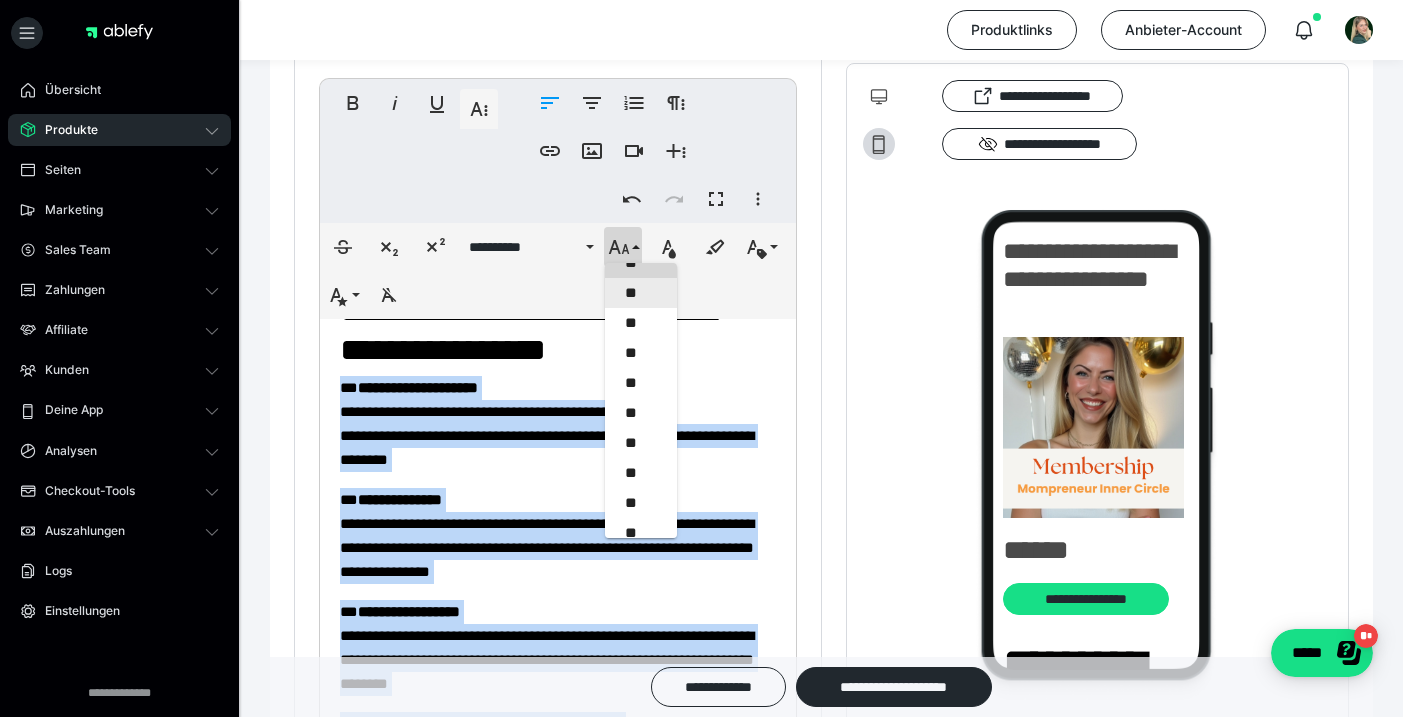 scroll, scrollTop: 322, scrollLeft: 0, axis: vertical 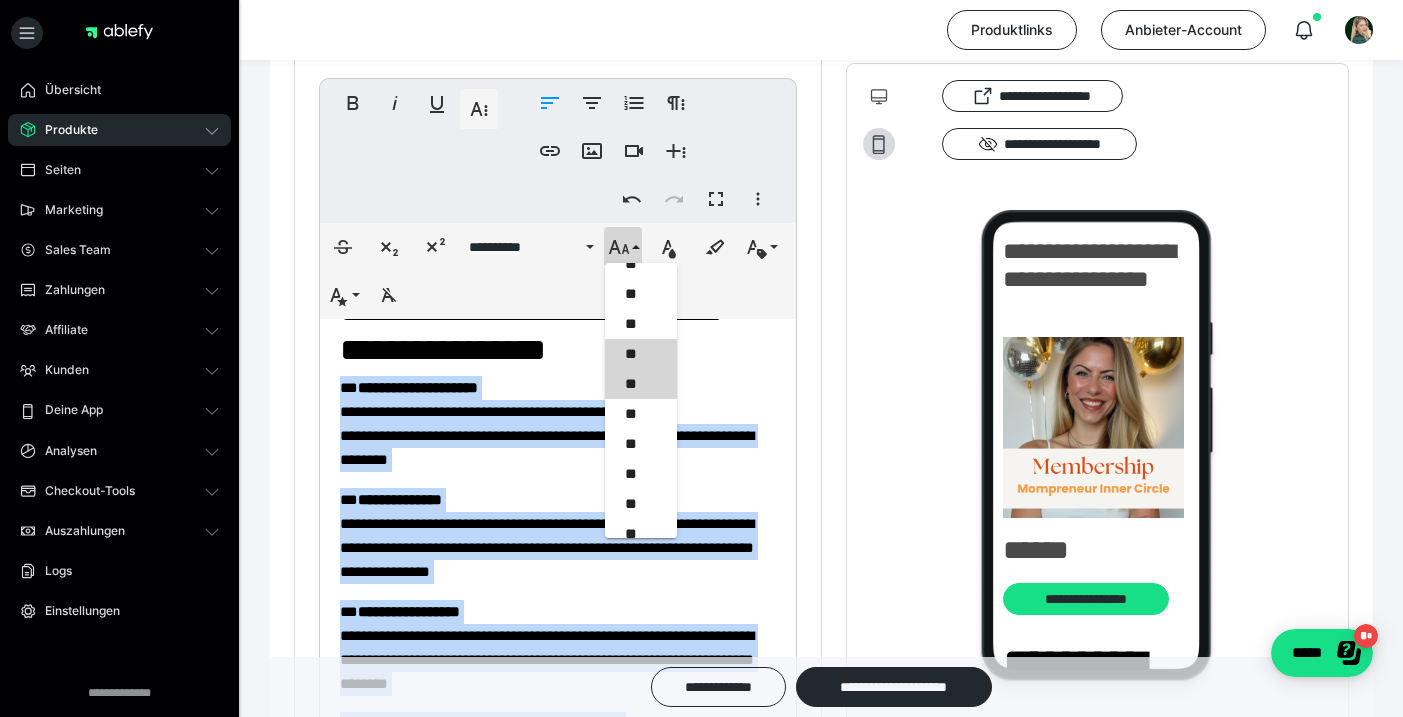 click on "**" at bounding box center [641, 354] 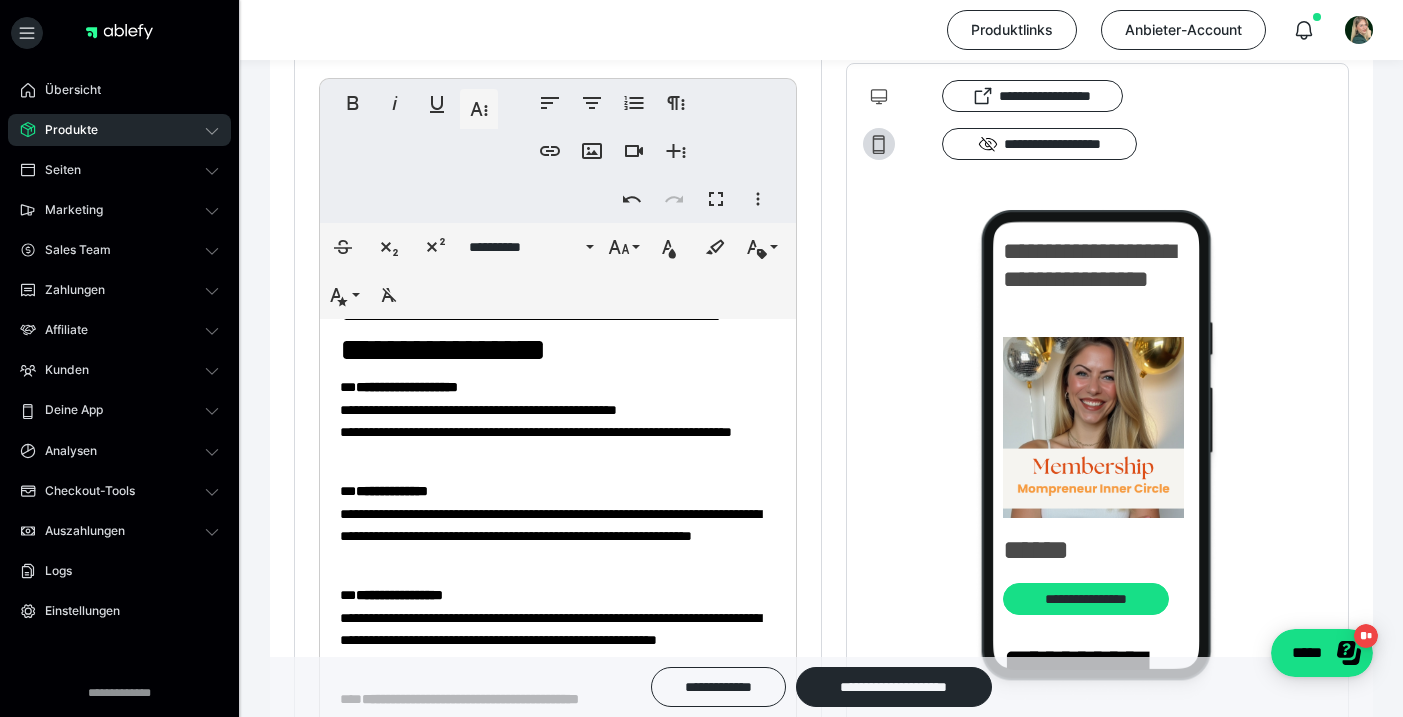 click on "**********" at bounding box center (558, 510) 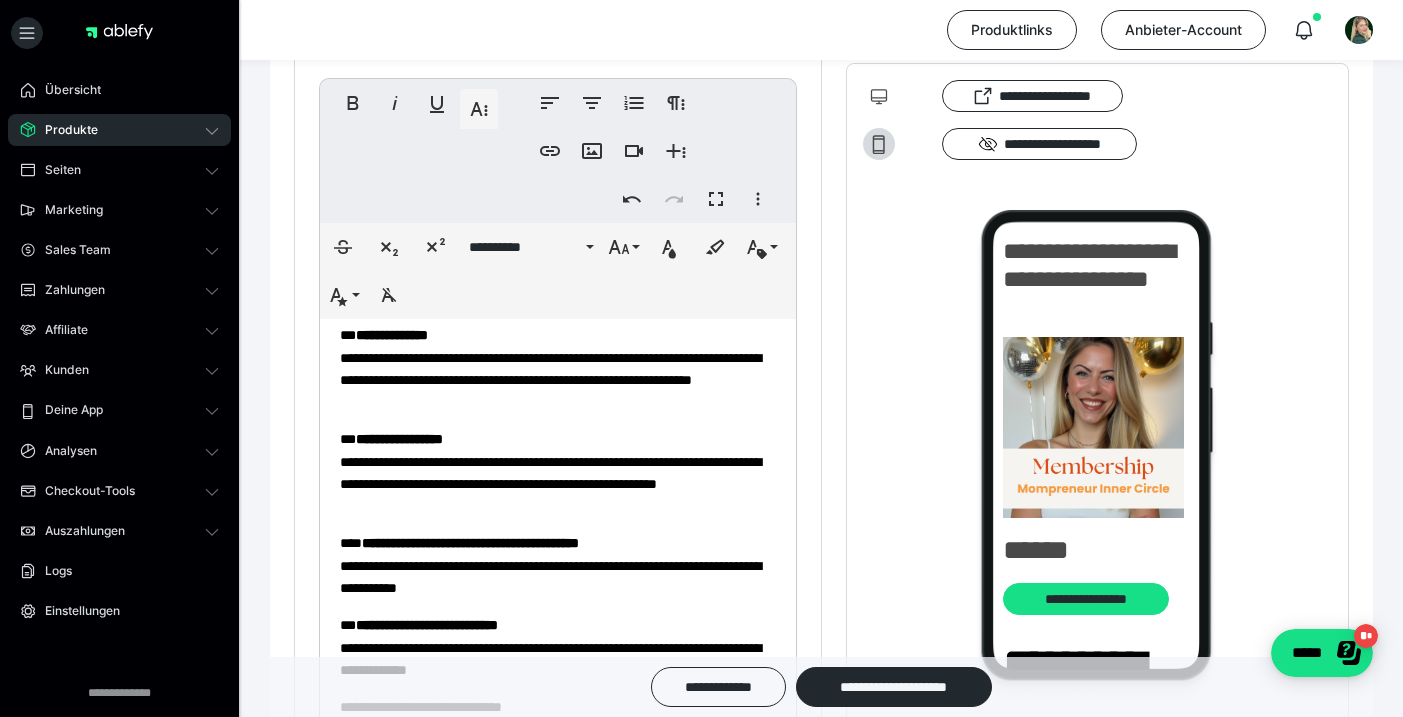 scroll, scrollTop: 1461, scrollLeft: 0, axis: vertical 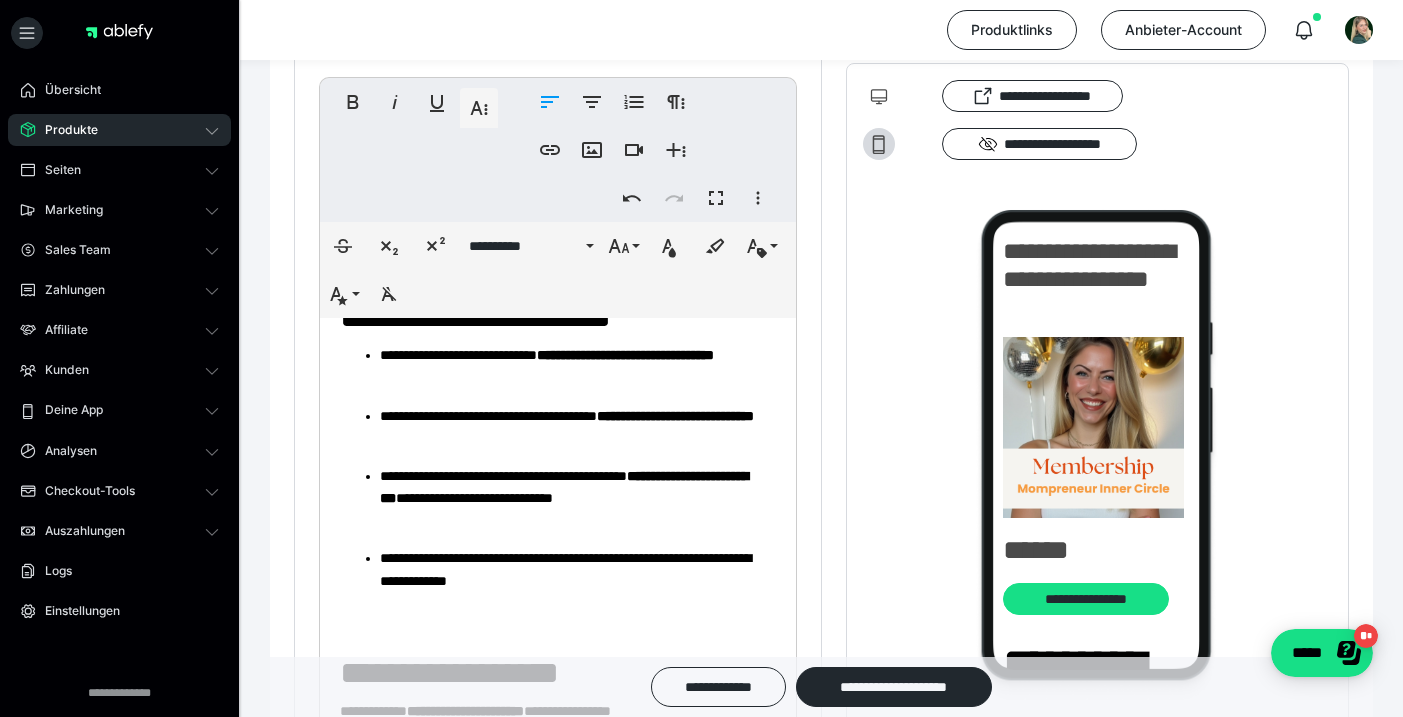 drag, startPoint x: 350, startPoint y: 431, endPoint x: 589, endPoint y: 442, distance: 239.253 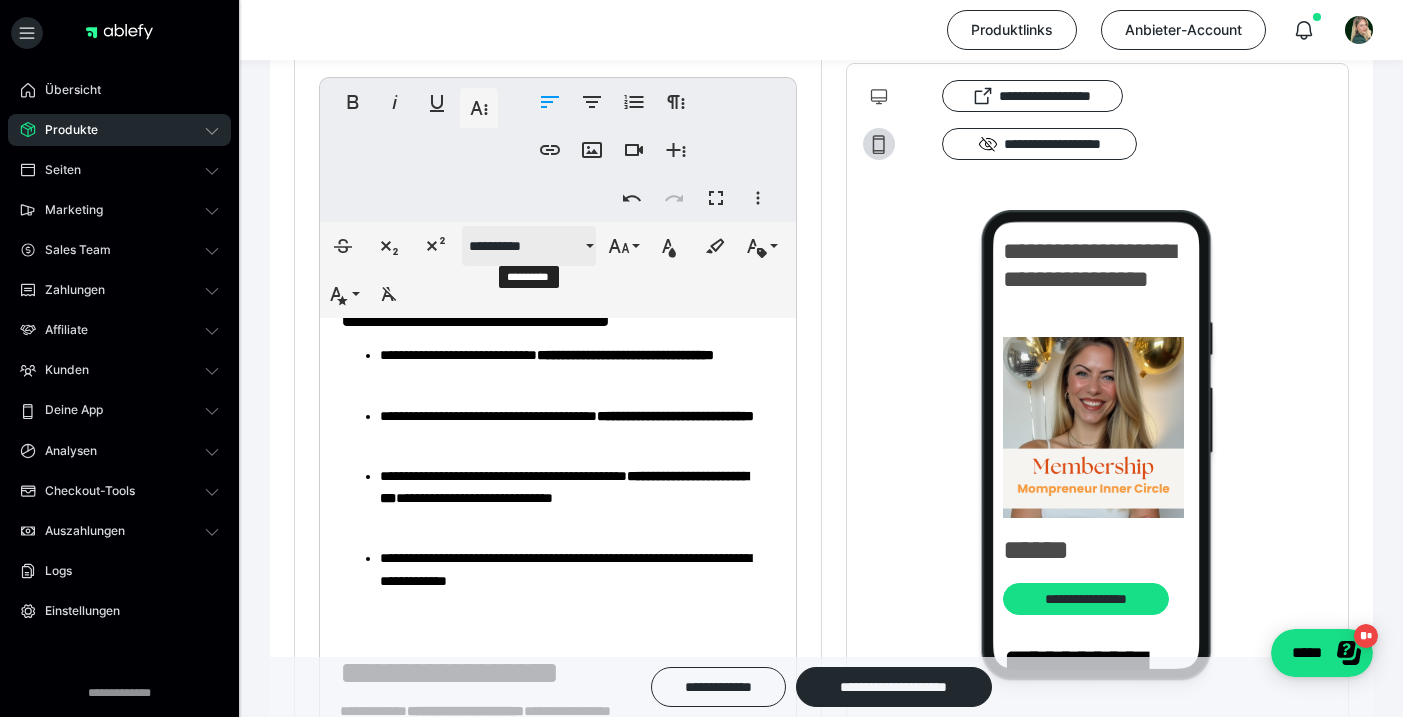 click on "**********" at bounding box center [529, 246] 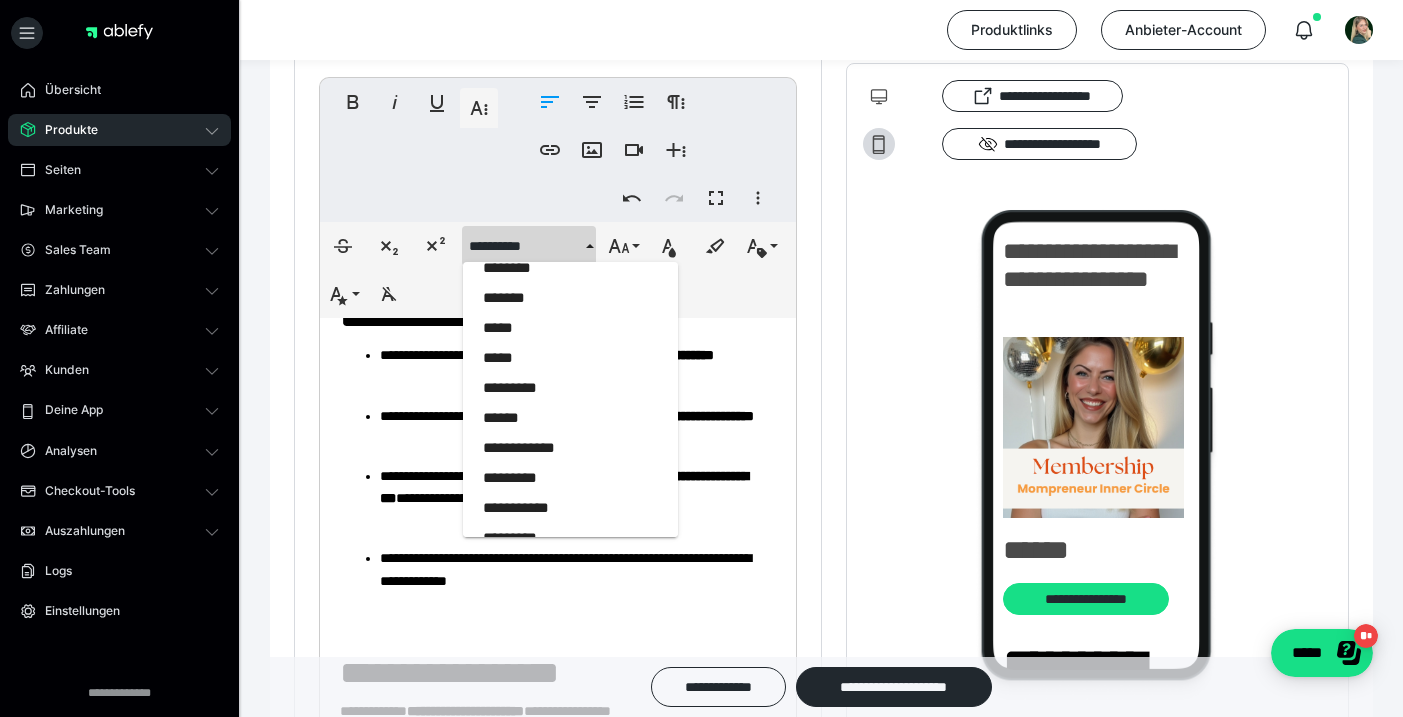 scroll, scrollTop: 686, scrollLeft: 0, axis: vertical 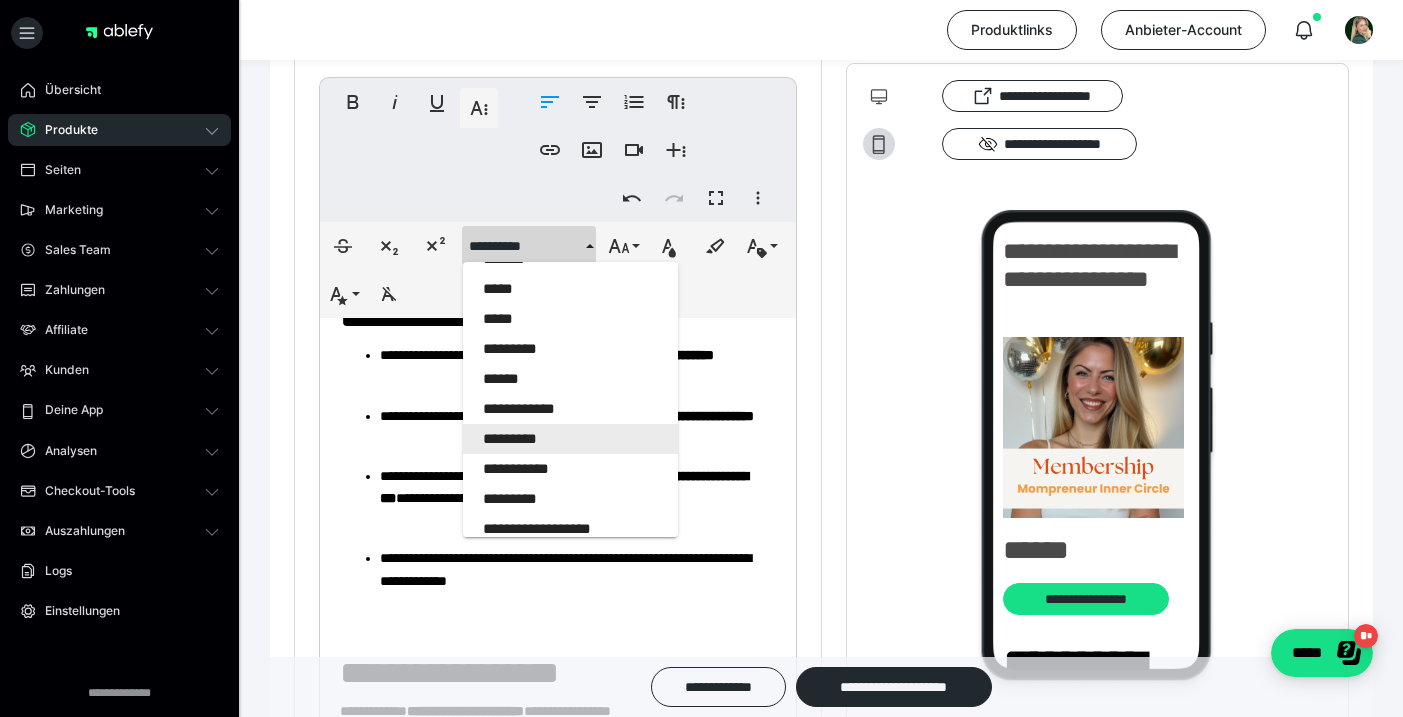 click on "*********" at bounding box center [570, 439] 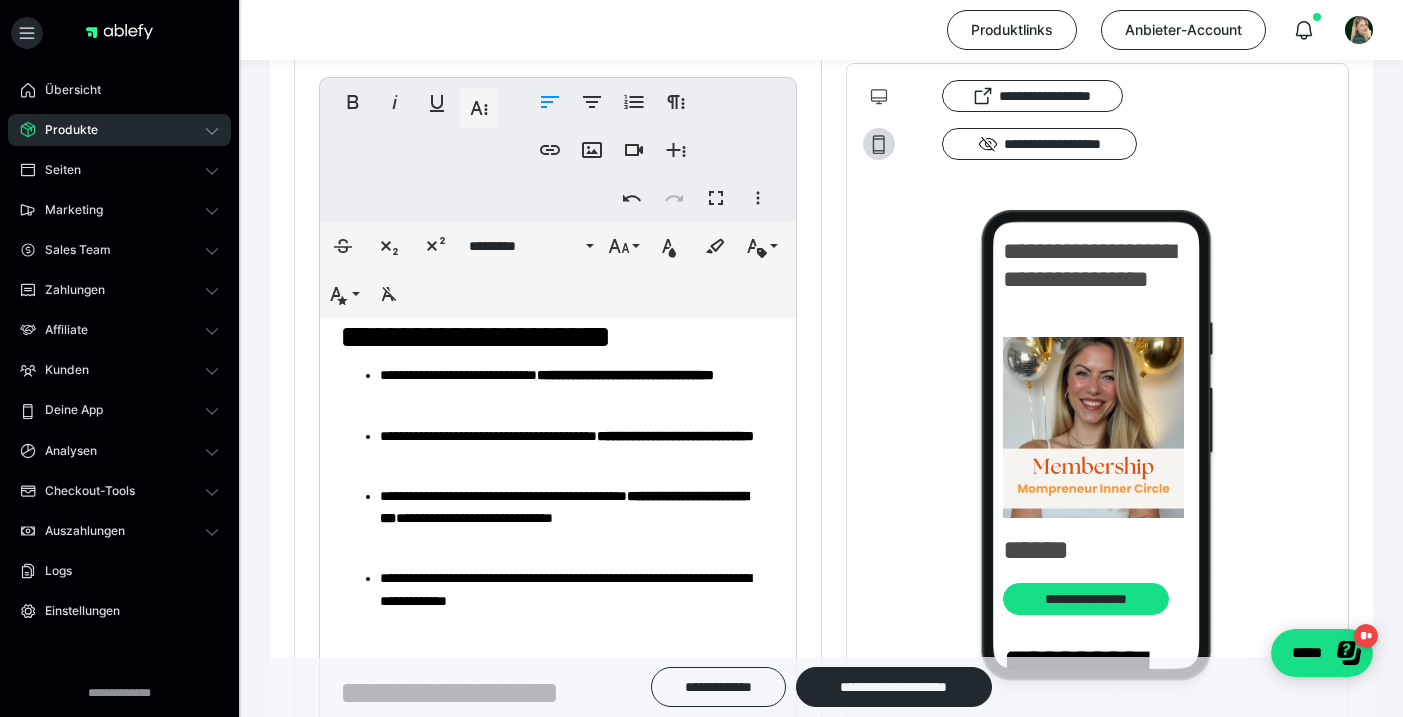 click on "**********" at bounding box center (558, -336) 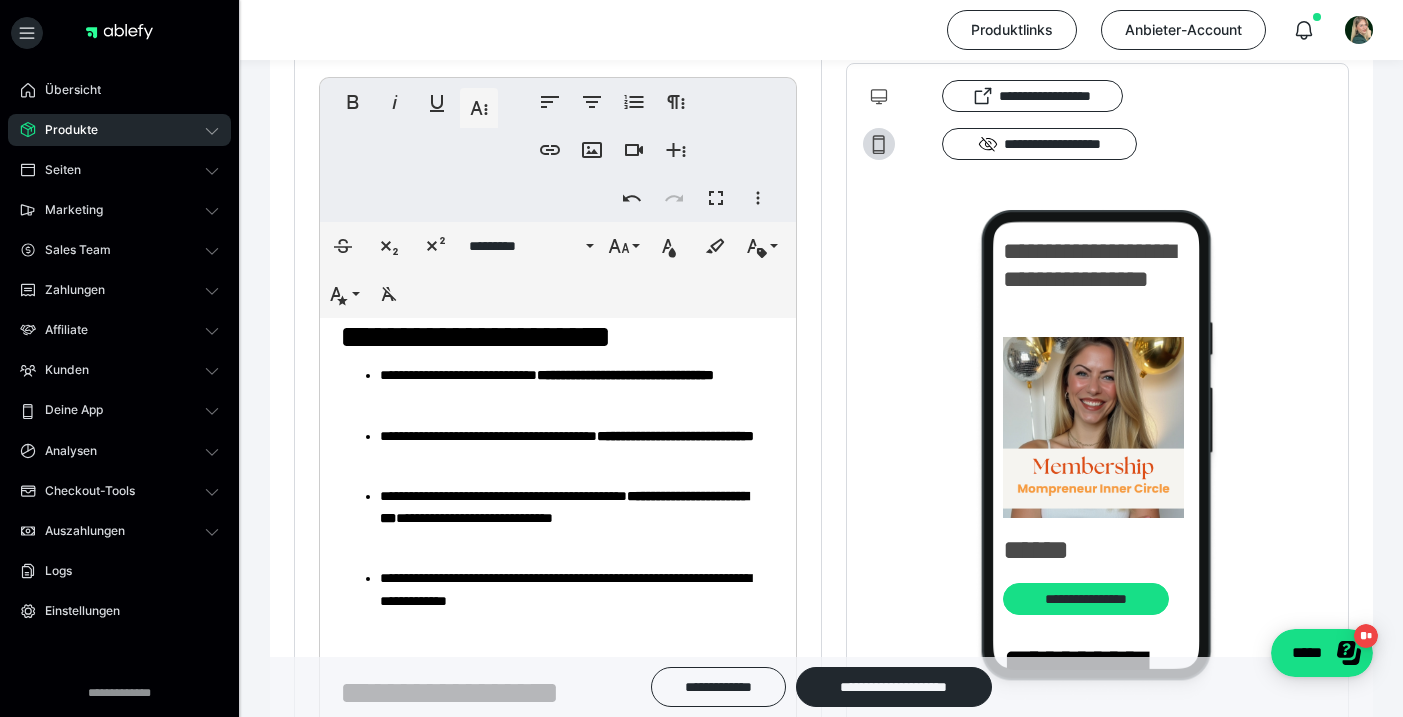 drag, startPoint x: 603, startPoint y: 417, endPoint x: 355, endPoint y: 418, distance: 248.00201 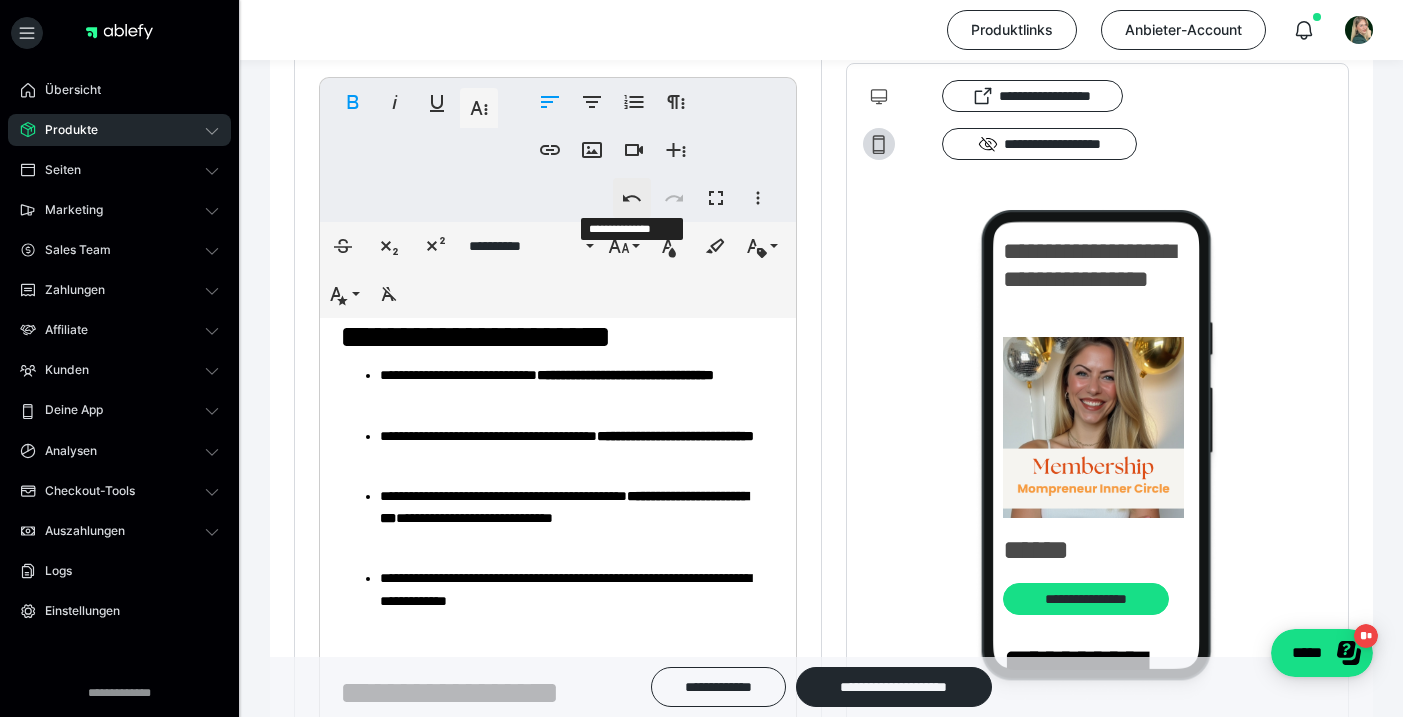 click 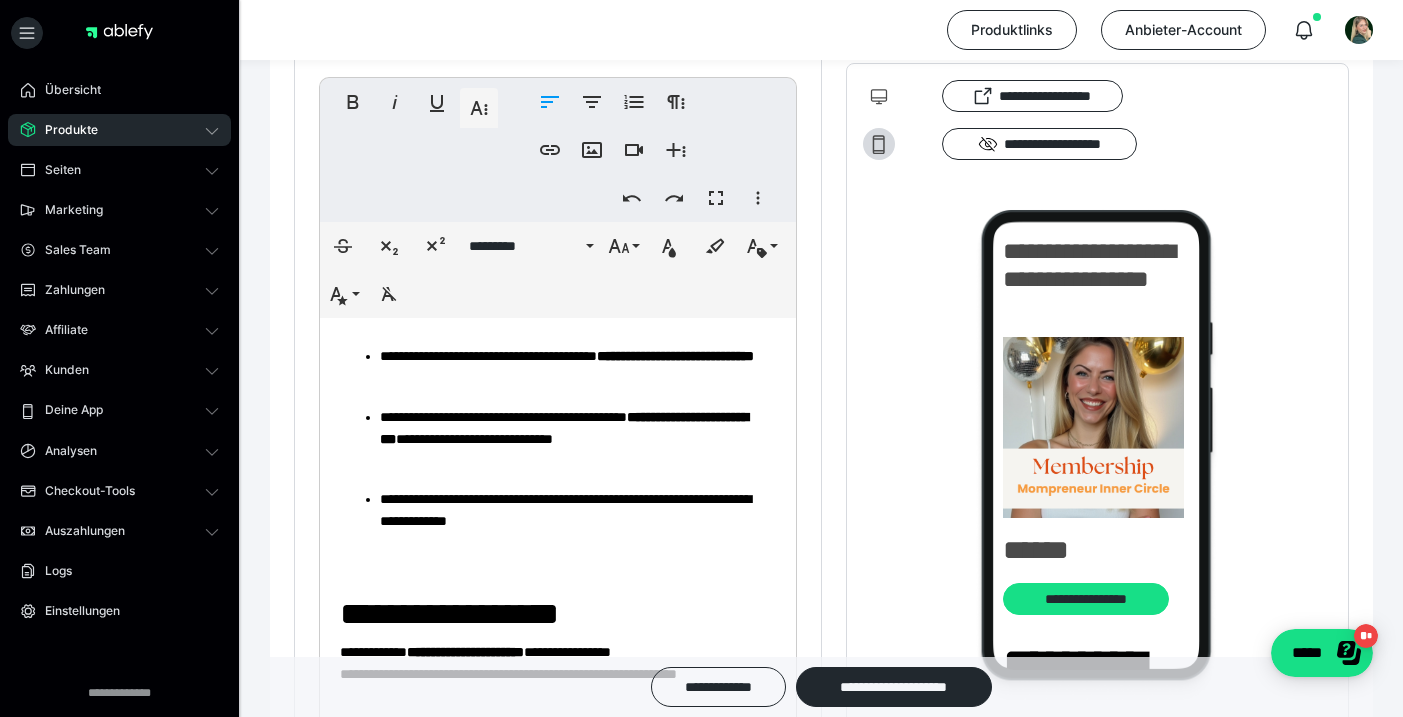 click on "**********" at bounding box center (558, -336) 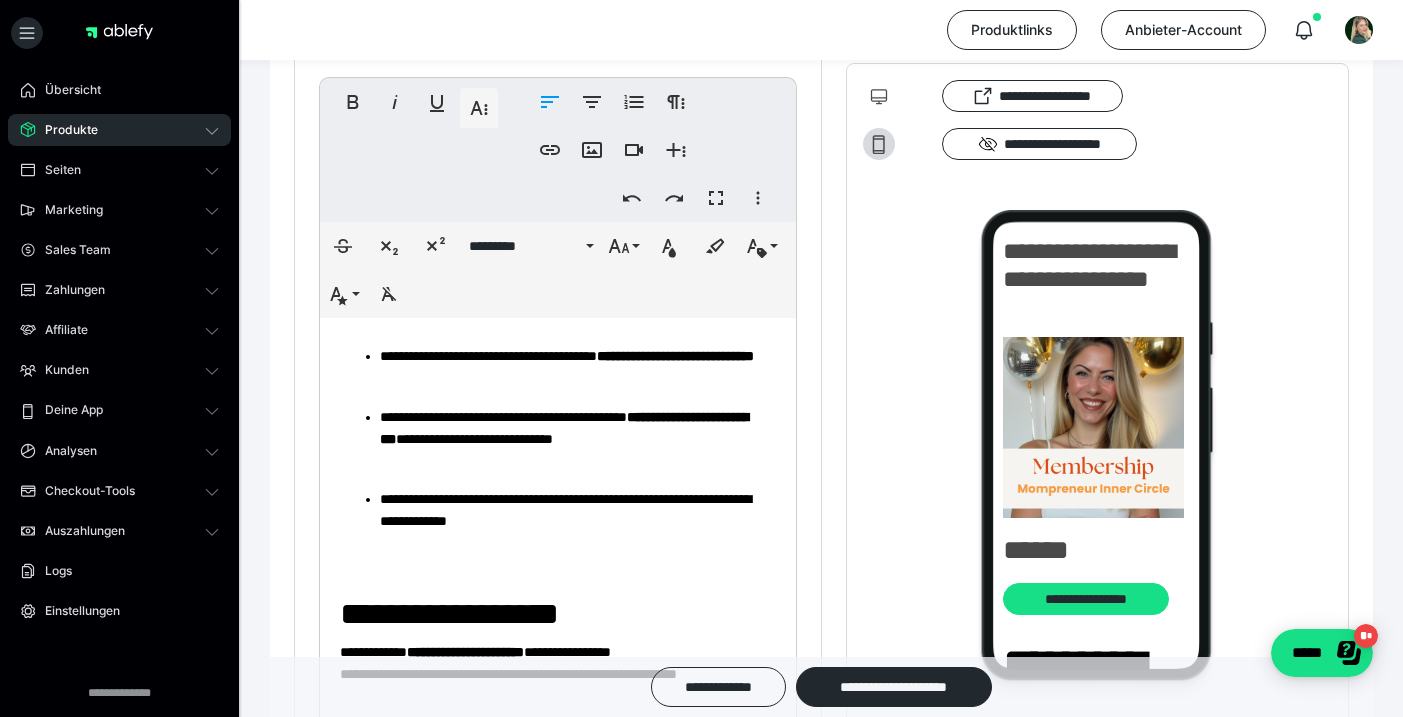 click on "**********" at bounding box center [558, -336] 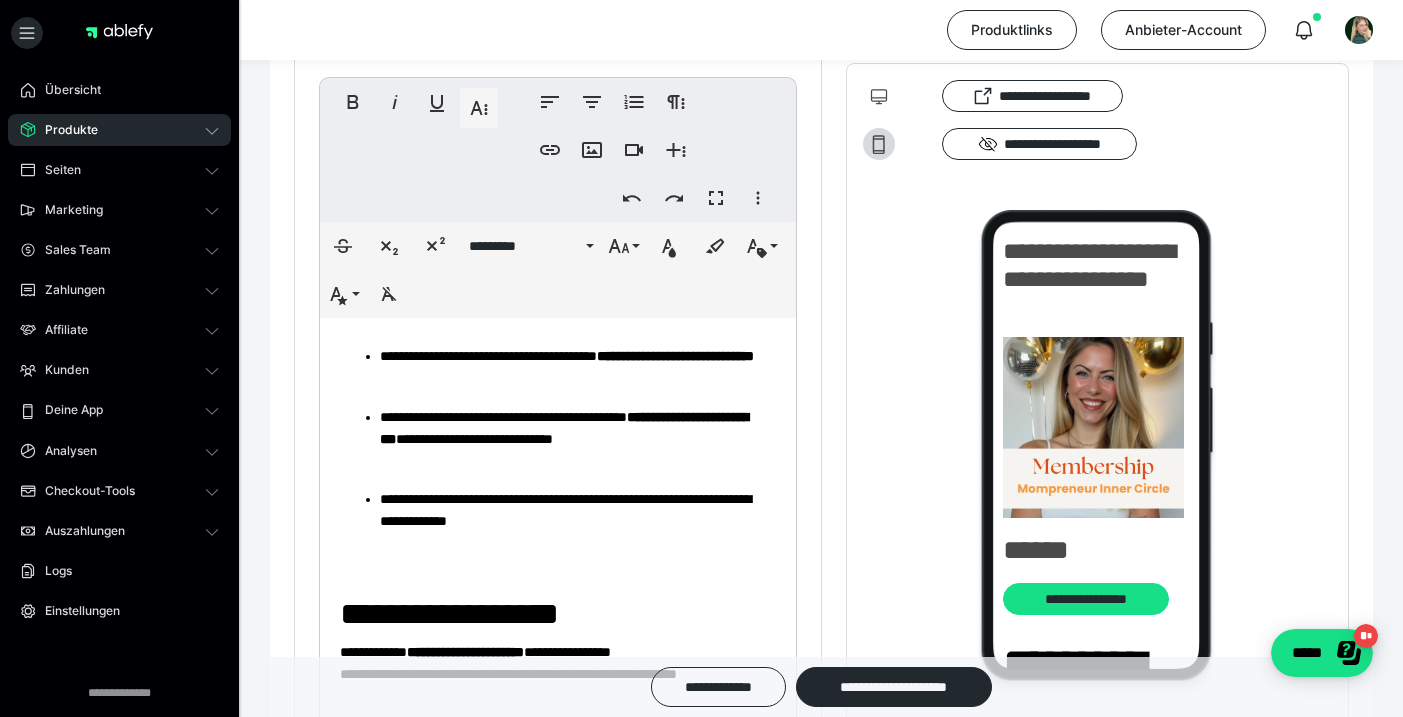 click on "**********" at bounding box center [558, -336] 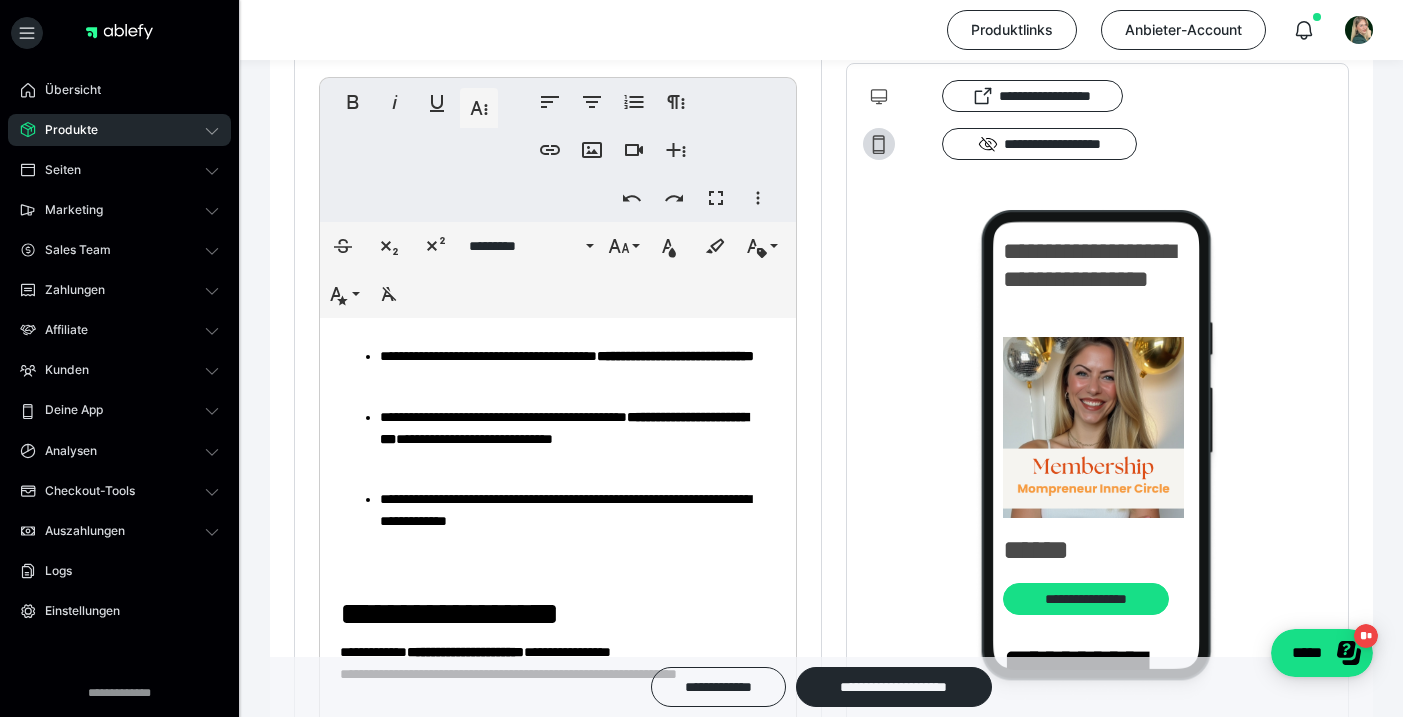 drag, startPoint x: 585, startPoint y: 420, endPoint x: 365, endPoint y: 424, distance: 220.03636 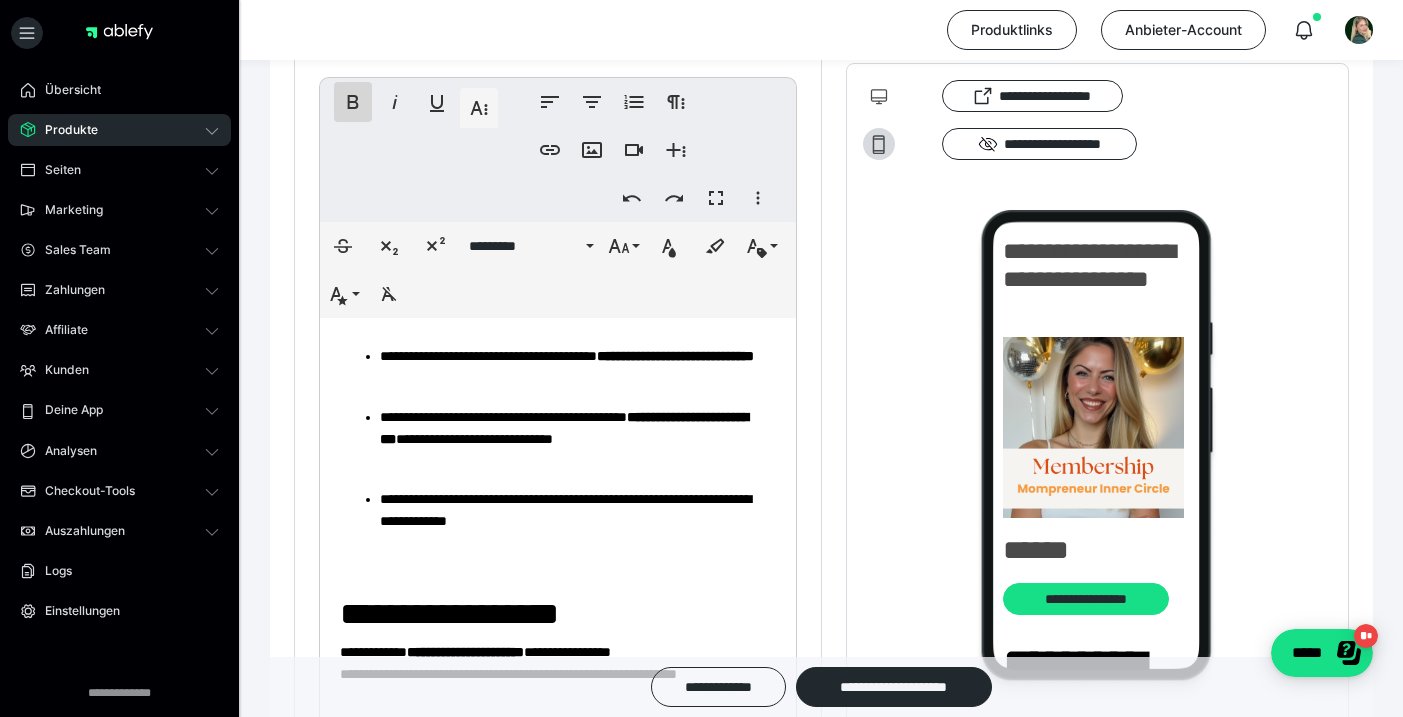 click 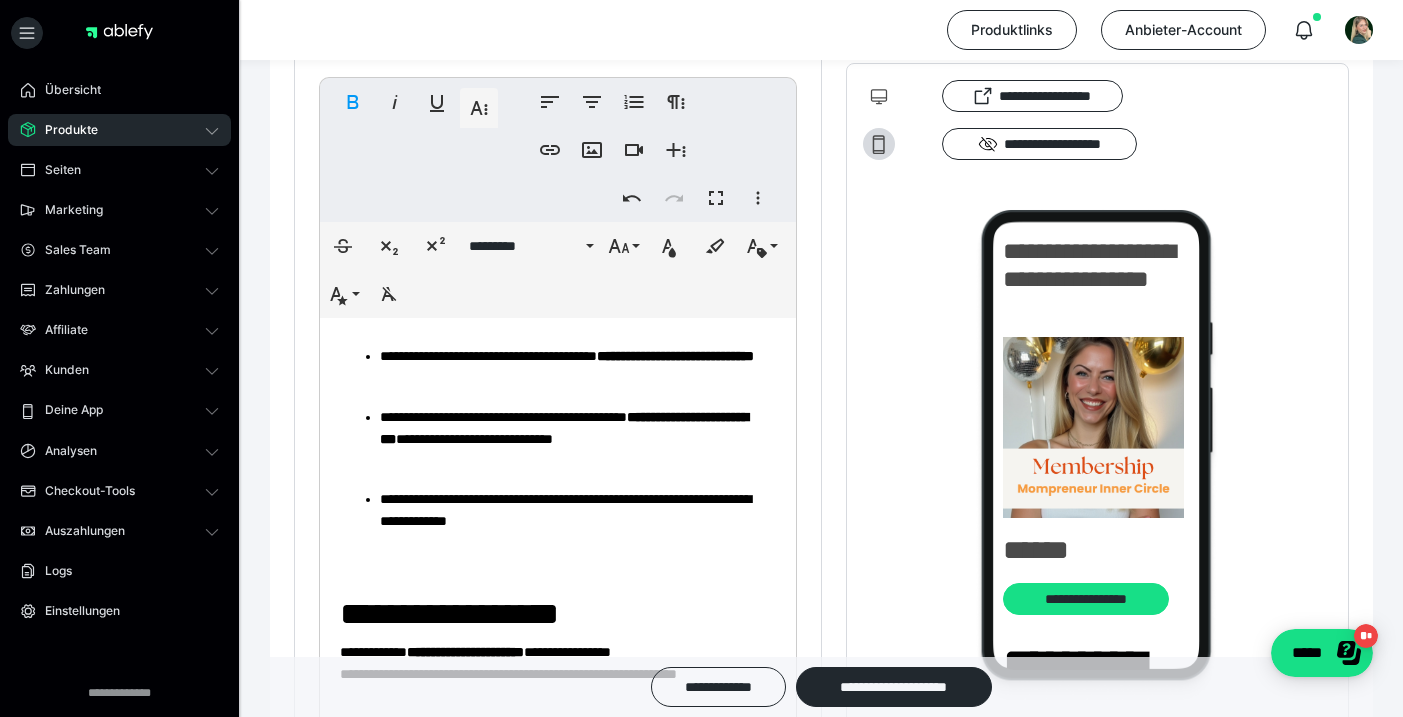 click on "**********" at bounding box center (558, -336) 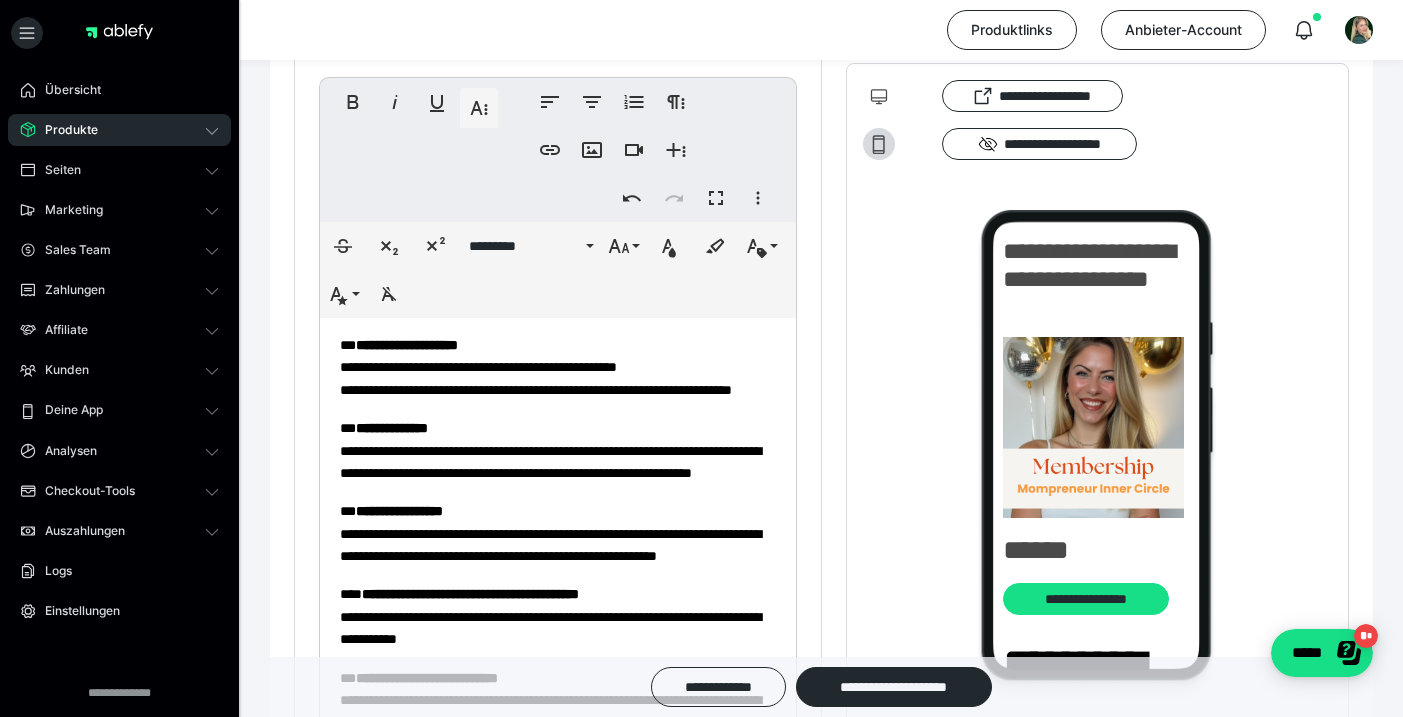 scroll, scrollTop: 1422, scrollLeft: 0, axis: vertical 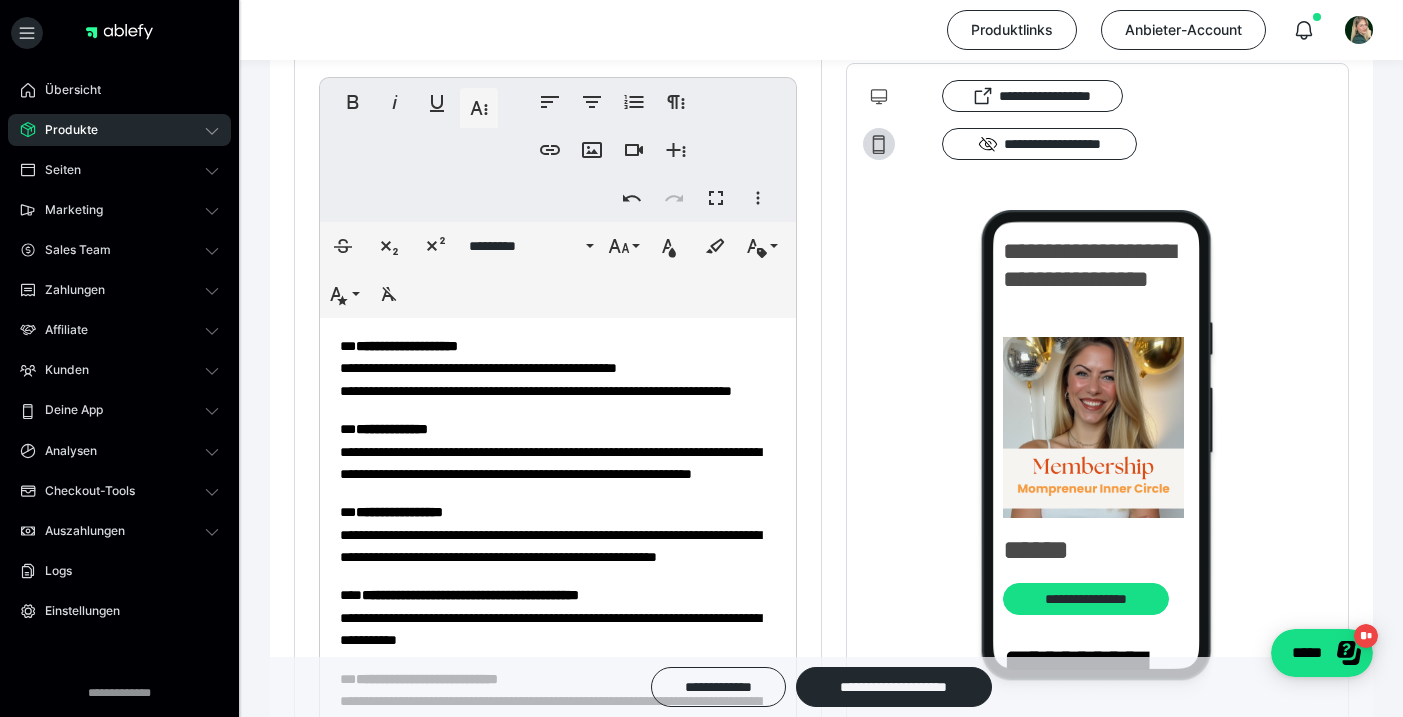 click on "**********" at bounding box center [558, 211] 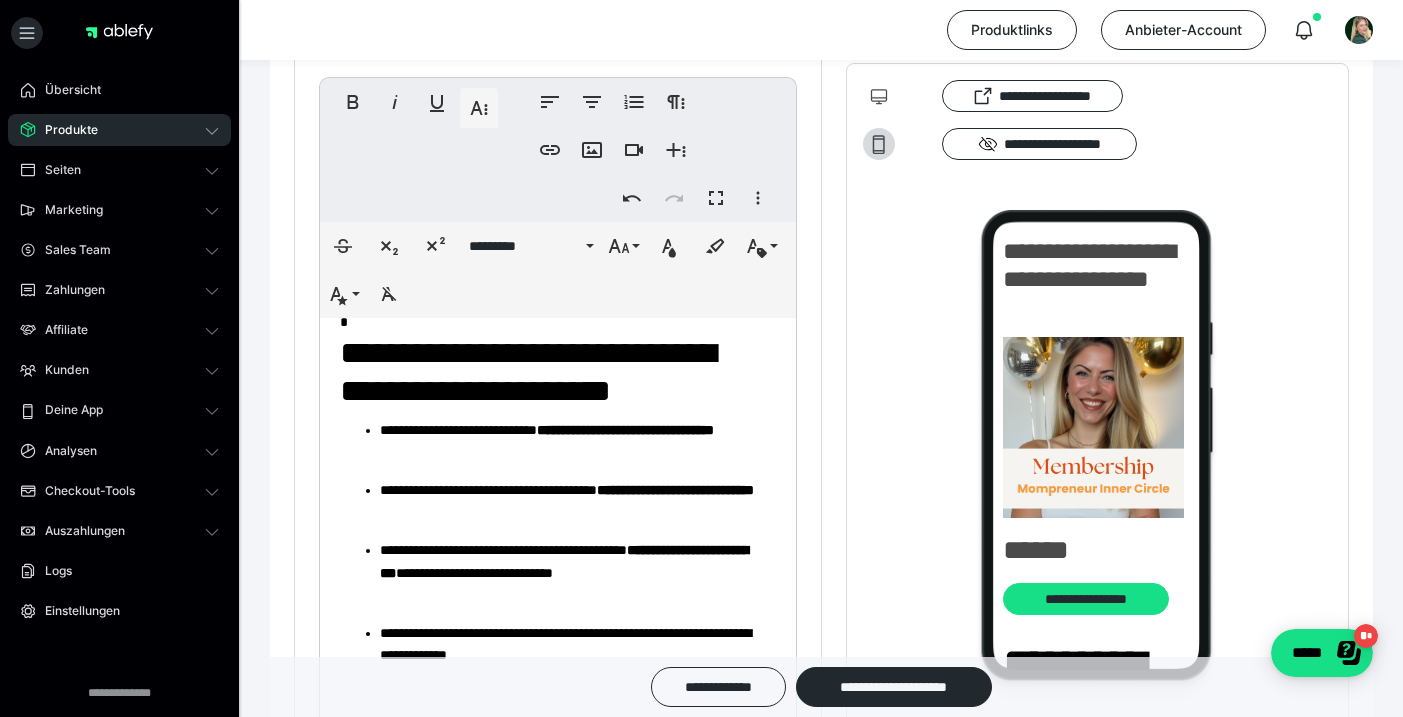 scroll, scrollTop: 2045, scrollLeft: 0, axis: vertical 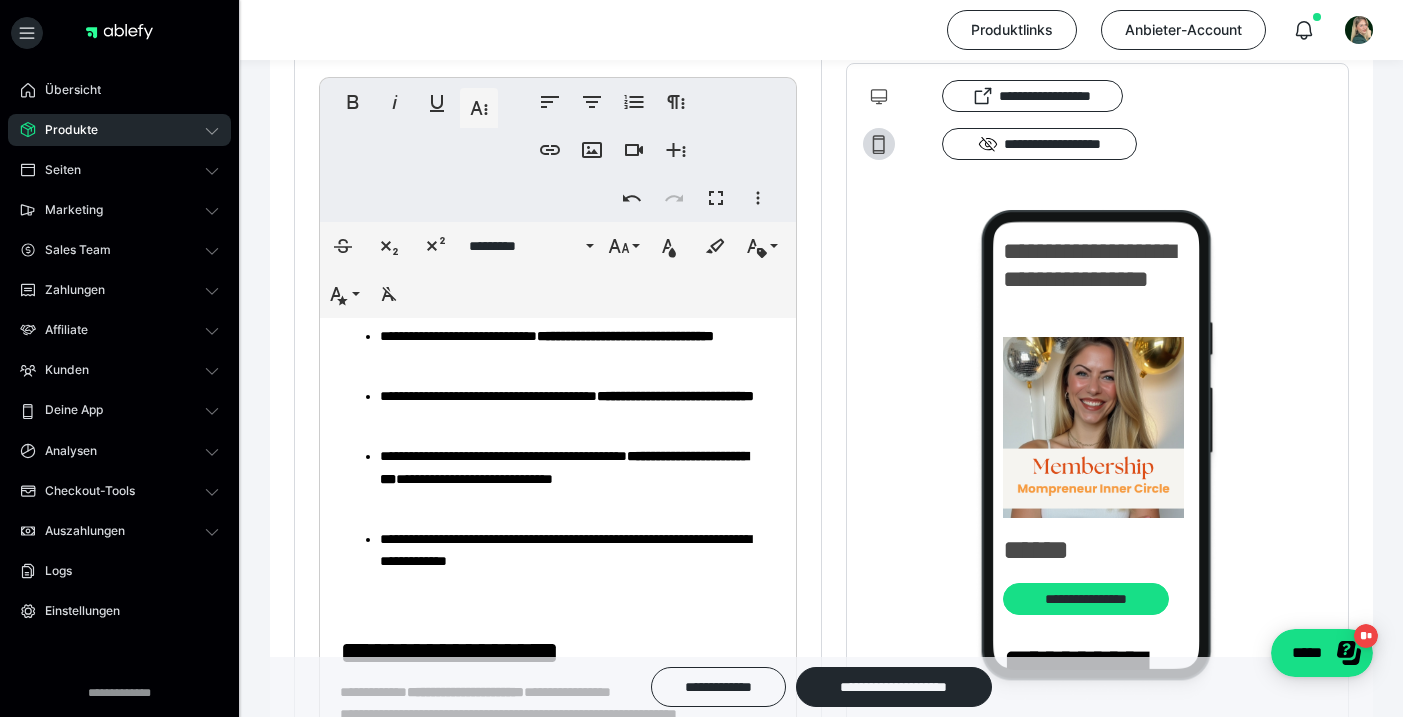 click on "**********" at bounding box center [558, -318] 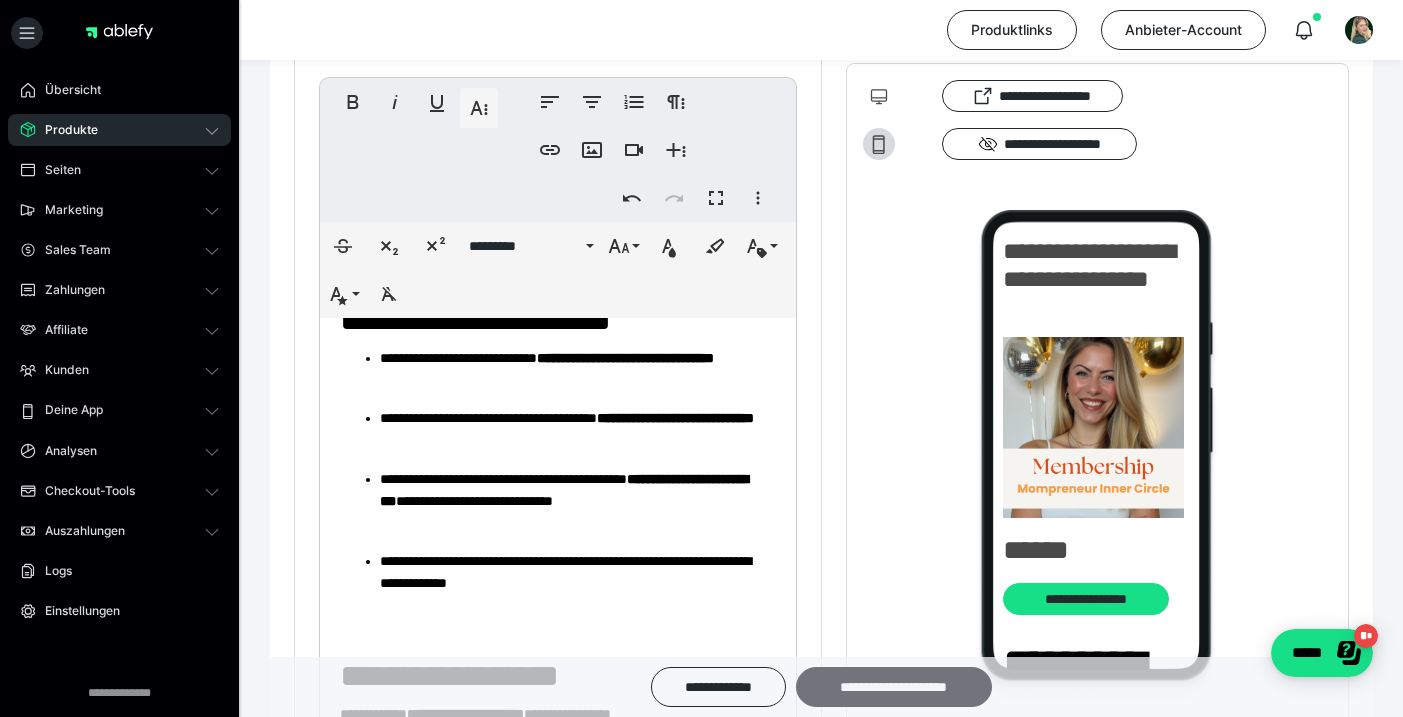 click on "**********" at bounding box center (894, 687) 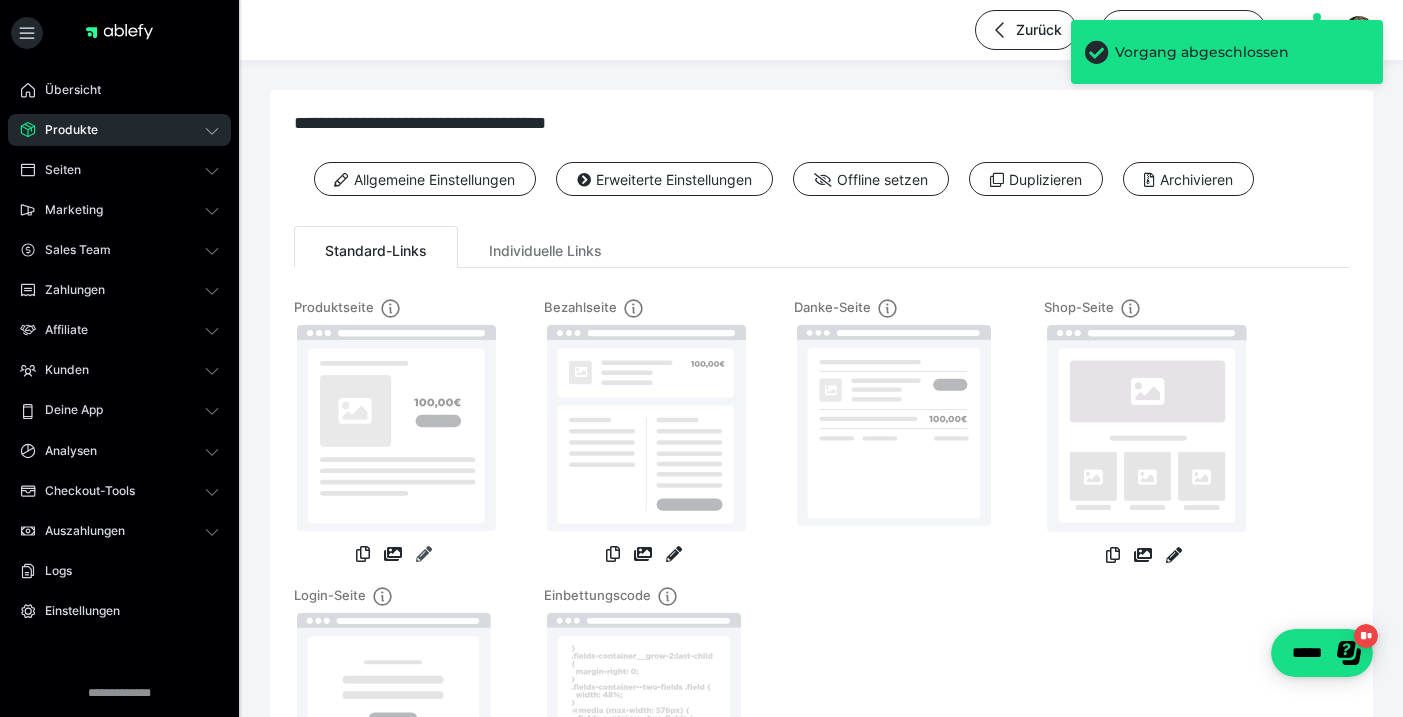 click at bounding box center [424, 554] 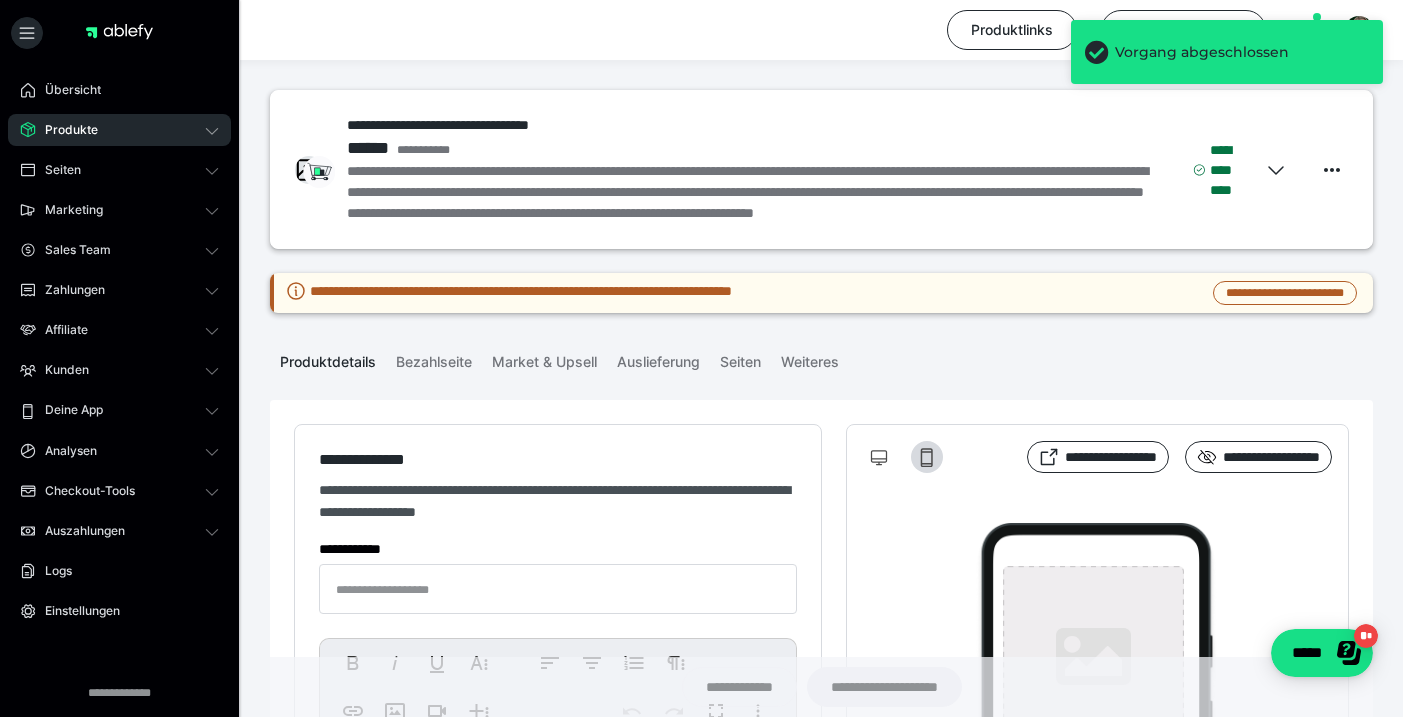 type on "**********" 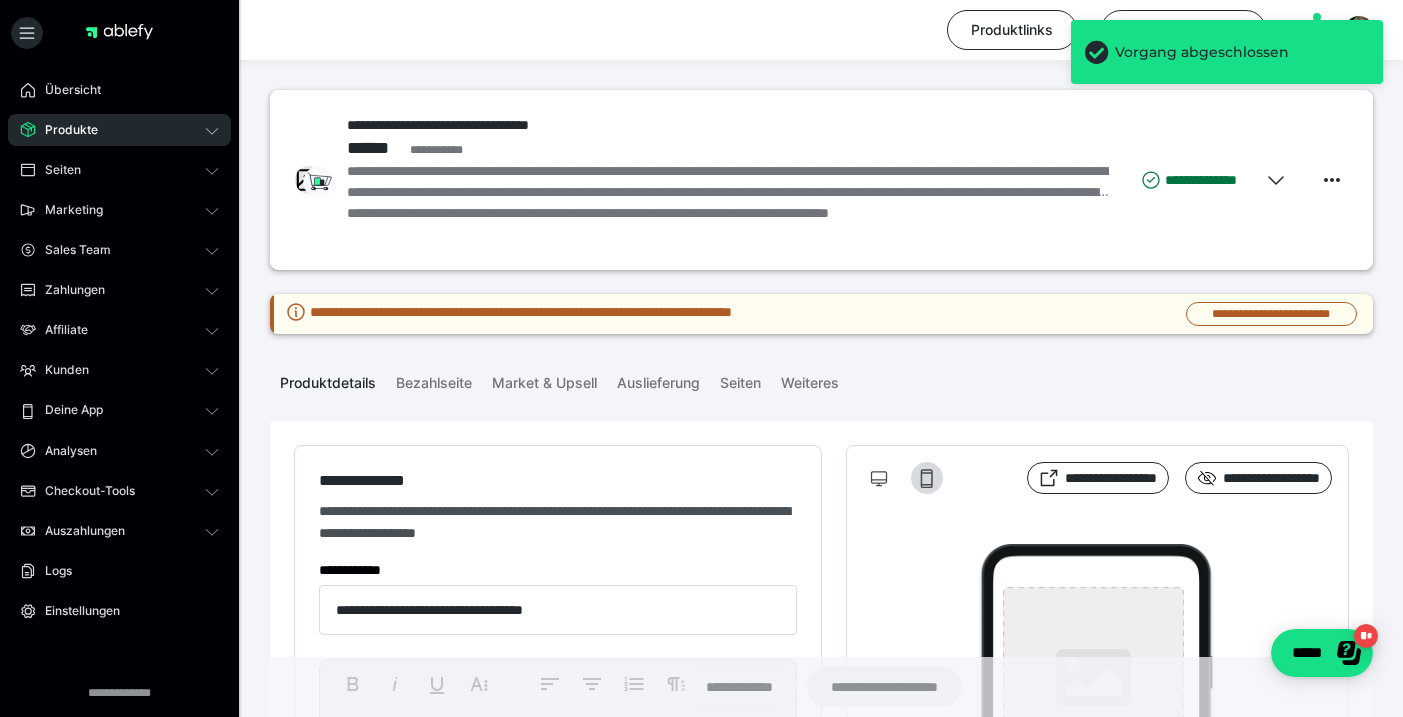 type on "**********" 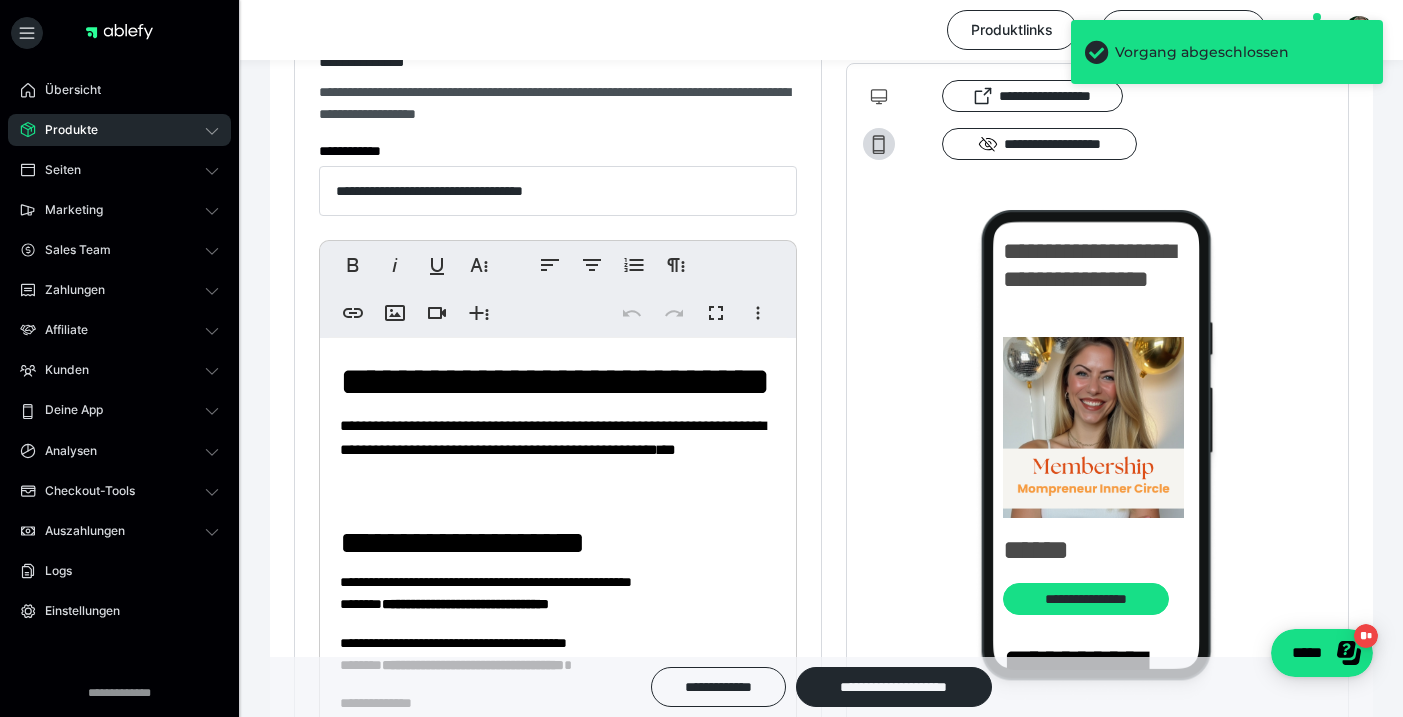 scroll, scrollTop: 439, scrollLeft: 0, axis: vertical 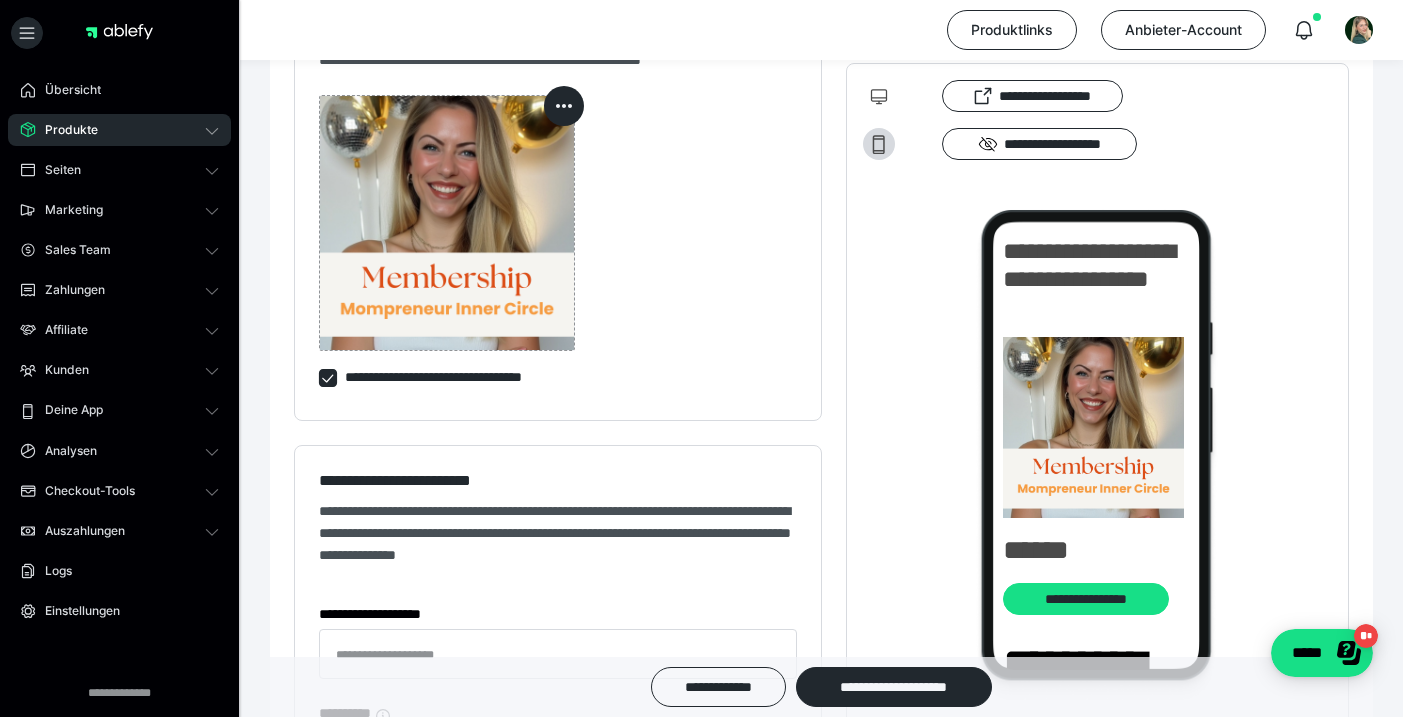 drag, startPoint x: 336, startPoint y: 353, endPoint x: 623, endPoint y: 706, distance: 454.94833 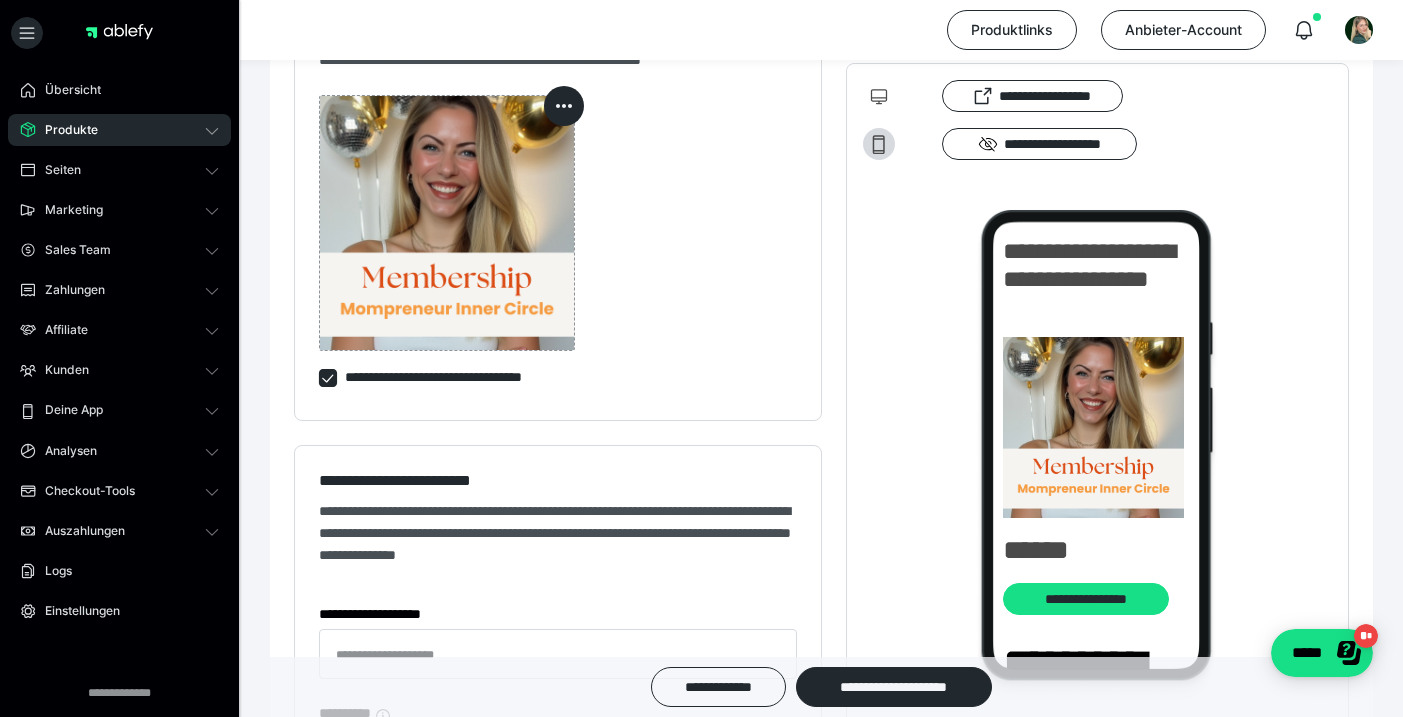 copy on "**********" 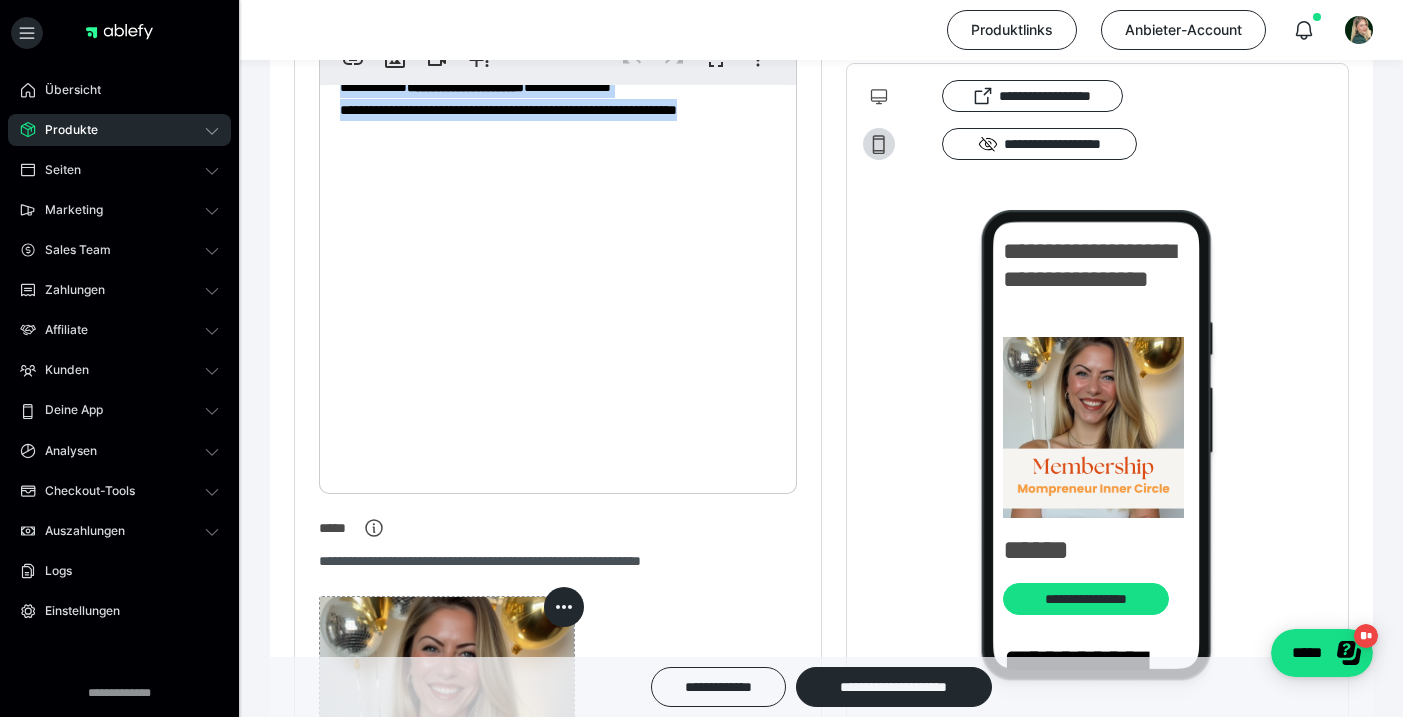 scroll, scrollTop: 377, scrollLeft: 0, axis: vertical 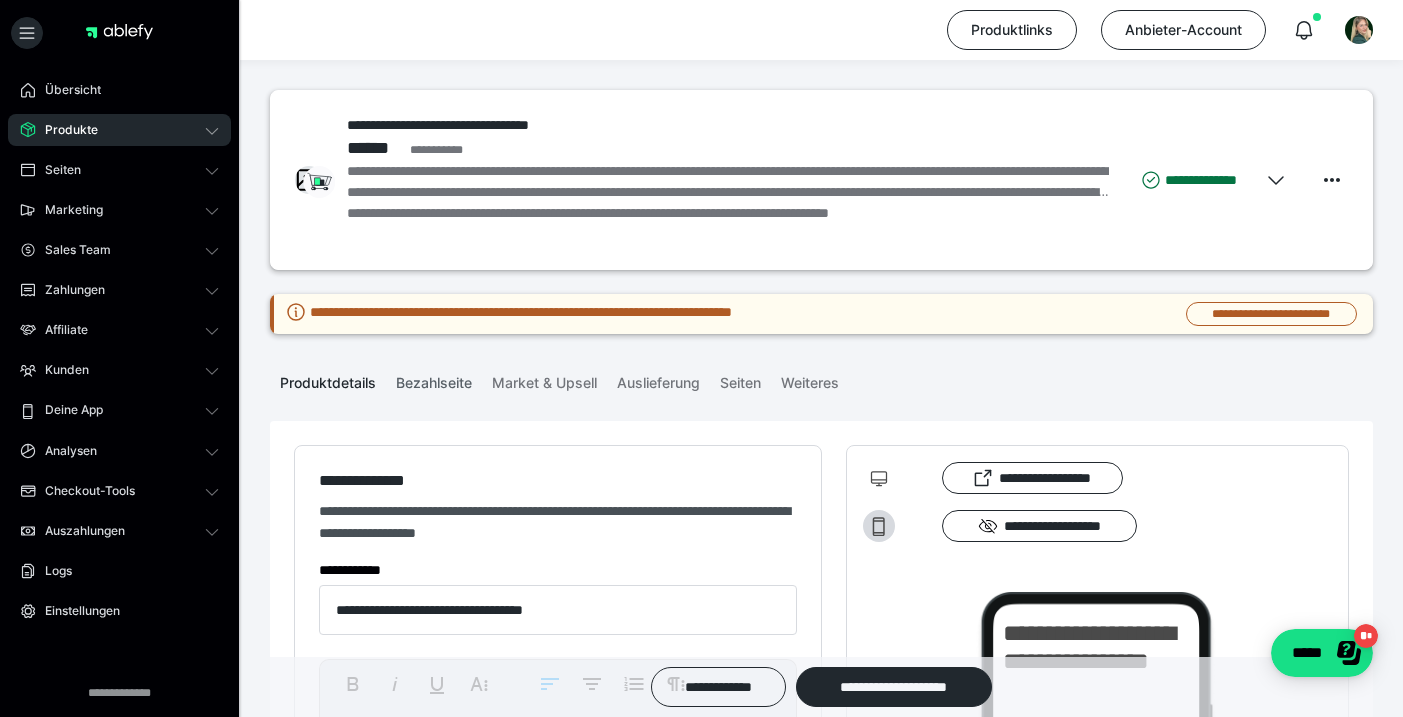 click on "Bezahlseite" at bounding box center [434, 379] 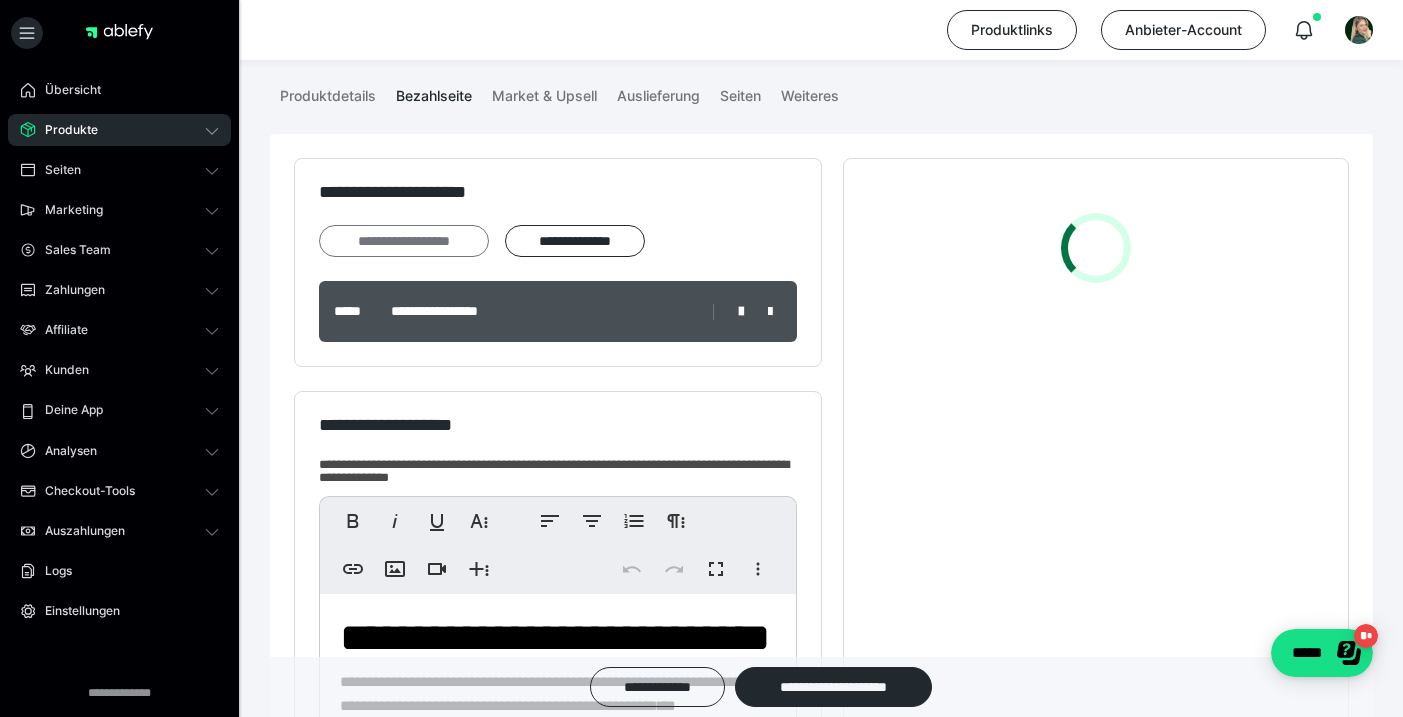 scroll, scrollTop: 354, scrollLeft: 0, axis: vertical 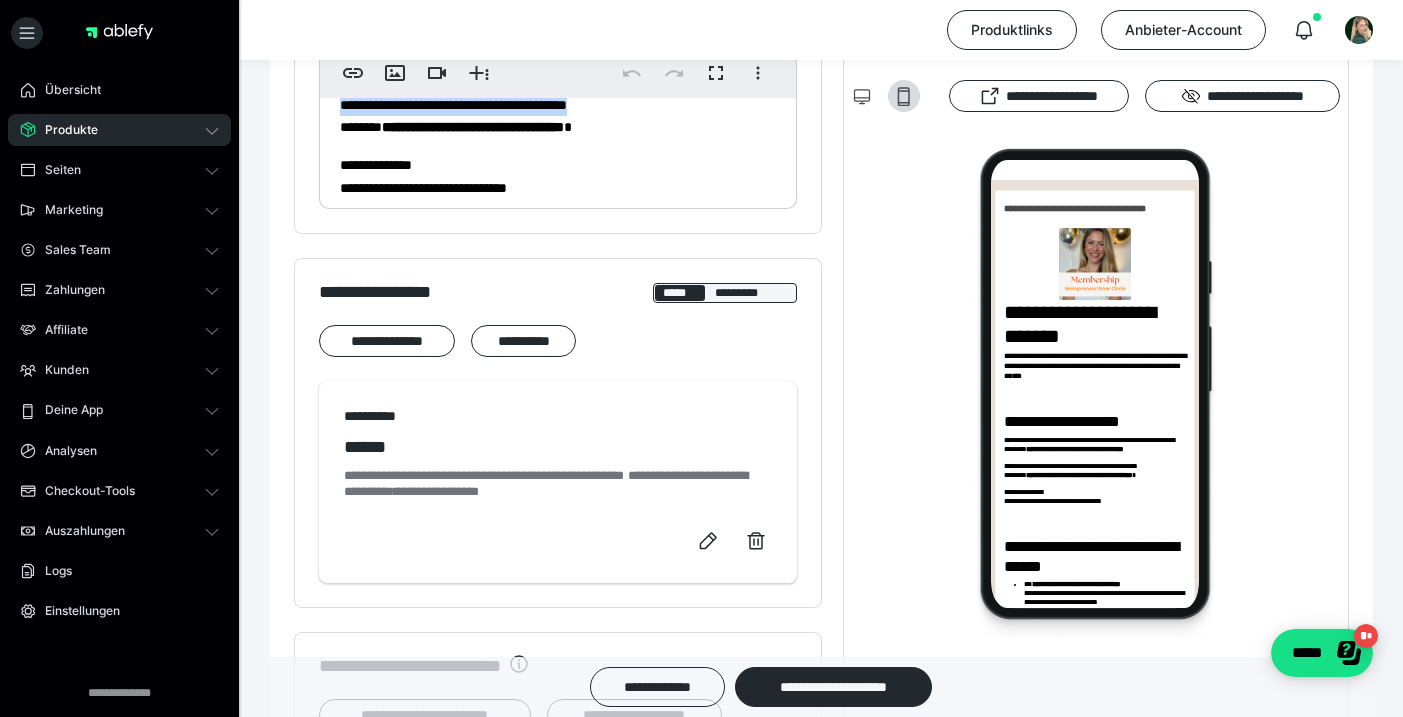drag, startPoint x: 335, startPoint y: 553, endPoint x: 744, endPoint y: 205, distance: 537.0149 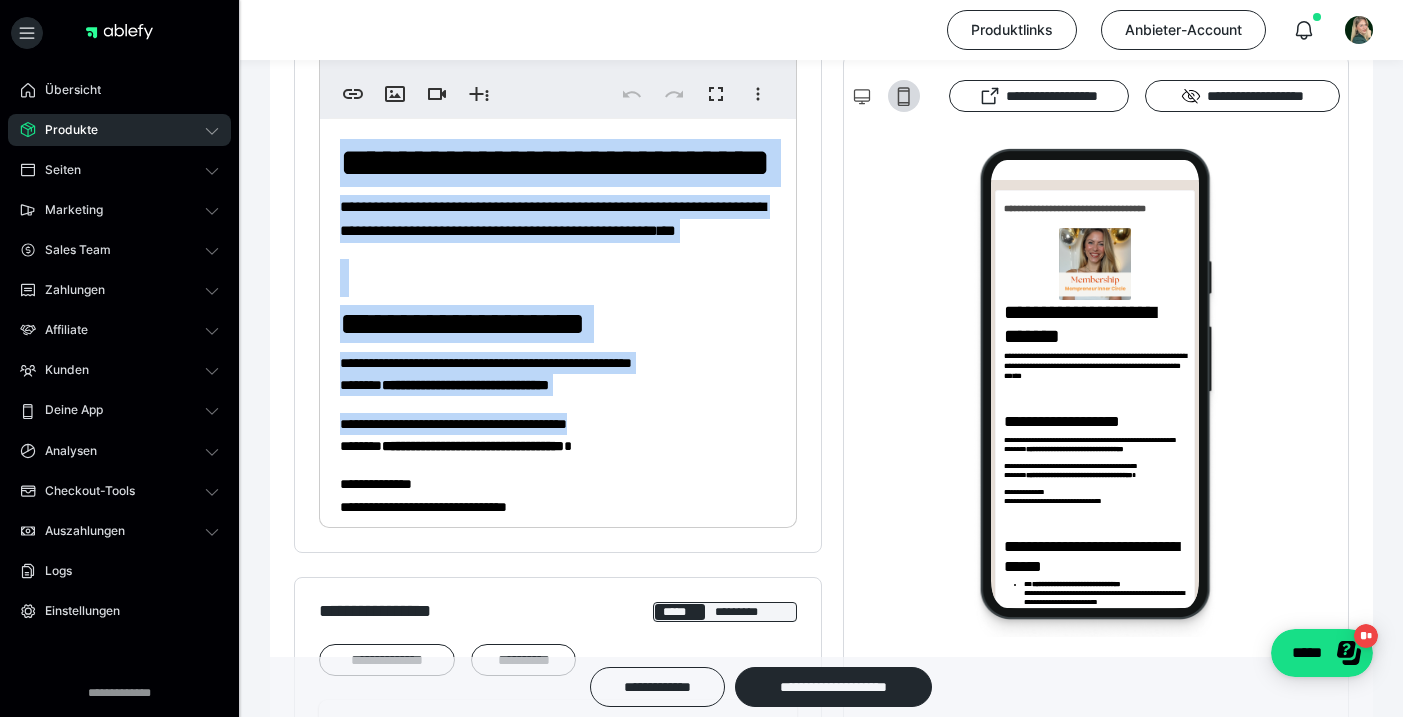 scroll, scrollTop: 727, scrollLeft: 0, axis: vertical 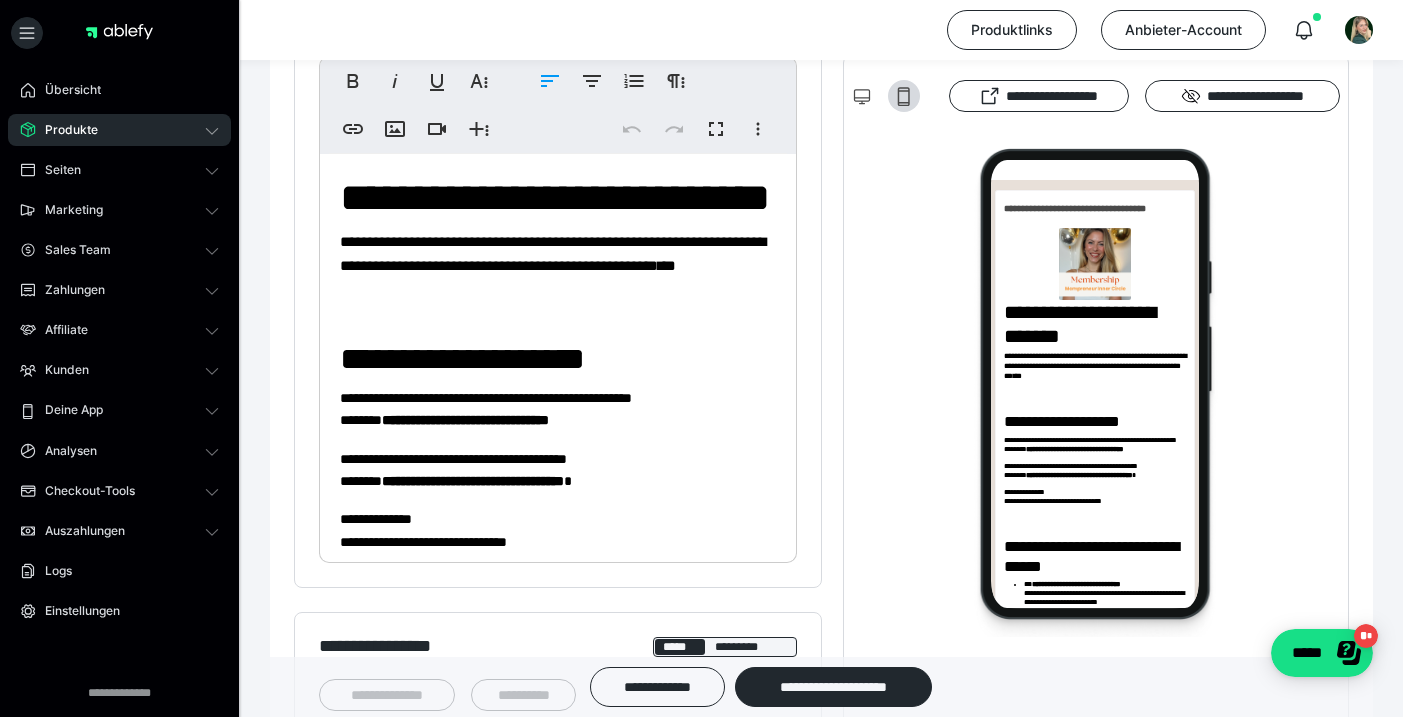 click on "**********" at bounding box center (555, 197) 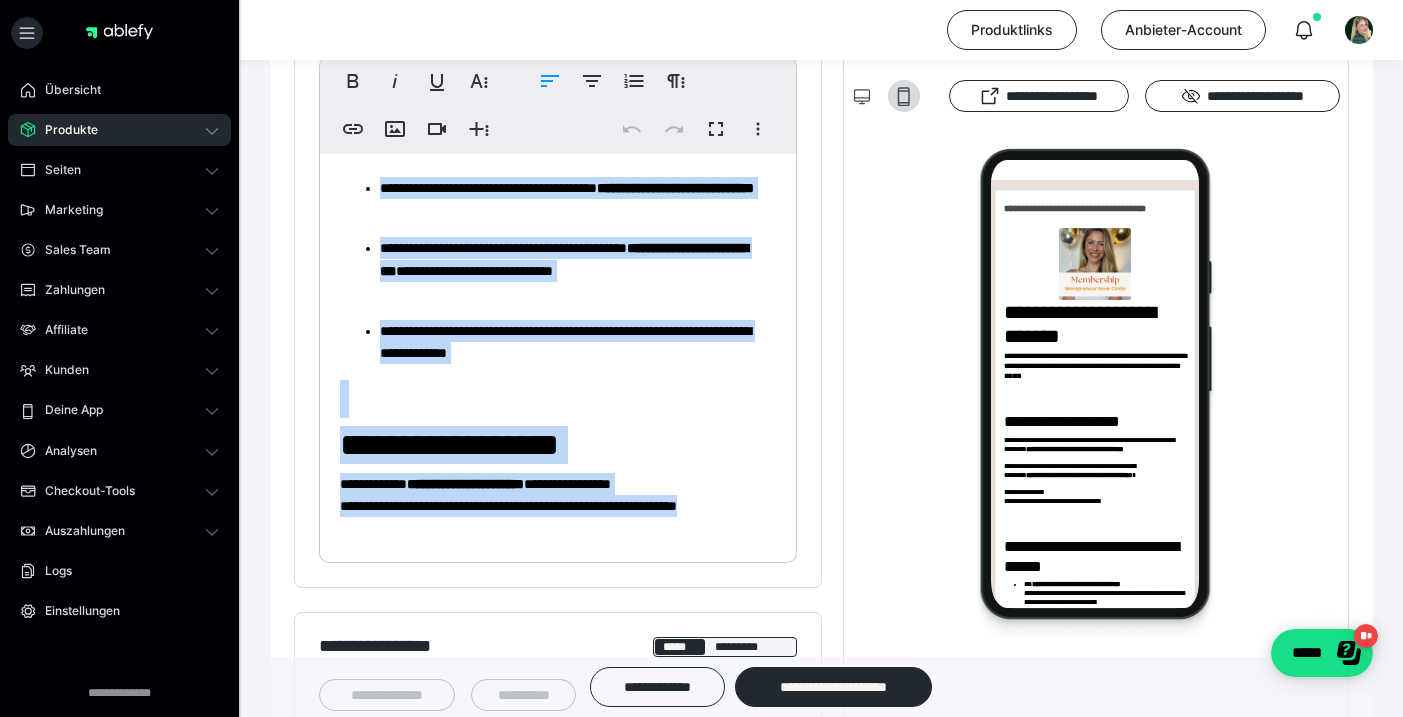 scroll, scrollTop: 1747, scrollLeft: 0, axis: vertical 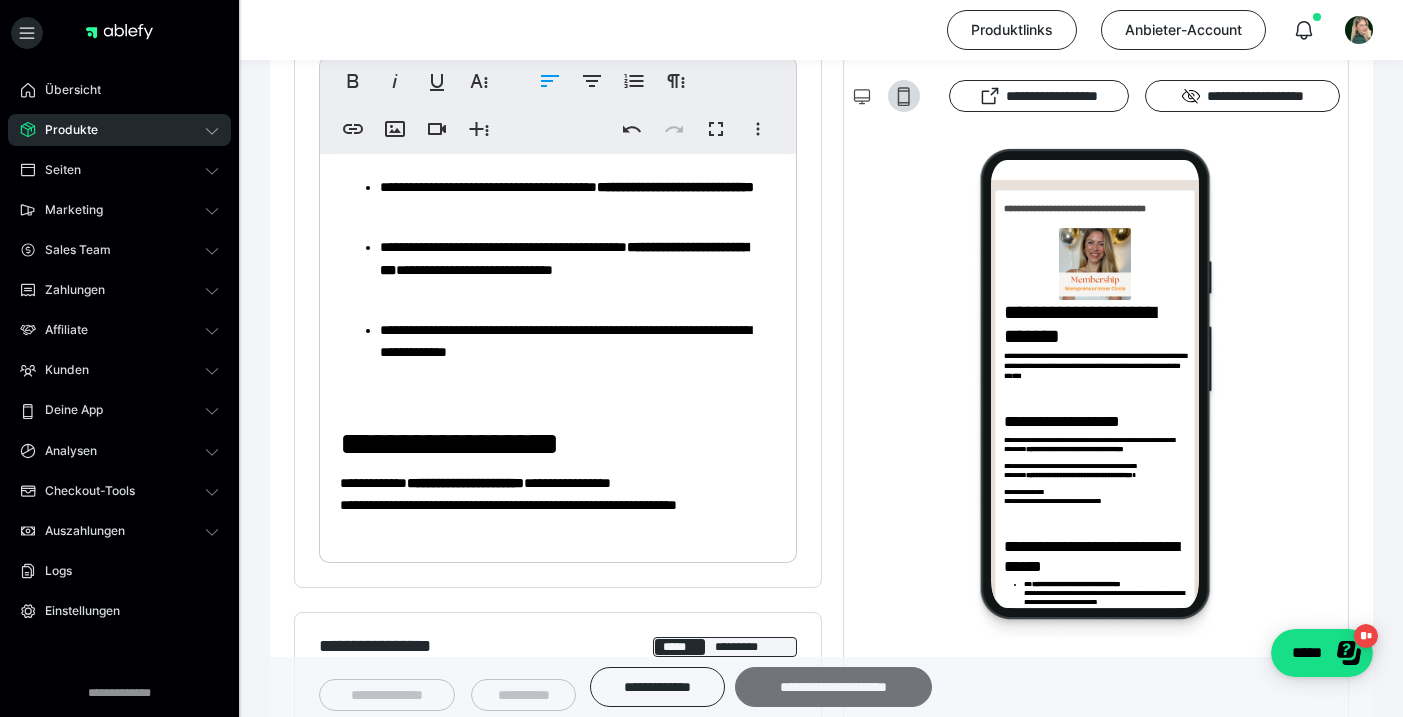 click on "**********" at bounding box center [833, 687] 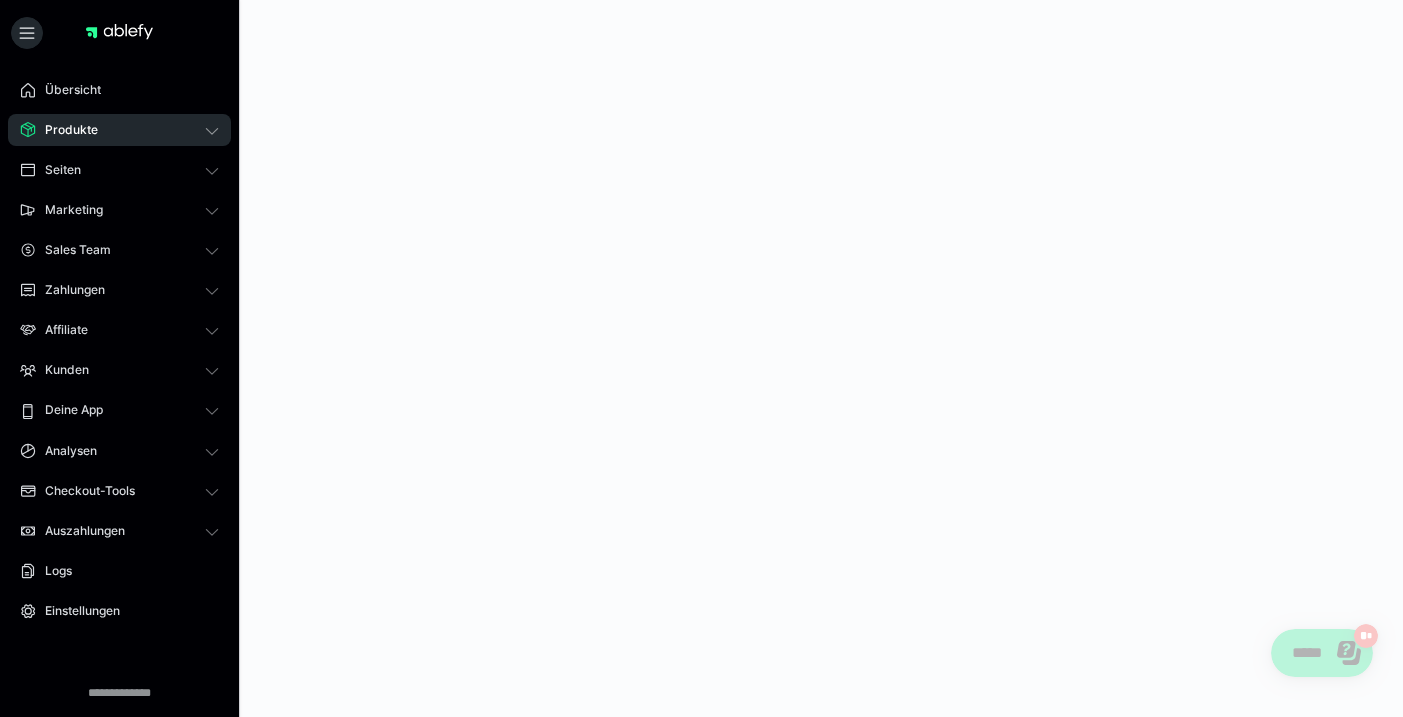 scroll, scrollTop: 0, scrollLeft: 0, axis: both 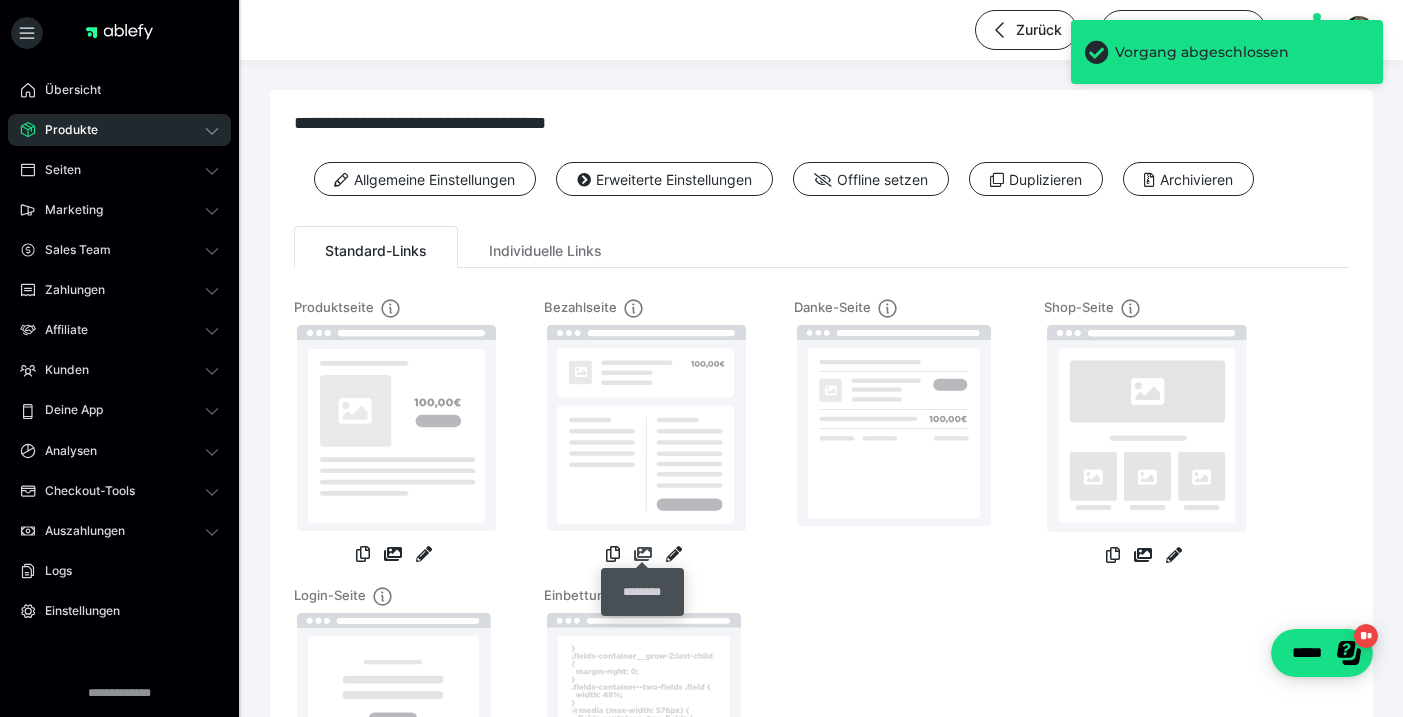 click at bounding box center [643, 554] 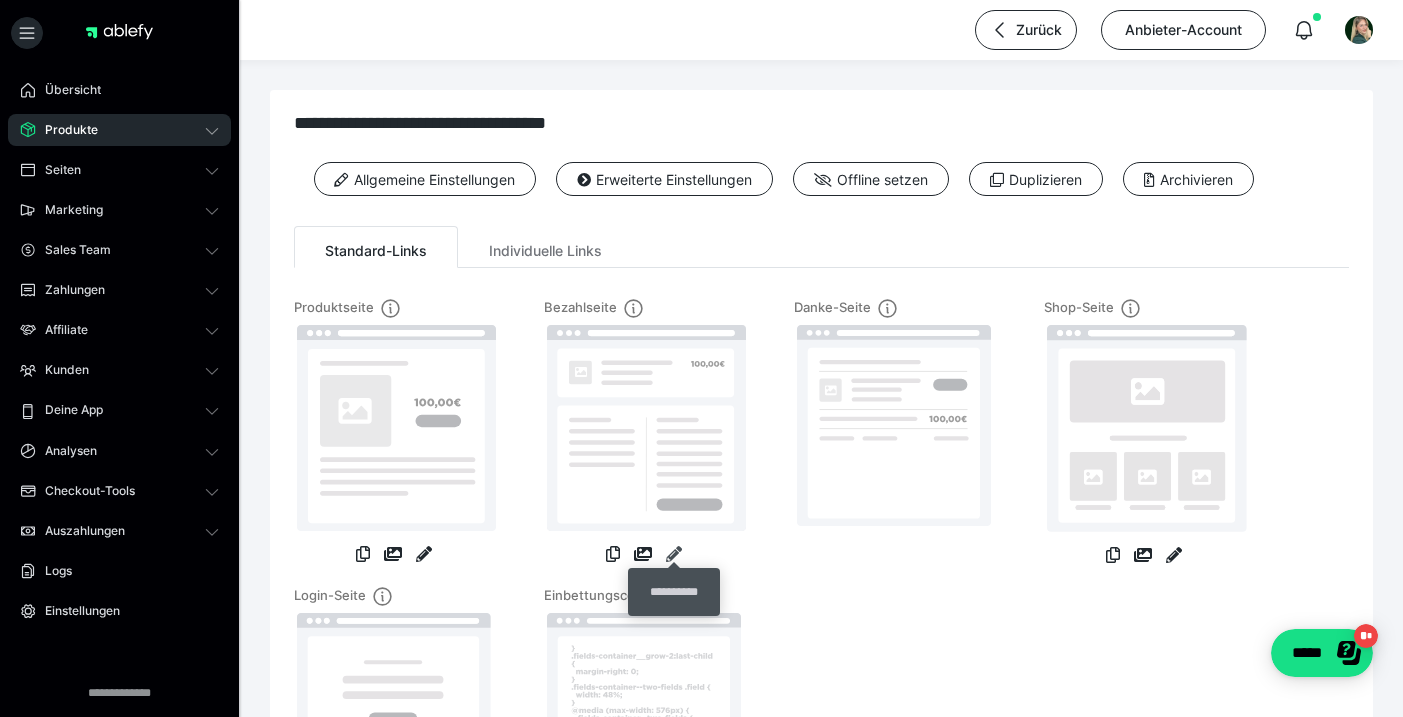 click at bounding box center [674, 554] 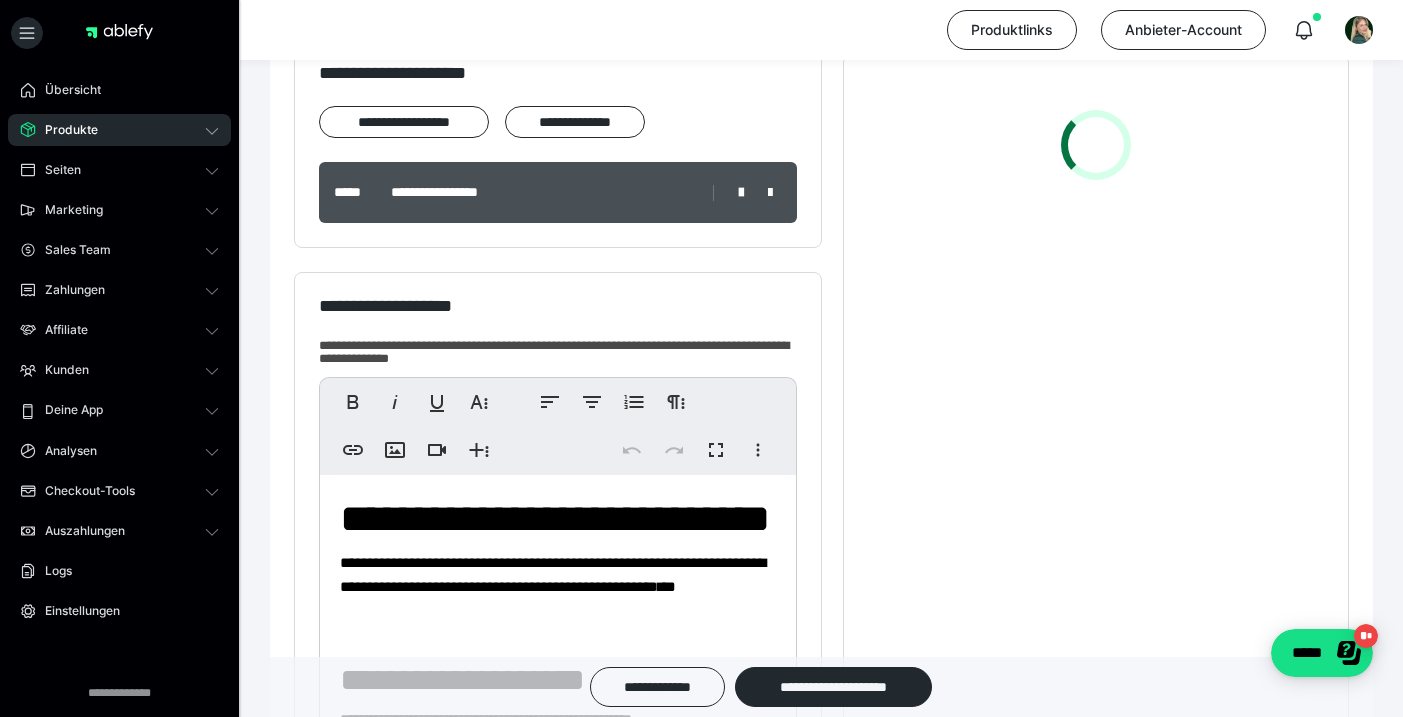 scroll, scrollTop: 408, scrollLeft: 0, axis: vertical 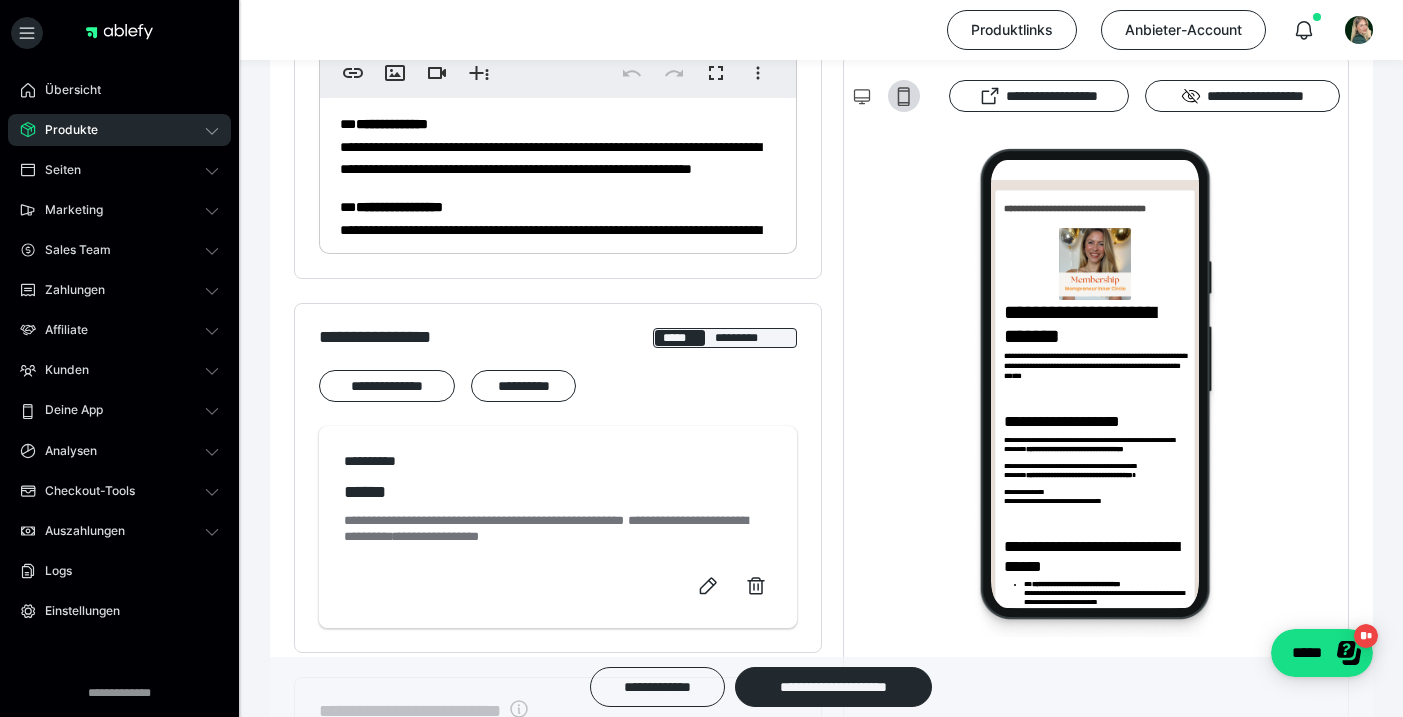 click on "**********" at bounding box center [558, -94] 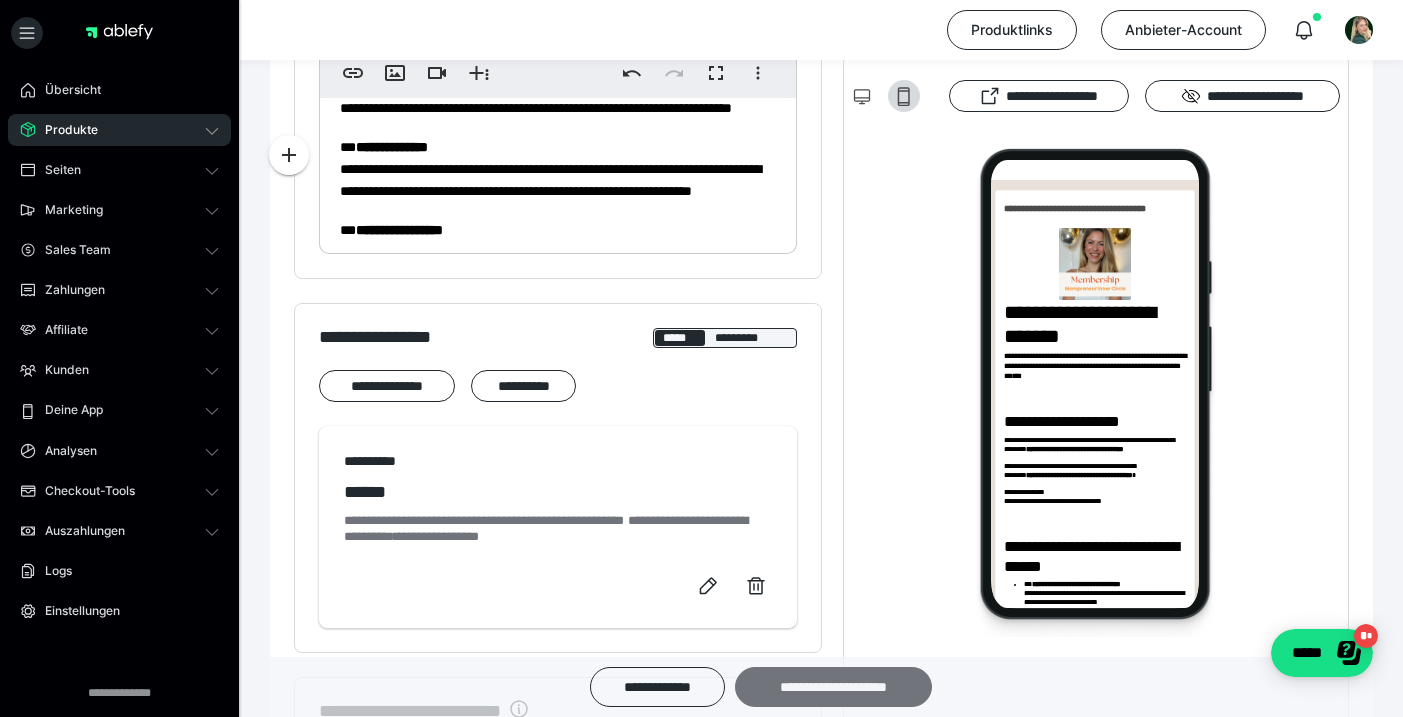 click on "**********" at bounding box center (833, 687) 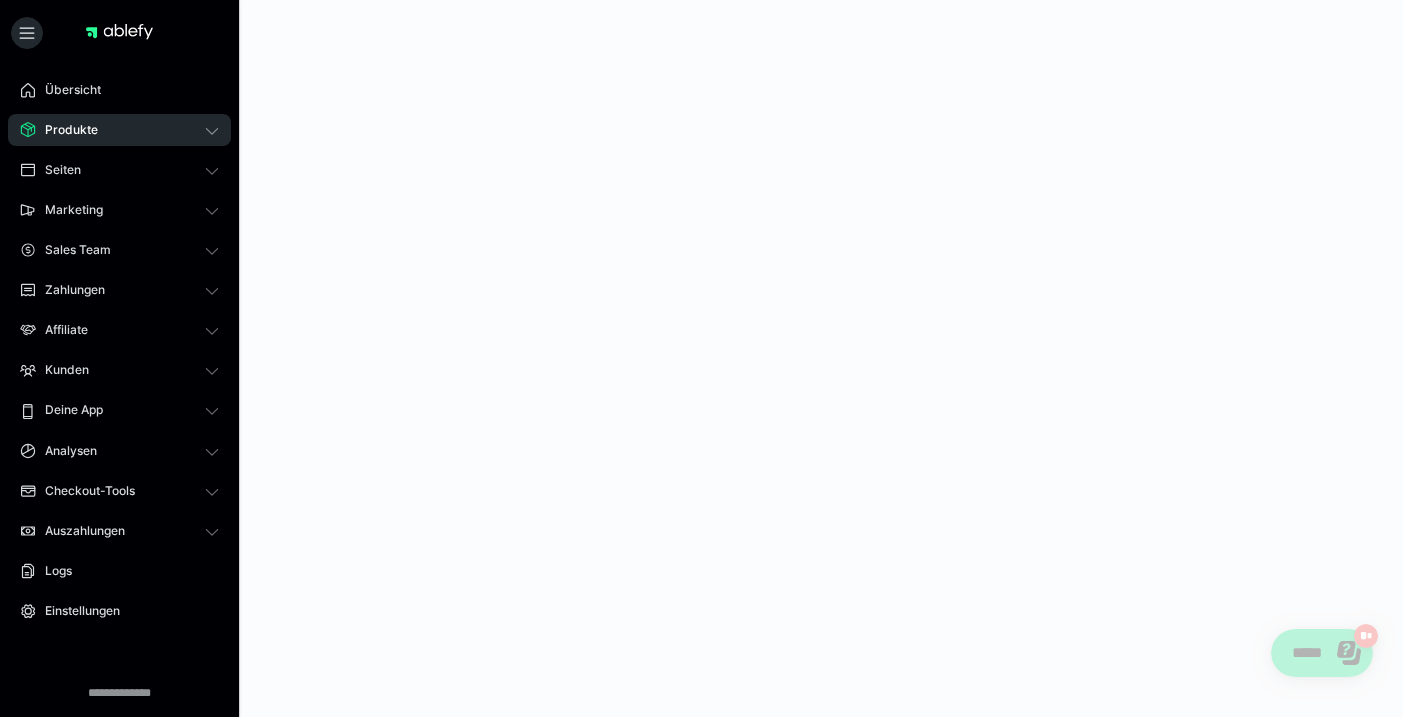 scroll, scrollTop: 0, scrollLeft: 0, axis: both 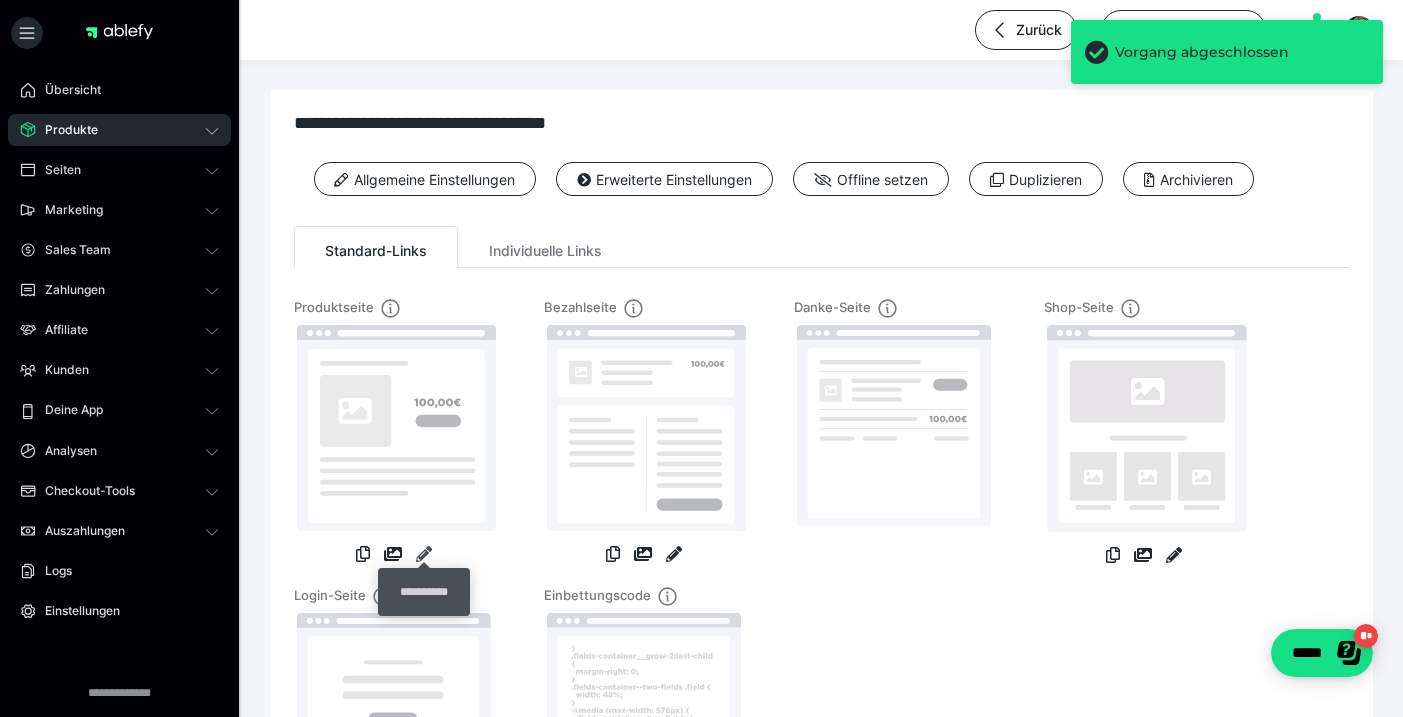 click at bounding box center (424, 554) 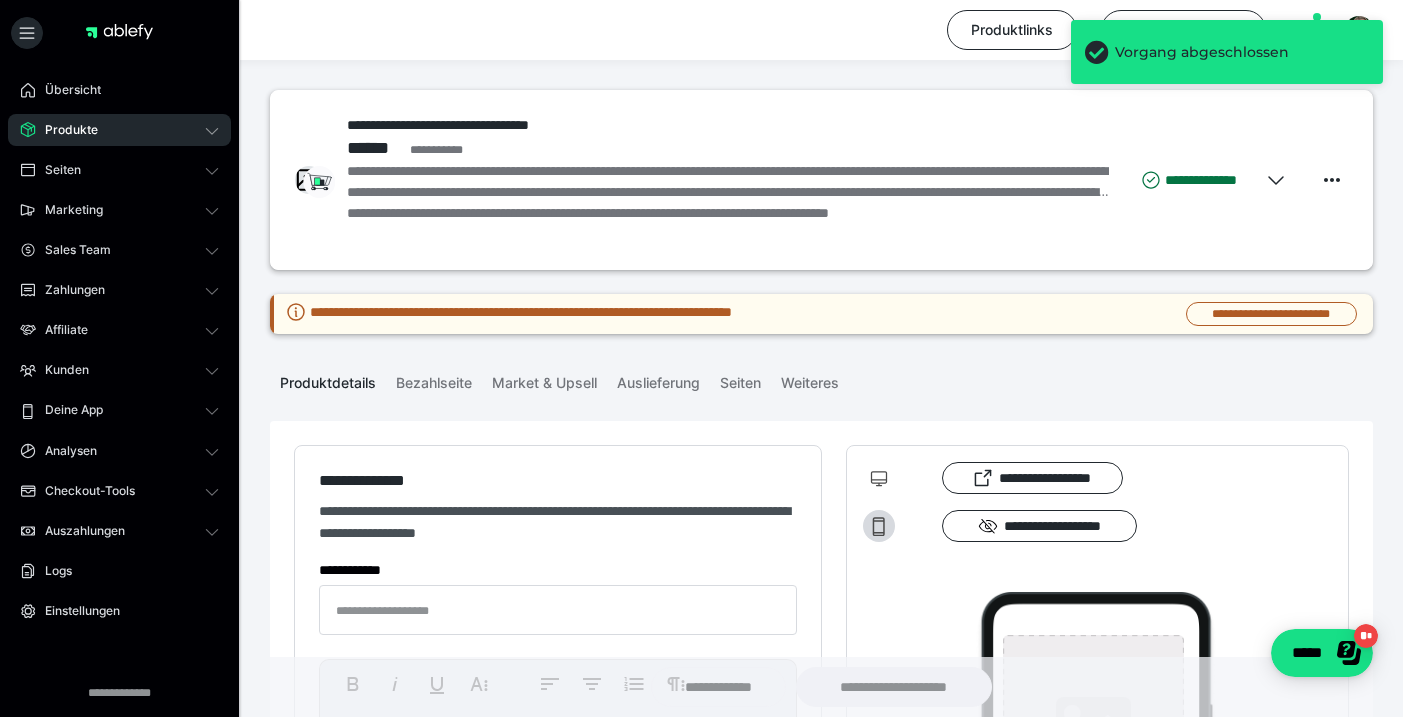 type on "**********" 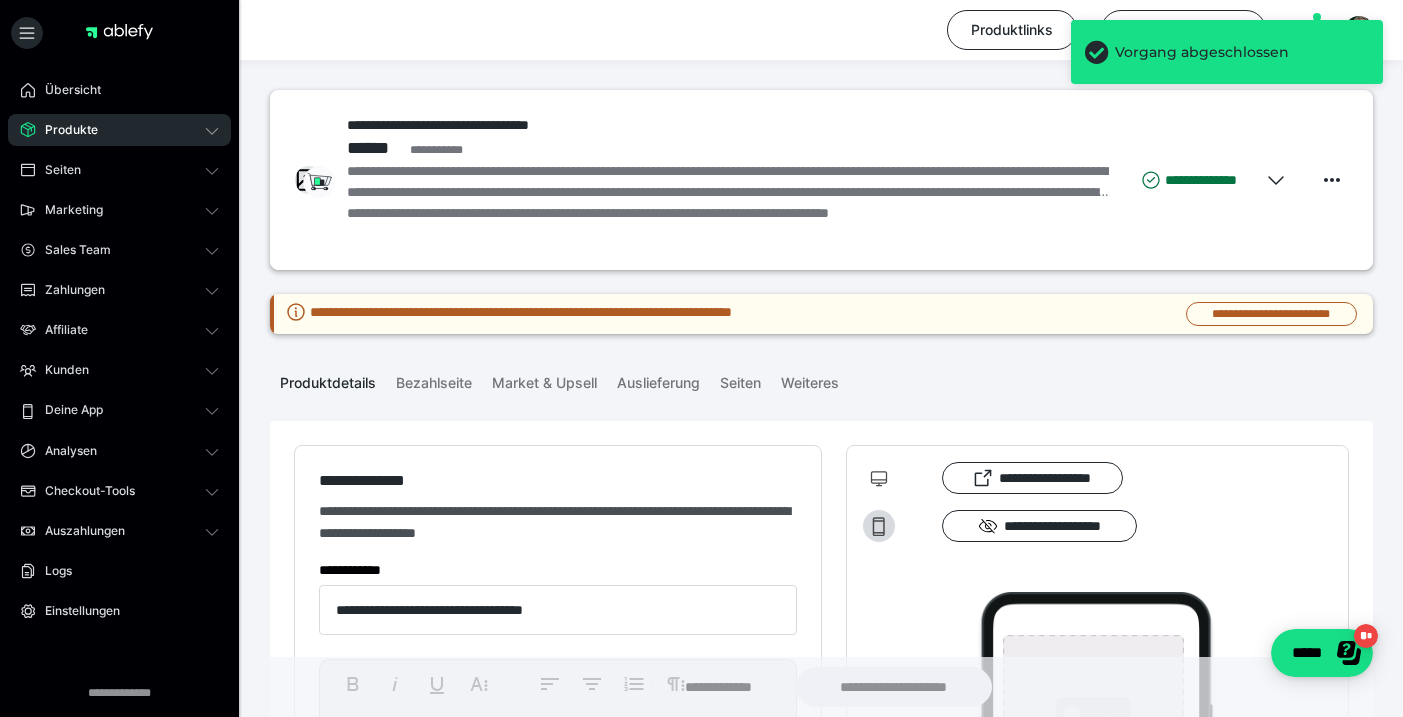 type on "**********" 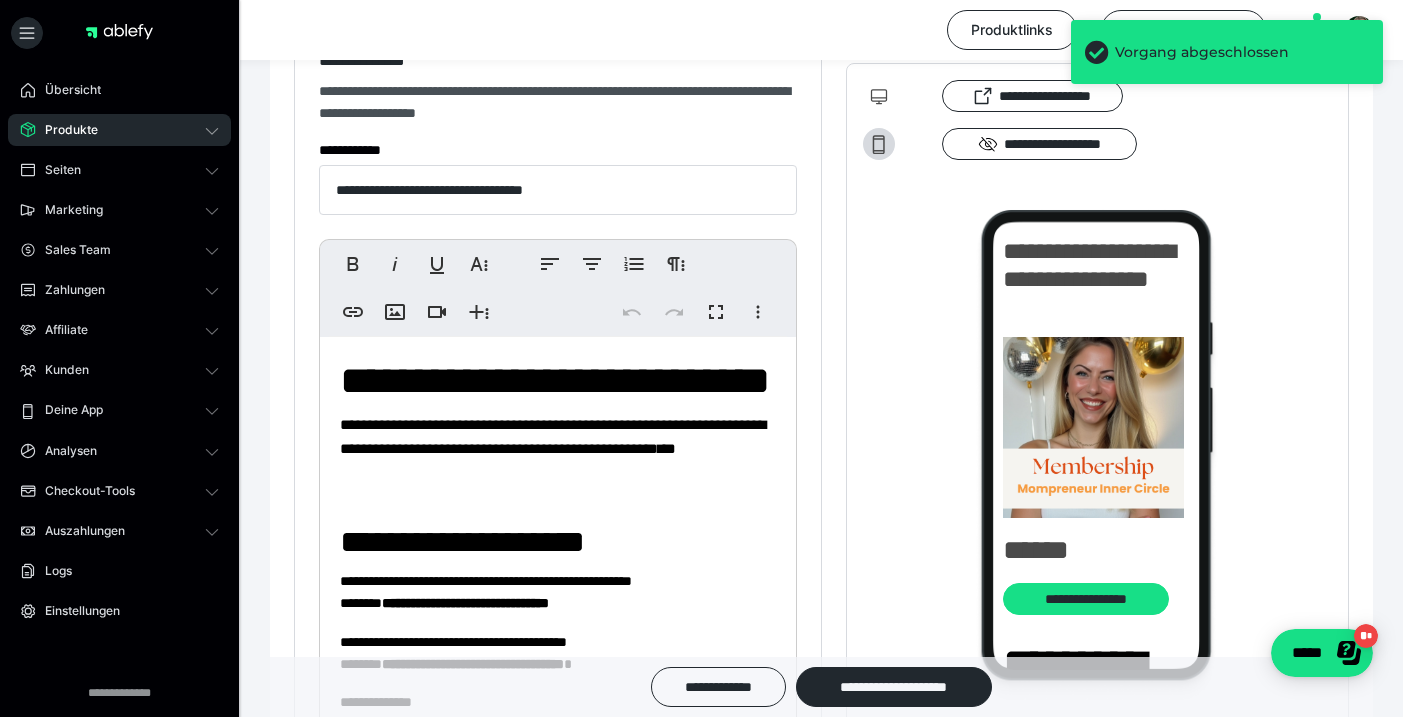 scroll, scrollTop: 436, scrollLeft: 0, axis: vertical 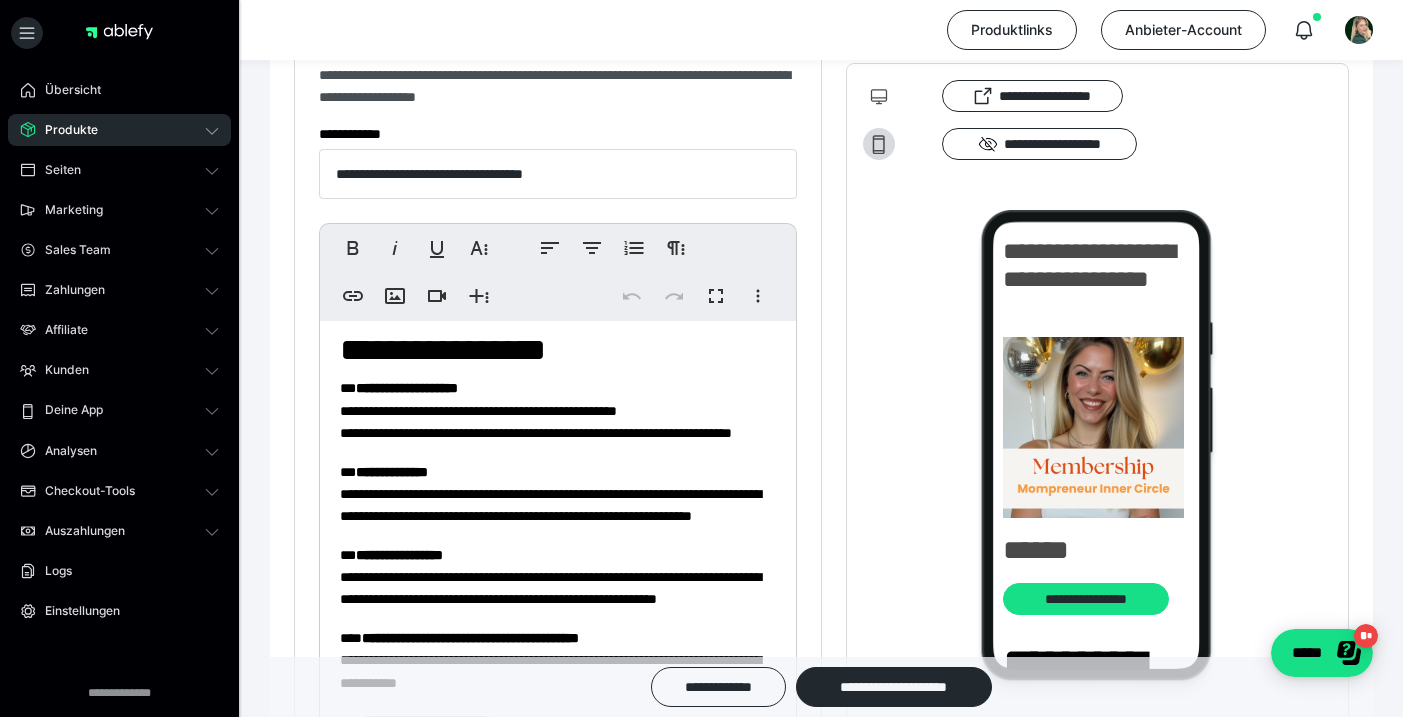 click on "**********" 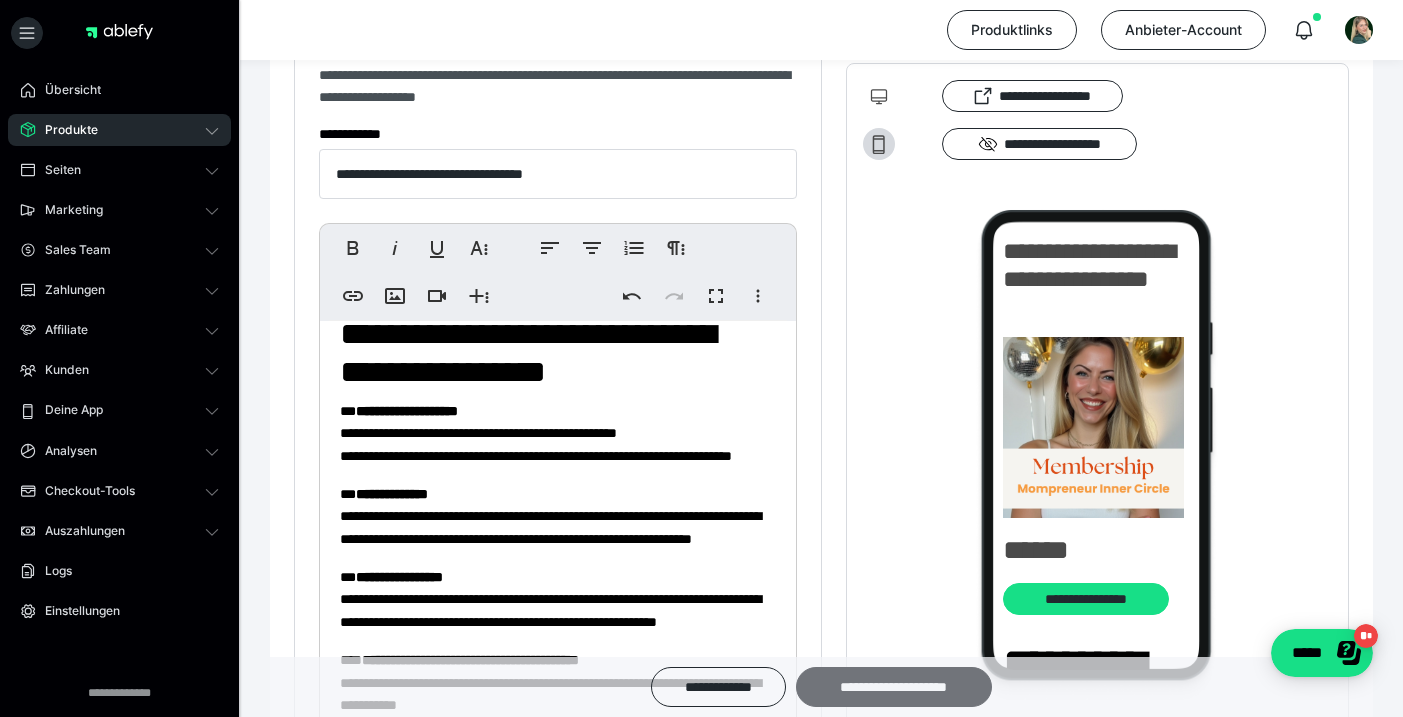 click on "**********" at bounding box center (894, 687) 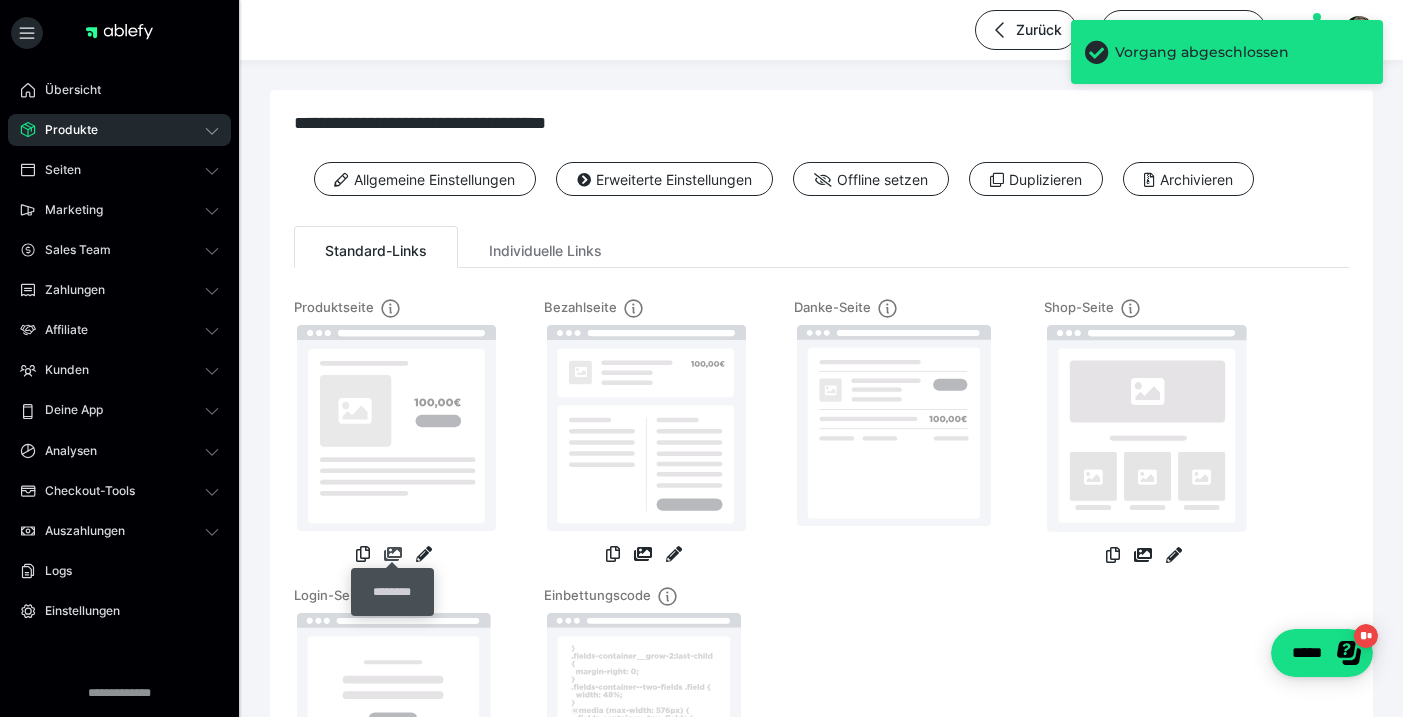 click at bounding box center (393, 554) 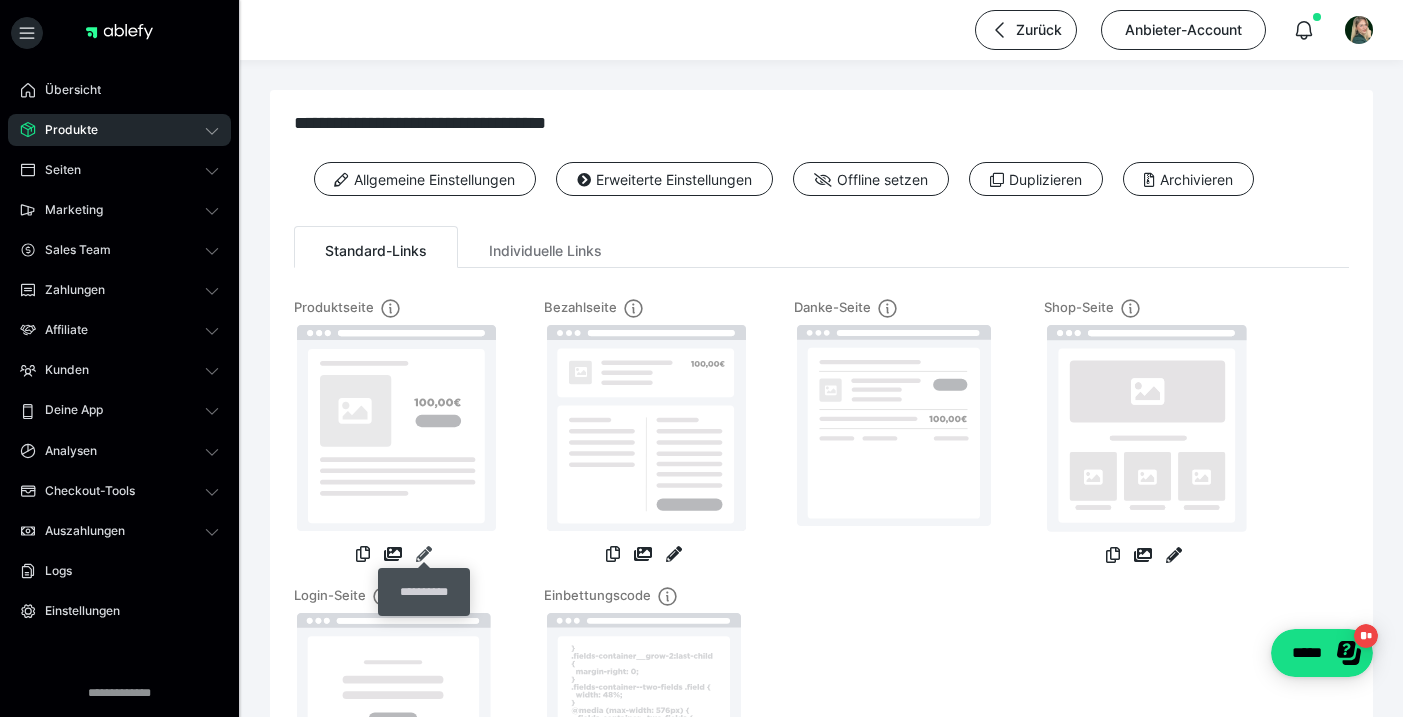 click at bounding box center [424, 554] 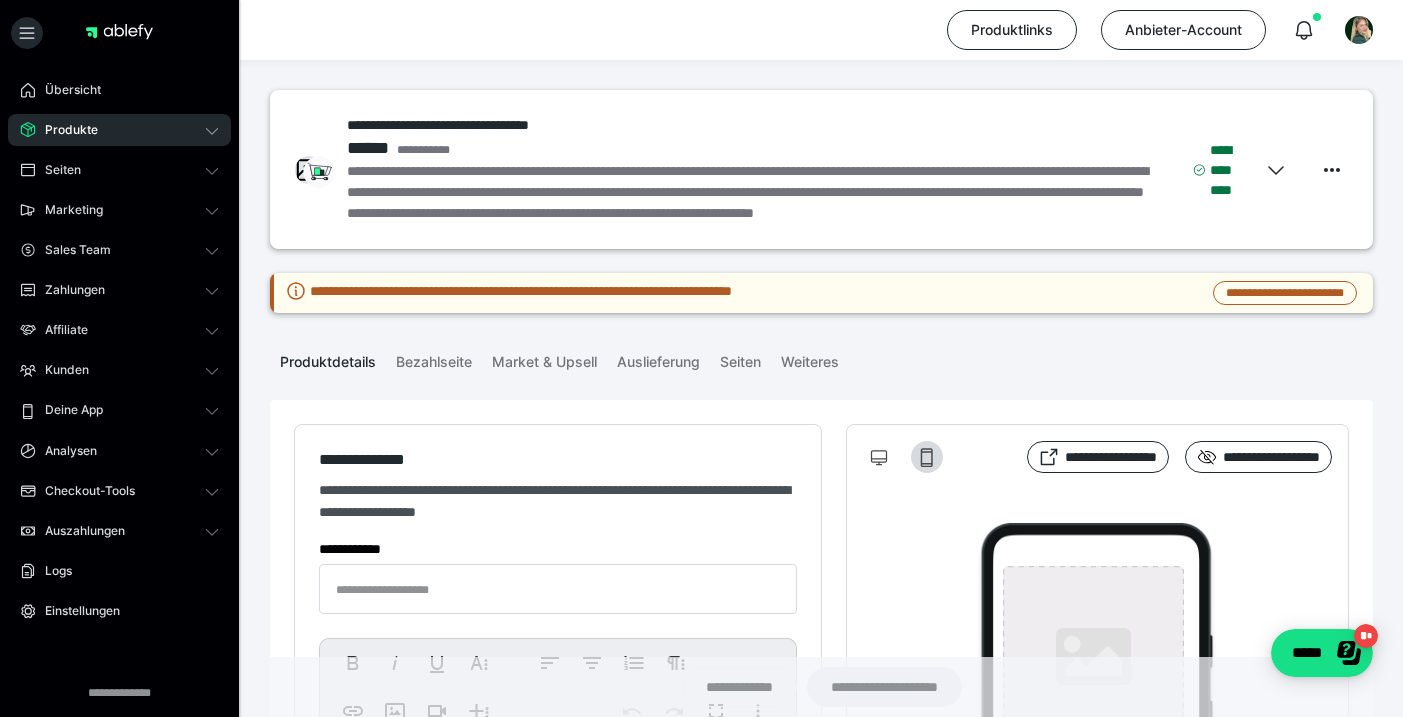 type on "**********" 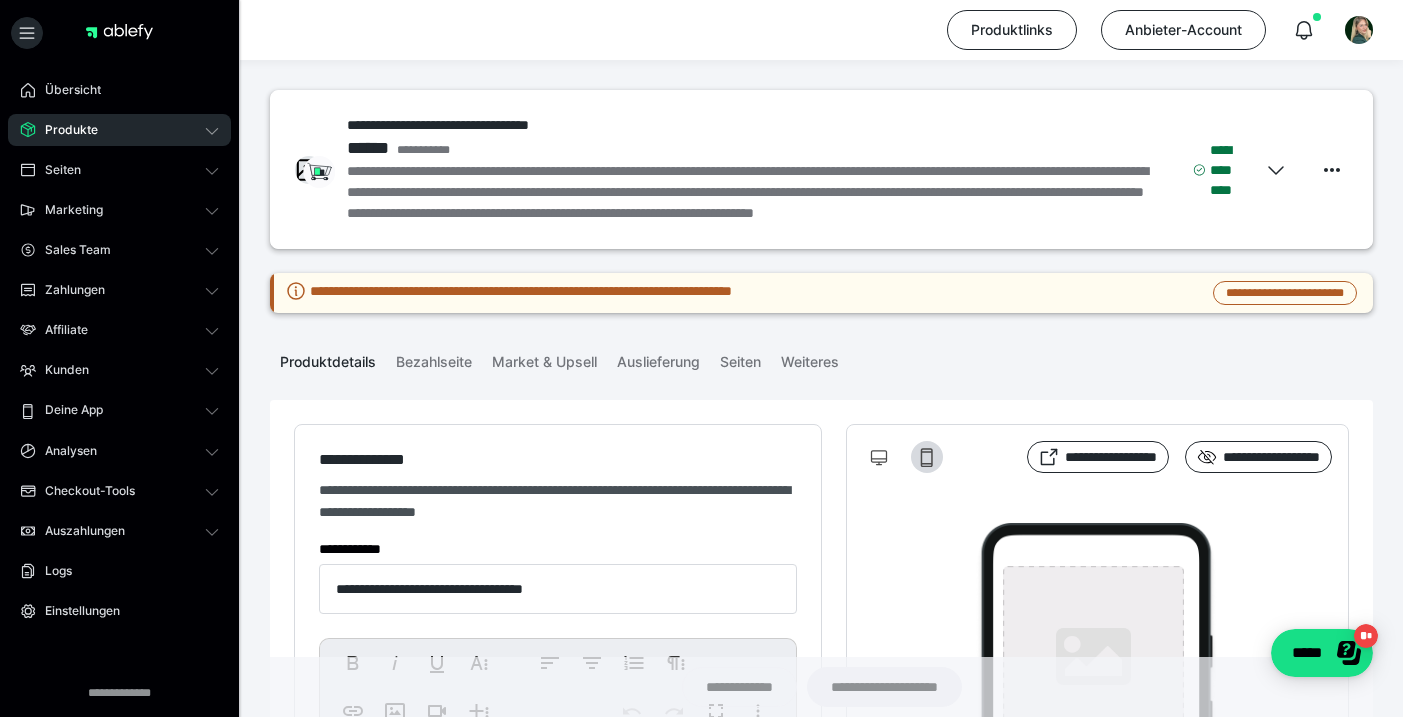 type on "**********" 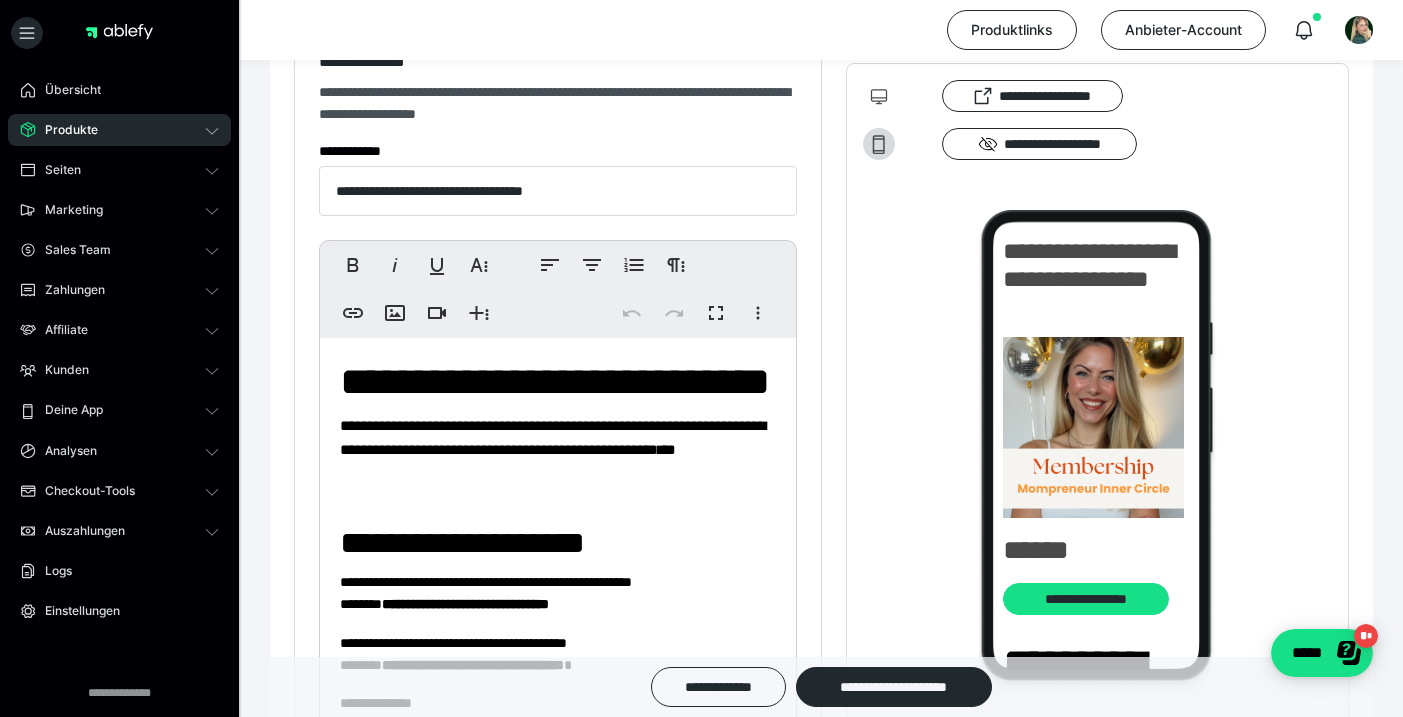 scroll, scrollTop: 422, scrollLeft: 0, axis: vertical 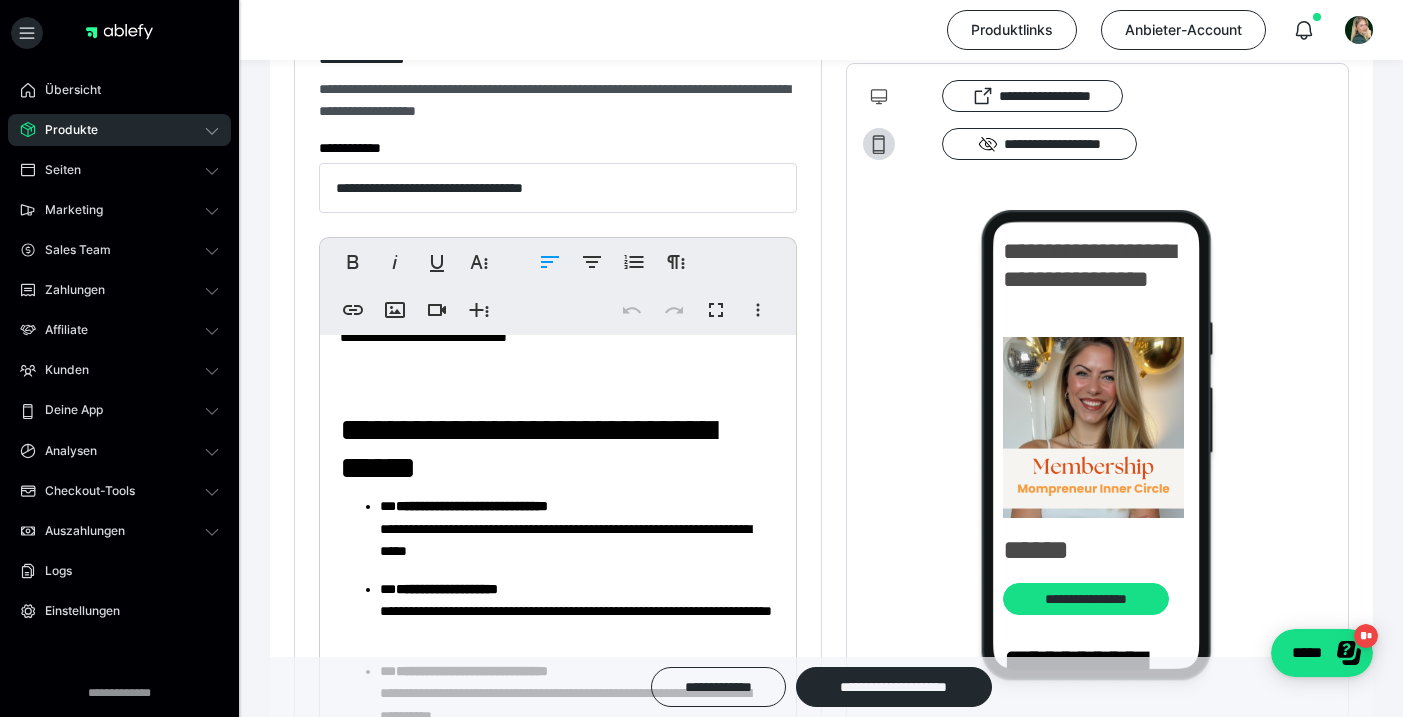 drag, startPoint x: 356, startPoint y: 407, endPoint x: 487, endPoint y: 404, distance: 131.03435 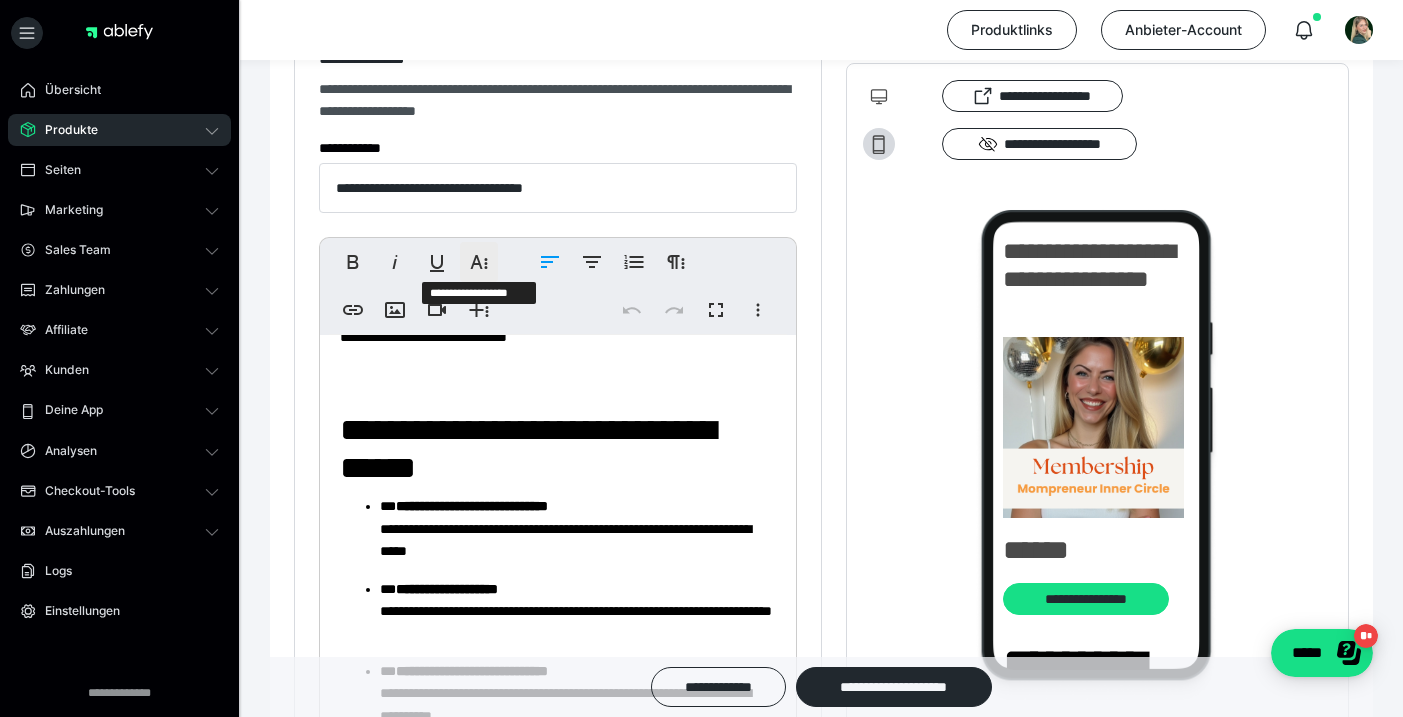 click on "**********" at bounding box center (479, 262) 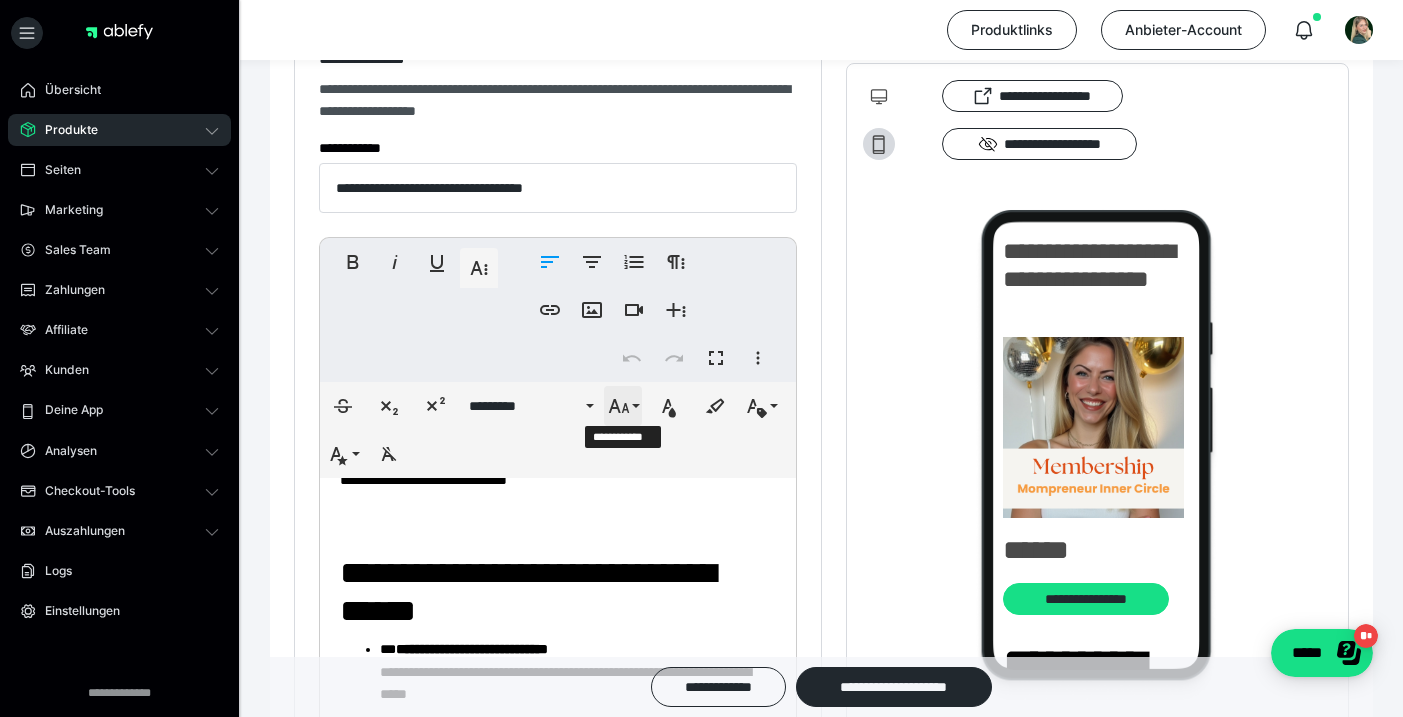 click 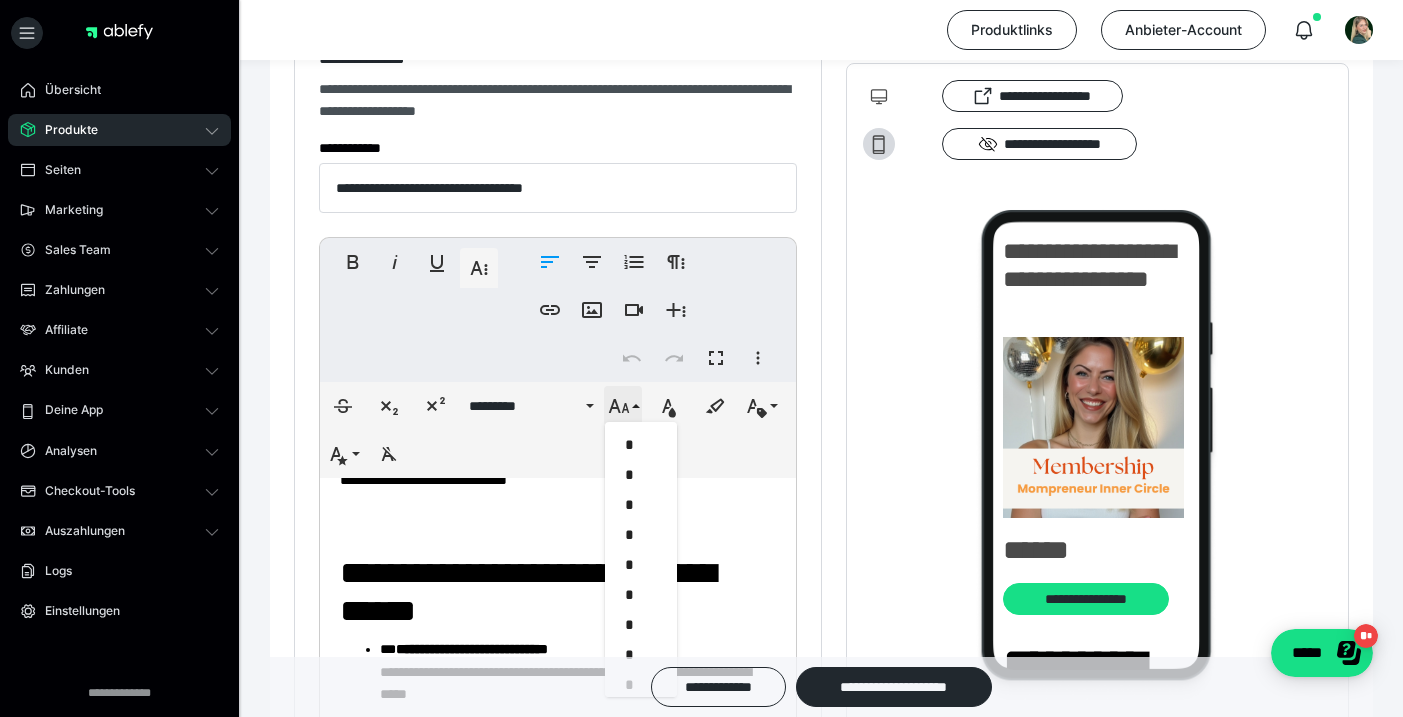 scroll, scrollTop: 413, scrollLeft: 0, axis: vertical 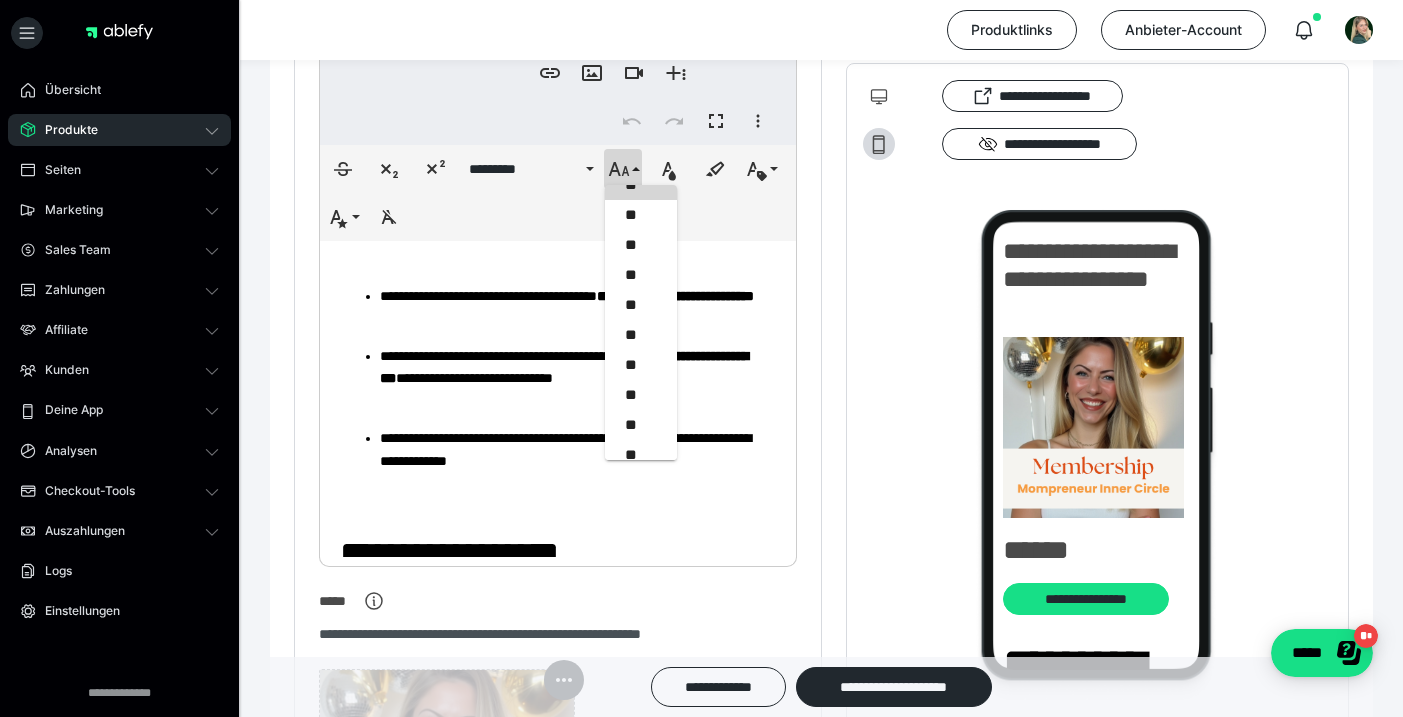 drag, startPoint x: 331, startPoint y: 386, endPoint x: 555, endPoint y: 424, distance: 227.20035 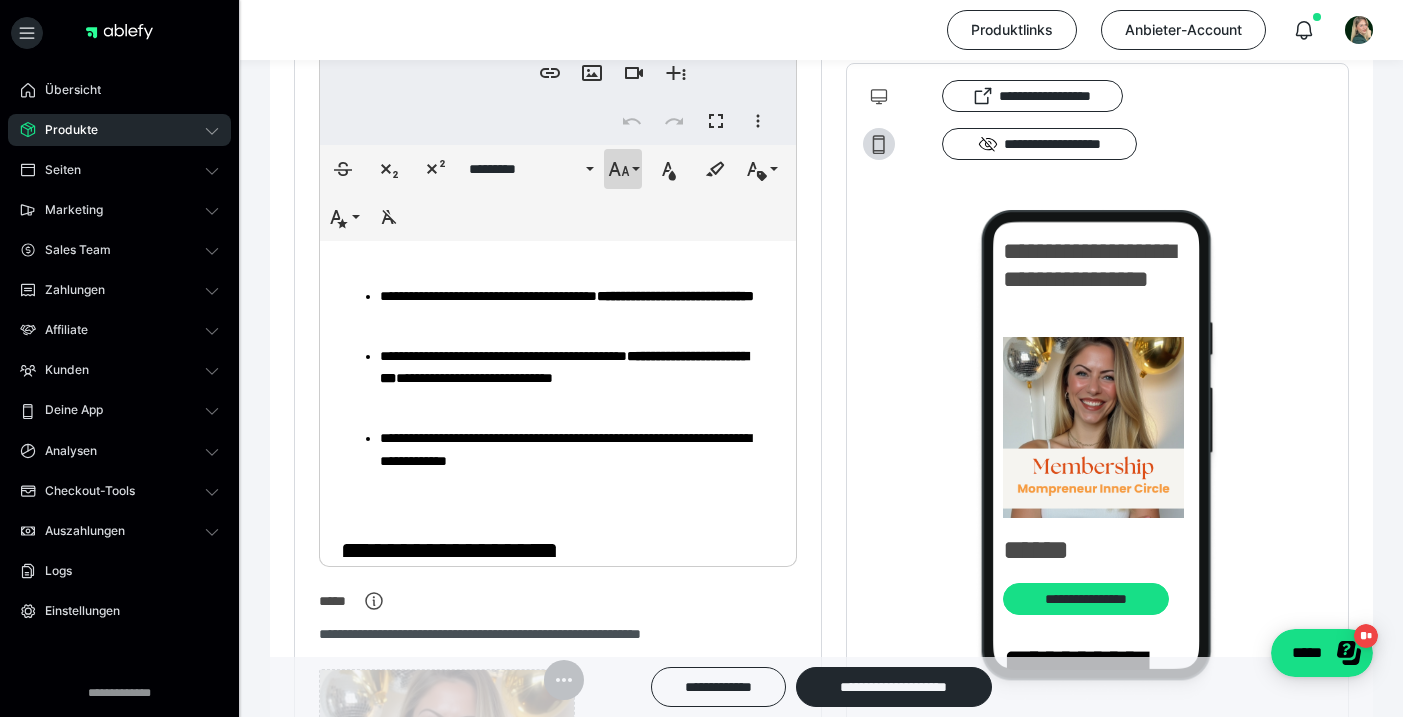 drag, startPoint x: 634, startPoint y: 164, endPoint x: 634, endPoint y: 175, distance: 11 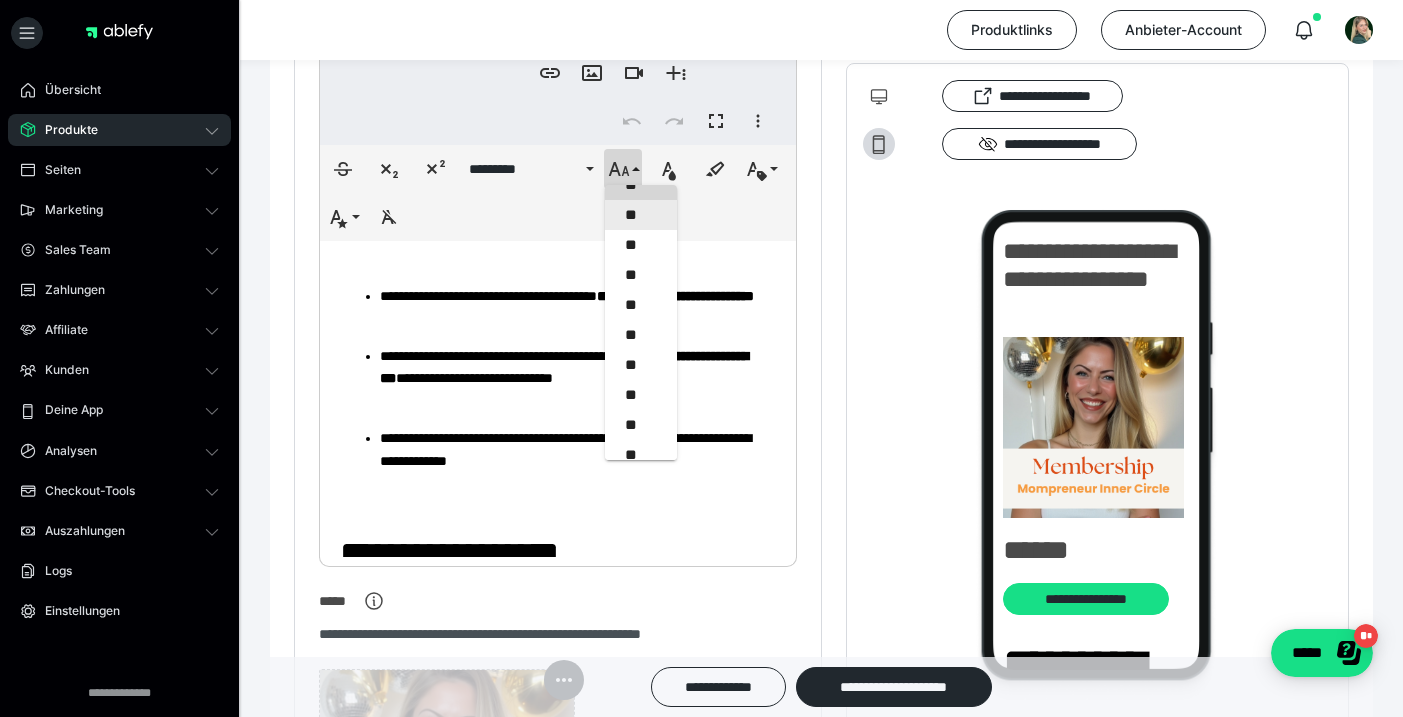 click on "**" at bounding box center [641, 215] 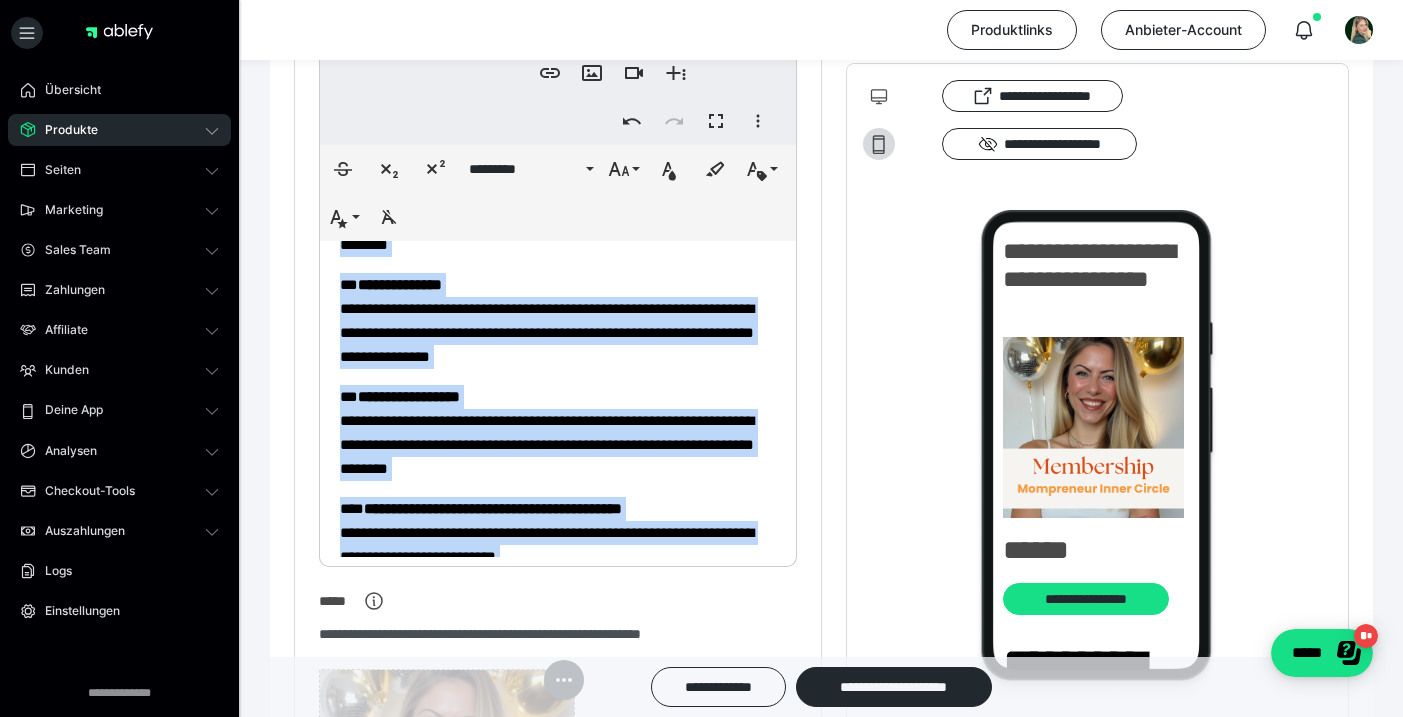 scroll, scrollTop: 1393, scrollLeft: 0, axis: vertical 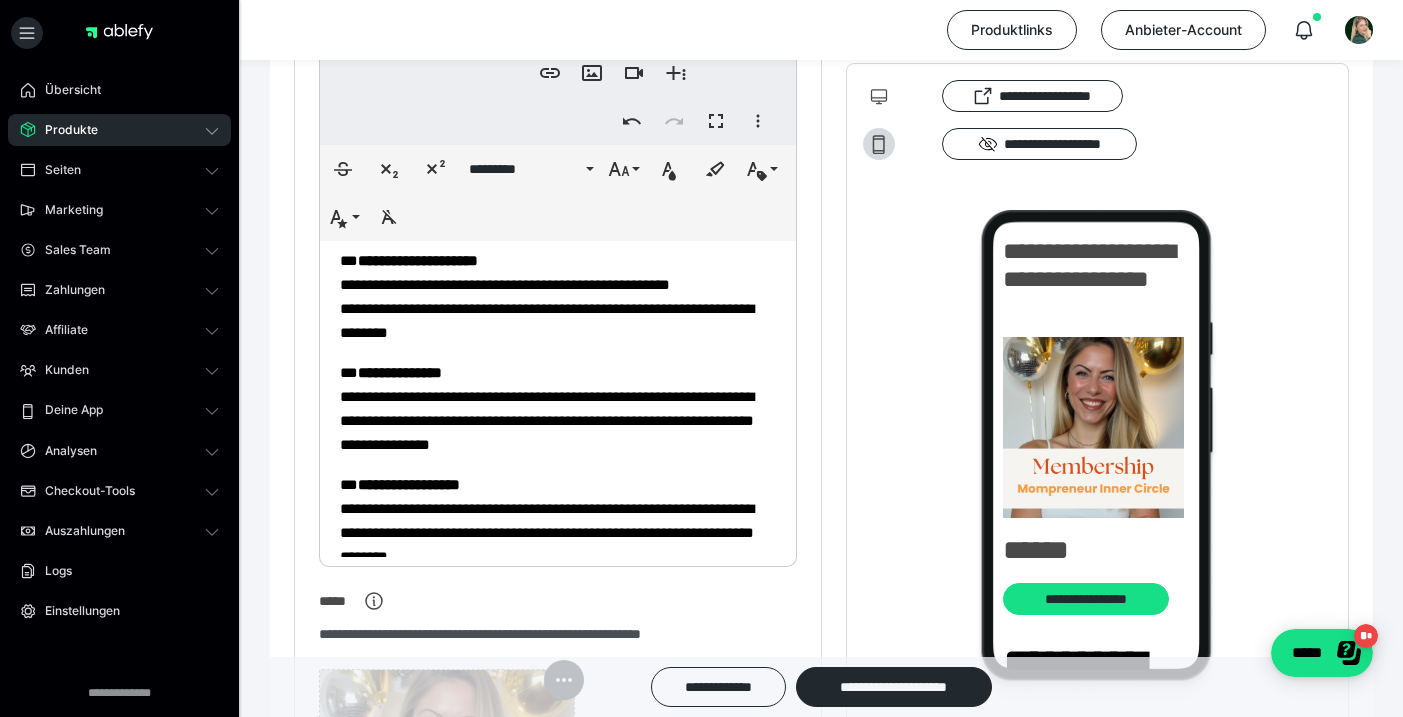 click on "**********" at bounding box center [558, 202] 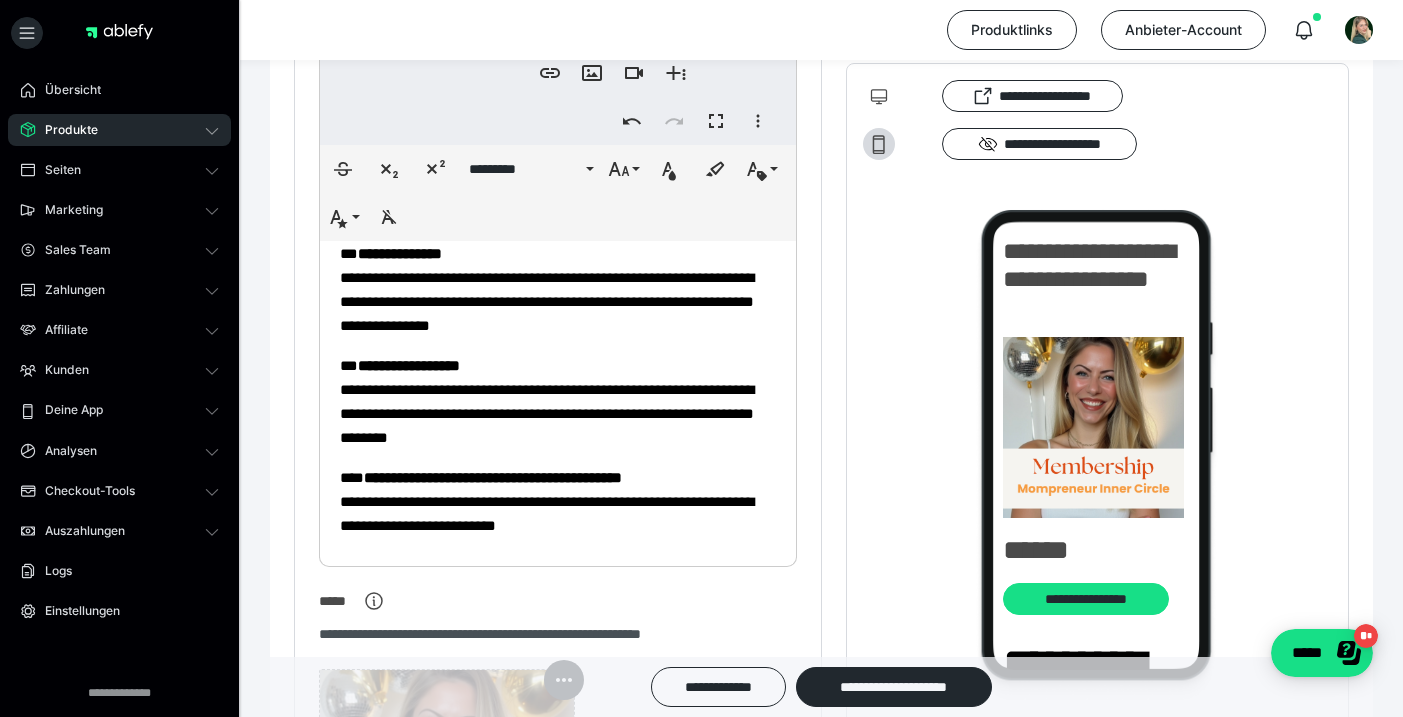 scroll, scrollTop: 1531, scrollLeft: 0, axis: vertical 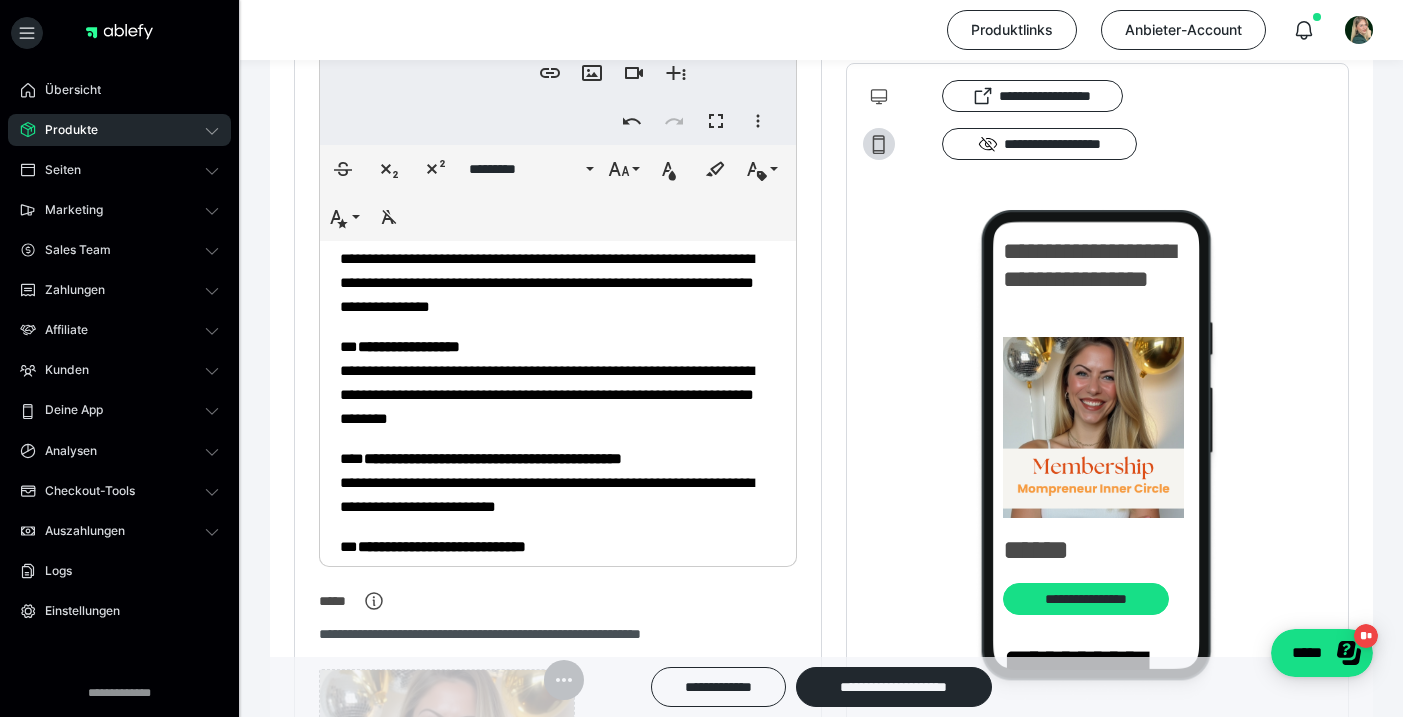 click on "**********" at bounding box center [1098, 421] 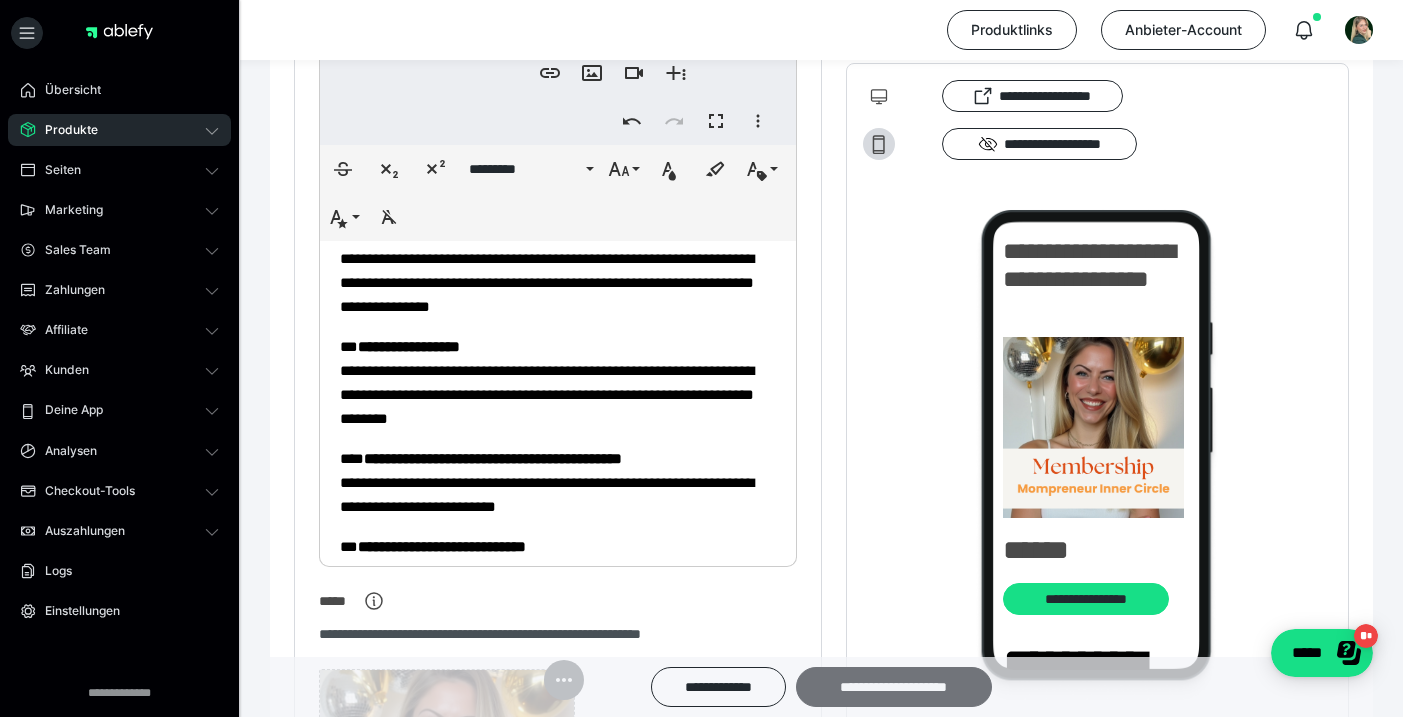 click on "**********" at bounding box center (894, 687) 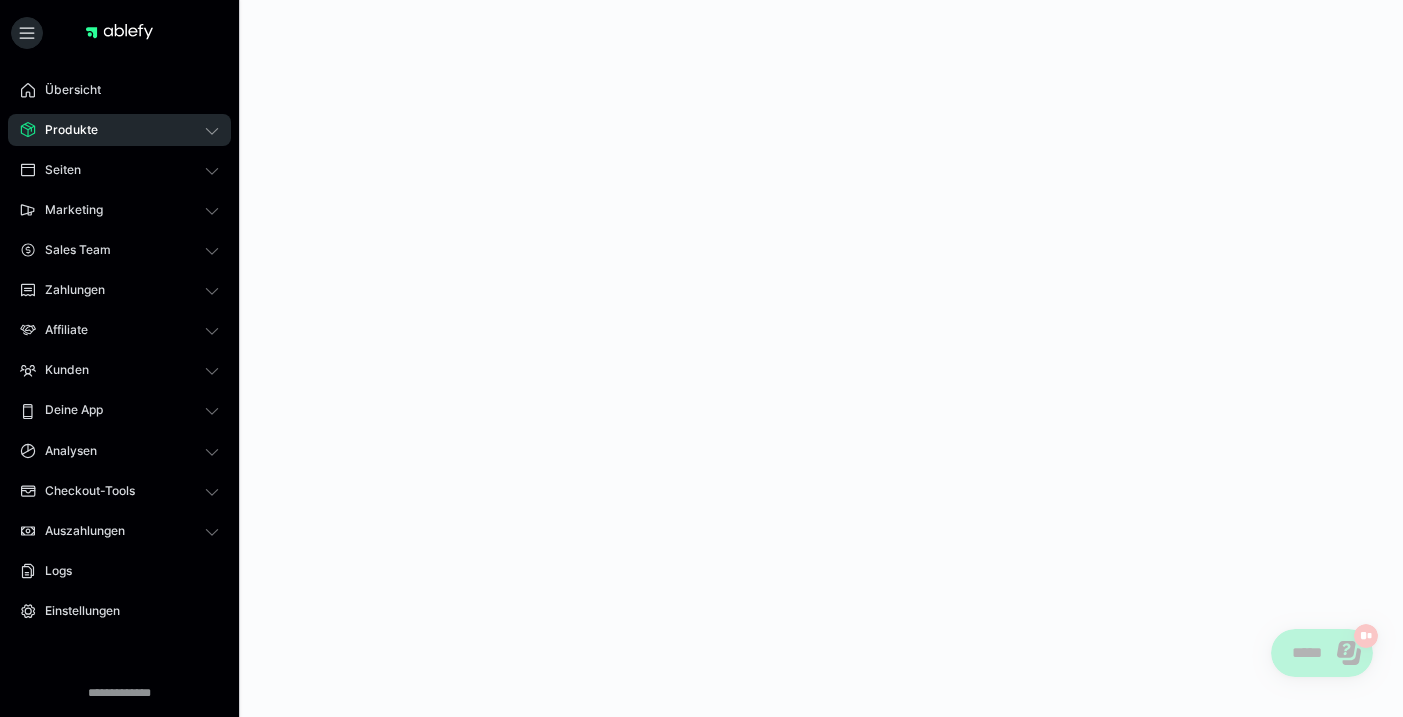 scroll, scrollTop: 0, scrollLeft: 0, axis: both 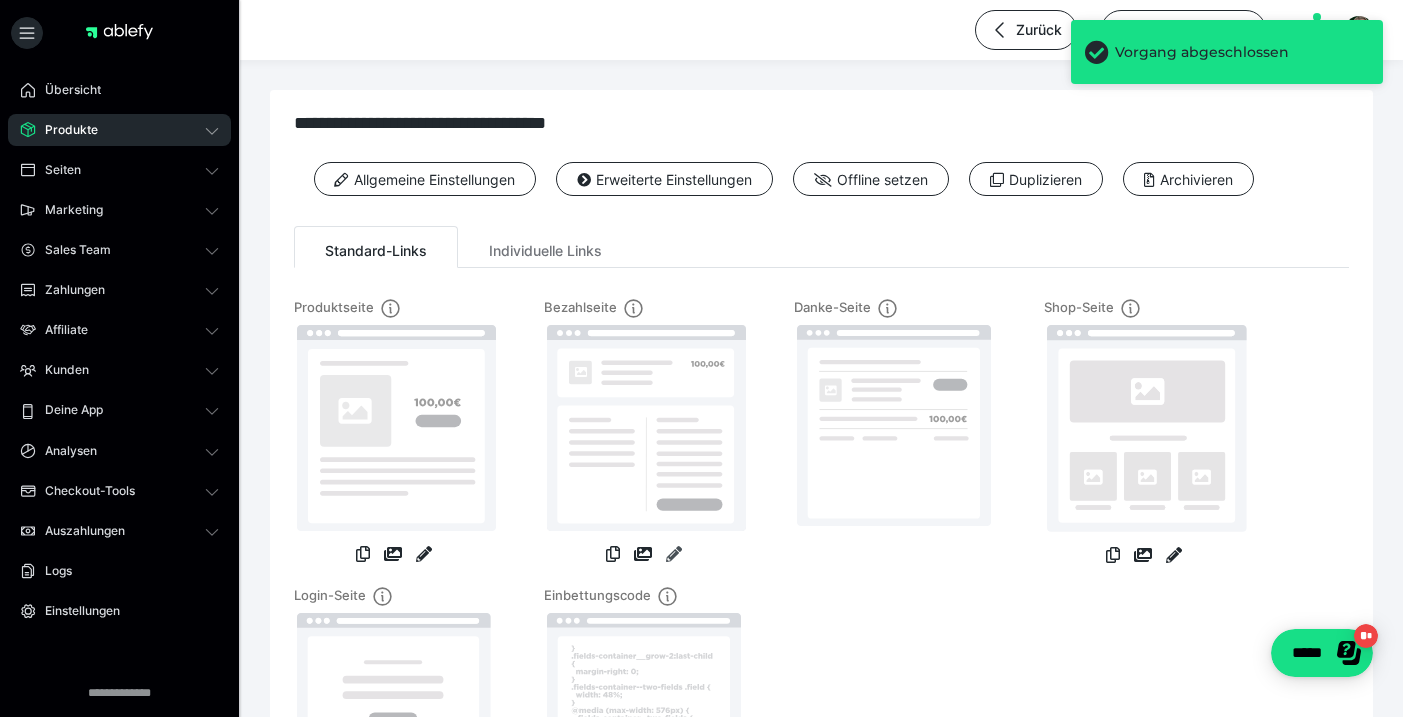 click at bounding box center (674, 554) 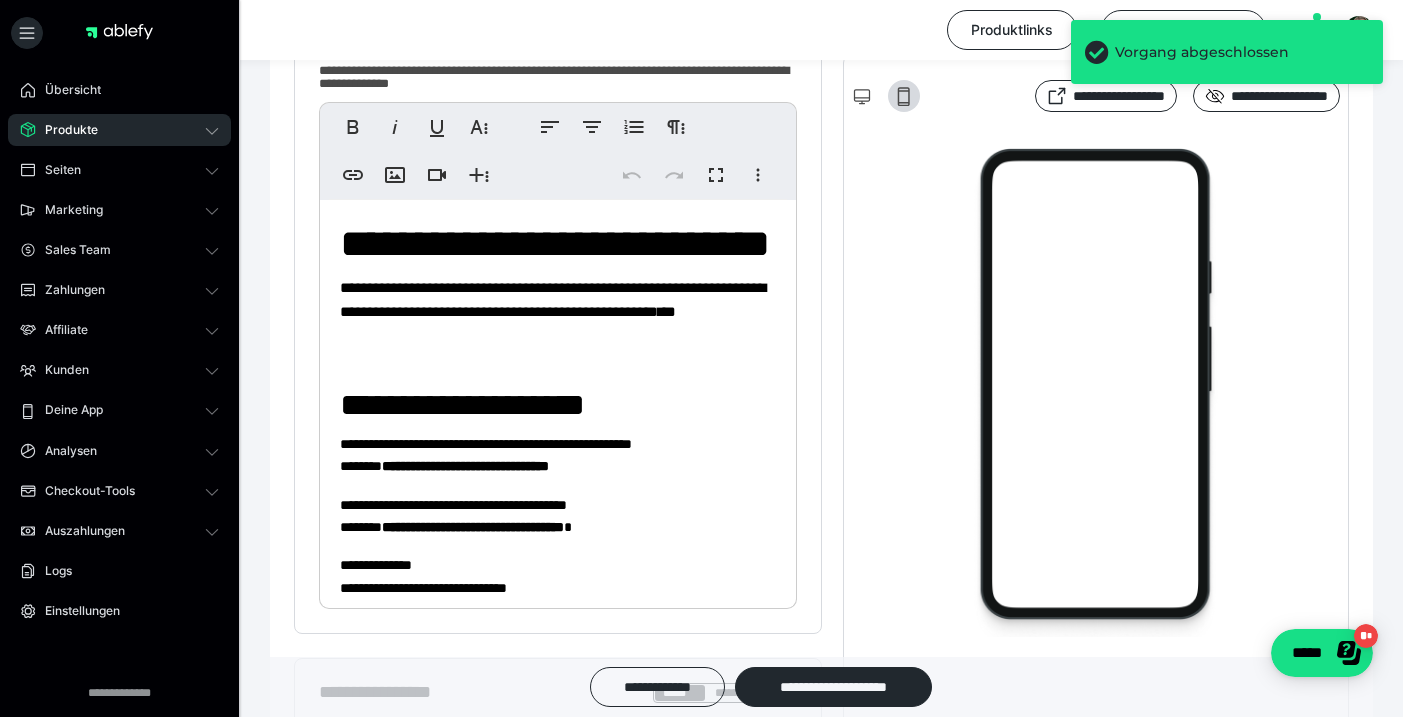 scroll, scrollTop: 724, scrollLeft: 0, axis: vertical 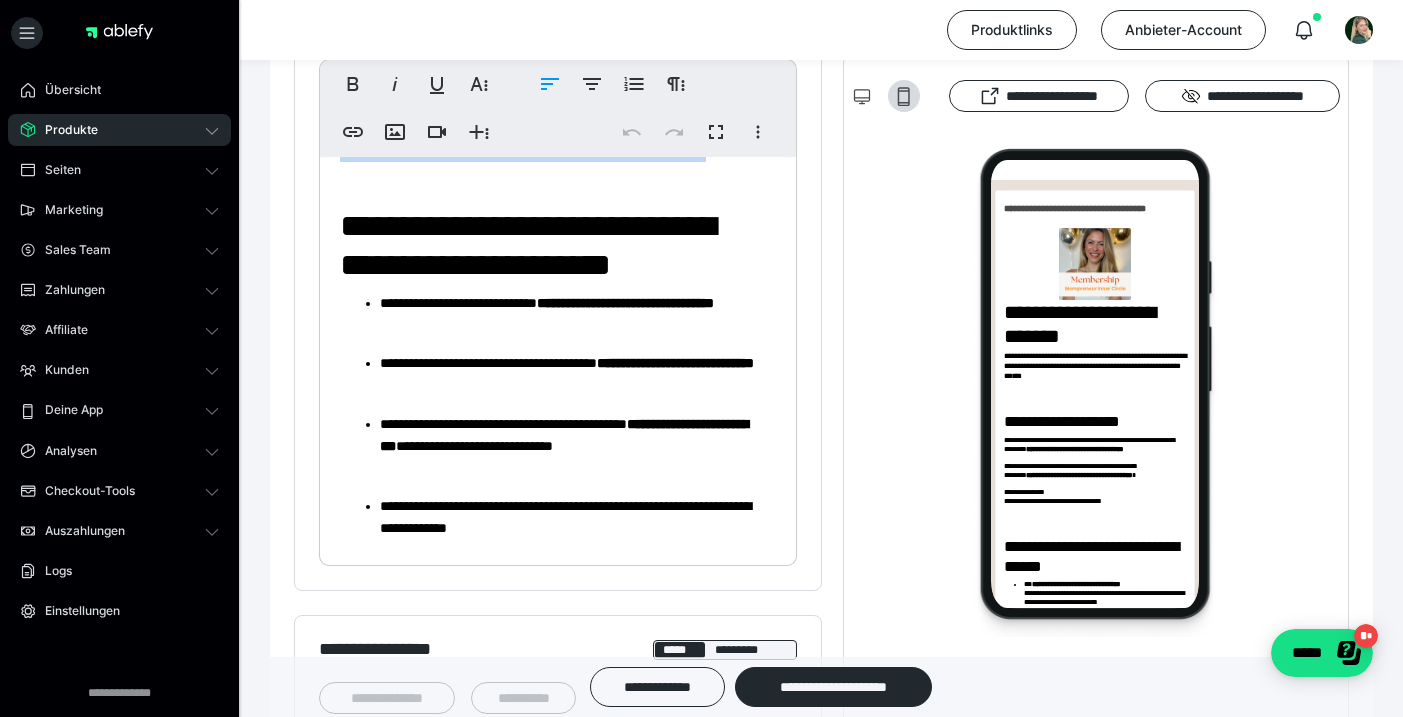 drag, startPoint x: 561, startPoint y: 574, endPoint x: 627, endPoint y: 476, distance: 118.15244 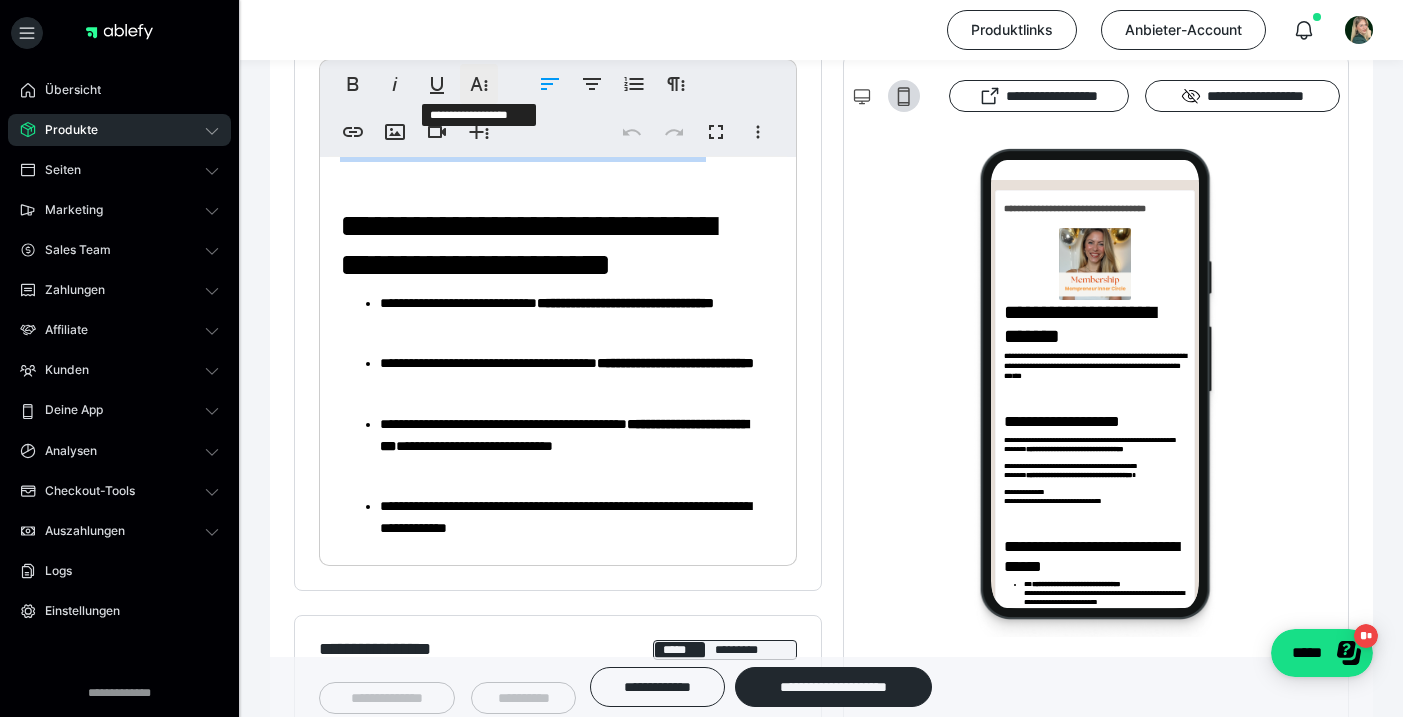 click 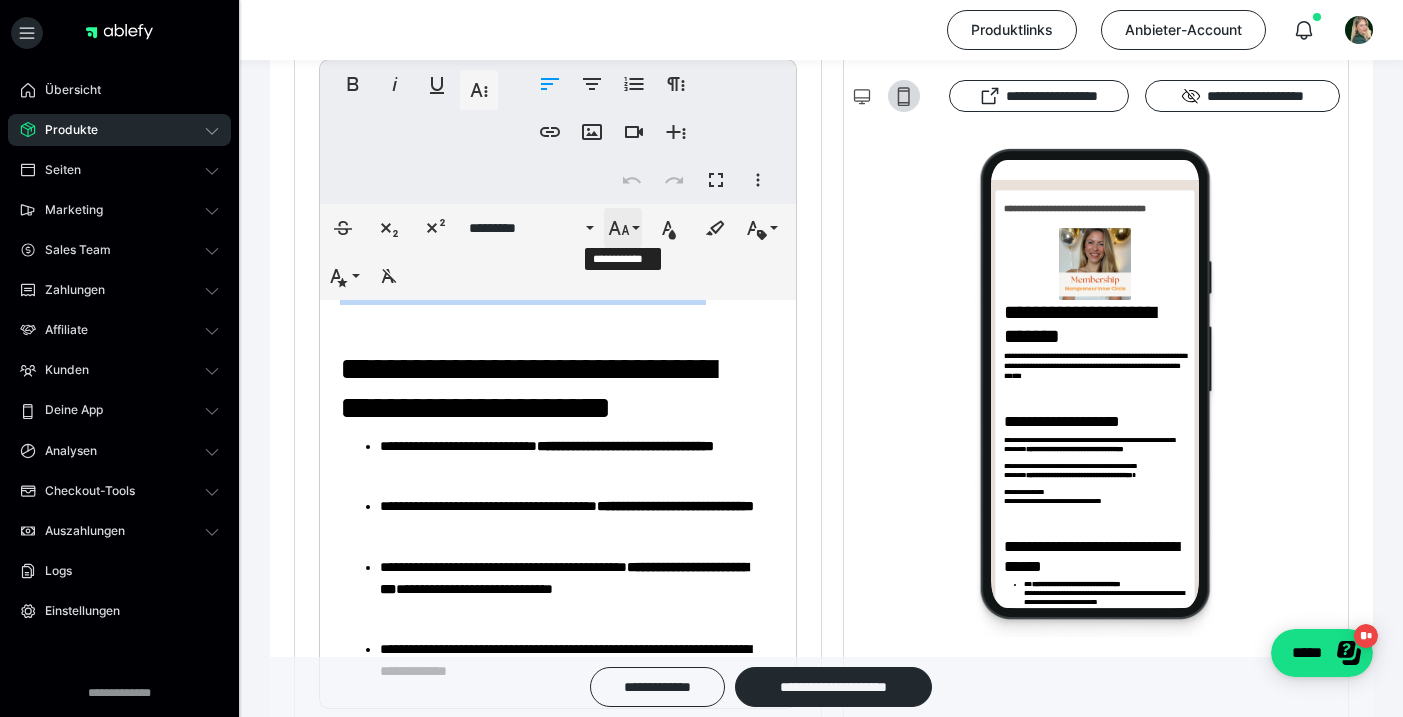 click on "**********" at bounding box center [623, 228] 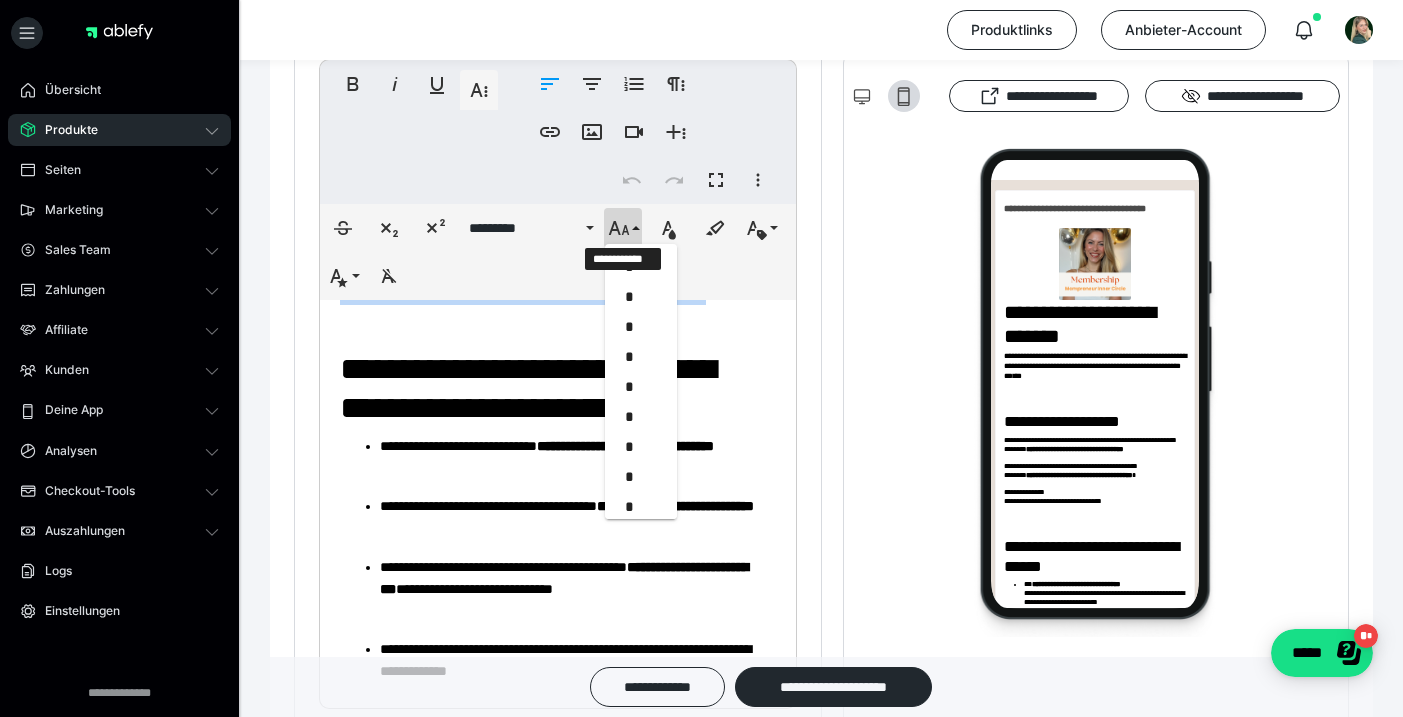 scroll, scrollTop: 413, scrollLeft: 0, axis: vertical 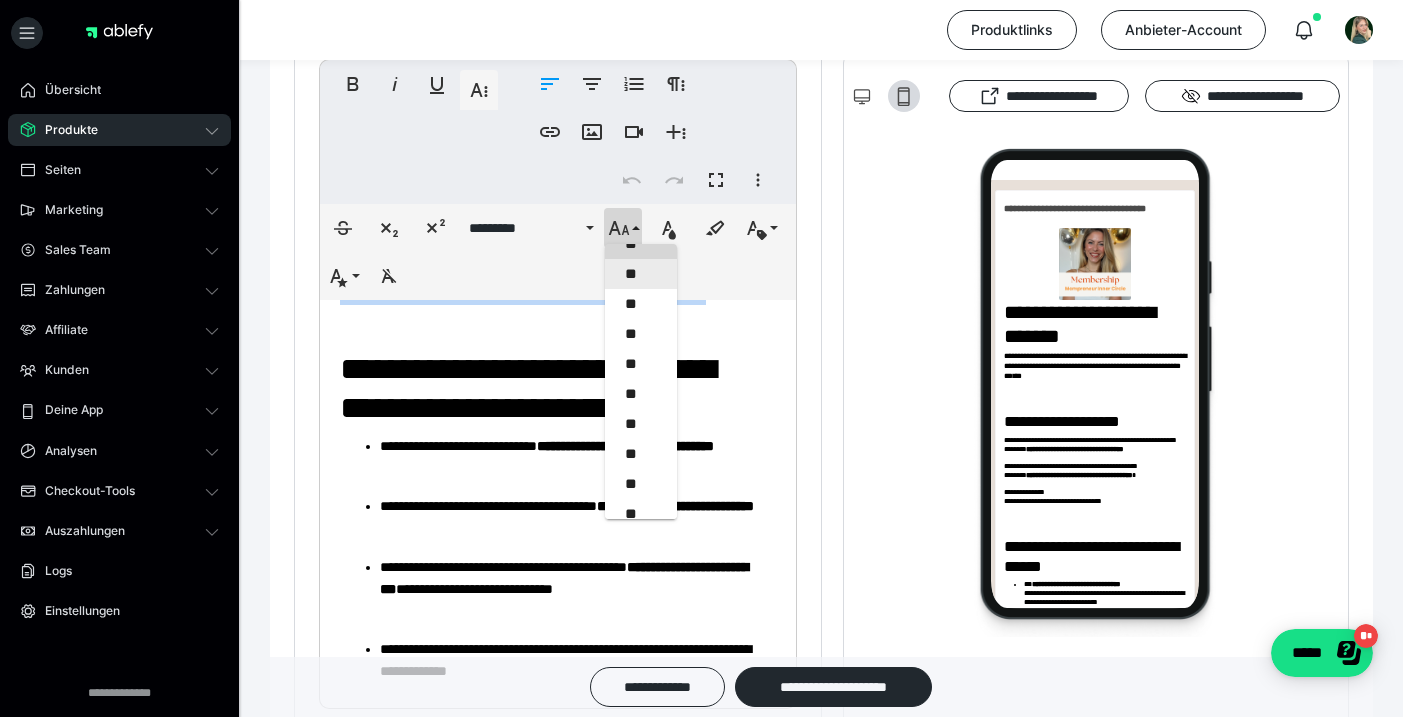 click on "**" at bounding box center (641, 274) 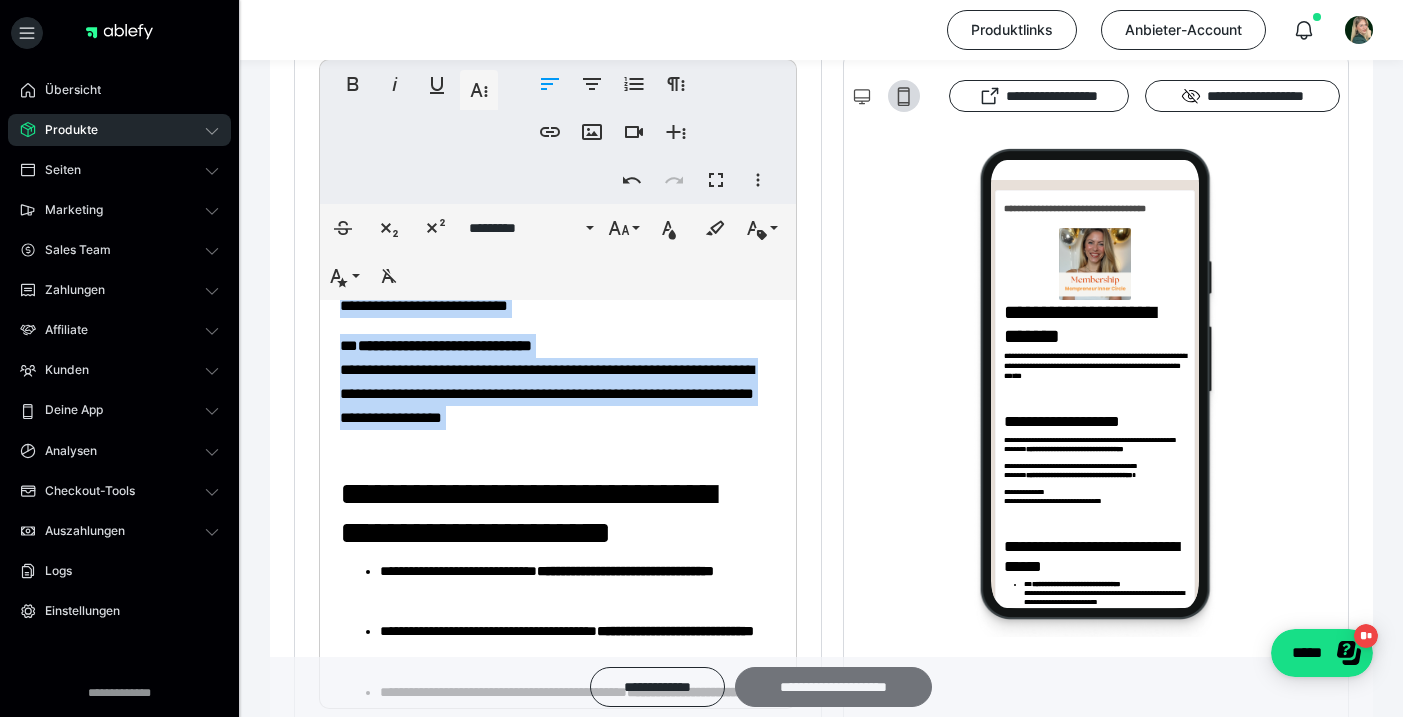 click on "**********" at bounding box center [833, 687] 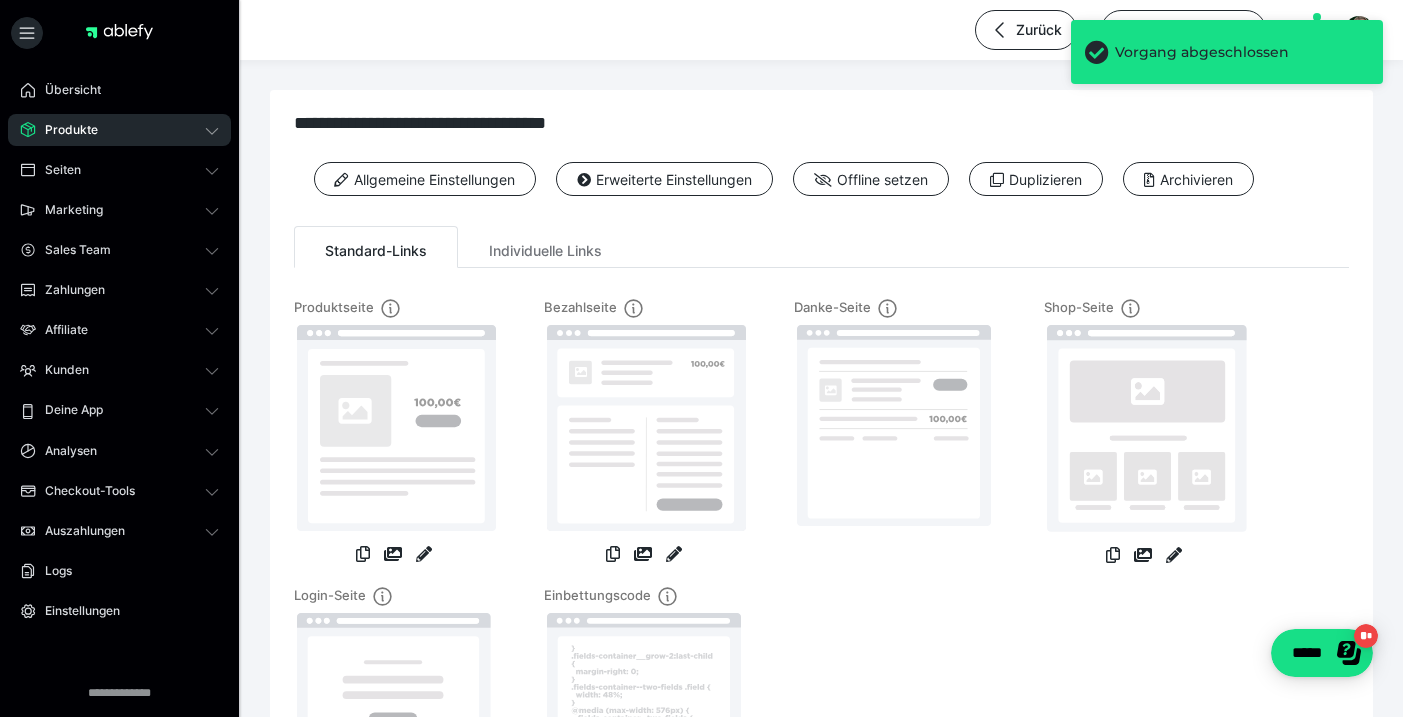 click on "Produkte" at bounding box center (119, 130) 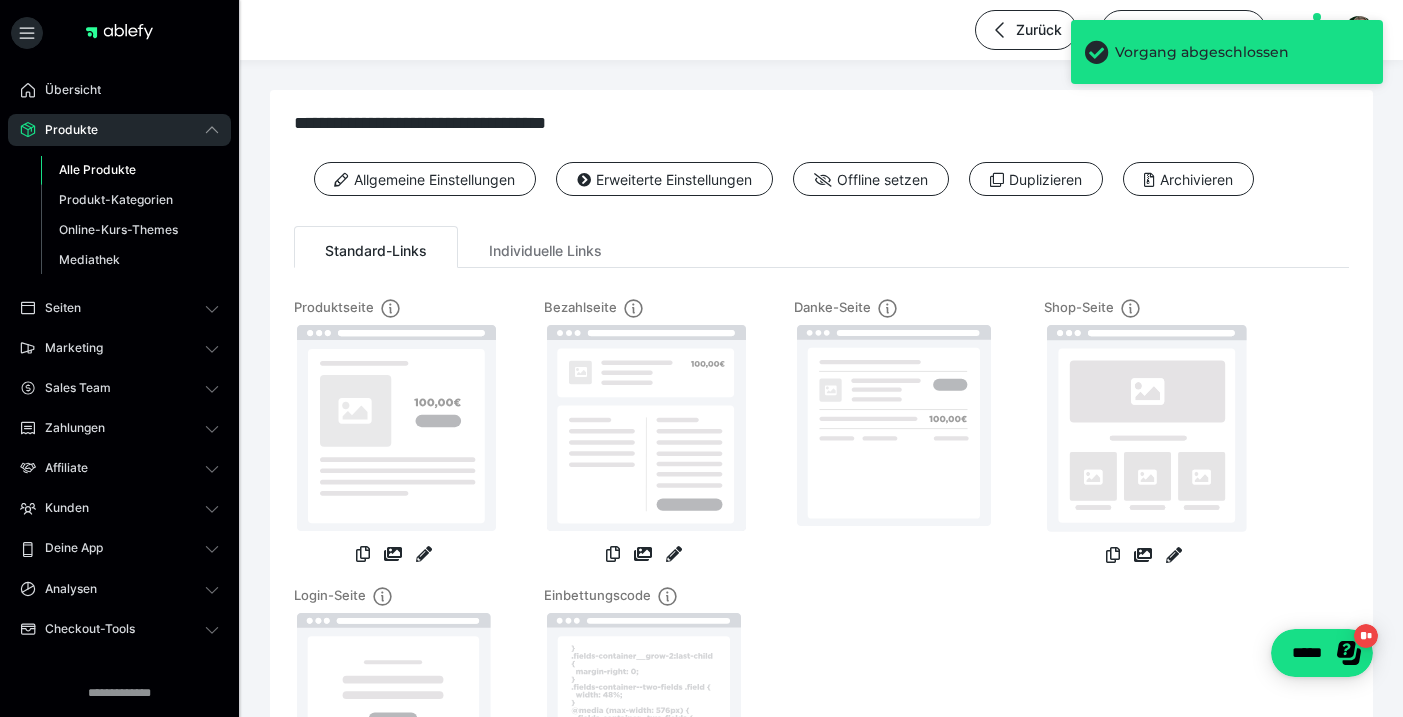 click on "Alle Produkte" at bounding box center [130, 170] 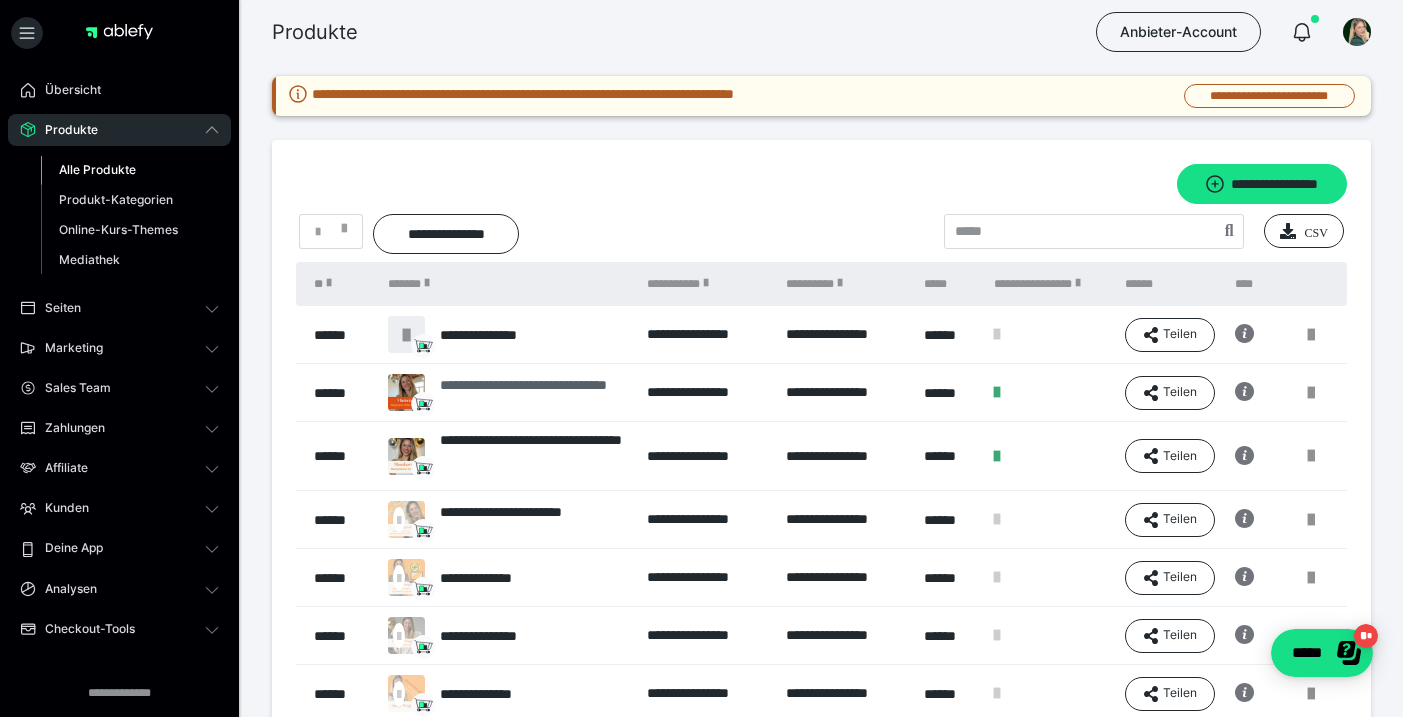 click on "**********" at bounding box center [533, 393] 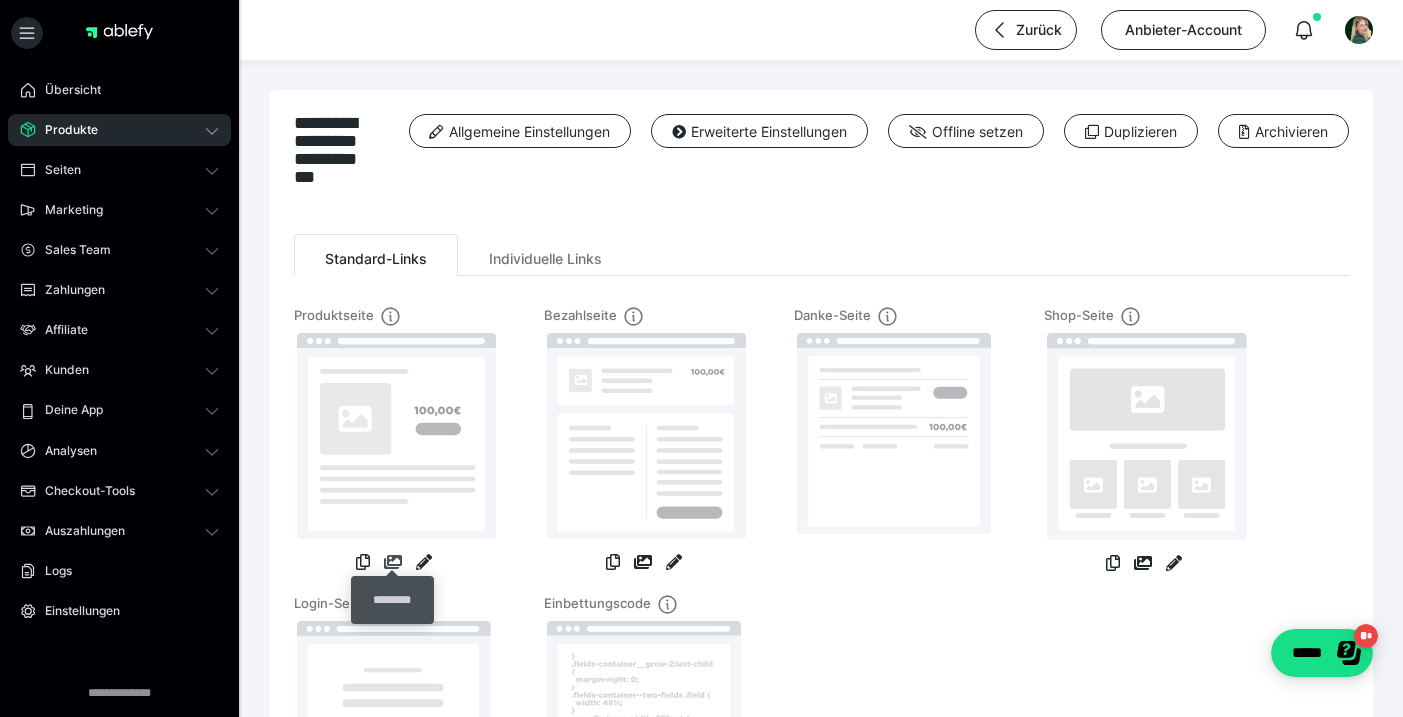 click at bounding box center [393, 562] 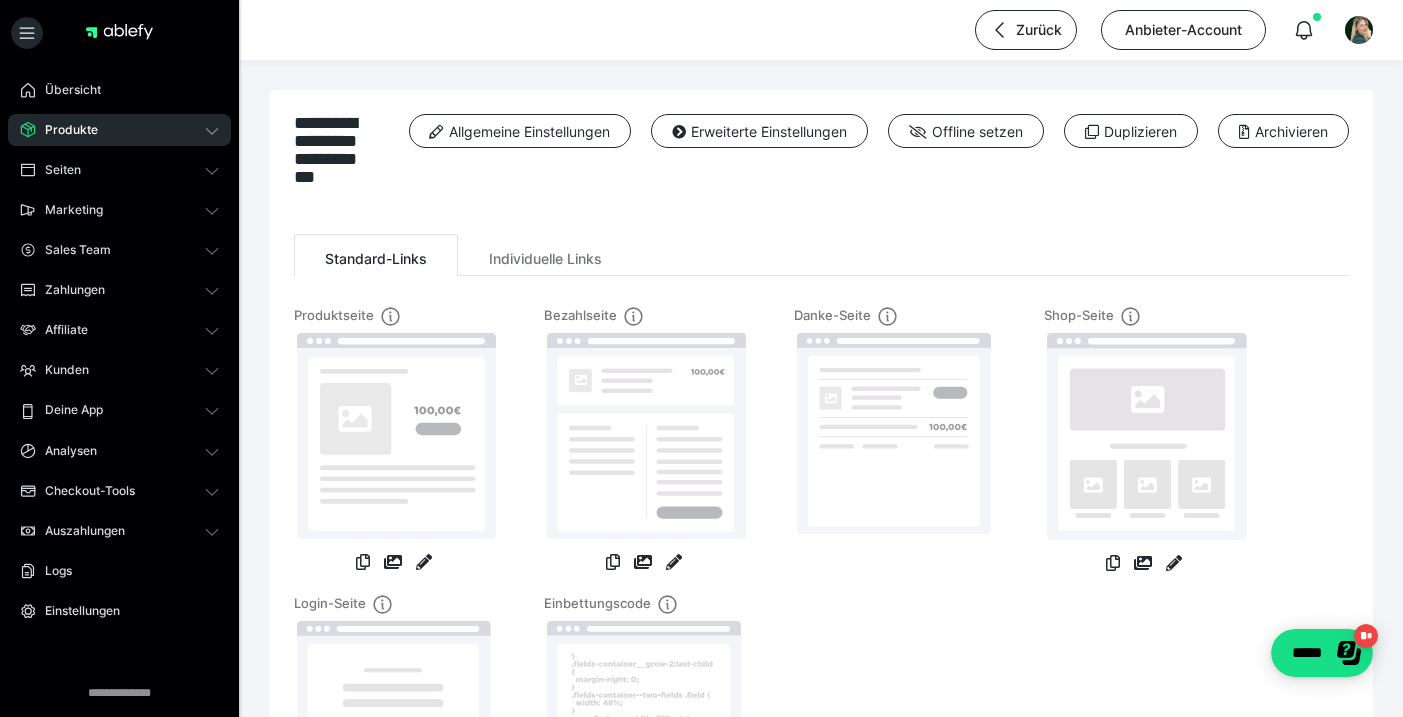 click on "Produkte" at bounding box center (64, 130) 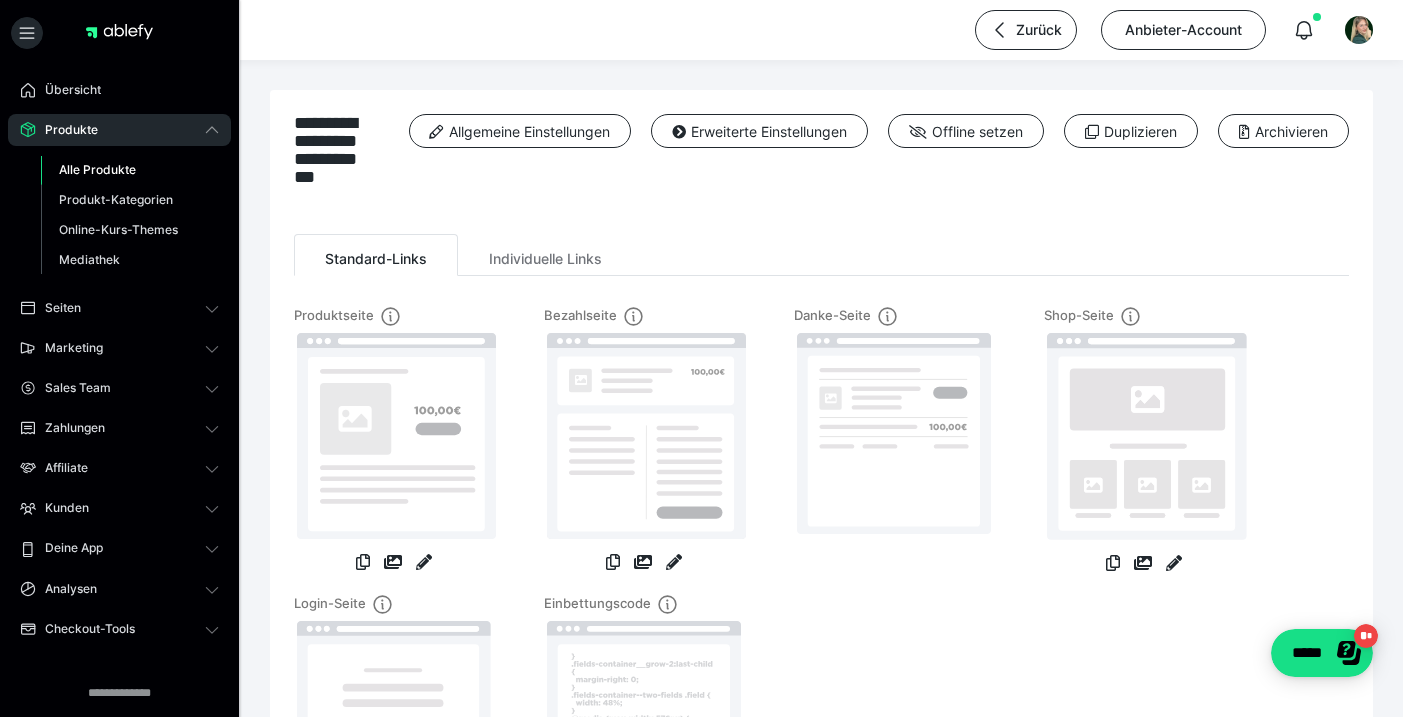 click on "Alle Produkte" at bounding box center [97, 169] 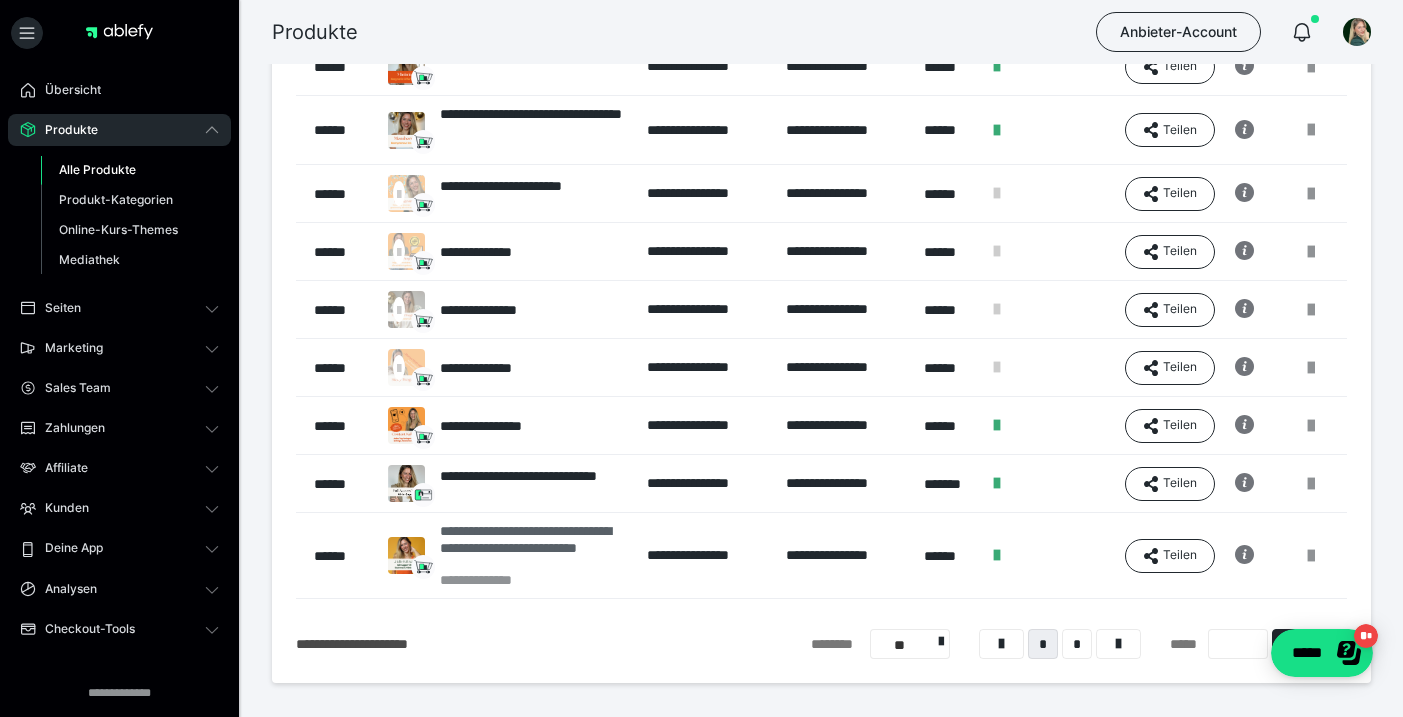 scroll, scrollTop: 326, scrollLeft: 0, axis: vertical 